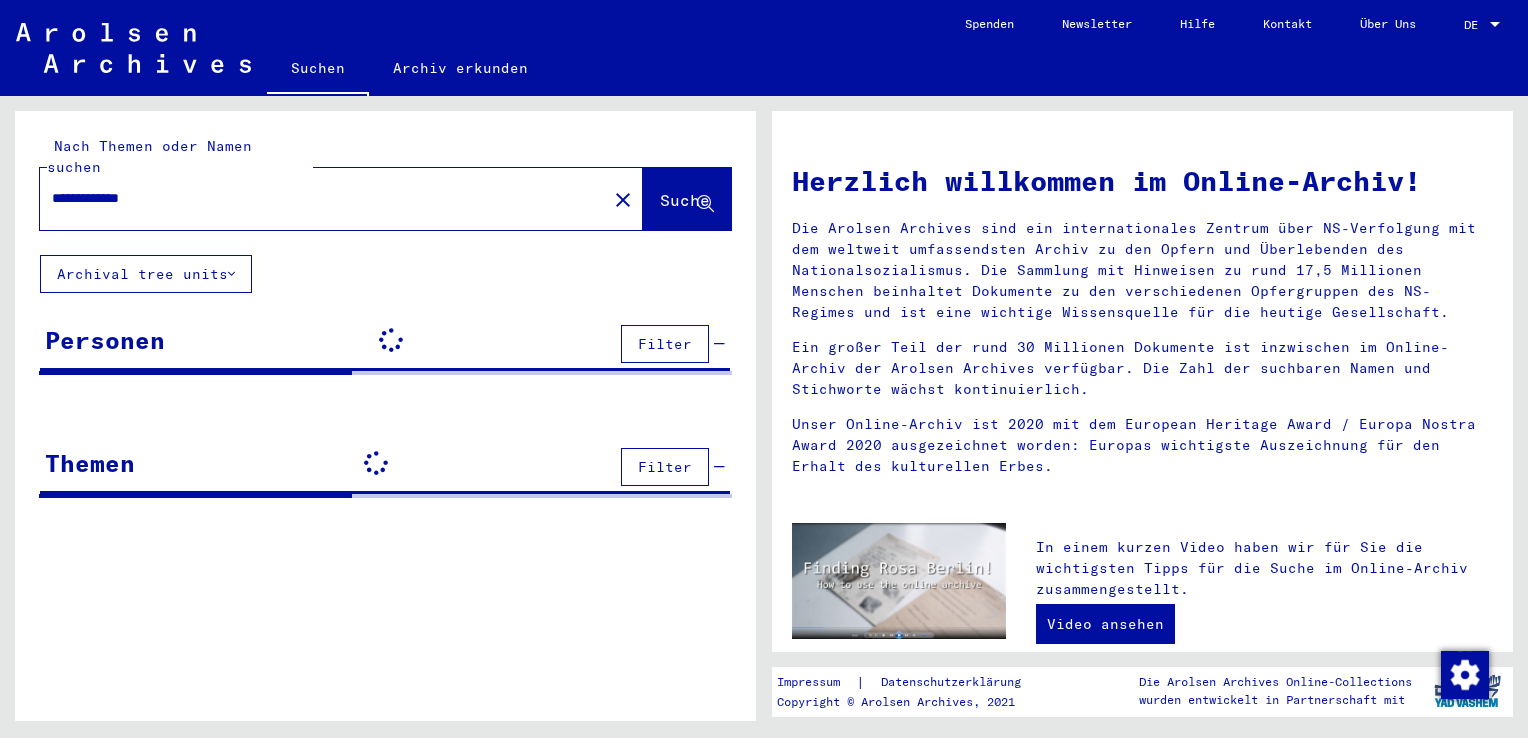 scroll, scrollTop: 0, scrollLeft: 0, axis: both 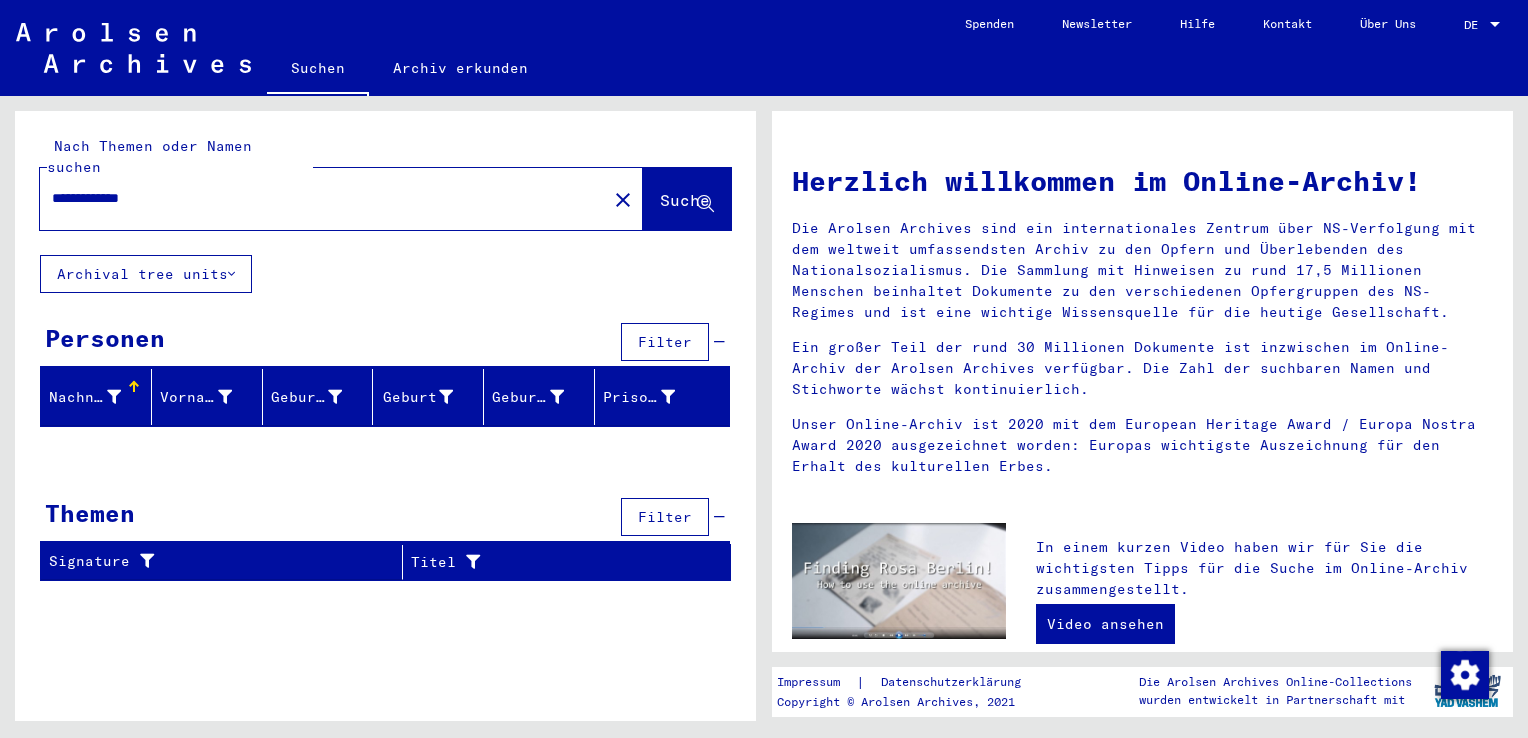click on "**********" at bounding box center (317, 198) 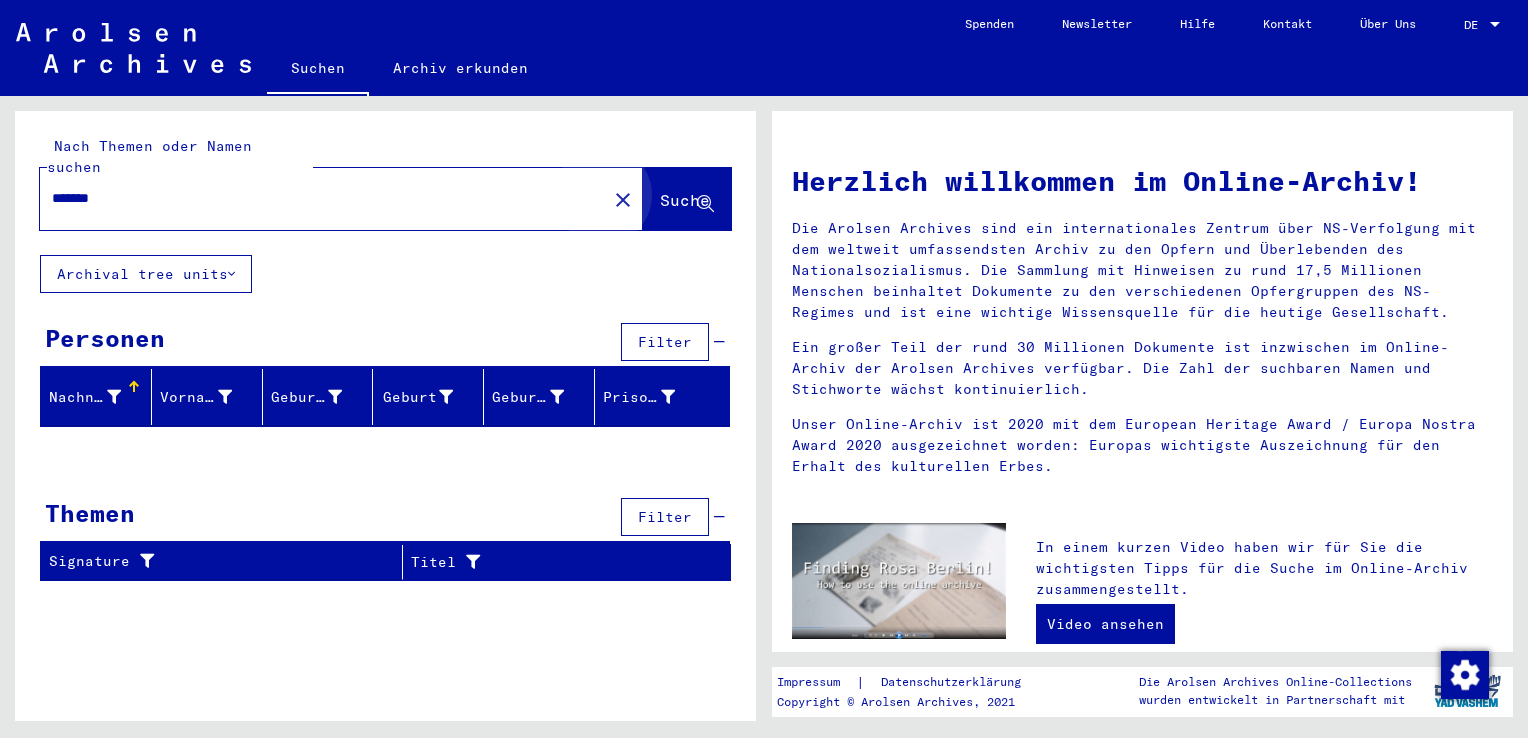 click on "Suche" 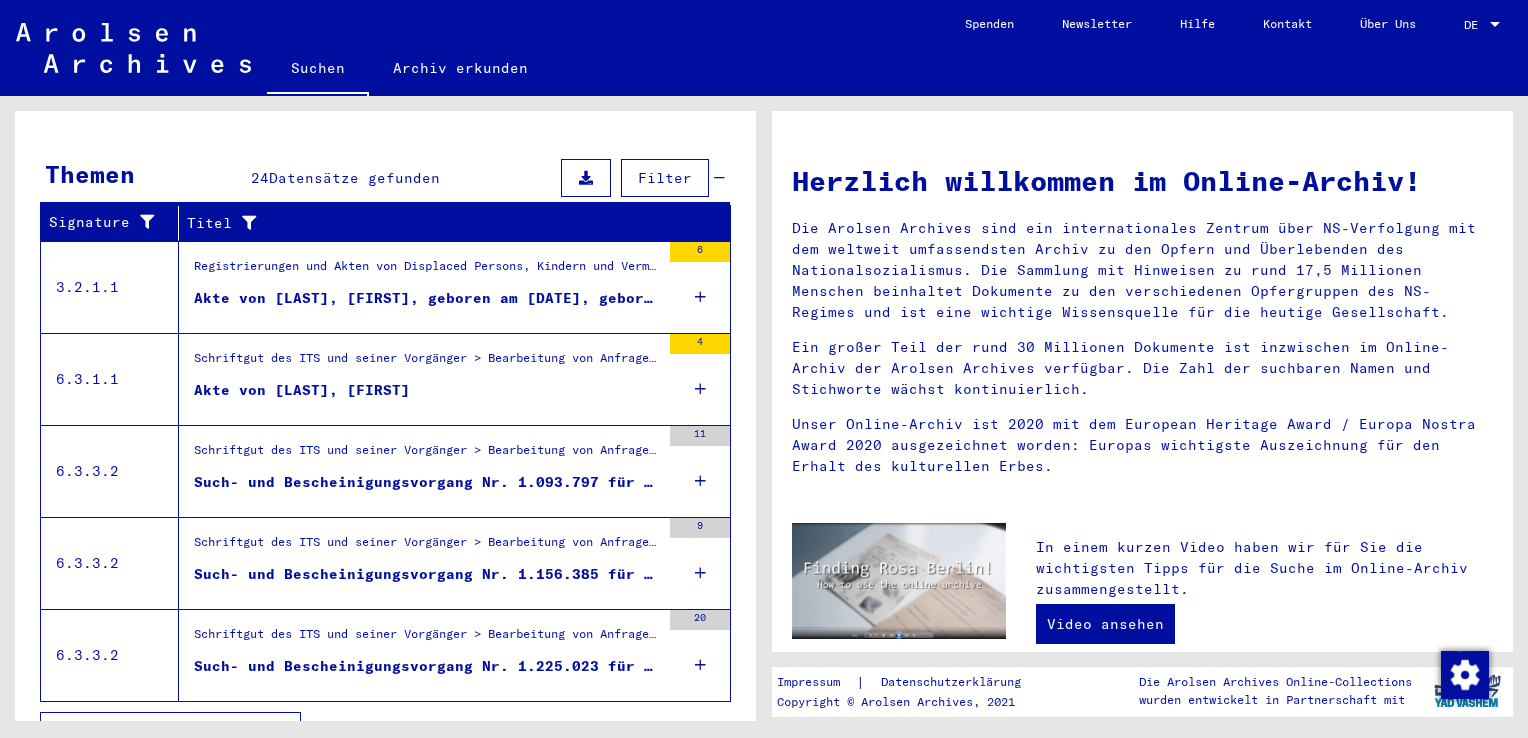 scroll, scrollTop: 653, scrollLeft: 0, axis: vertical 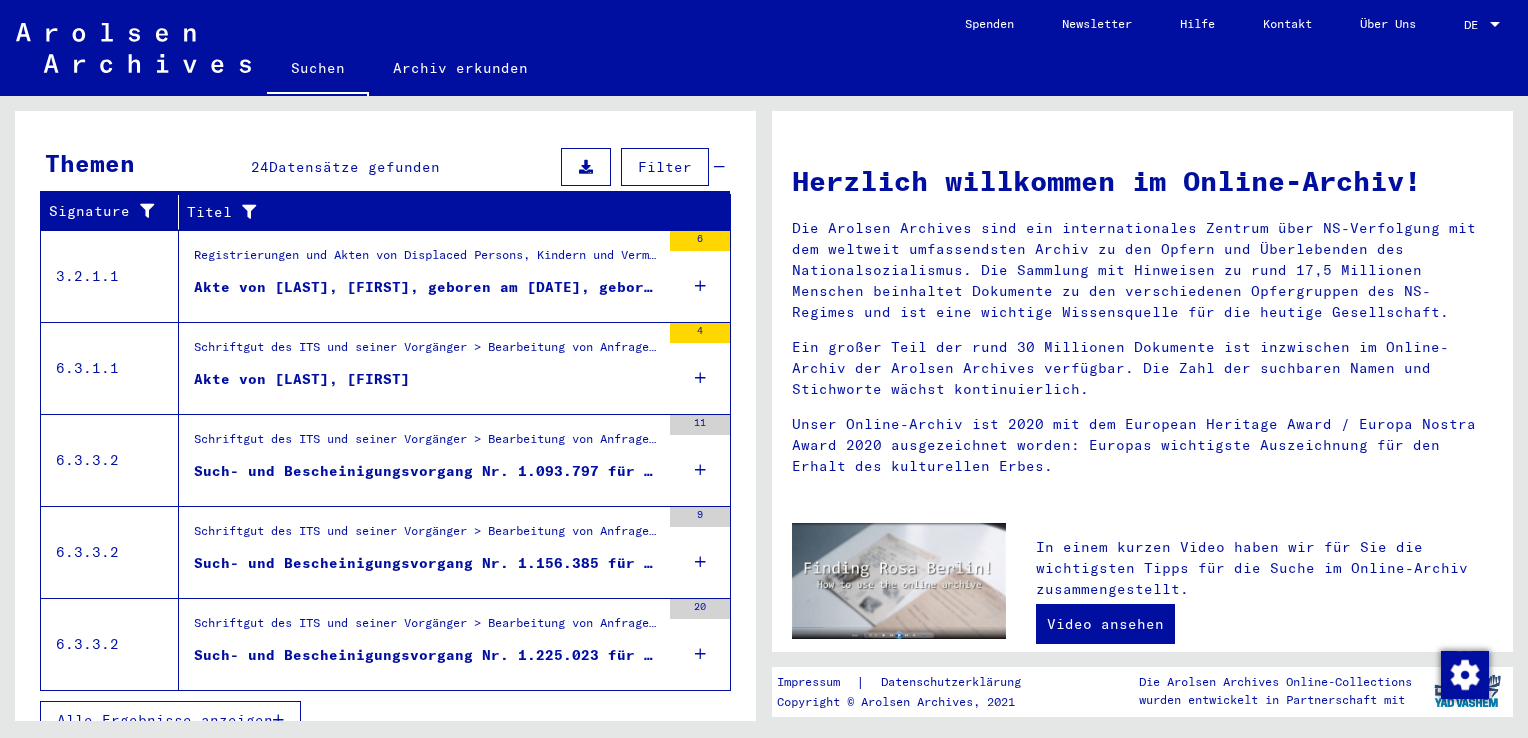 click at bounding box center [278, 720] 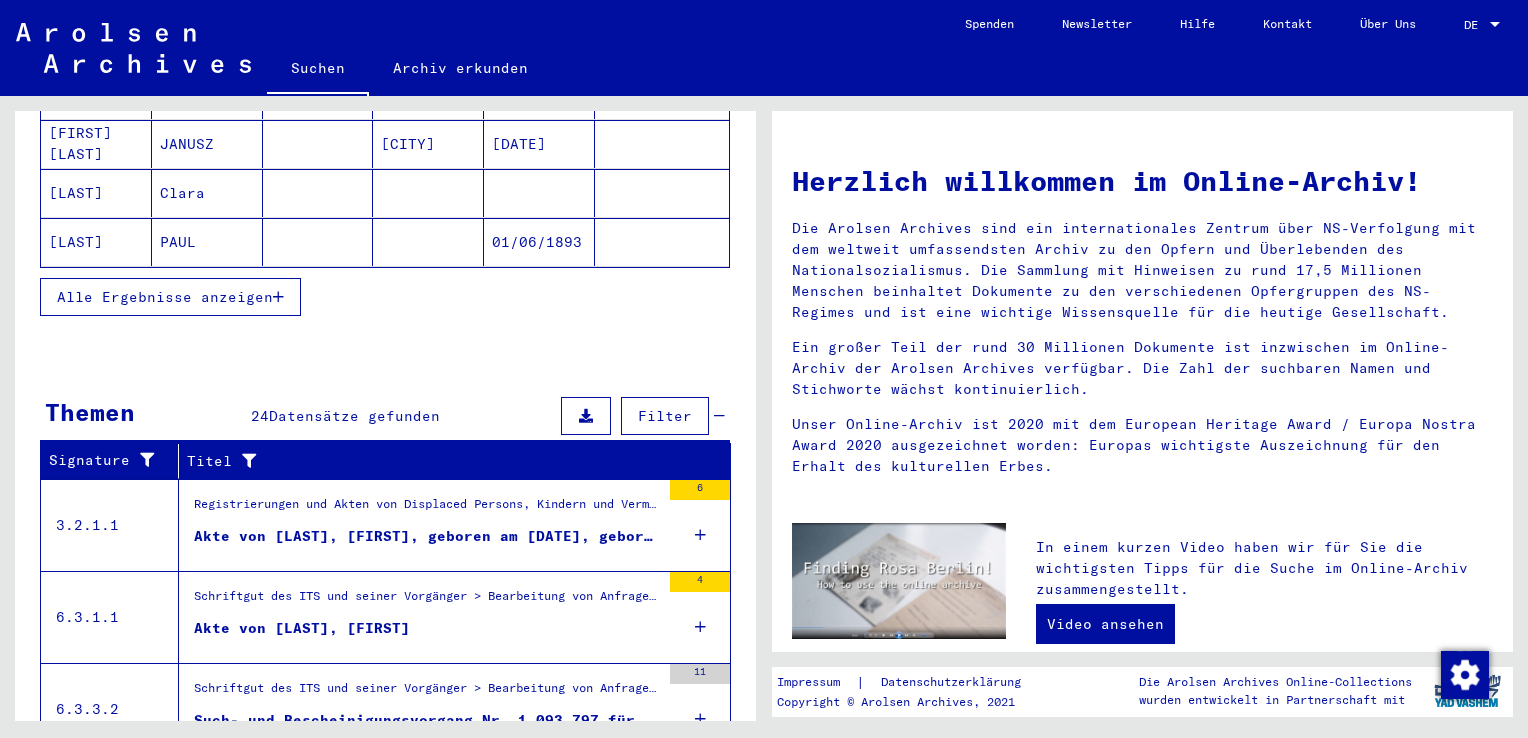 scroll, scrollTop: 294, scrollLeft: 0, axis: vertical 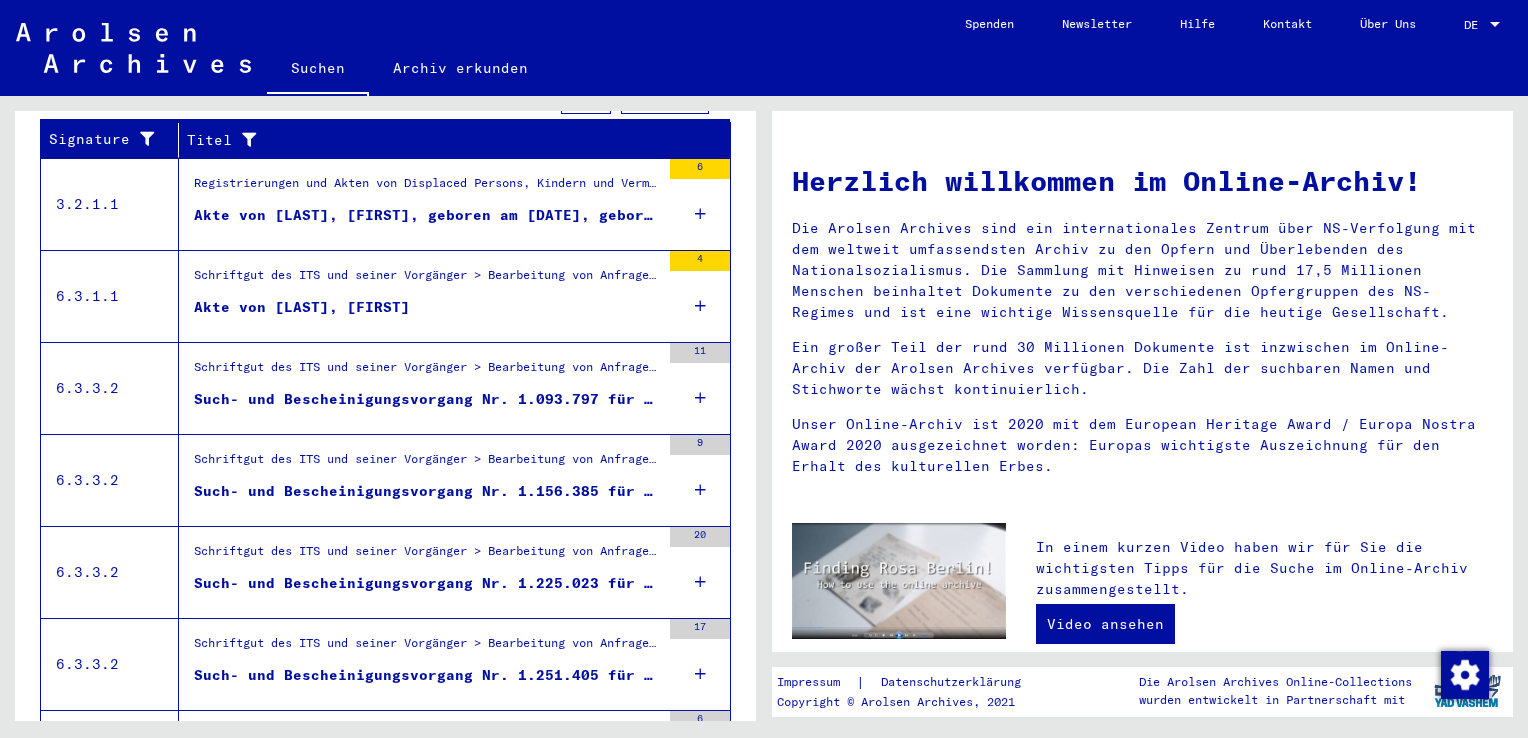click at bounding box center (700, 398) 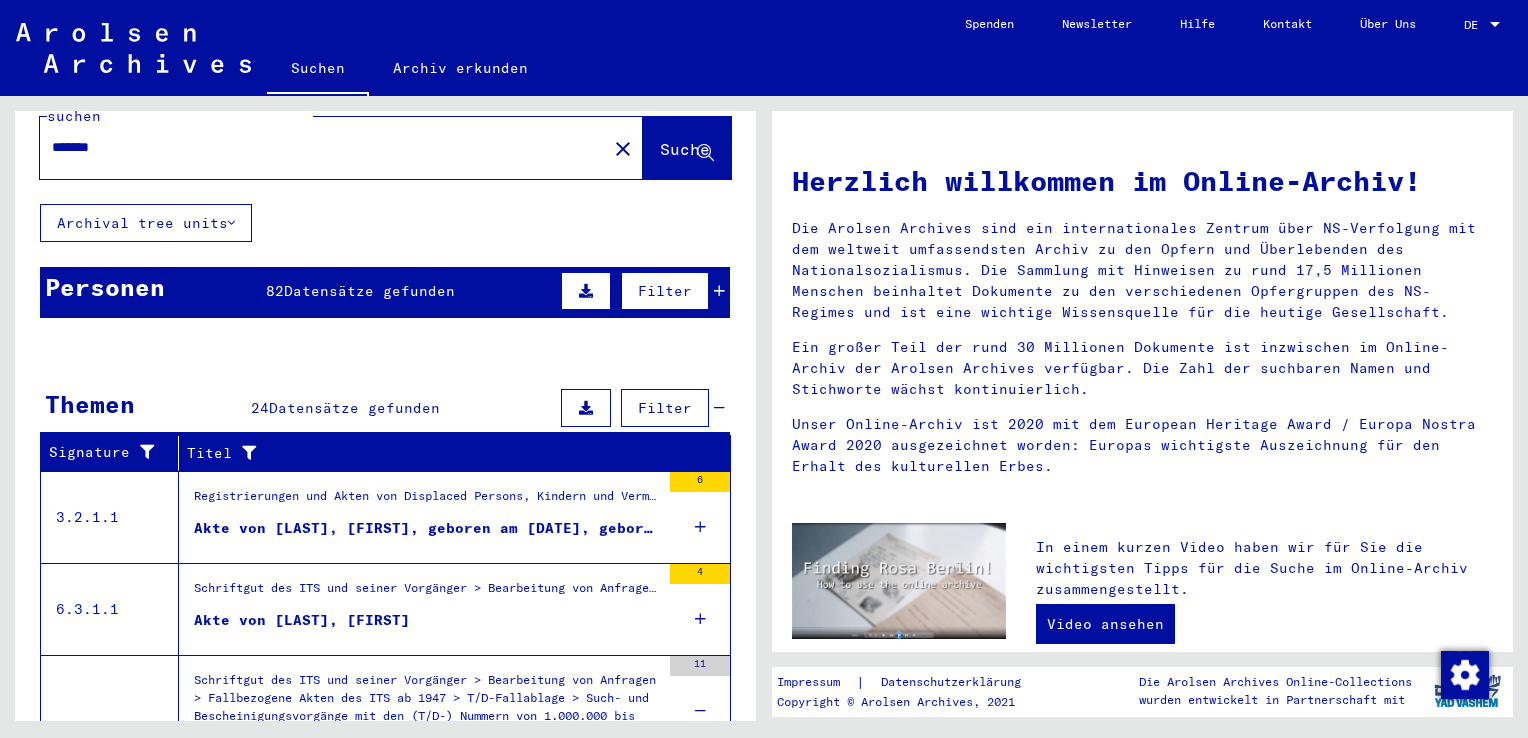 scroll, scrollTop: 47, scrollLeft: 0, axis: vertical 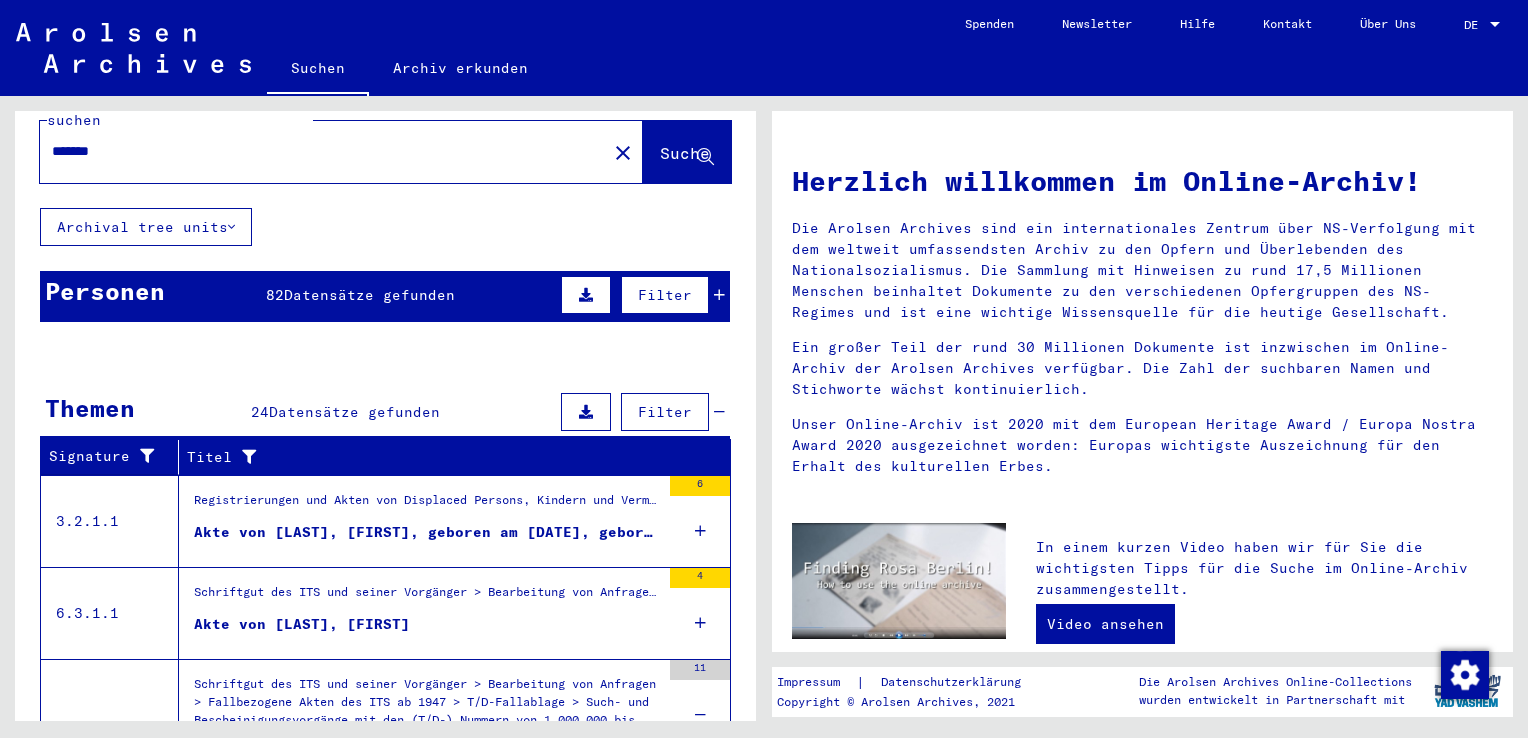 click at bounding box center [662, 599] 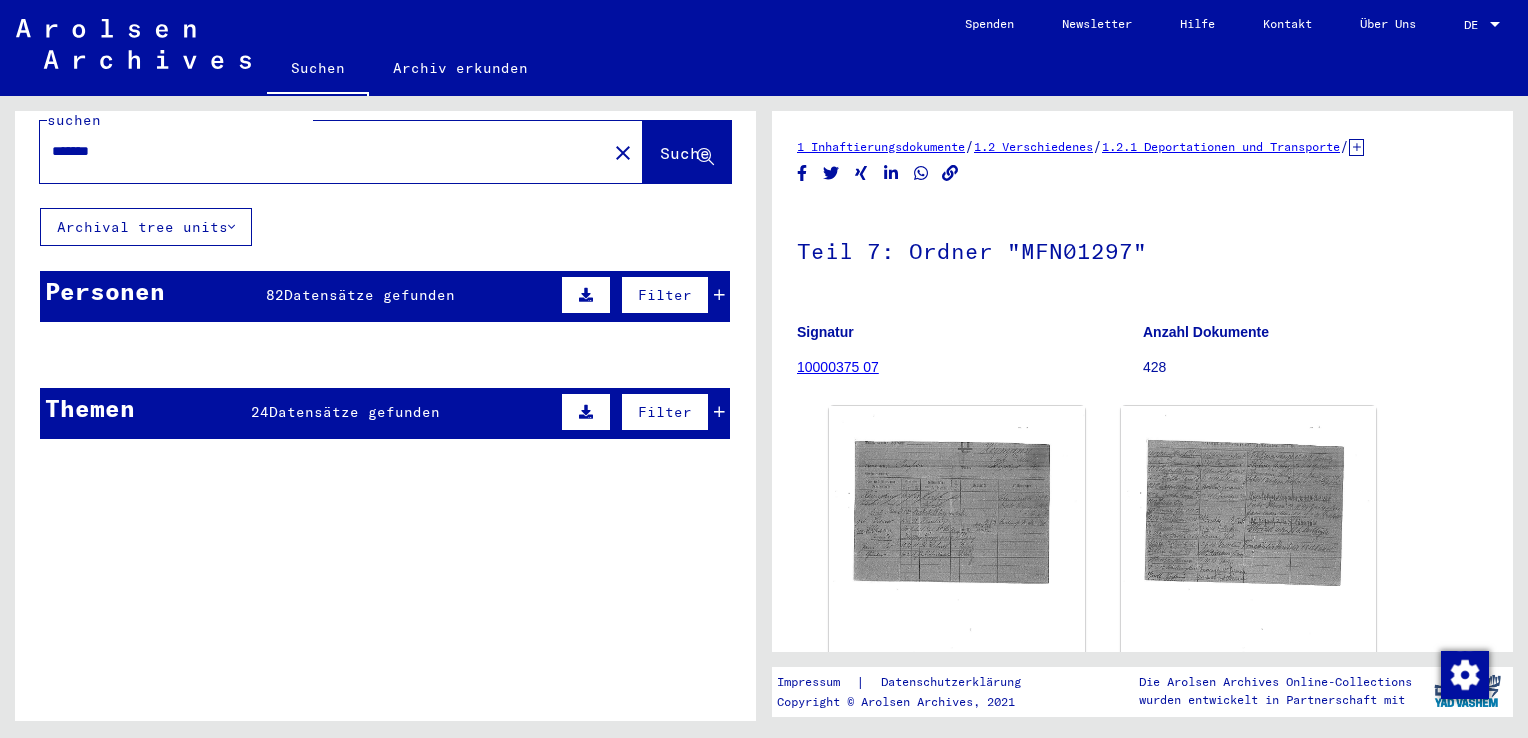 scroll, scrollTop: 0, scrollLeft: 0, axis: both 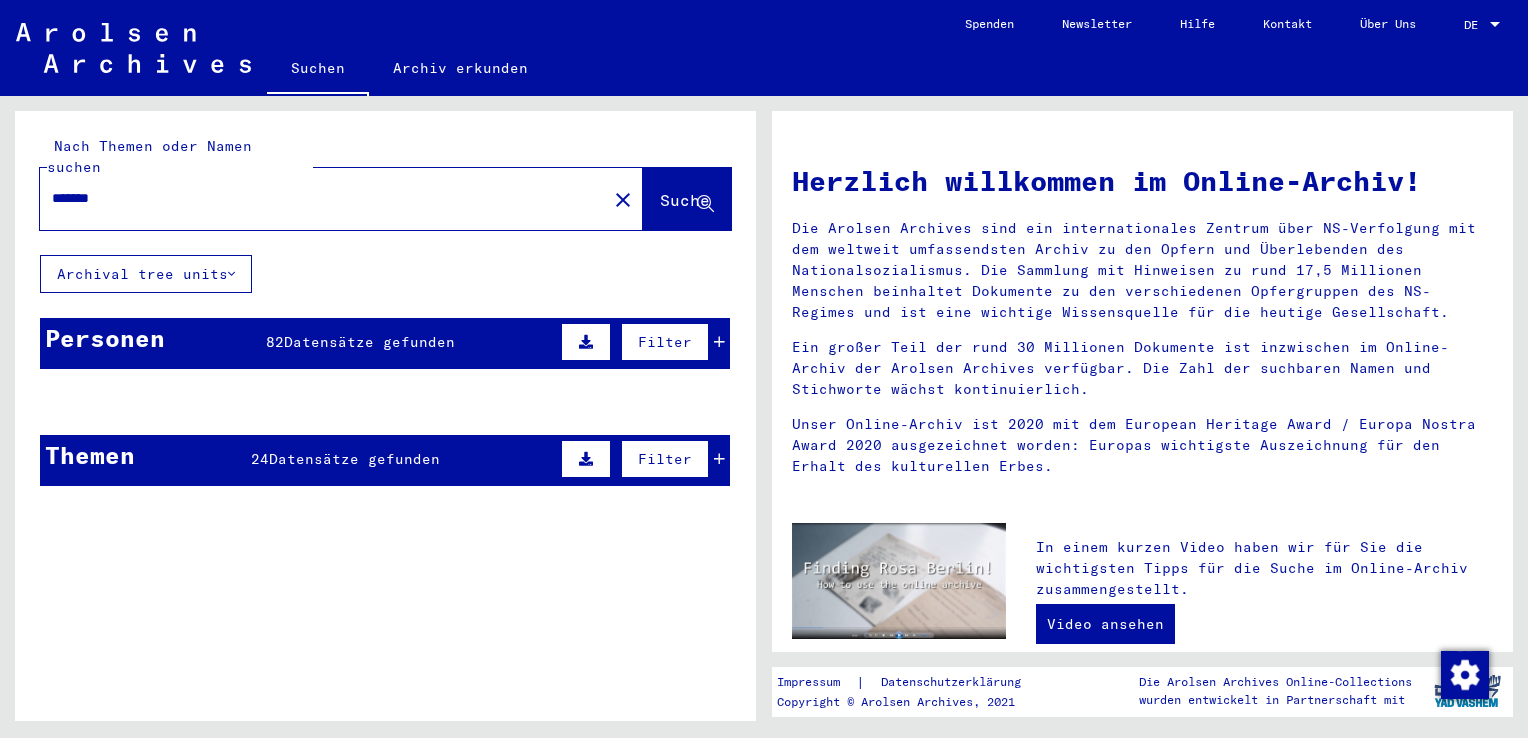 click on "Suche" 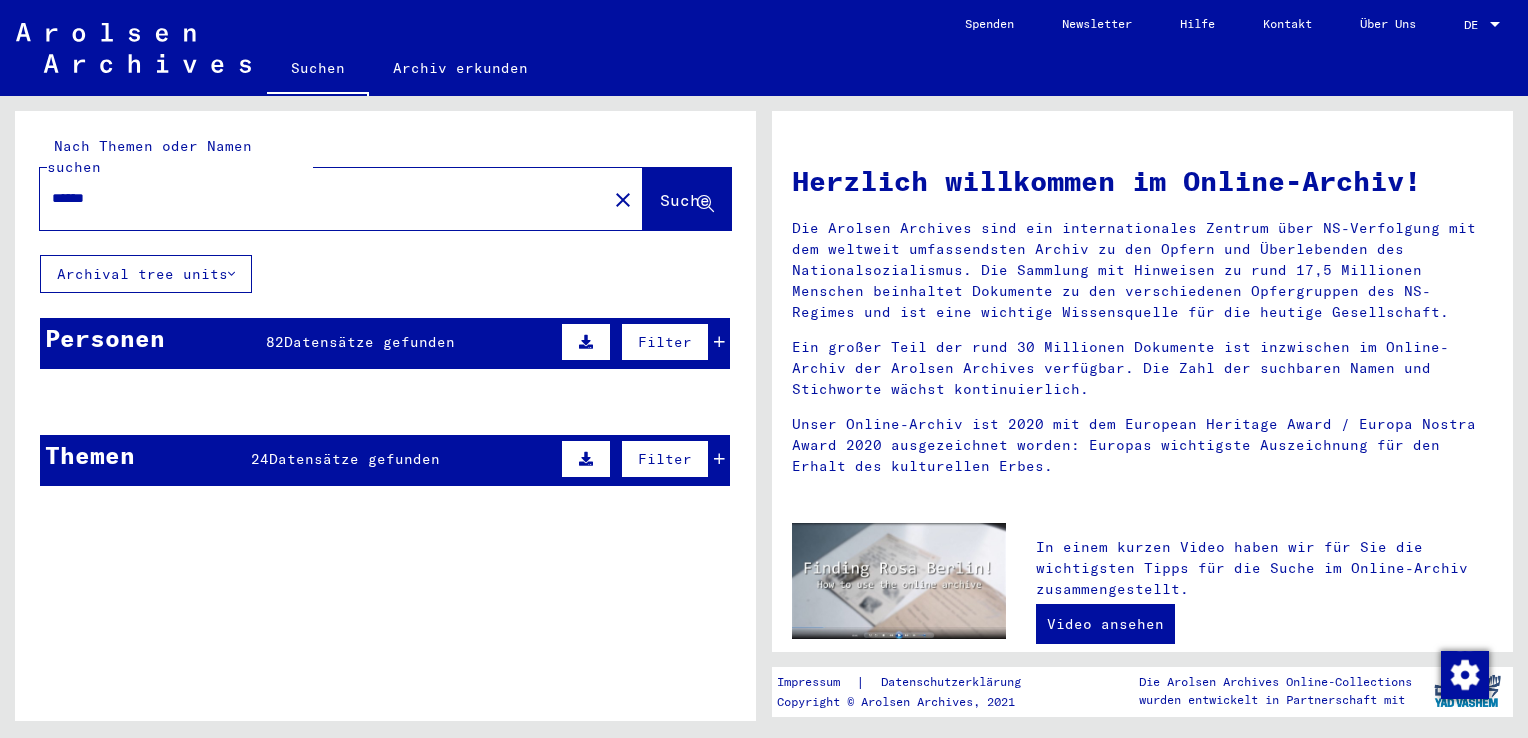 click on "Suche" 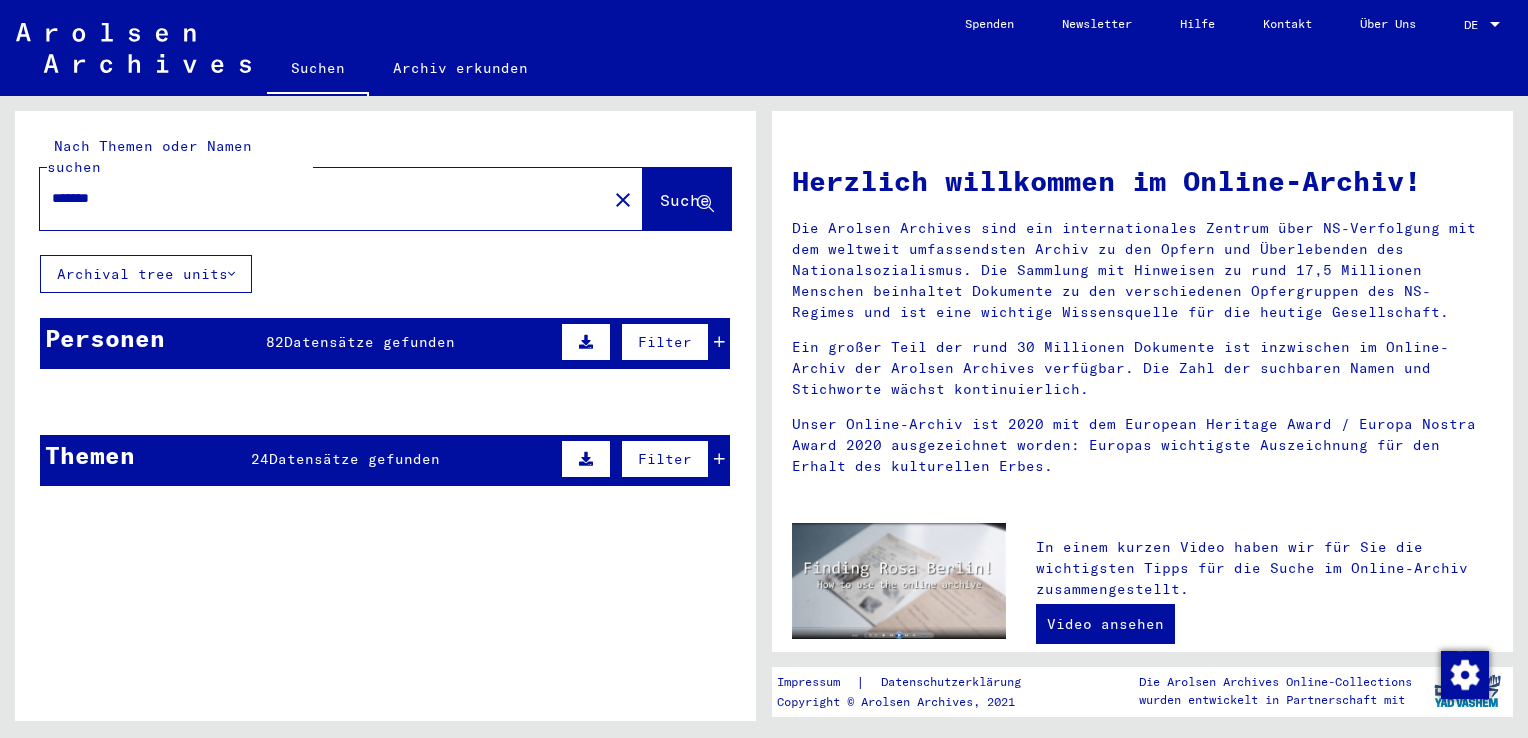 click on "Personen 82  Datensätze gefunden  Filter" at bounding box center (385, 343) 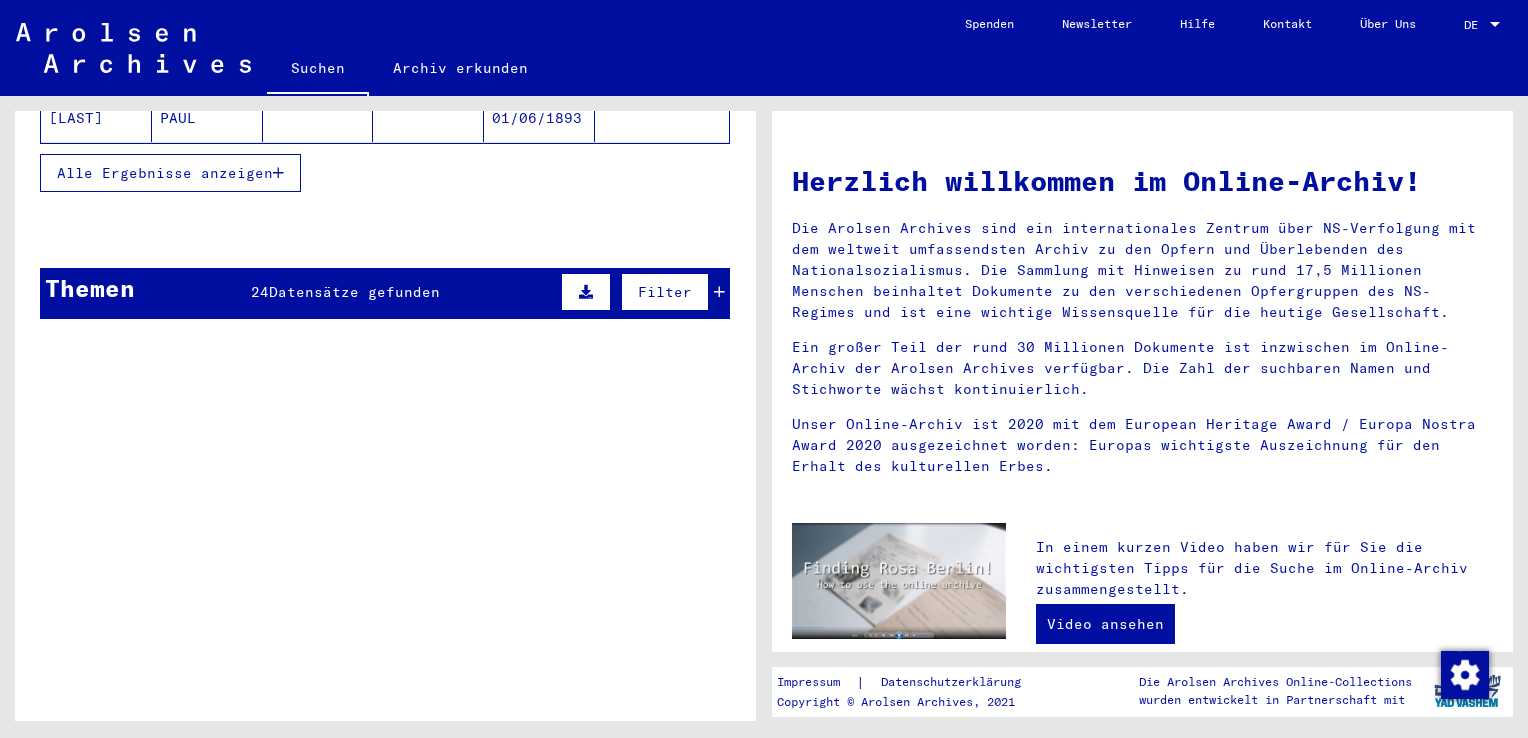scroll, scrollTop: 530, scrollLeft: 0, axis: vertical 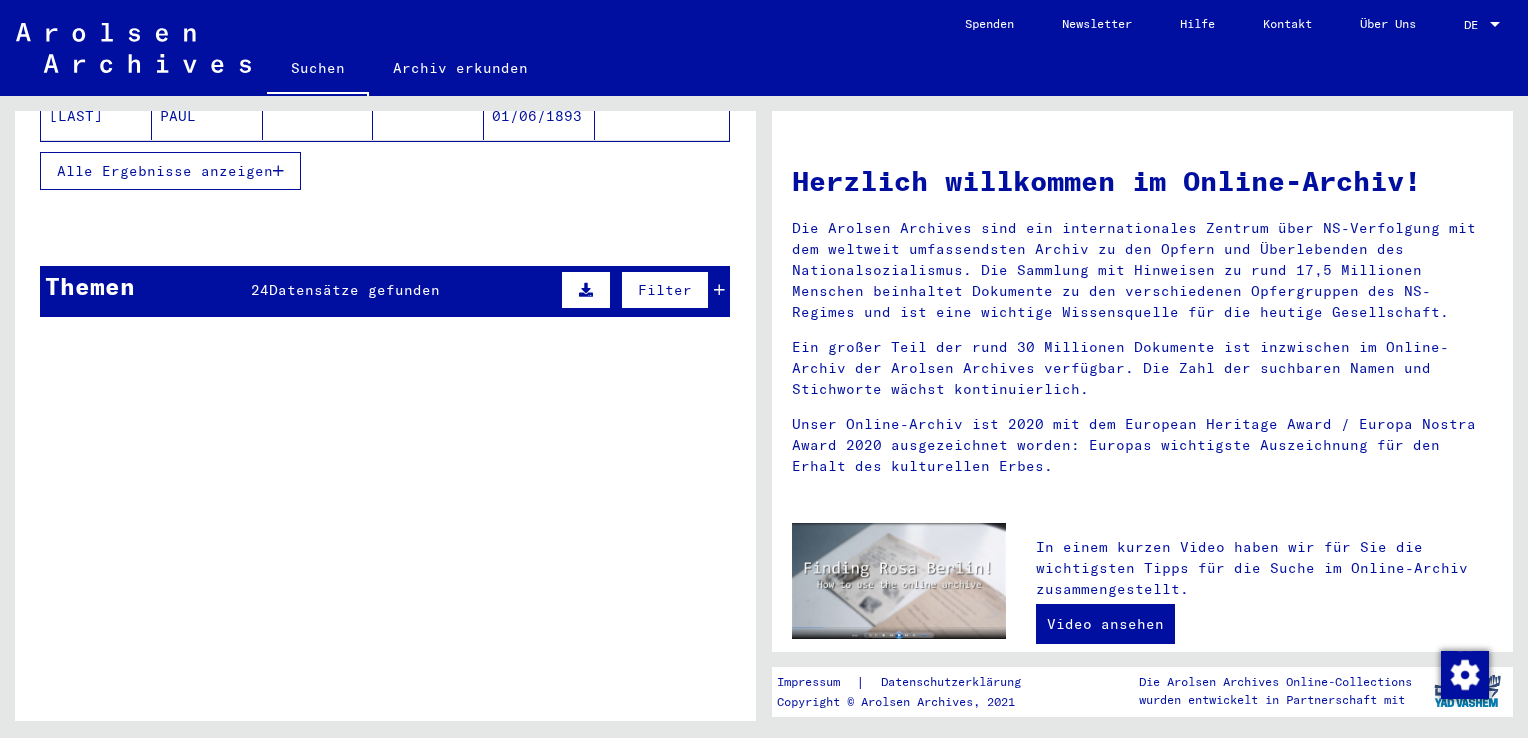 click at bounding box center (719, 290) 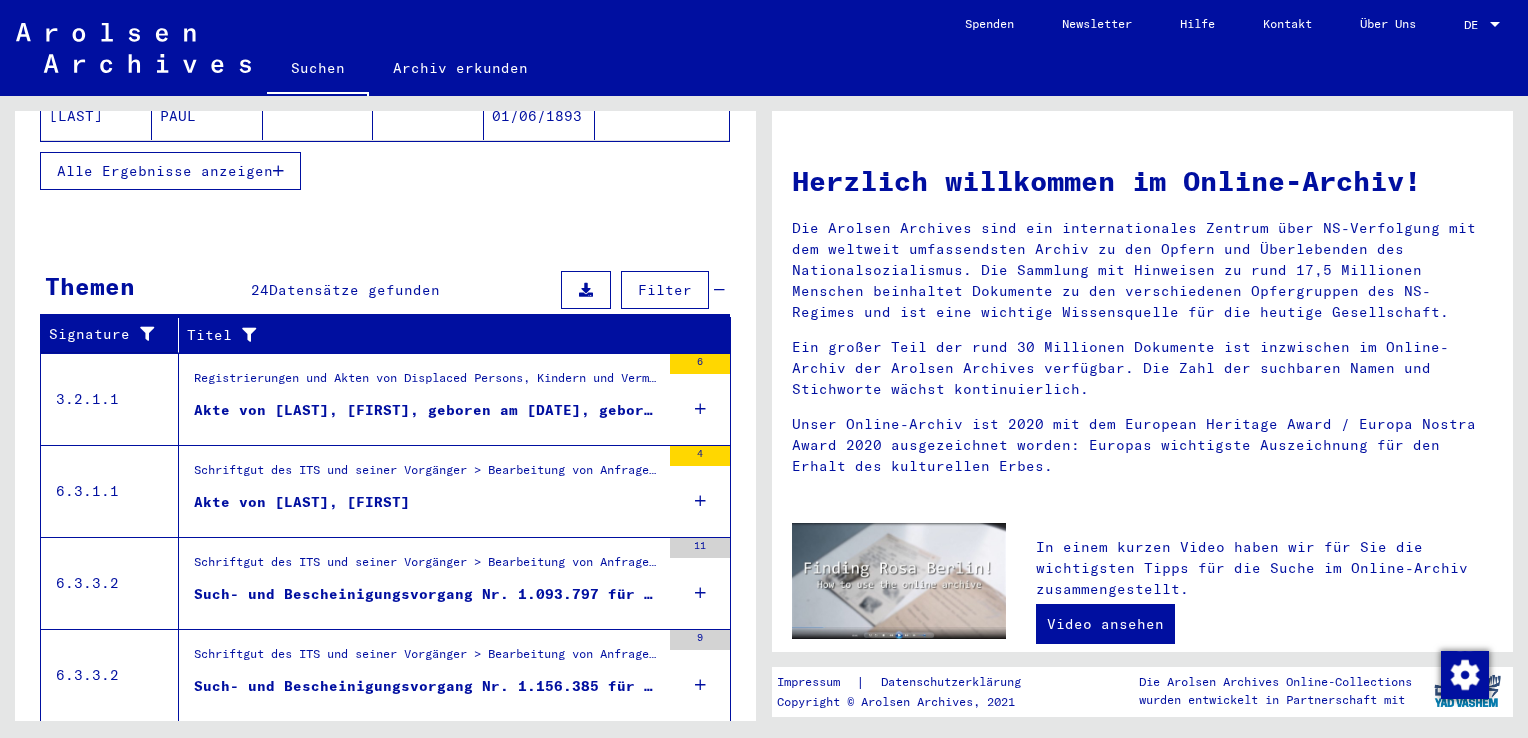 click at bounding box center (700, 409) 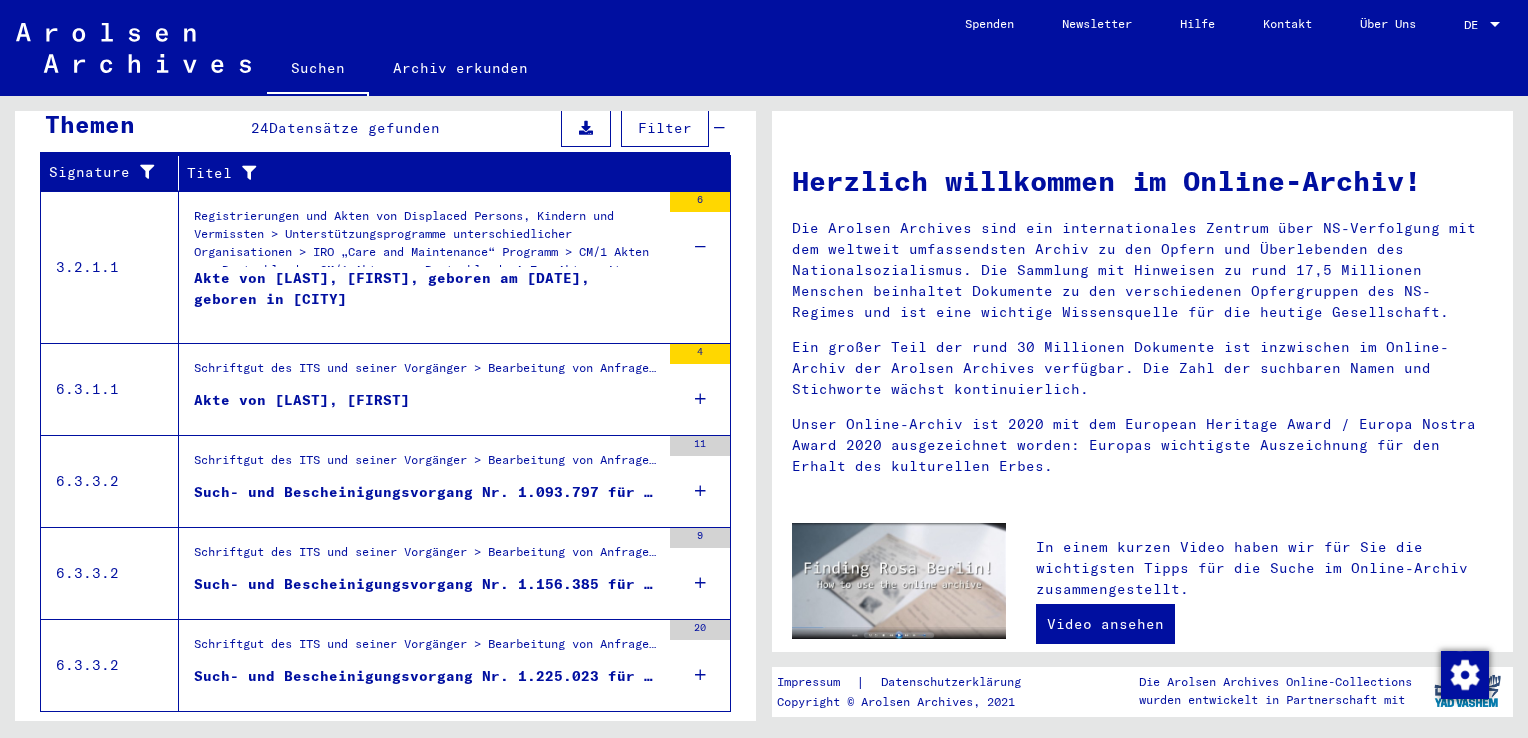 scroll, scrollTop: 713, scrollLeft: 0, axis: vertical 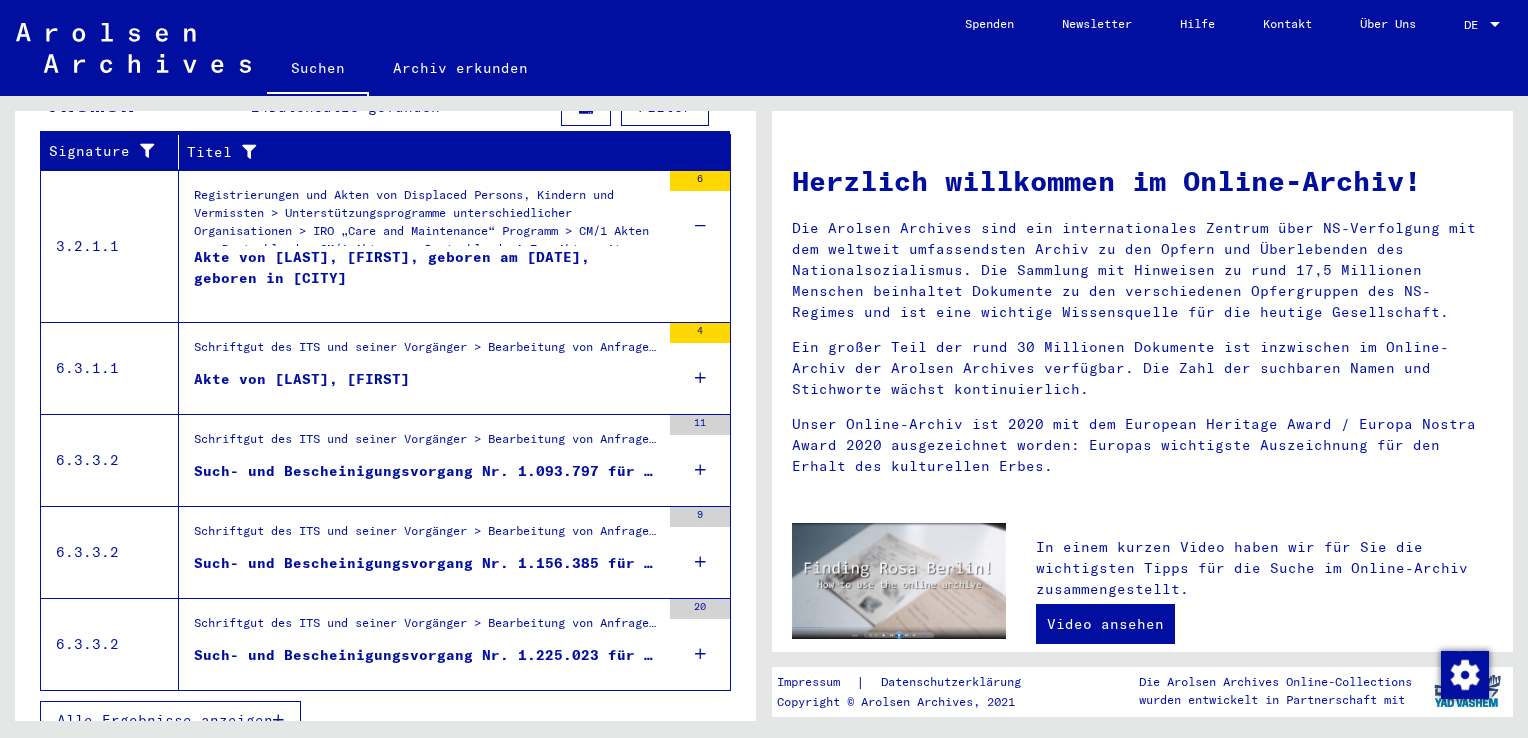 click at bounding box center [700, 470] 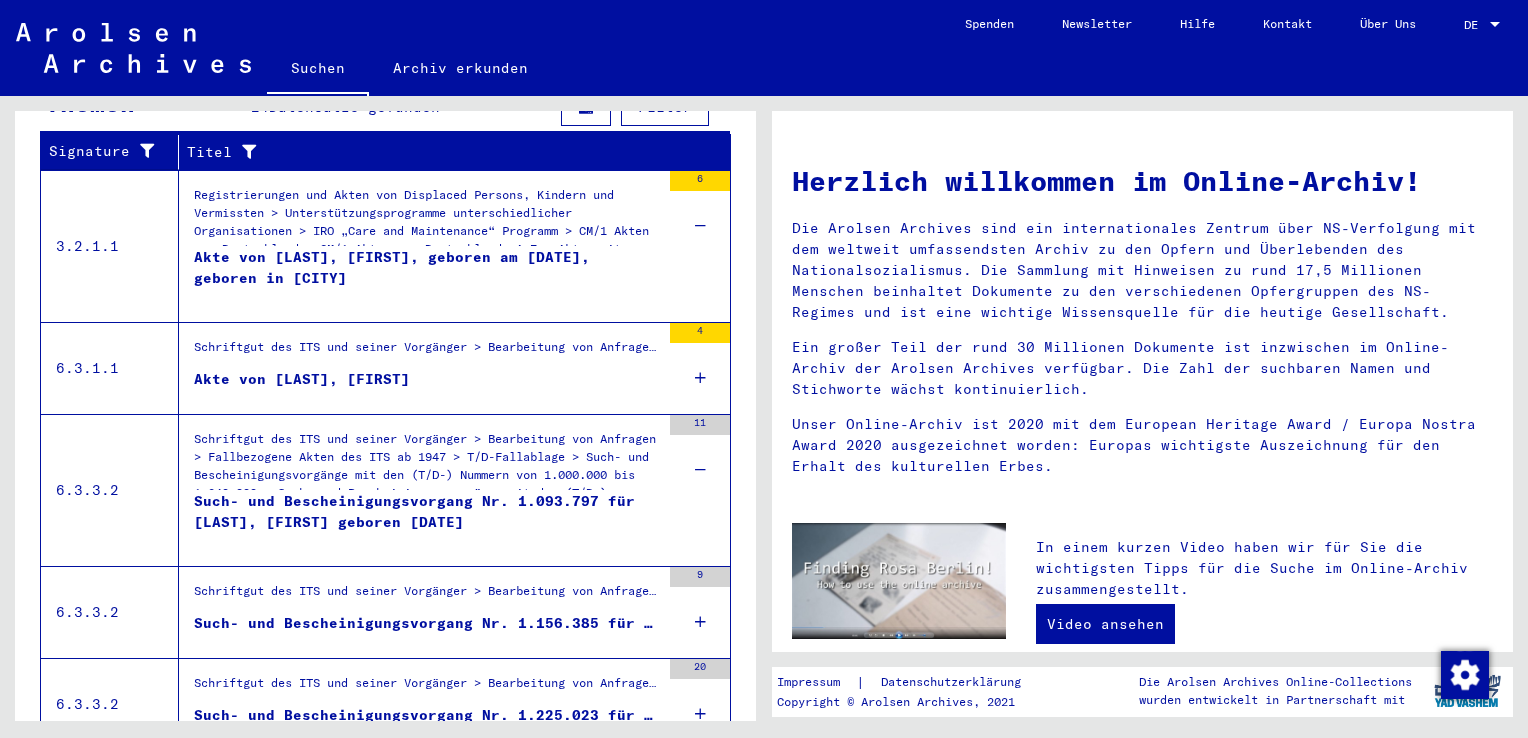 scroll, scrollTop: 773, scrollLeft: 0, axis: vertical 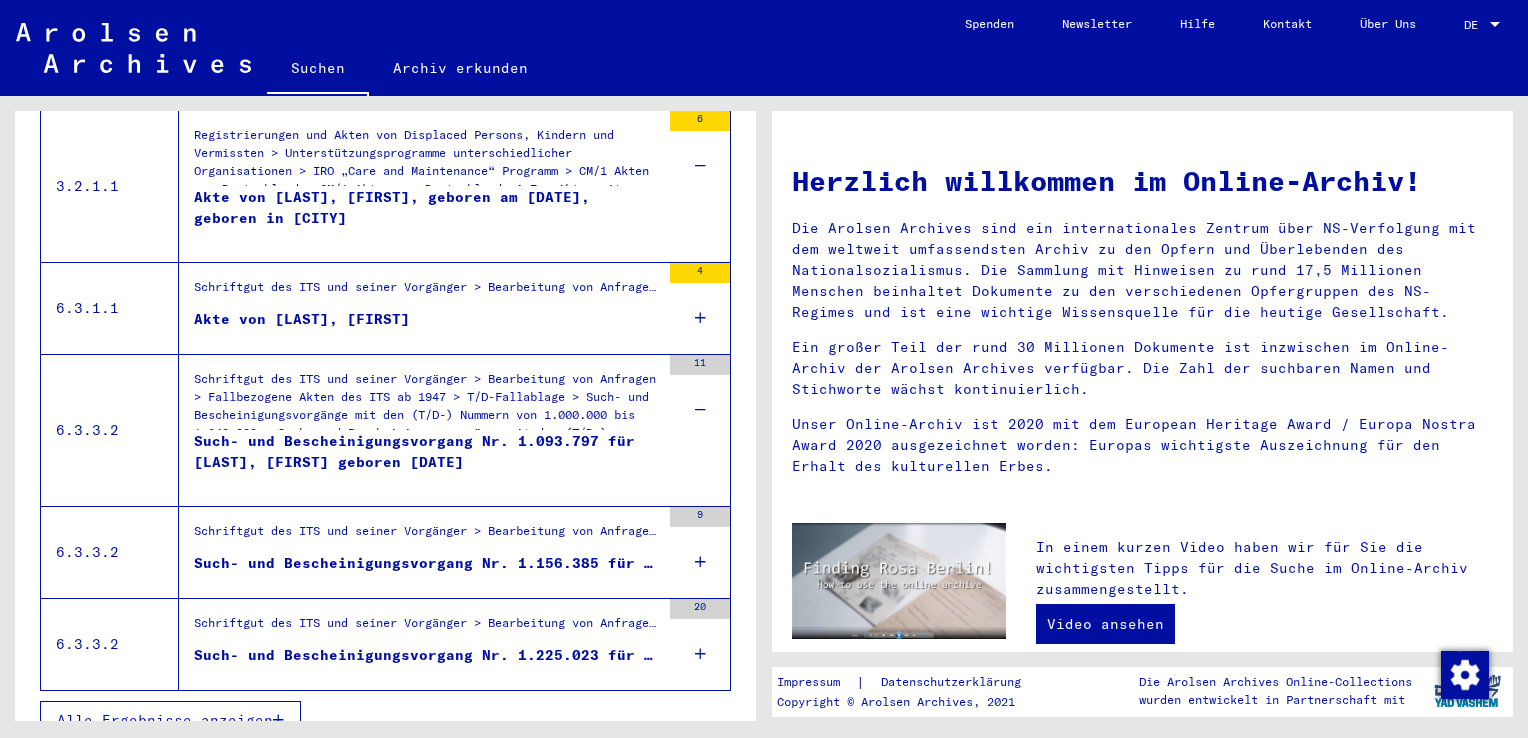 click on "Such- und Bescheinigungsvorgang Nr. 1.093.797 für [LAST], [FIRST] geboren [DATE]" at bounding box center [427, 461] 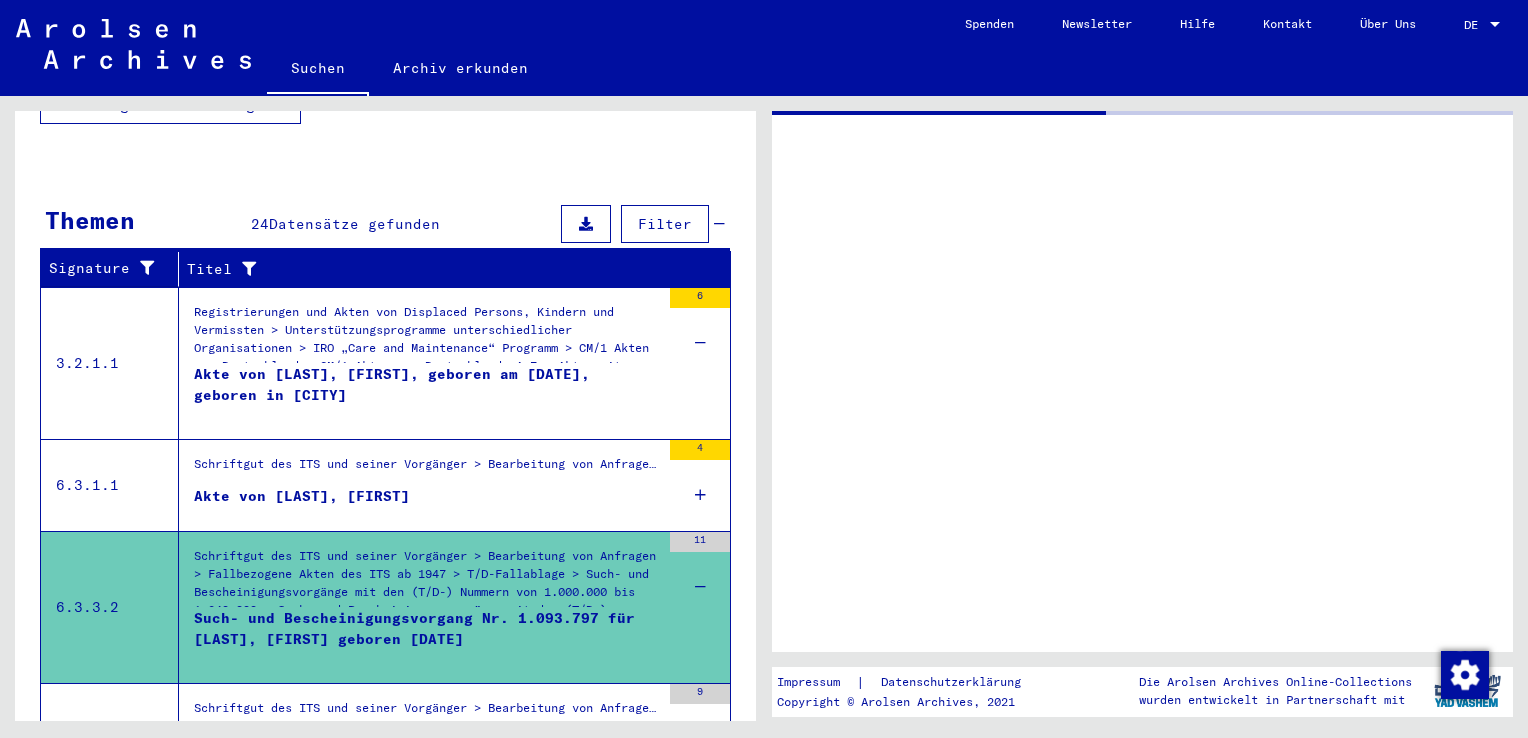 scroll, scrollTop: 414, scrollLeft: 0, axis: vertical 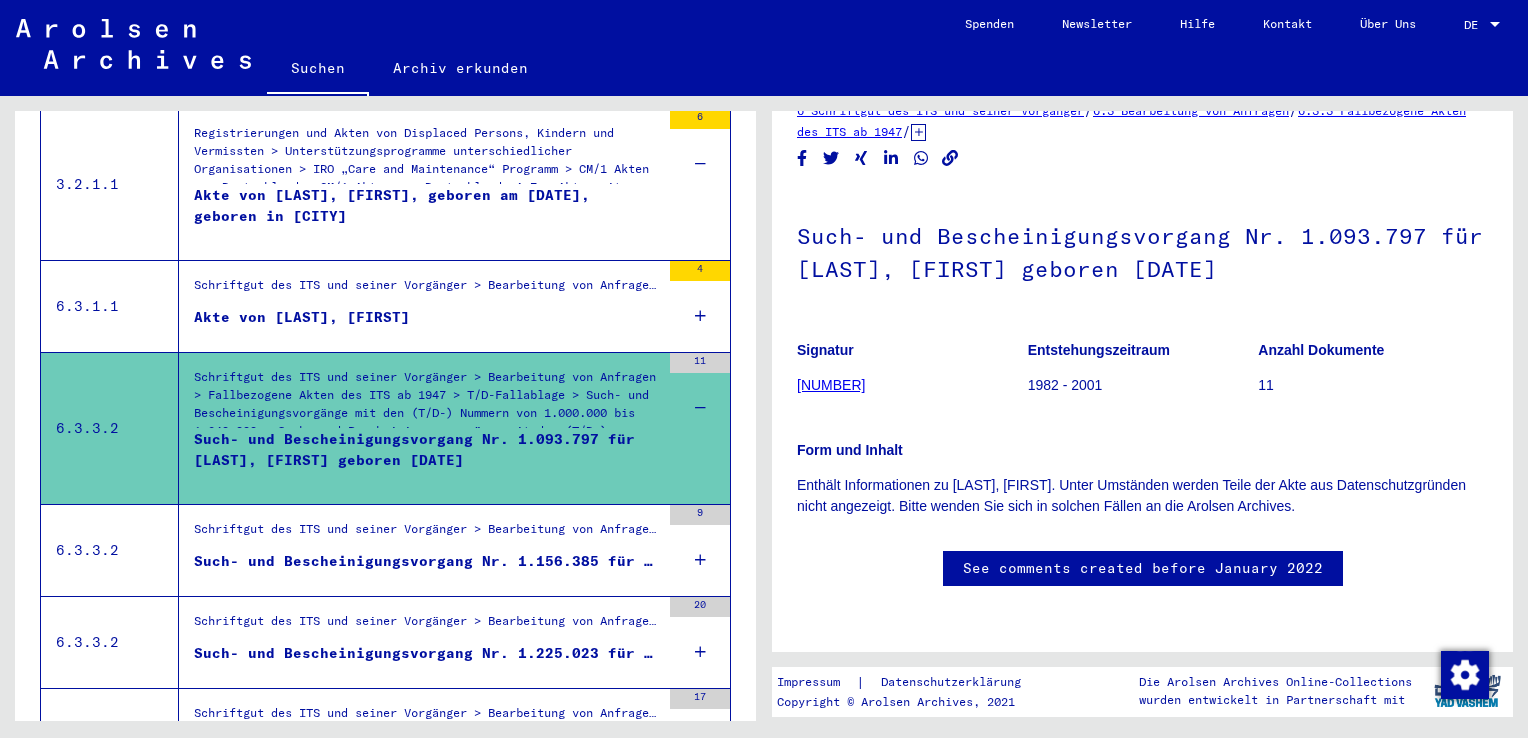 click on "[NUMBER]" 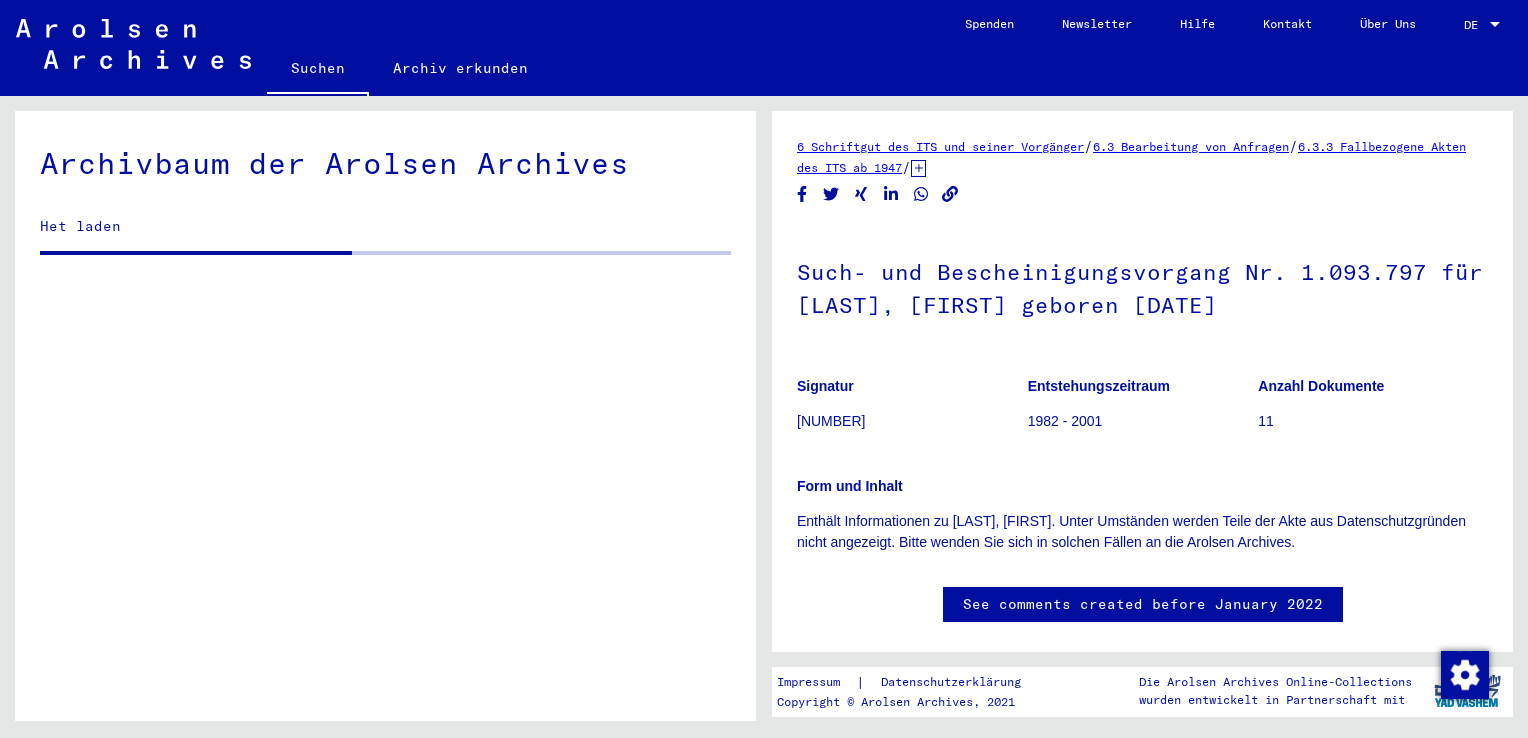 scroll, scrollTop: 0, scrollLeft: 0, axis: both 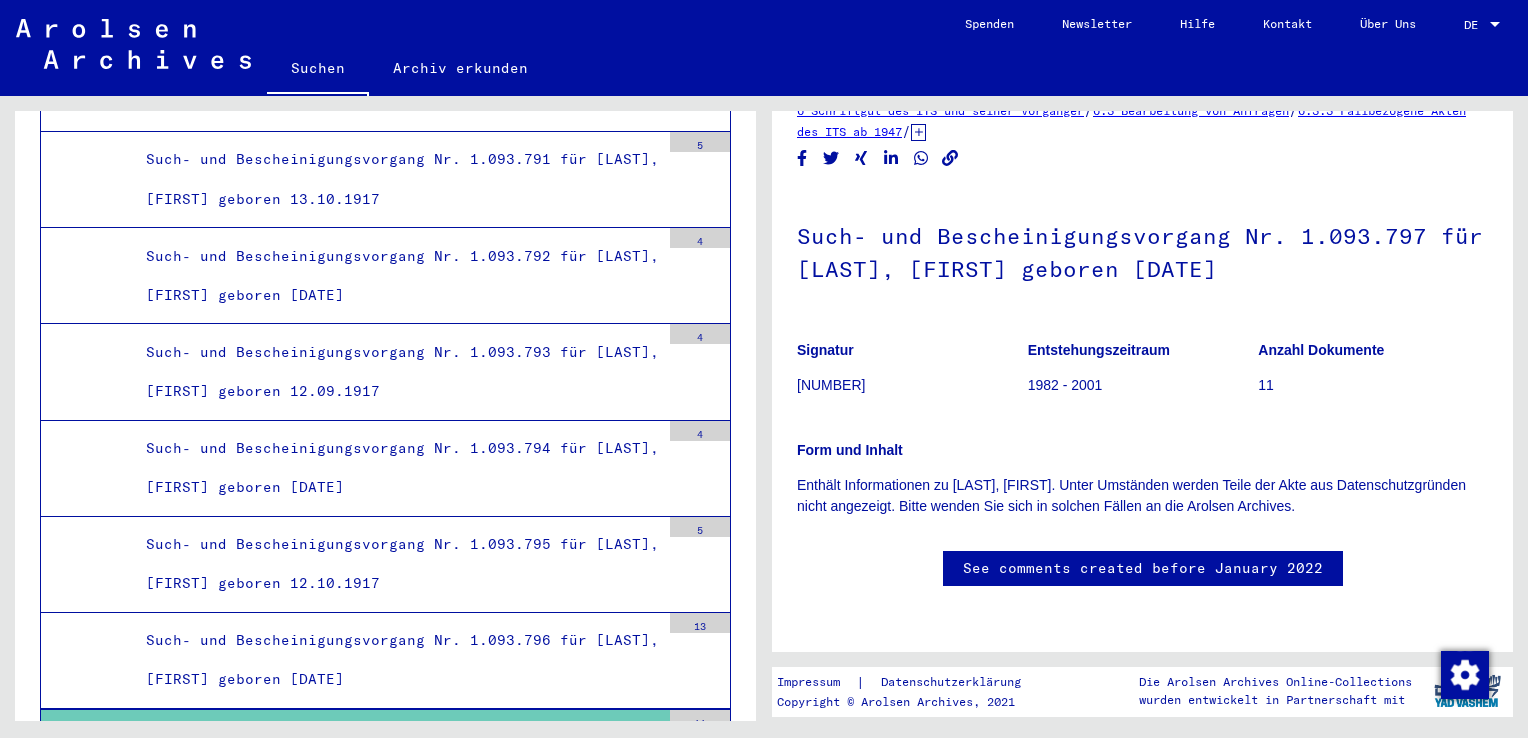 click on "Such- und Bescheinigungsvorgang Nr. 1.093.797 für [LAST], [FIRST] geboren [DATE]" at bounding box center [395, 757] 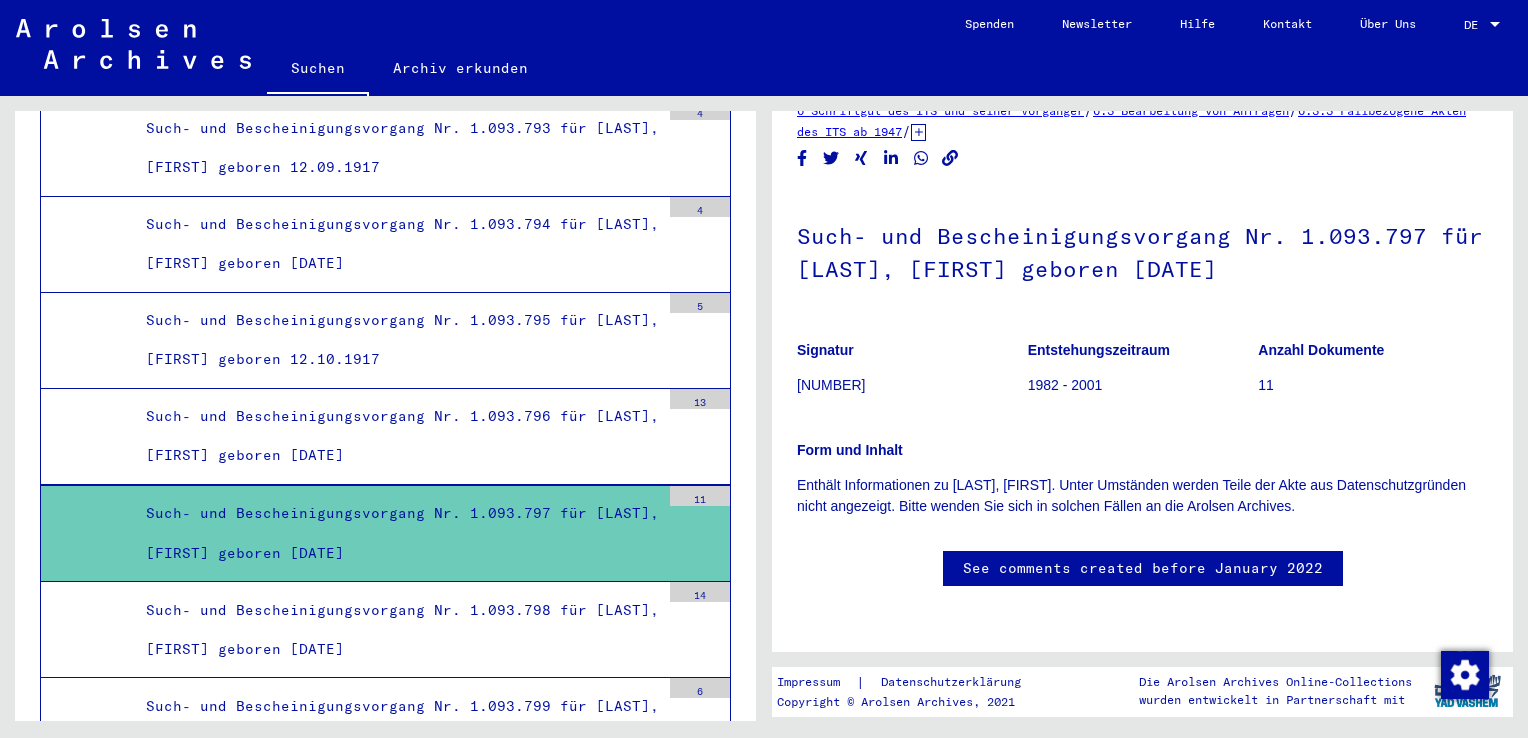 scroll, scrollTop: 44632, scrollLeft: 0, axis: vertical 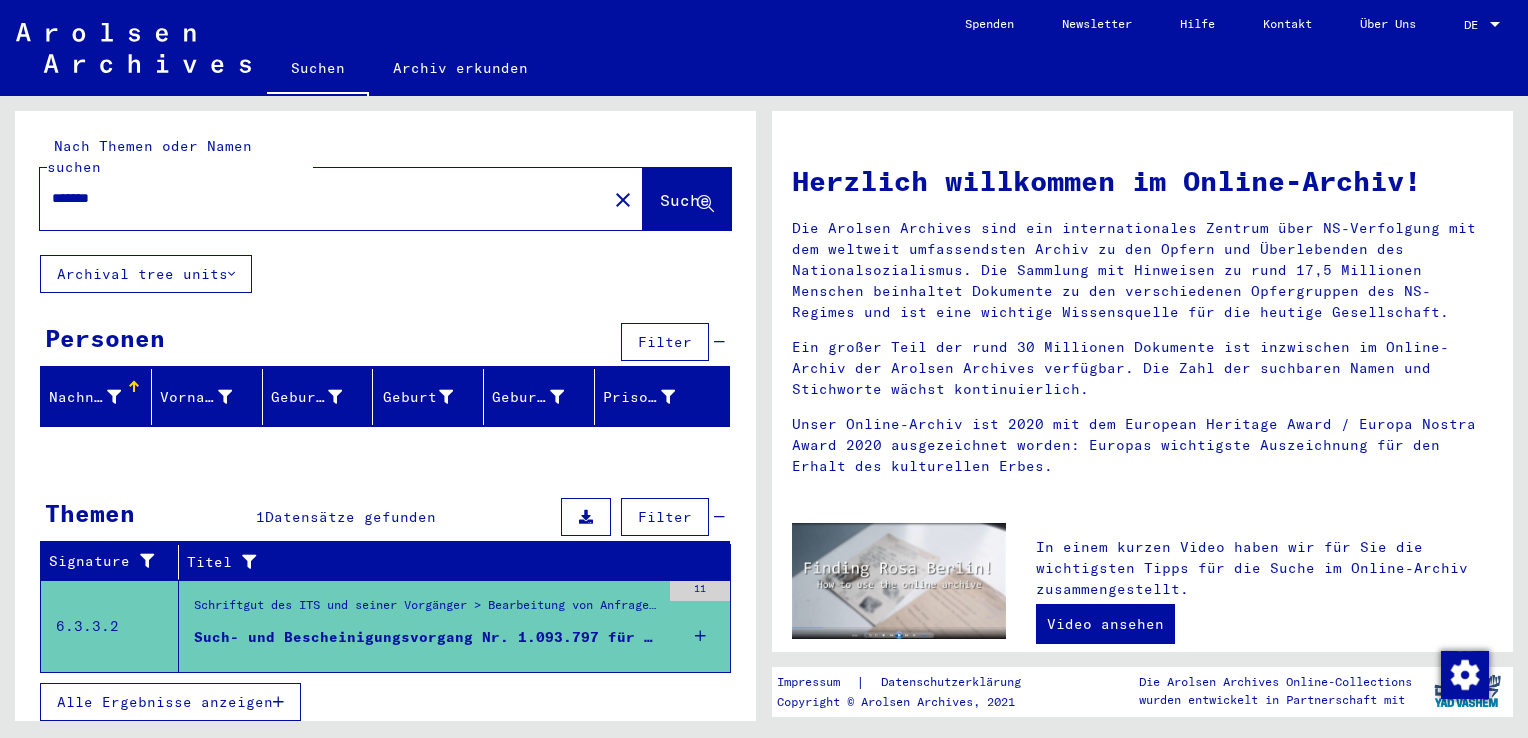 click at bounding box center (700, 636) 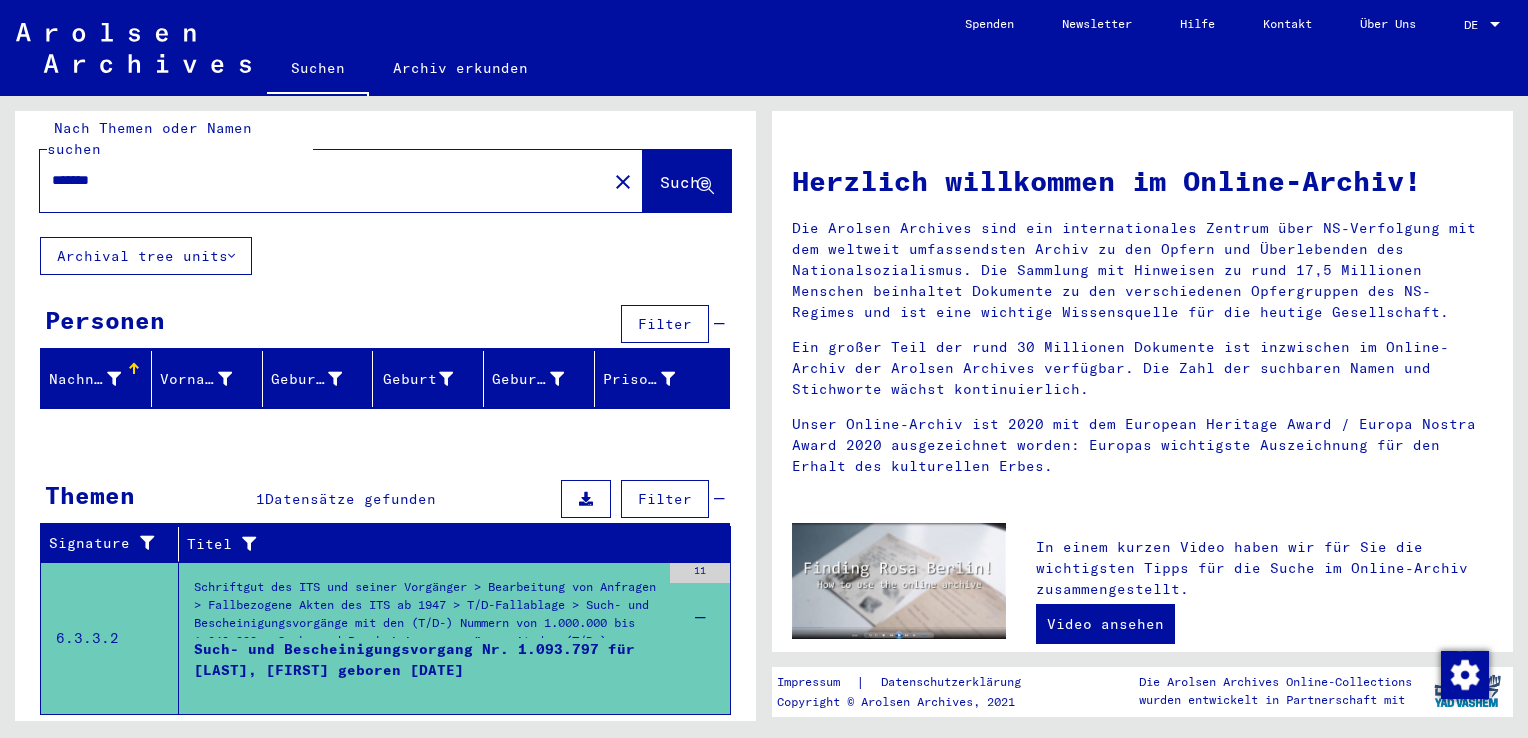 scroll, scrollTop: 44, scrollLeft: 0, axis: vertical 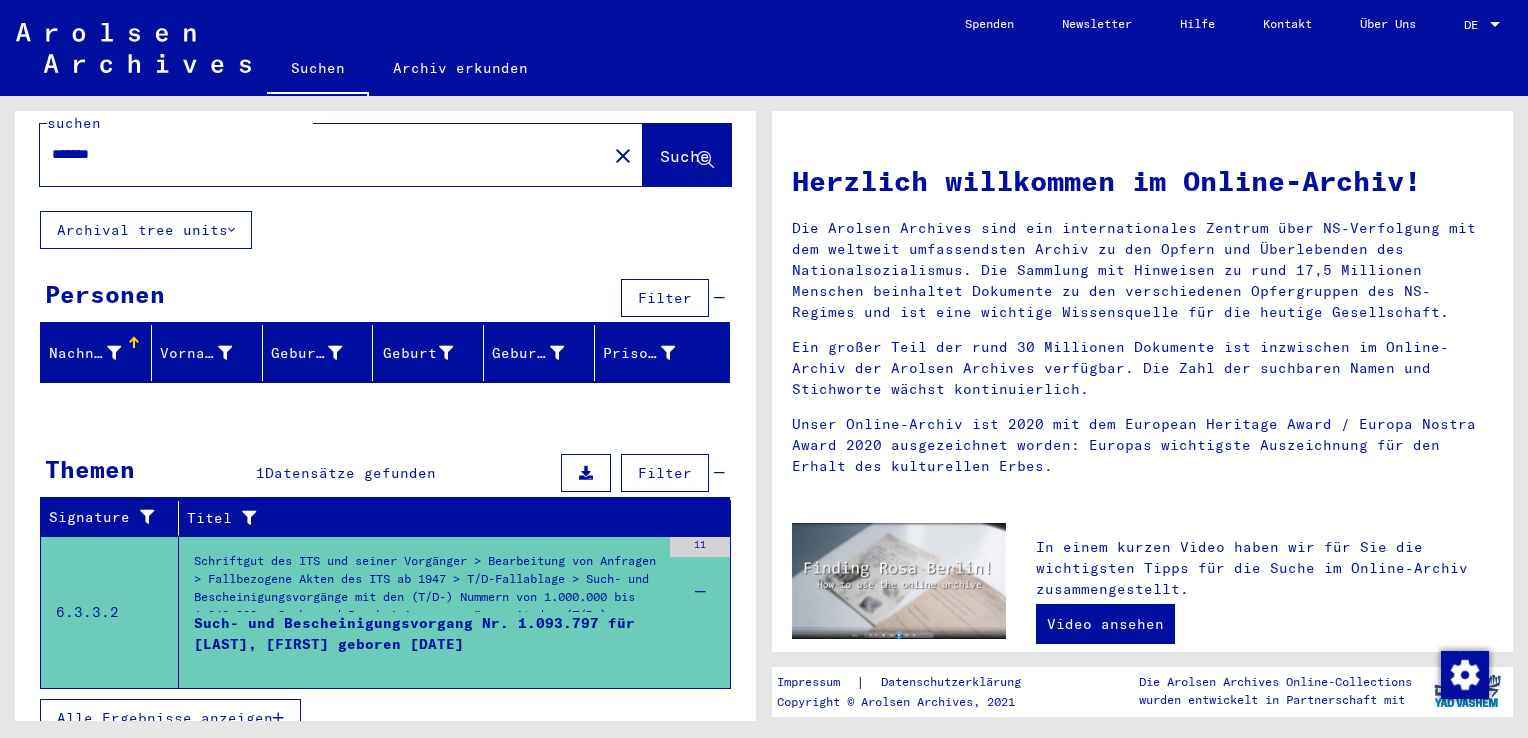 click at bounding box center [278, 718] 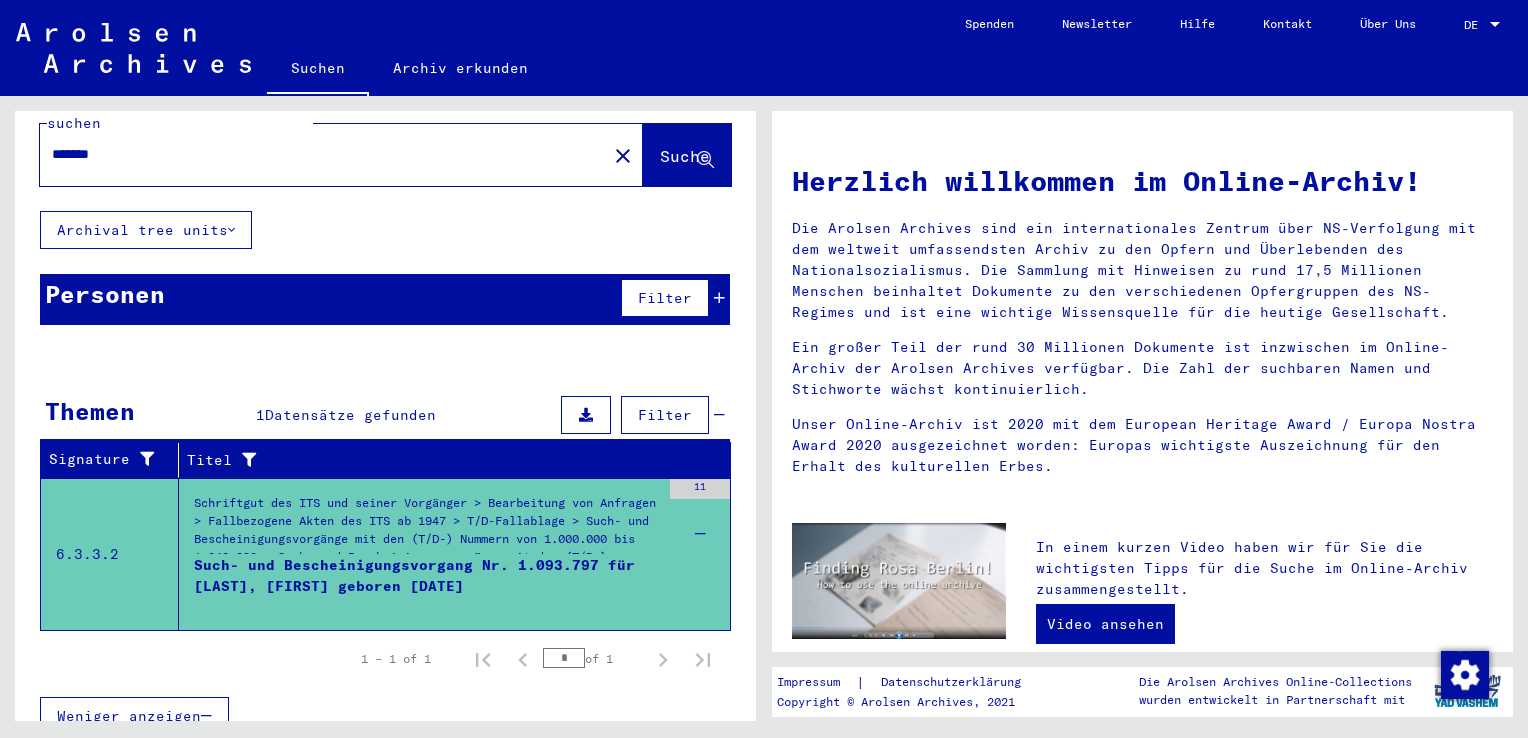 scroll, scrollTop: 43, scrollLeft: 0, axis: vertical 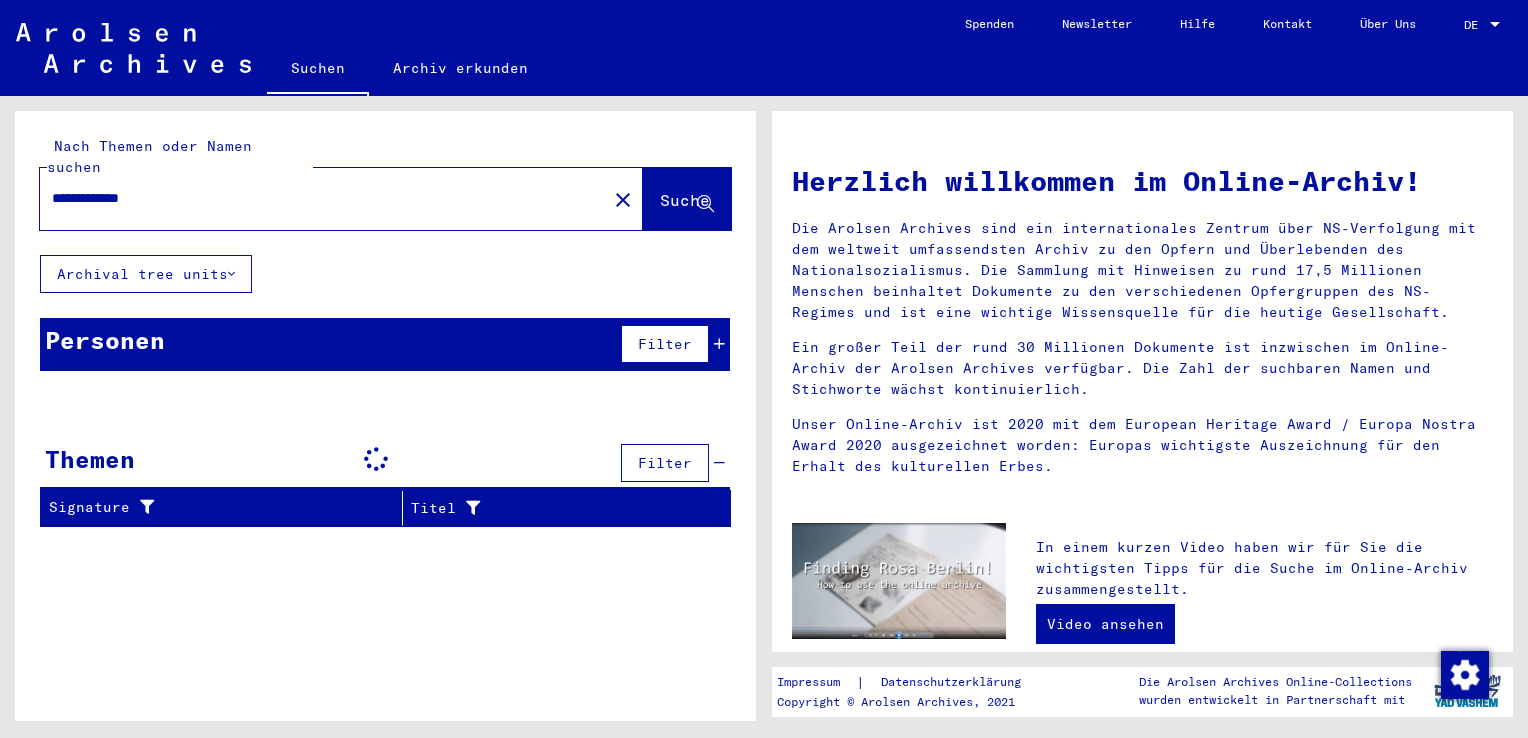 type on "**********" 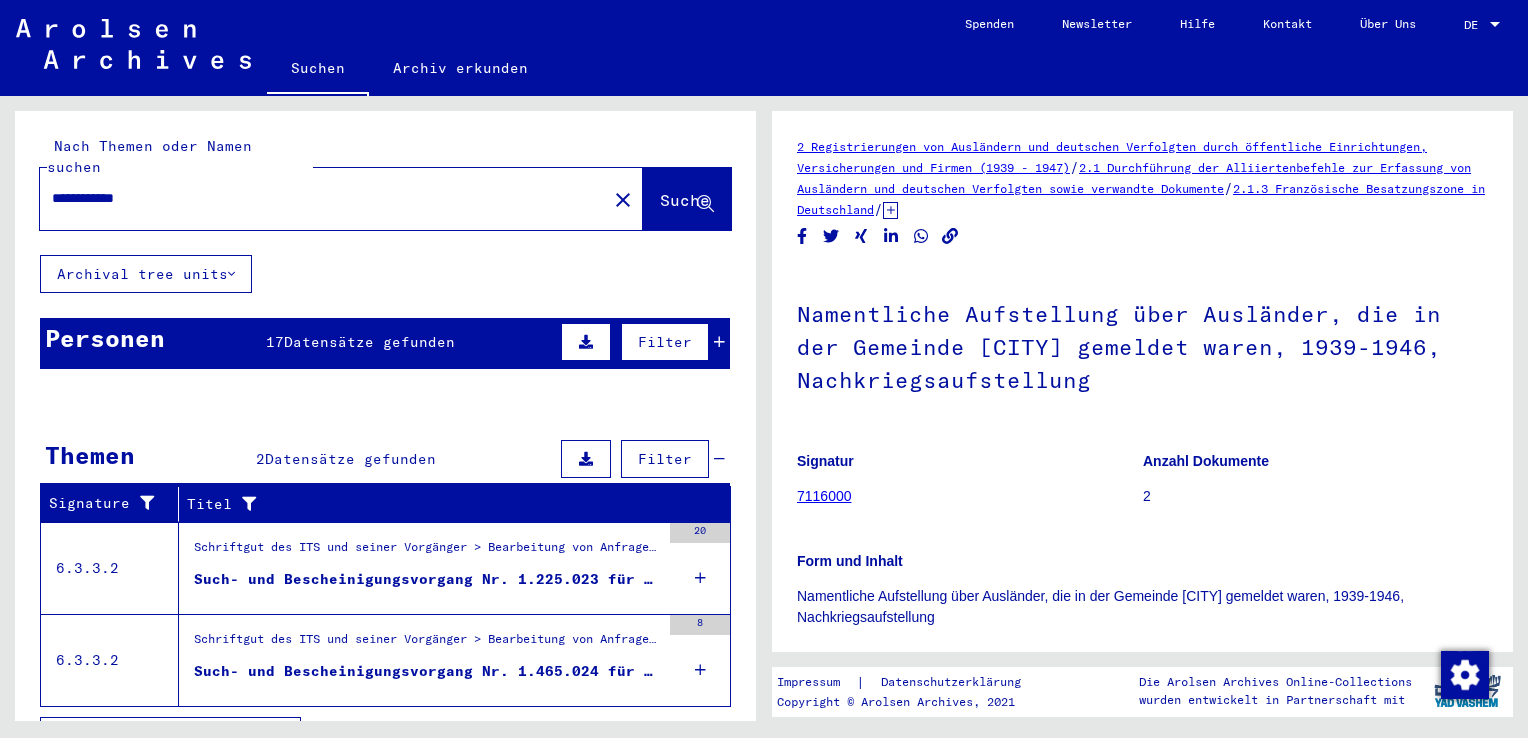 scroll, scrollTop: 0, scrollLeft: 0, axis: both 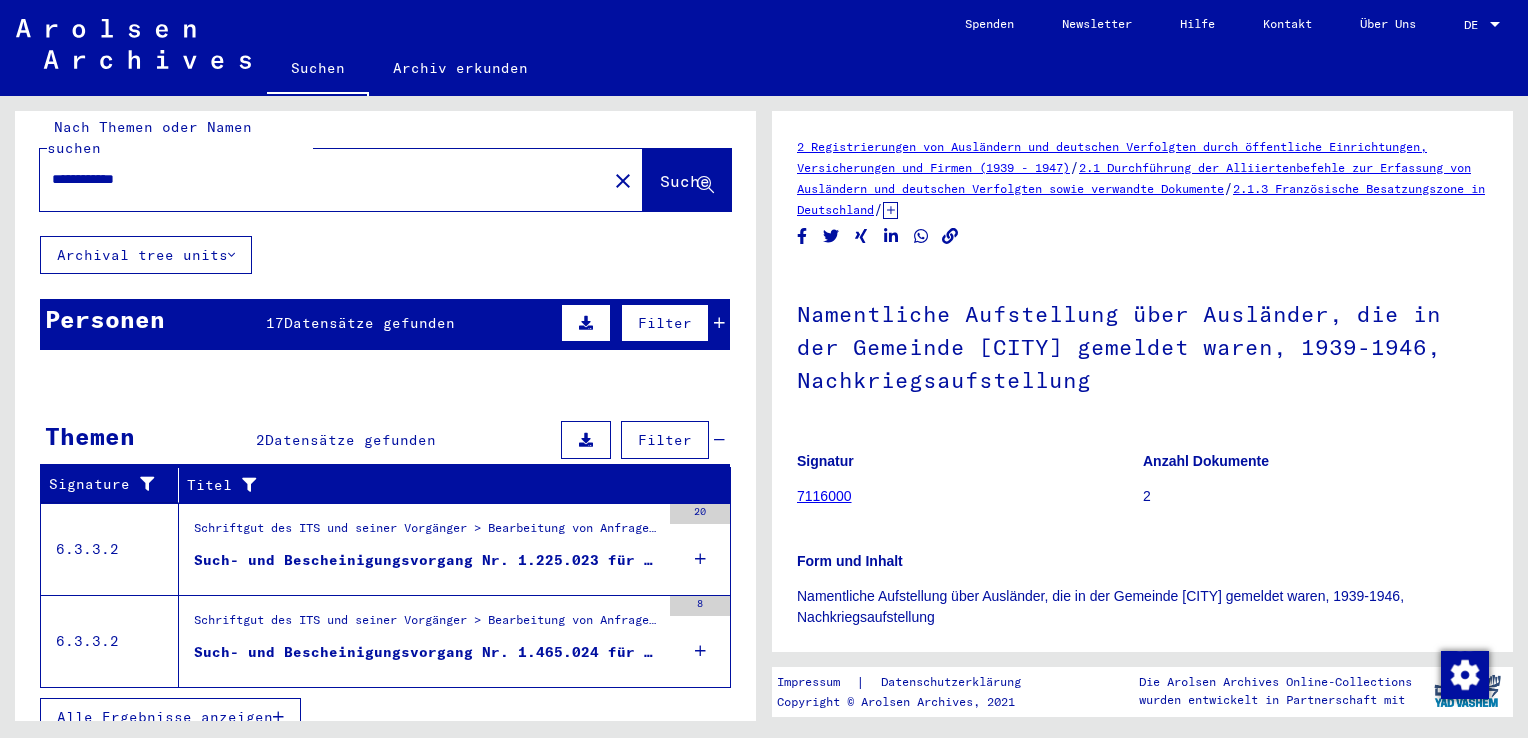 click at bounding box center (662, 581) 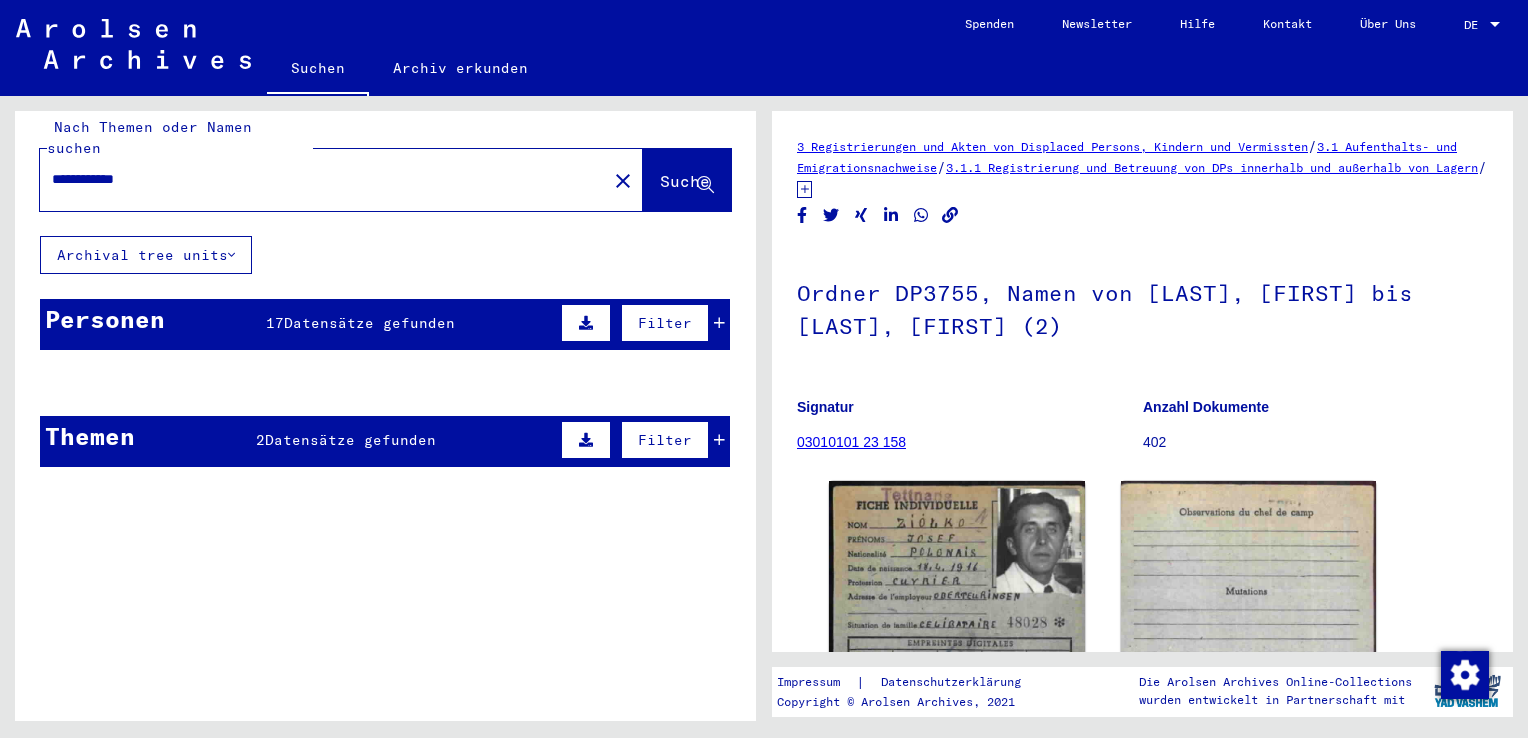 scroll, scrollTop: 0, scrollLeft: 0, axis: both 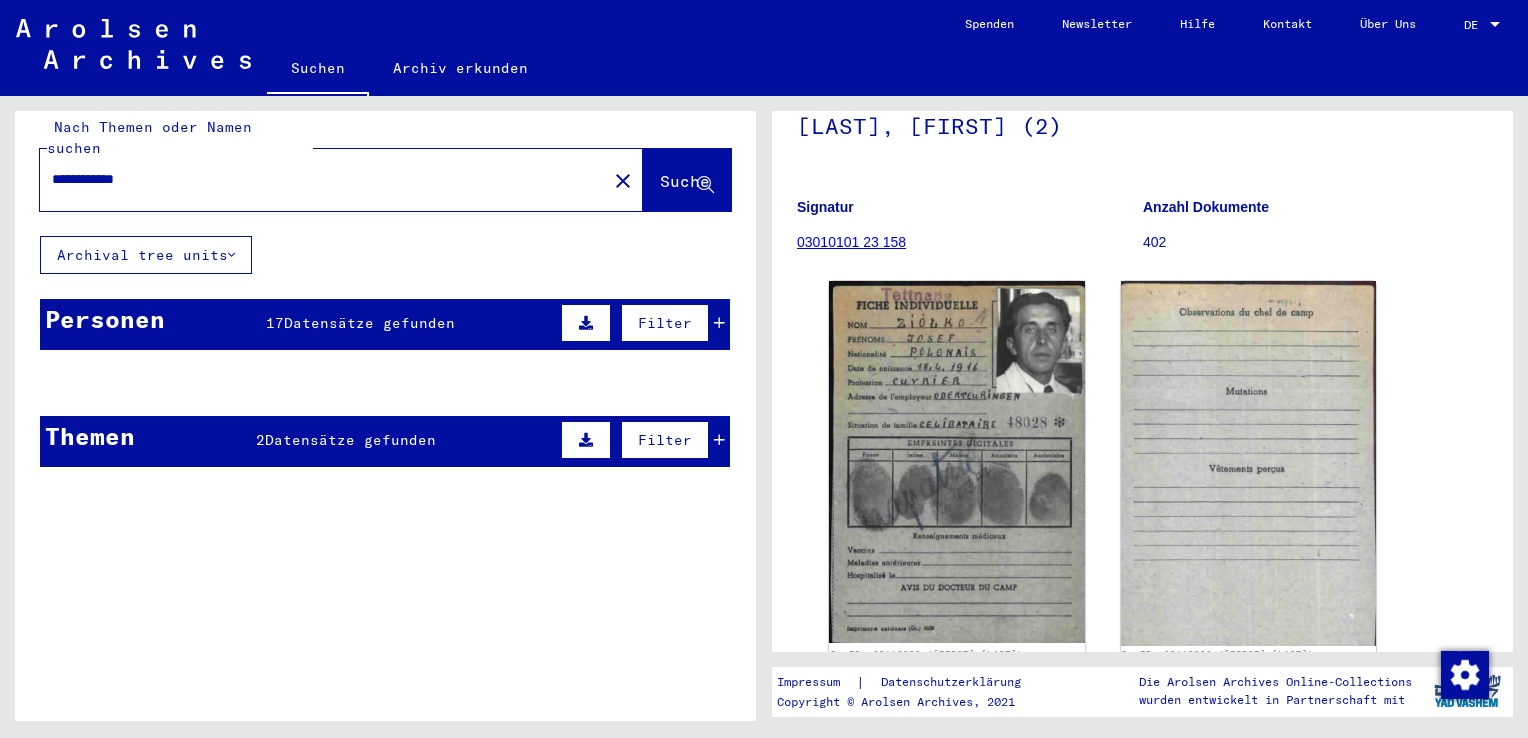 click on "03010101 23 158" 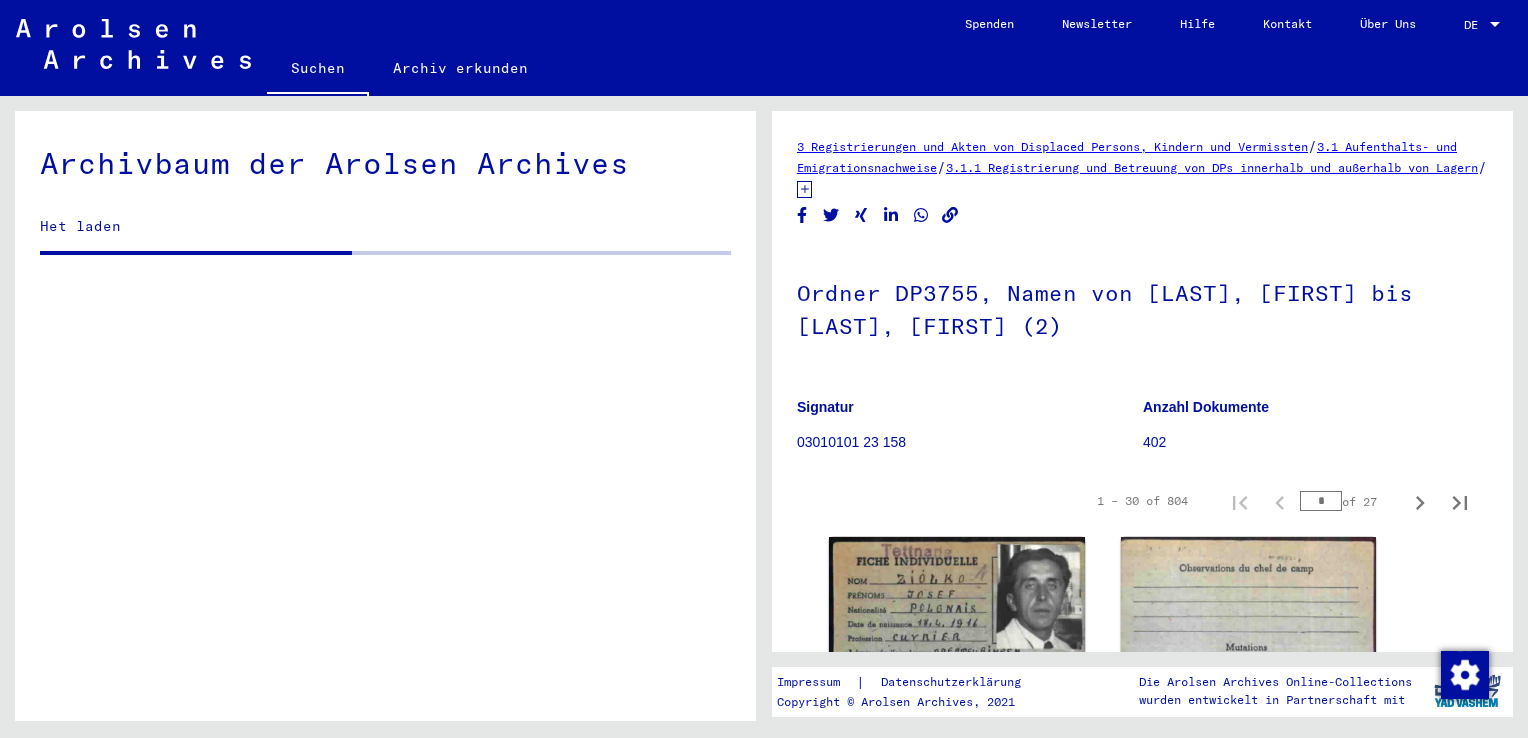 scroll, scrollTop: 0, scrollLeft: 0, axis: both 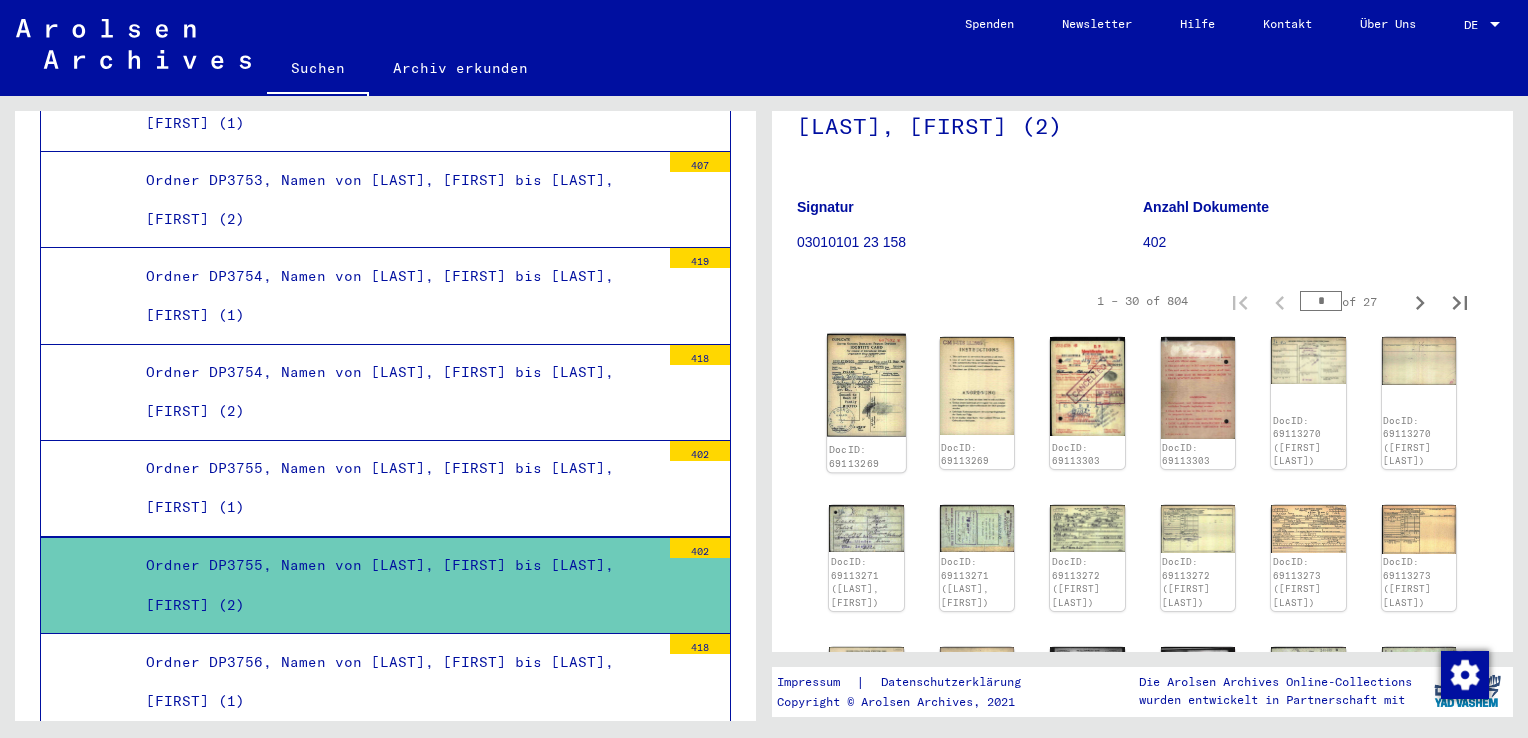 click 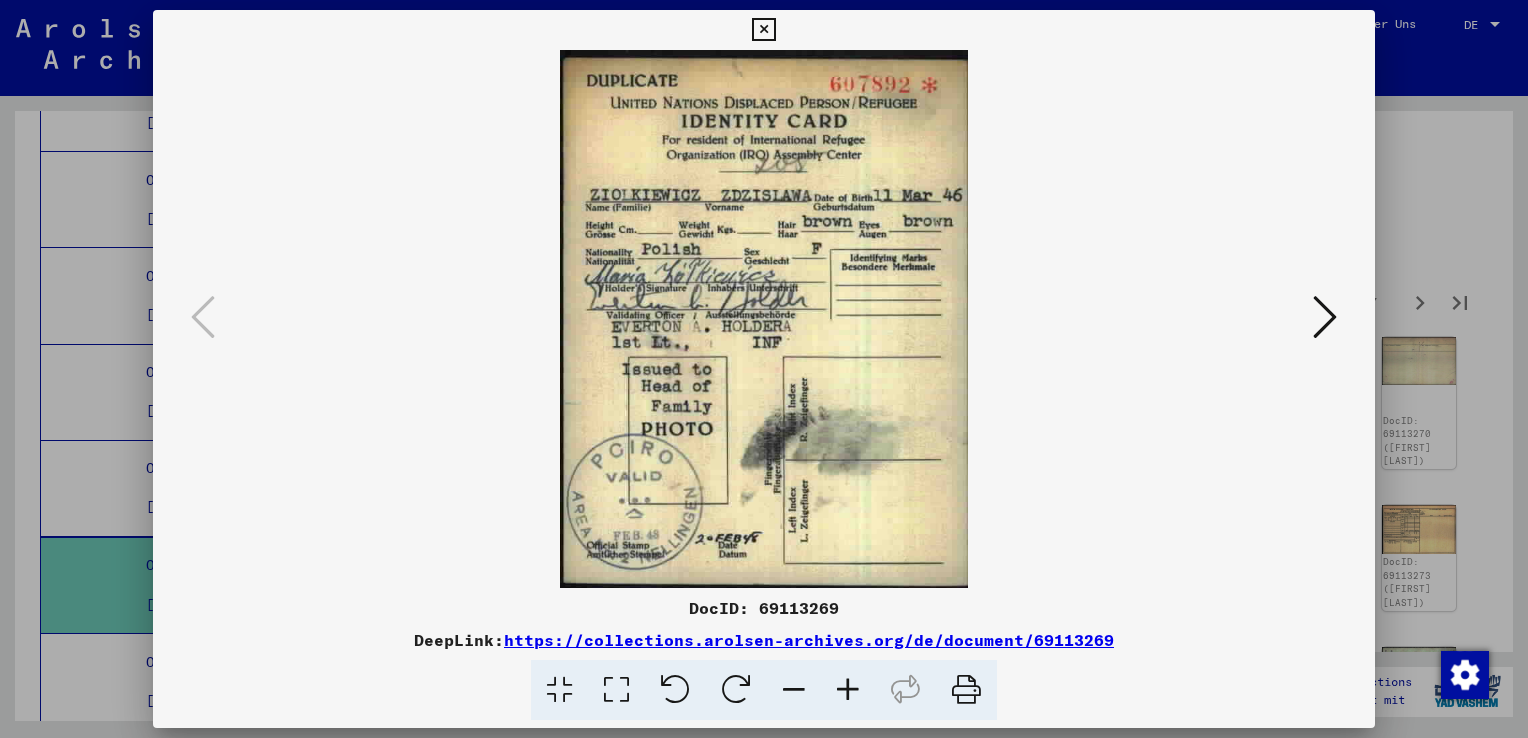 click at bounding box center [1325, 317] 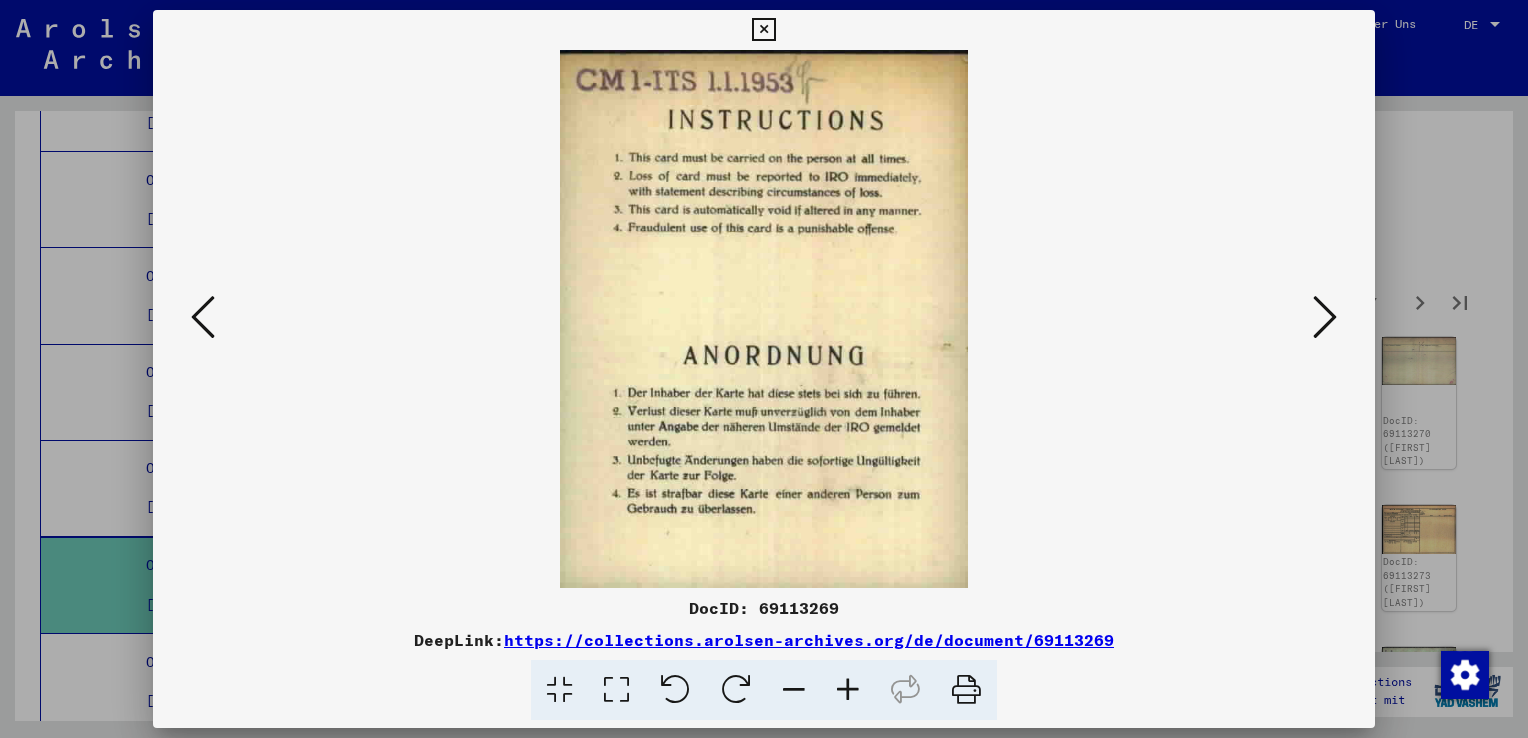 click at bounding box center (1325, 317) 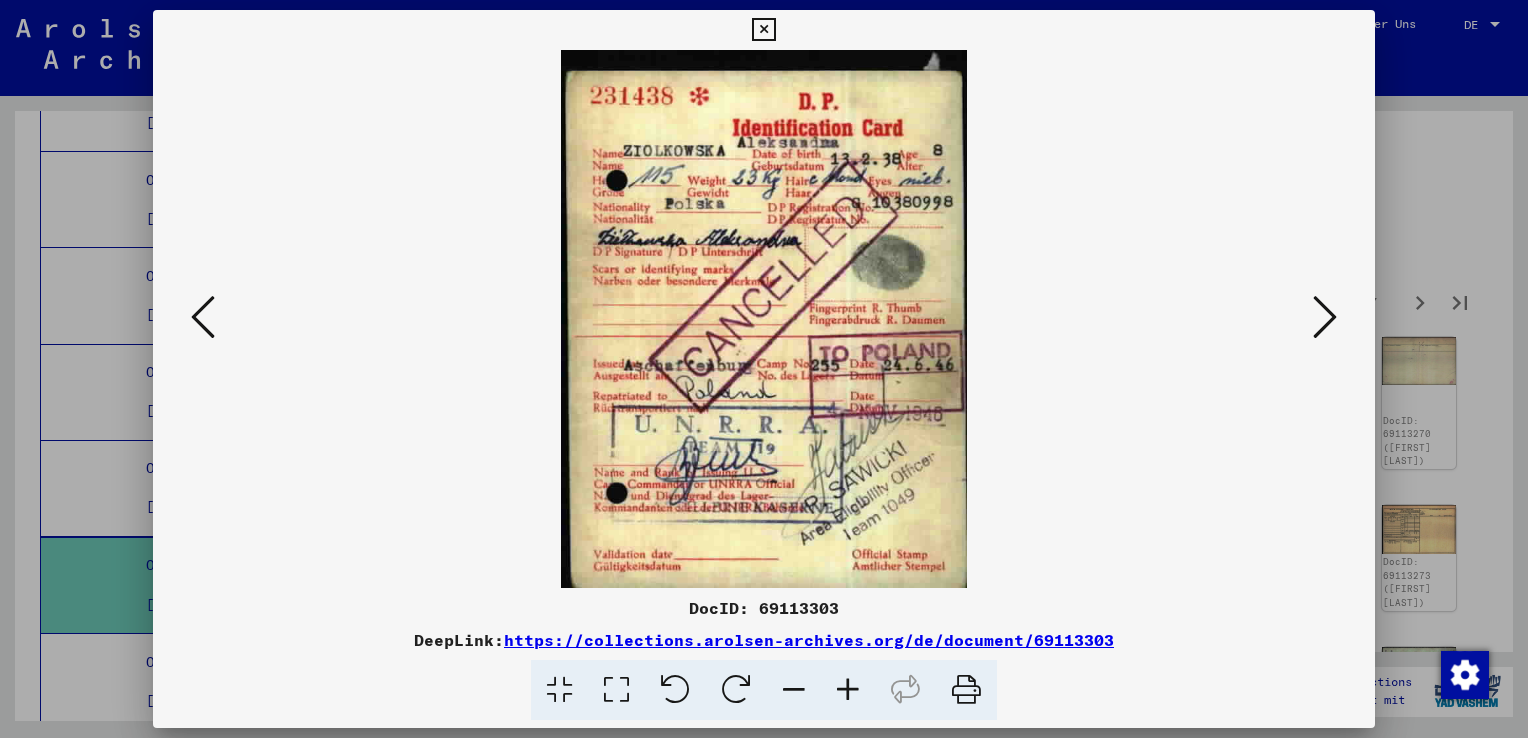 click at bounding box center (1325, 317) 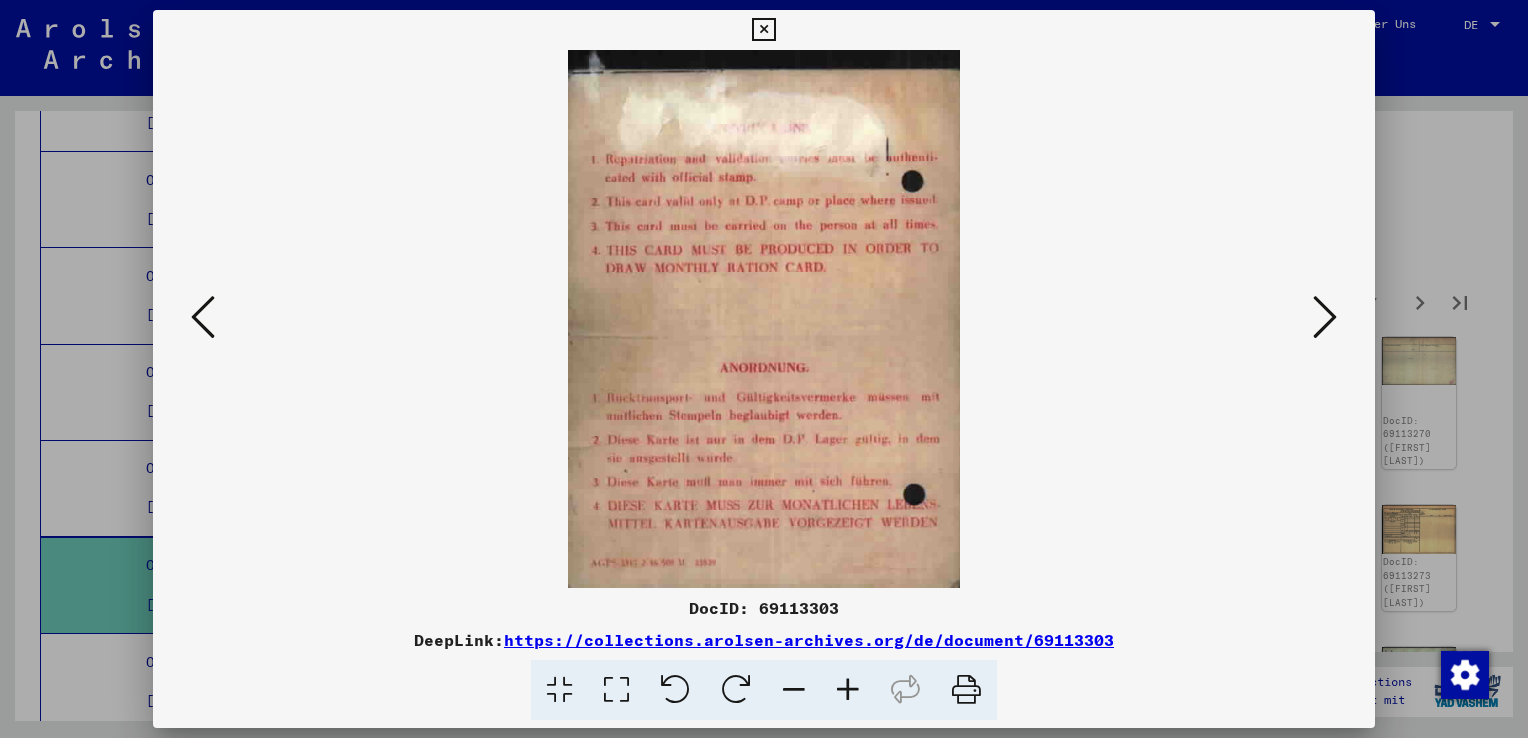 click at bounding box center [1325, 317] 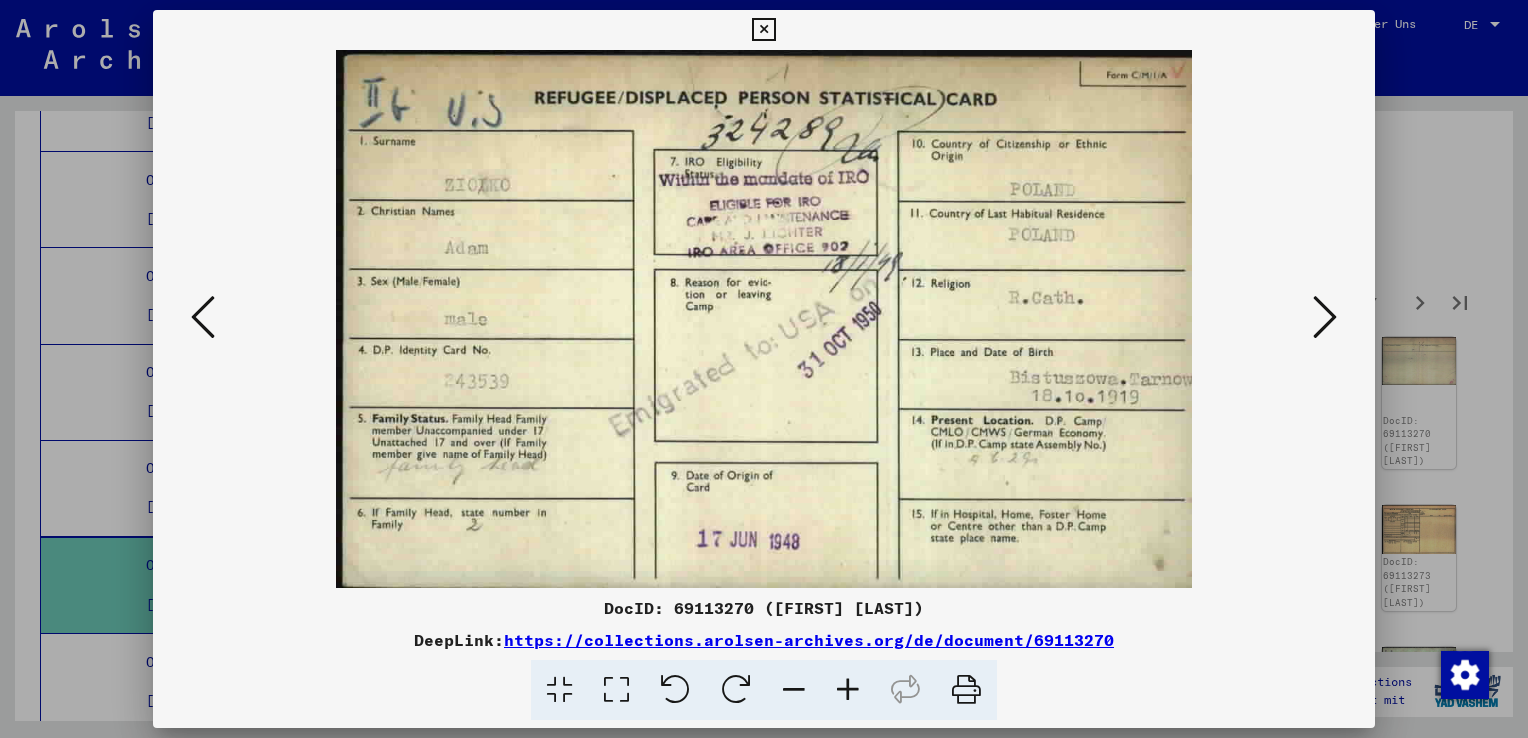 click at bounding box center (1325, 317) 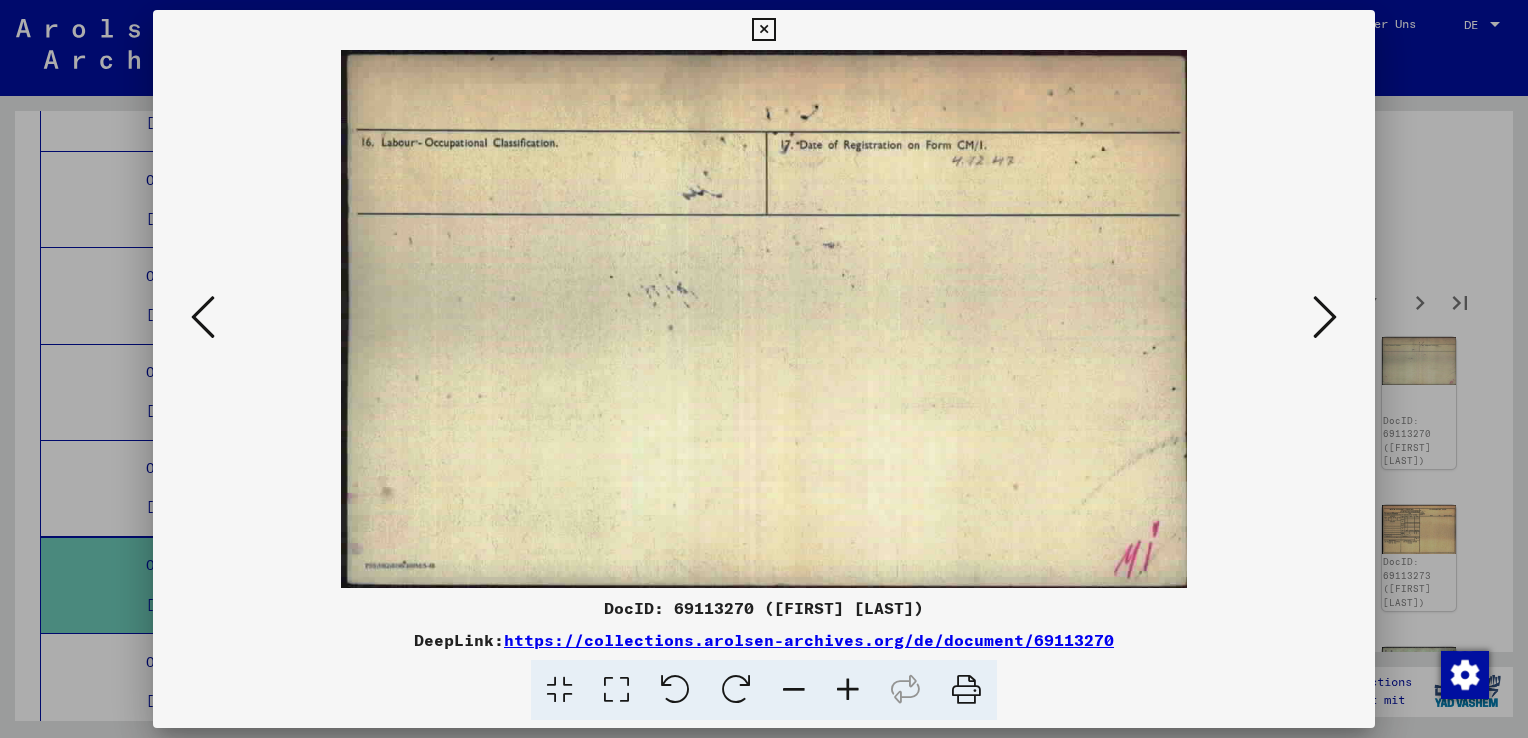 click at bounding box center [1325, 317] 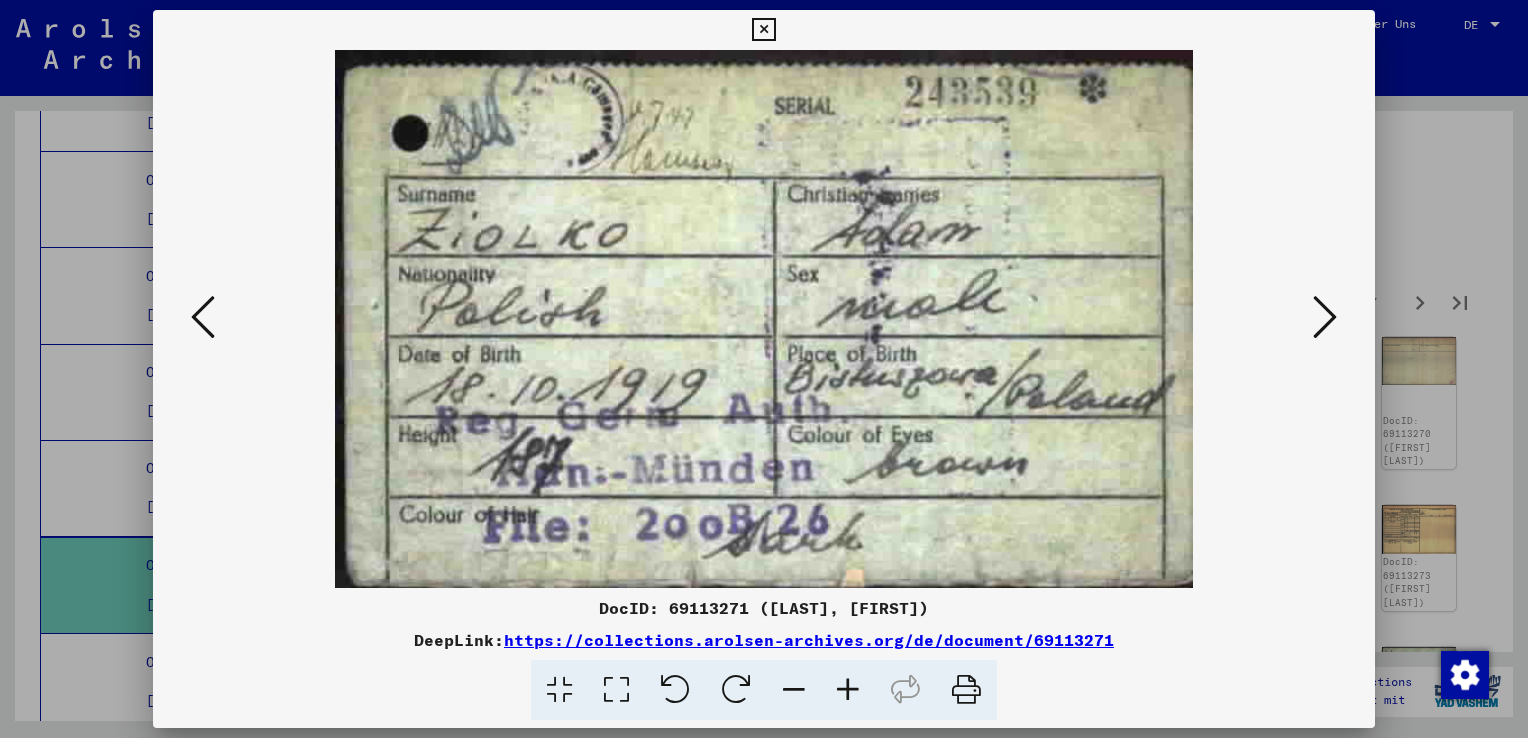 click at bounding box center [1325, 317] 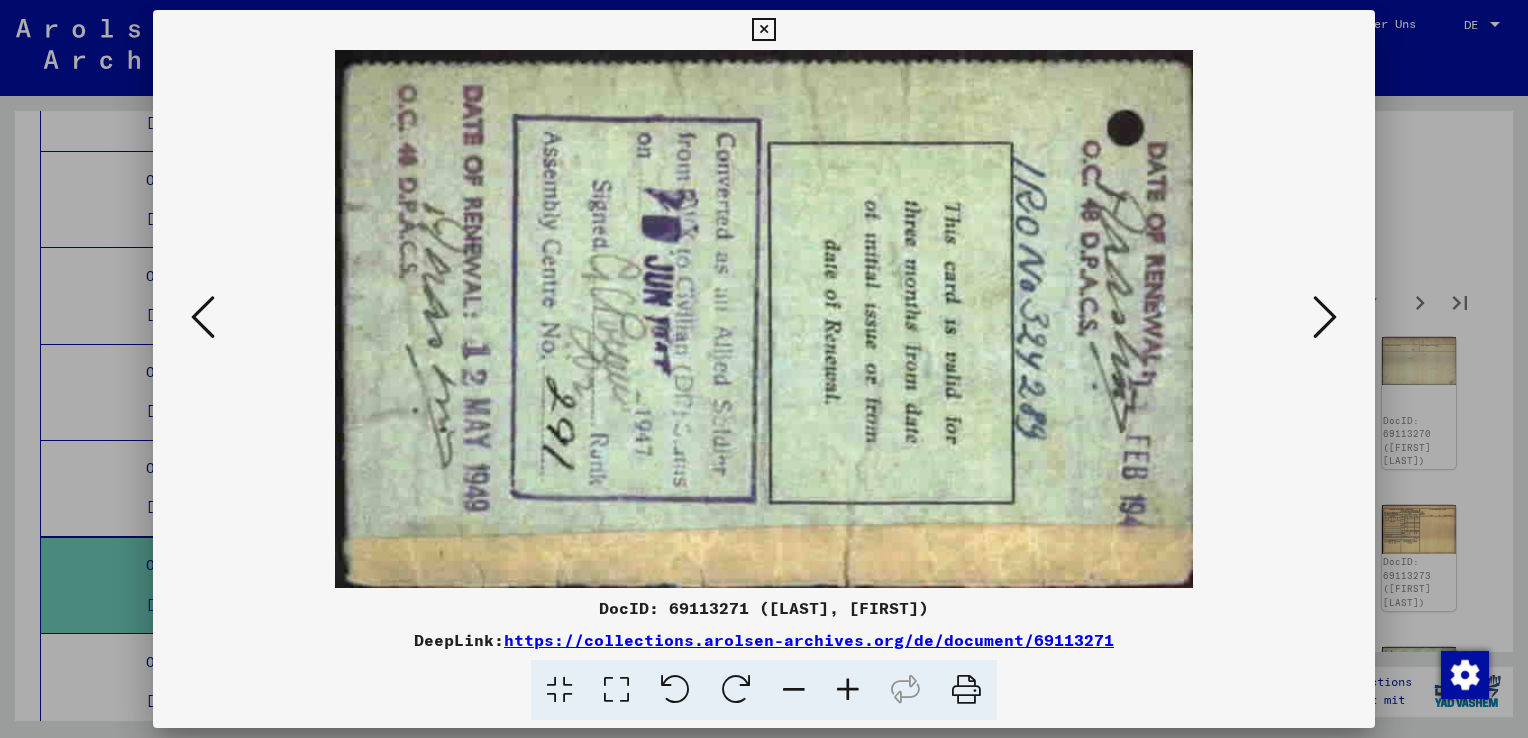 click at bounding box center [1325, 317] 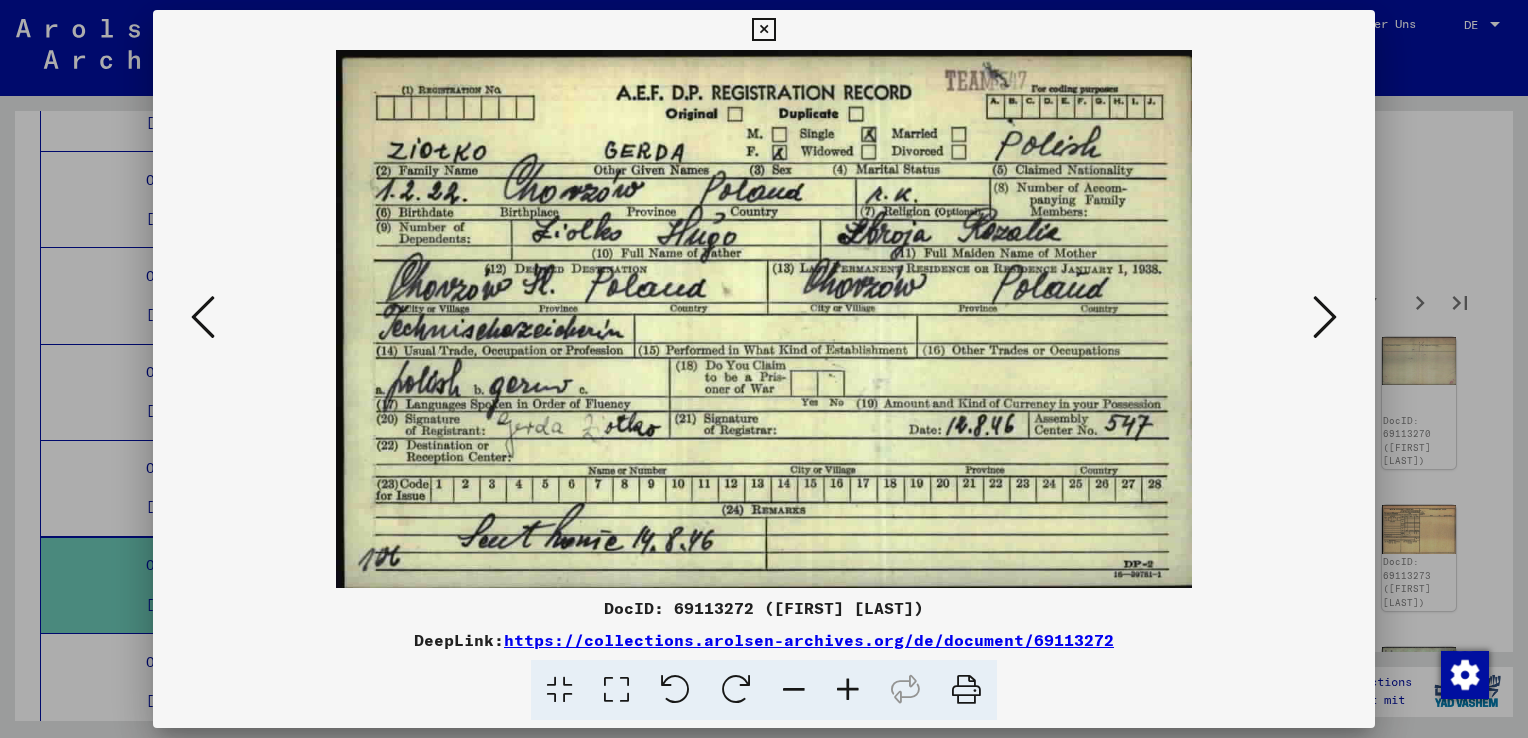 click at bounding box center (1325, 317) 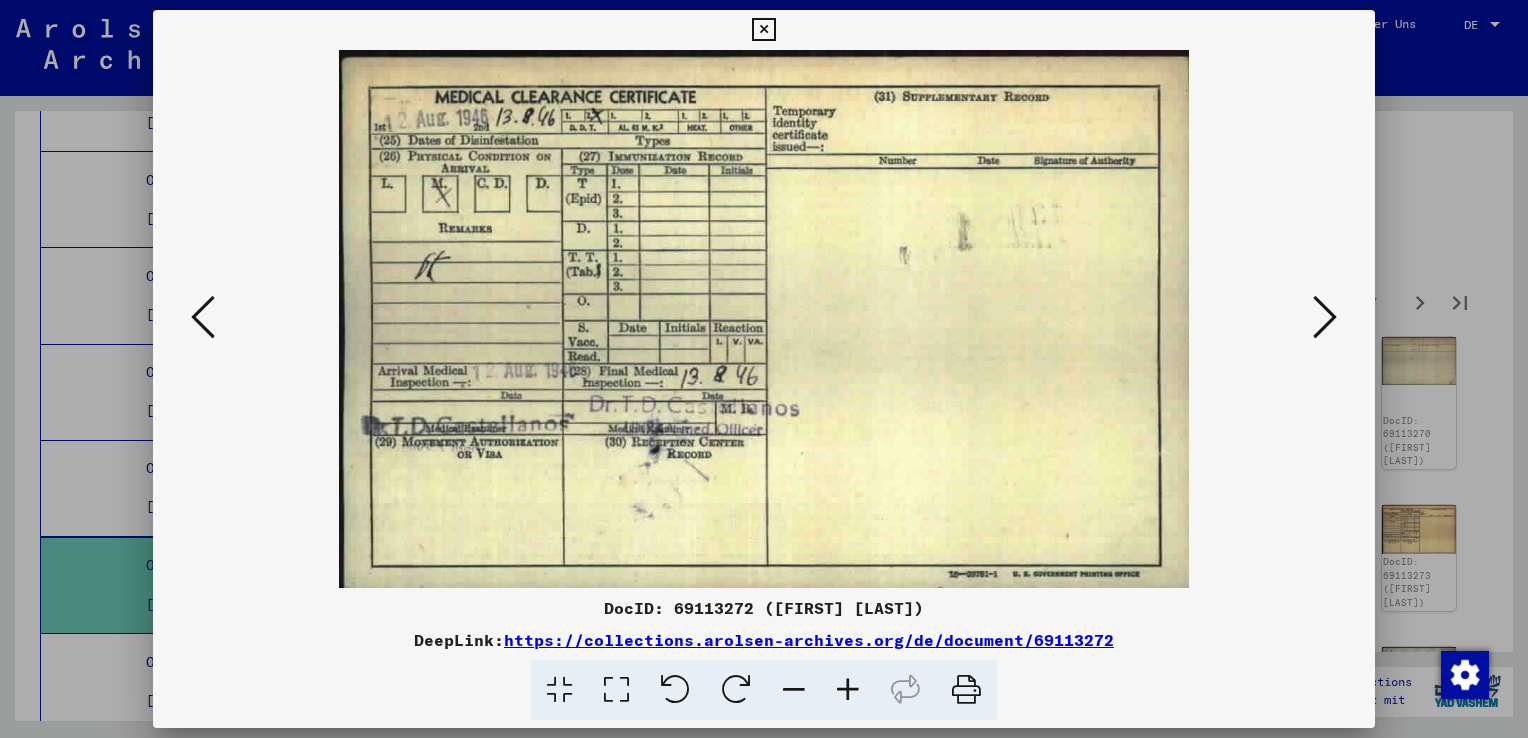 click at bounding box center [1325, 317] 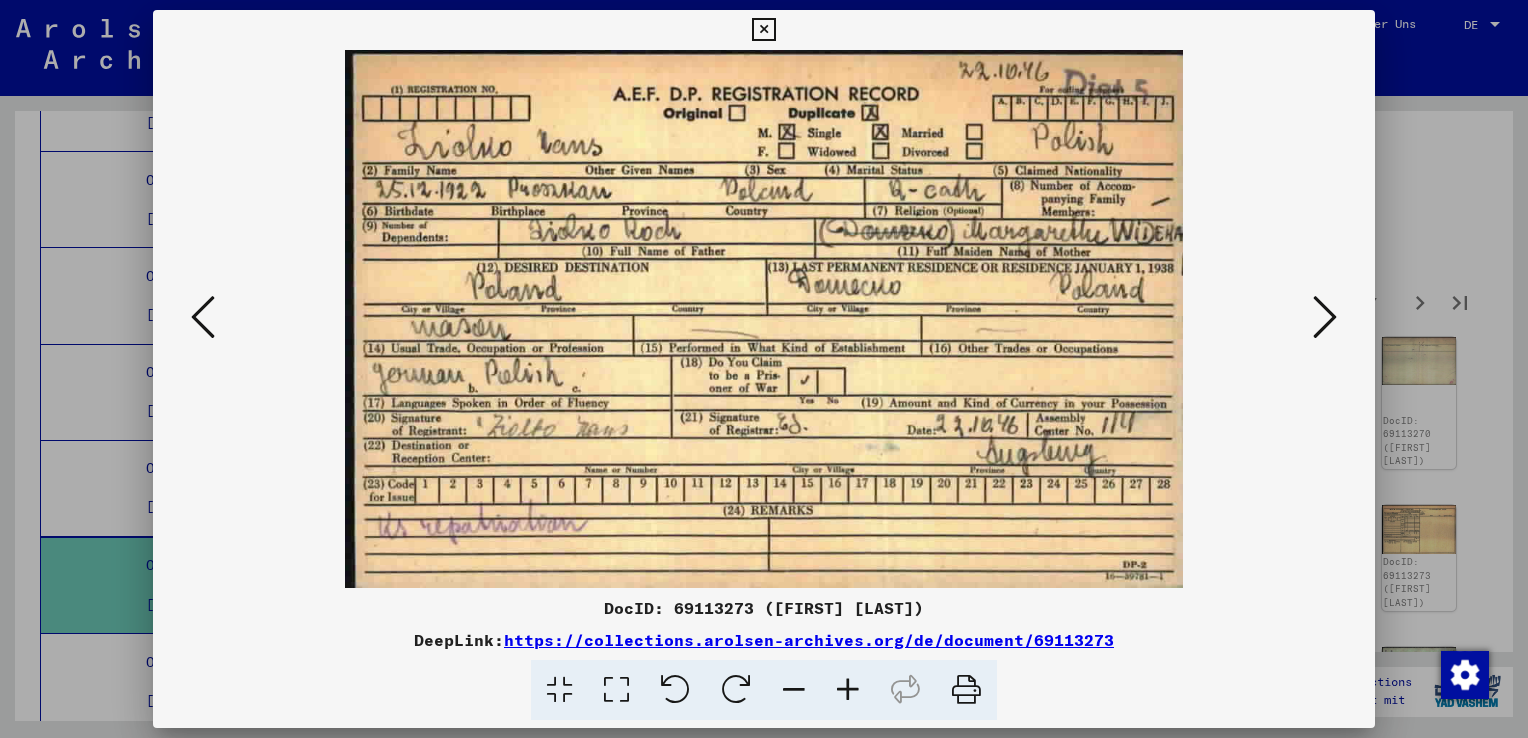 click at bounding box center [1325, 317] 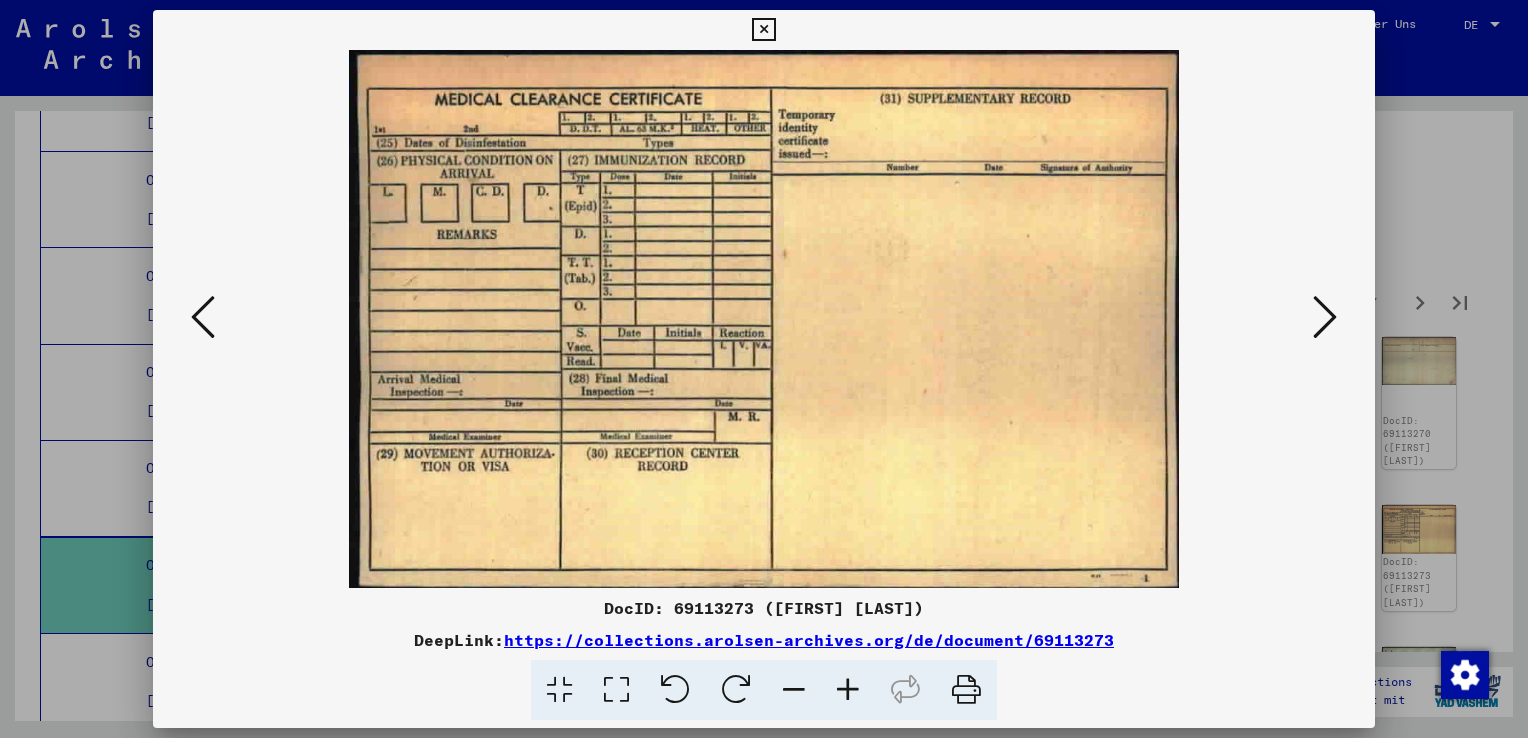 click at bounding box center [1325, 317] 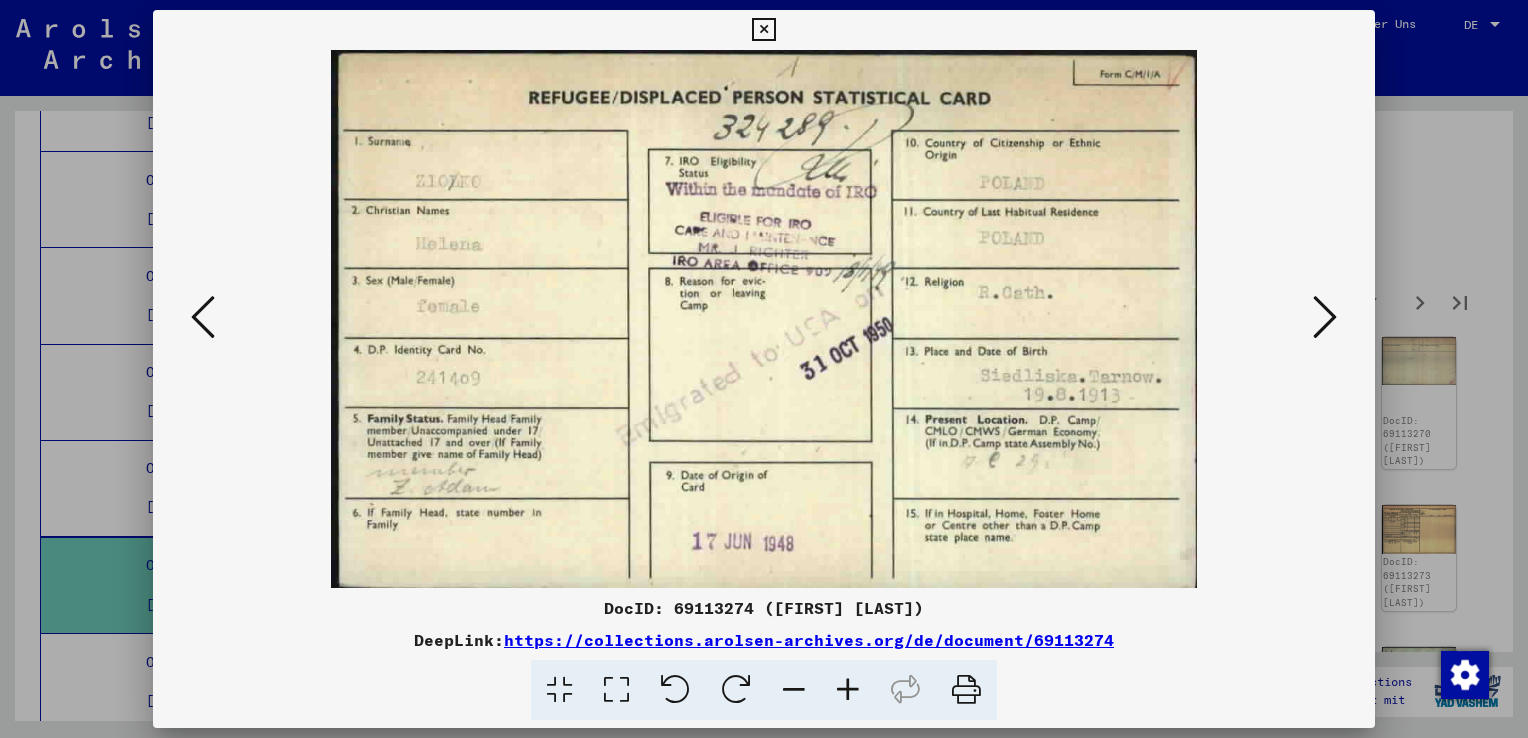 click at bounding box center (1325, 317) 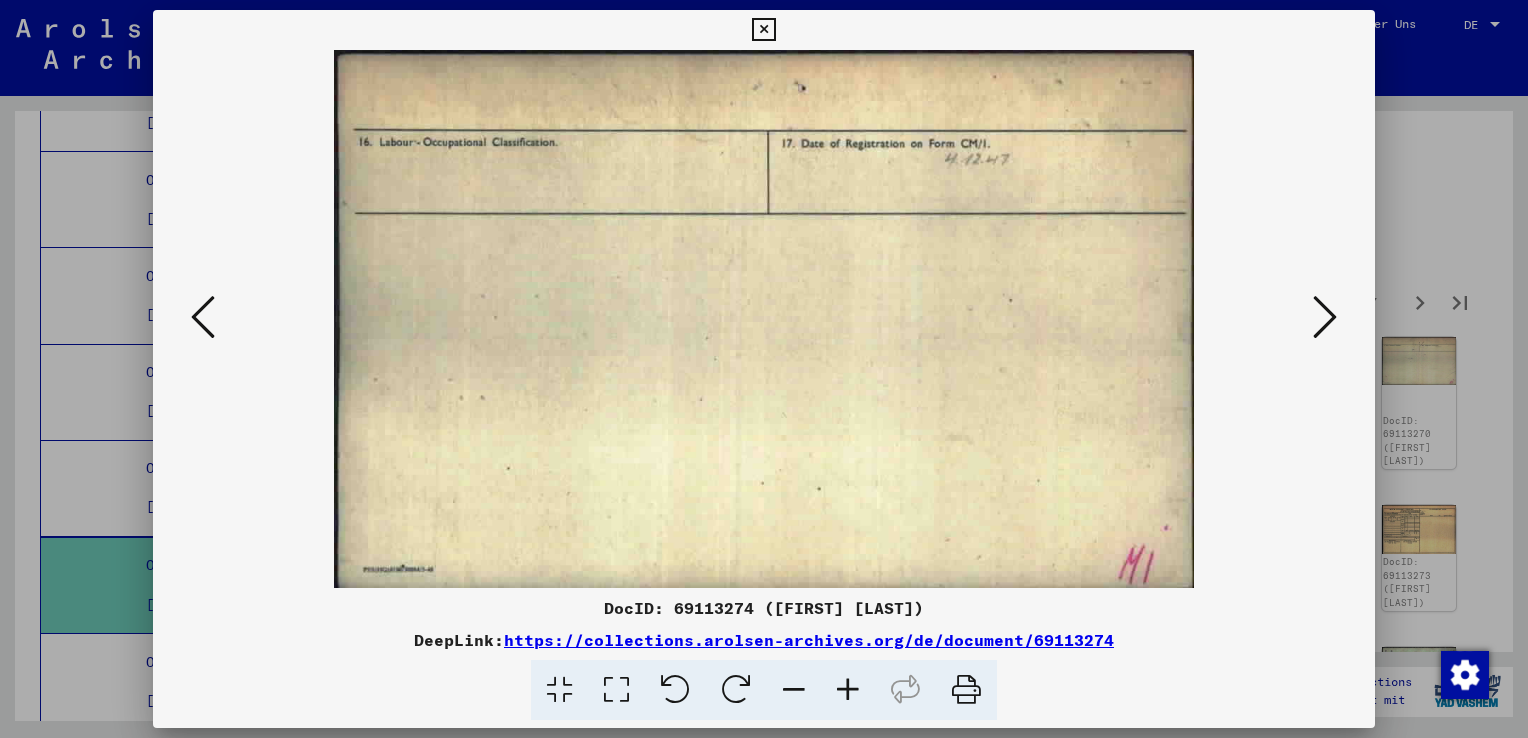 click at bounding box center (1325, 317) 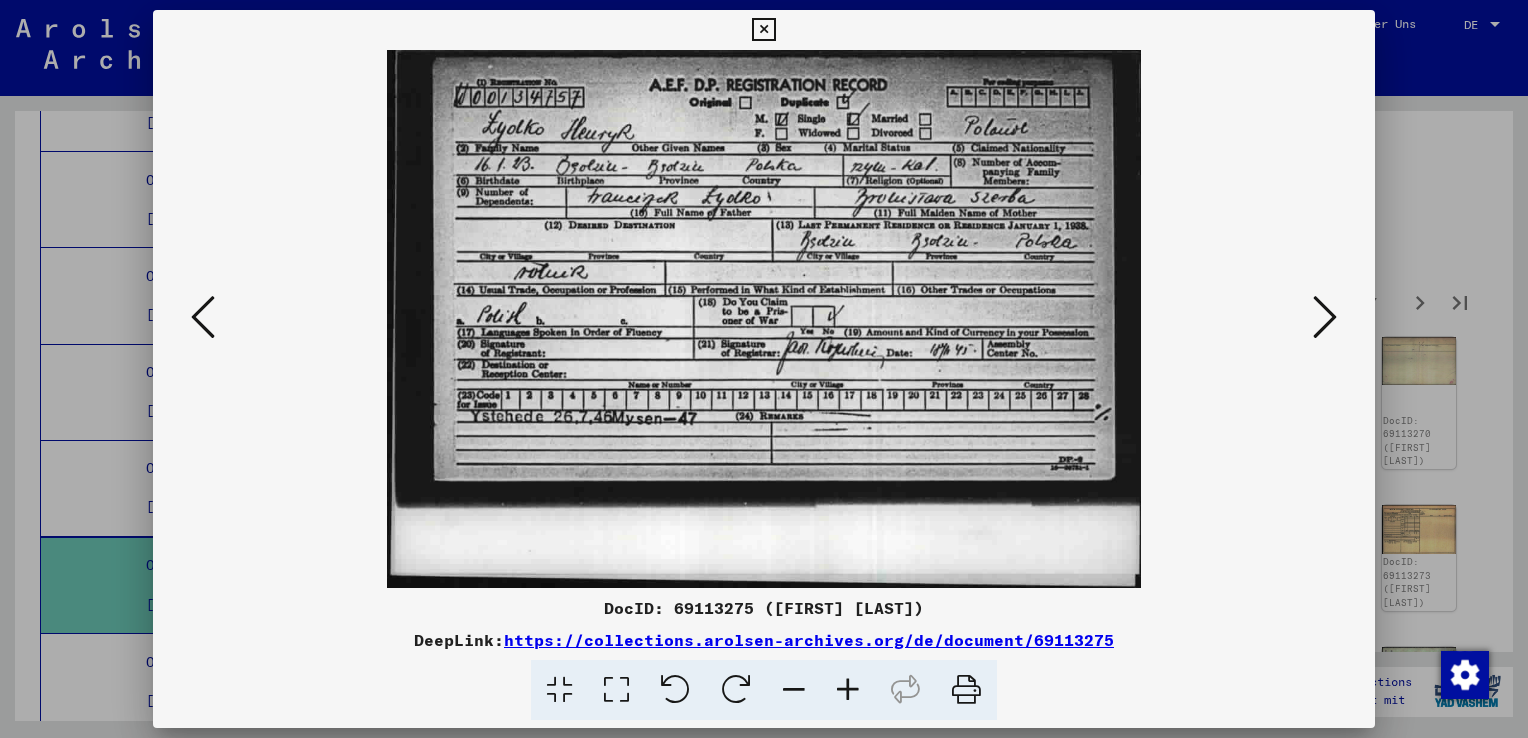 click at bounding box center [1325, 317] 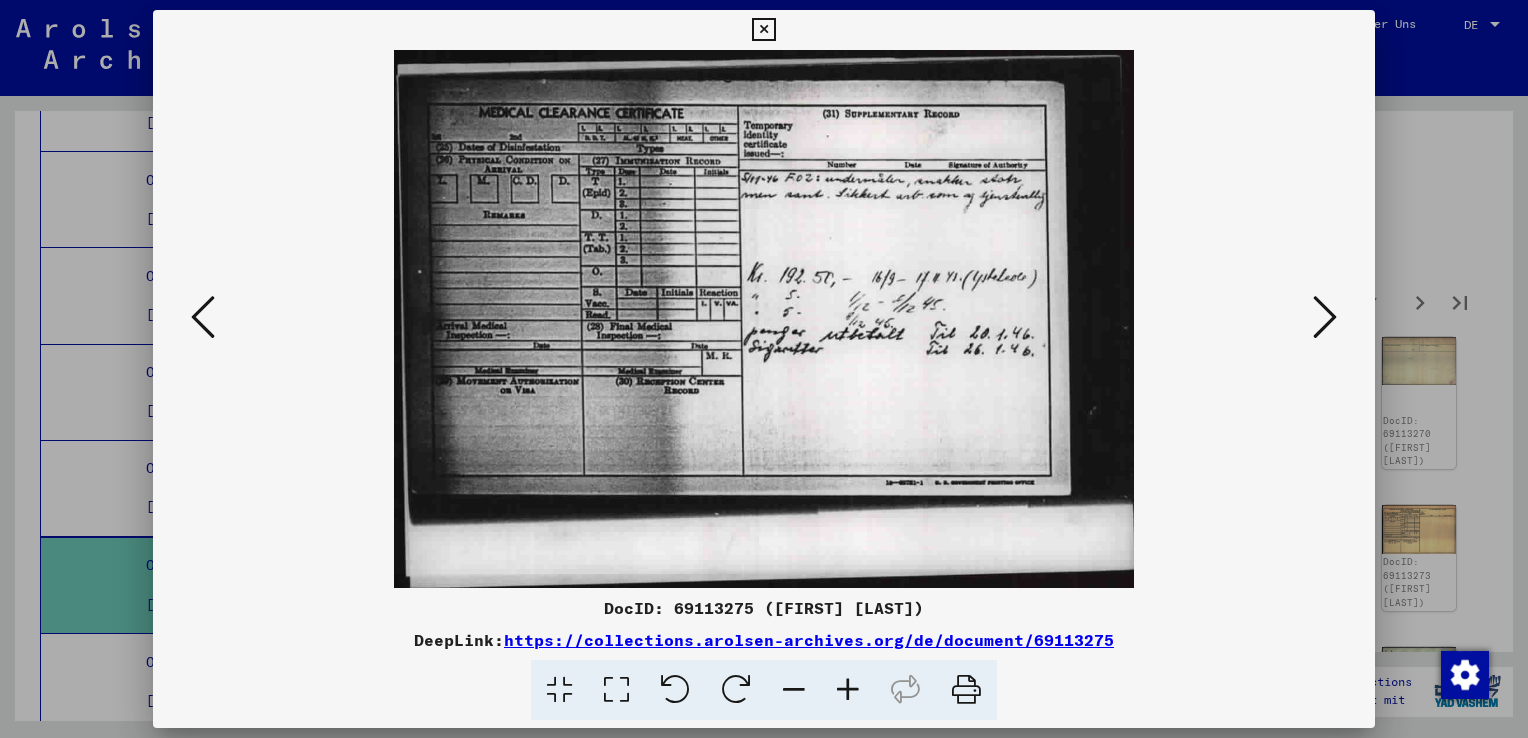 click at bounding box center [203, 317] 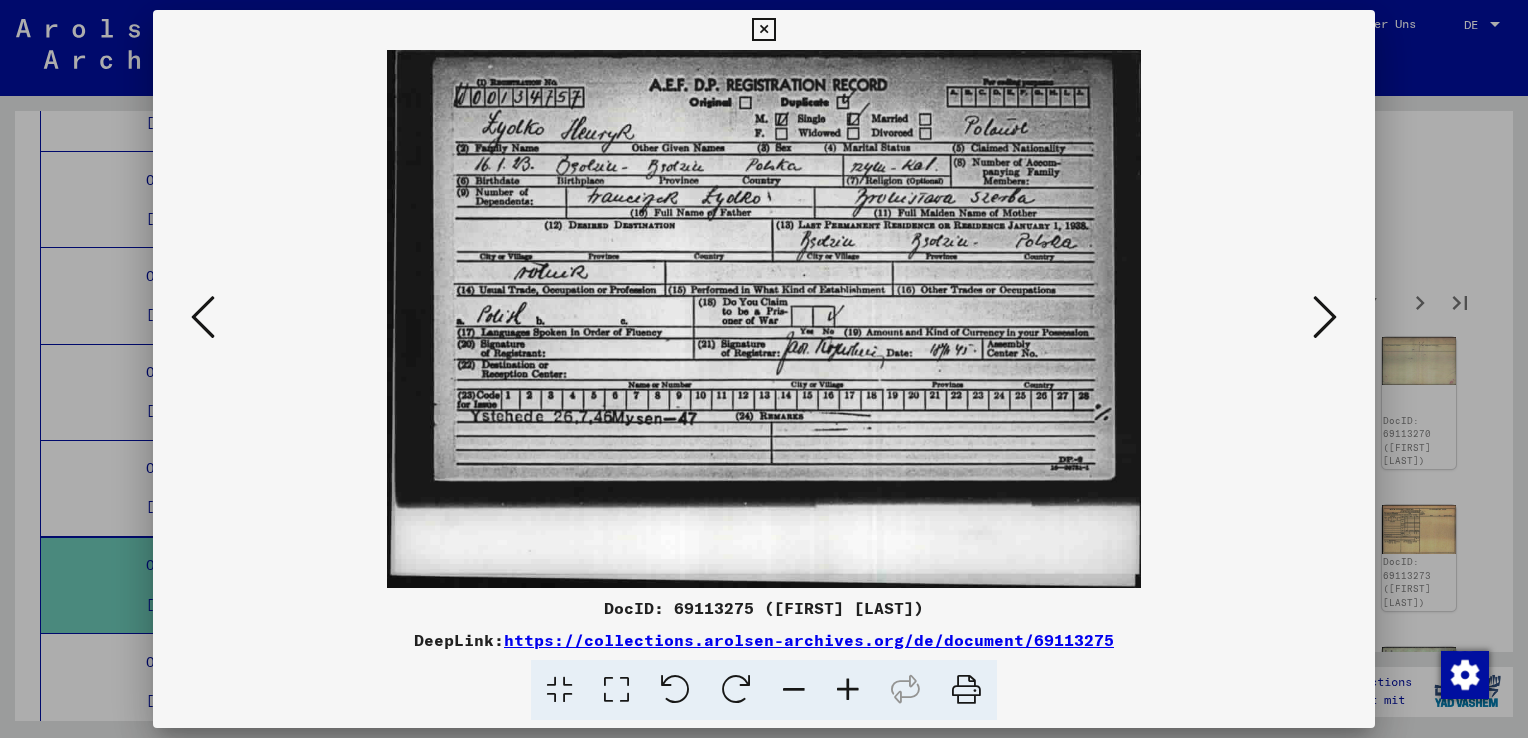 click at bounding box center [1325, 317] 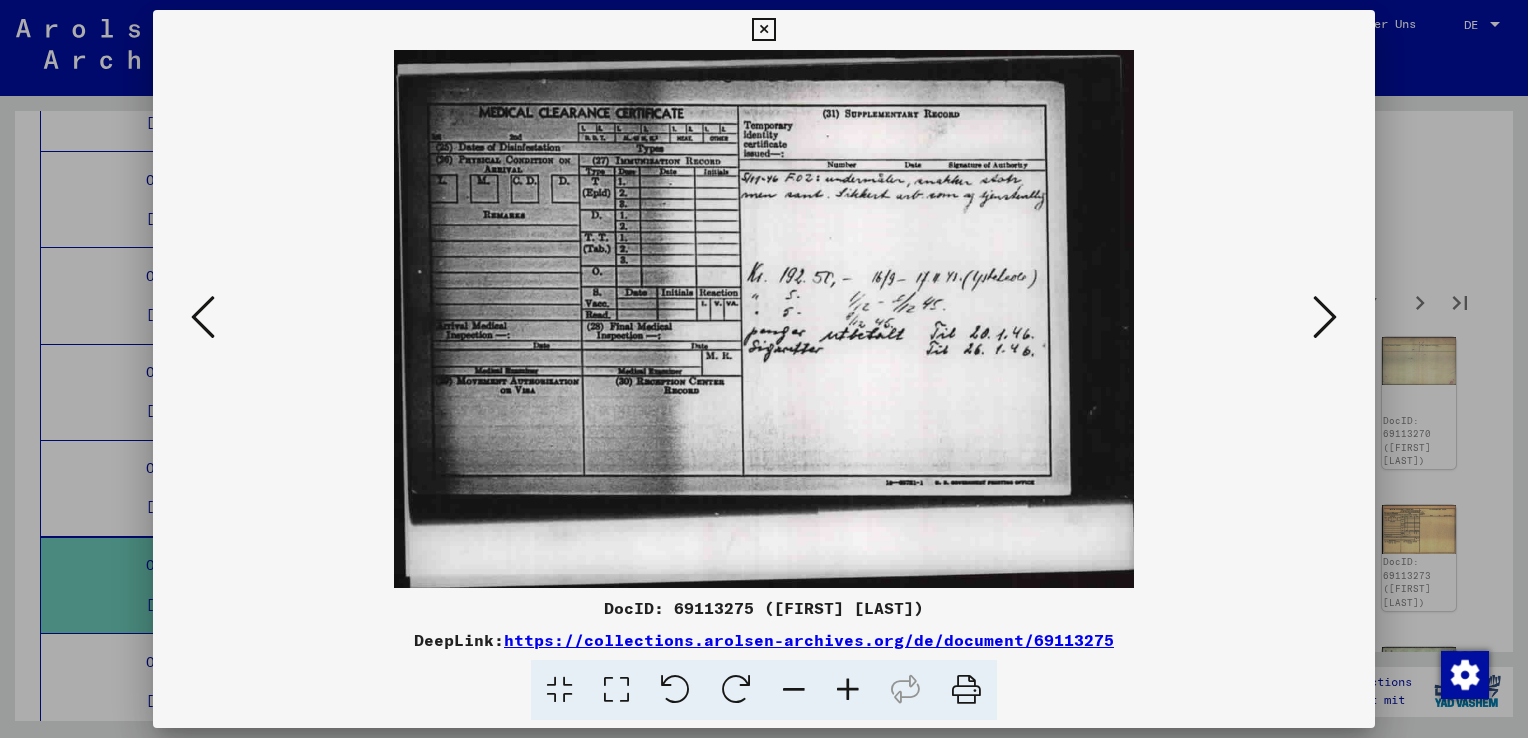 click at bounding box center (1325, 317) 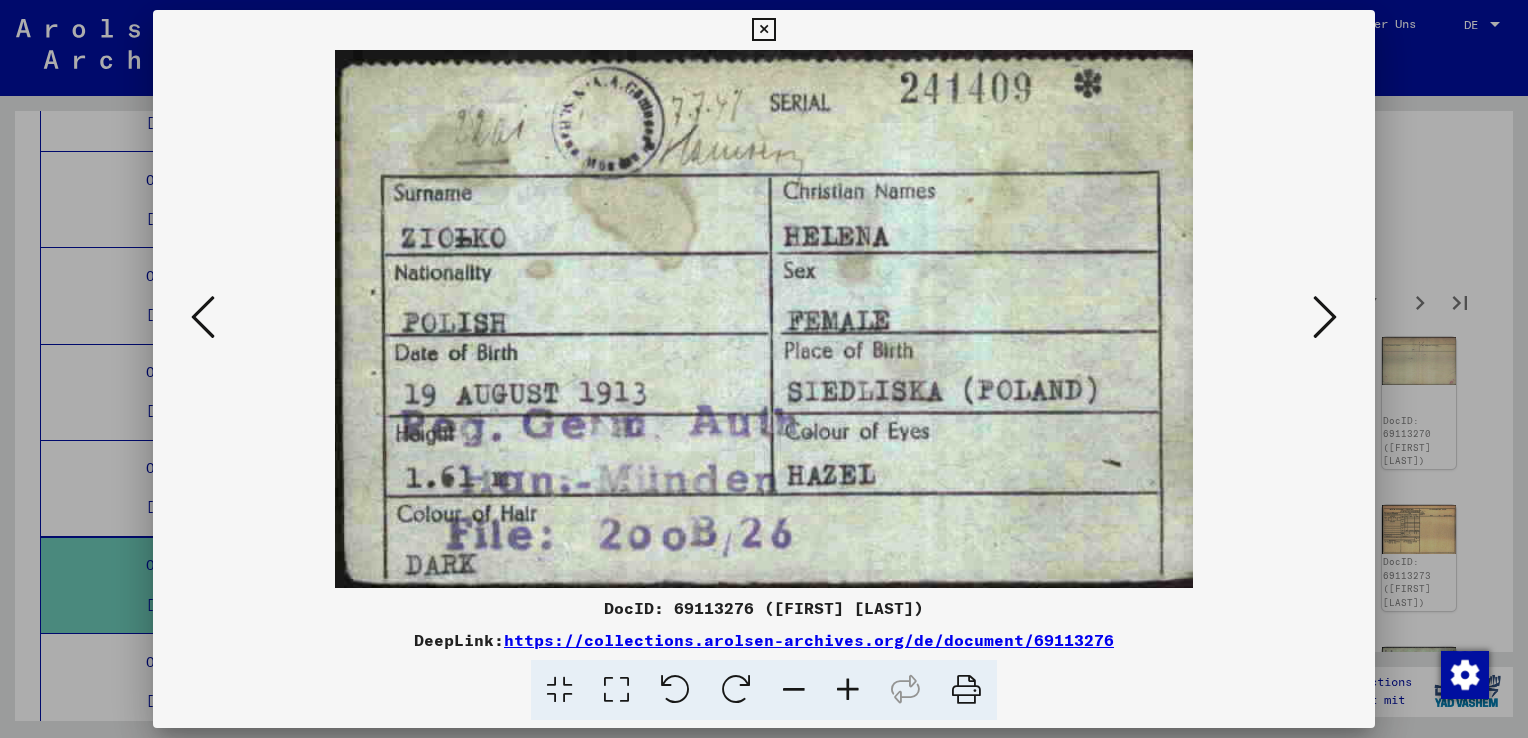 click at bounding box center [1325, 317] 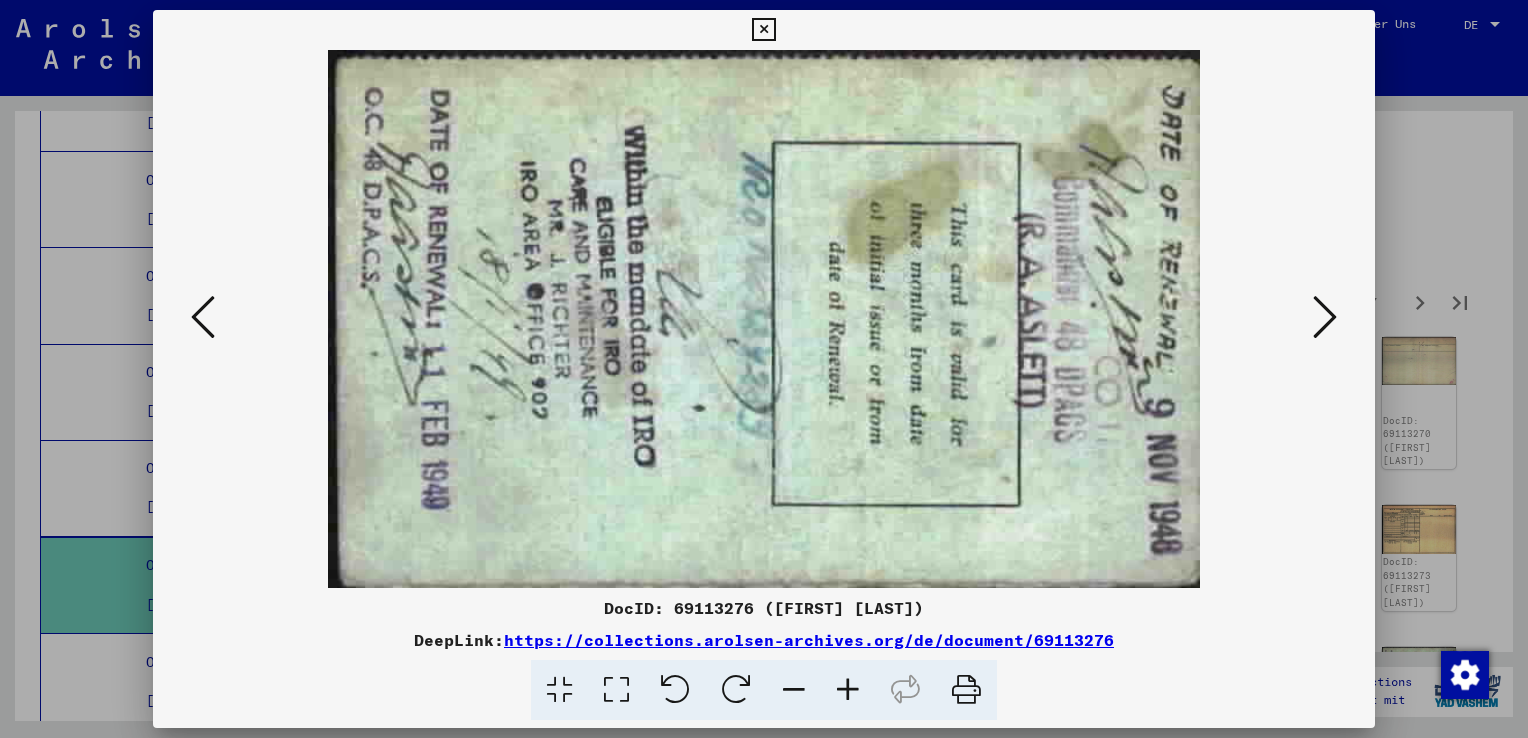 click at bounding box center [1325, 317] 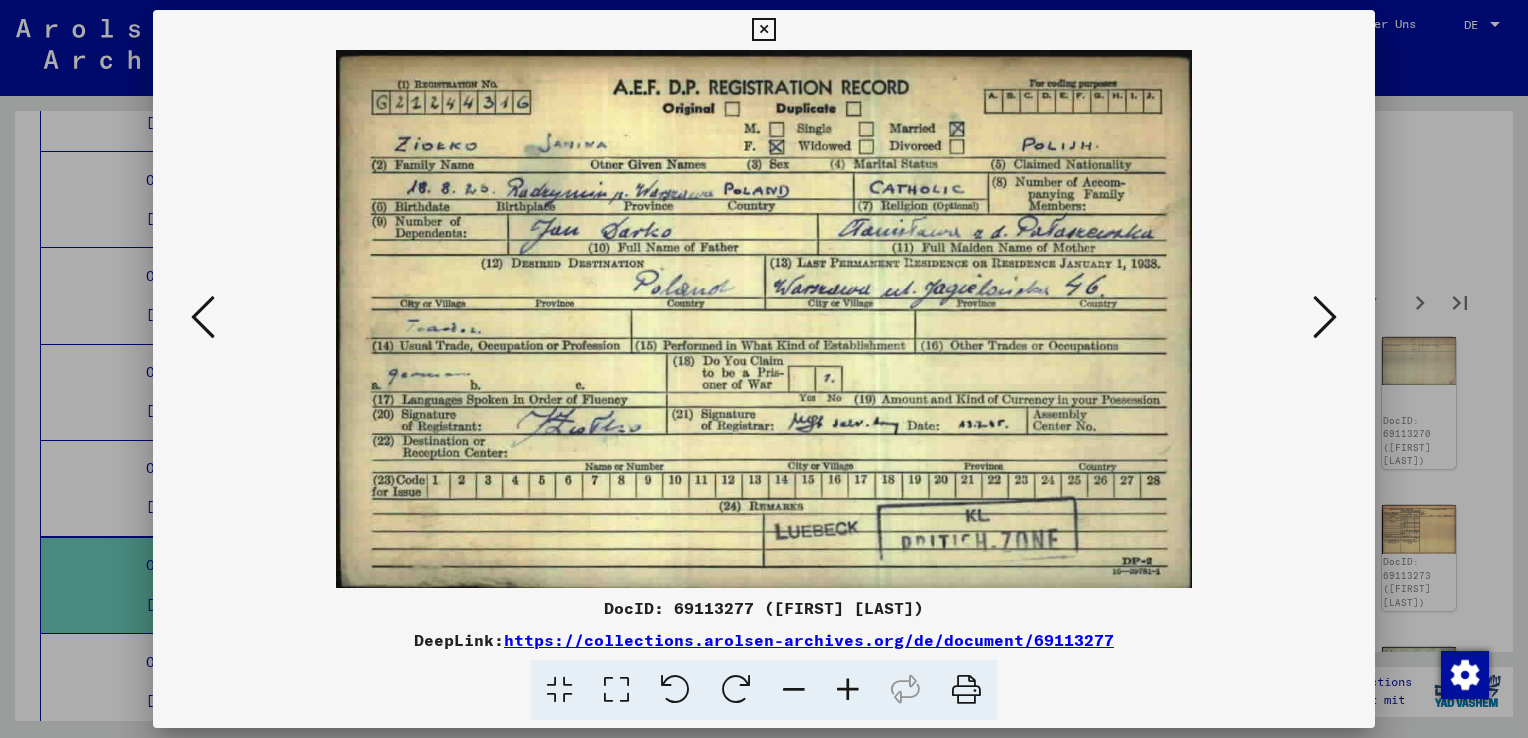 click at bounding box center (1325, 317) 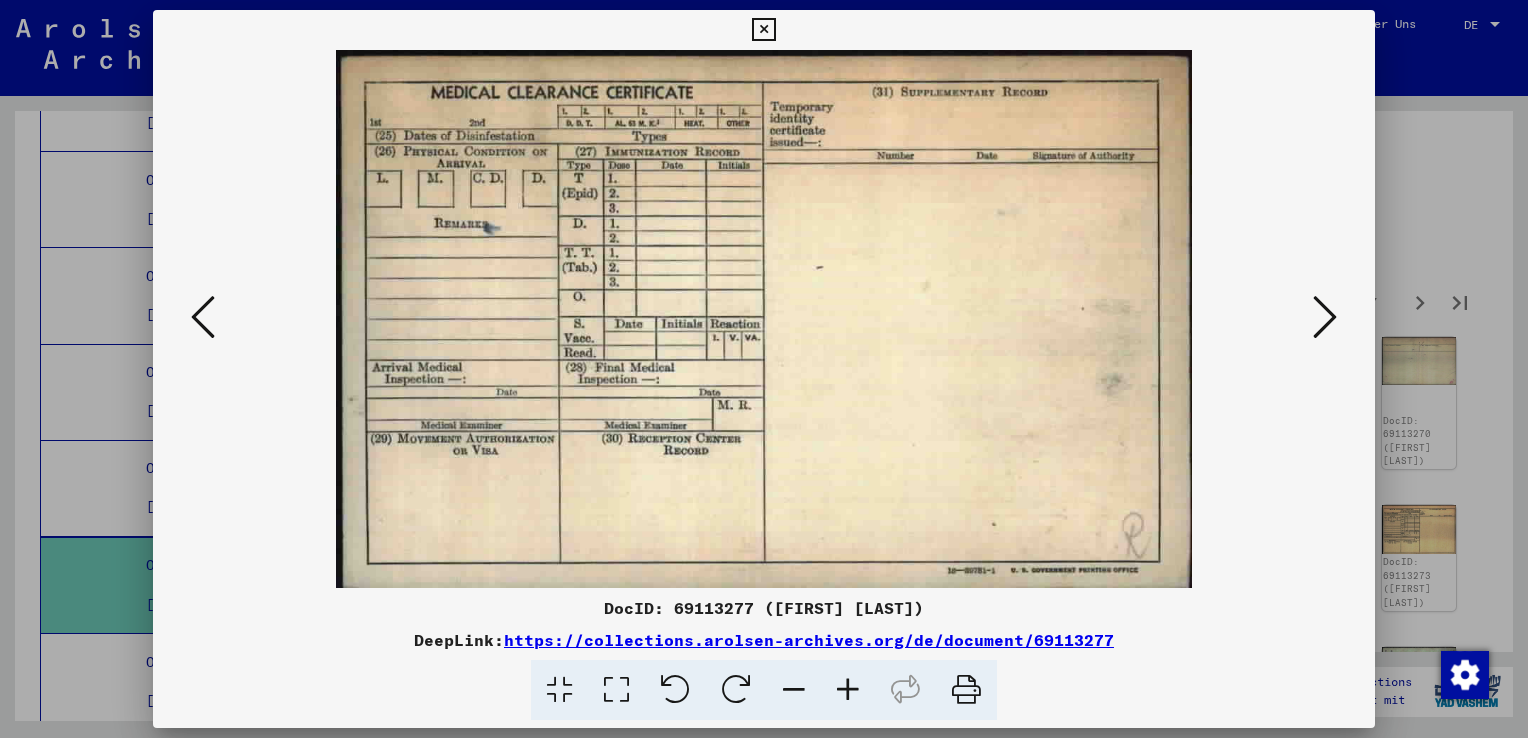 click at bounding box center [1325, 317] 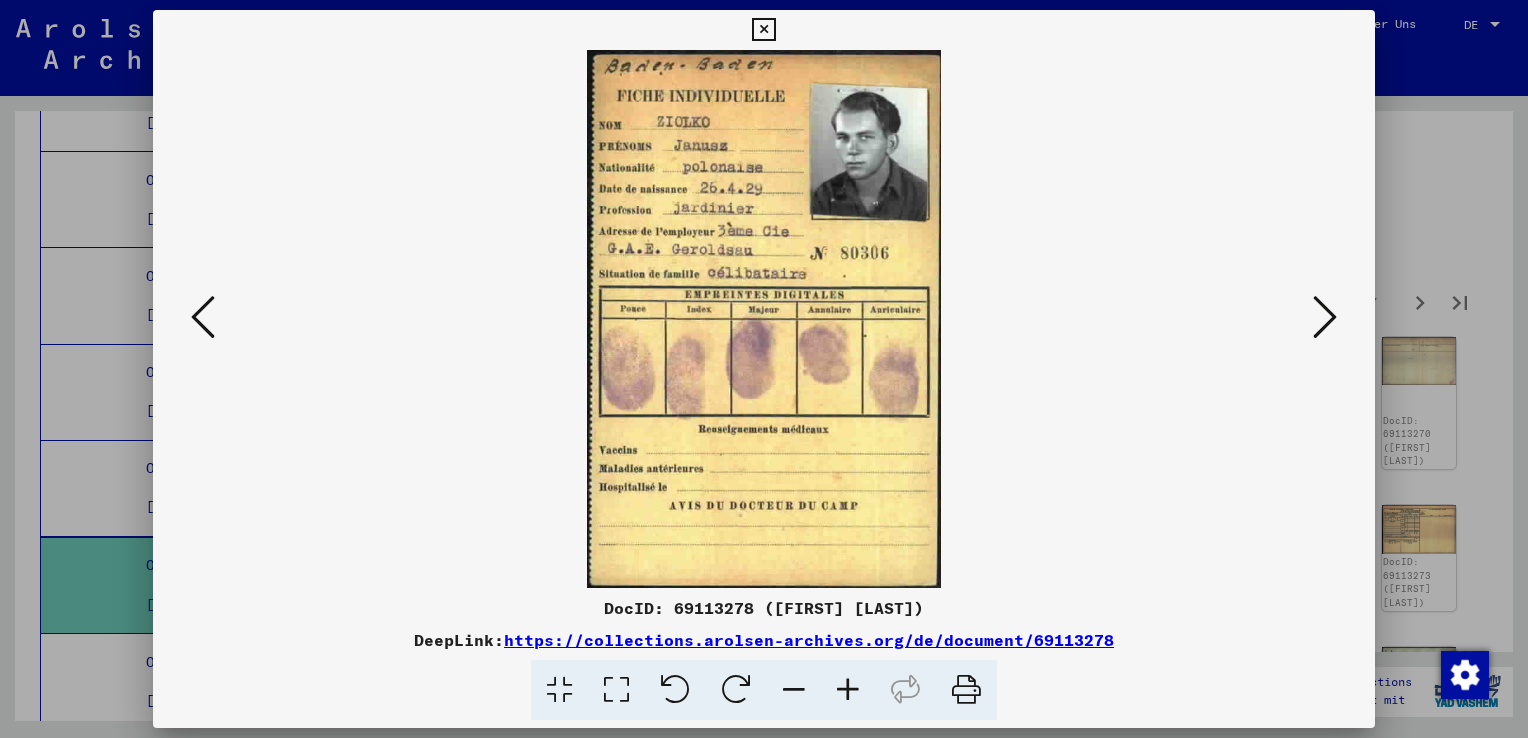 click at bounding box center (1325, 317) 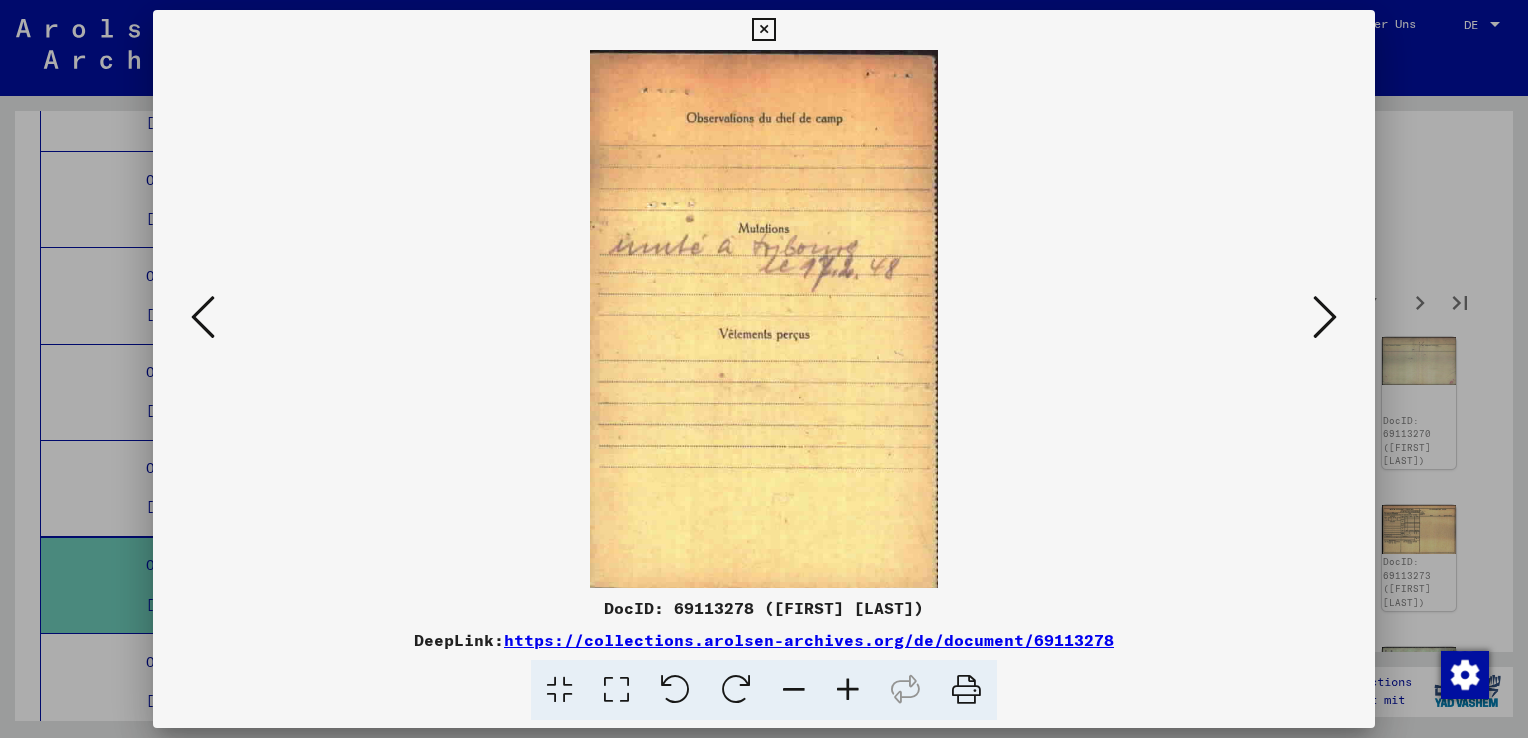 click at bounding box center [1325, 317] 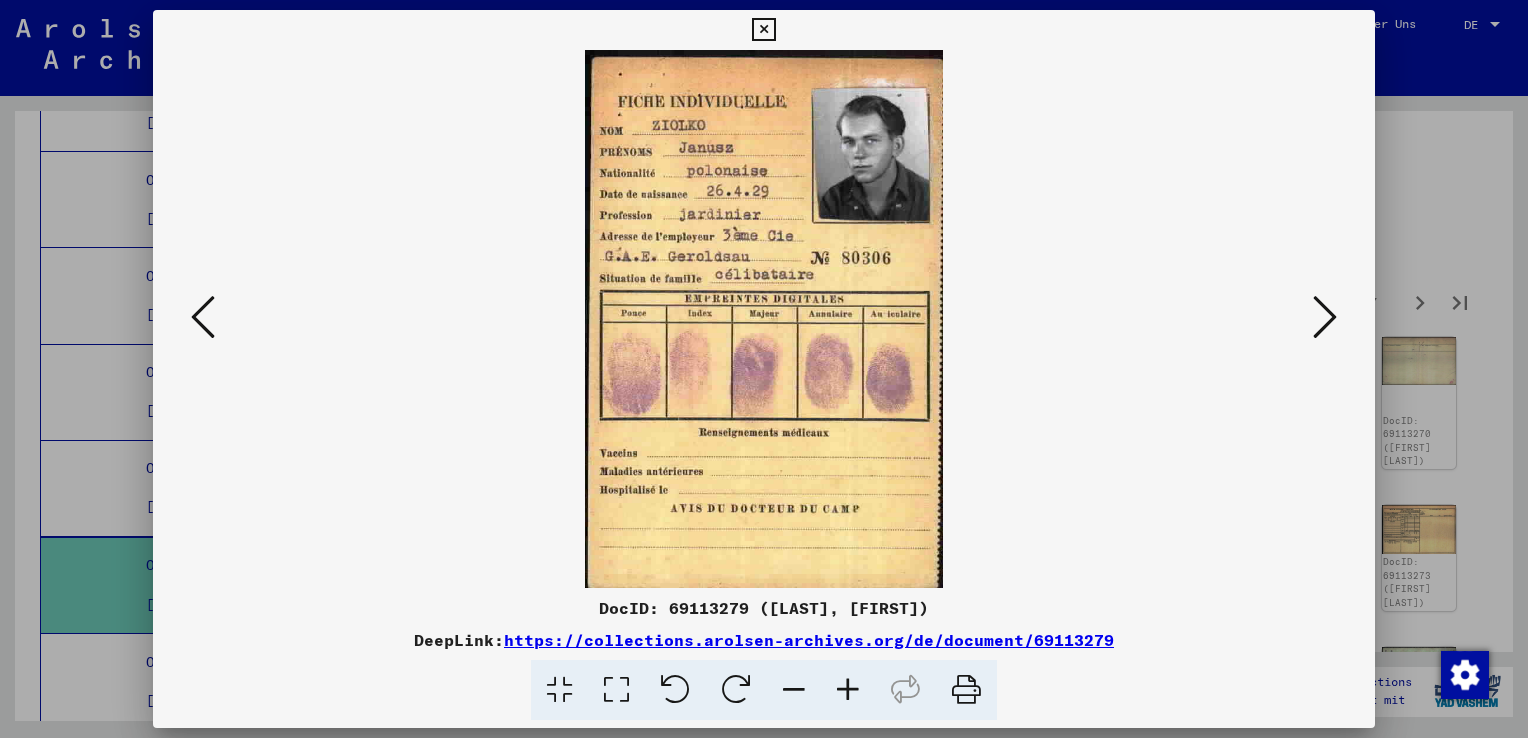 click at bounding box center (1325, 317) 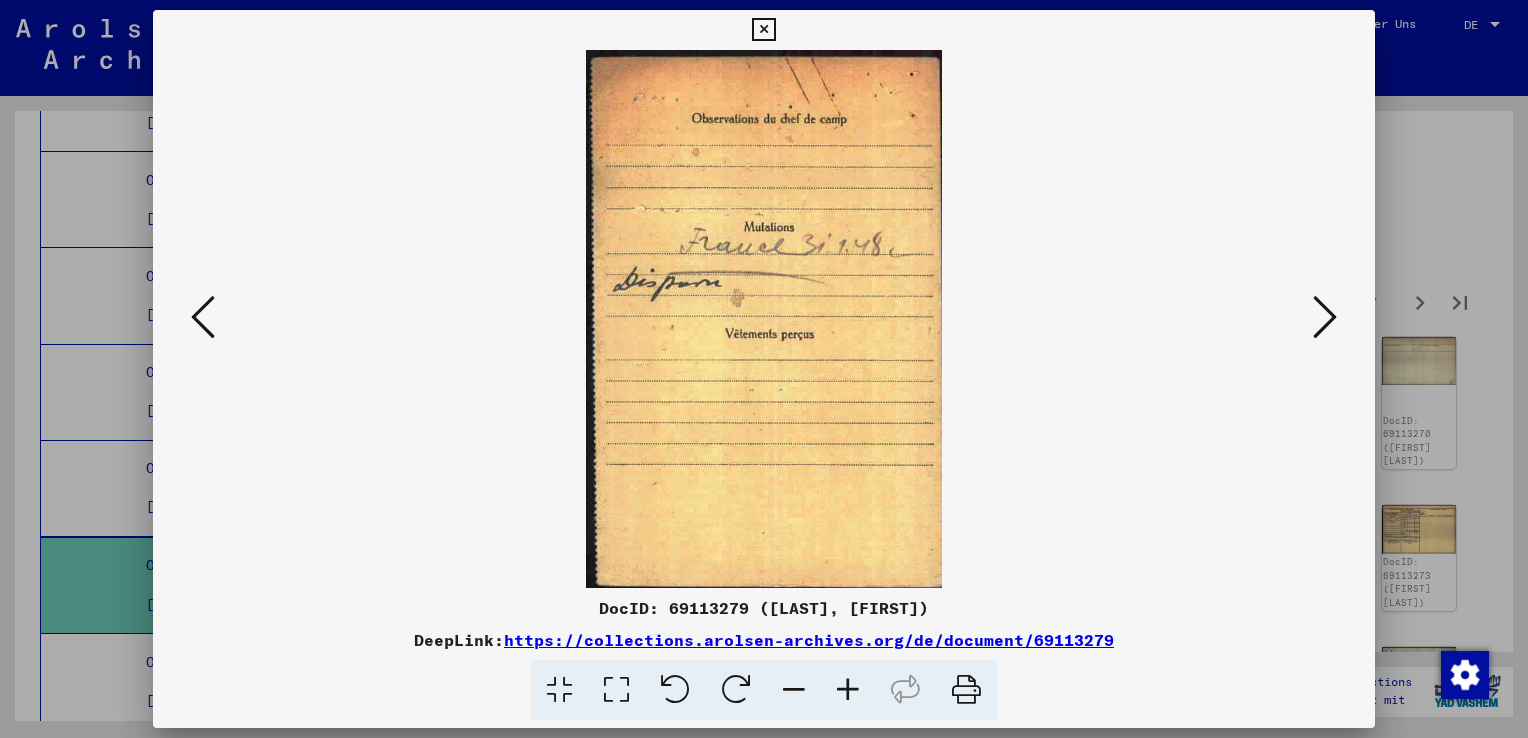click at bounding box center [1325, 317] 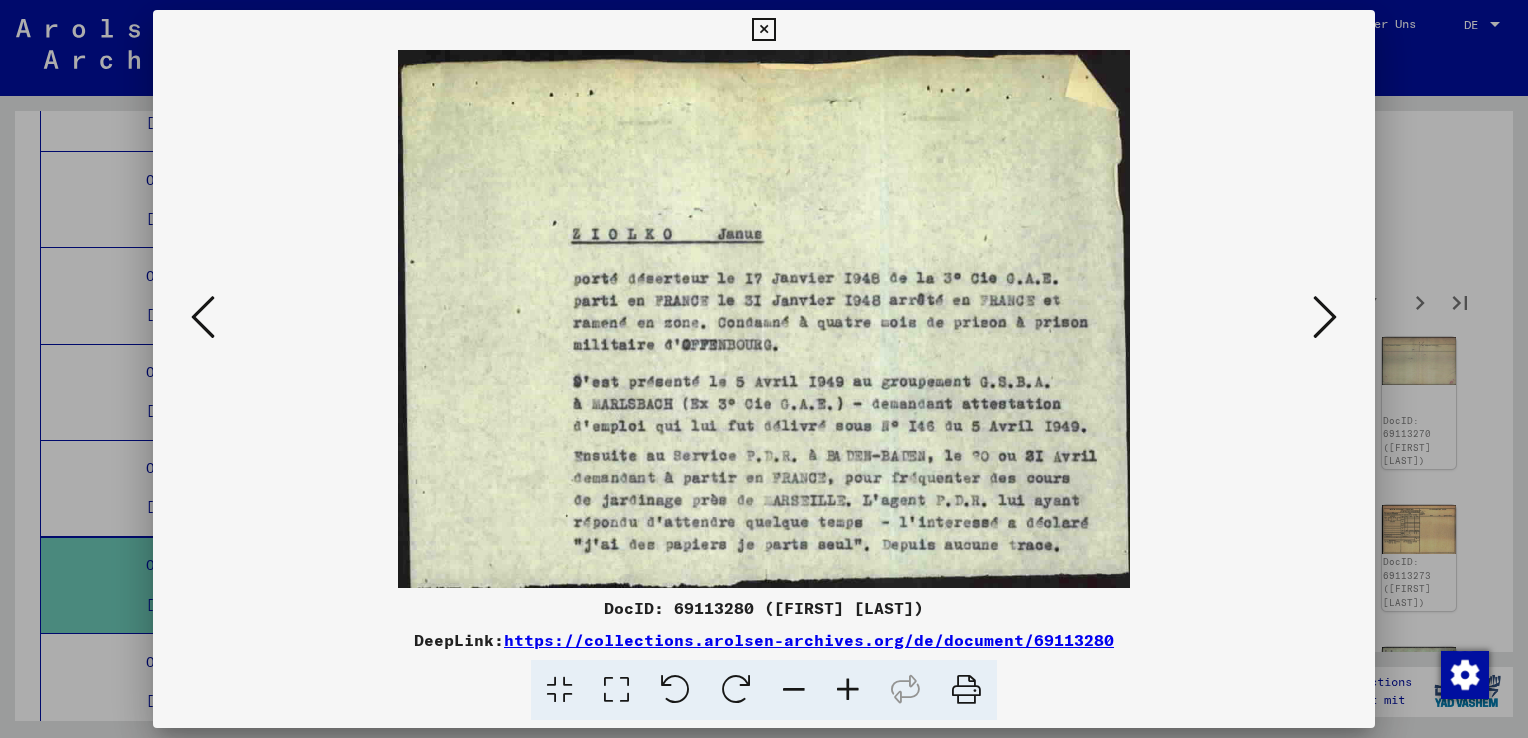 click at bounding box center [1325, 317] 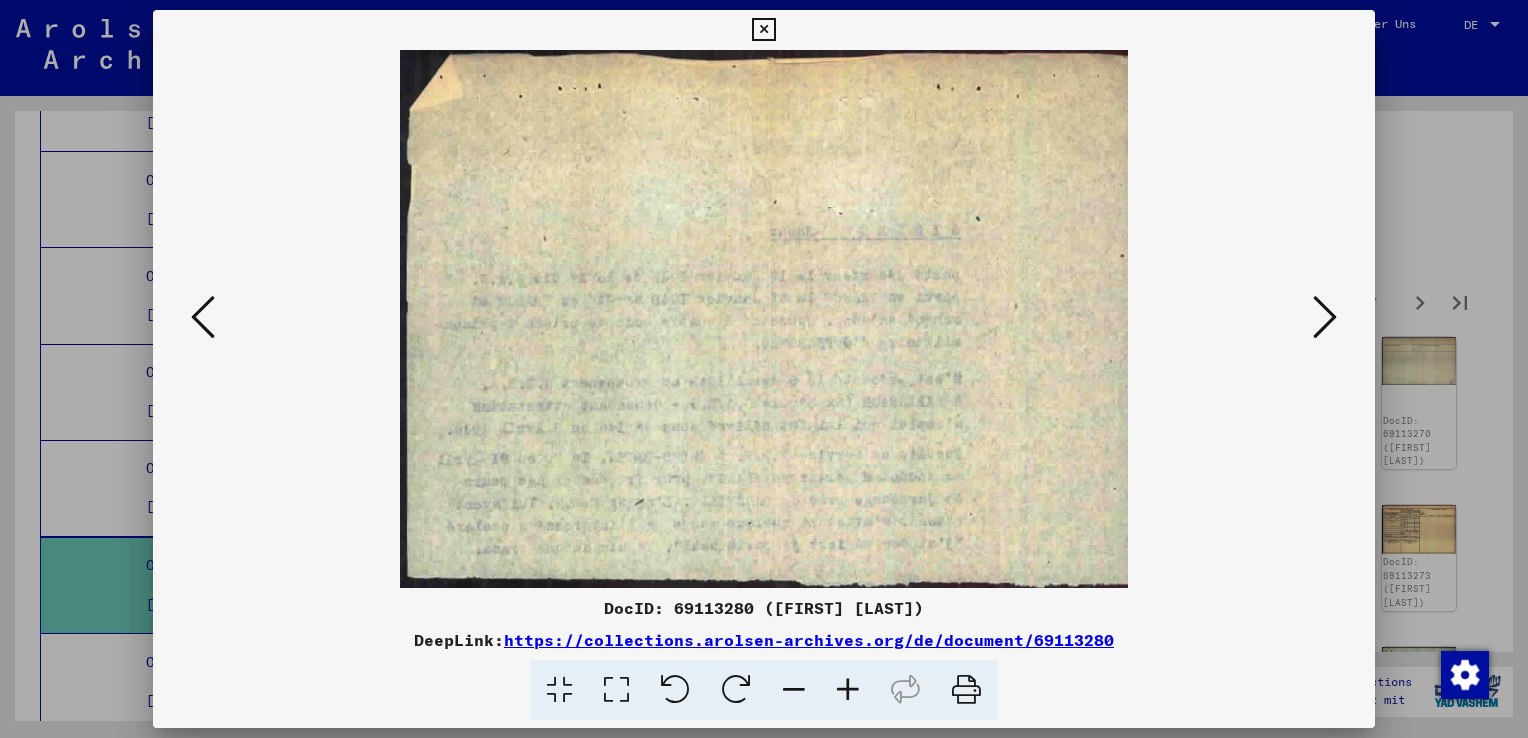click at bounding box center (1325, 317) 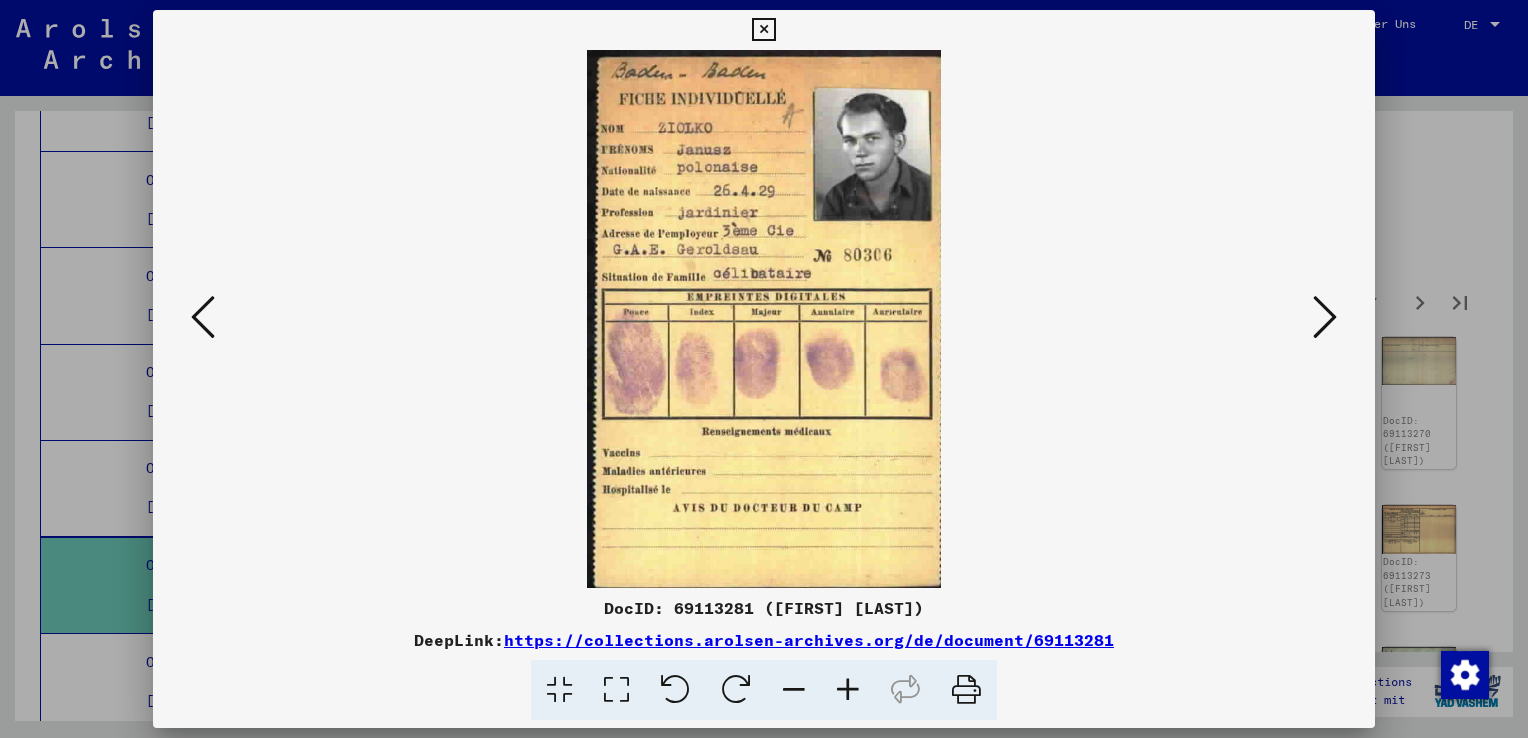 click at bounding box center [1325, 317] 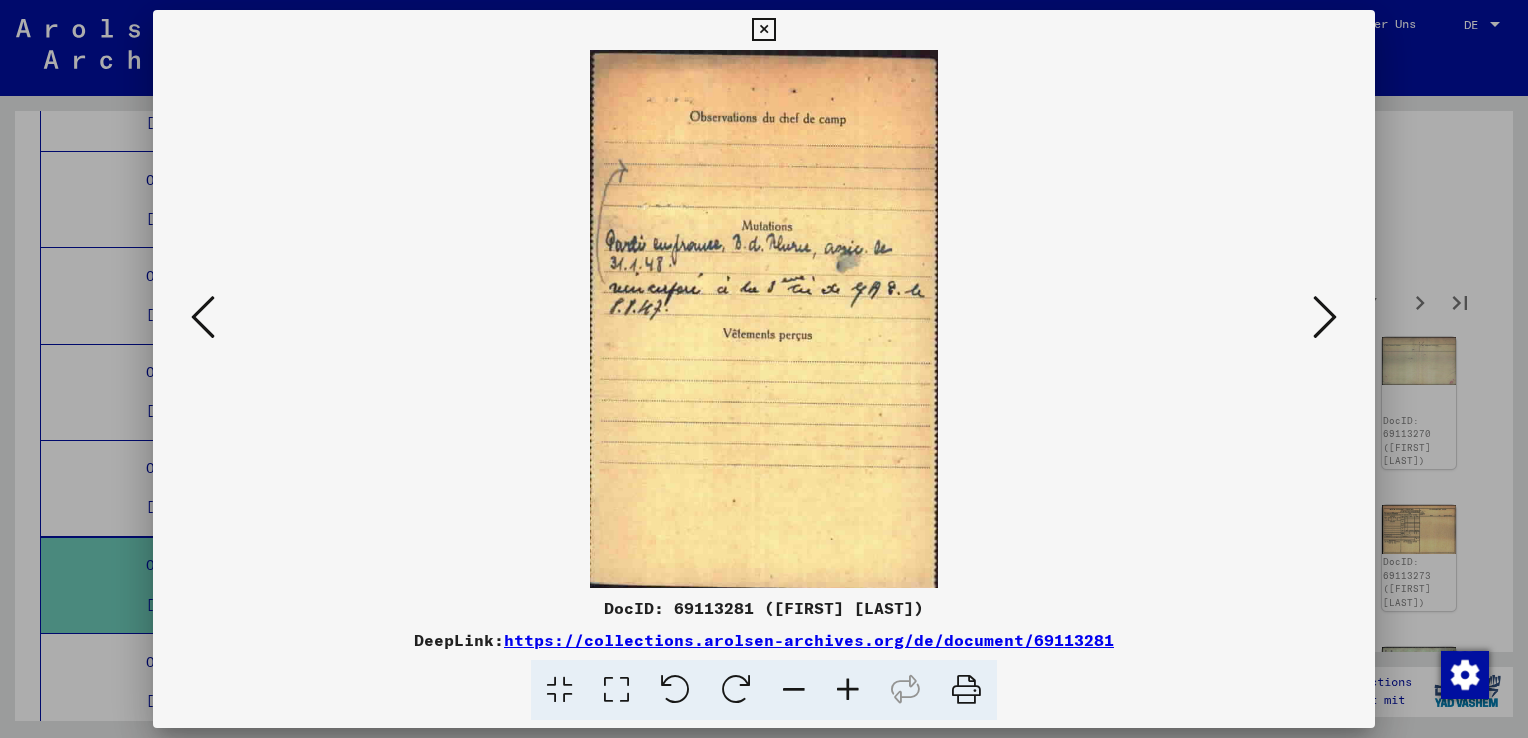click at bounding box center (1325, 317) 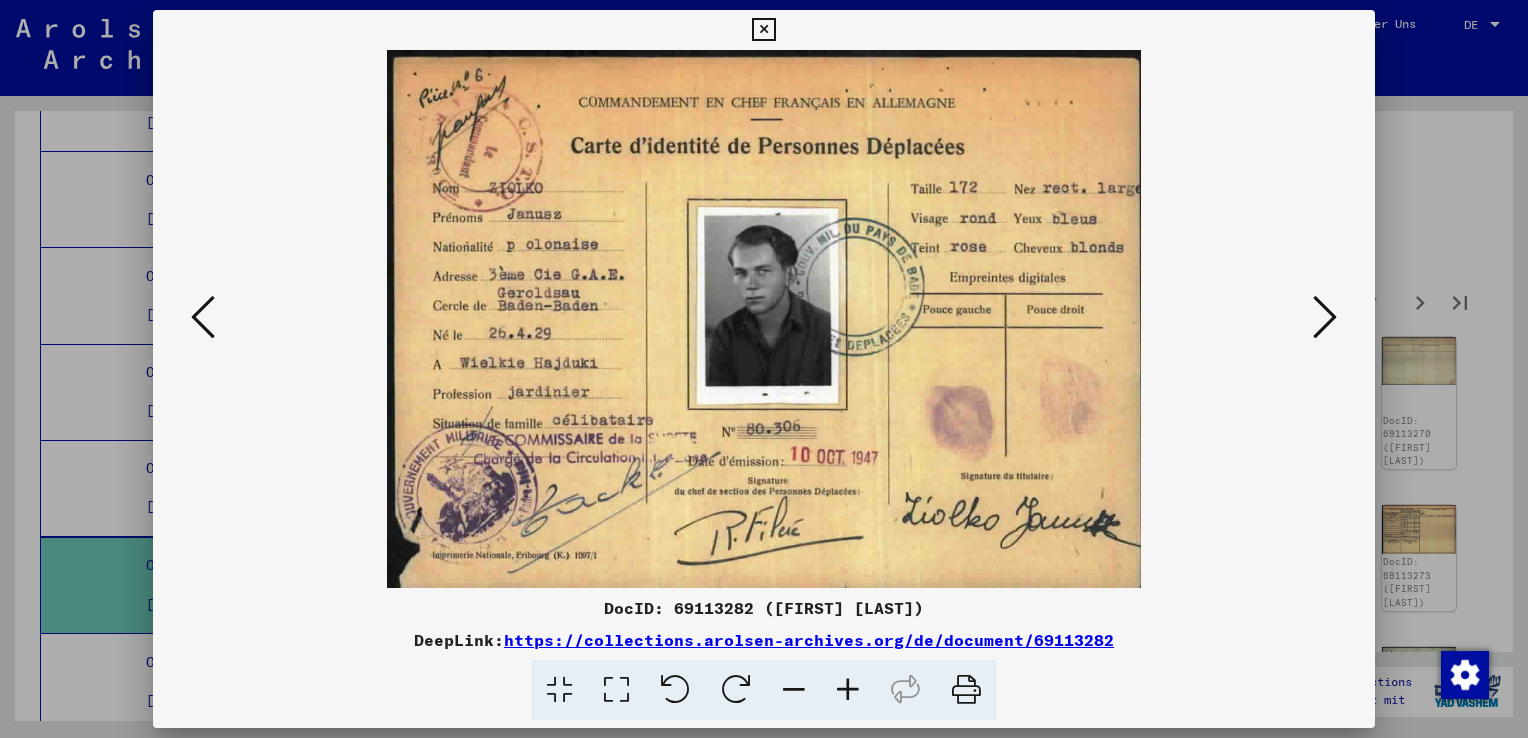 click at bounding box center [1325, 317] 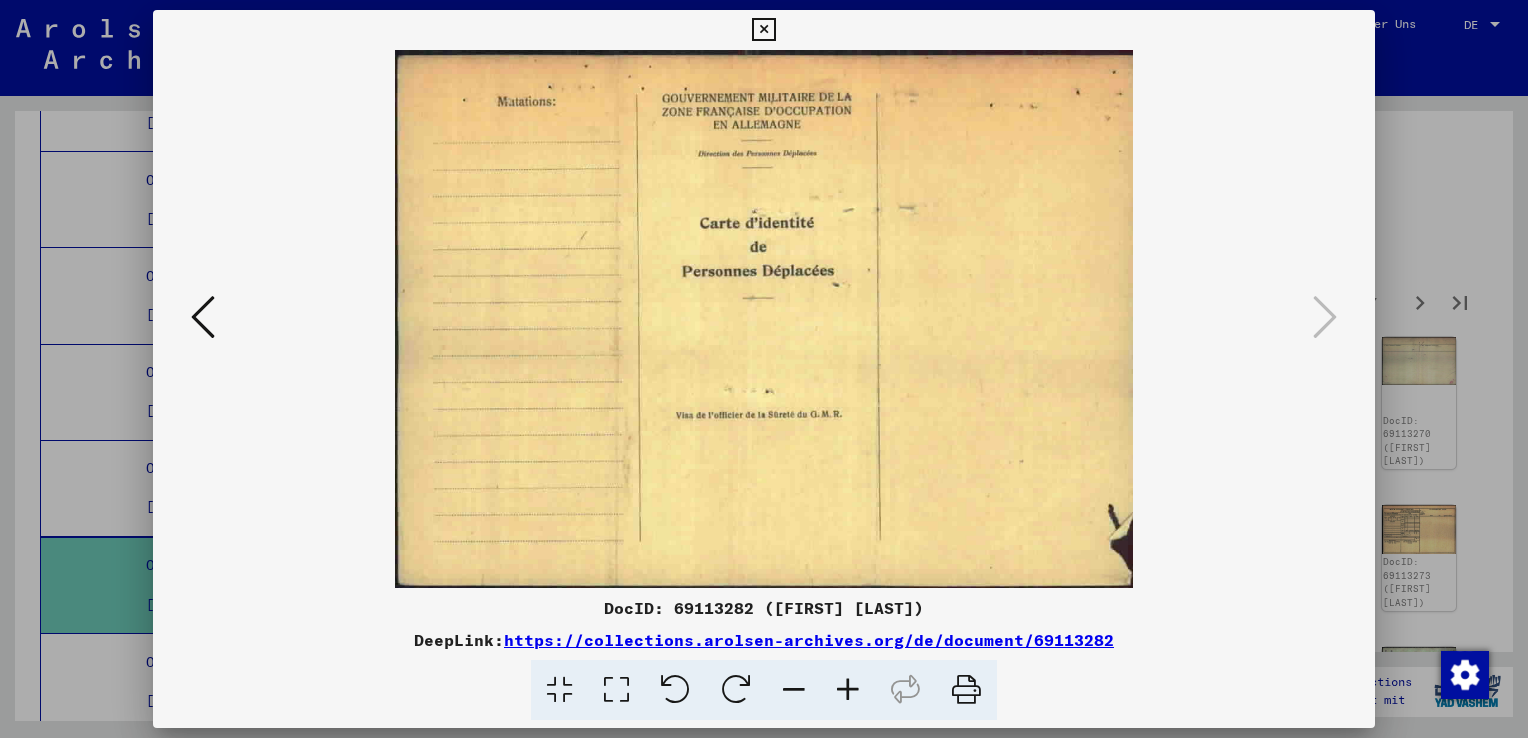 click at bounding box center (763, 30) 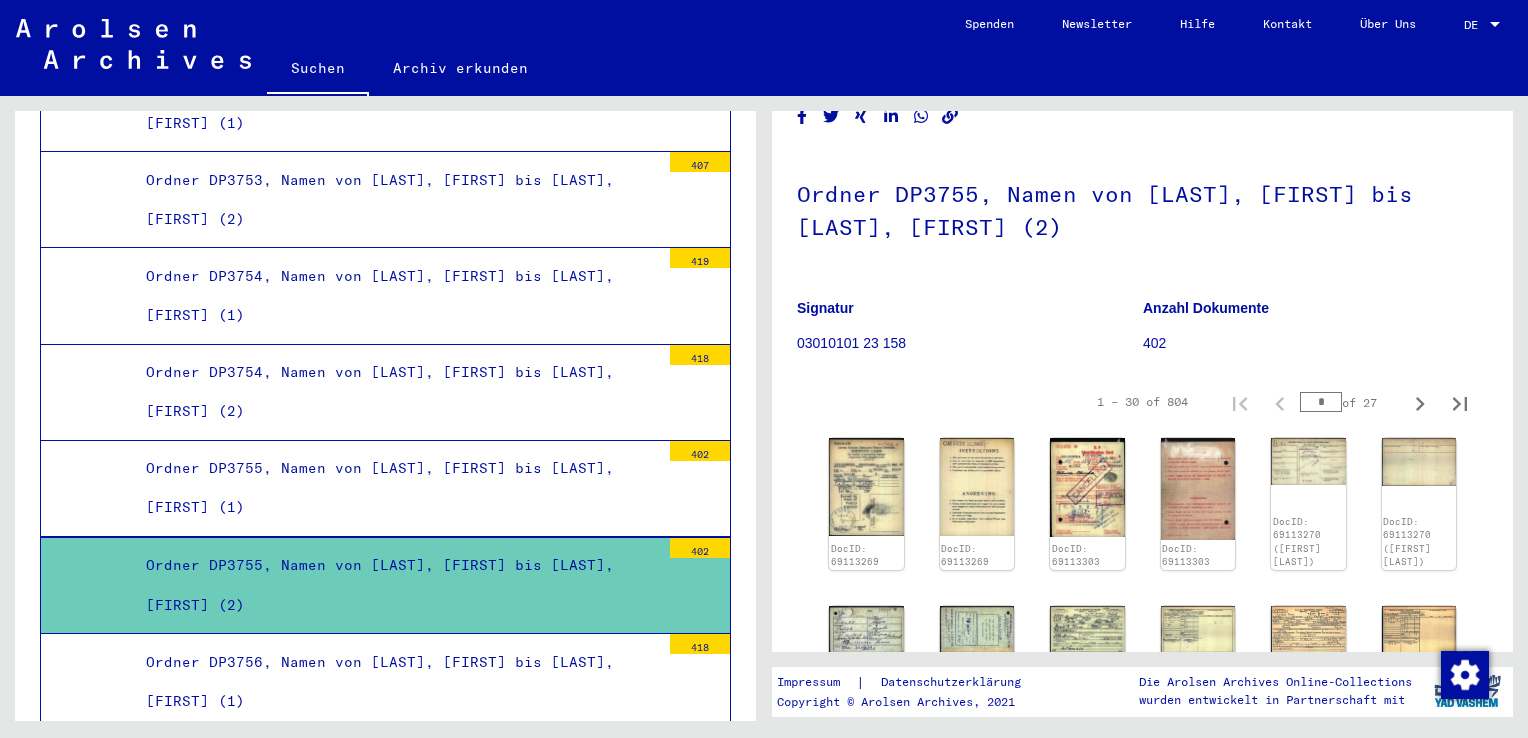 scroll, scrollTop: 100, scrollLeft: 0, axis: vertical 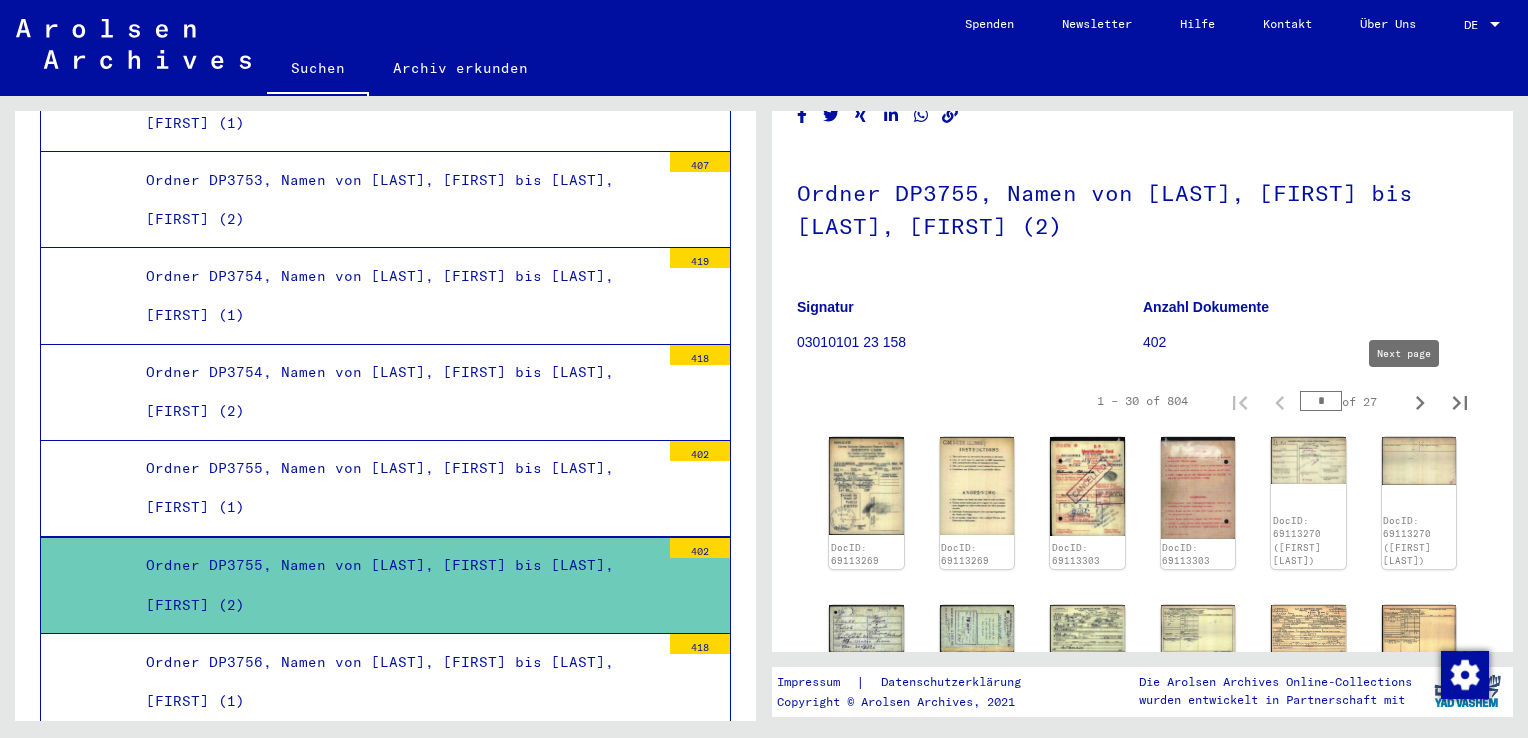 click 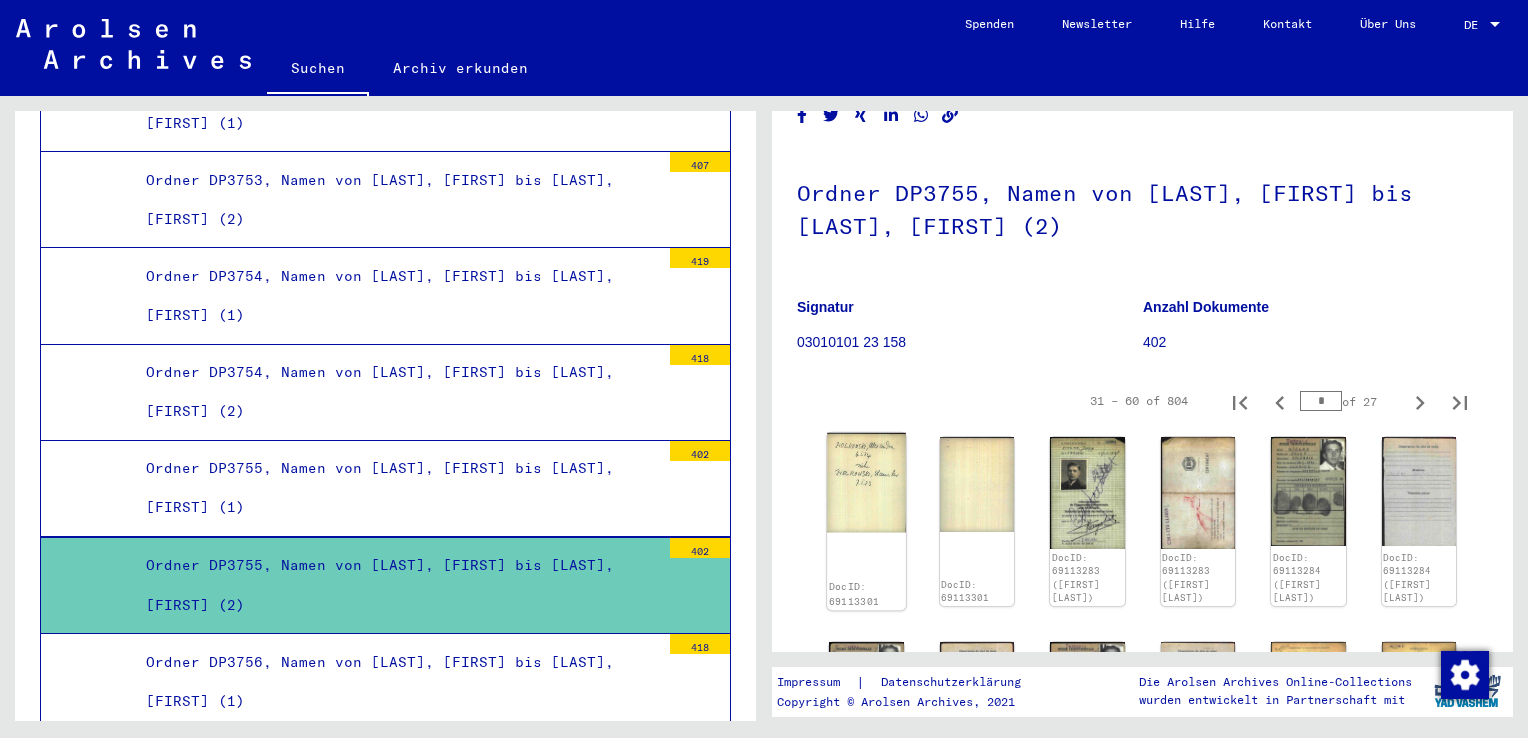 click on "DocID: 69113301" 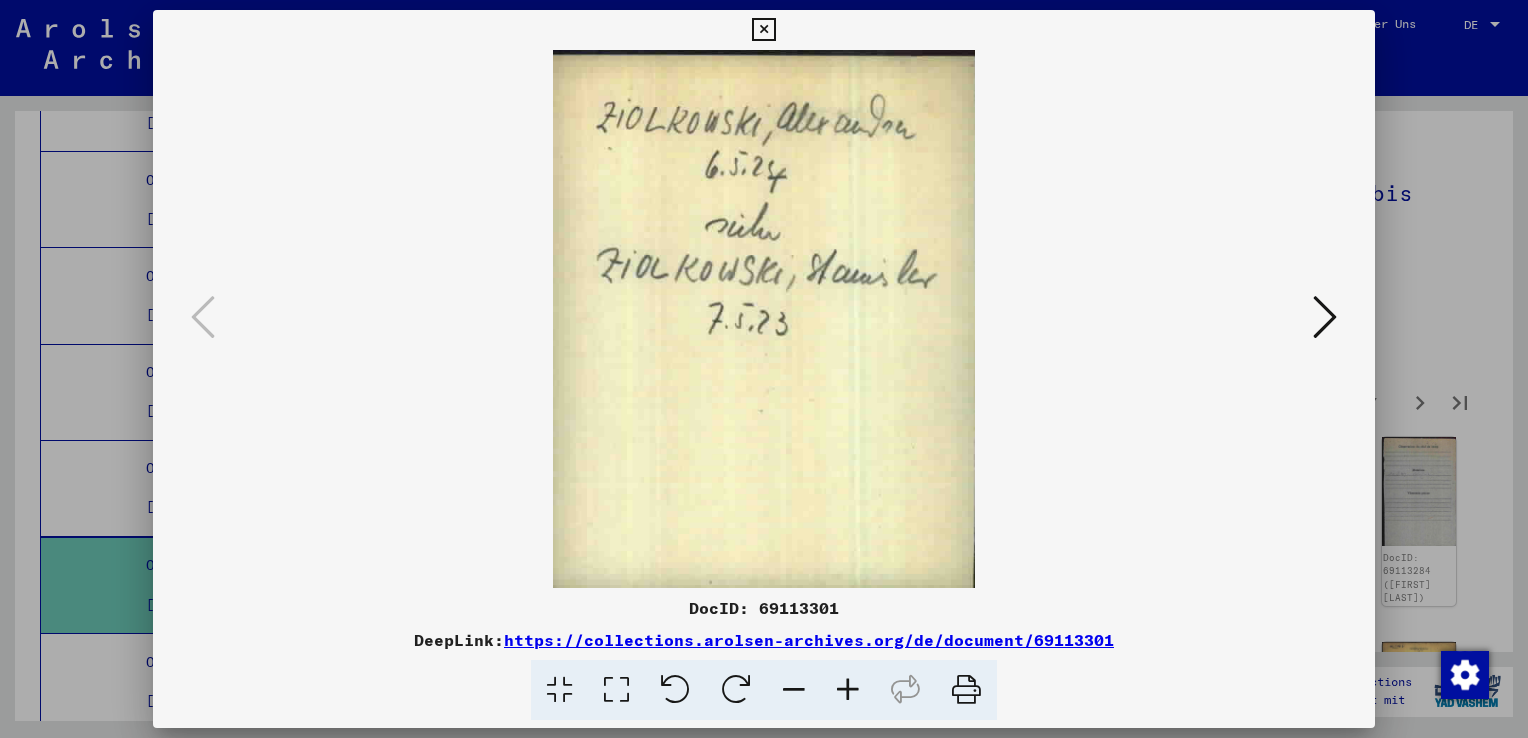 click at bounding box center [1325, 317] 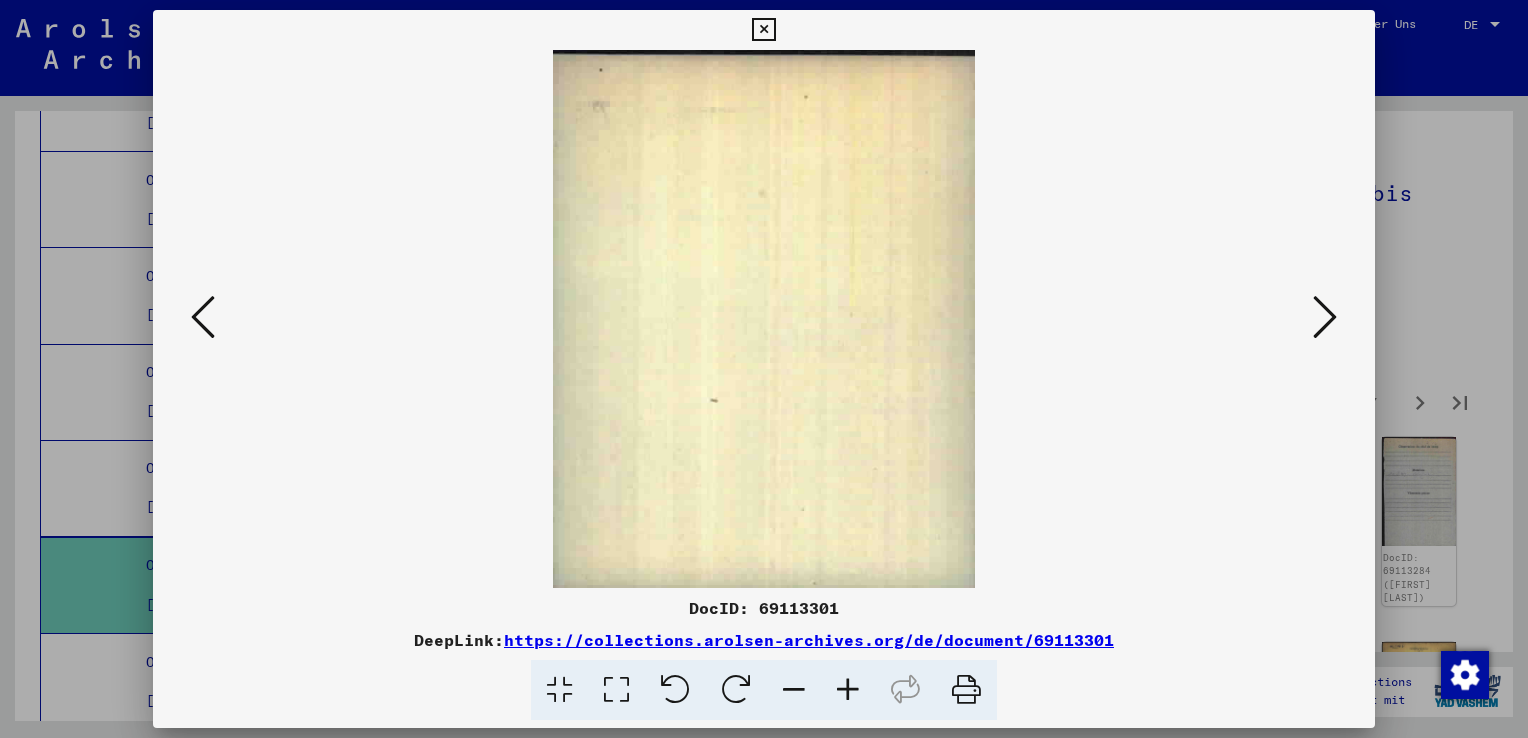 click at bounding box center [1325, 317] 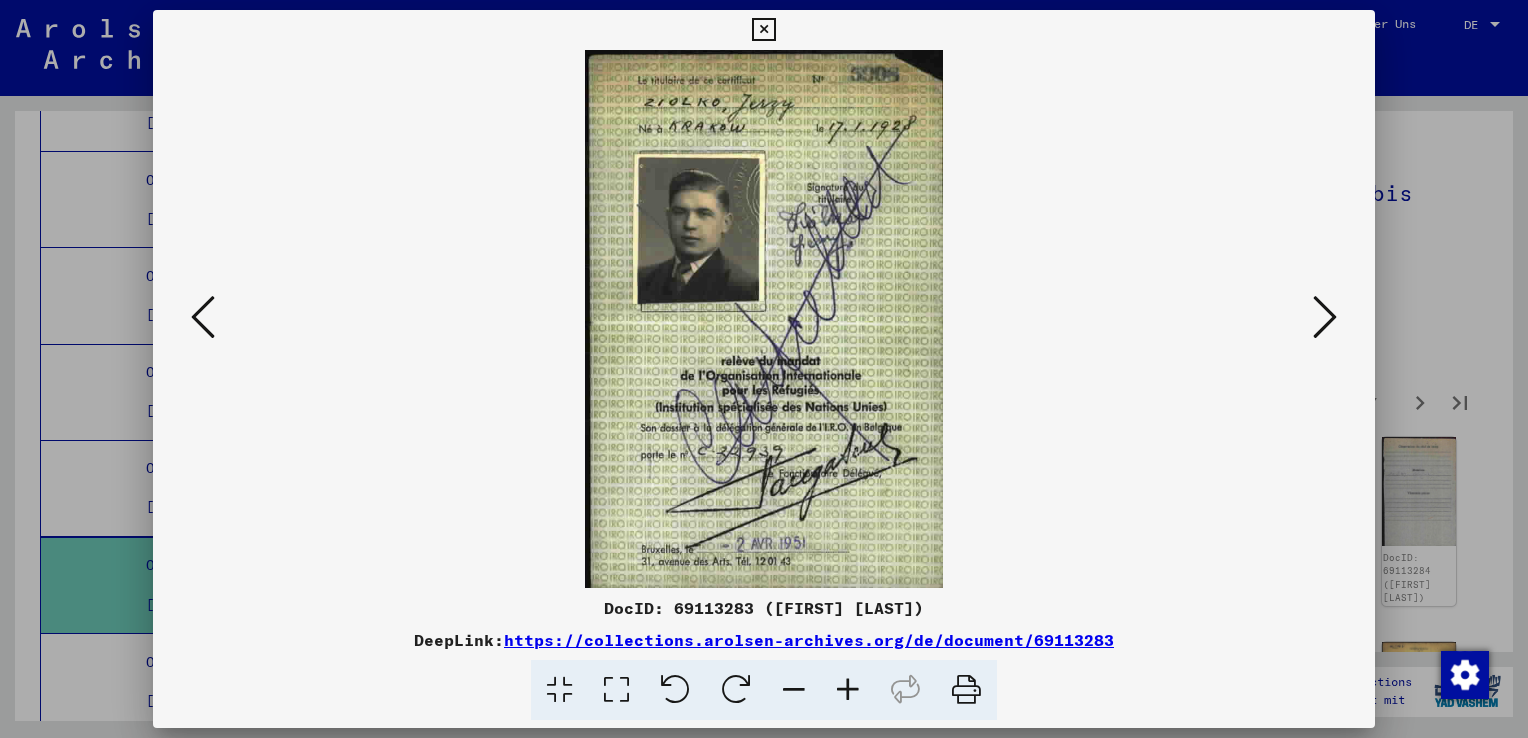 click at bounding box center [1325, 317] 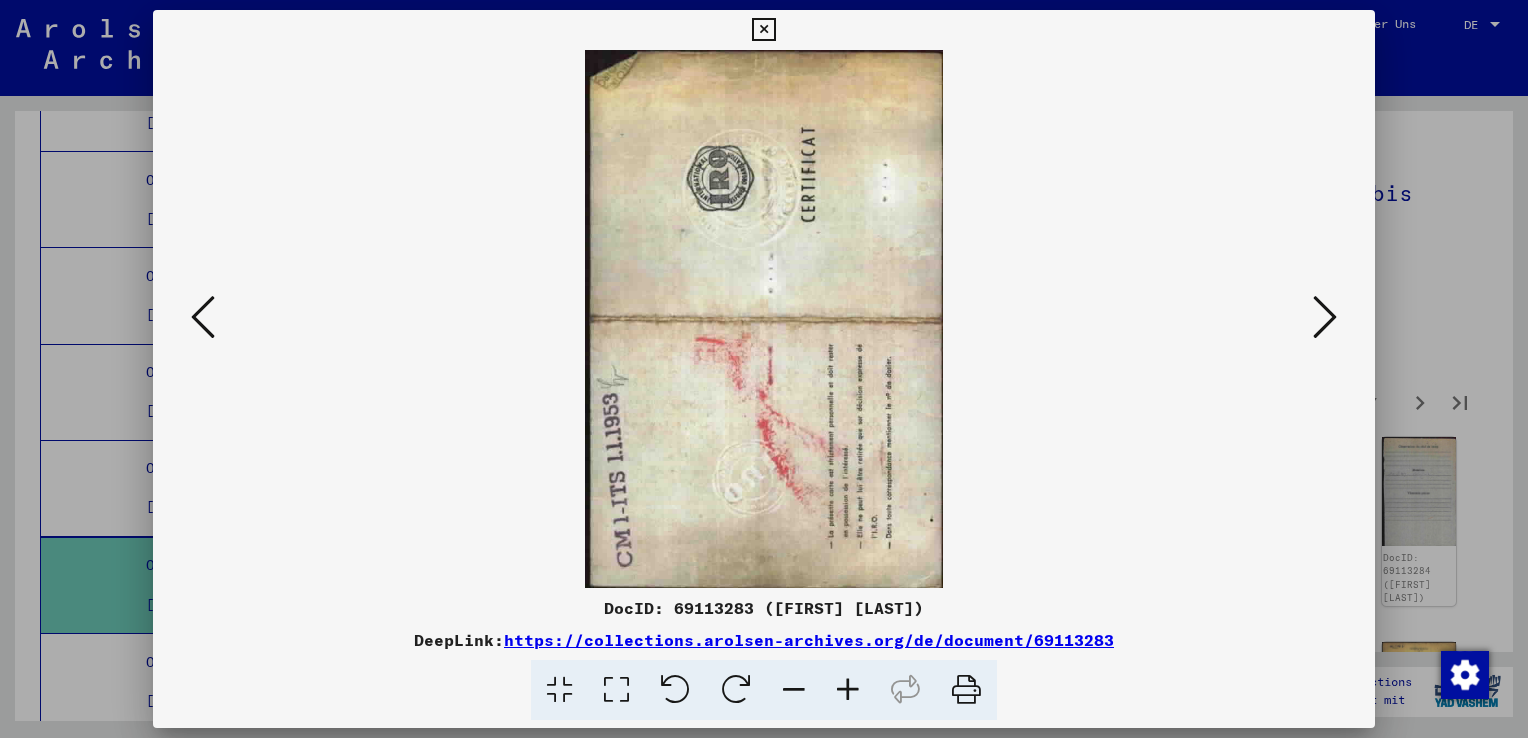 click at bounding box center (1325, 317) 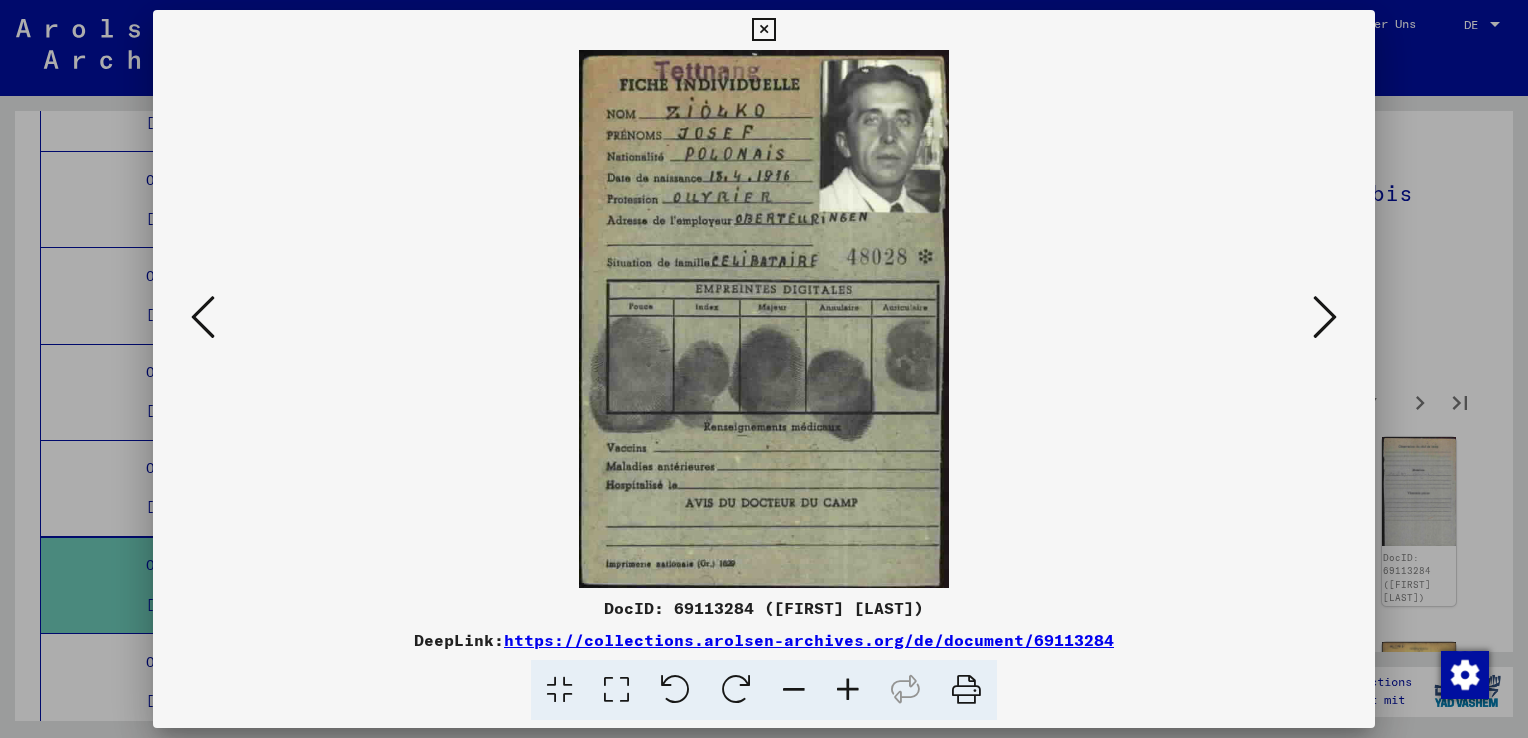 click at bounding box center (1325, 317) 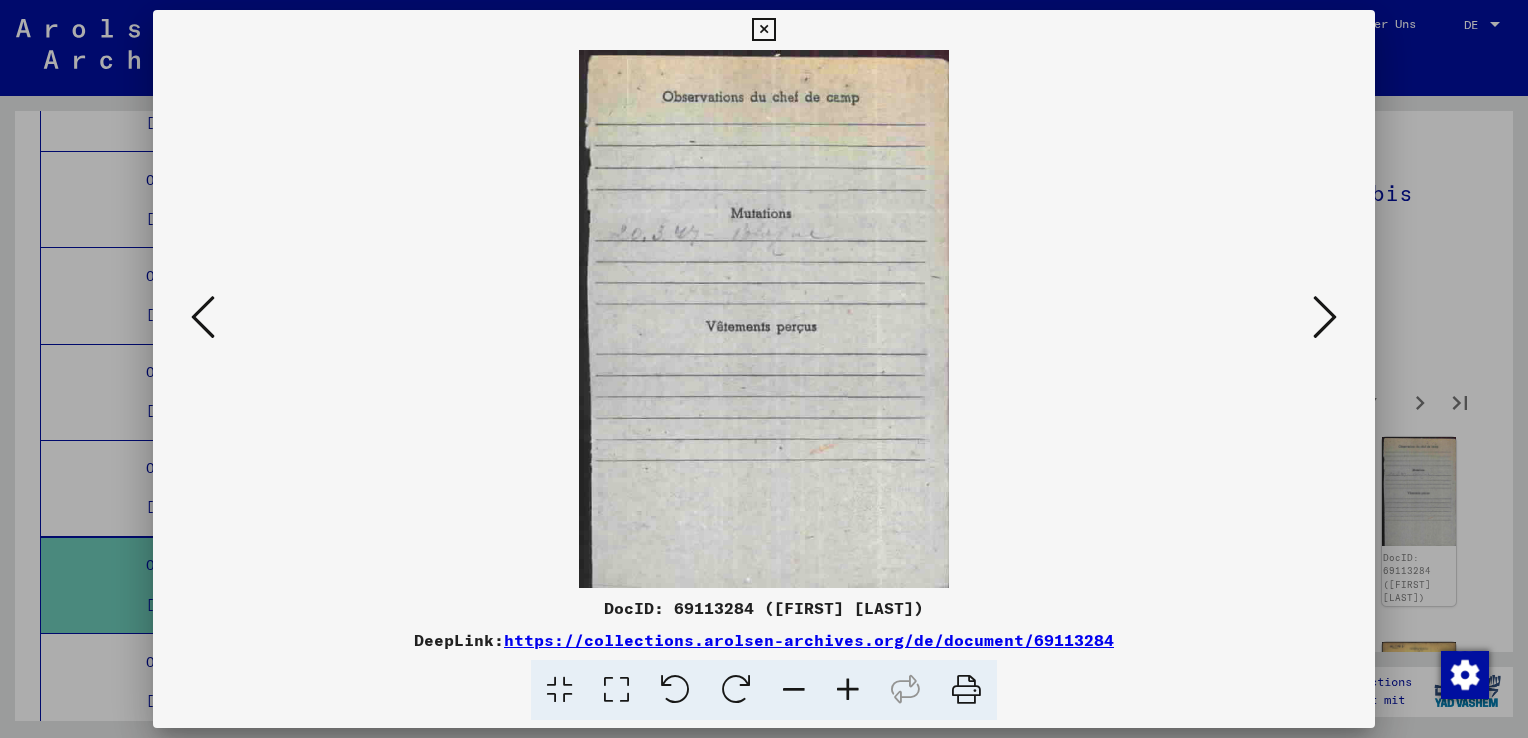 click at bounding box center (1325, 317) 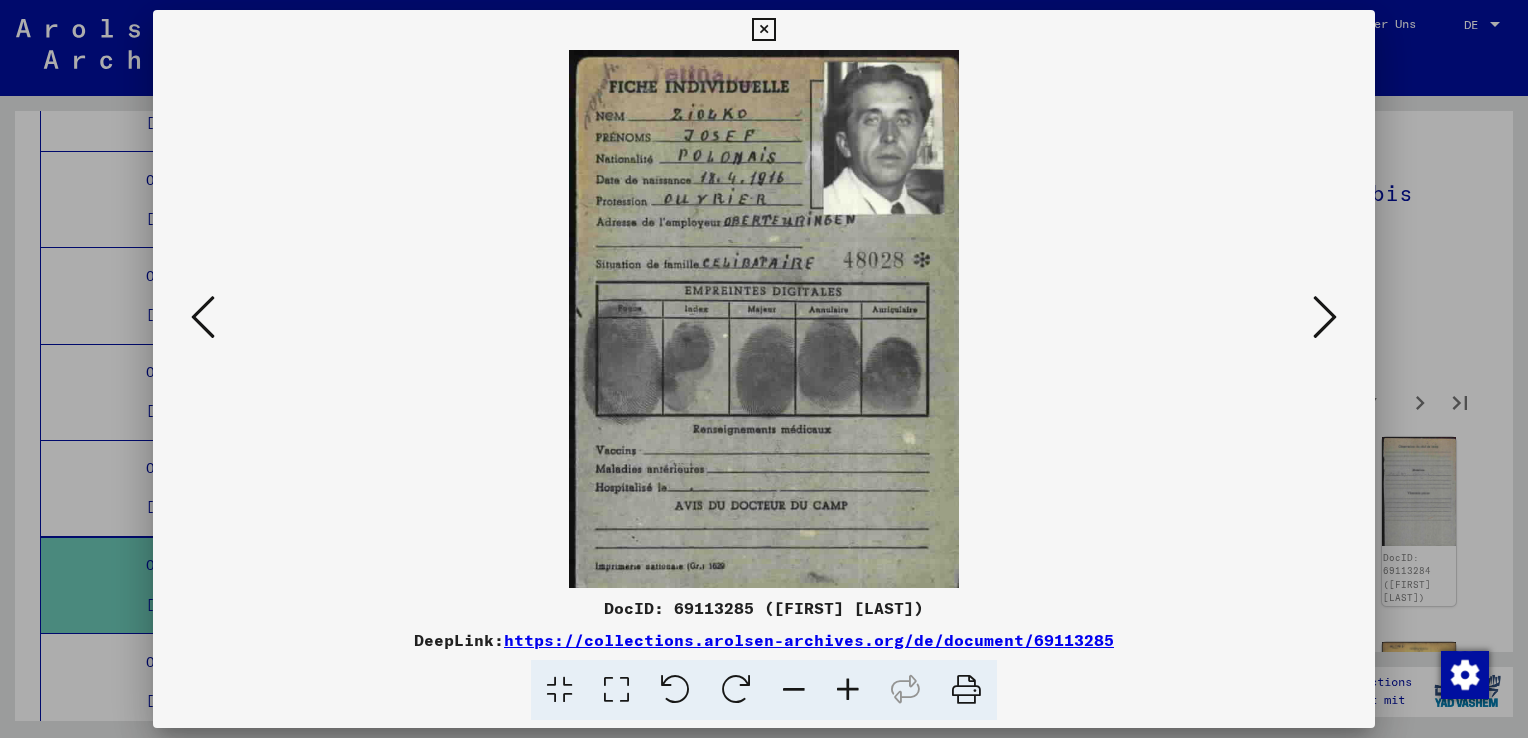click at bounding box center [1325, 317] 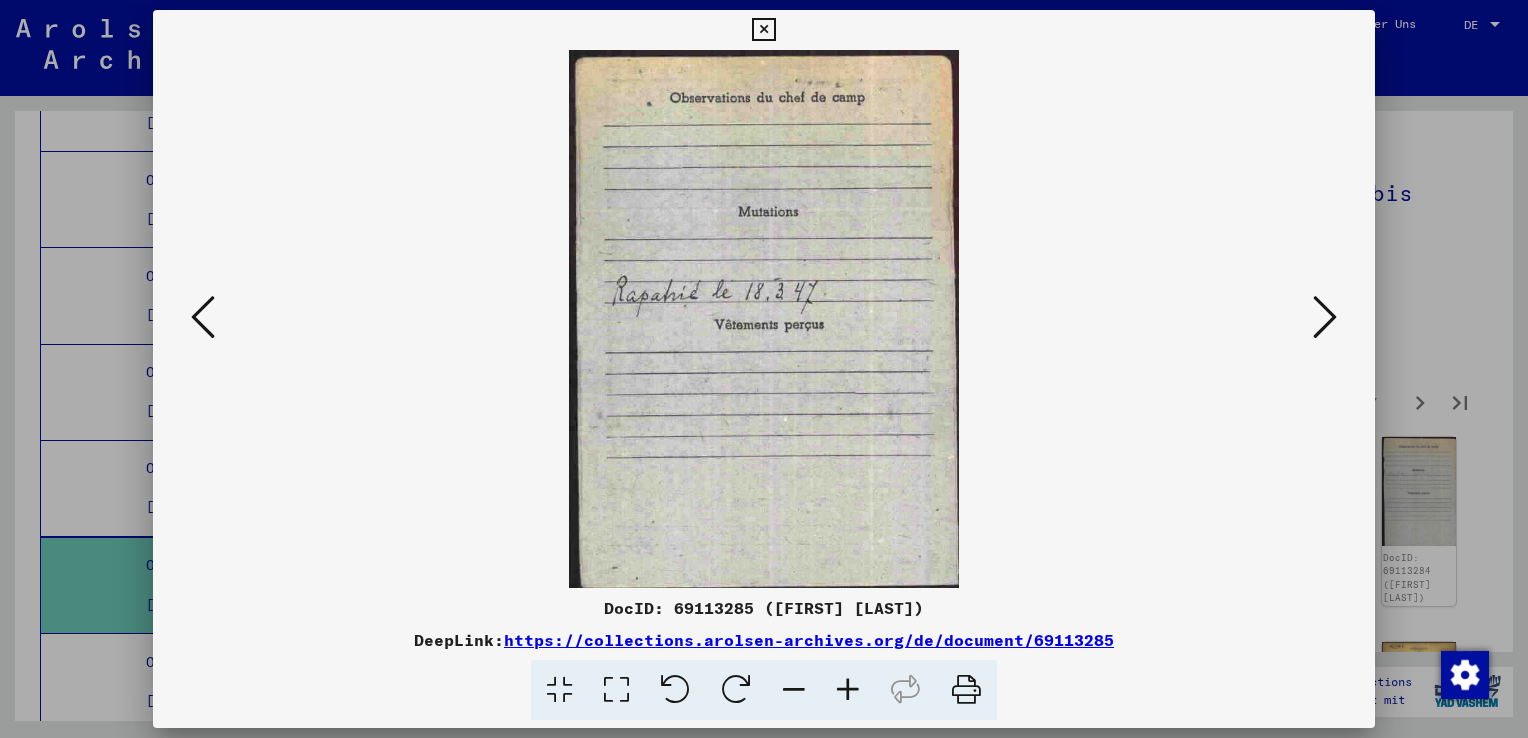 click at bounding box center [1325, 317] 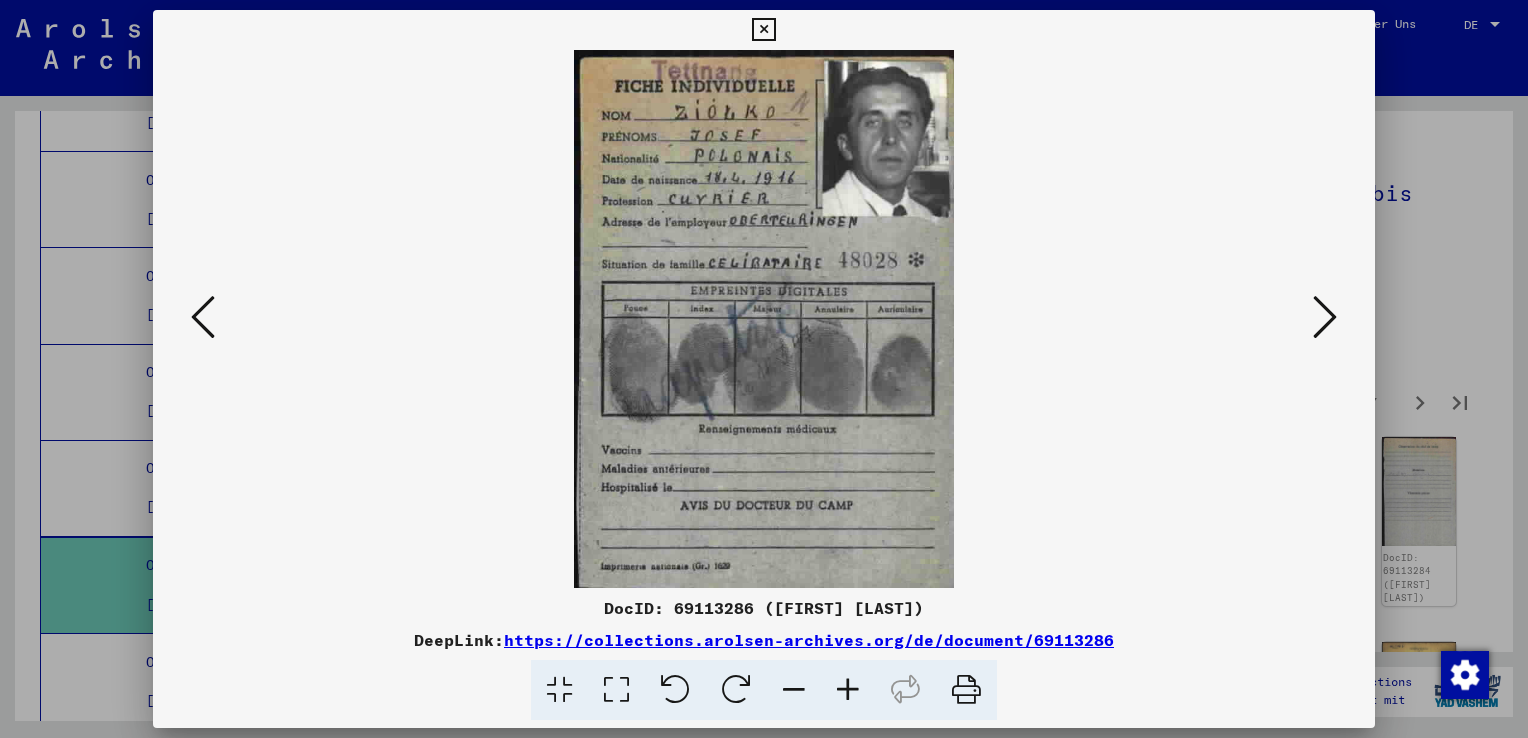 click at bounding box center (1325, 317) 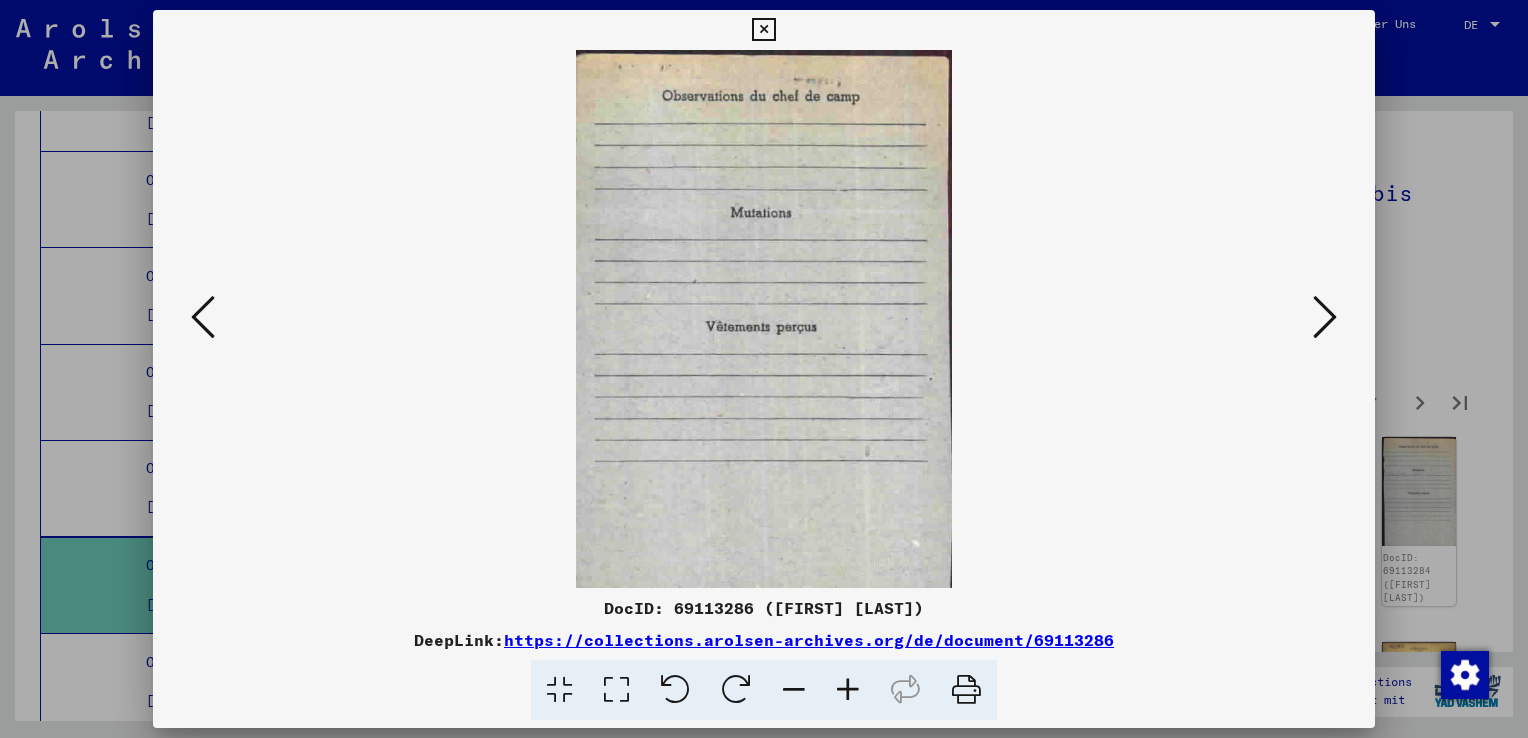 click at bounding box center (1325, 317) 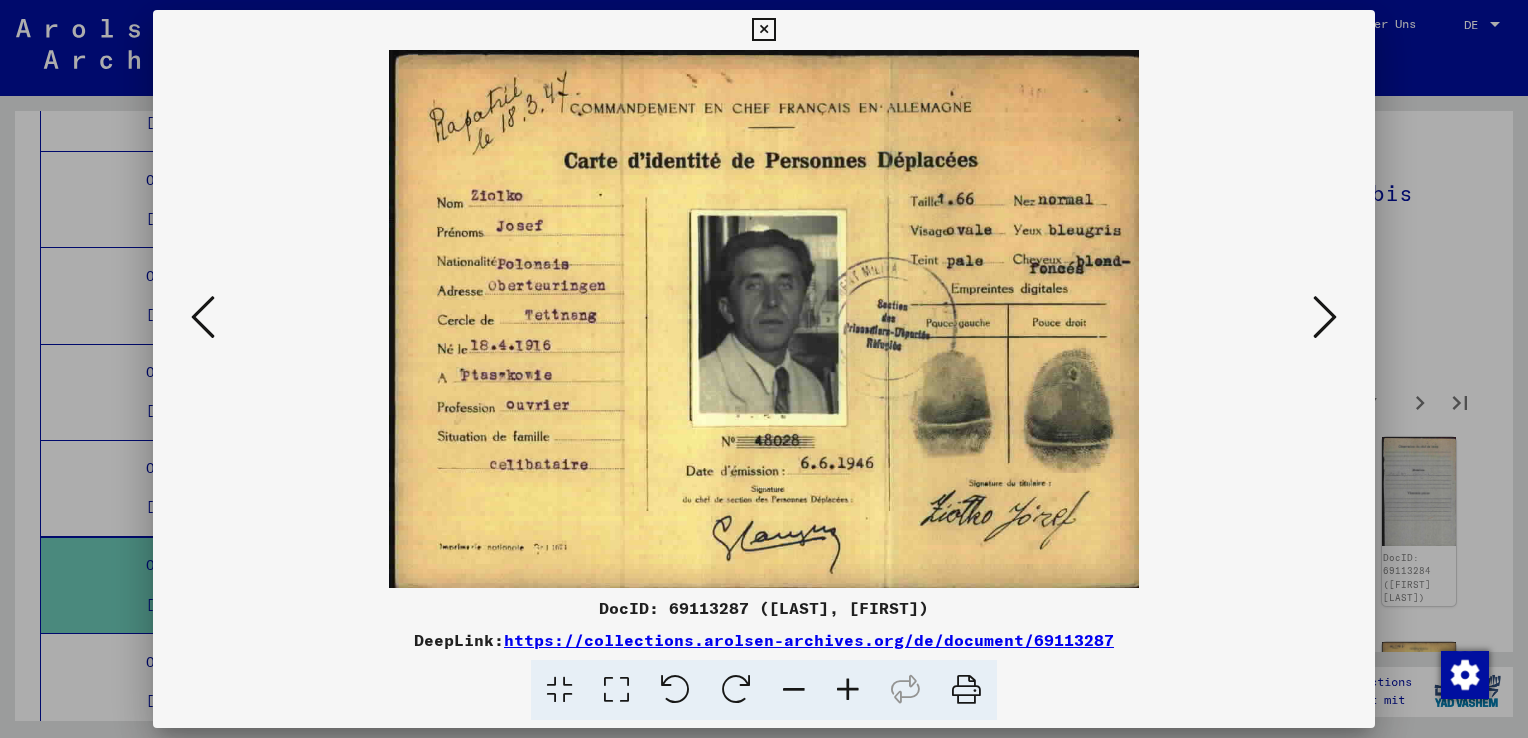 click at bounding box center (1325, 317) 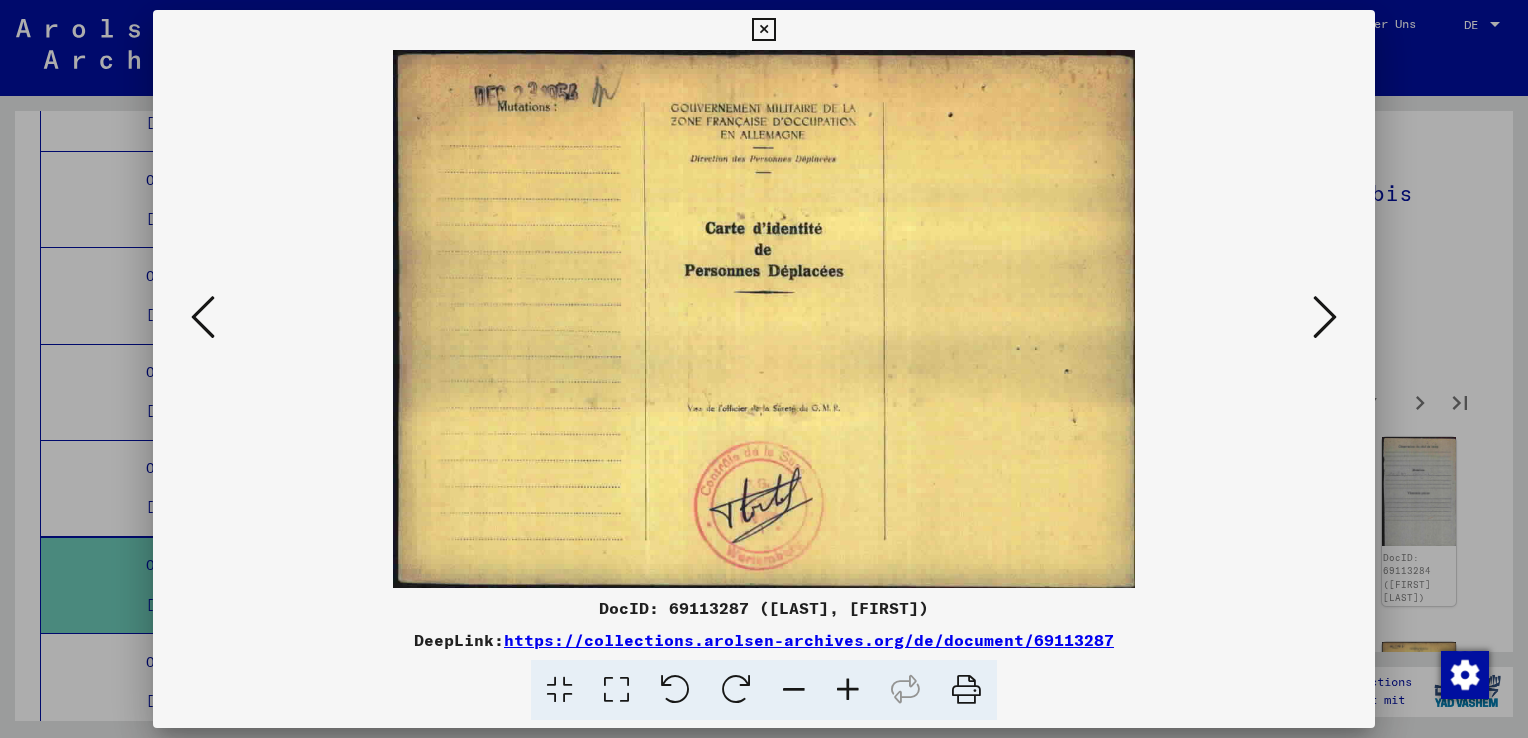 click at bounding box center [1325, 317] 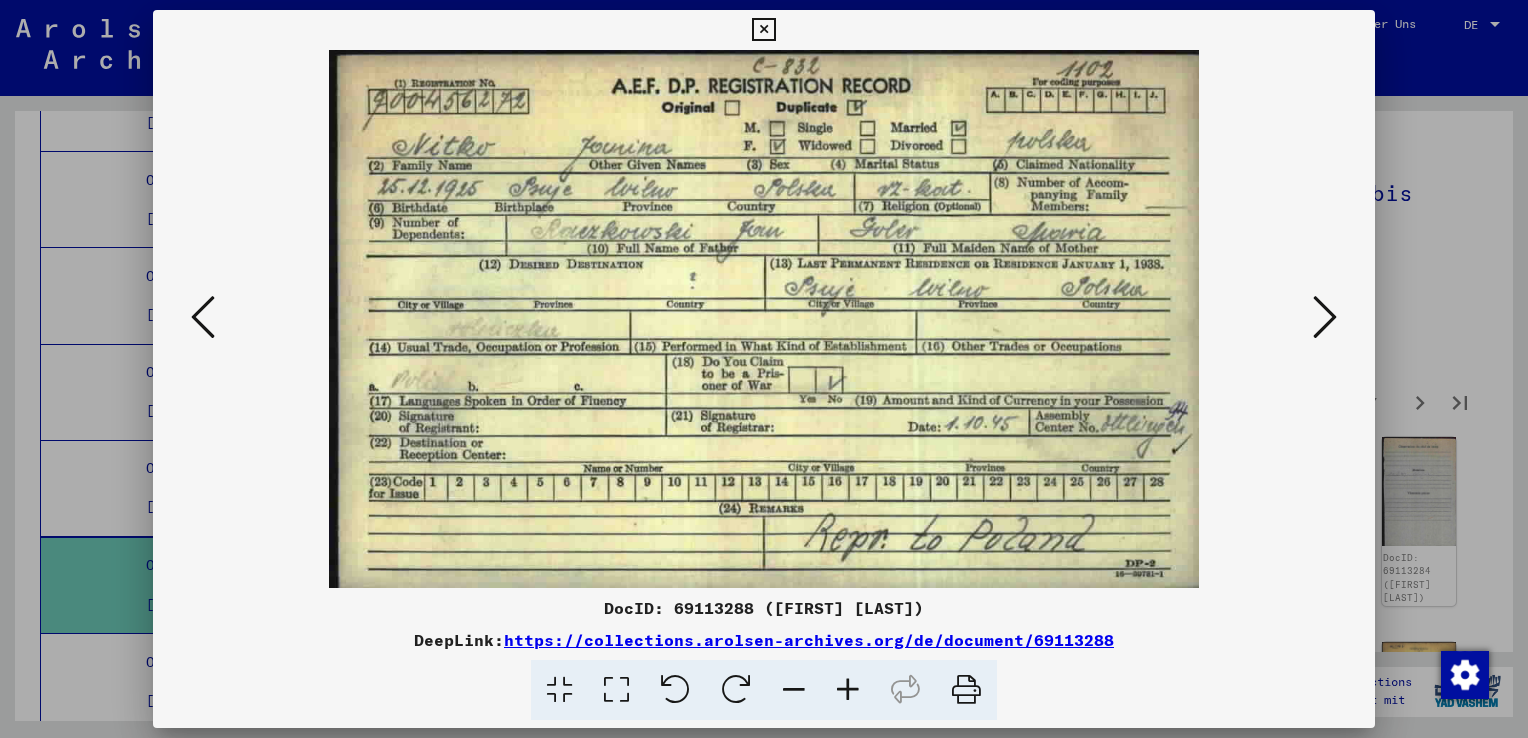click at bounding box center [1325, 317] 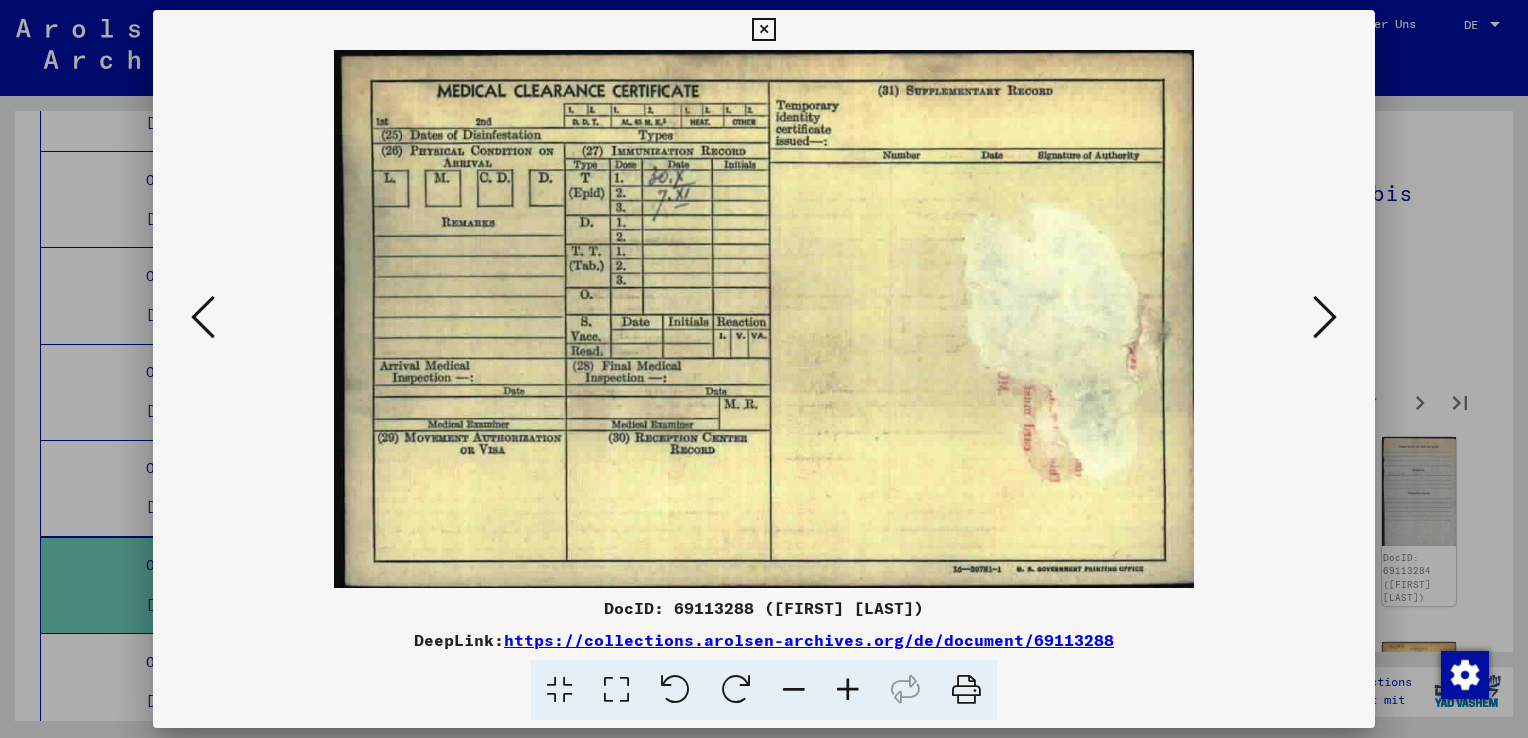 click at bounding box center (1325, 317) 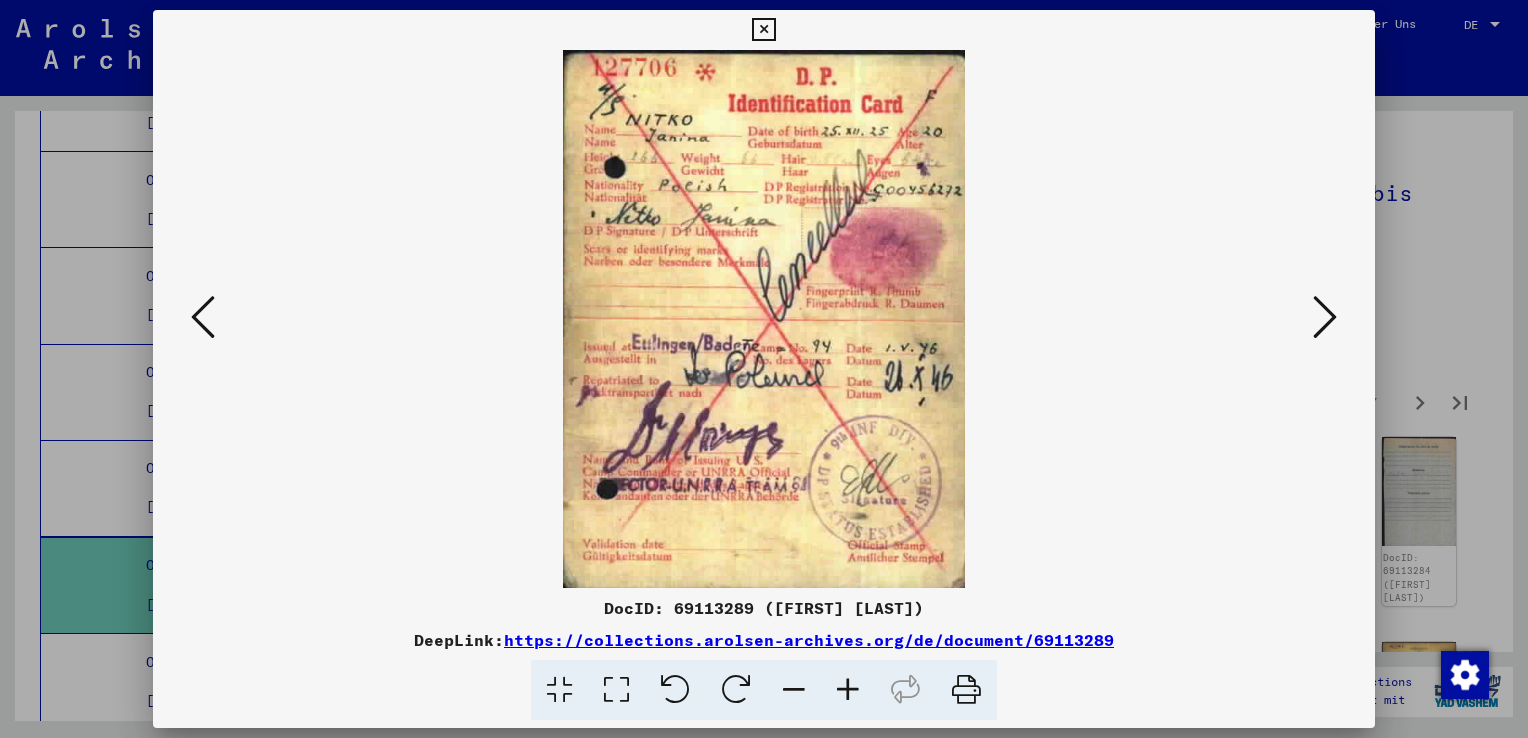 click at bounding box center [1325, 317] 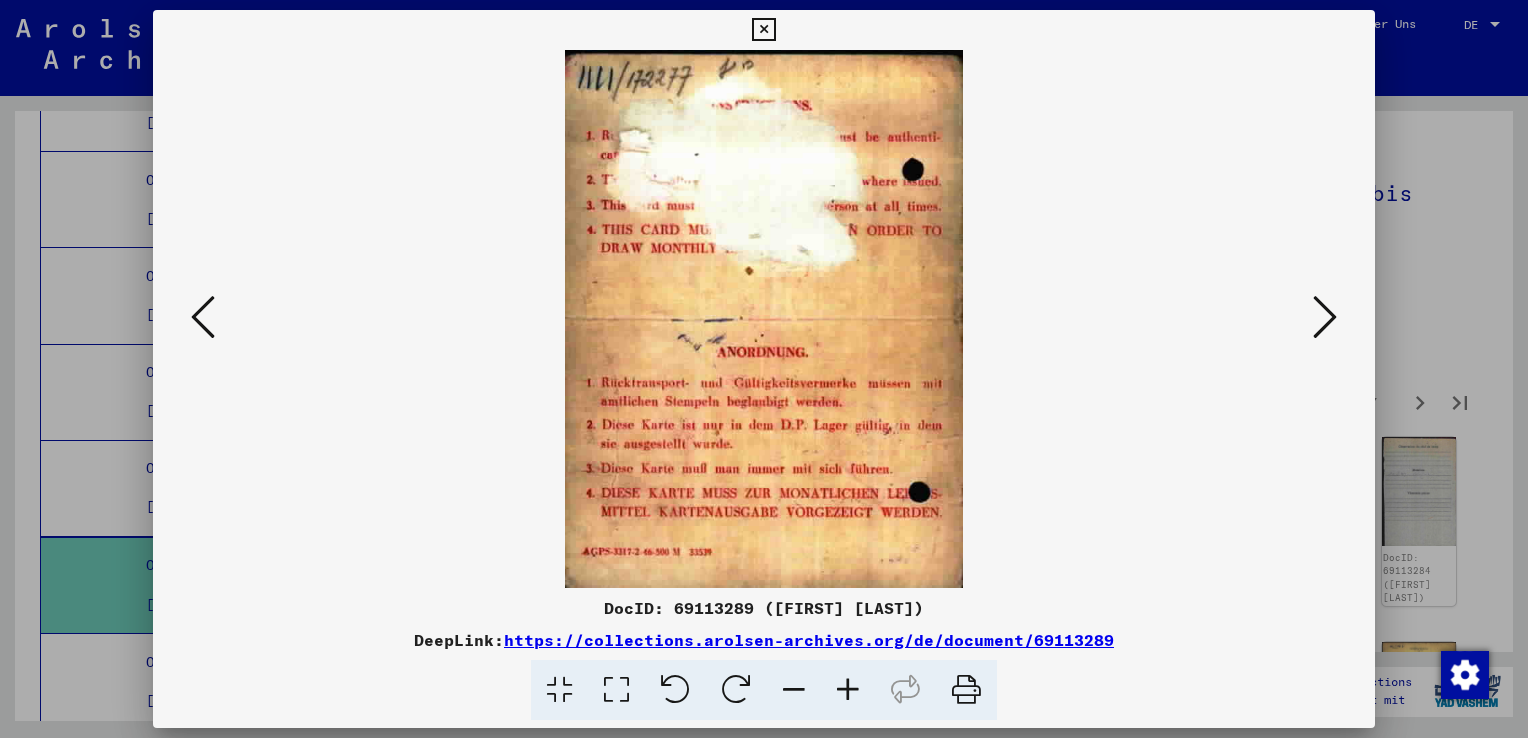 click at bounding box center (1325, 317) 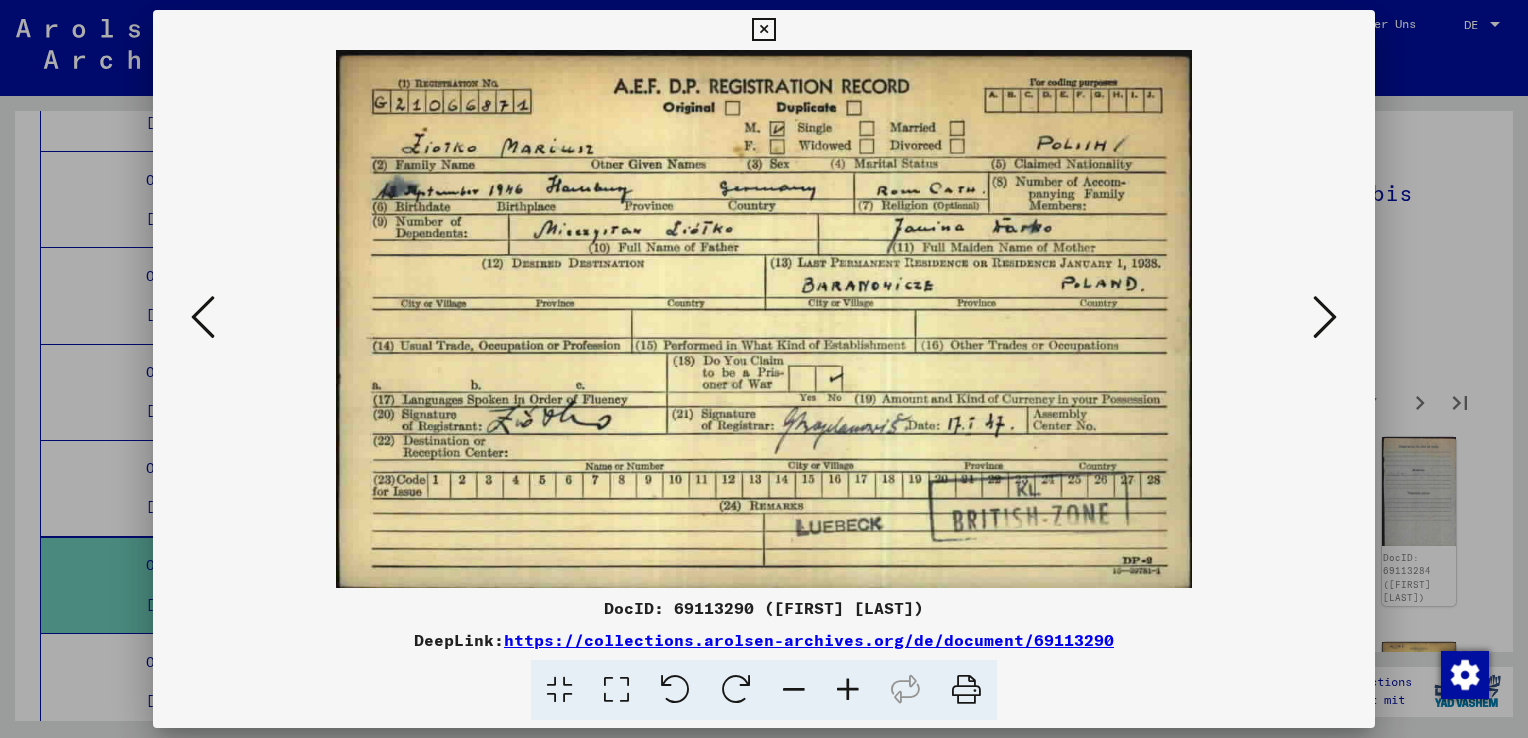 click at bounding box center [1325, 317] 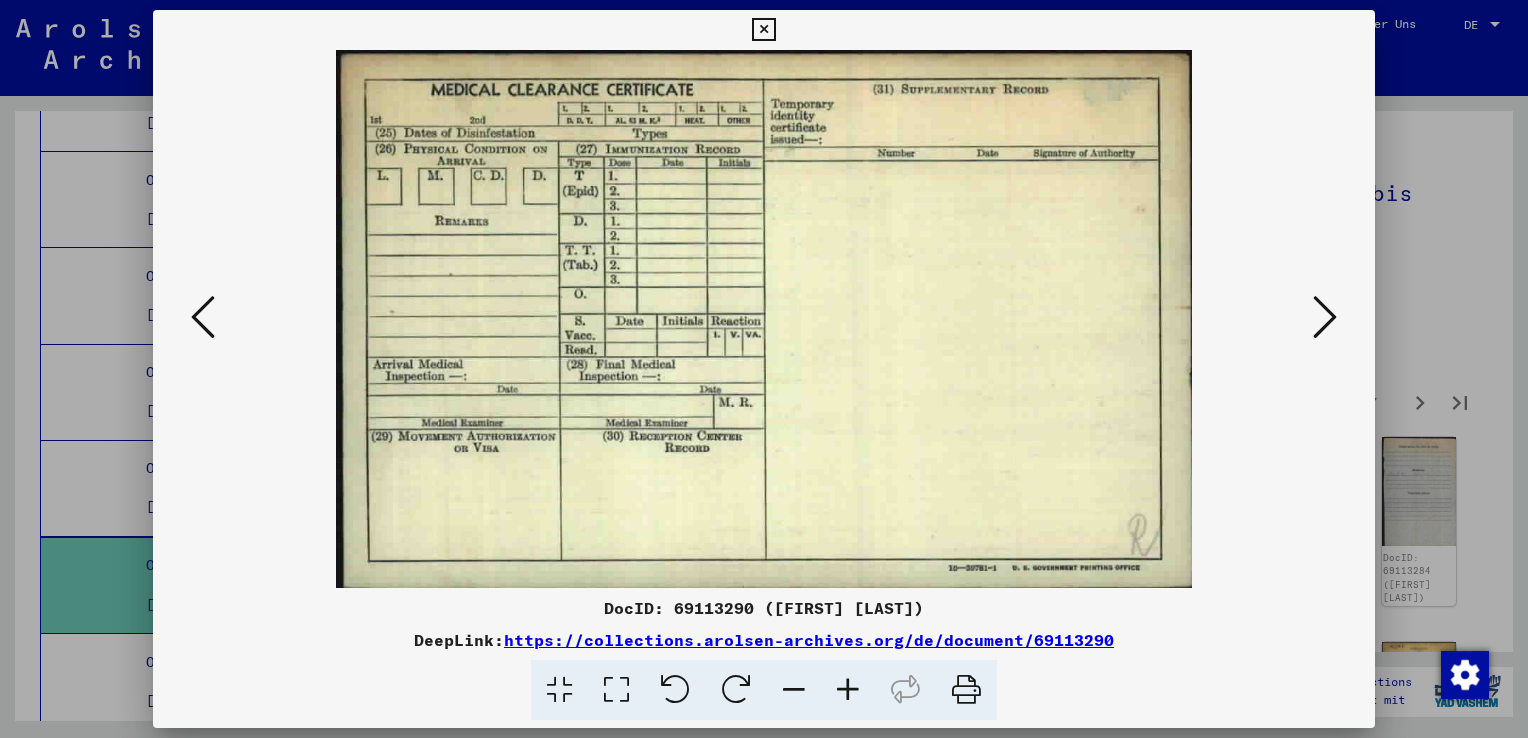 click at bounding box center [1325, 317] 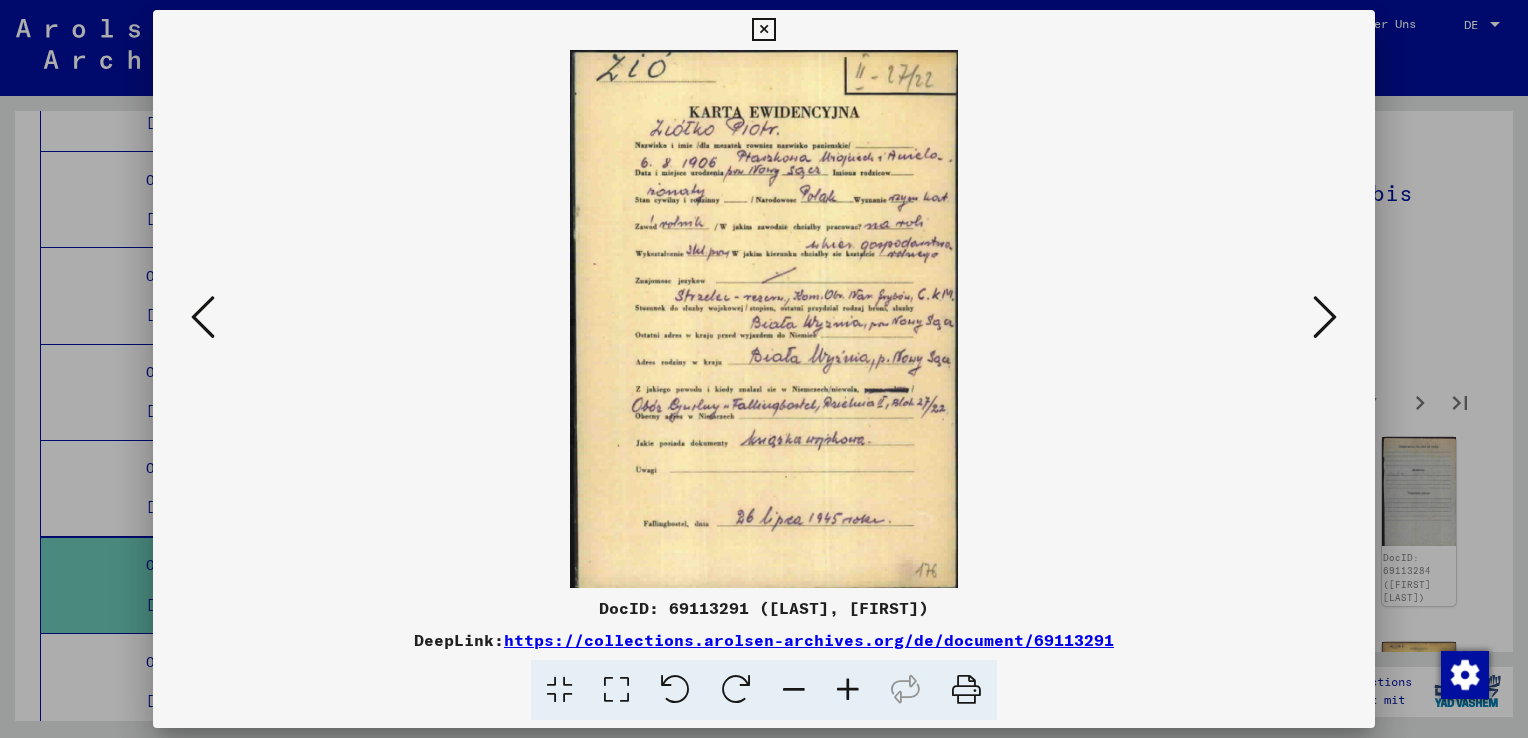 click at bounding box center (848, 690) 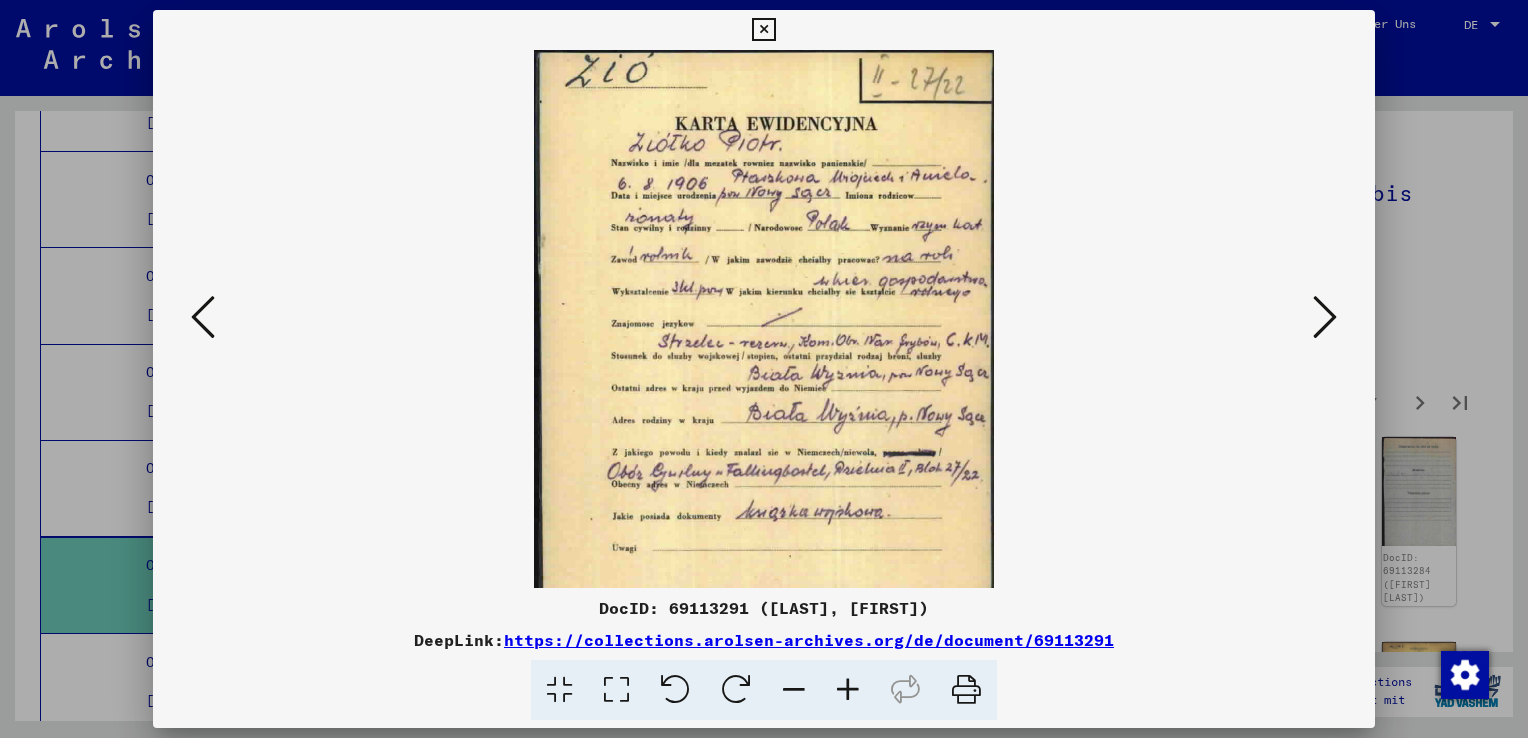 click at bounding box center [848, 690] 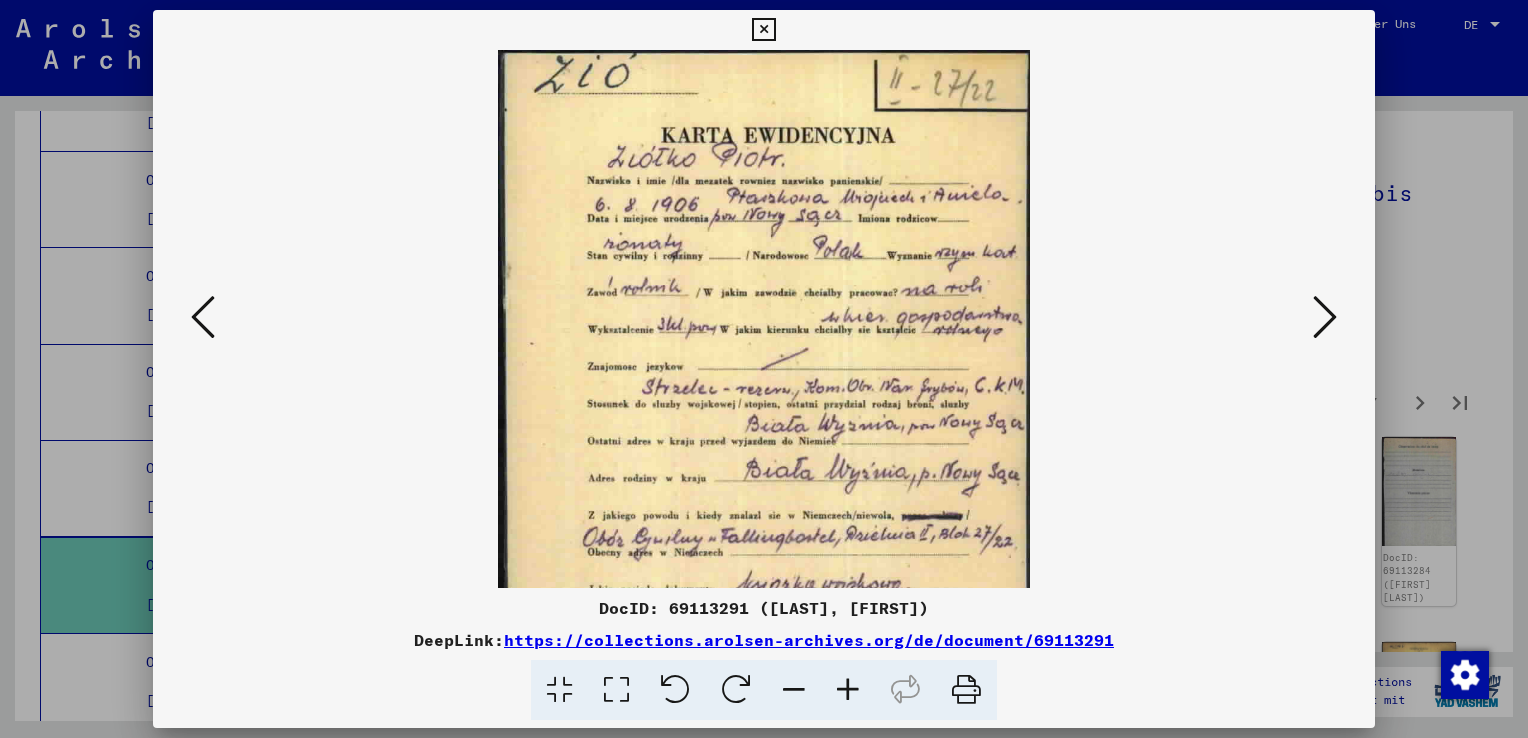click at bounding box center (848, 690) 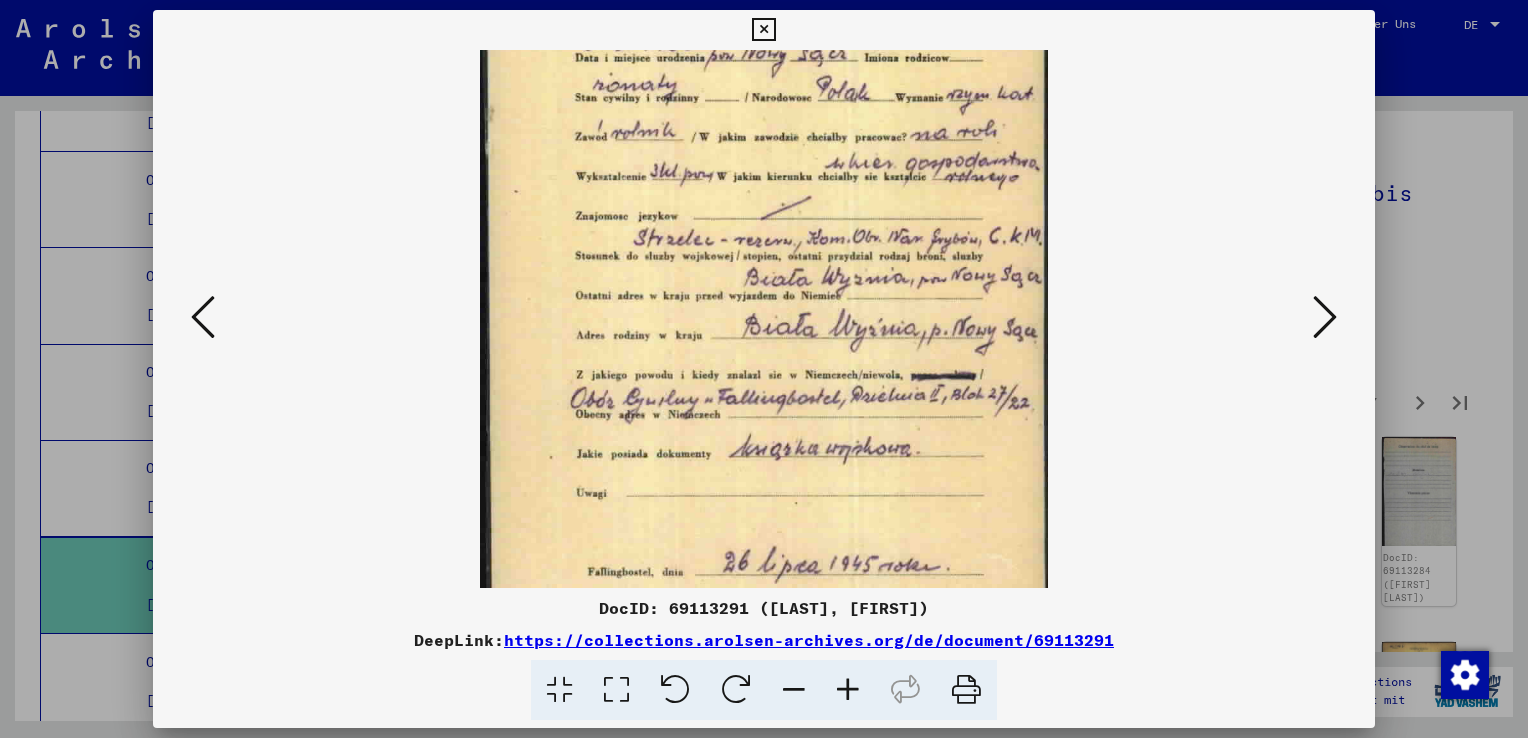 scroll, scrollTop: 249, scrollLeft: 0, axis: vertical 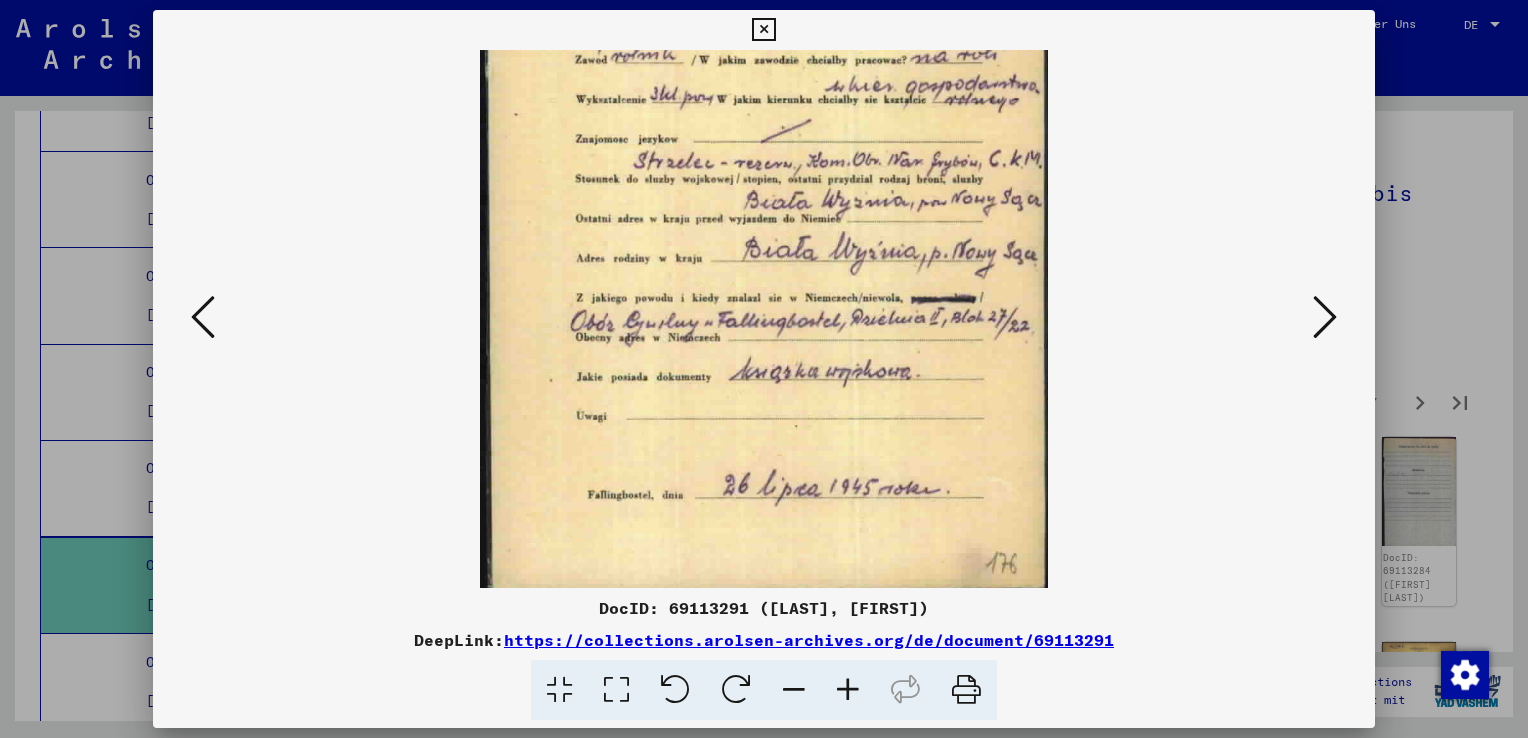 drag, startPoint x: 1006, startPoint y: 435, endPoint x: 1060, endPoint y: 278, distance: 166.0271 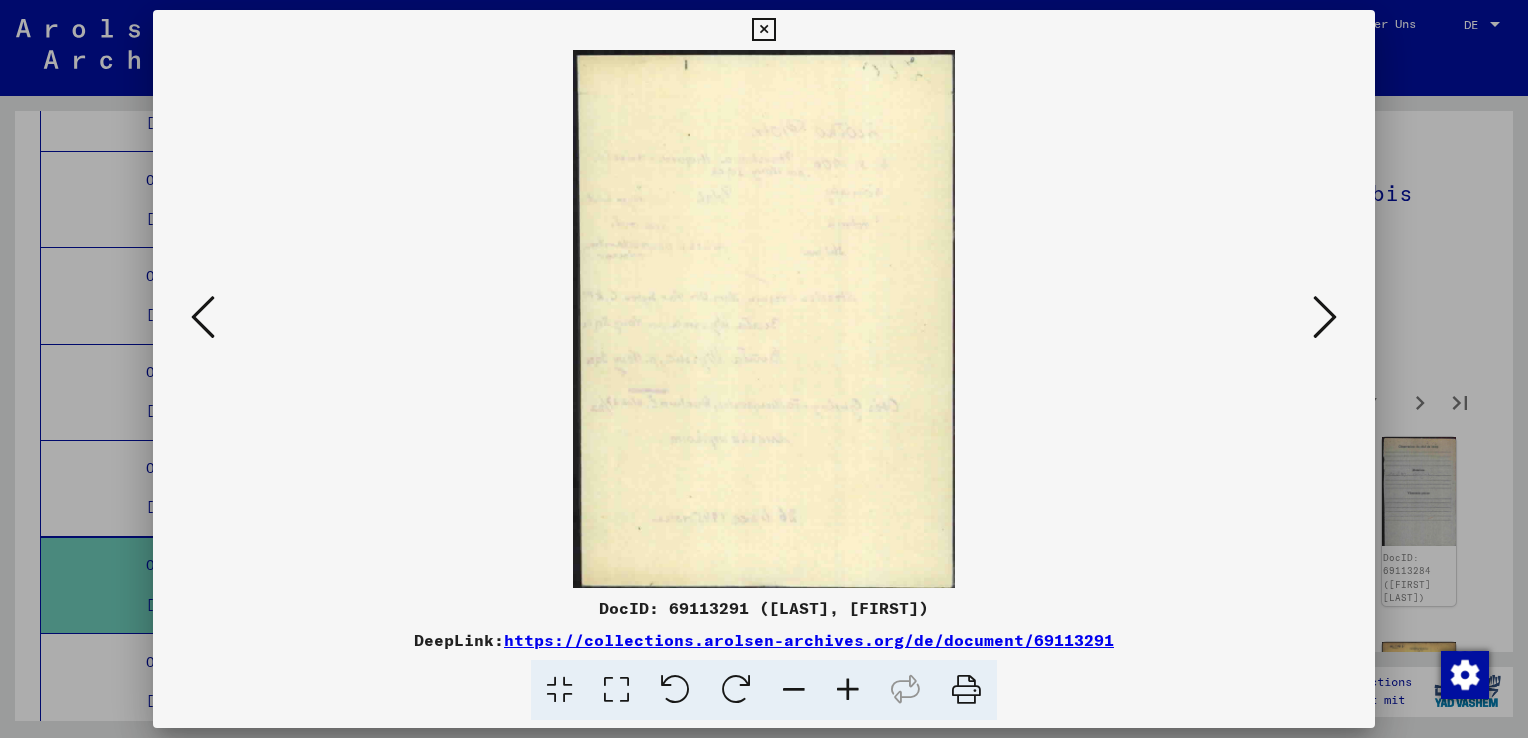 click at bounding box center (1325, 317) 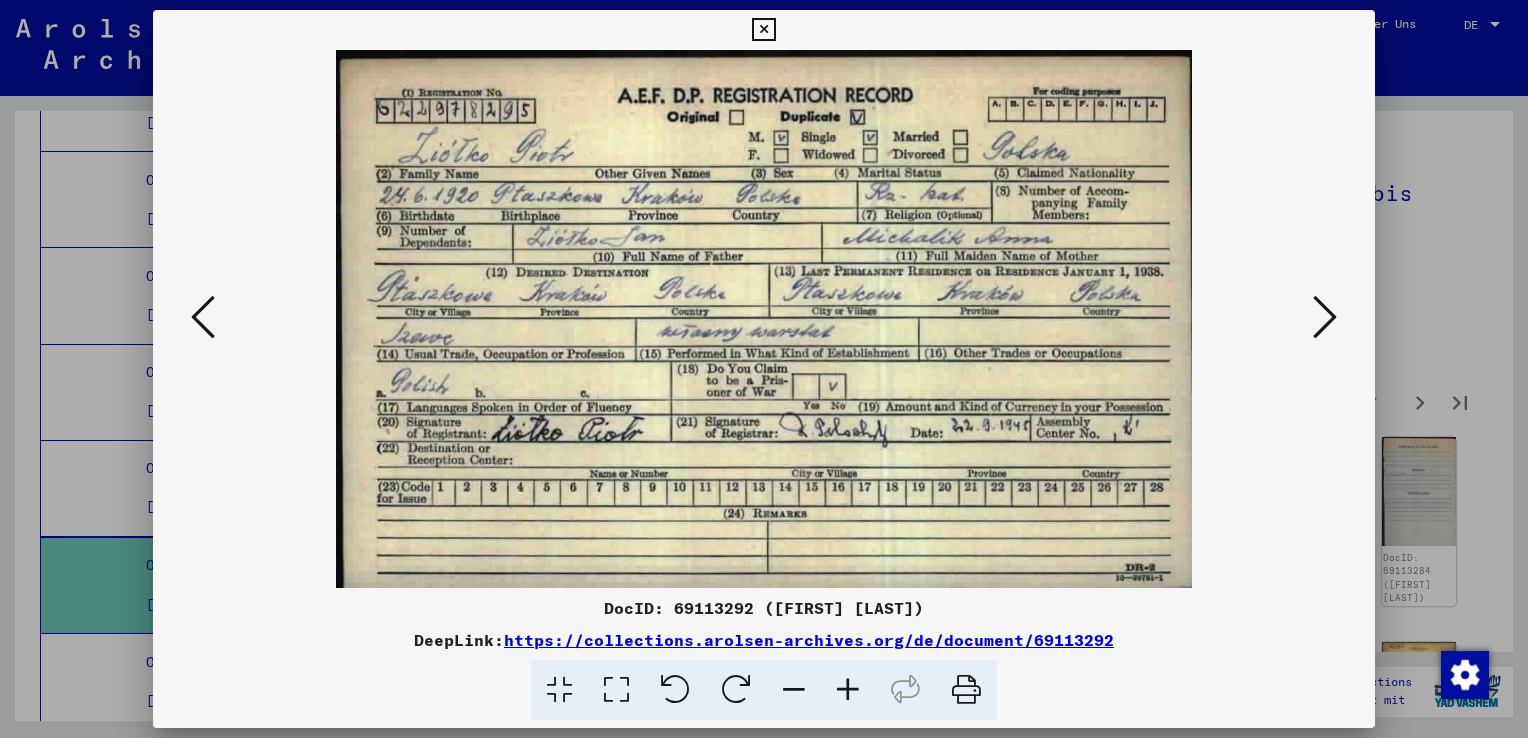 click at bounding box center [1325, 317] 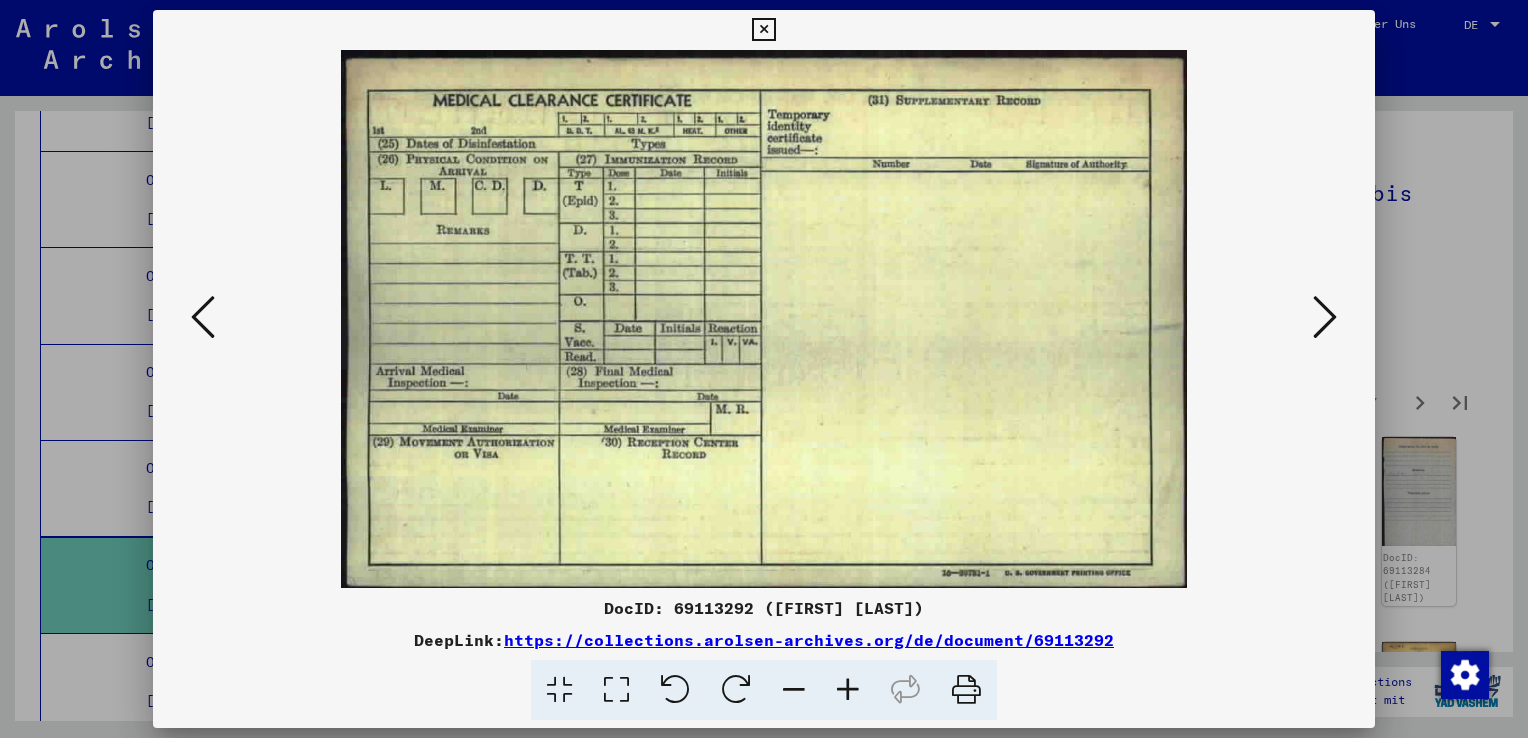 click at bounding box center [1325, 317] 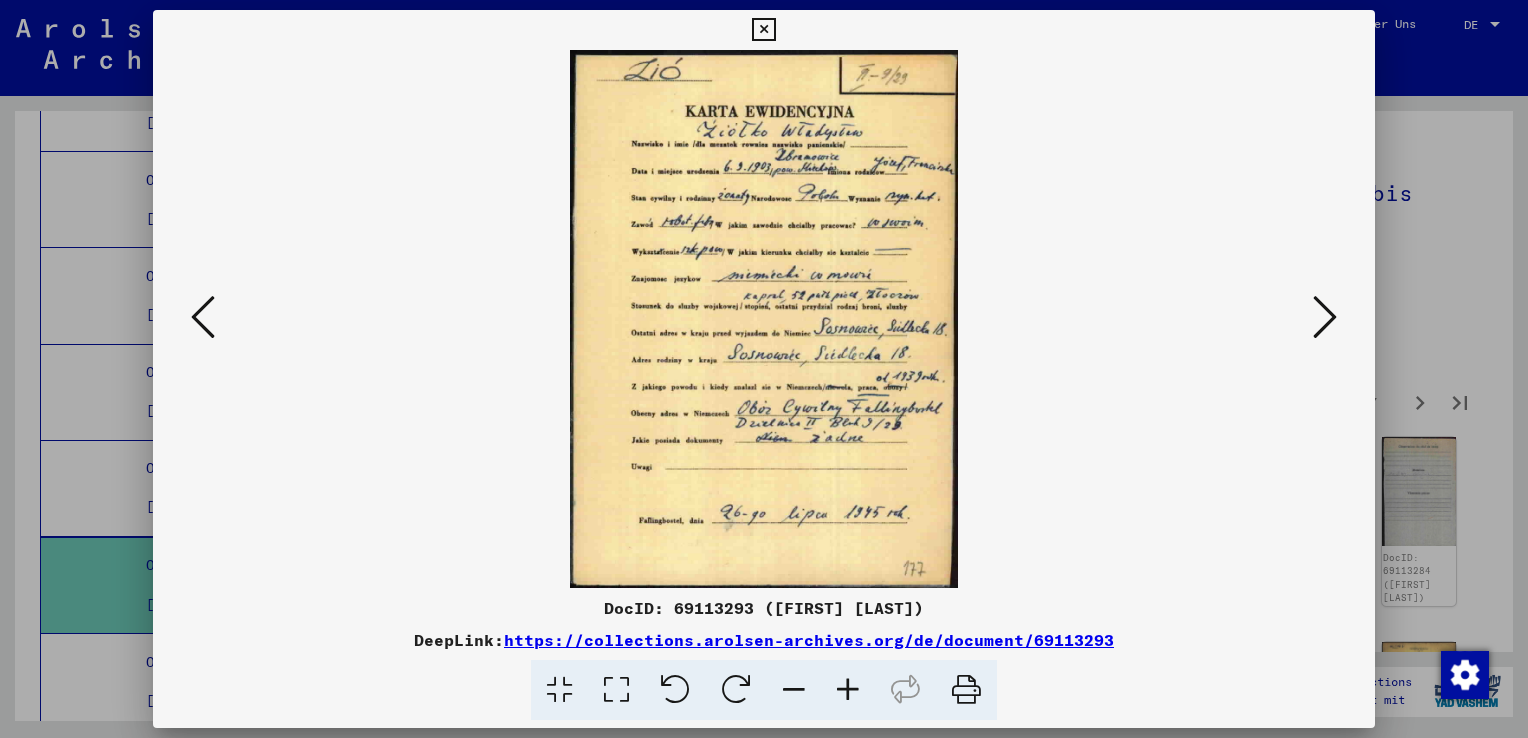 click at bounding box center (1325, 317) 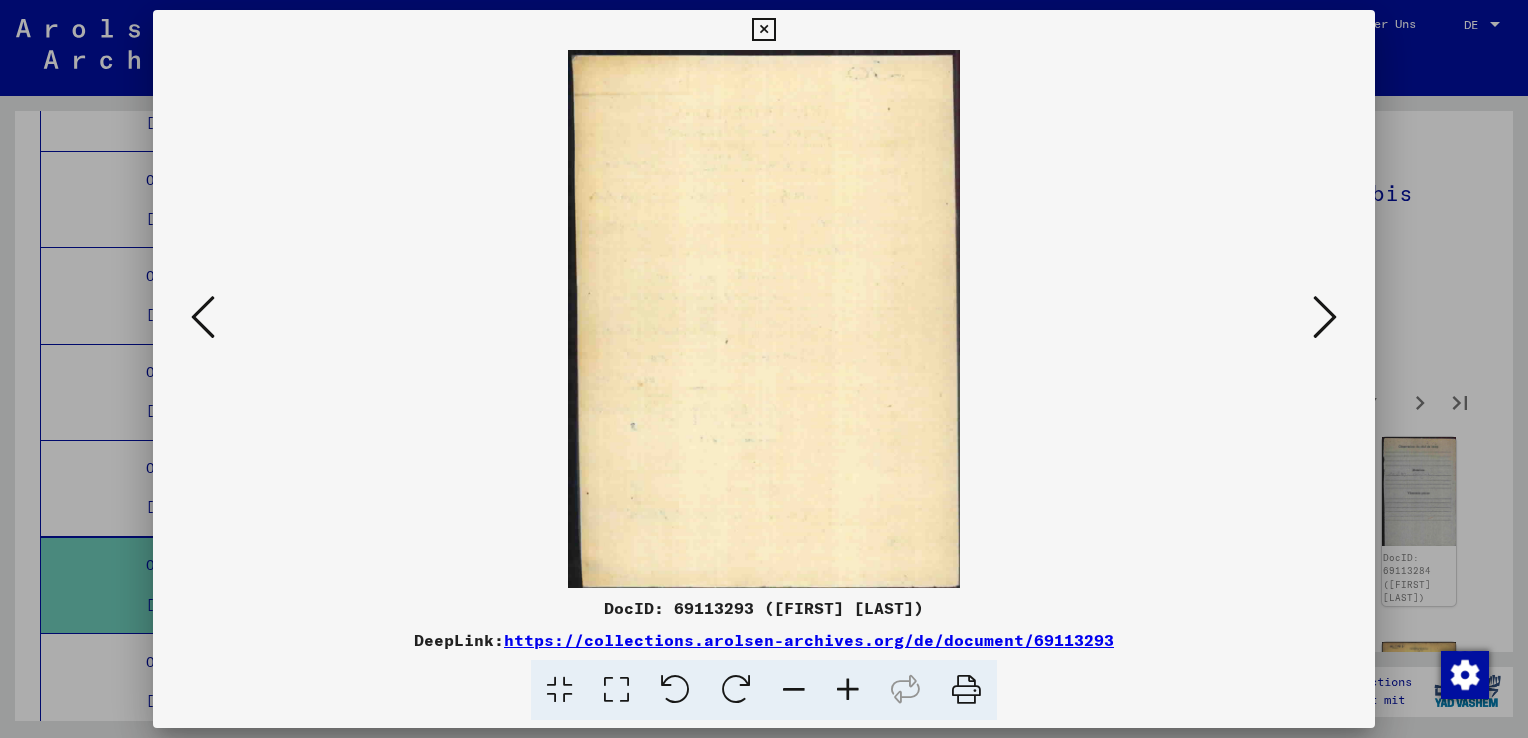 click at bounding box center (1325, 317) 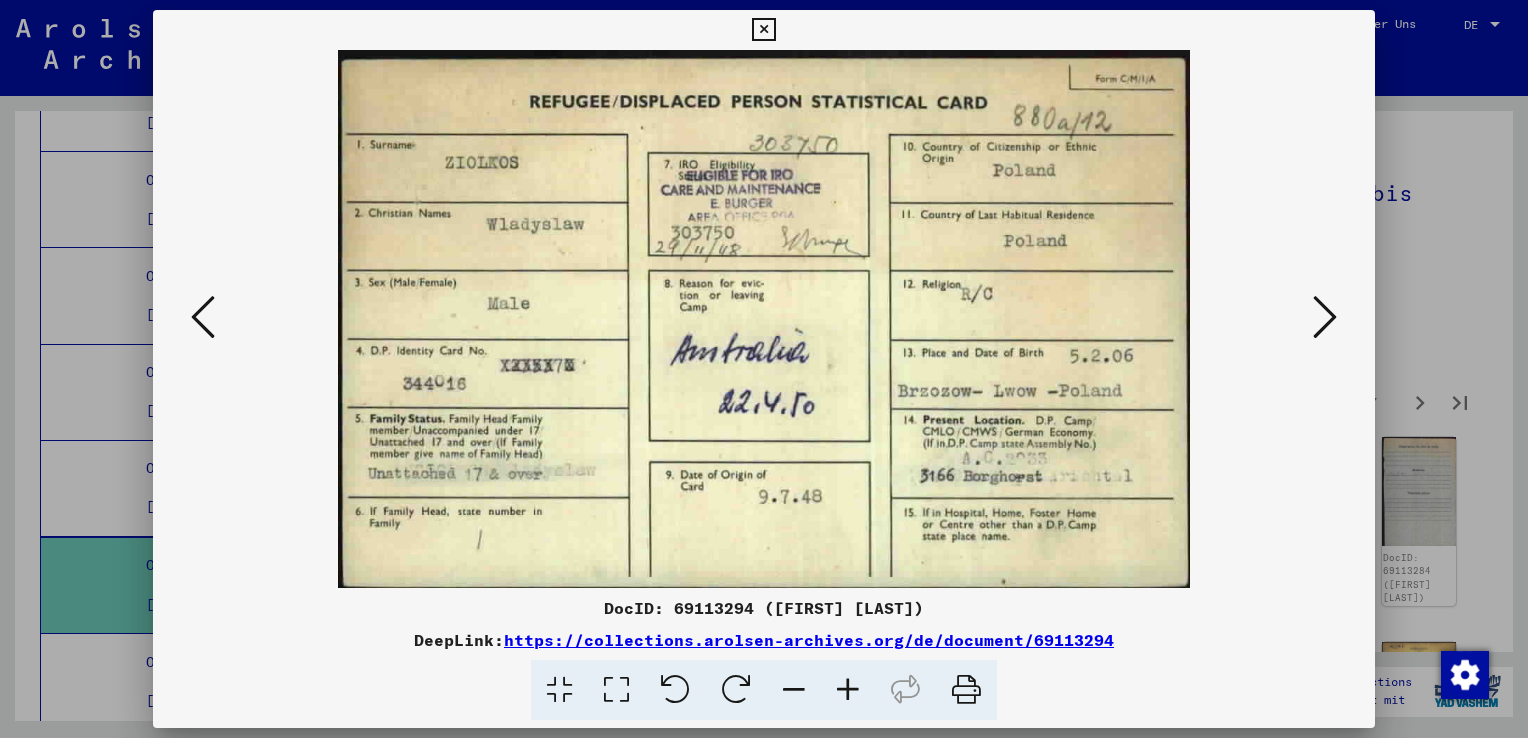 click at bounding box center [1325, 317] 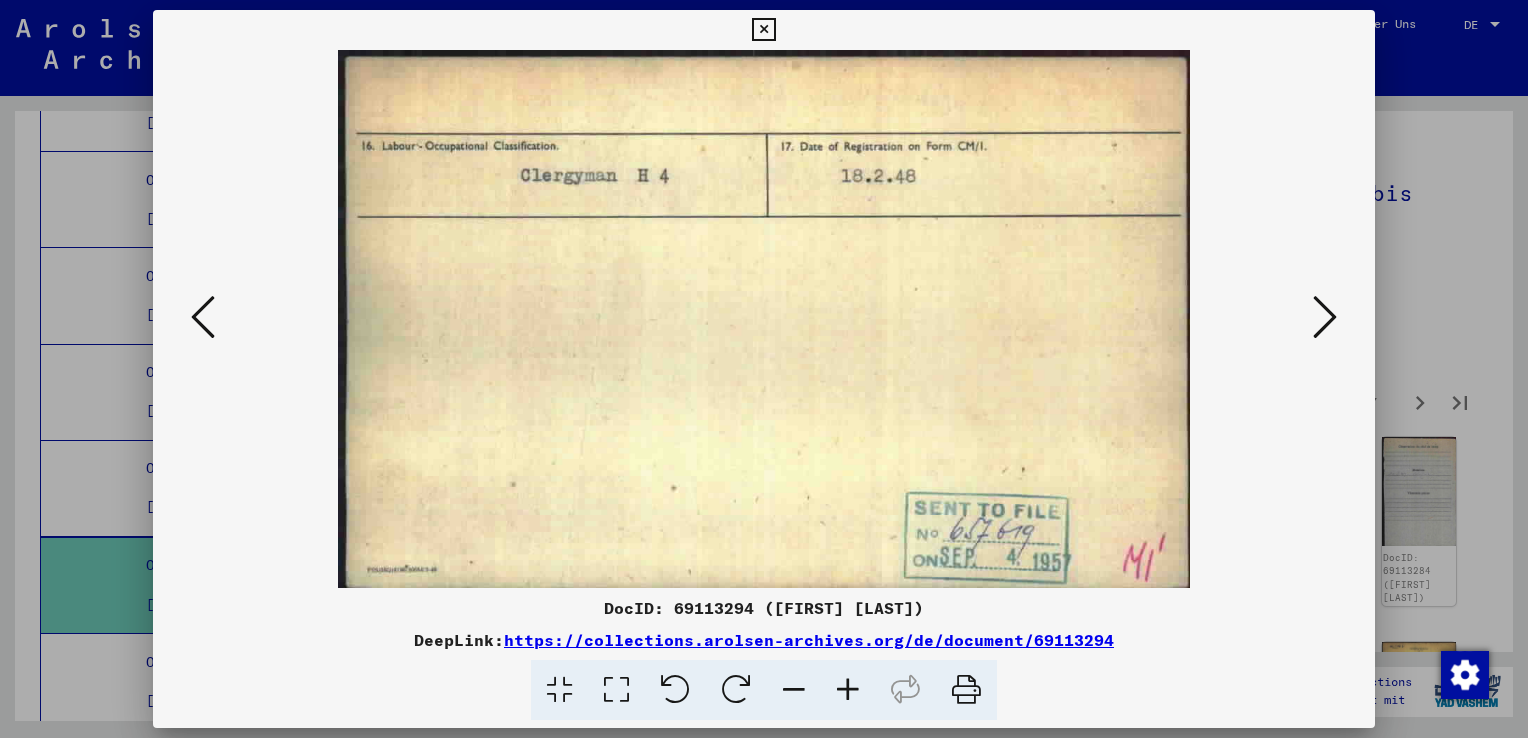 click at bounding box center (1325, 317) 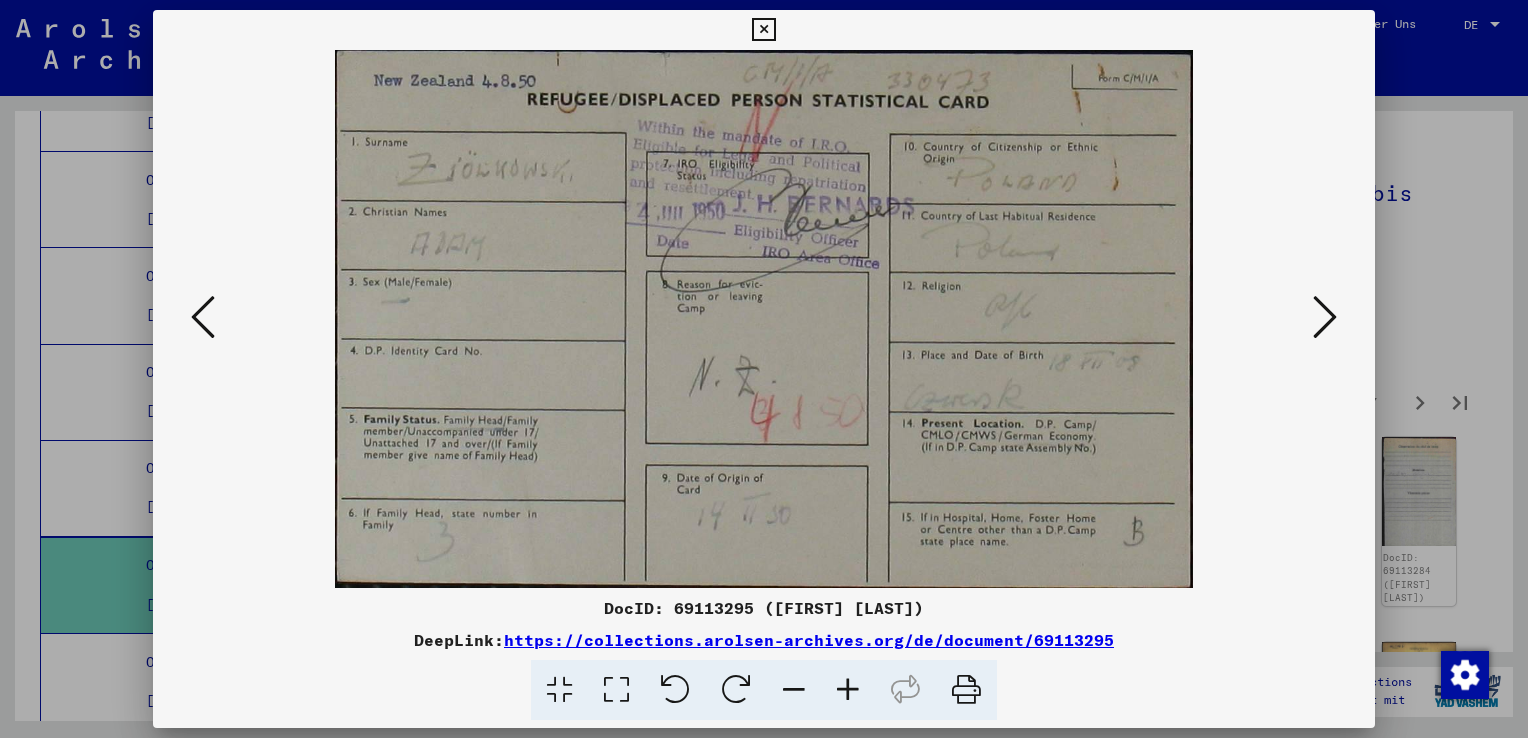 click at bounding box center [1325, 317] 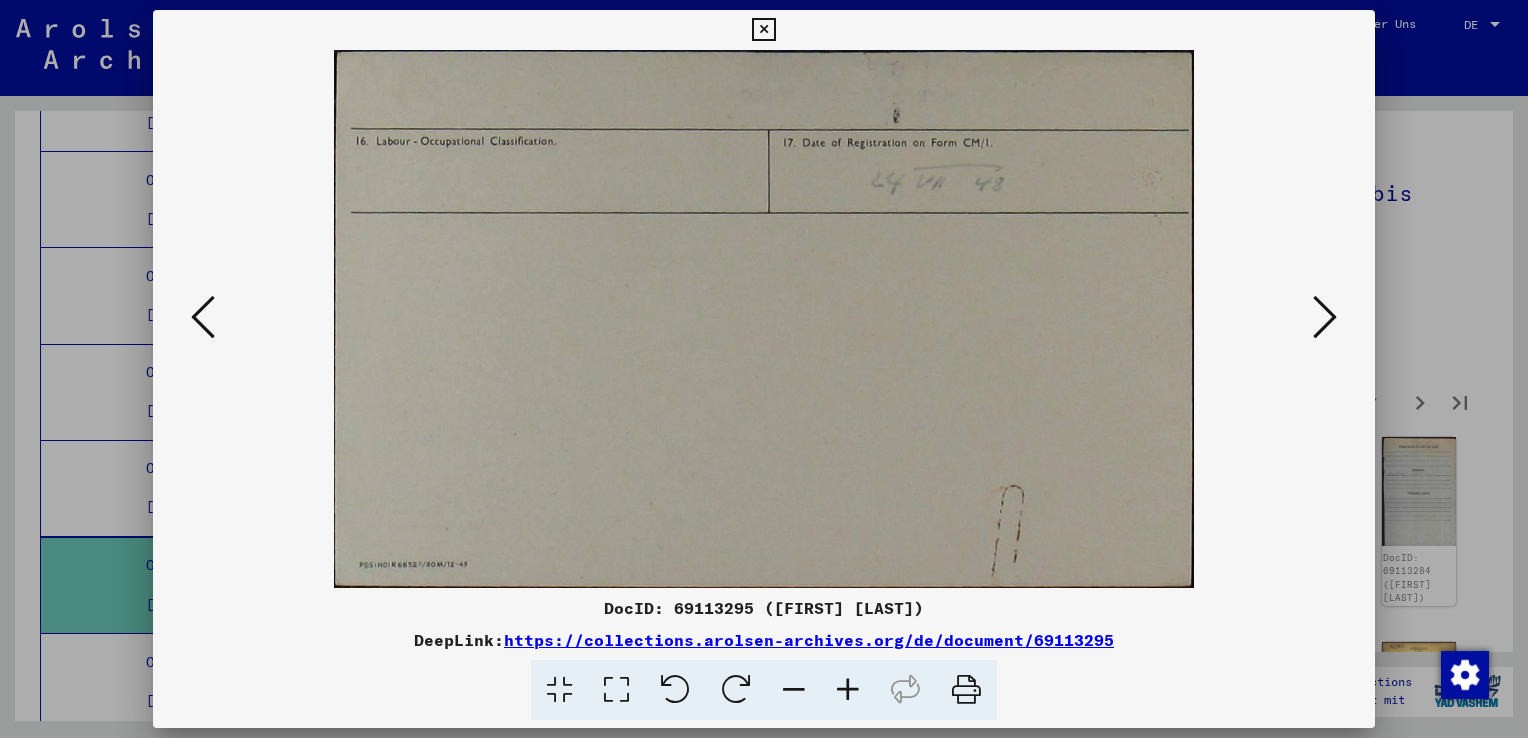 click at bounding box center [1325, 317] 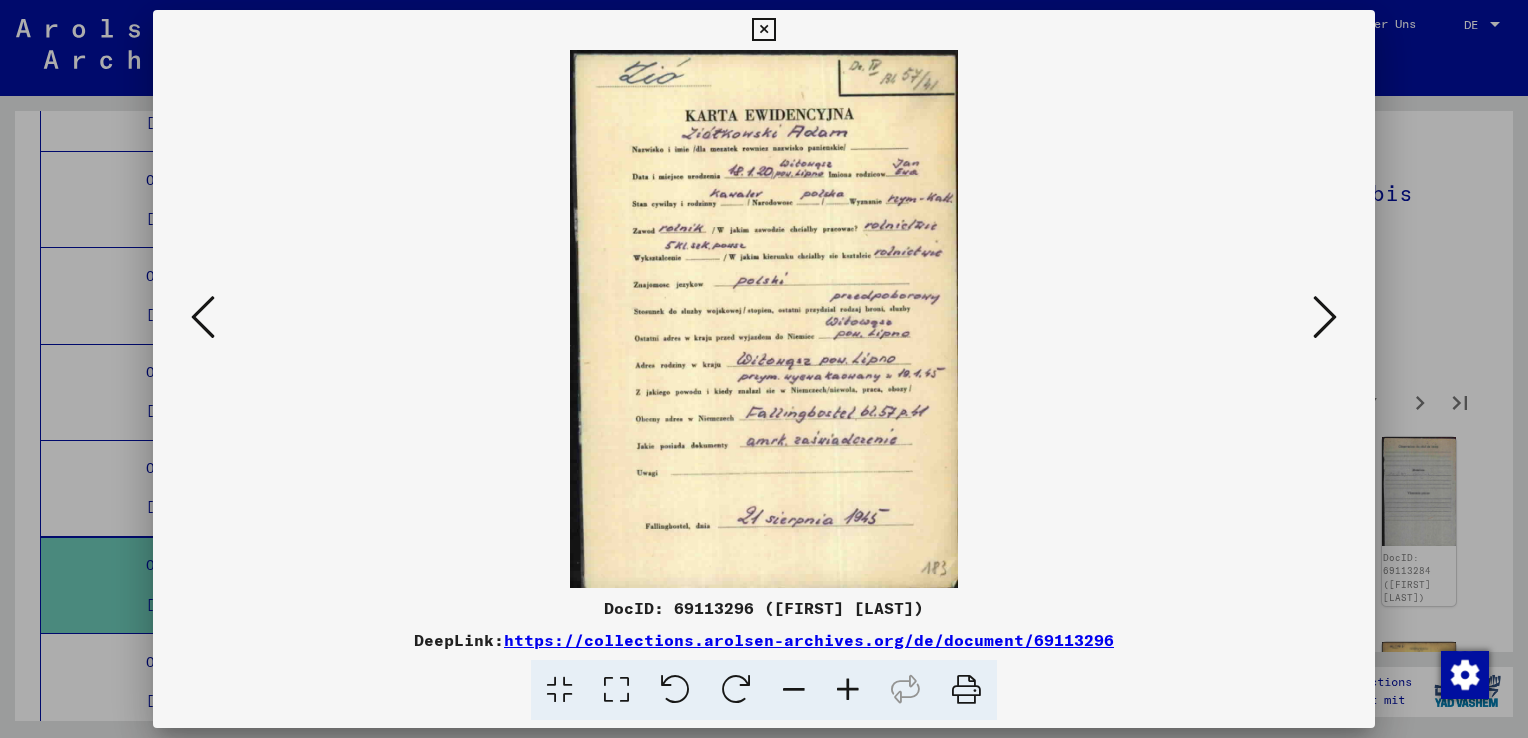 click at bounding box center [1325, 317] 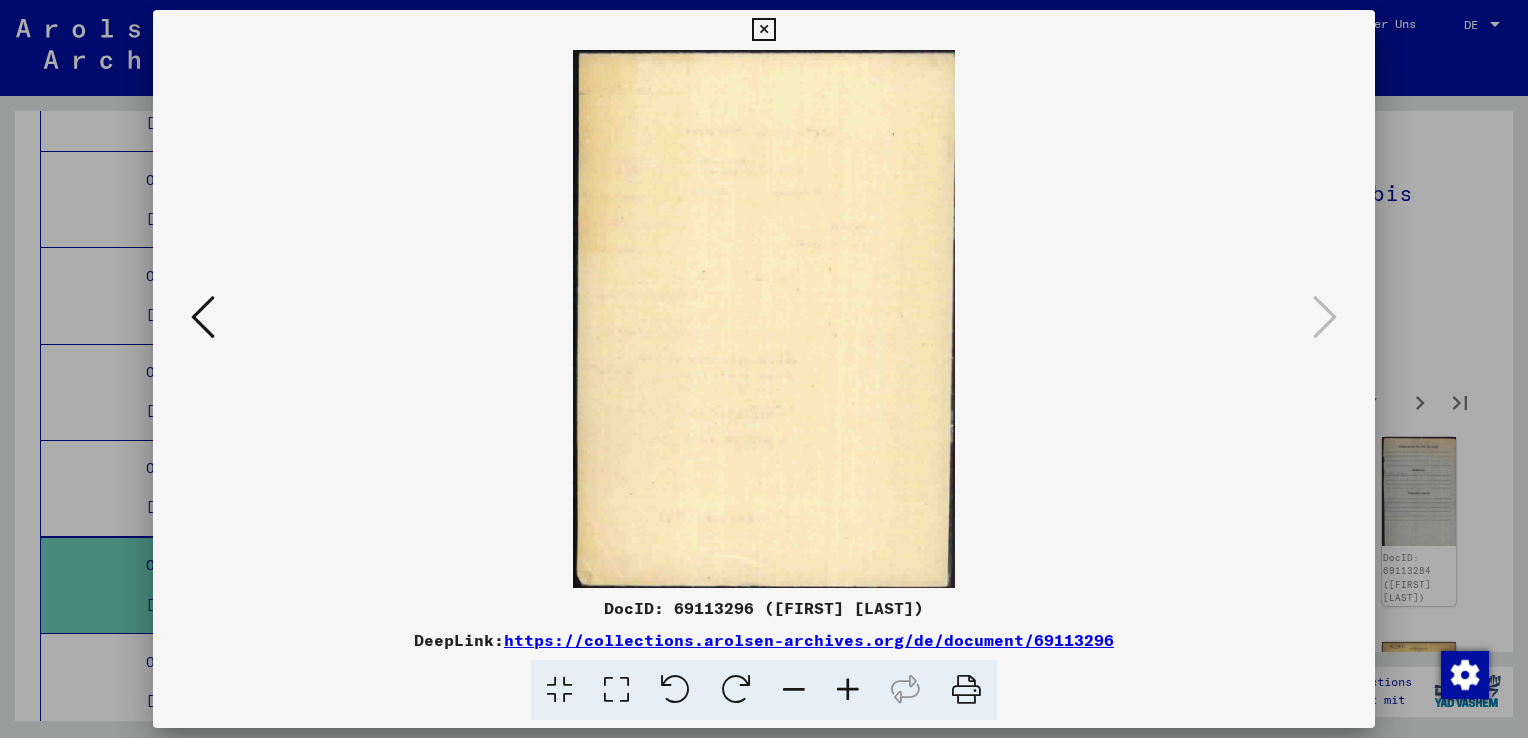 click at bounding box center [763, 30] 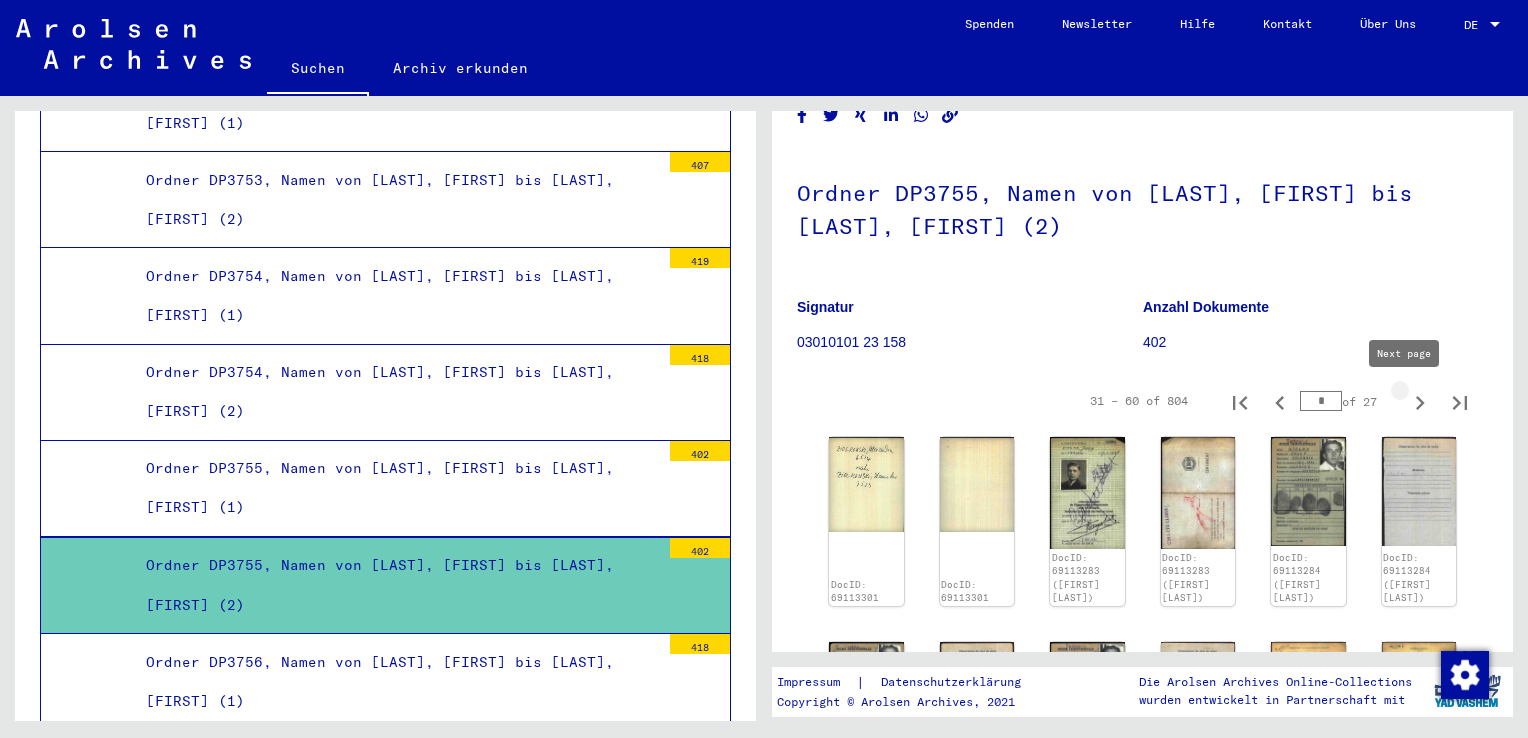 click 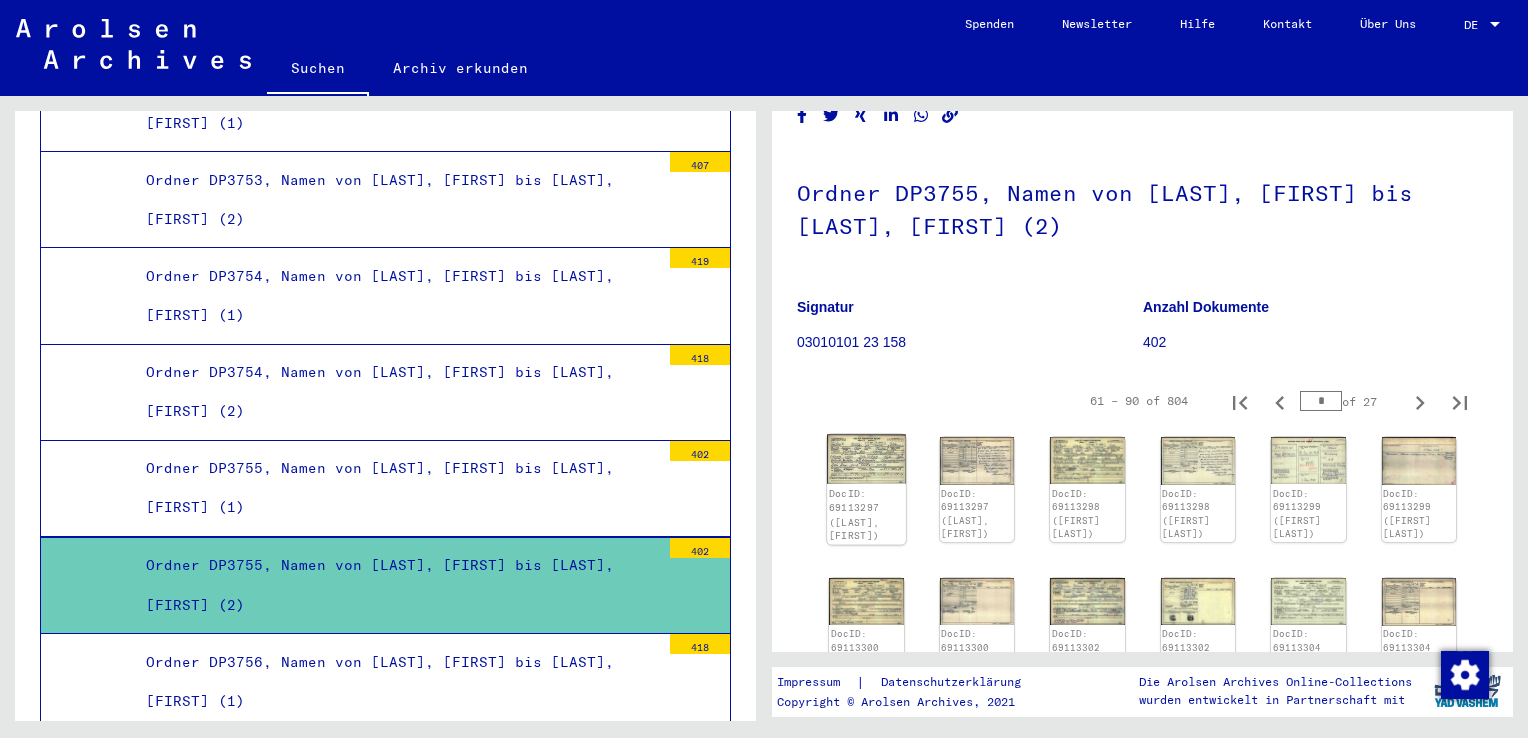 click on "DocID: 69113297 ([LAST], [FIRST])" 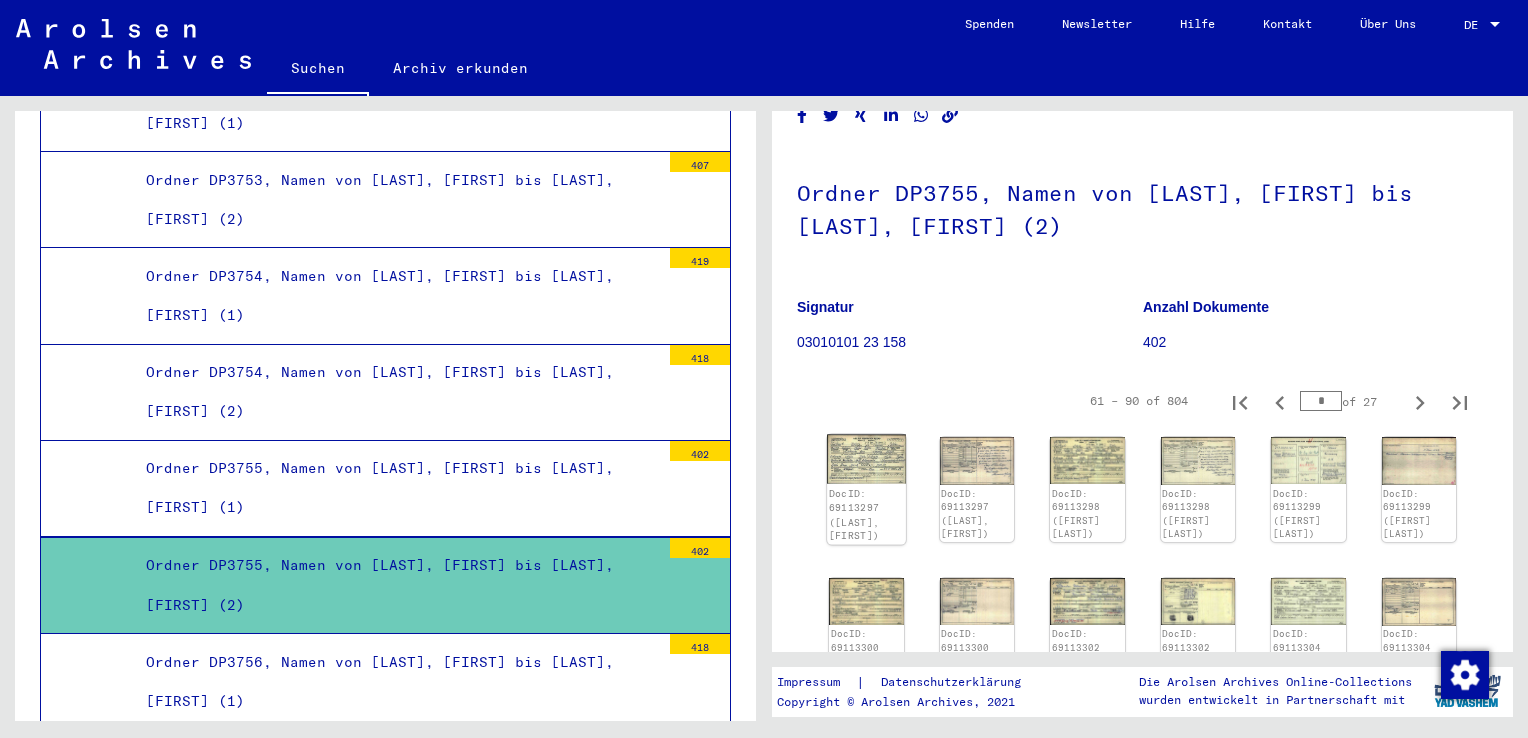 click 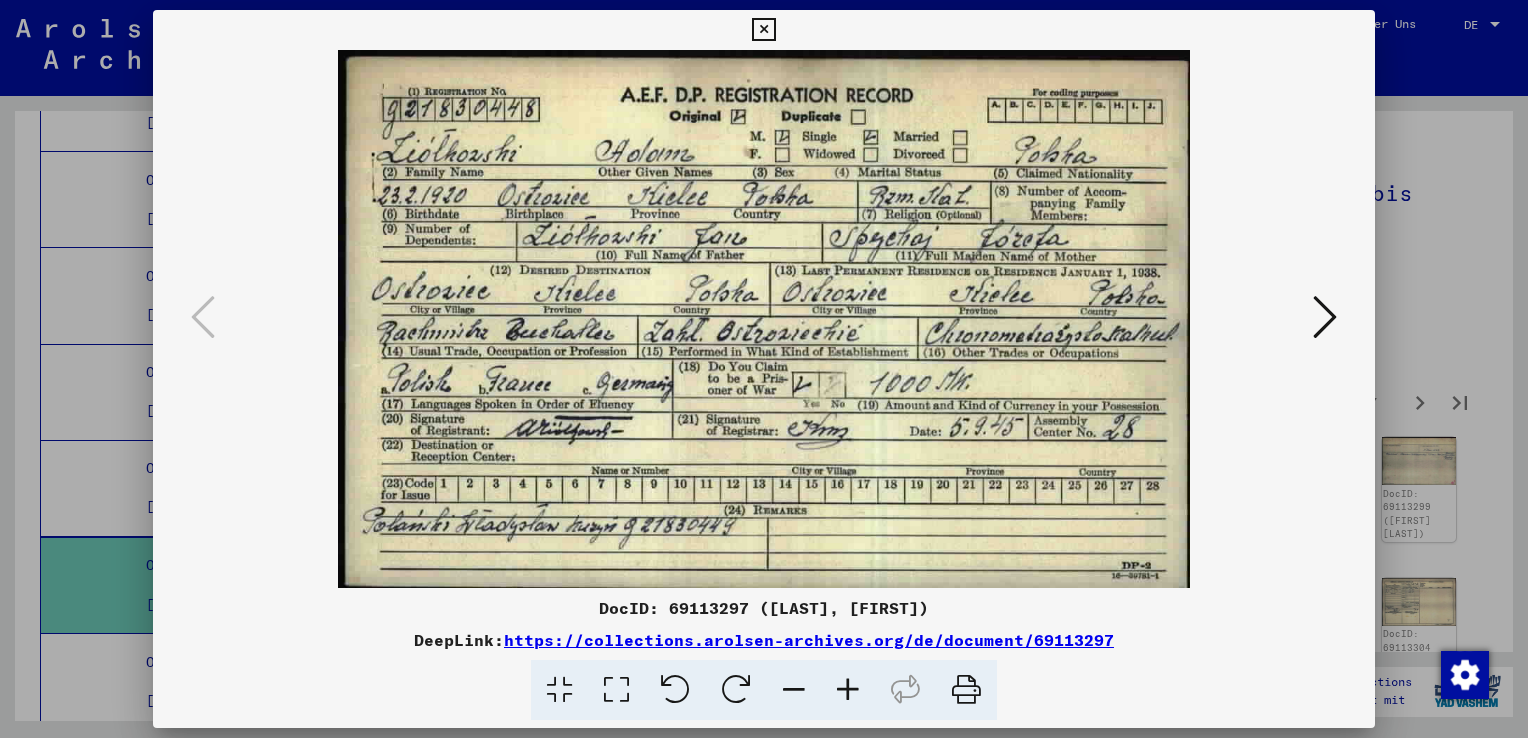 click at bounding box center (1325, 317) 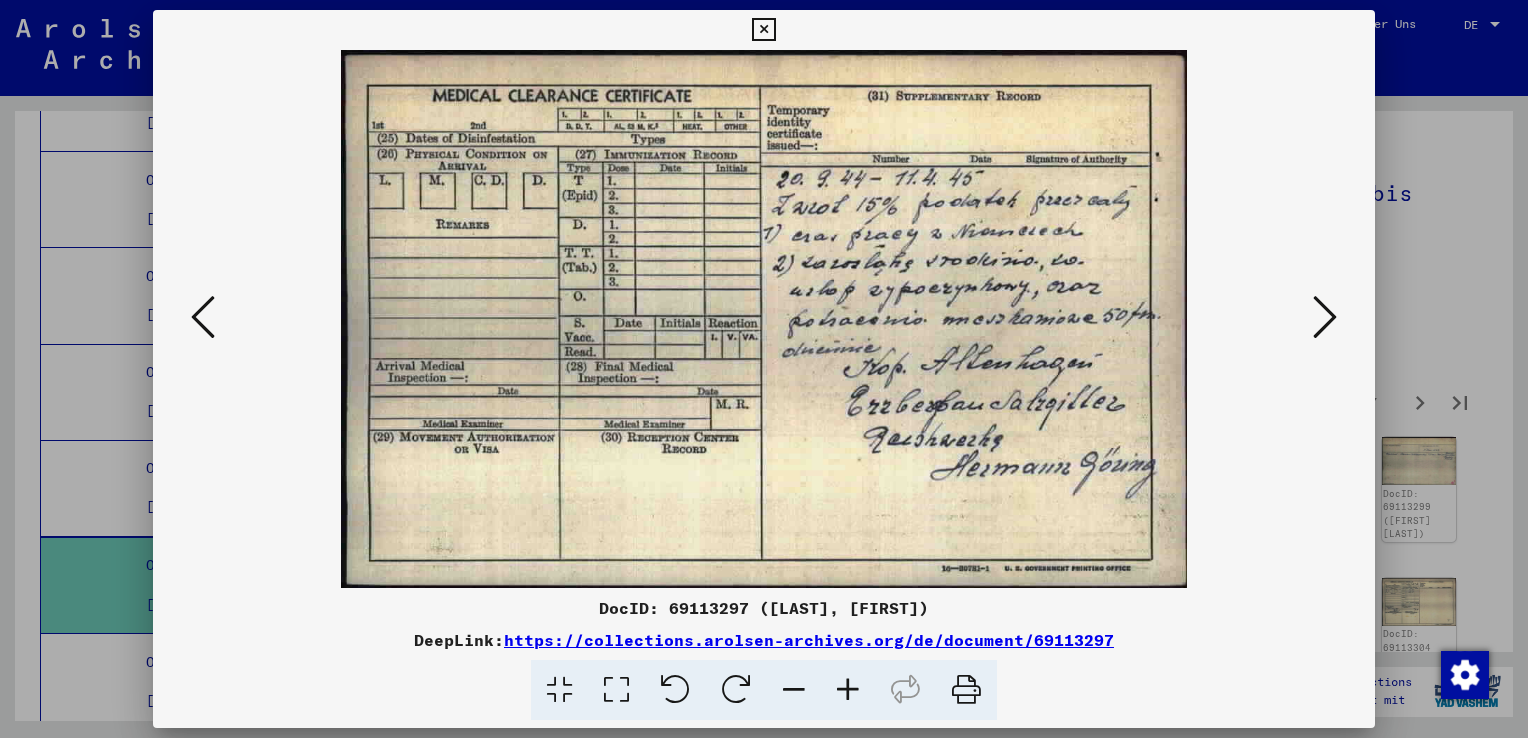 click at bounding box center (1325, 317) 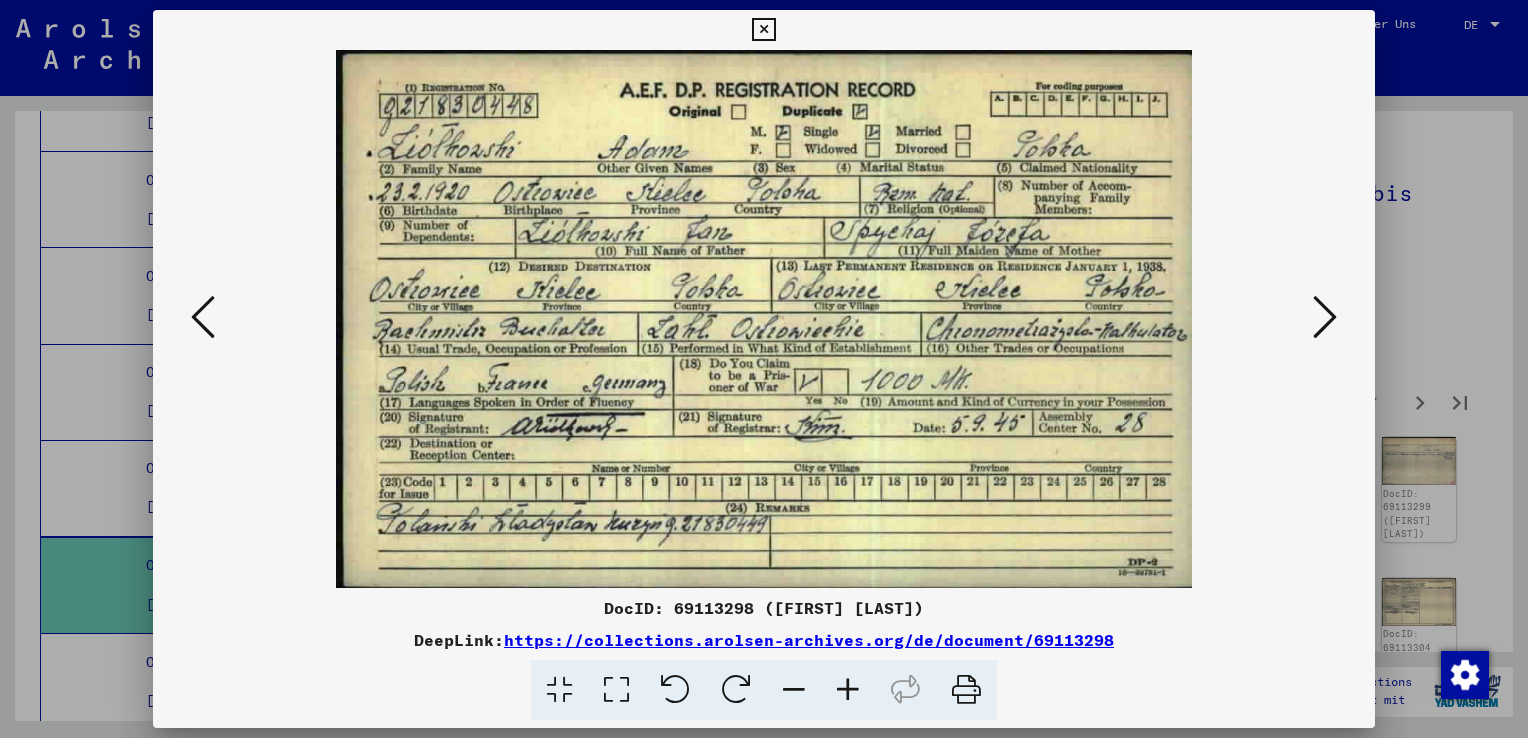 click at bounding box center (1325, 317) 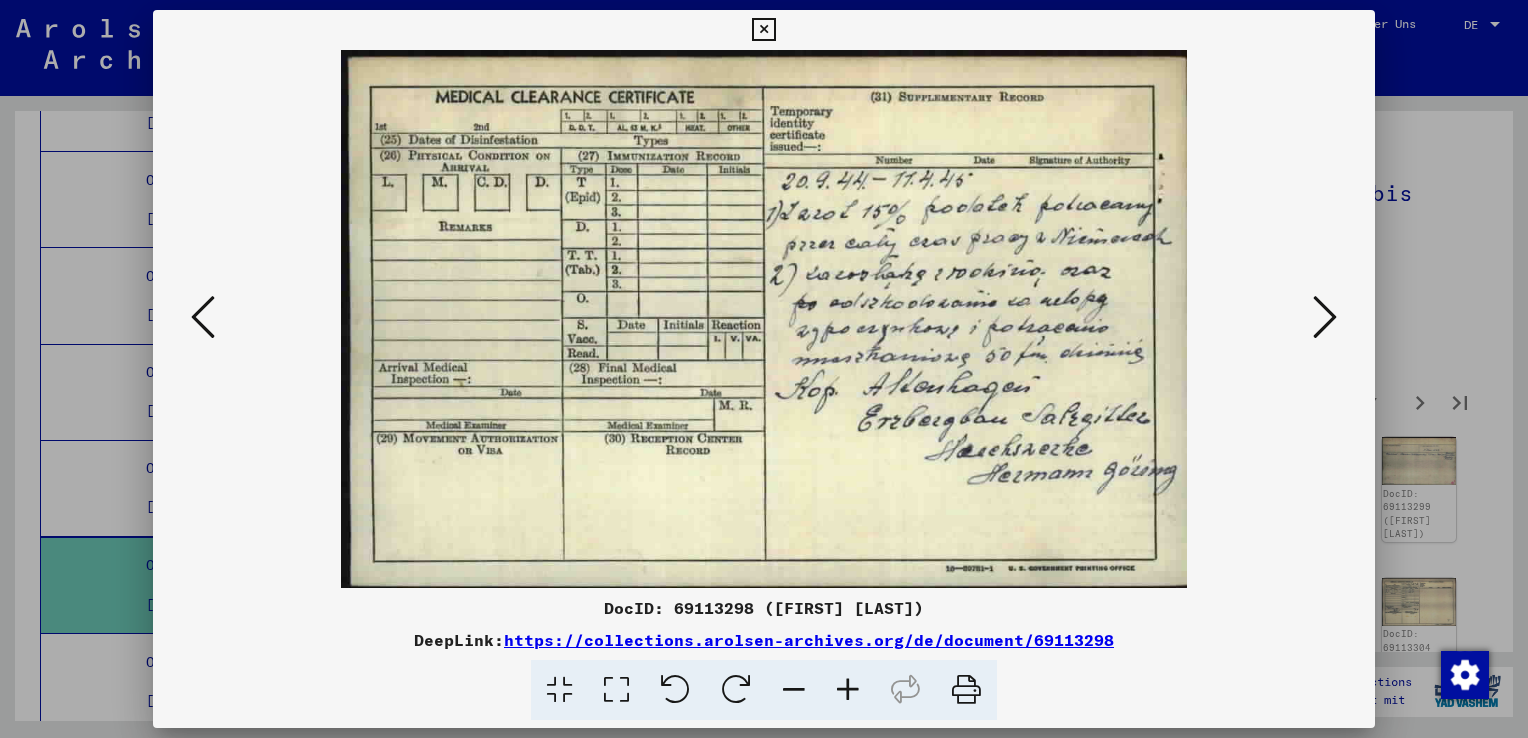 click at bounding box center [203, 317] 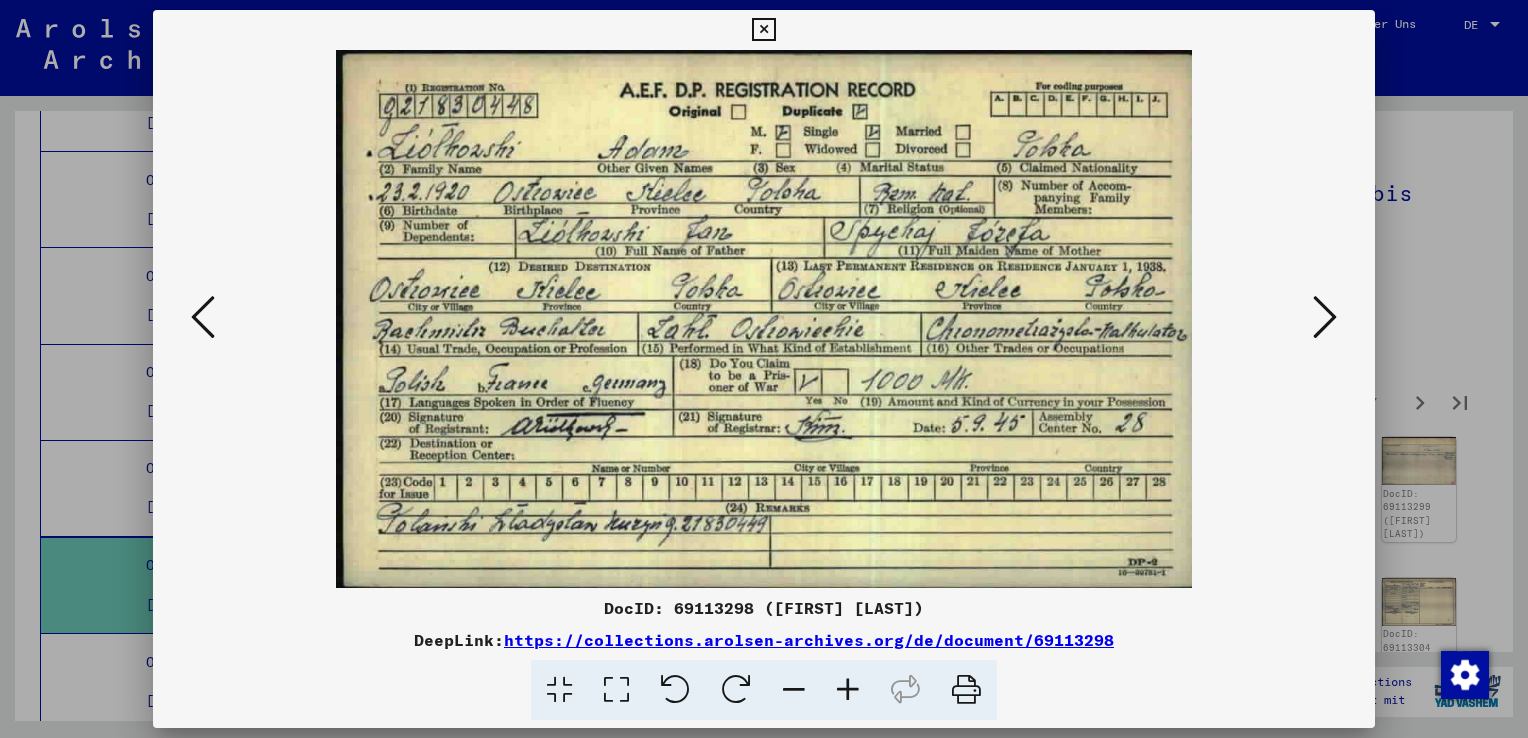 click at bounding box center [1325, 317] 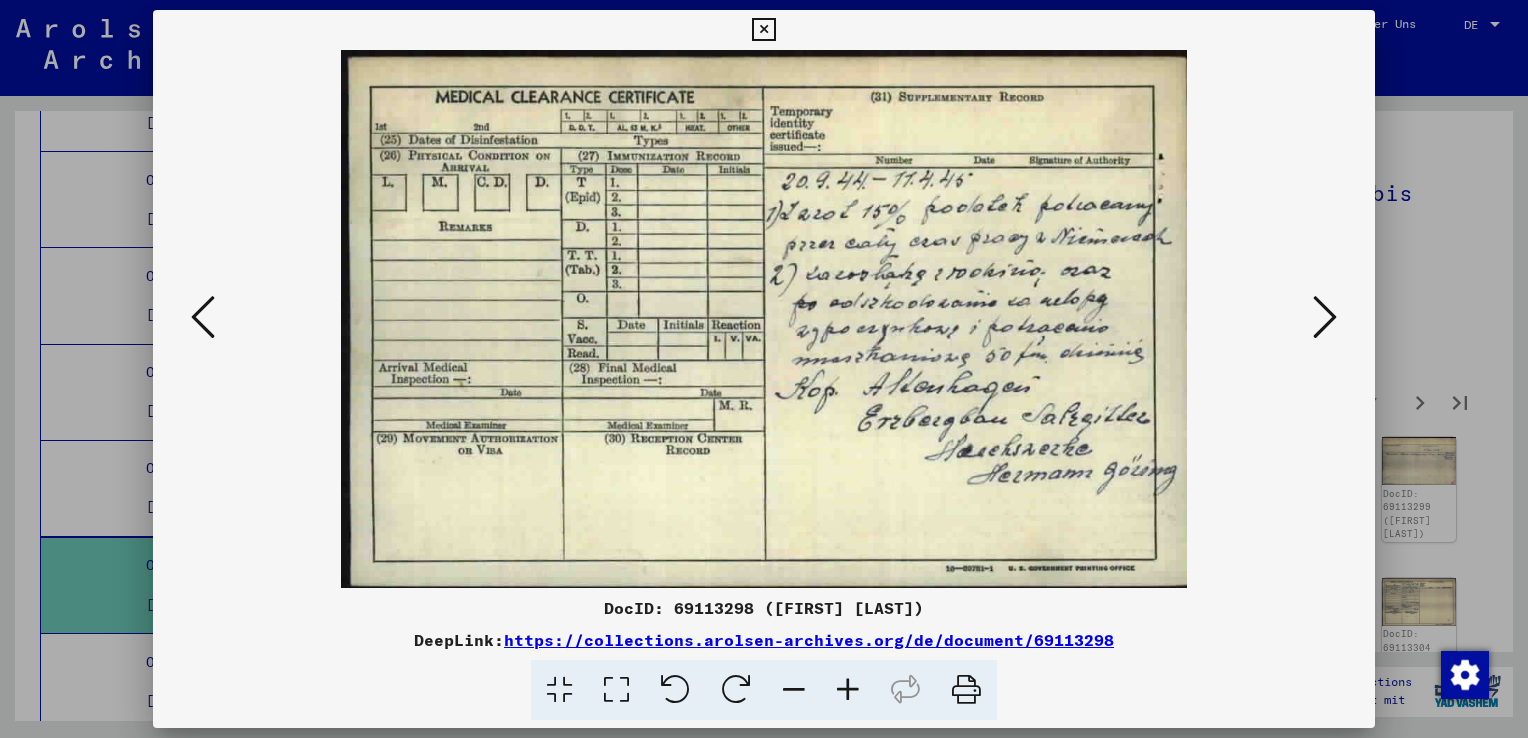 click at bounding box center [1325, 317] 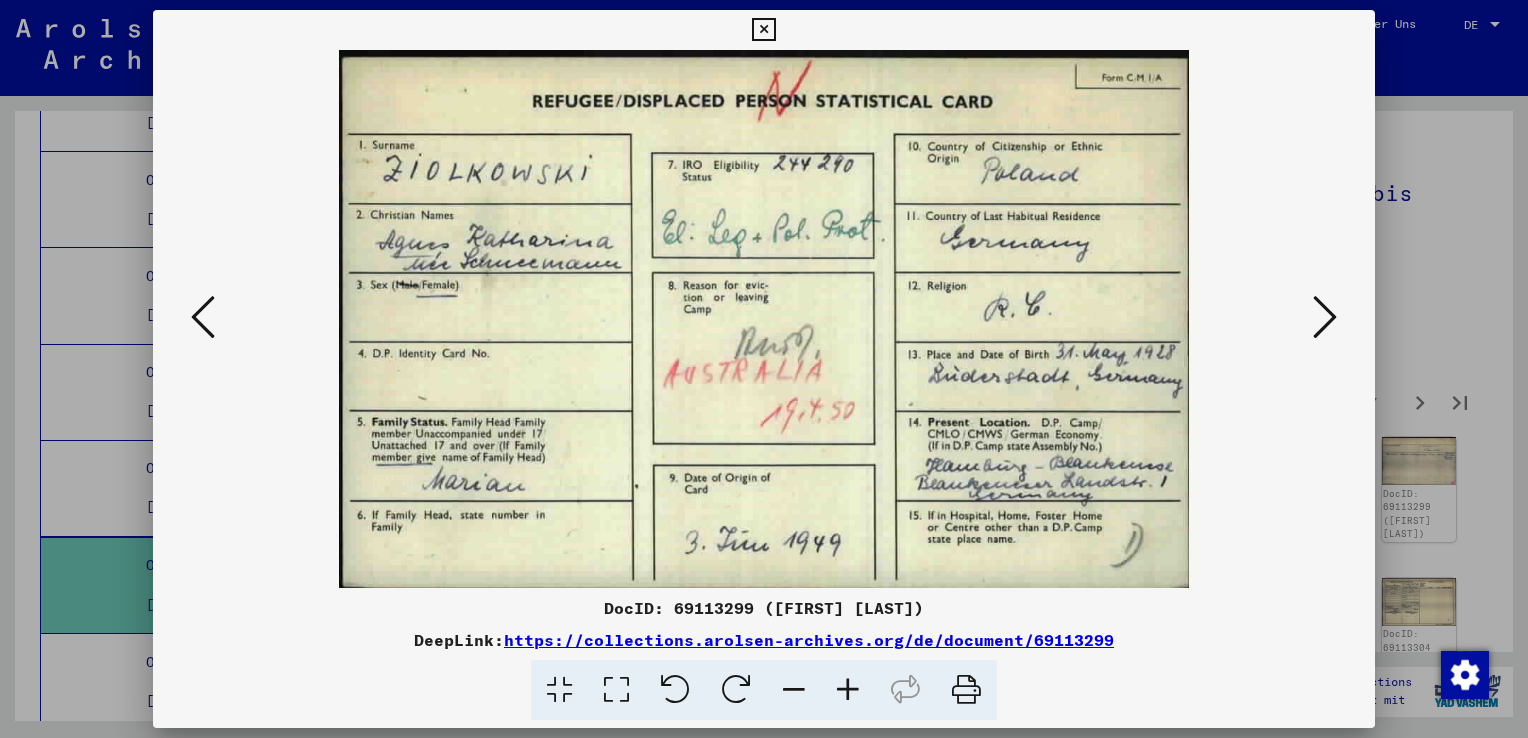 click at bounding box center [1325, 317] 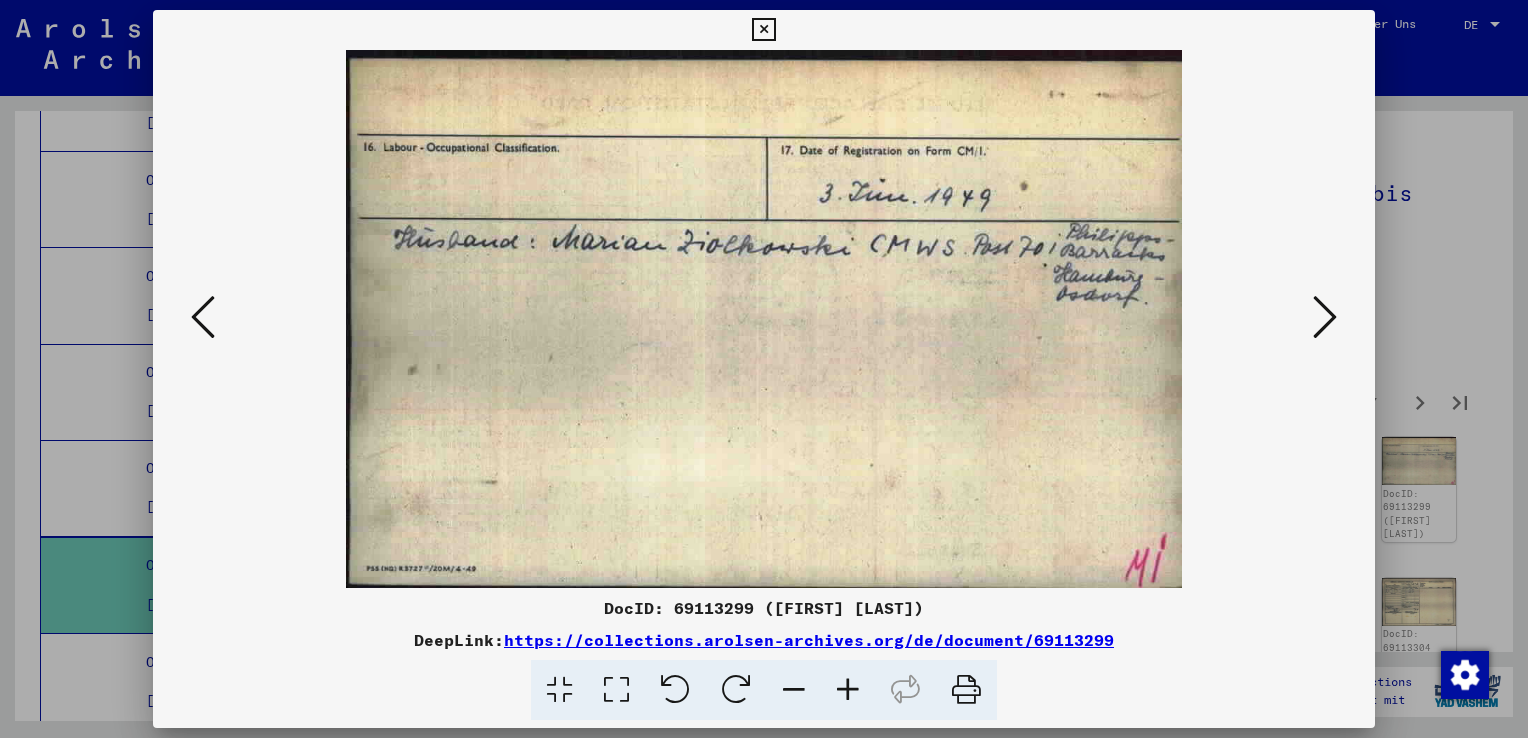 click at bounding box center (1325, 317) 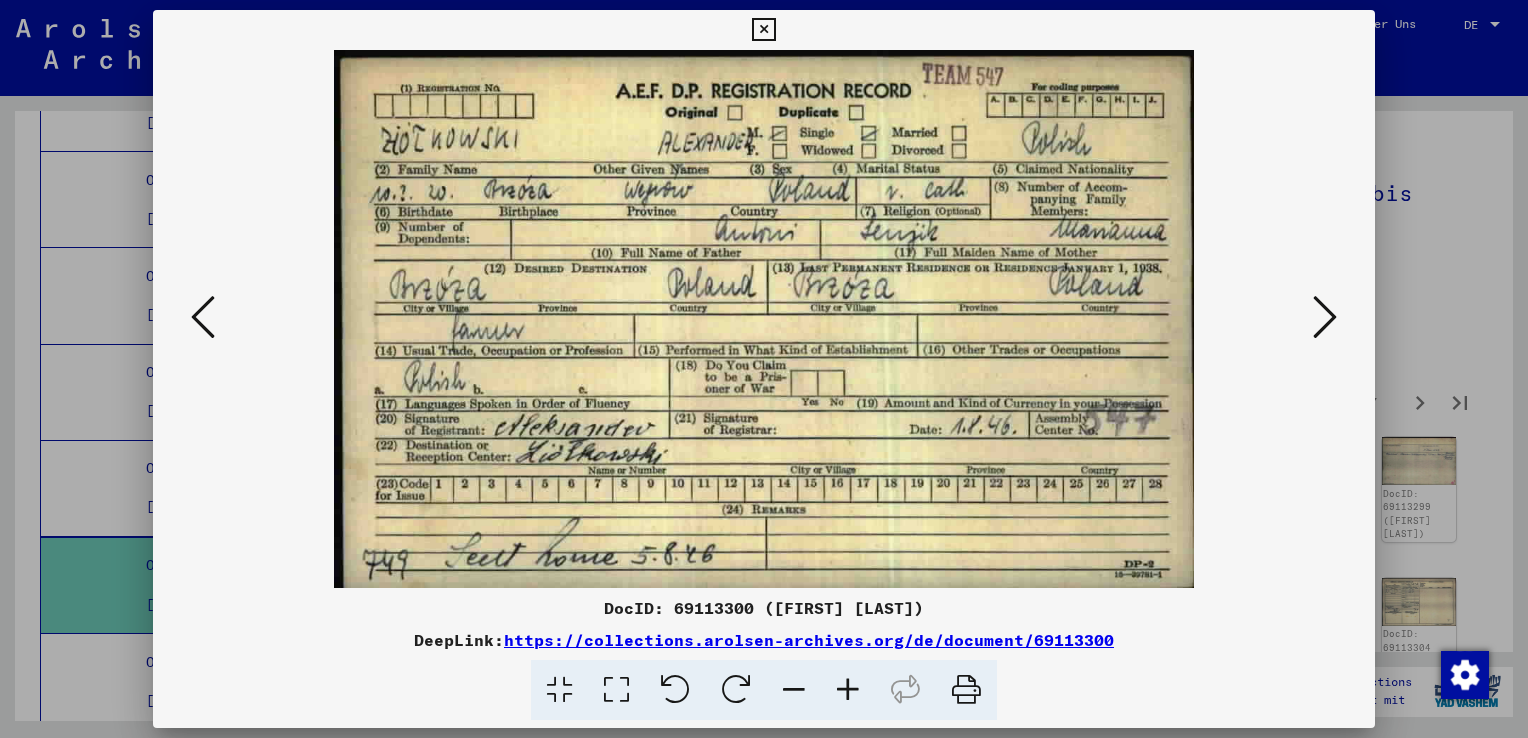 click at bounding box center (1325, 317) 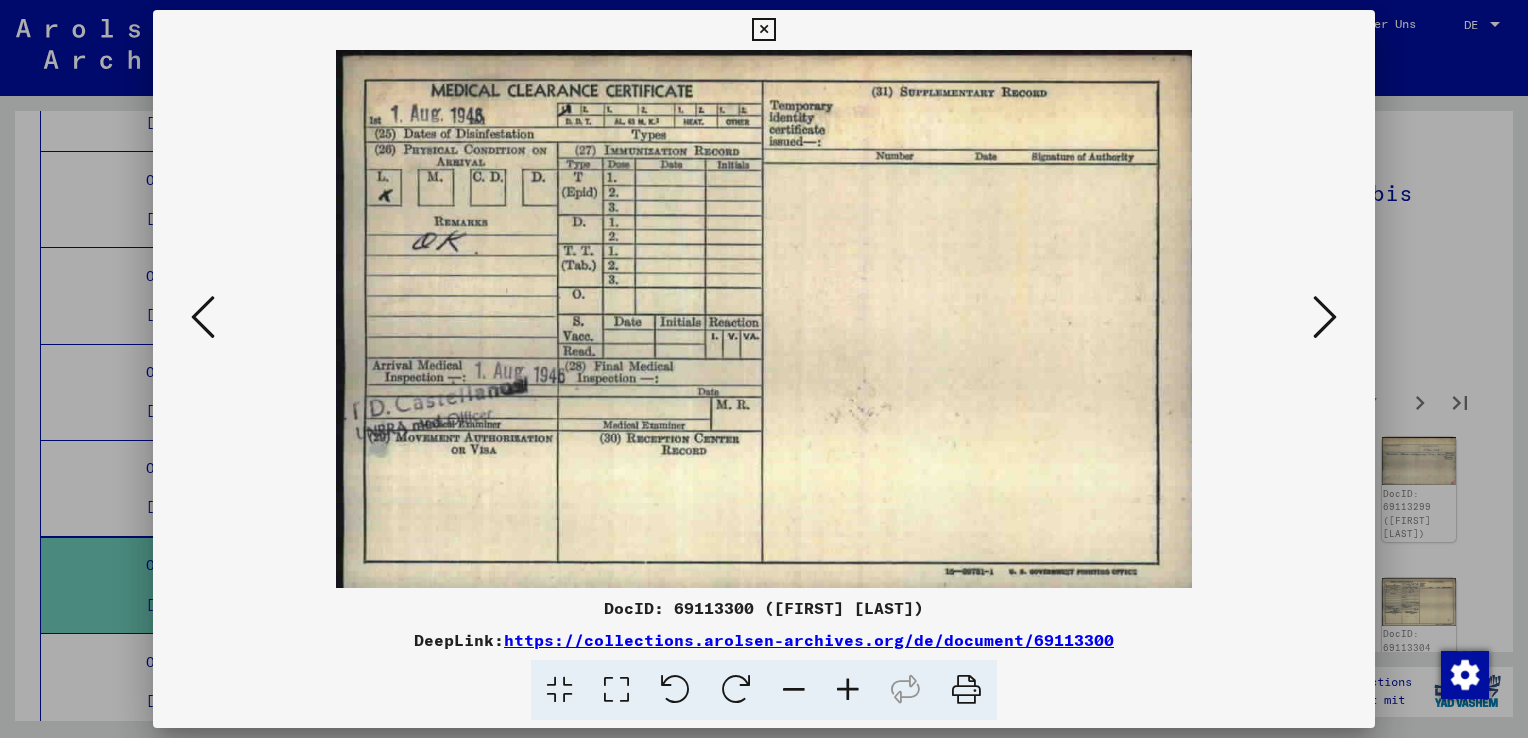 click at bounding box center [1325, 317] 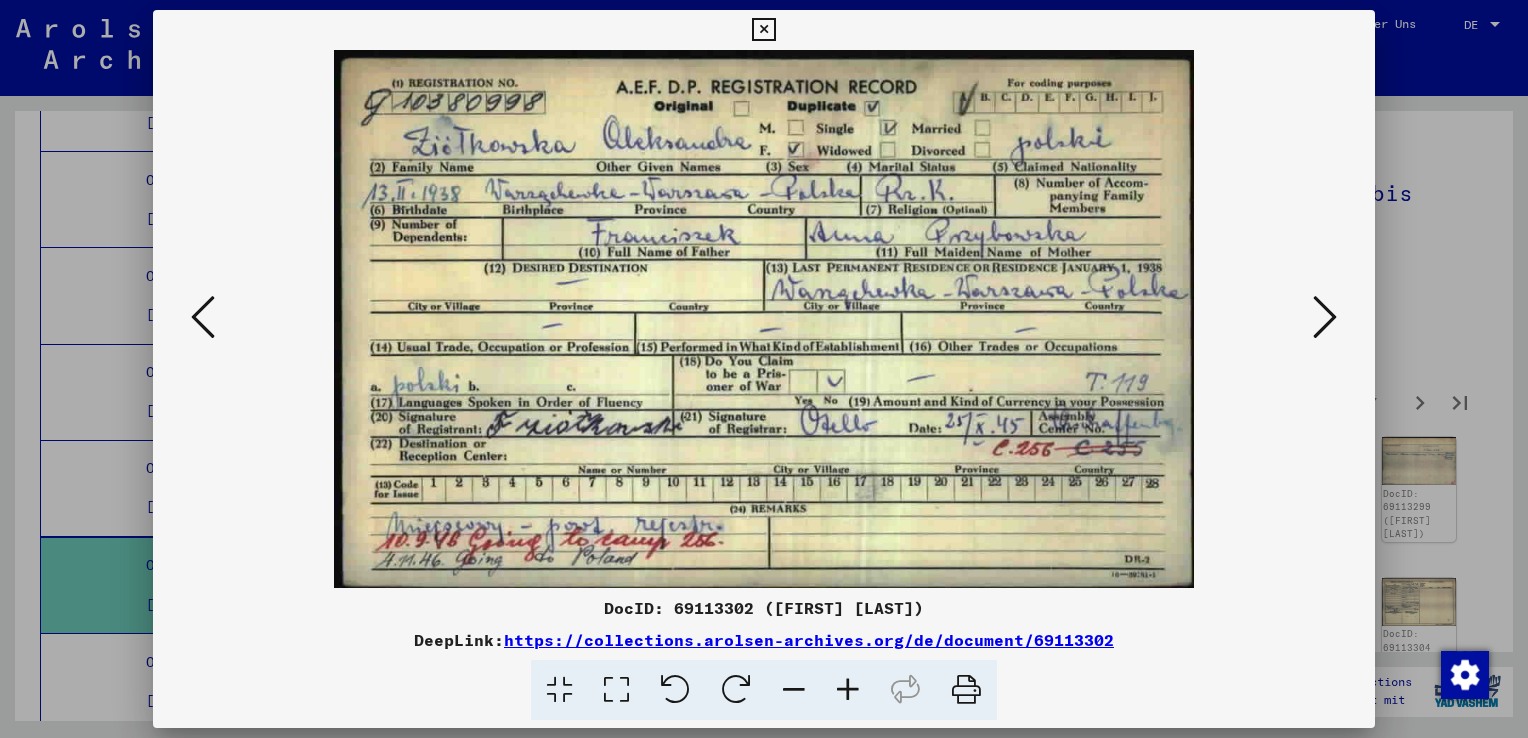 click at bounding box center (1325, 317) 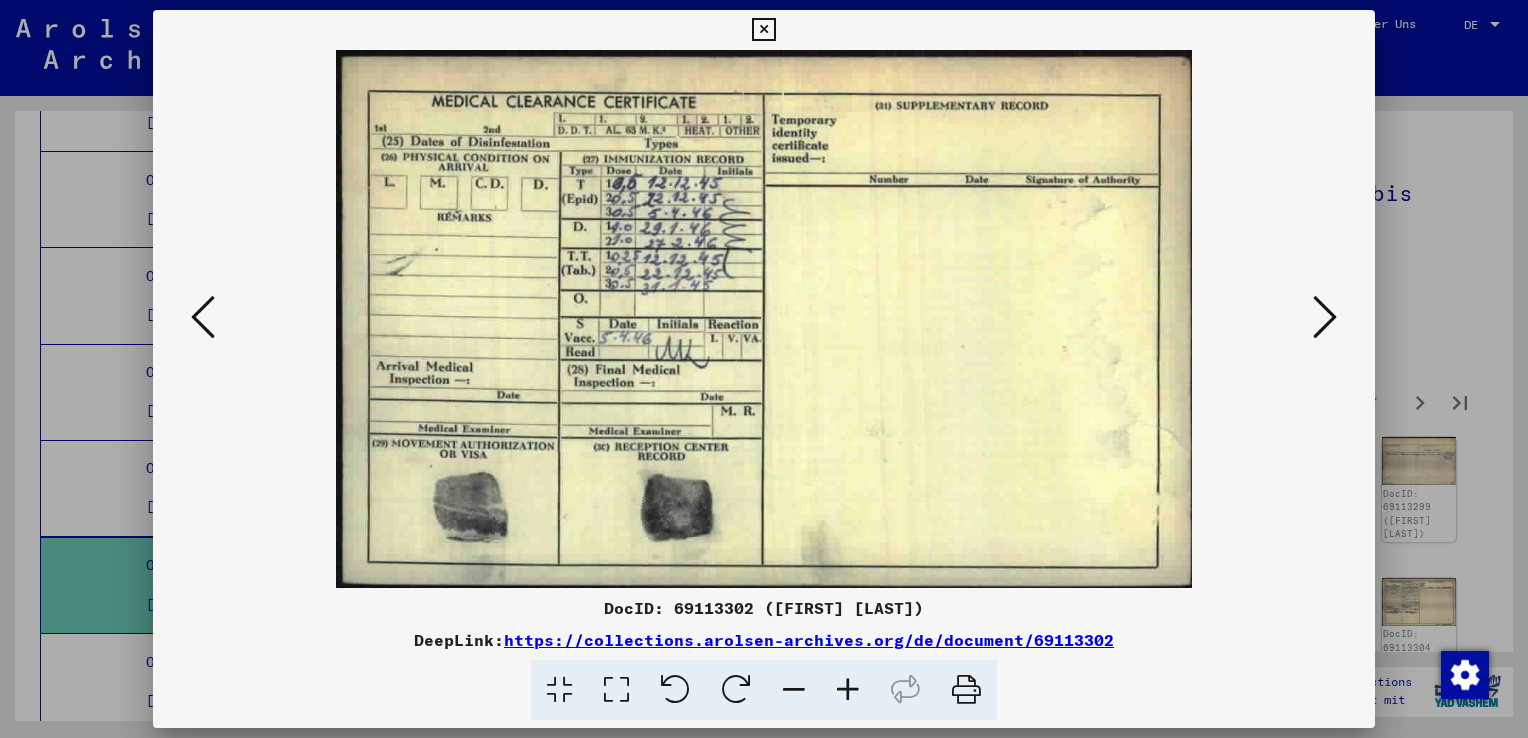 click at bounding box center (1325, 317) 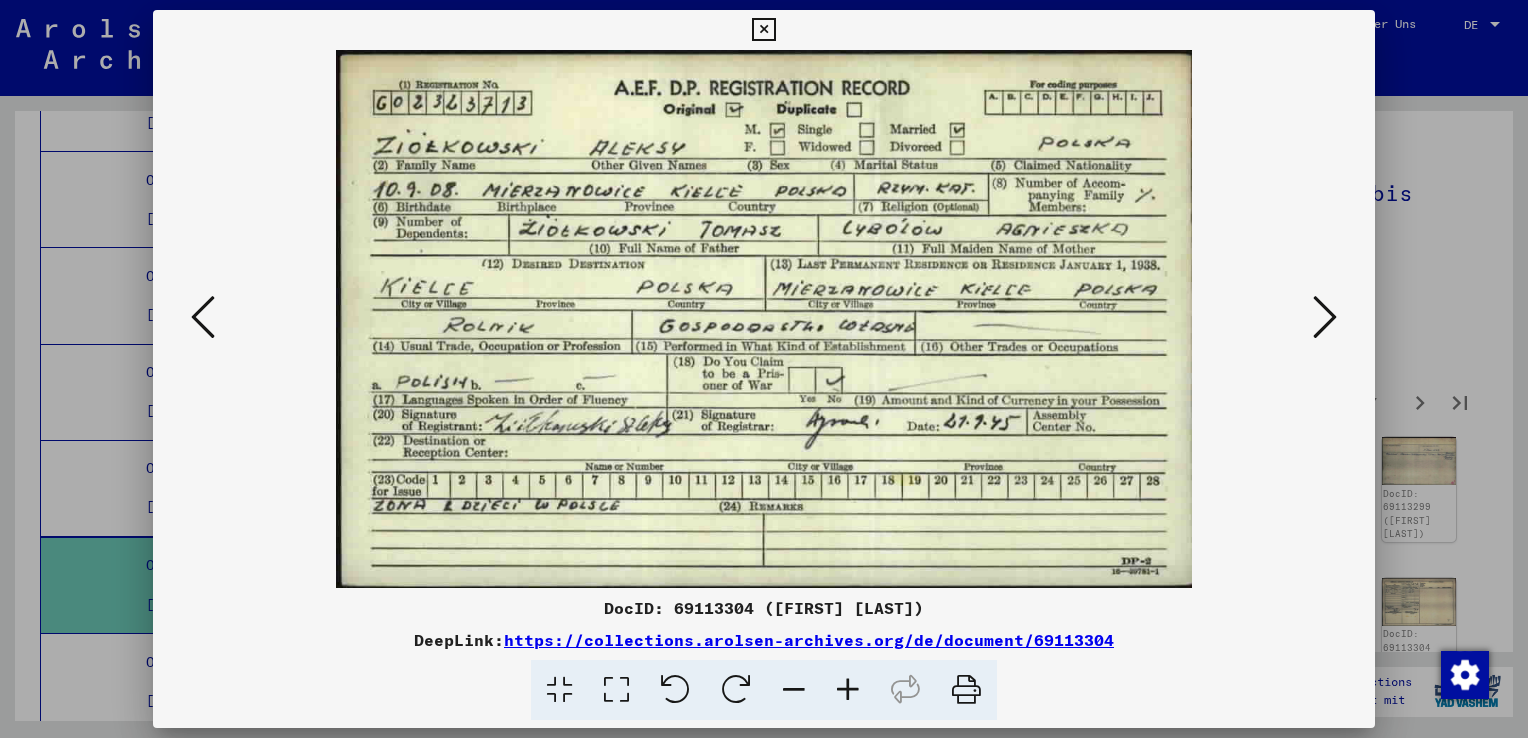 click at bounding box center [1325, 317] 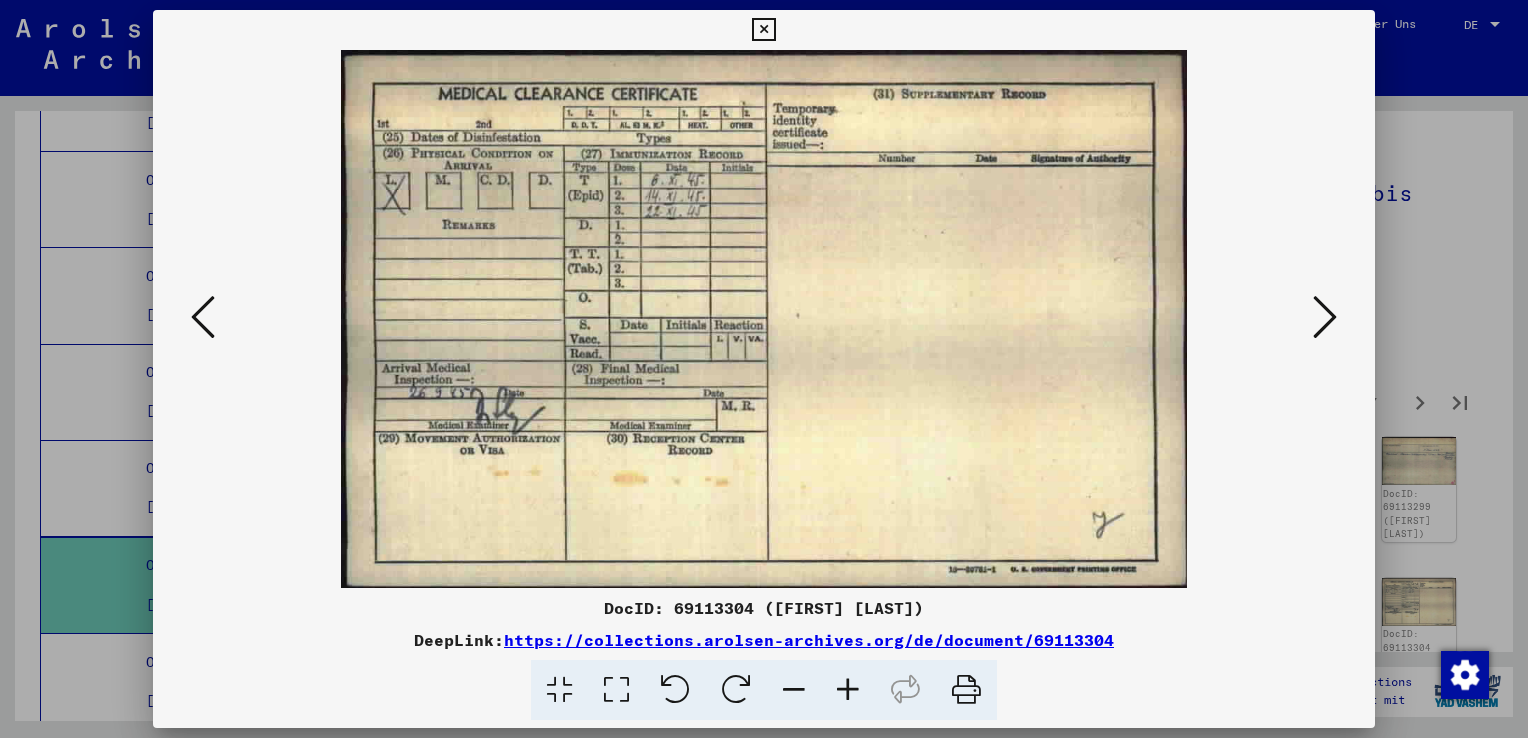 click at bounding box center (1325, 317) 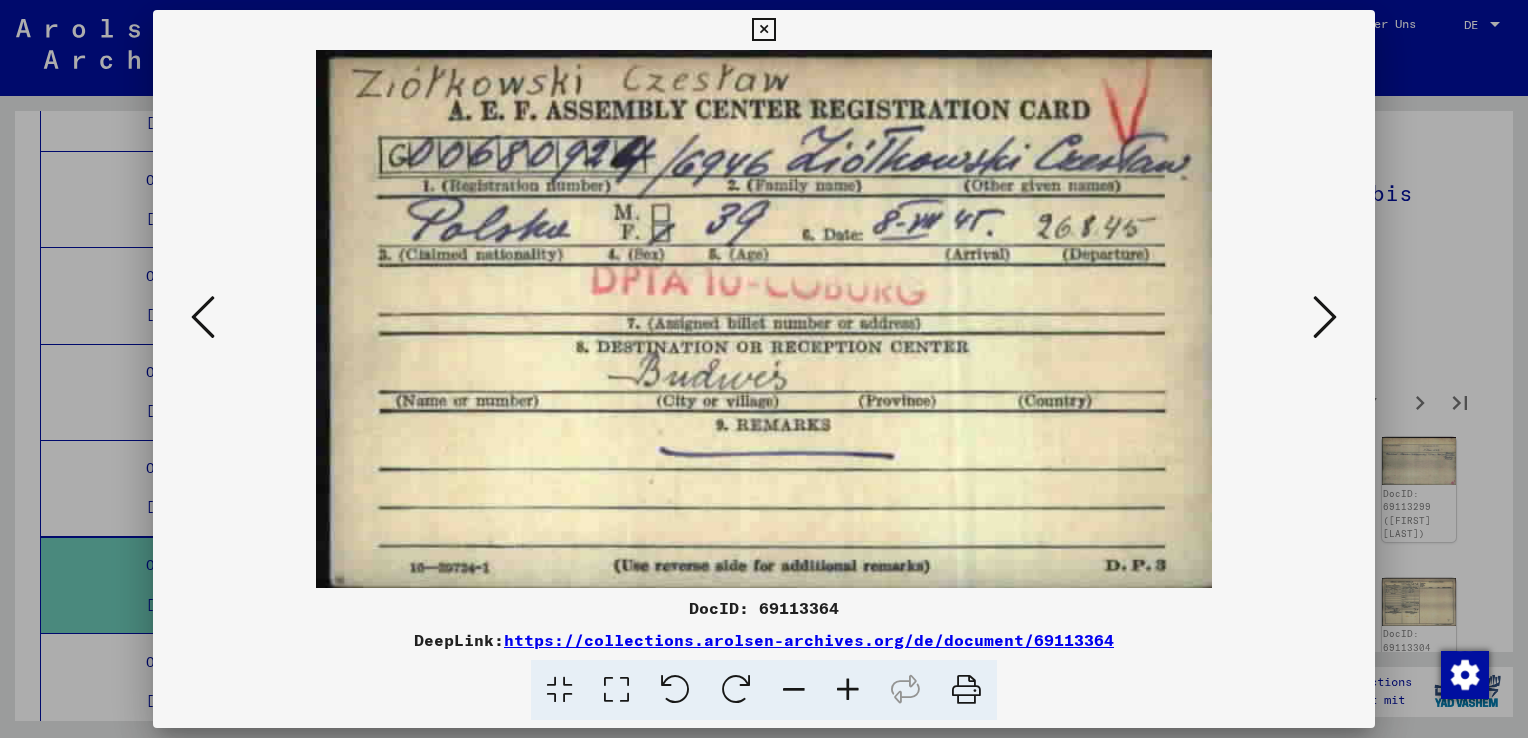 click at bounding box center (1325, 317) 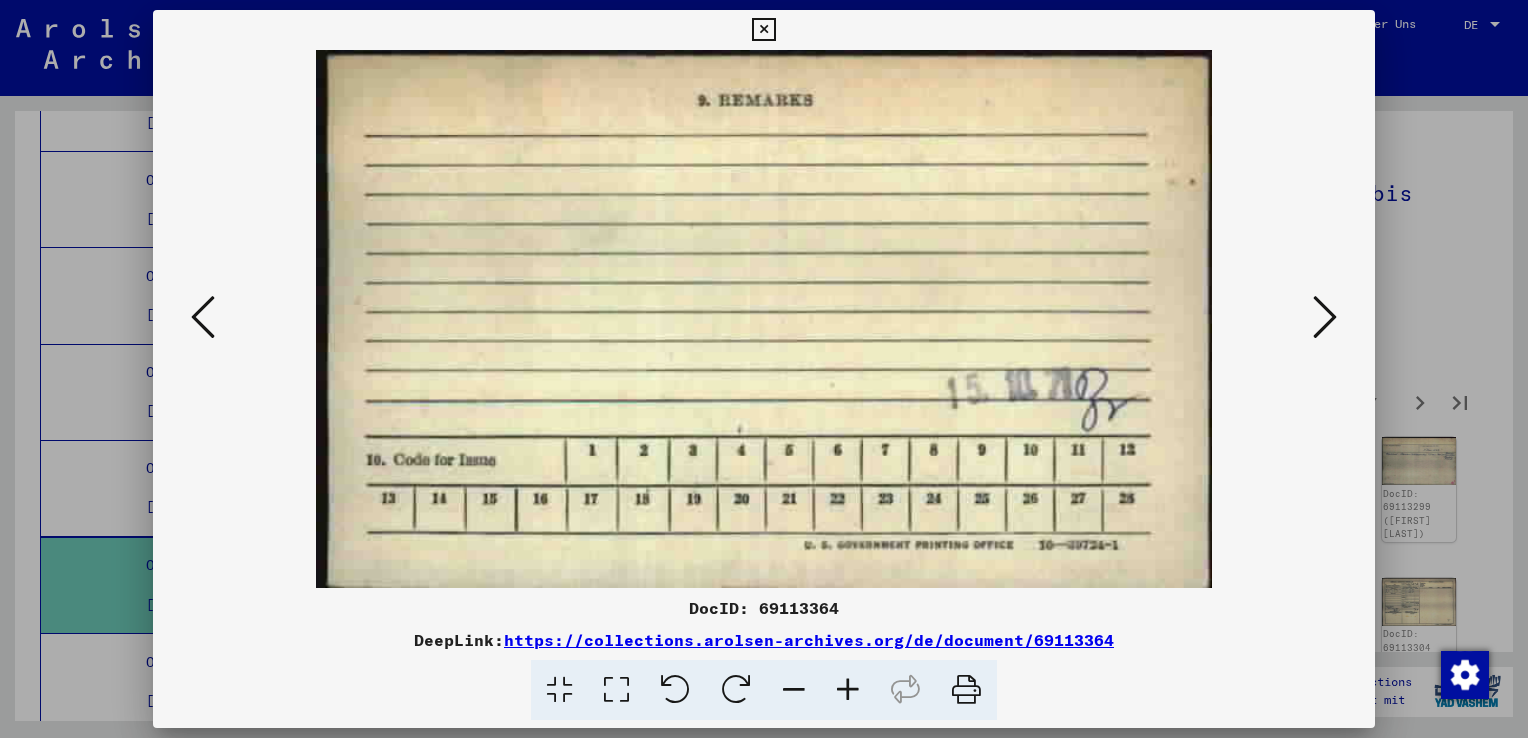 click at bounding box center [1325, 317] 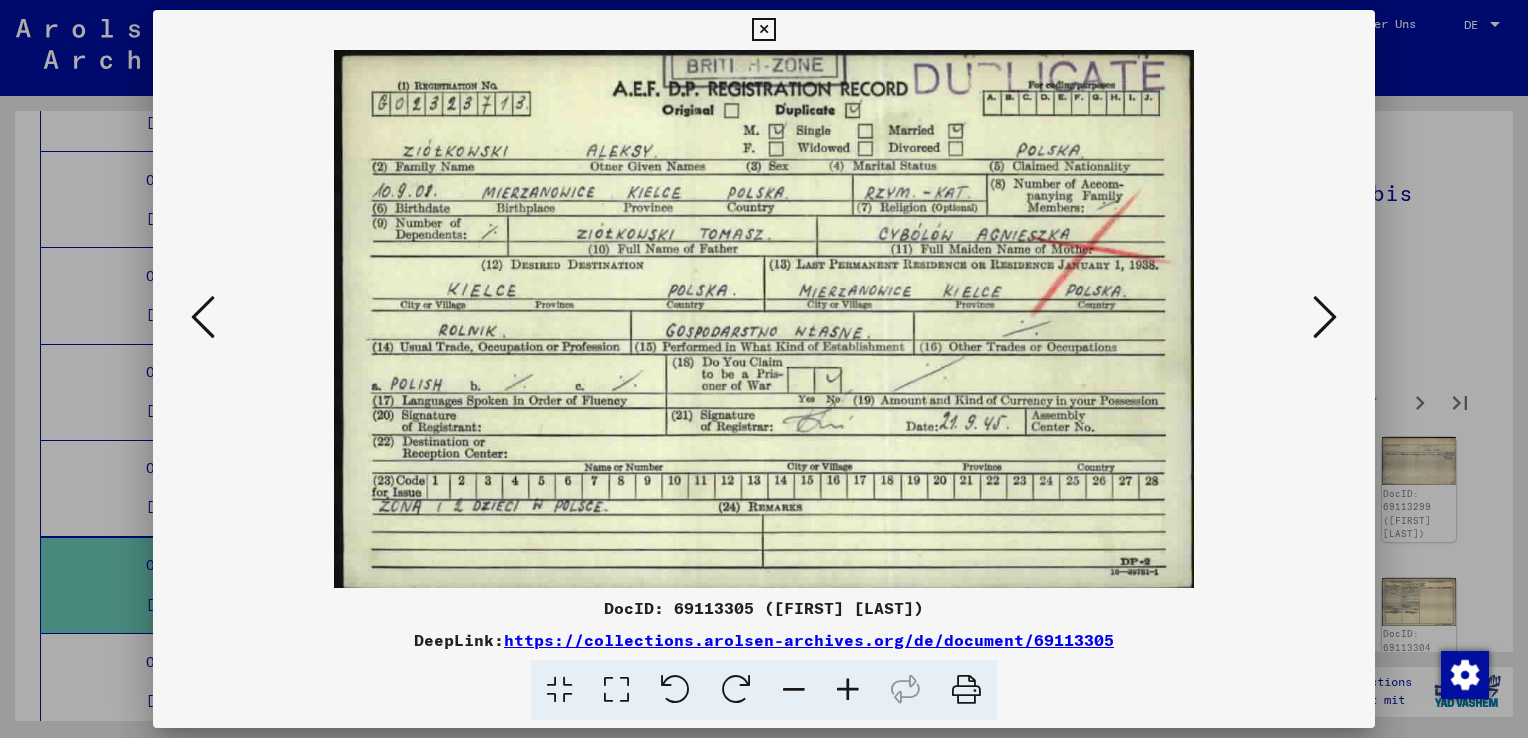 click at bounding box center (1325, 317) 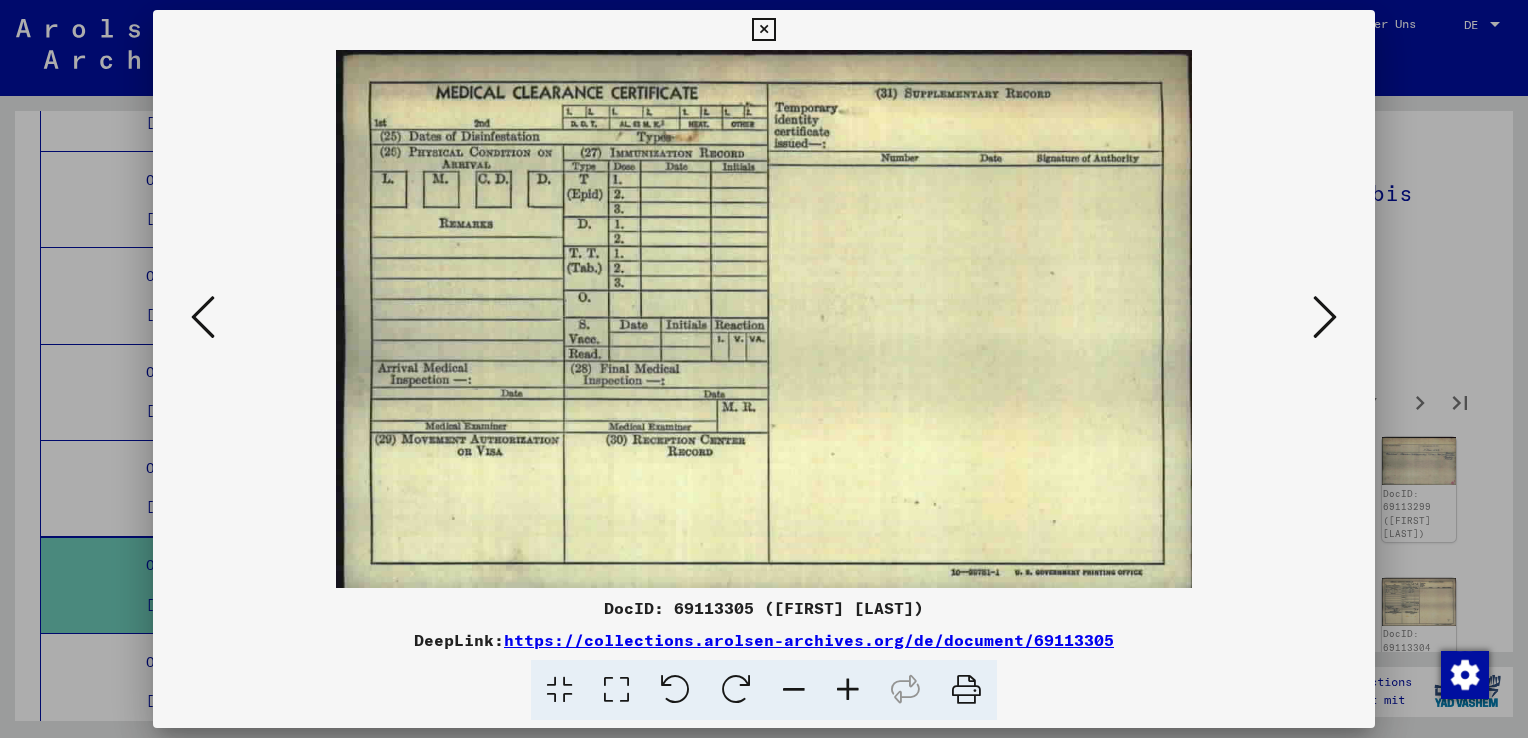 click at bounding box center [1325, 317] 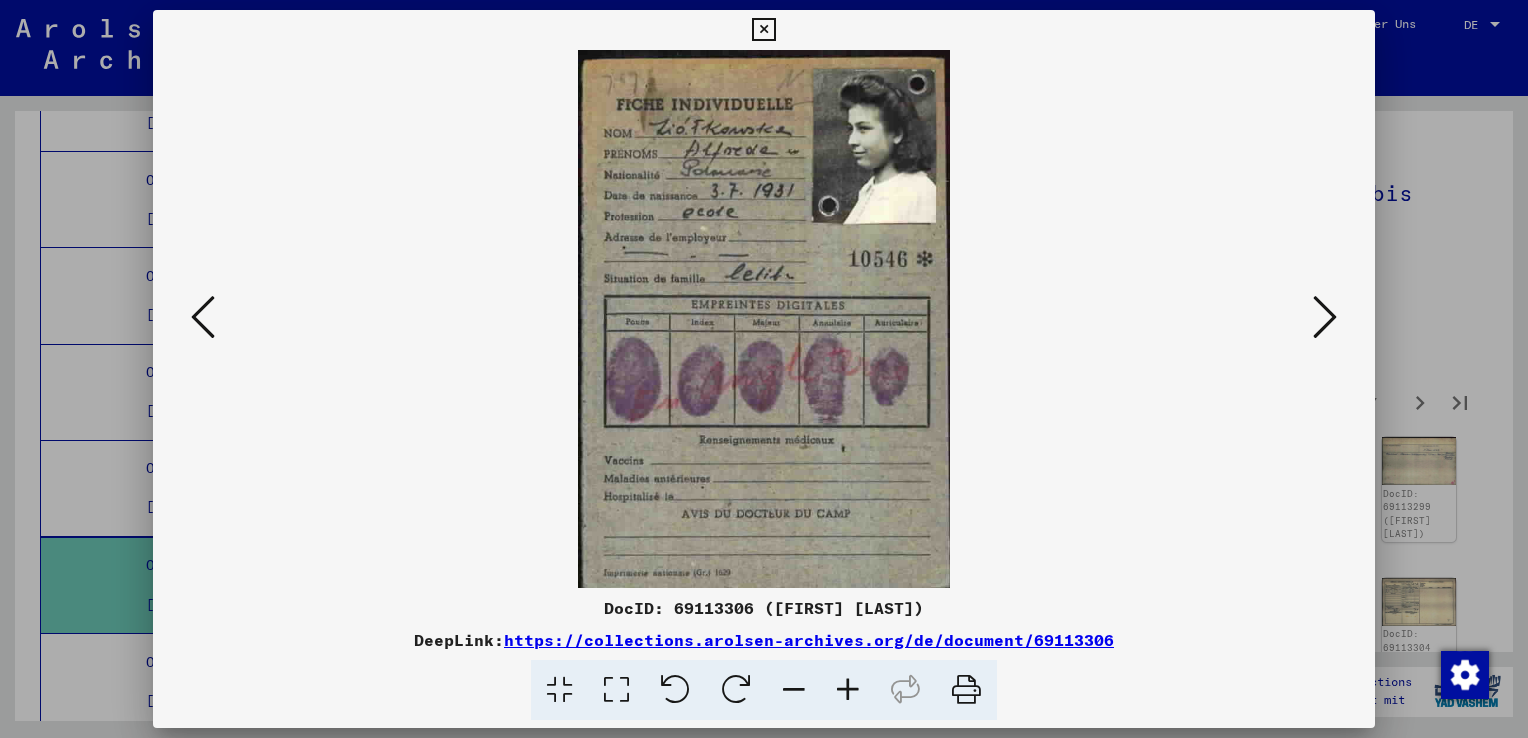 click at bounding box center (1325, 317) 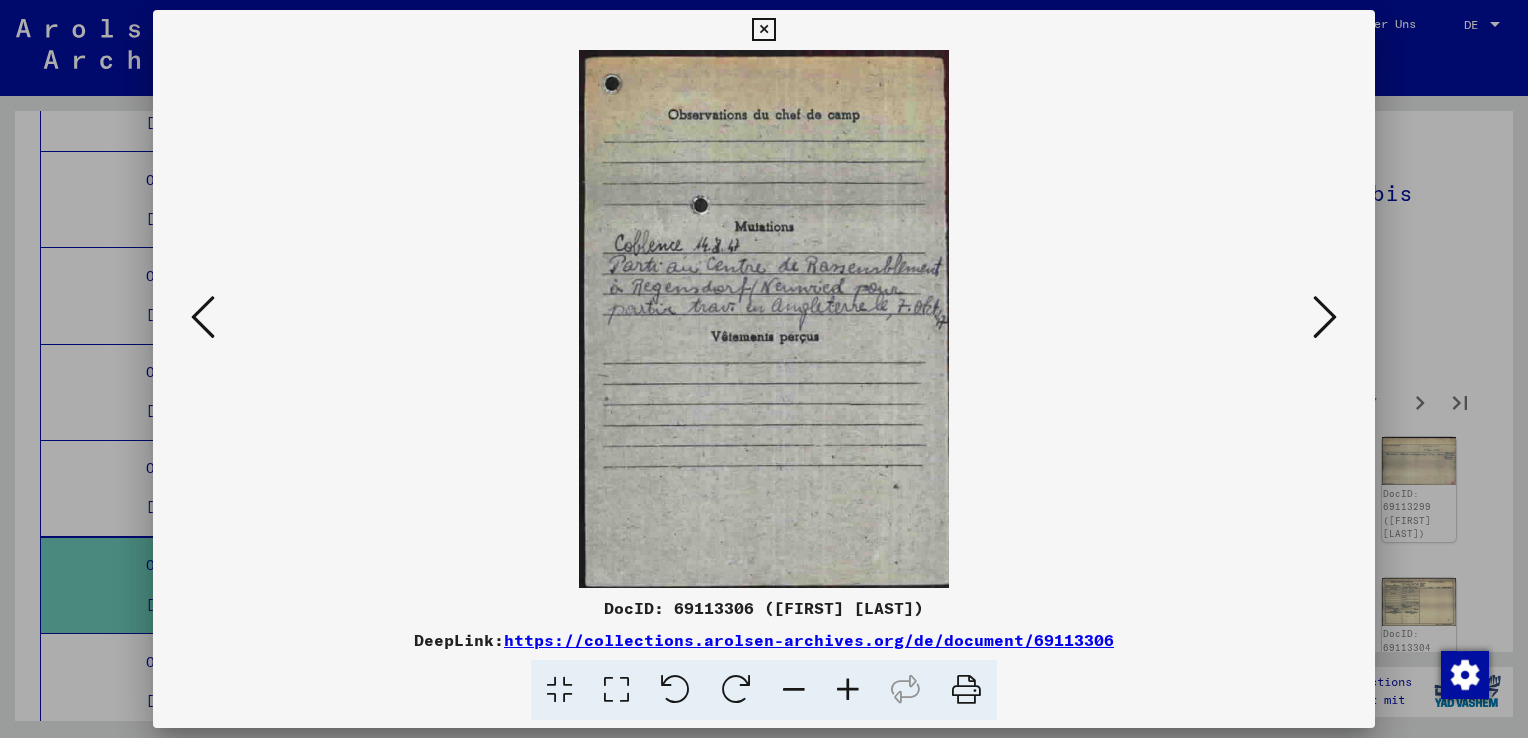 click at bounding box center [1325, 317] 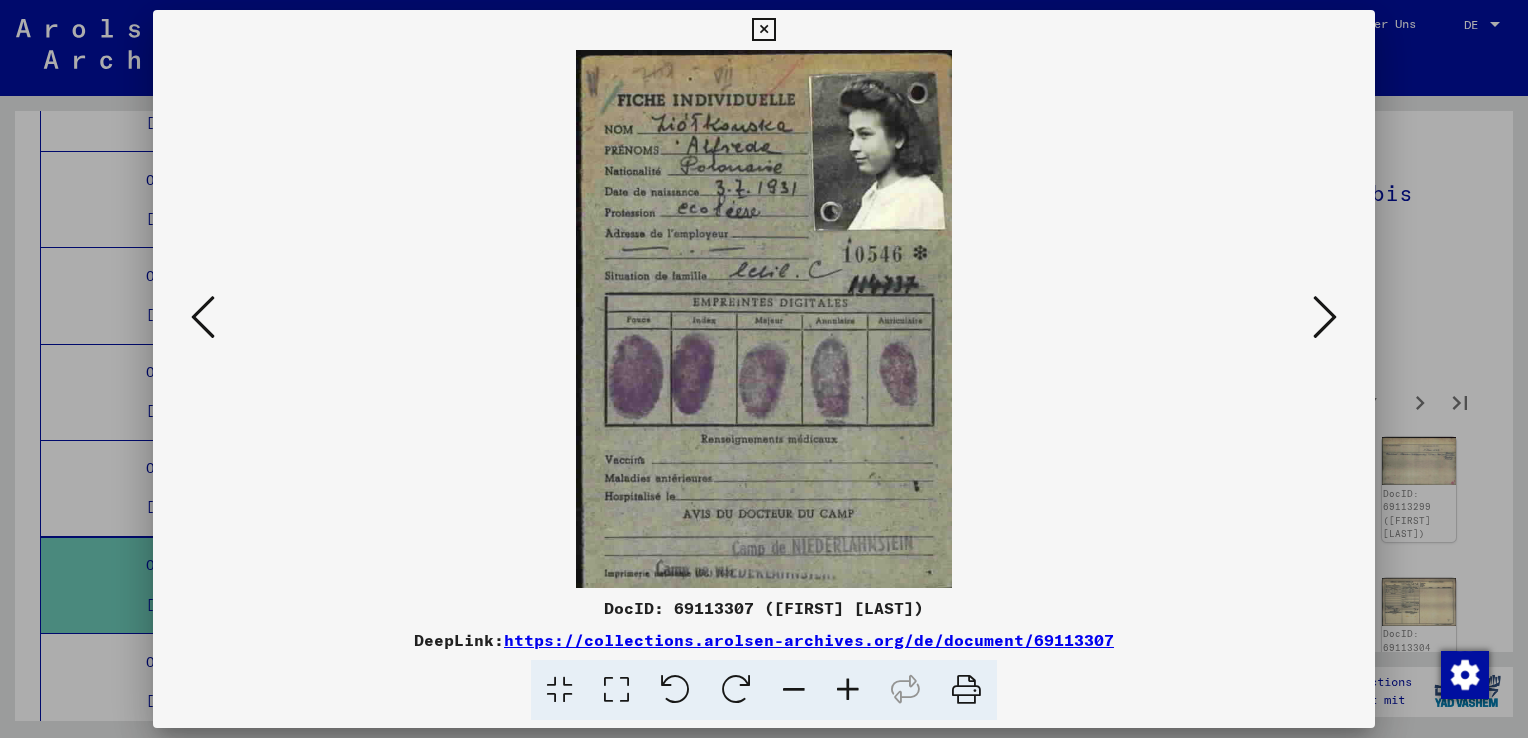 click at bounding box center (1325, 317) 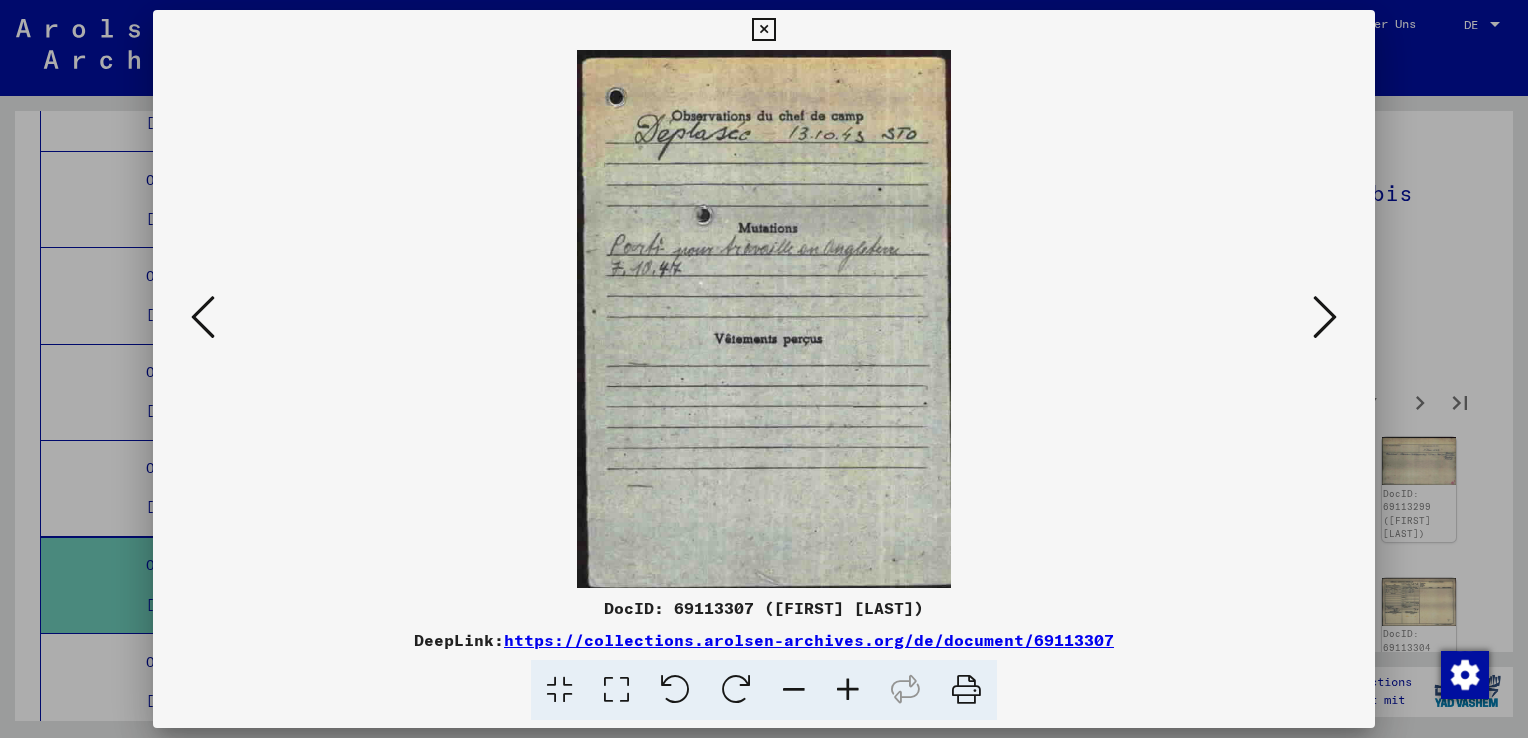 click at bounding box center [1325, 317] 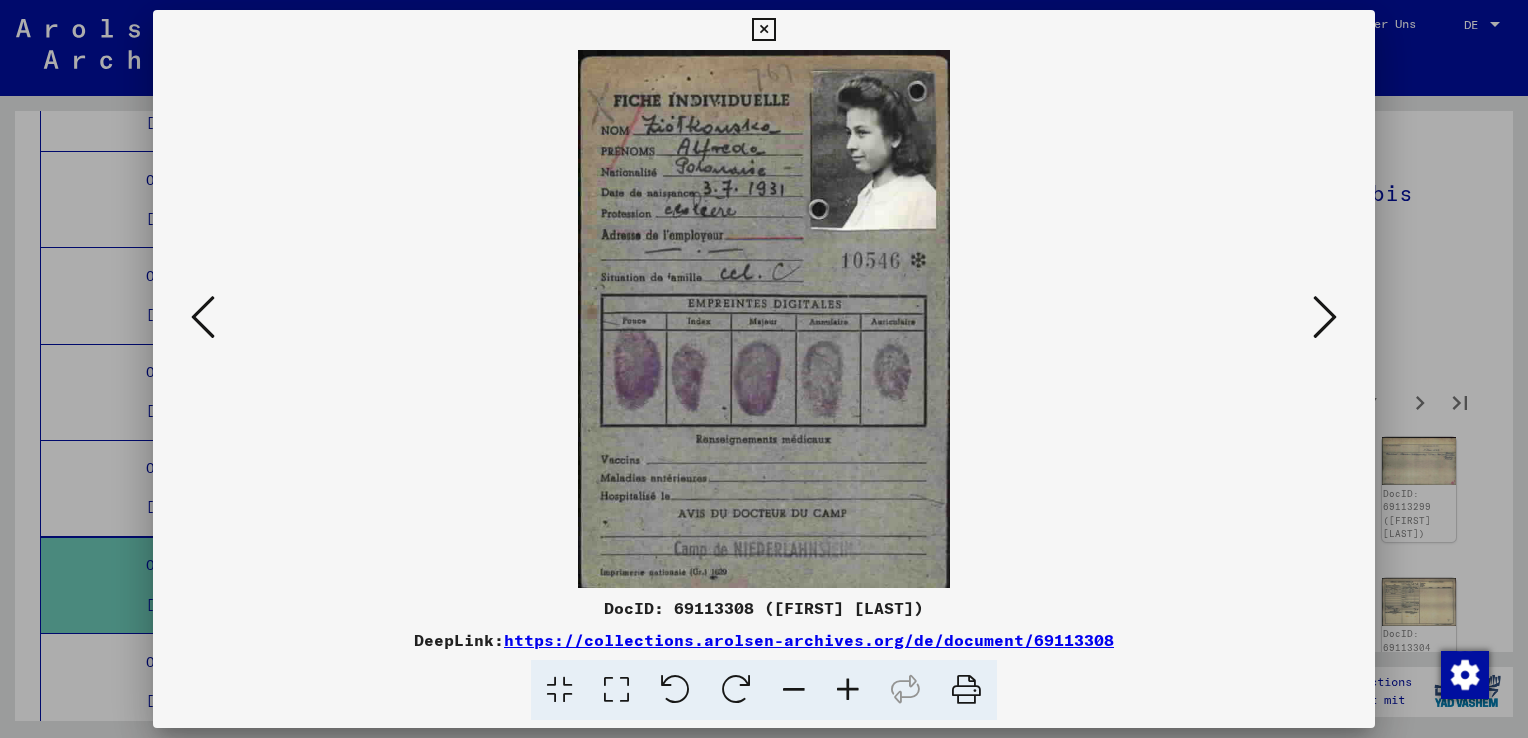 click at bounding box center [1325, 317] 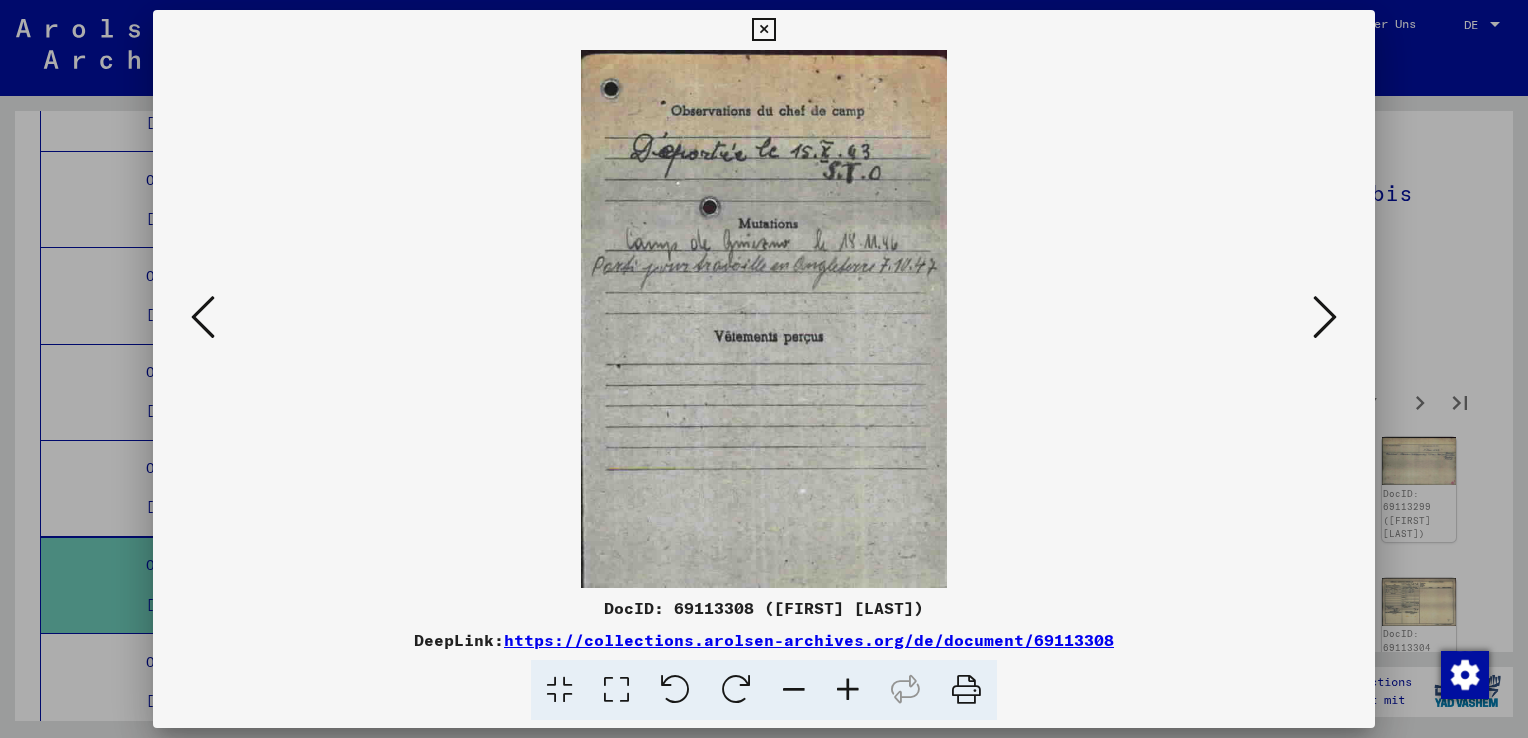 click at bounding box center [1325, 317] 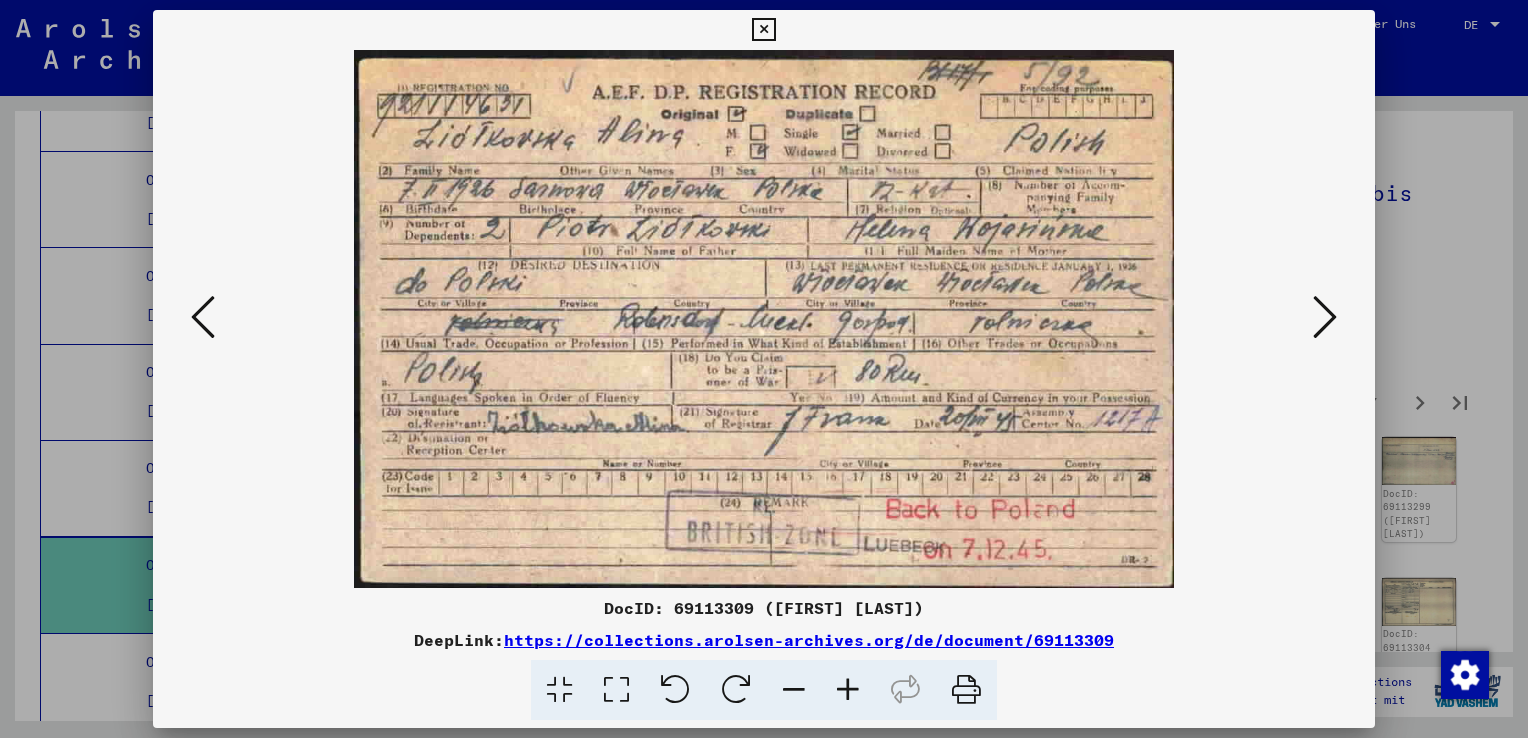 click at bounding box center [1325, 317] 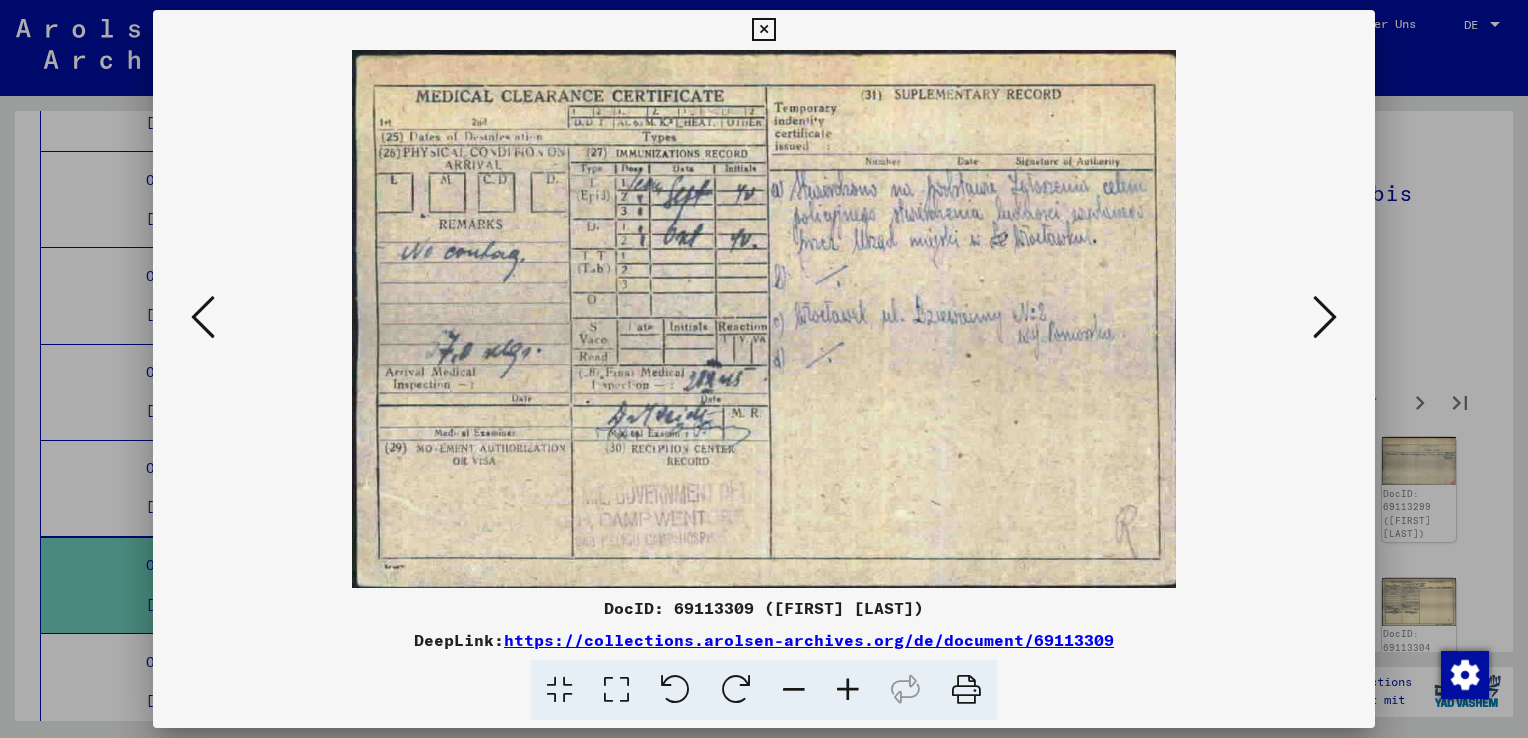 click at bounding box center (1325, 317) 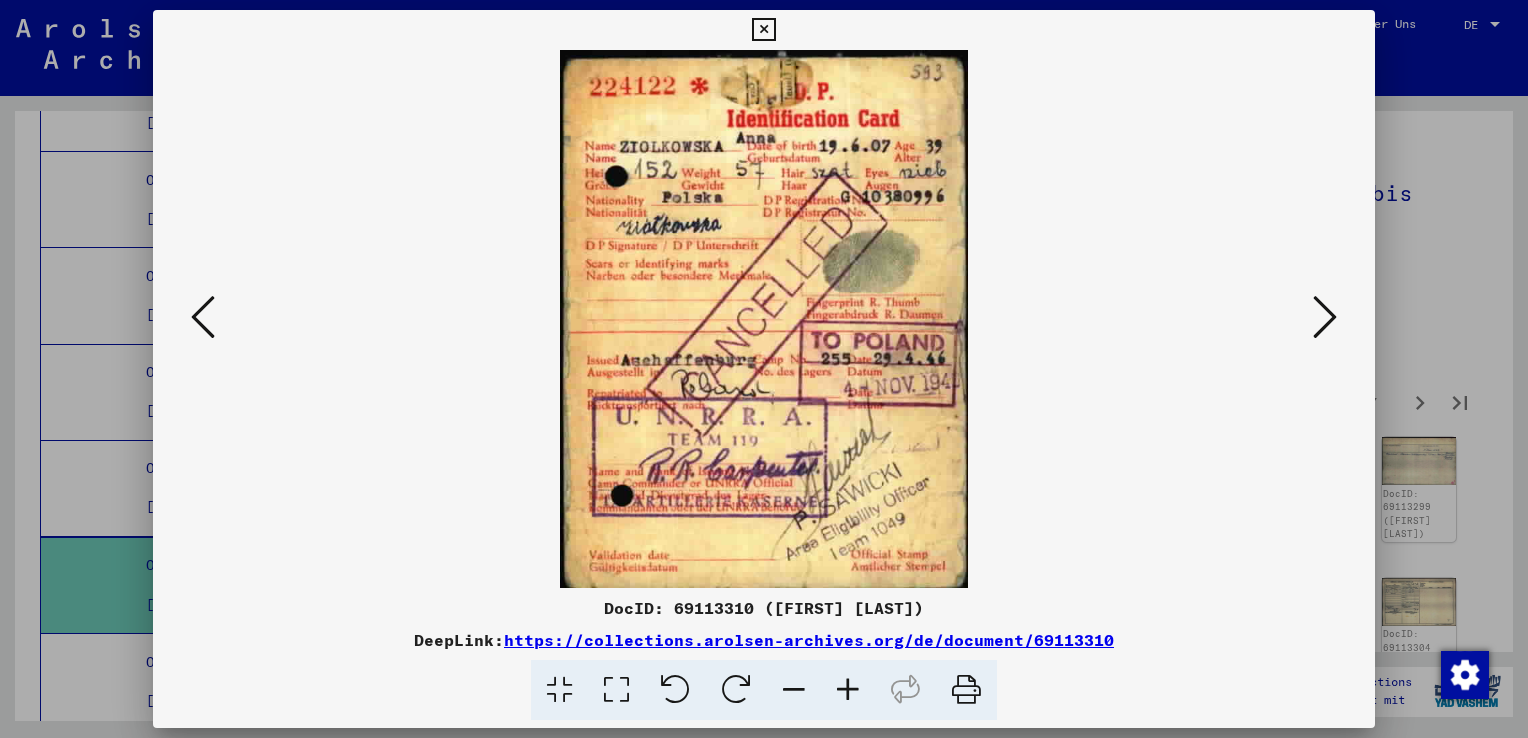 click at bounding box center (1325, 317) 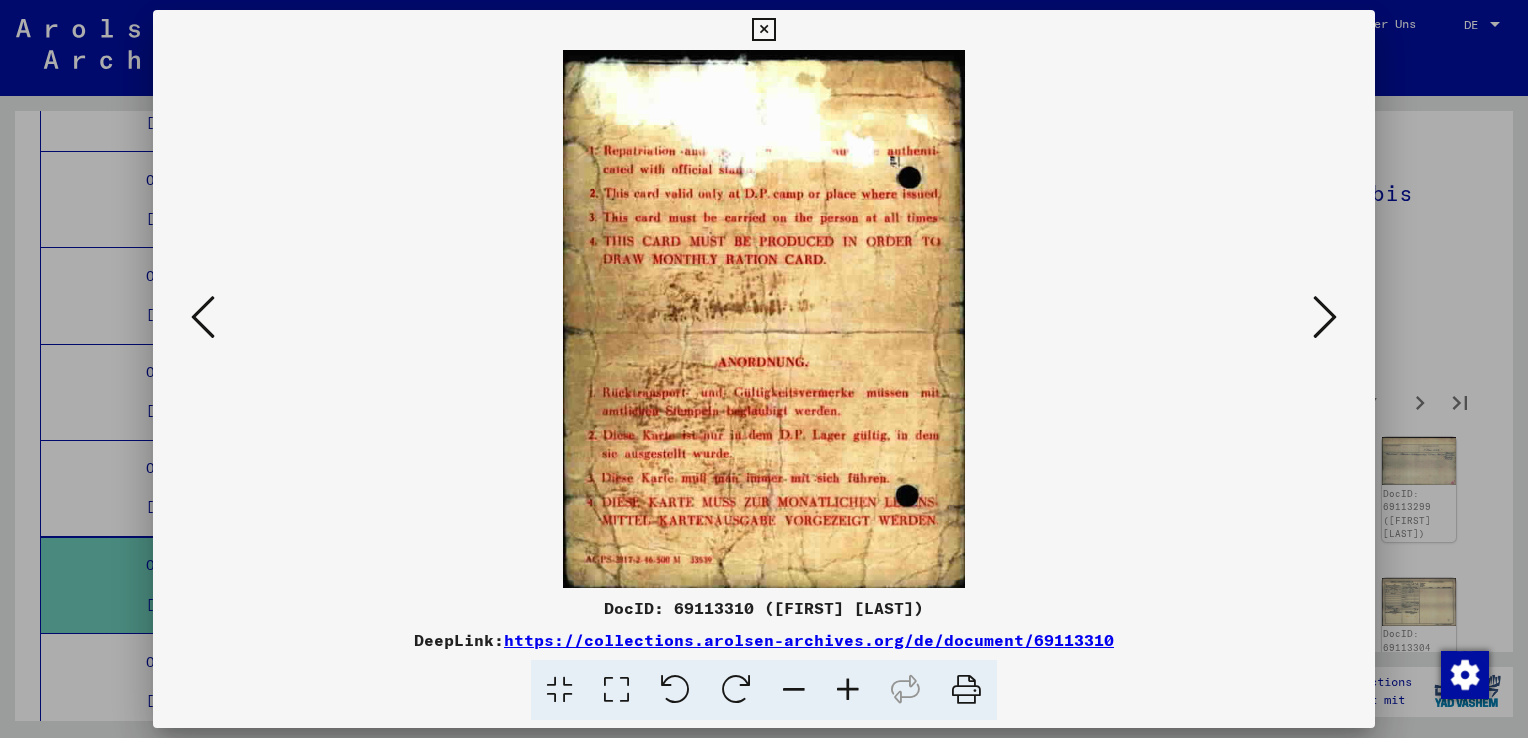 click at bounding box center [1325, 317] 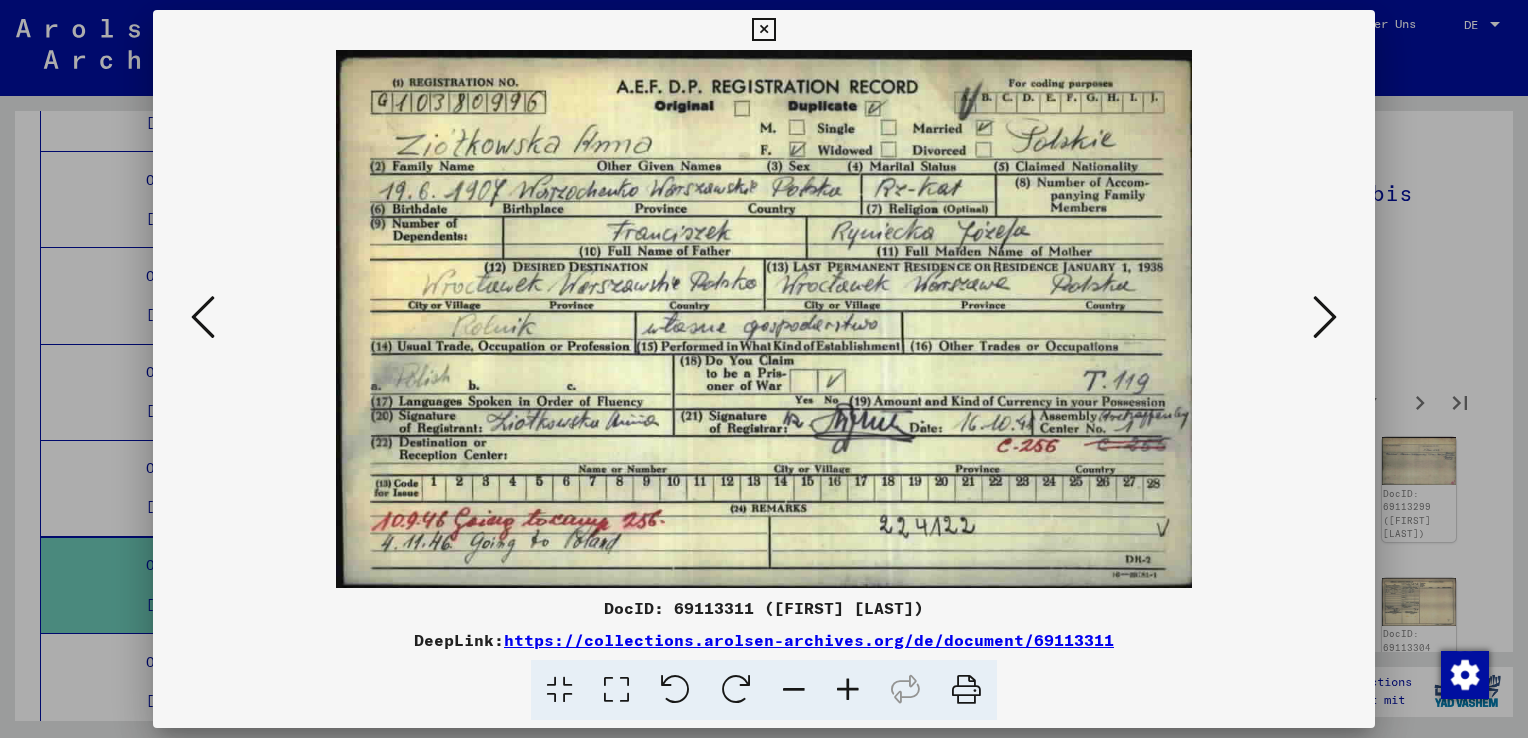 click at bounding box center (1325, 317) 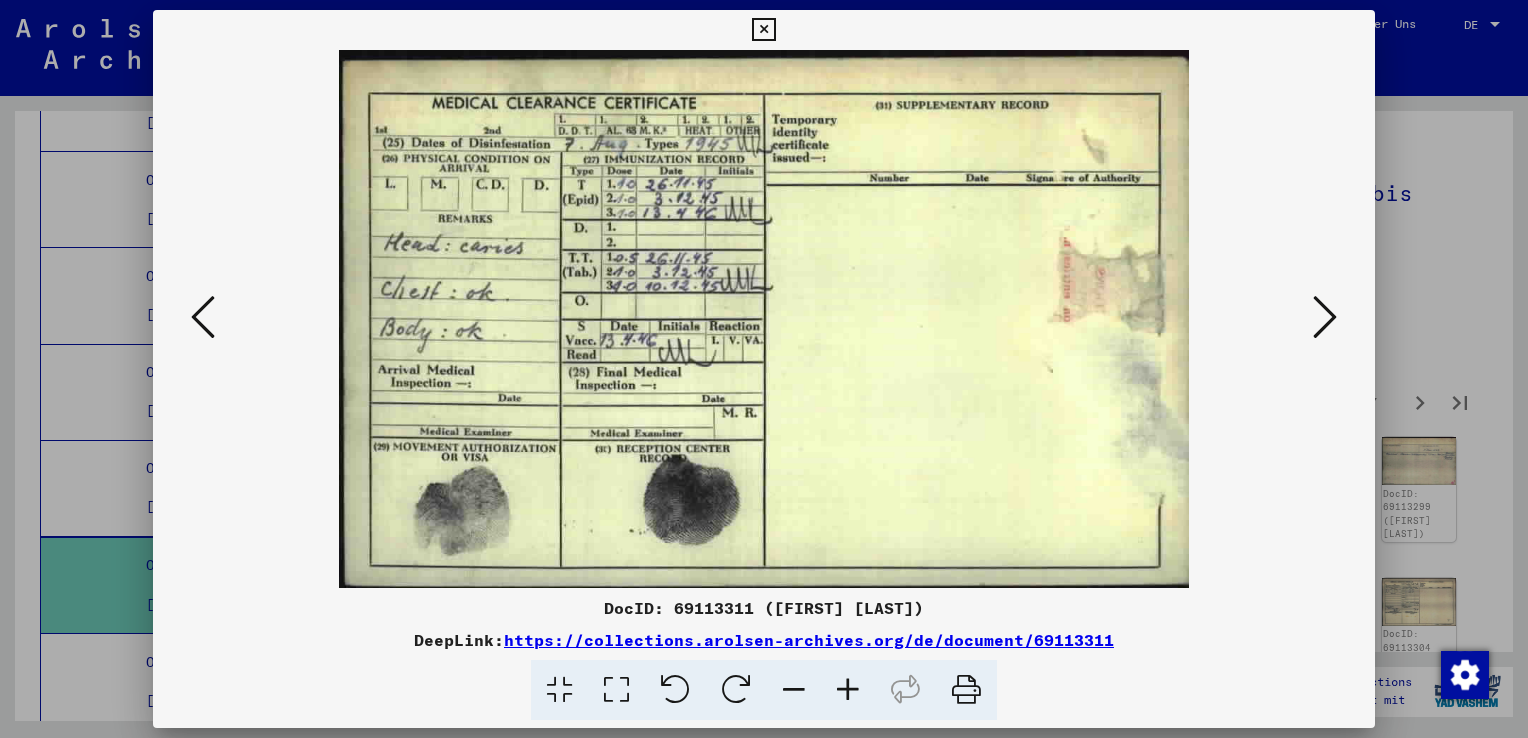 click at bounding box center (1325, 317) 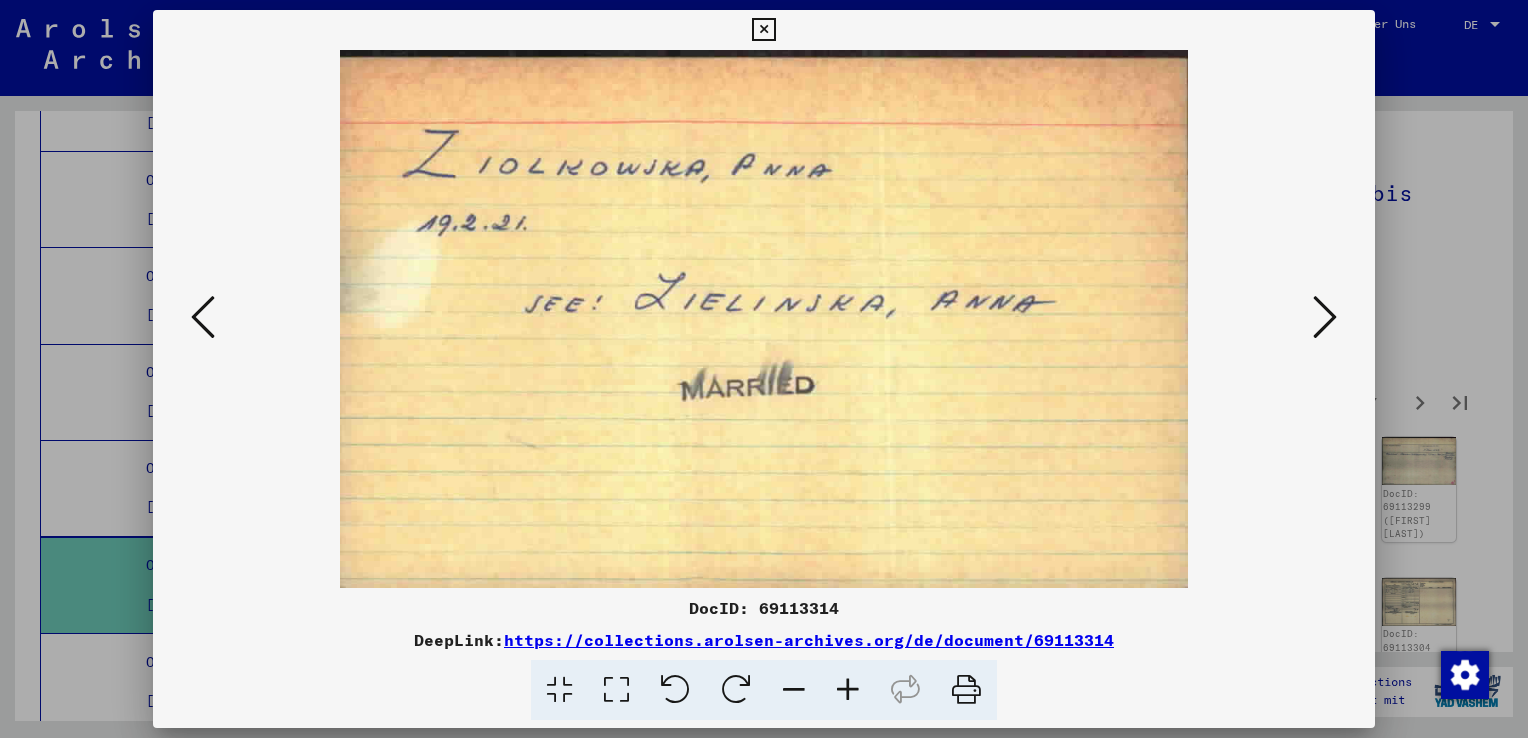 click at bounding box center [1325, 317] 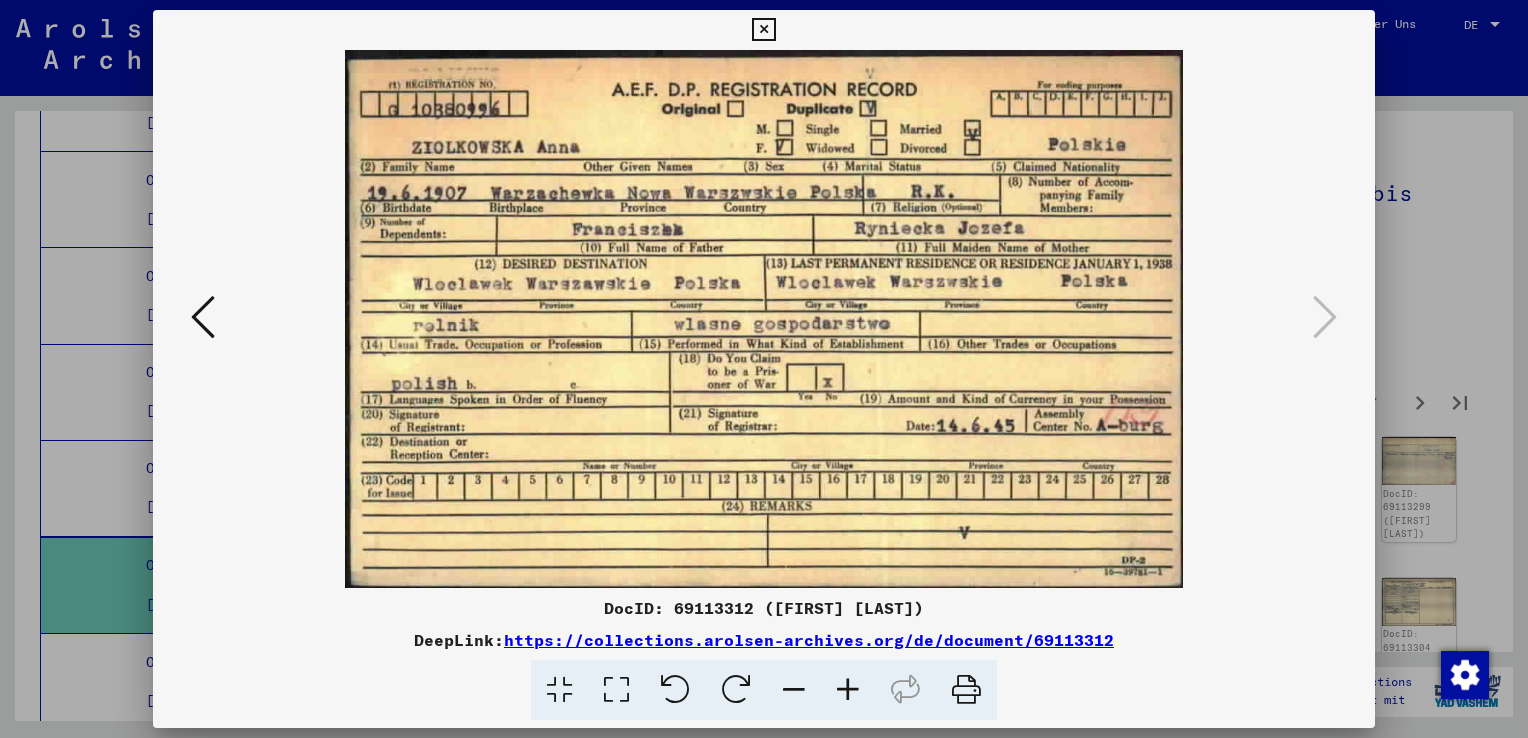 click at bounding box center [763, 30] 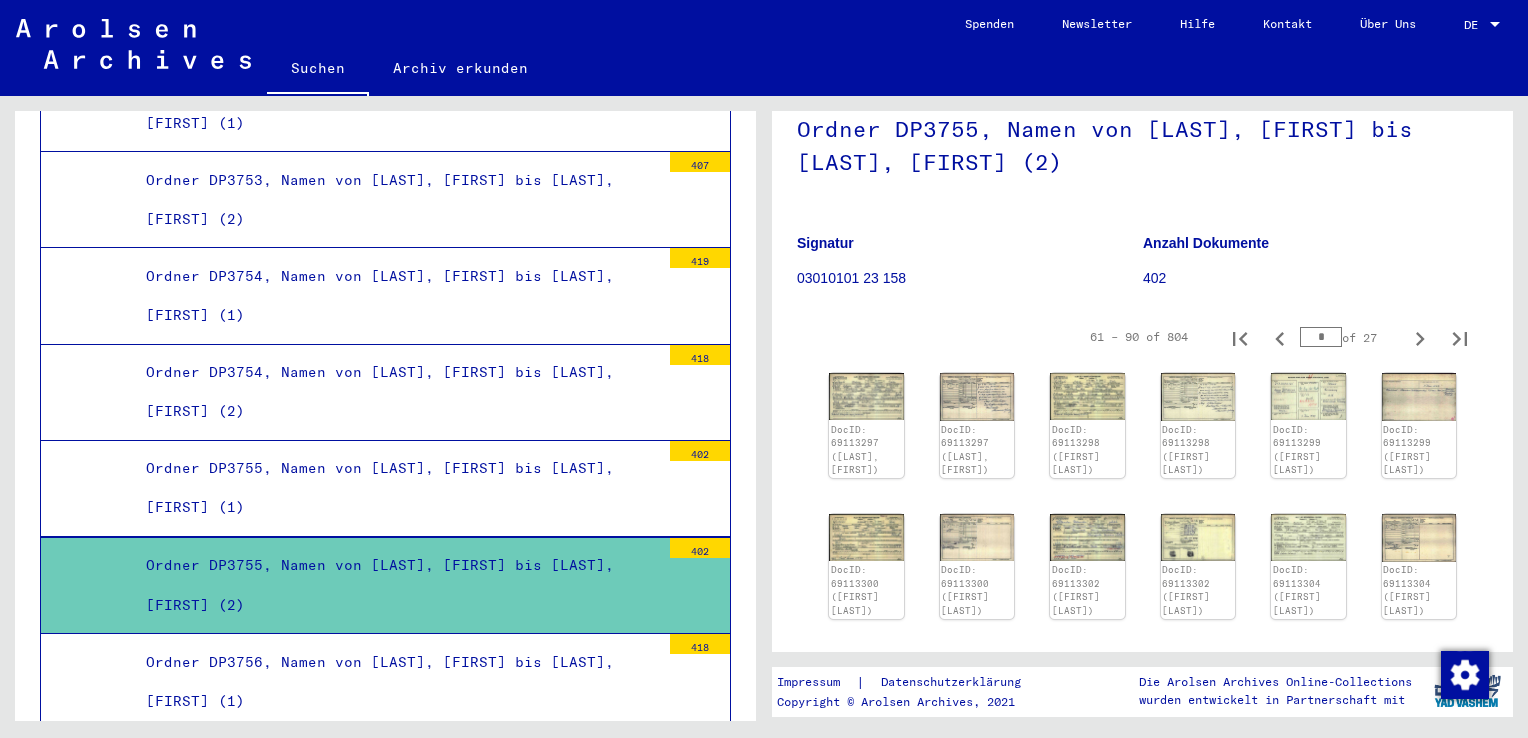 scroll, scrollTop: 200, scrollLeft: 0, axis: vertical 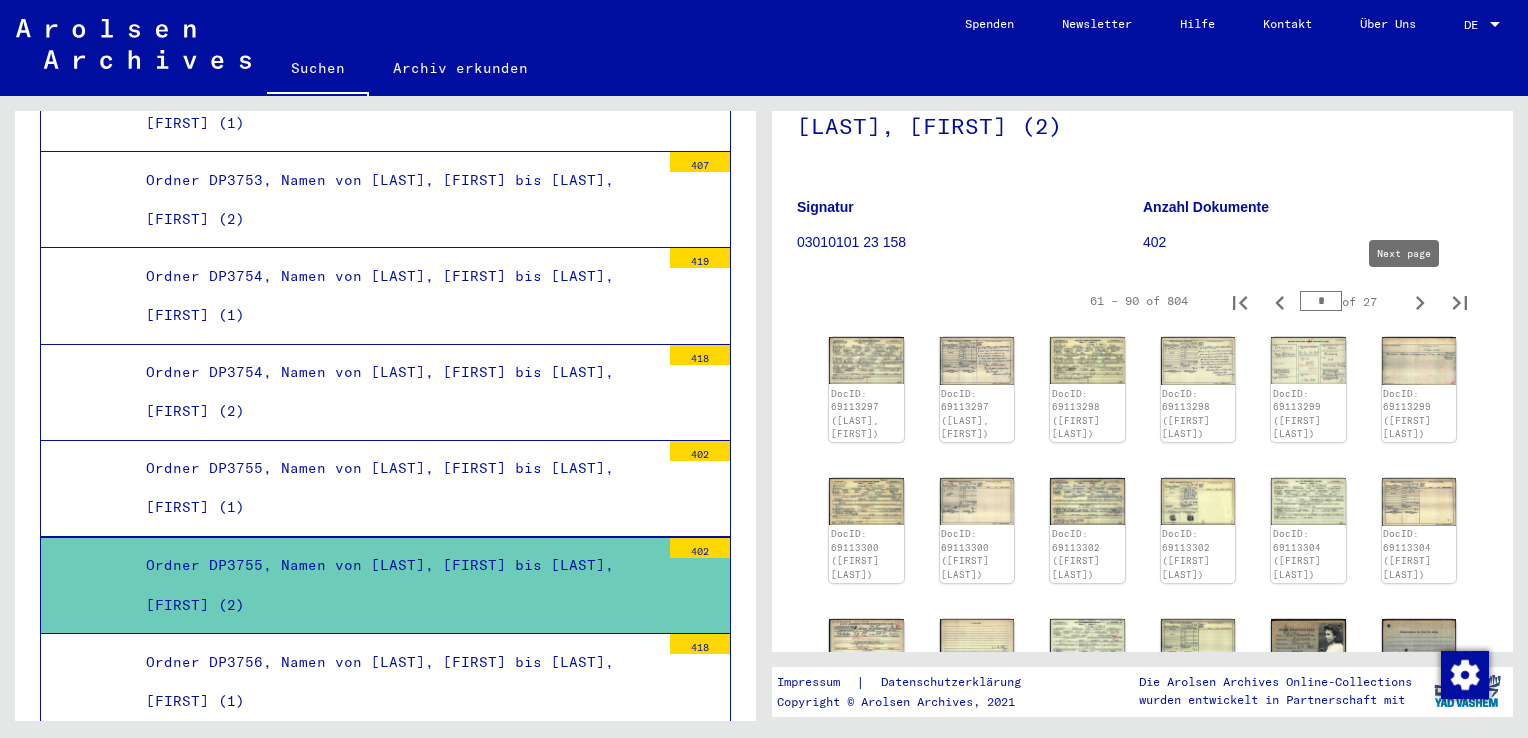 click 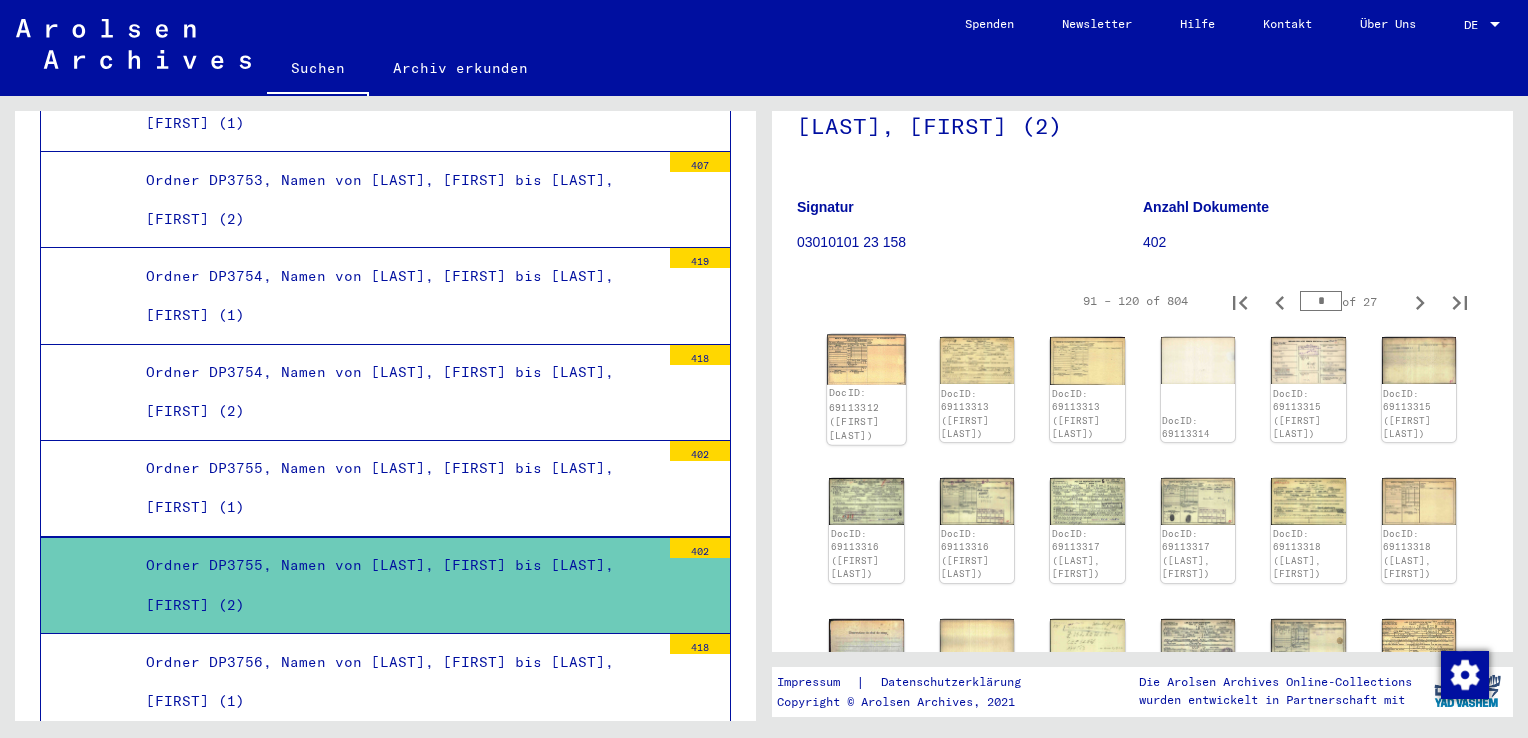 click 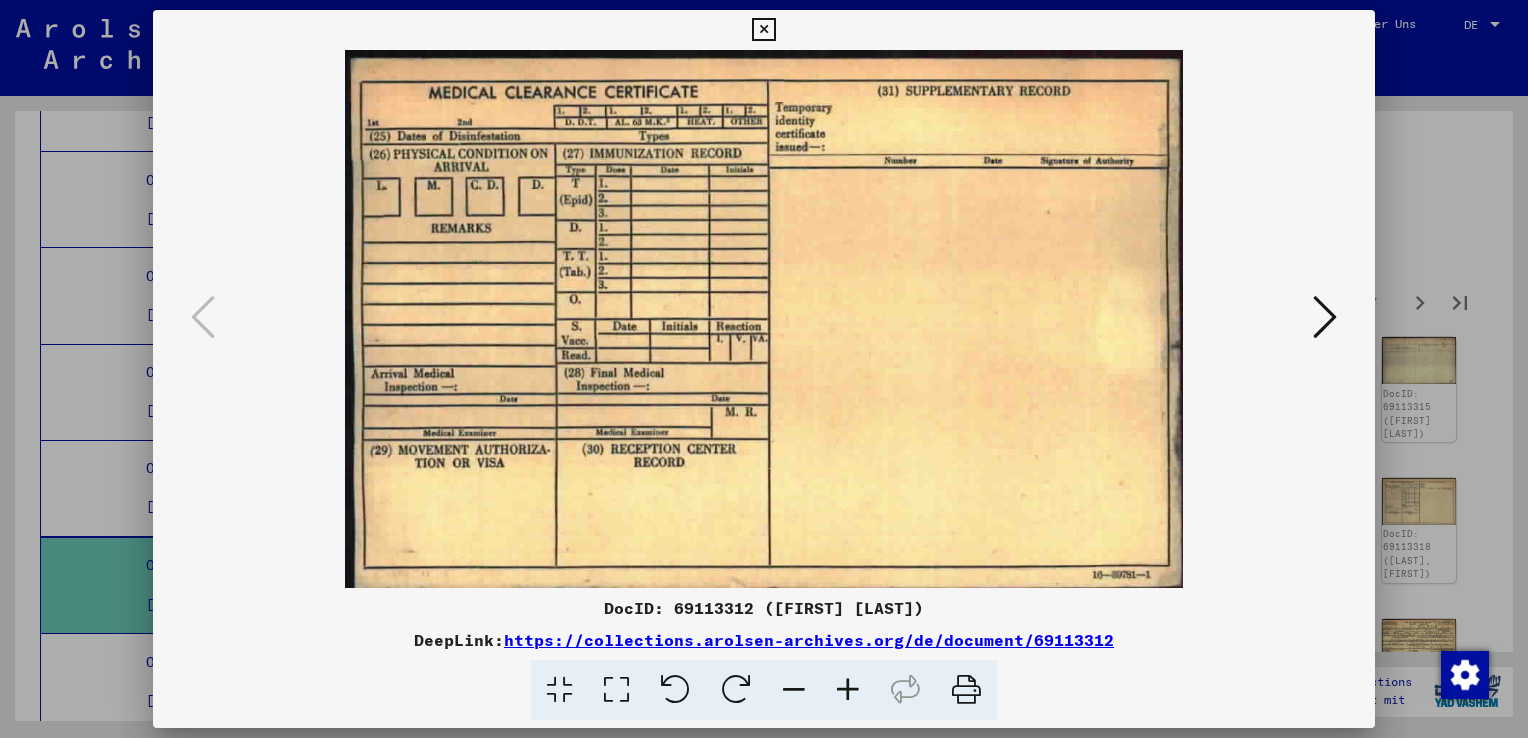 click at bounding box center [1325, 317] 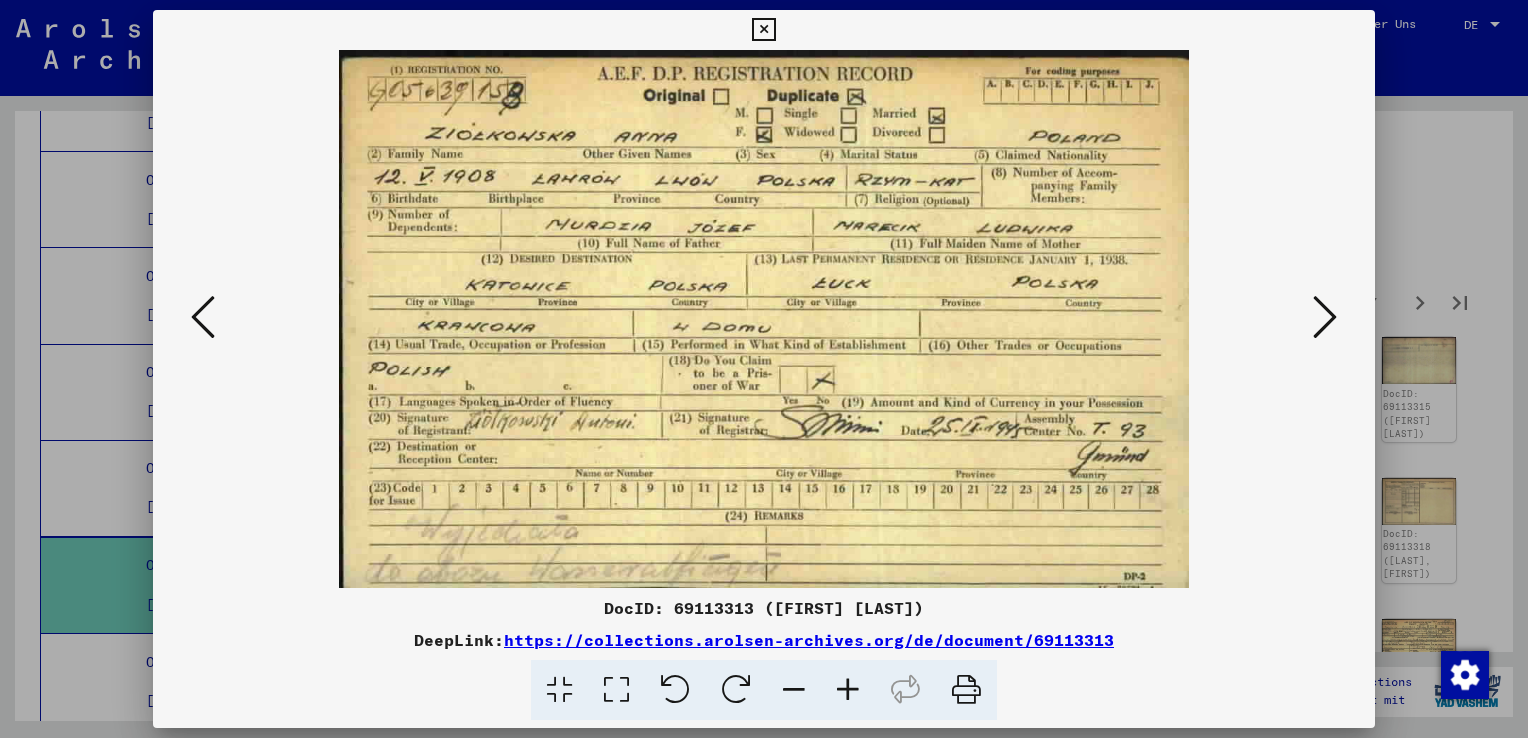 click at bounding box center [1325, 317] 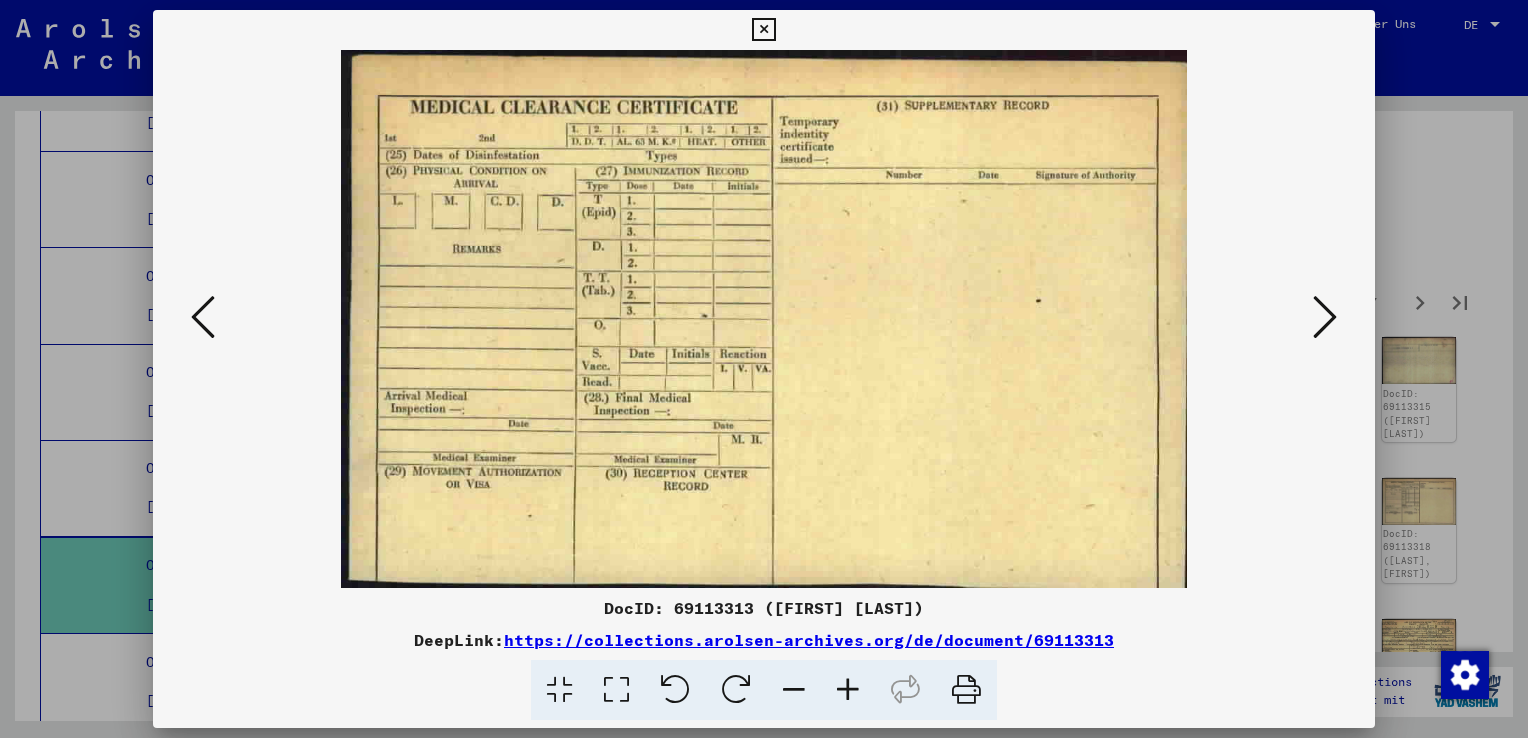 click at bounding box center [1325, 317] 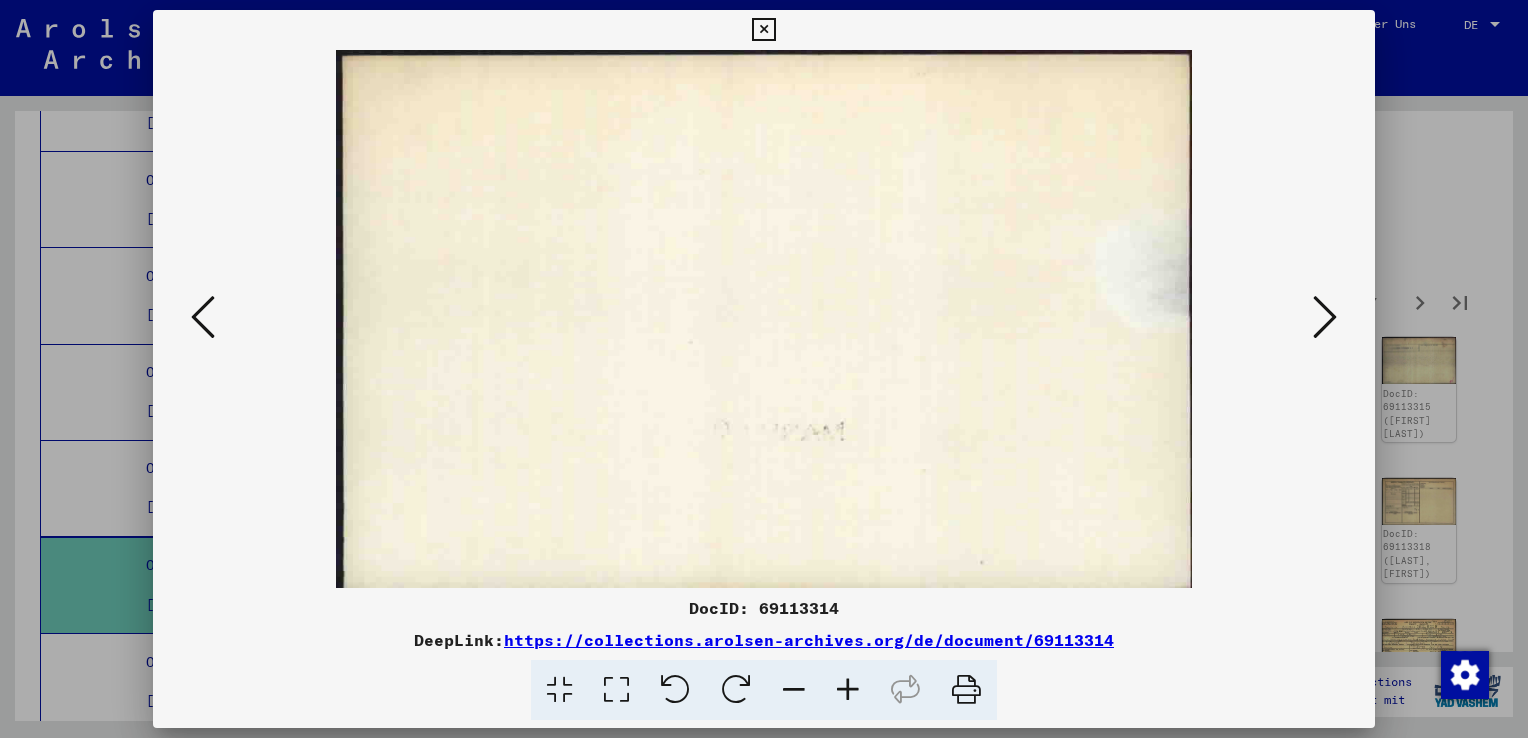 click at bounding box center (1325, 317) 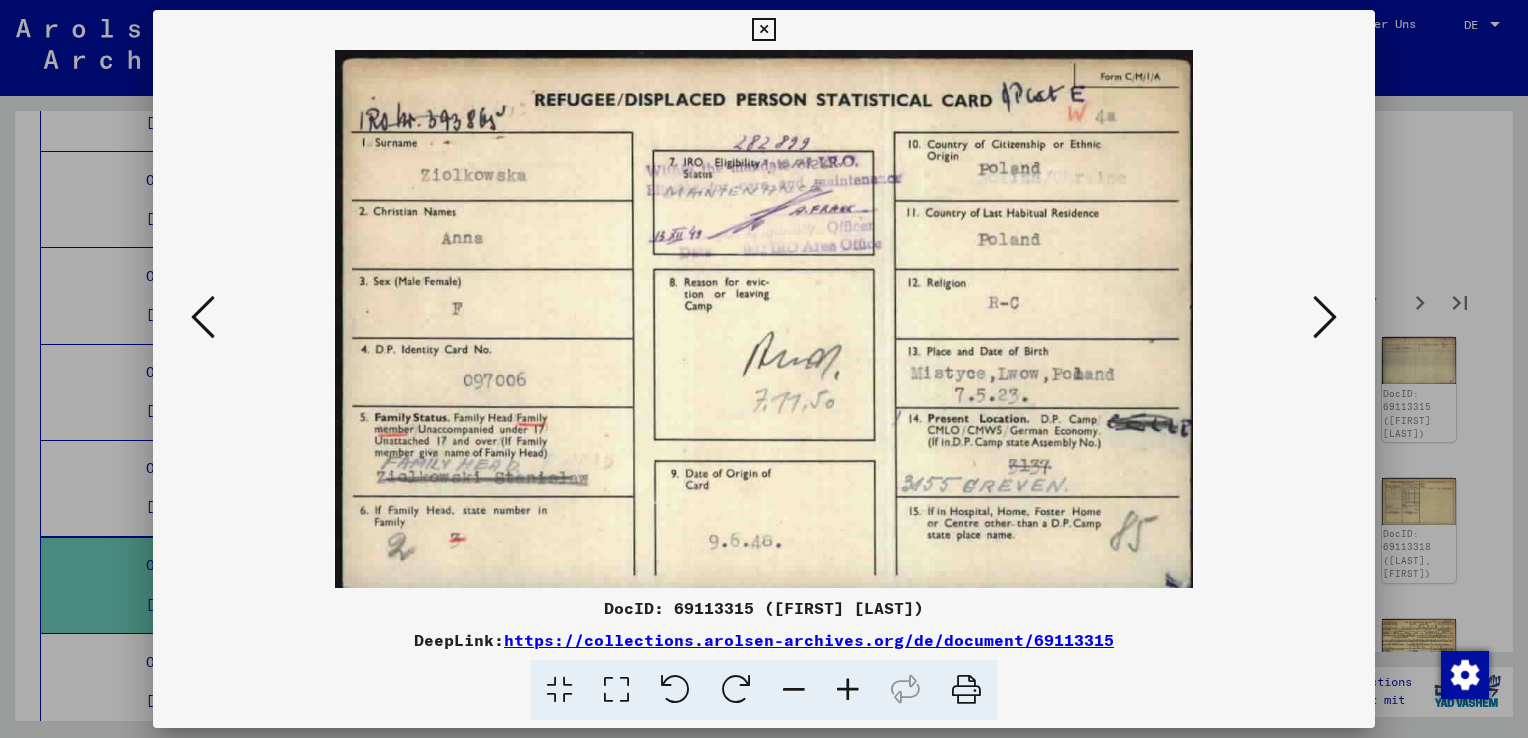 click at bounding box center [1325, 317] 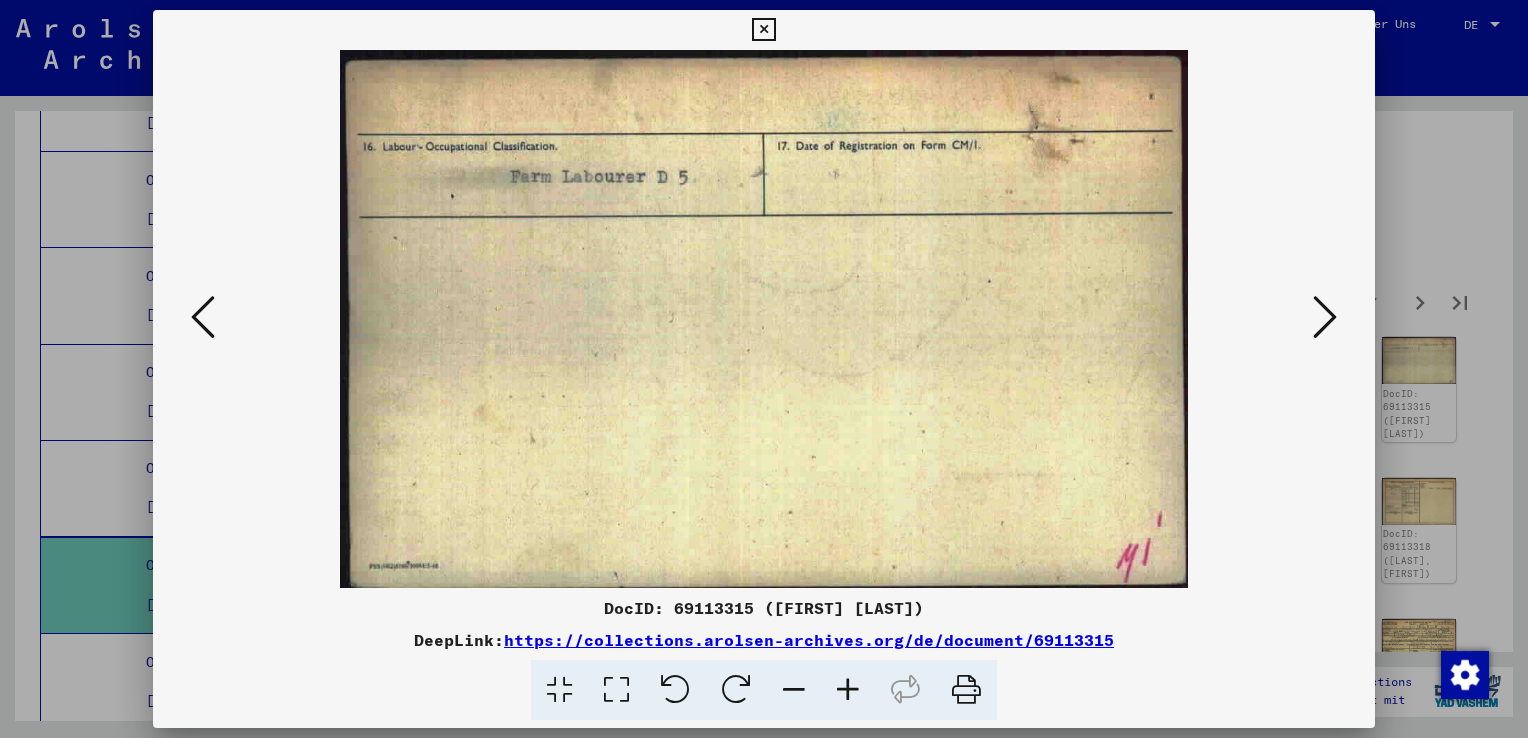 click at bounding box center (1325, 317) 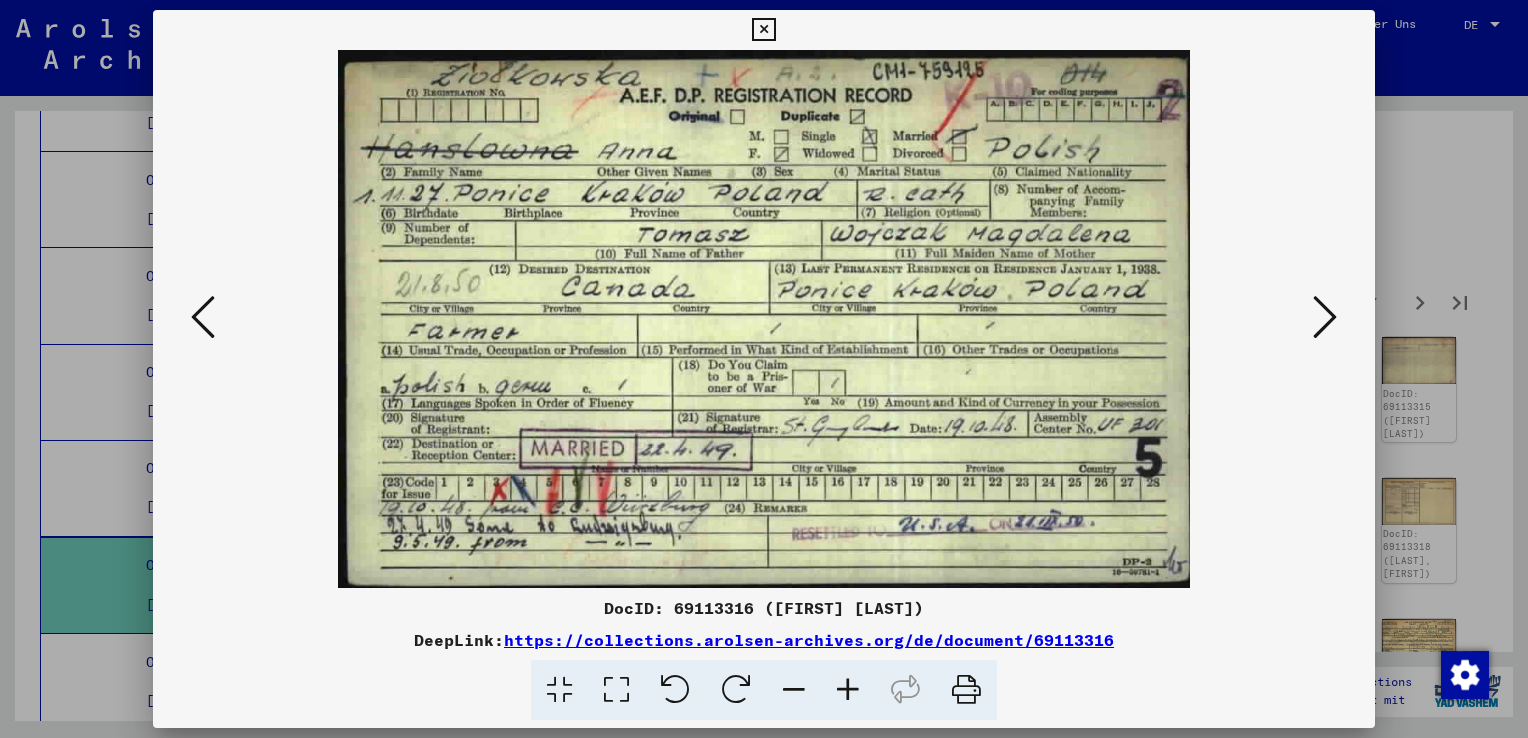 click at bounding box center (1325, 317) 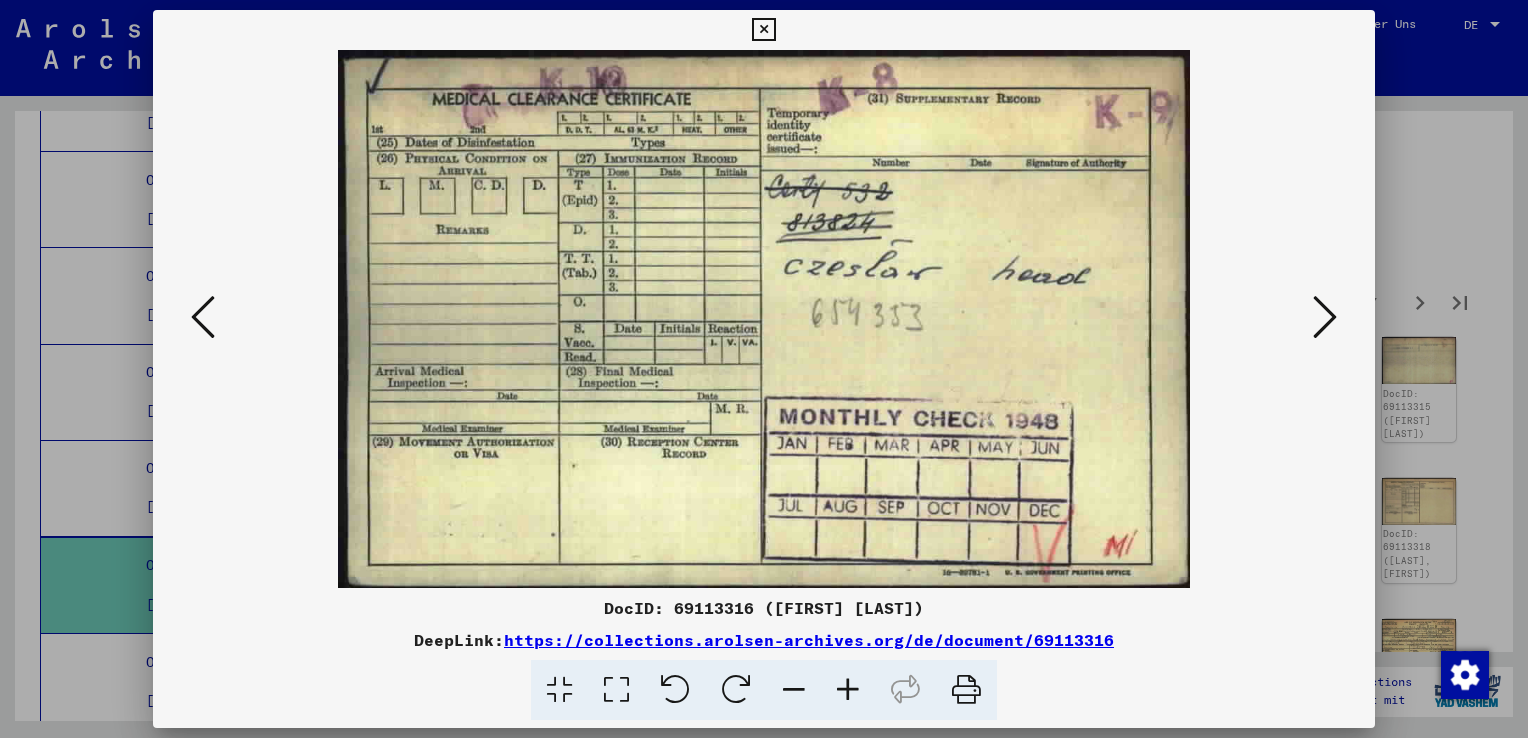 click at bounding box center [1325, 317] 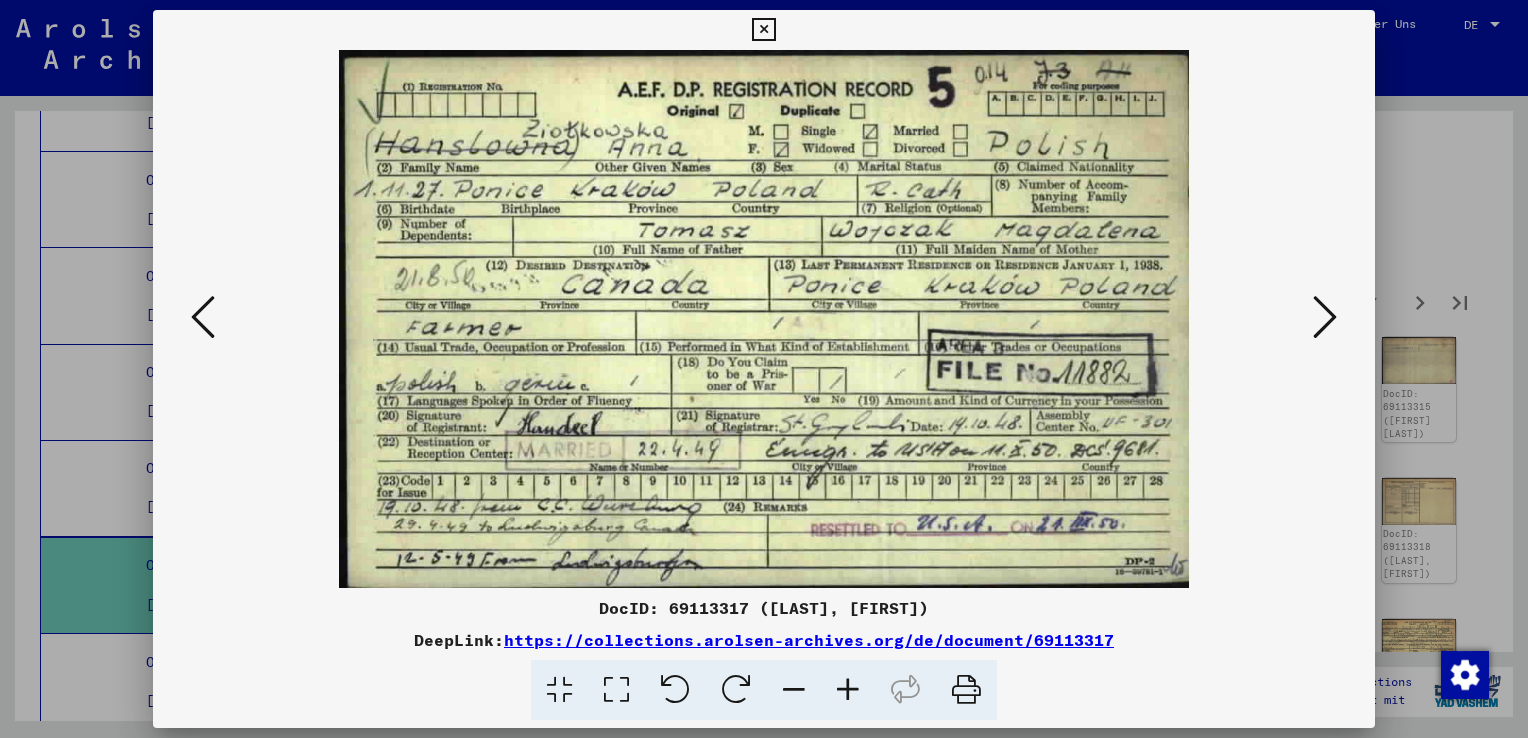 click at bounding box center [1325, 317] 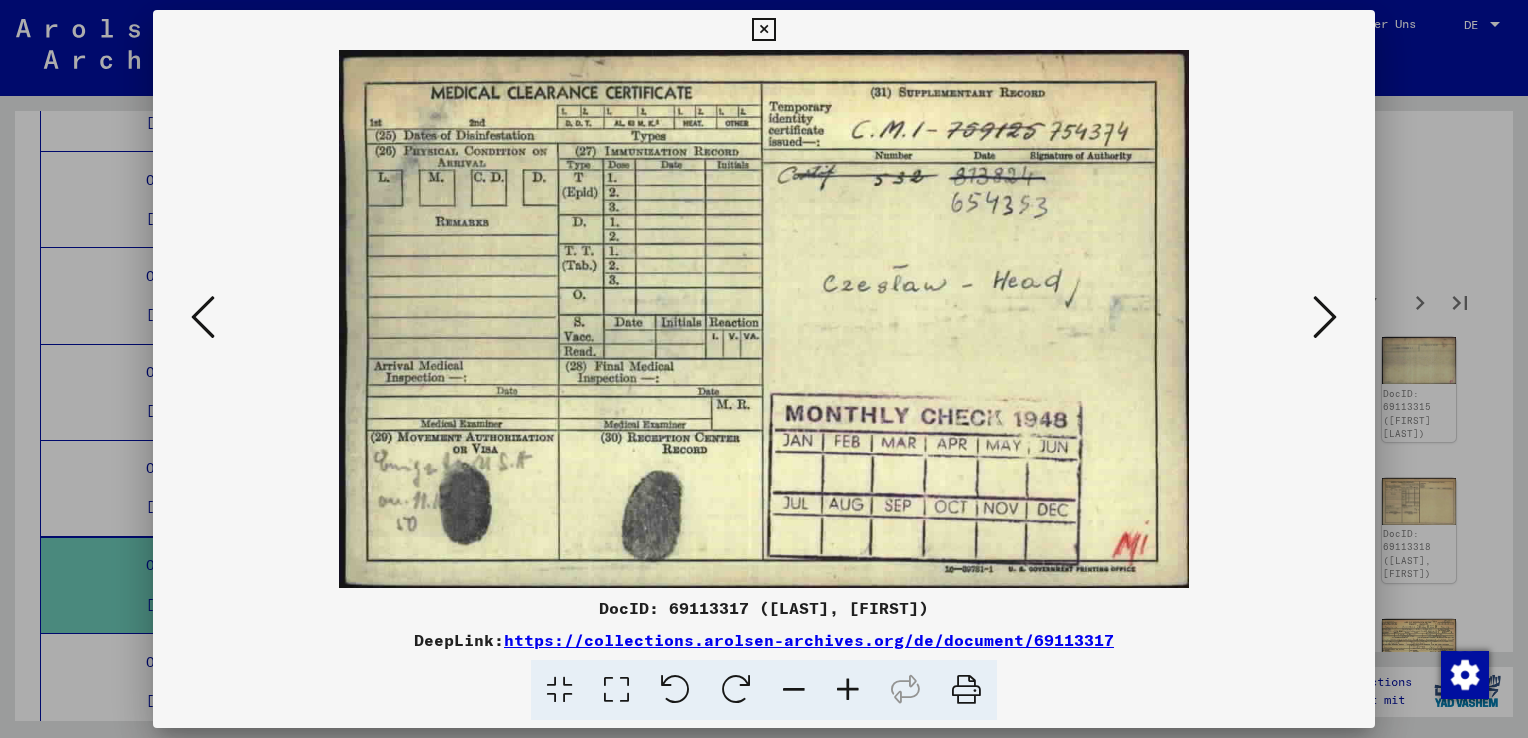 click at bounding box center (1325, 317) 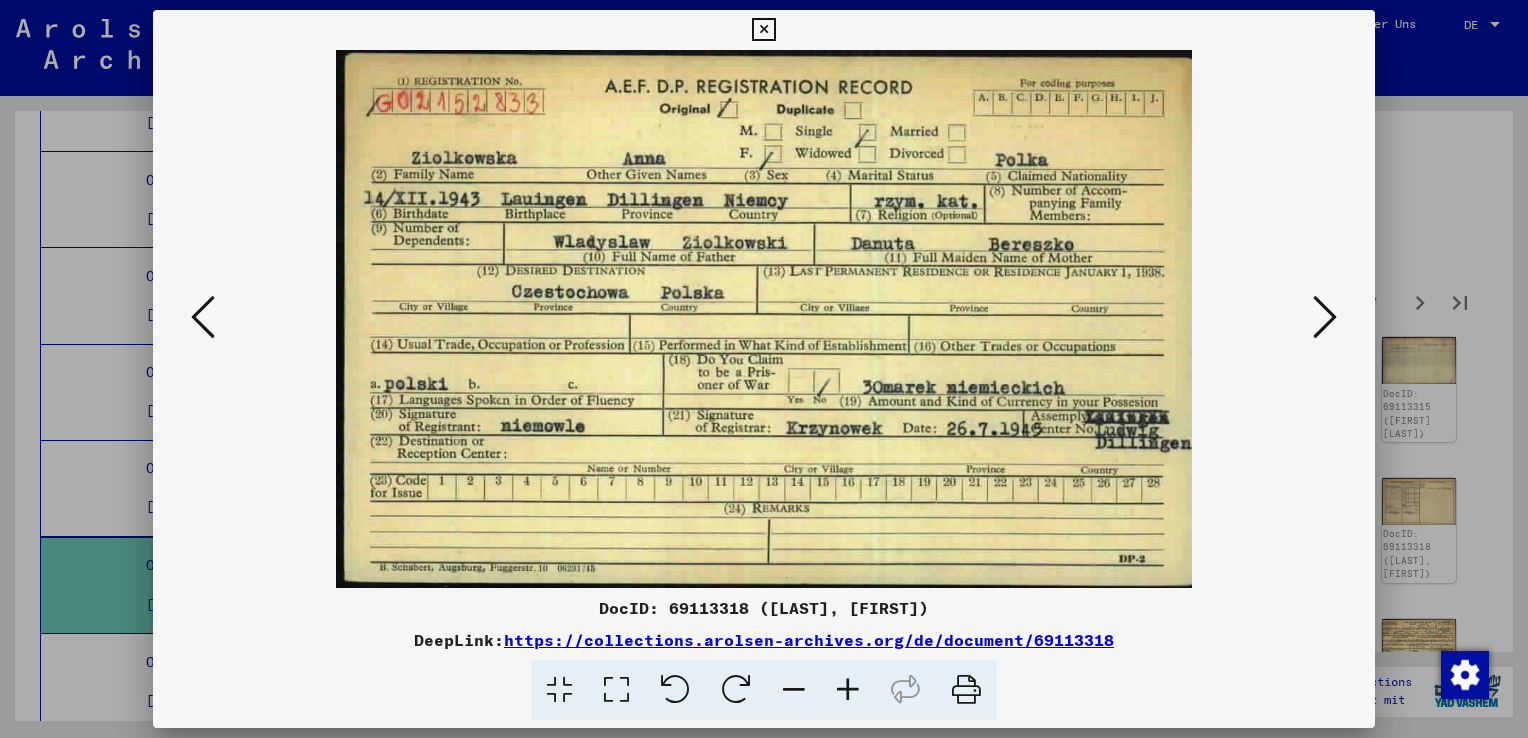 click at bounding box center [1325, 317] 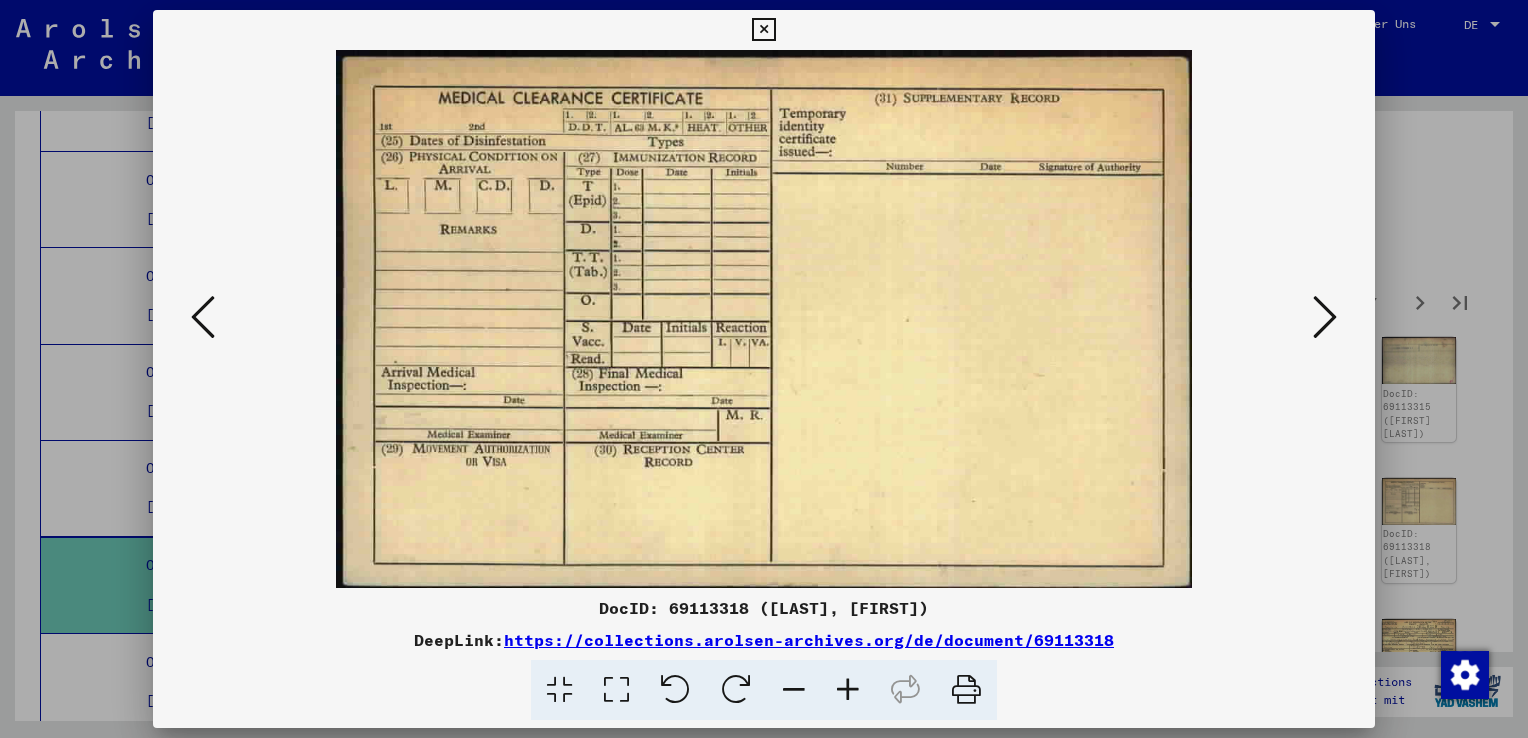 click at bounding box center [1325, 317] 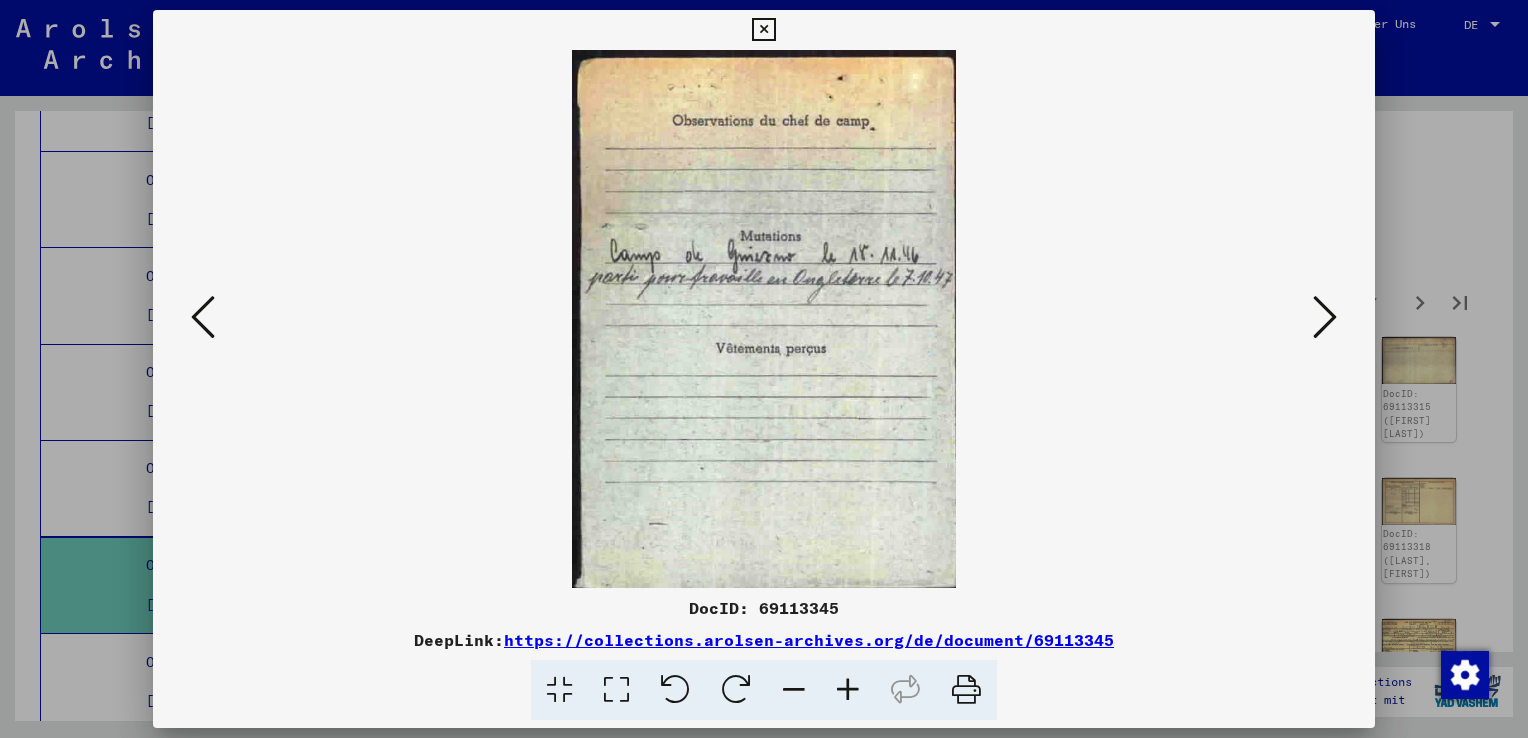 click at bounding box center (1325, 317) 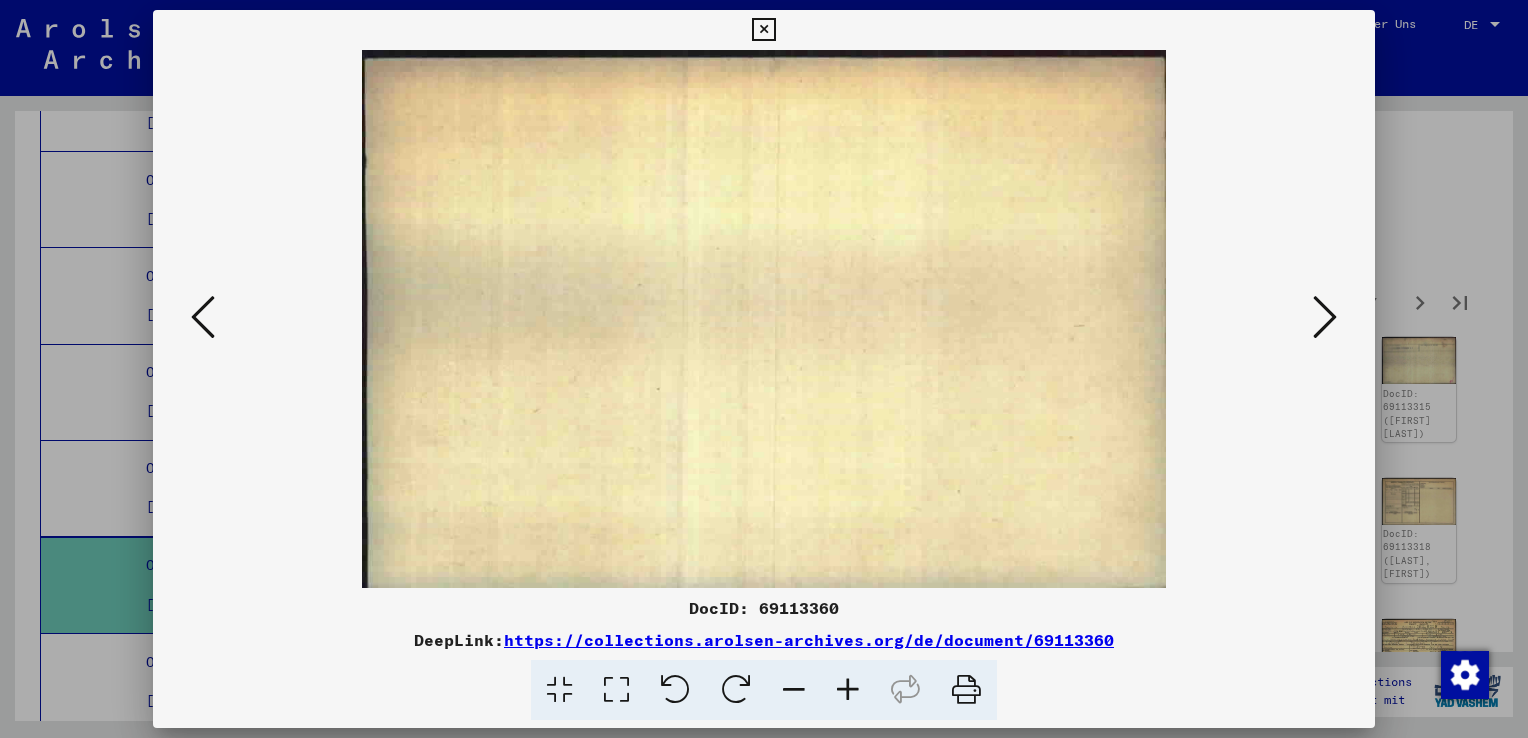 click at bounding box center (1325, 317) 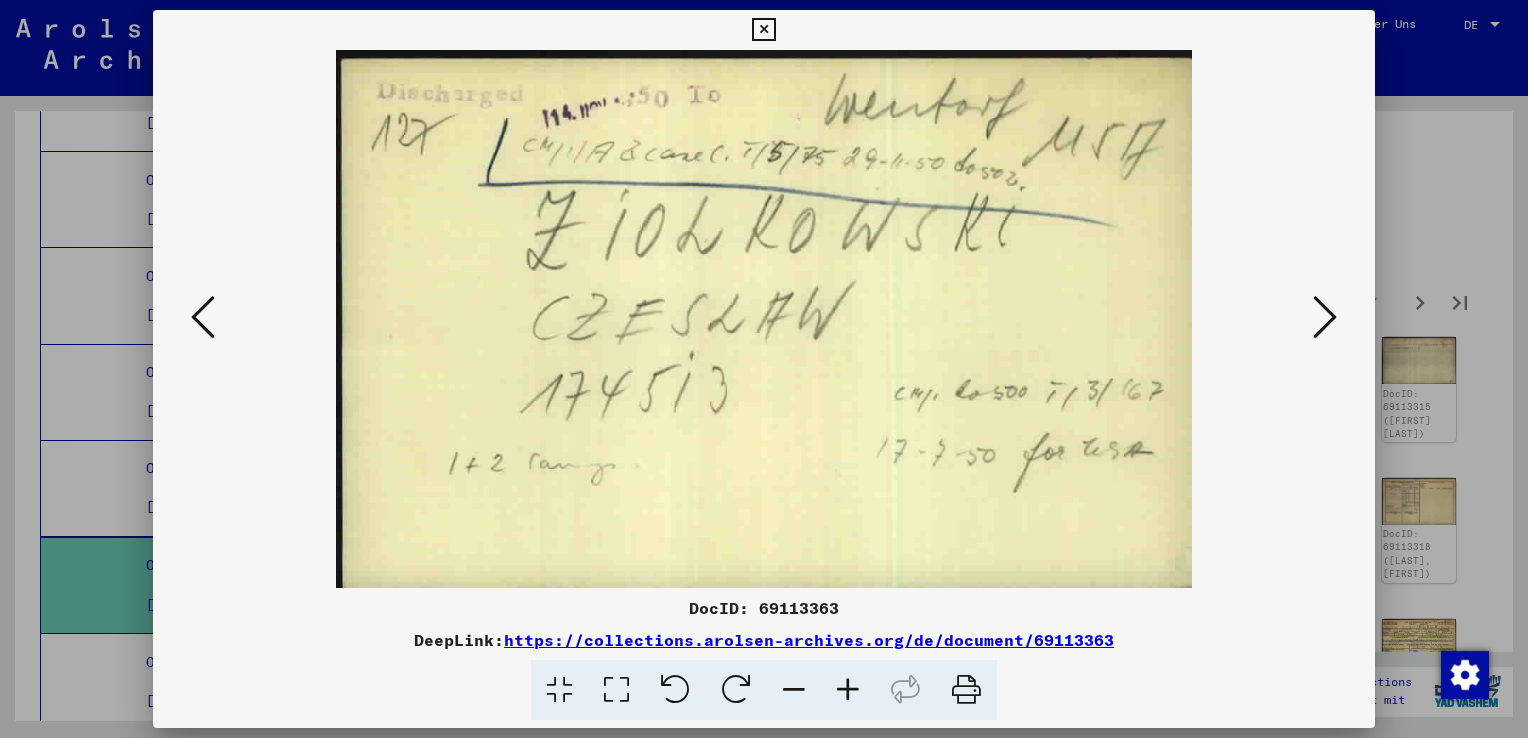 click at bounding box center [1325, 317] 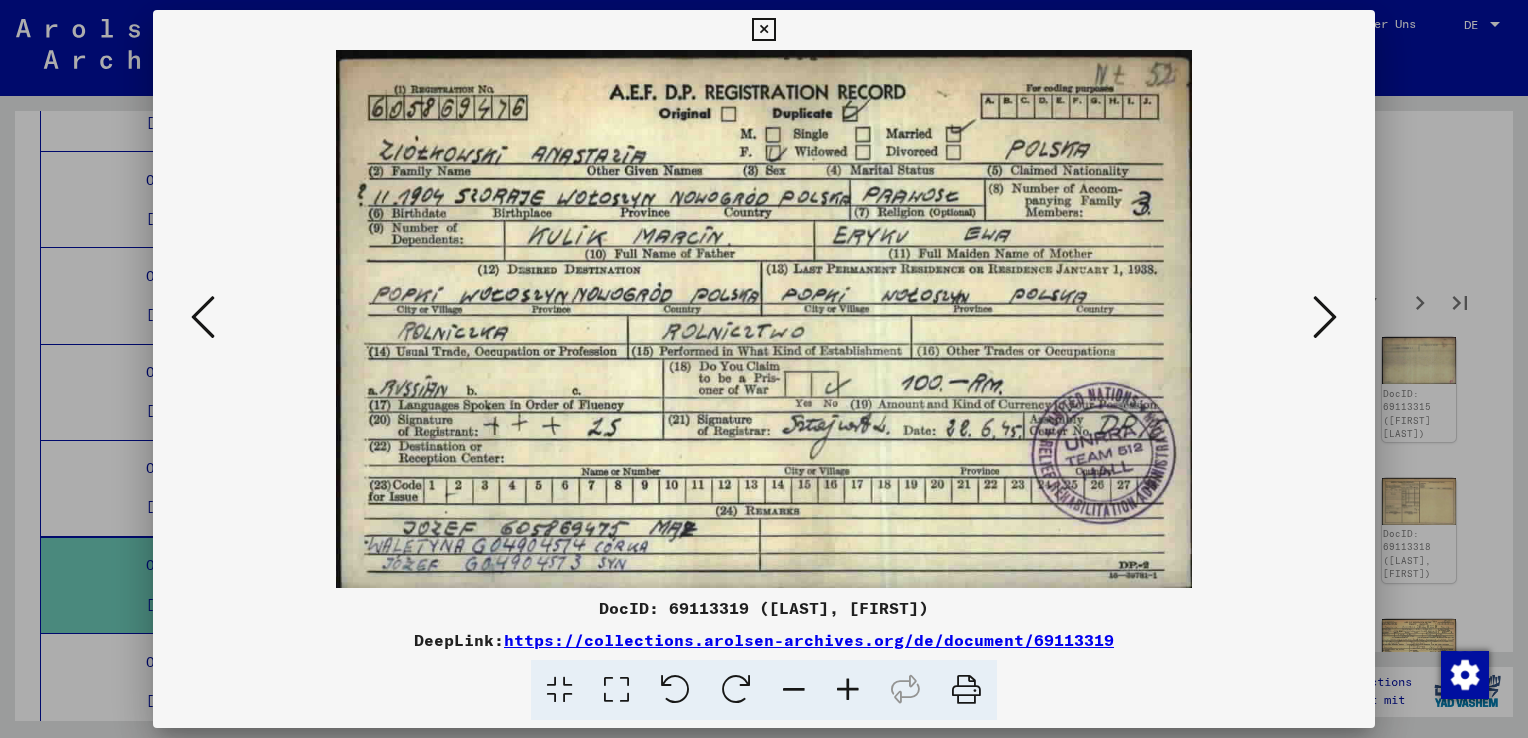click at bounding box center [1325, 317] 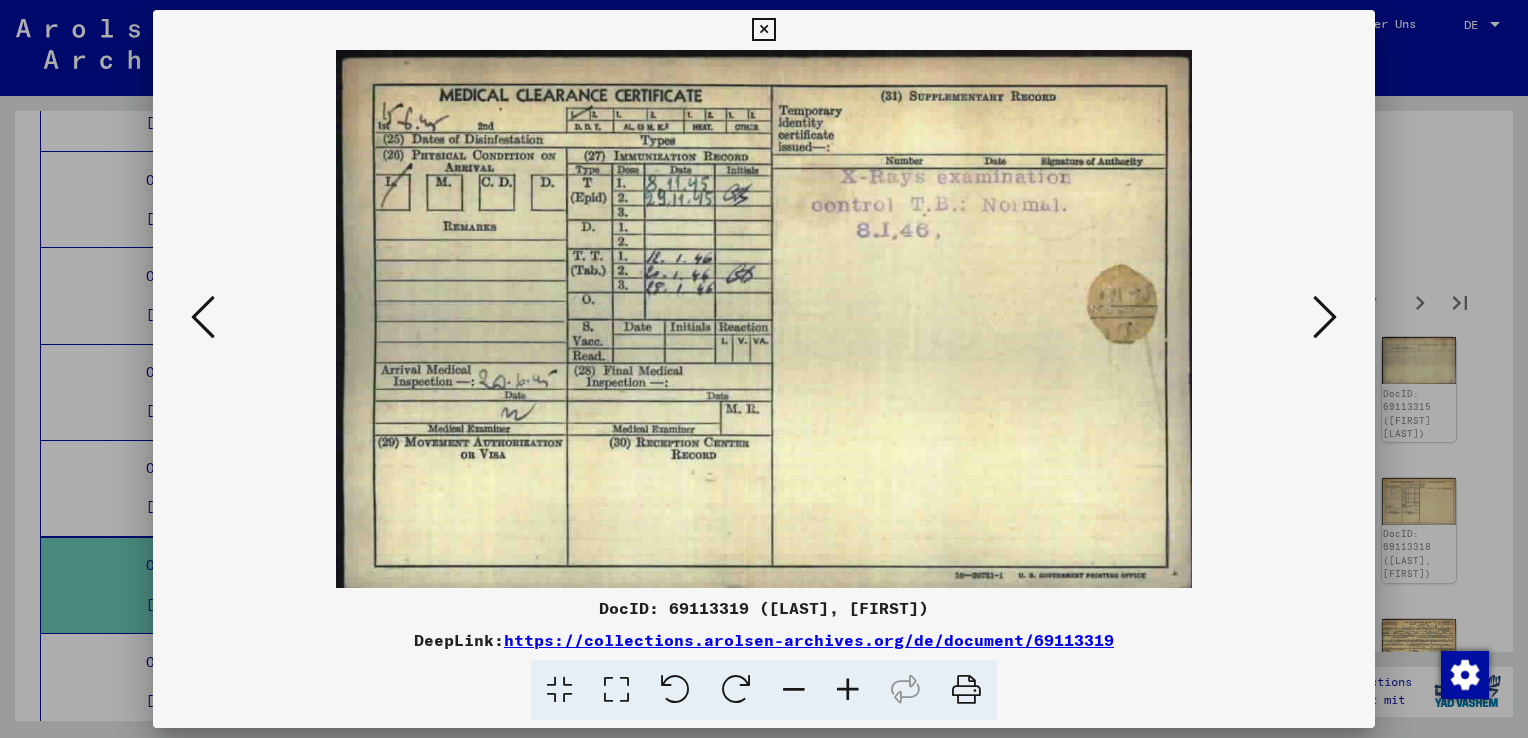 click at bounding box center (1325, 317) 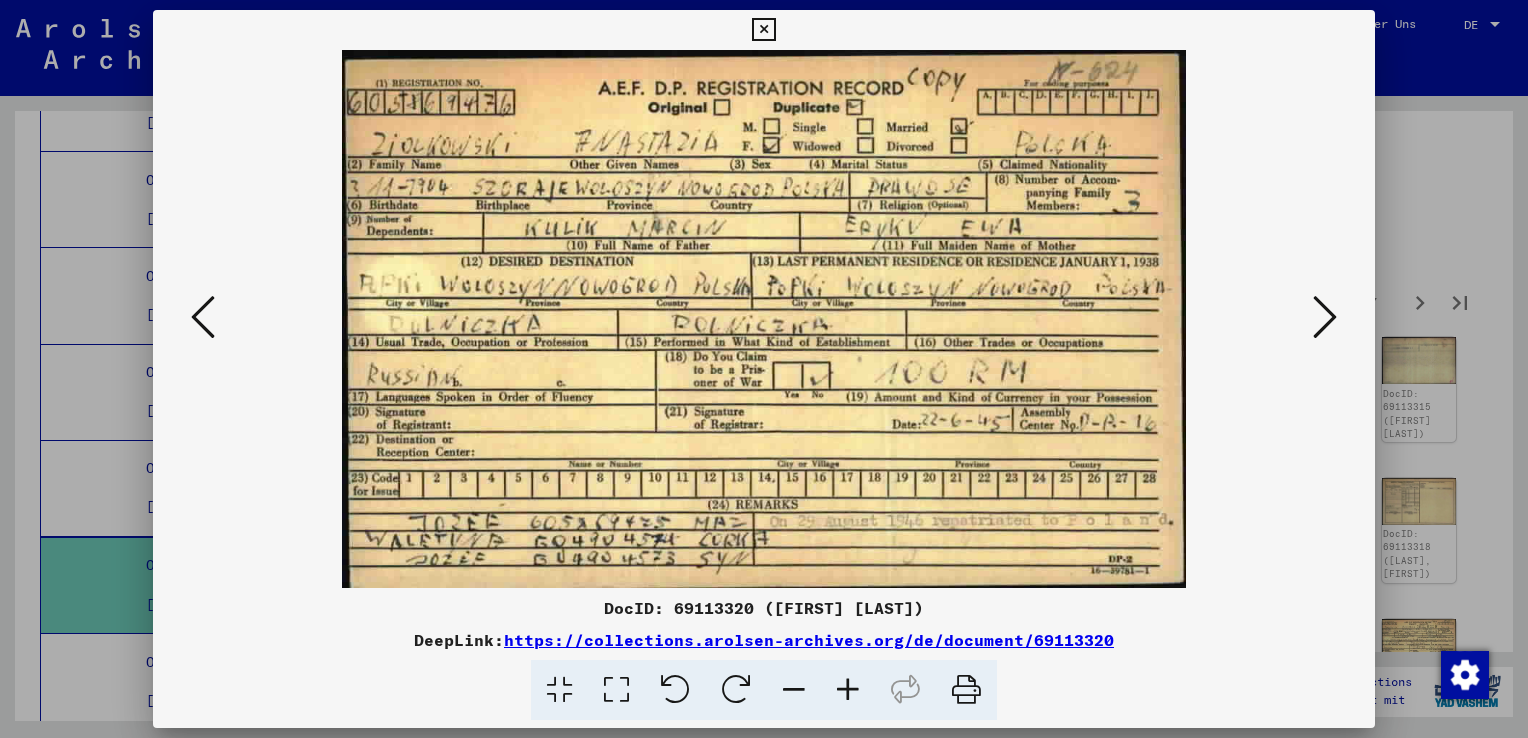 click at bounding box center [1325, 317] 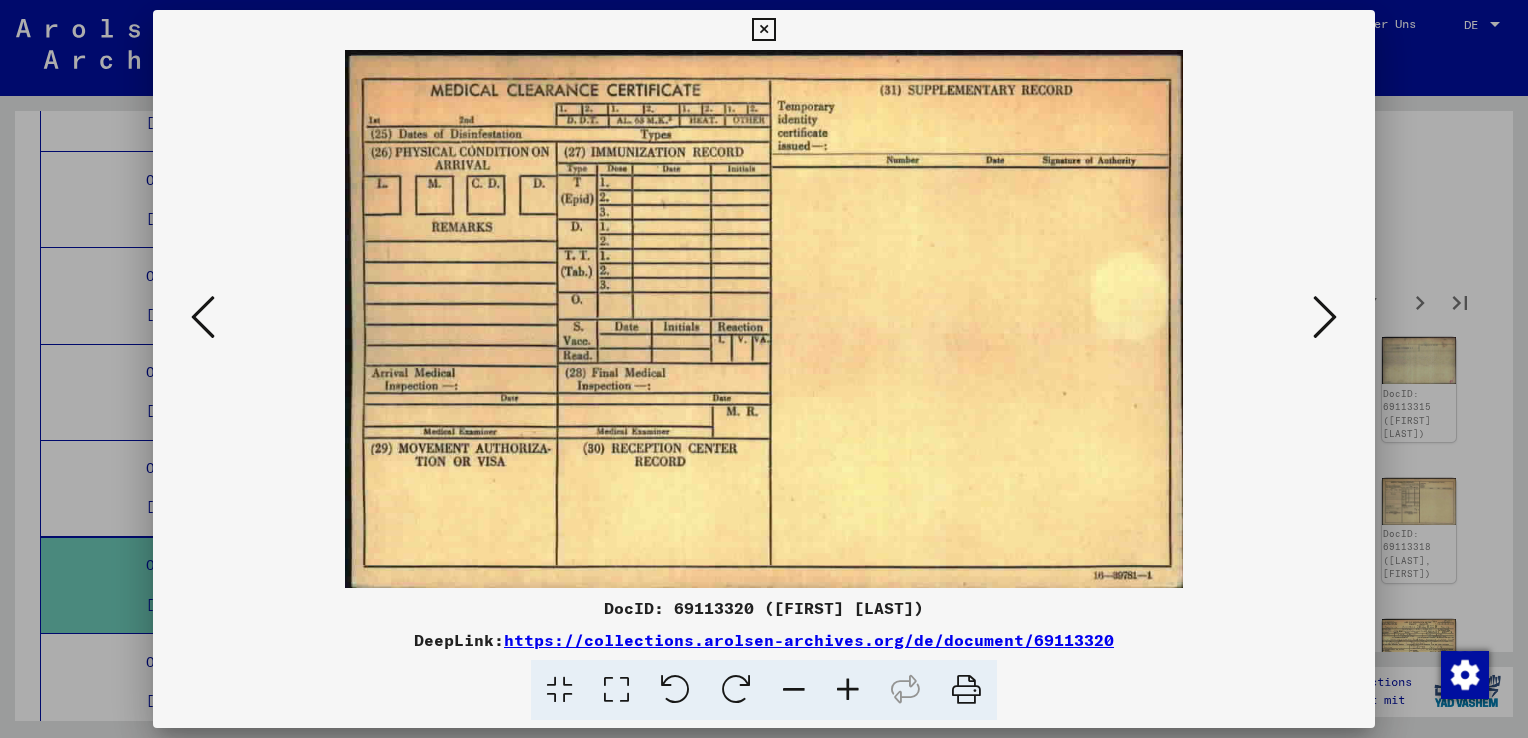click at bounding box center (1325, 317) 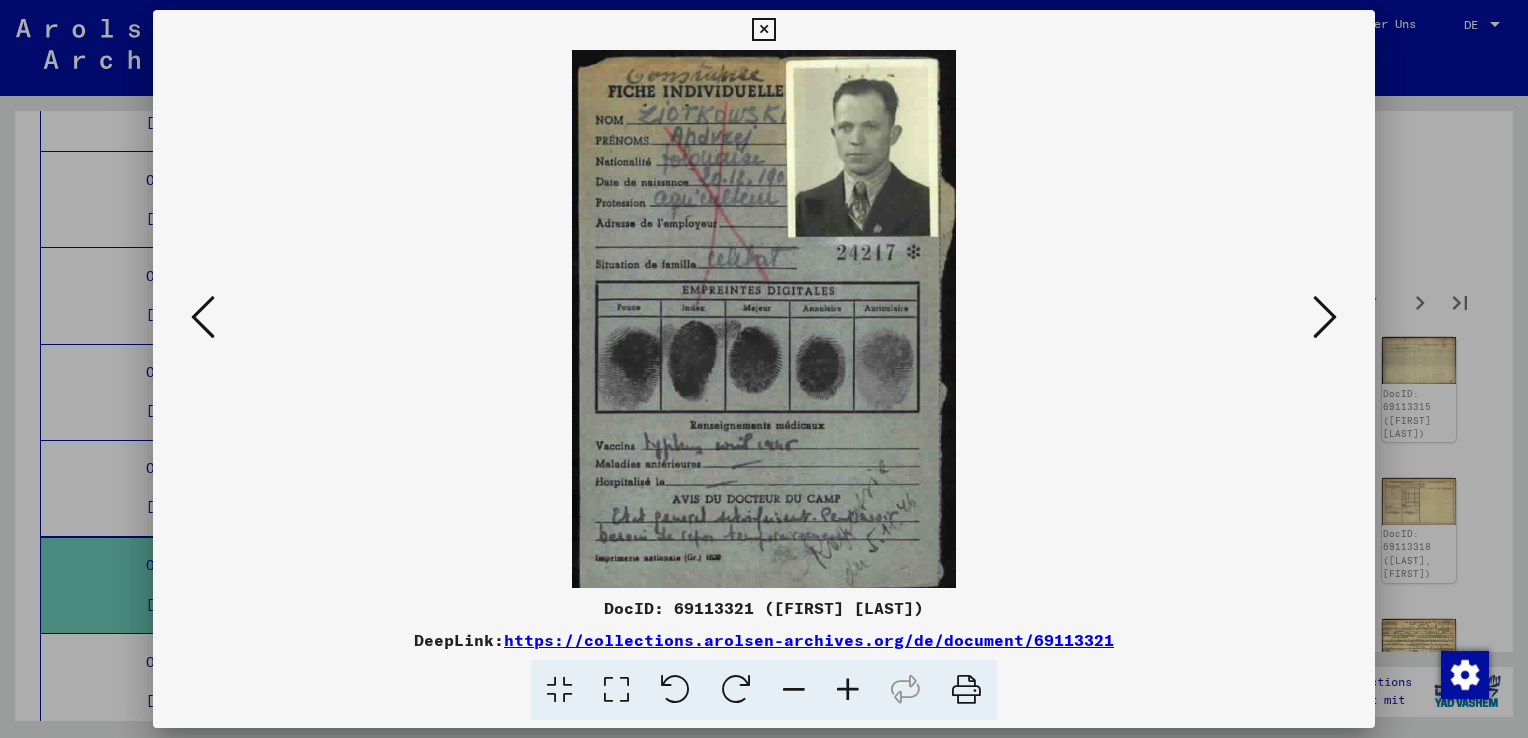 click at bounding box center (1325, 317) 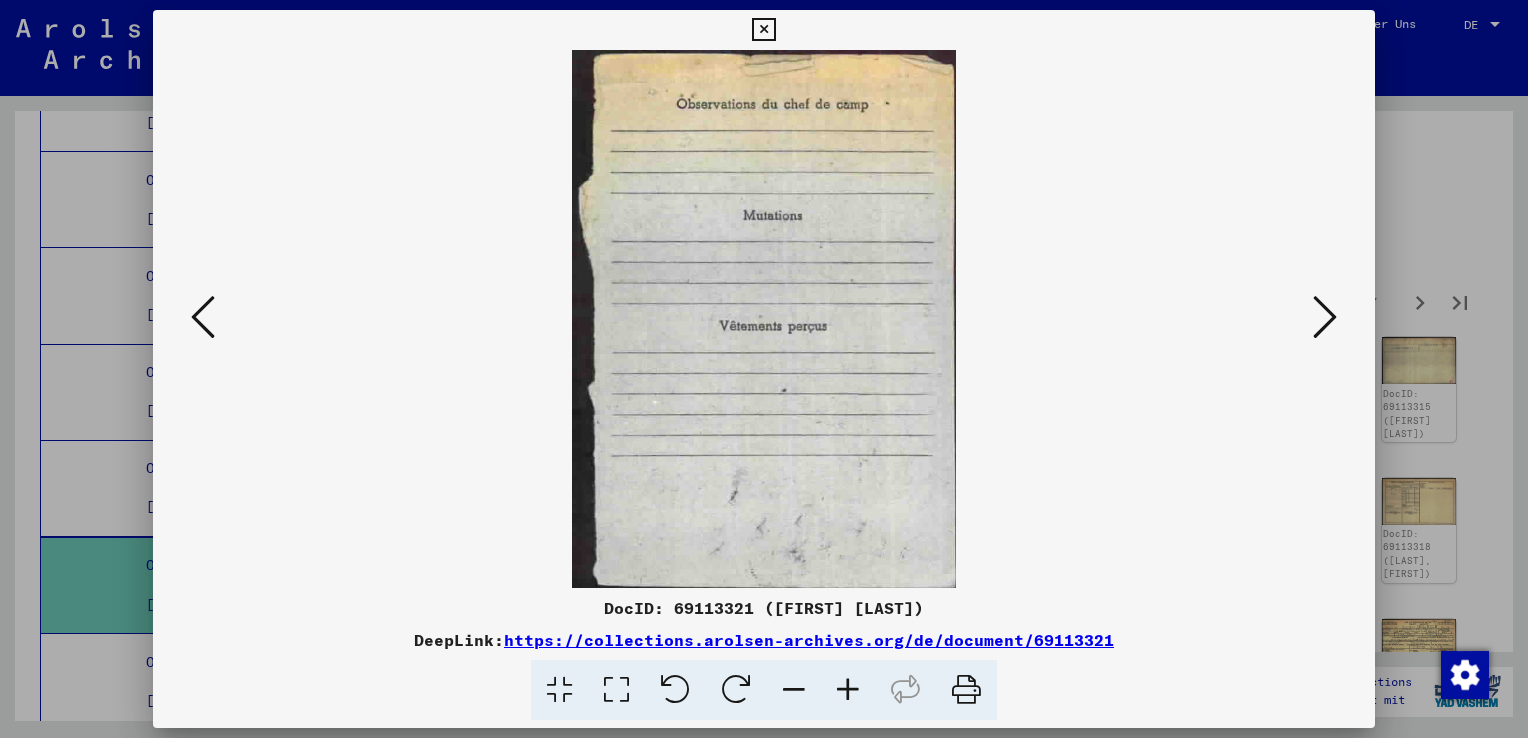 click at bounding box center [1325, 317] 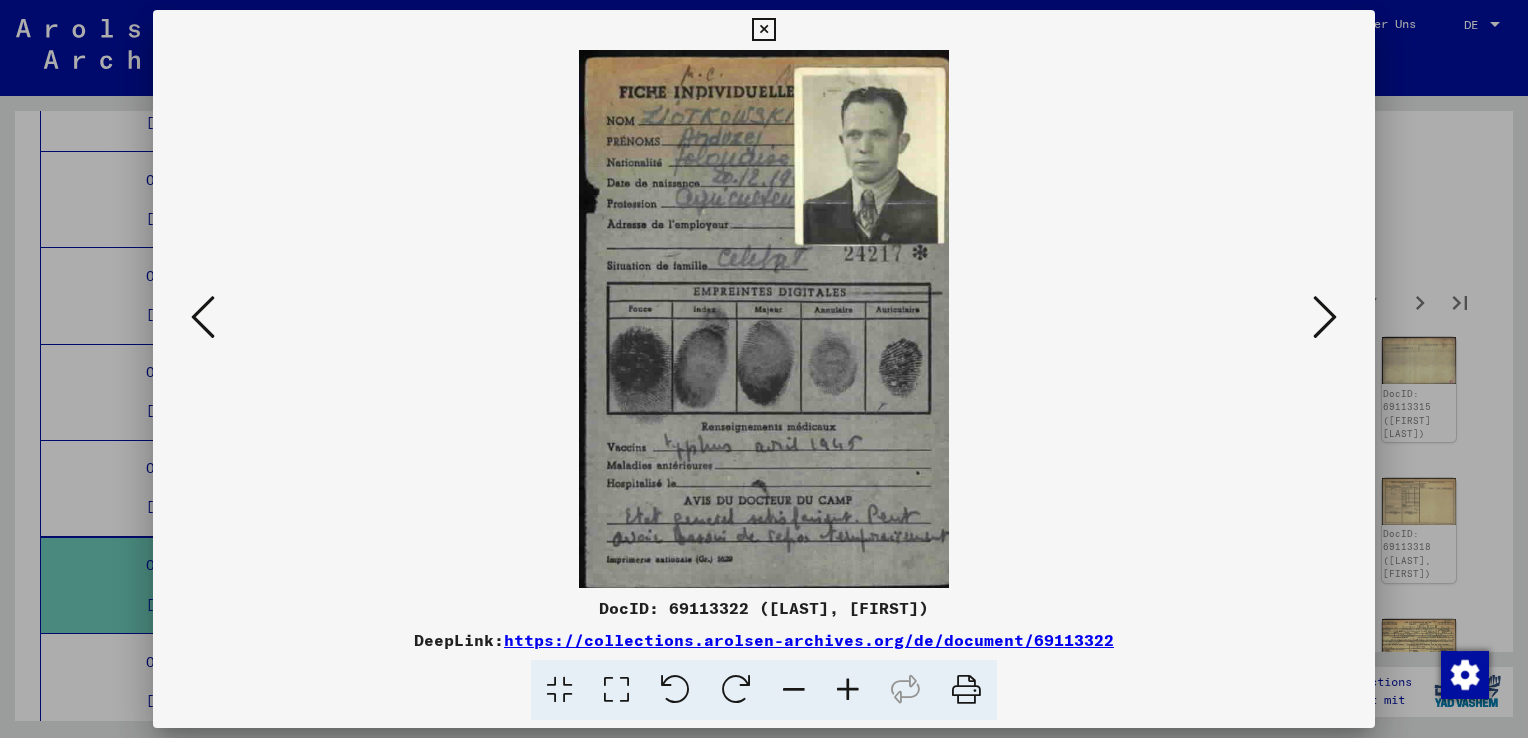 click at bounding box center (1325, 317) 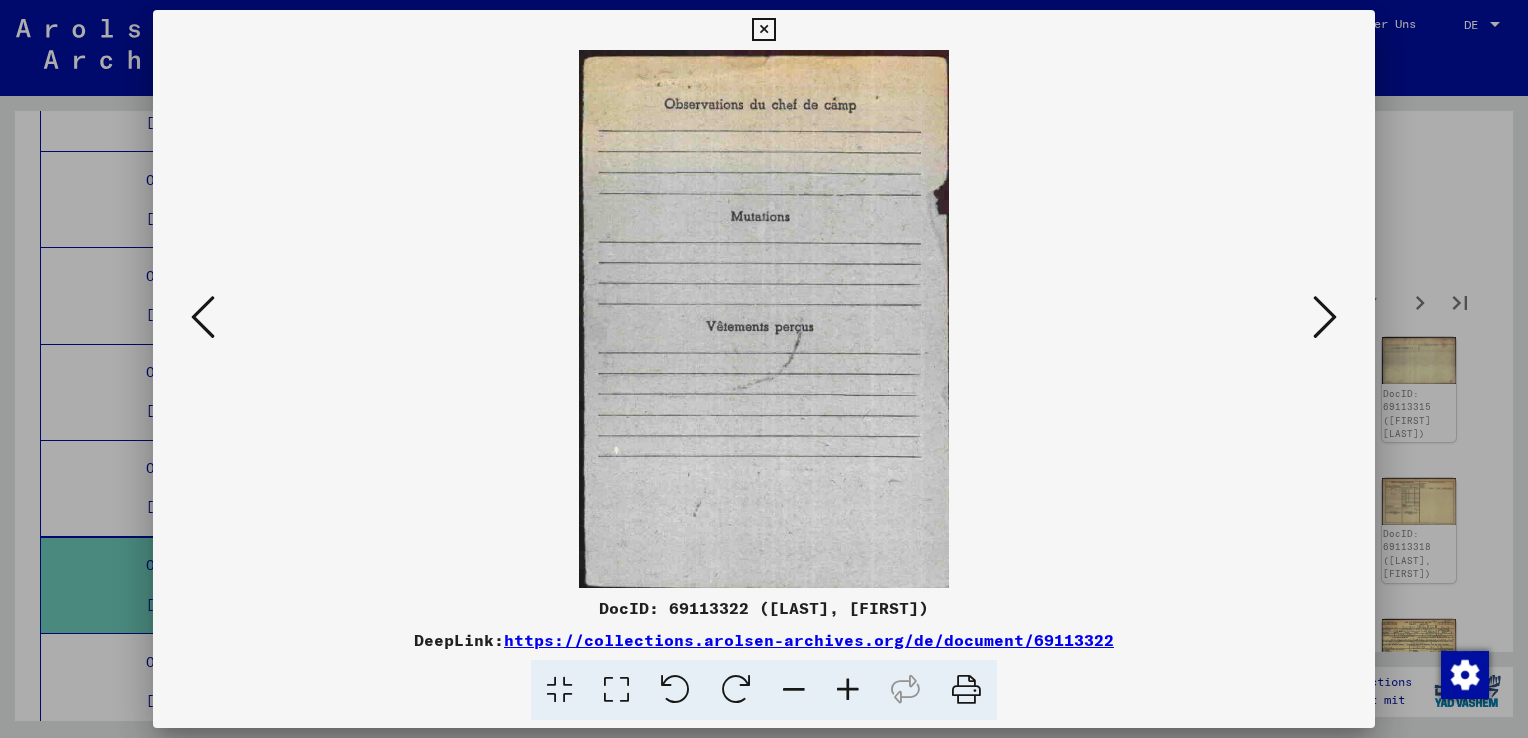 click at bounding box center [1325, 317] 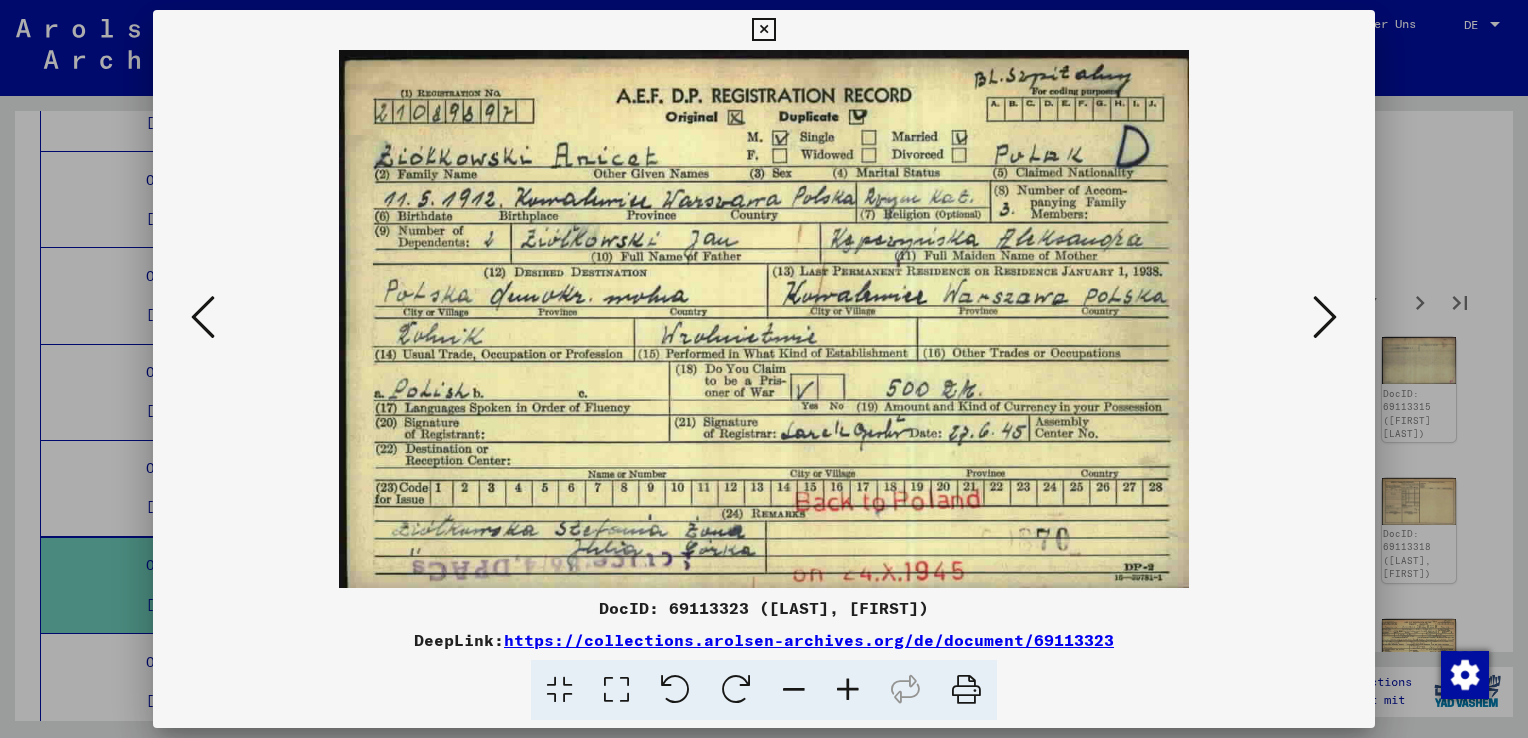 click at bounding box center [1325, 317] 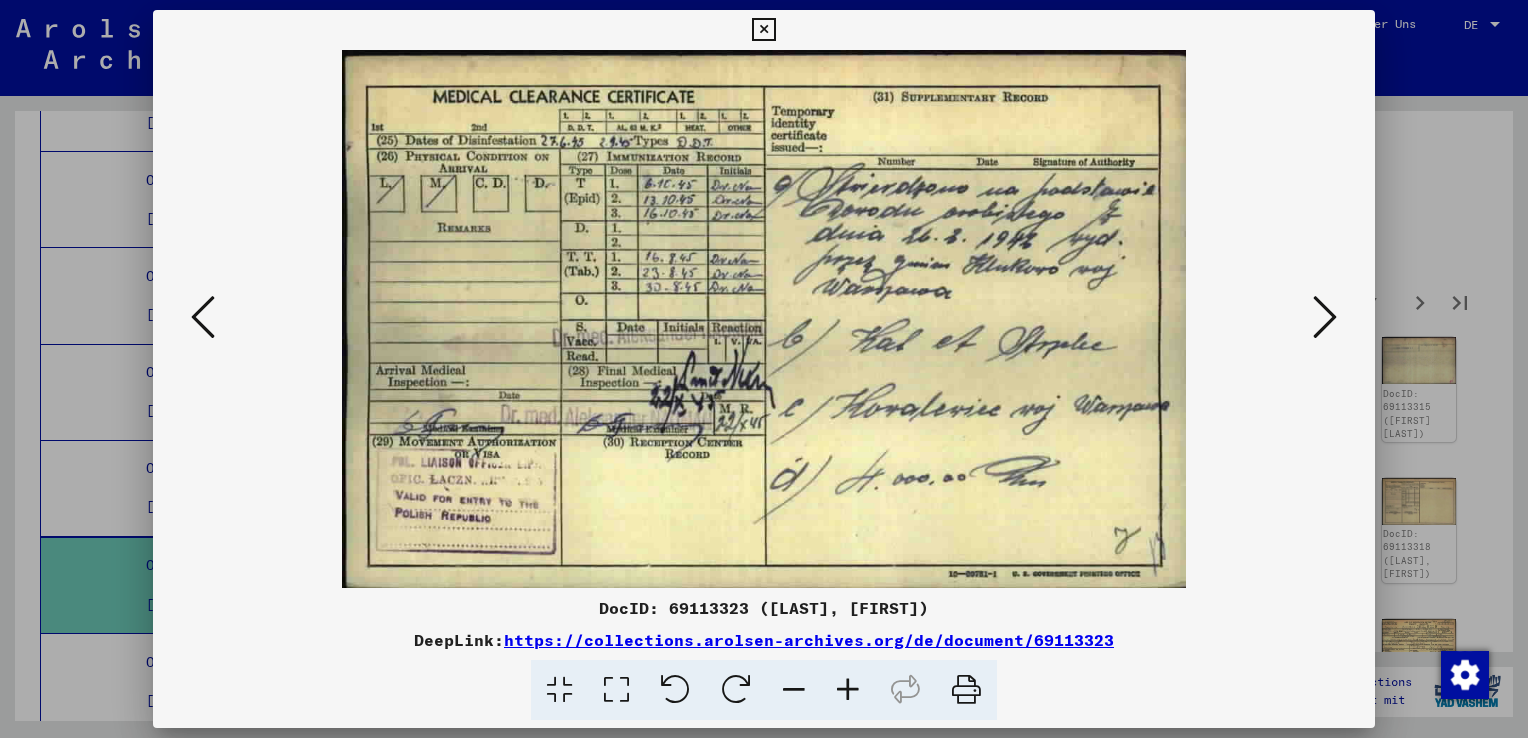 click at bounding box center [1325, 317] 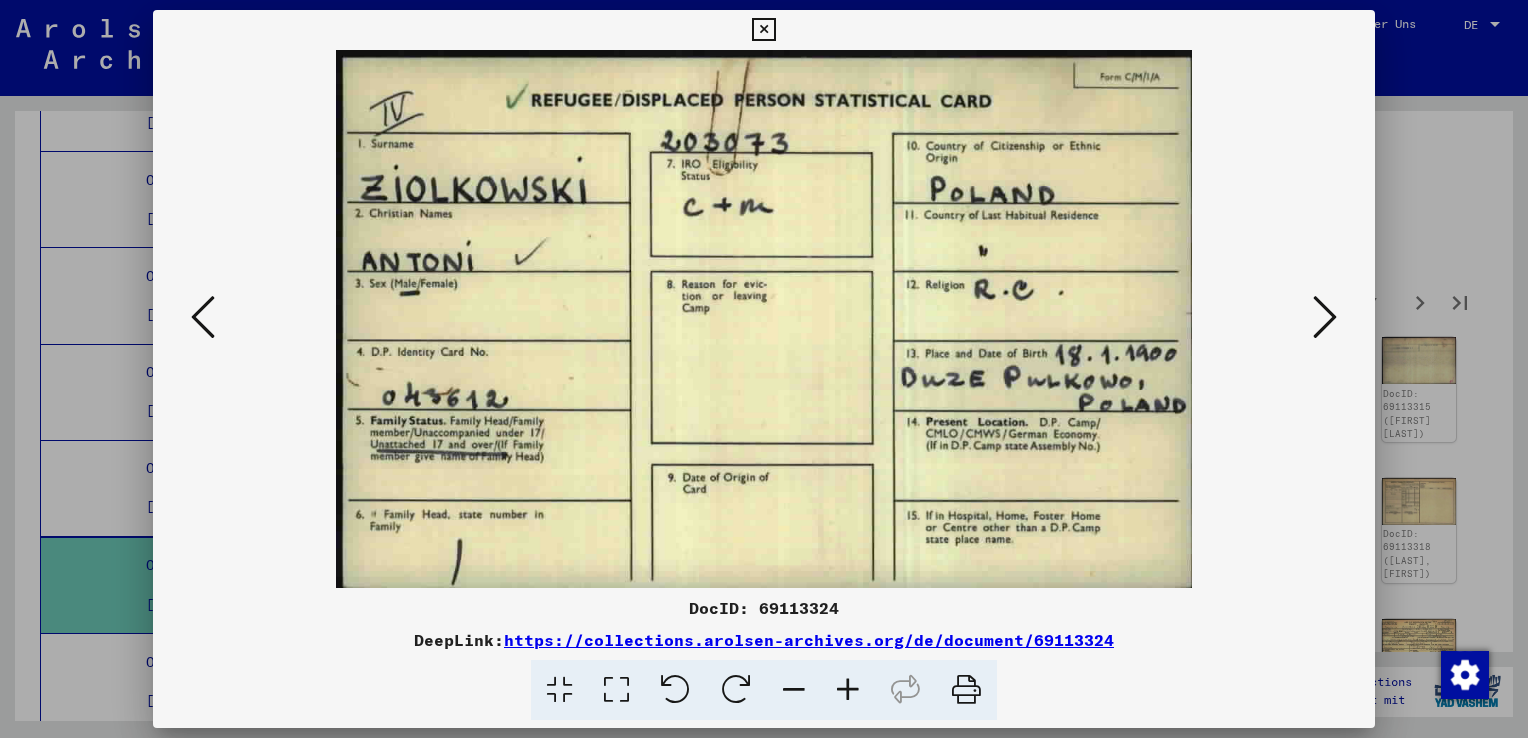 click at bounding box center [1325, 317] 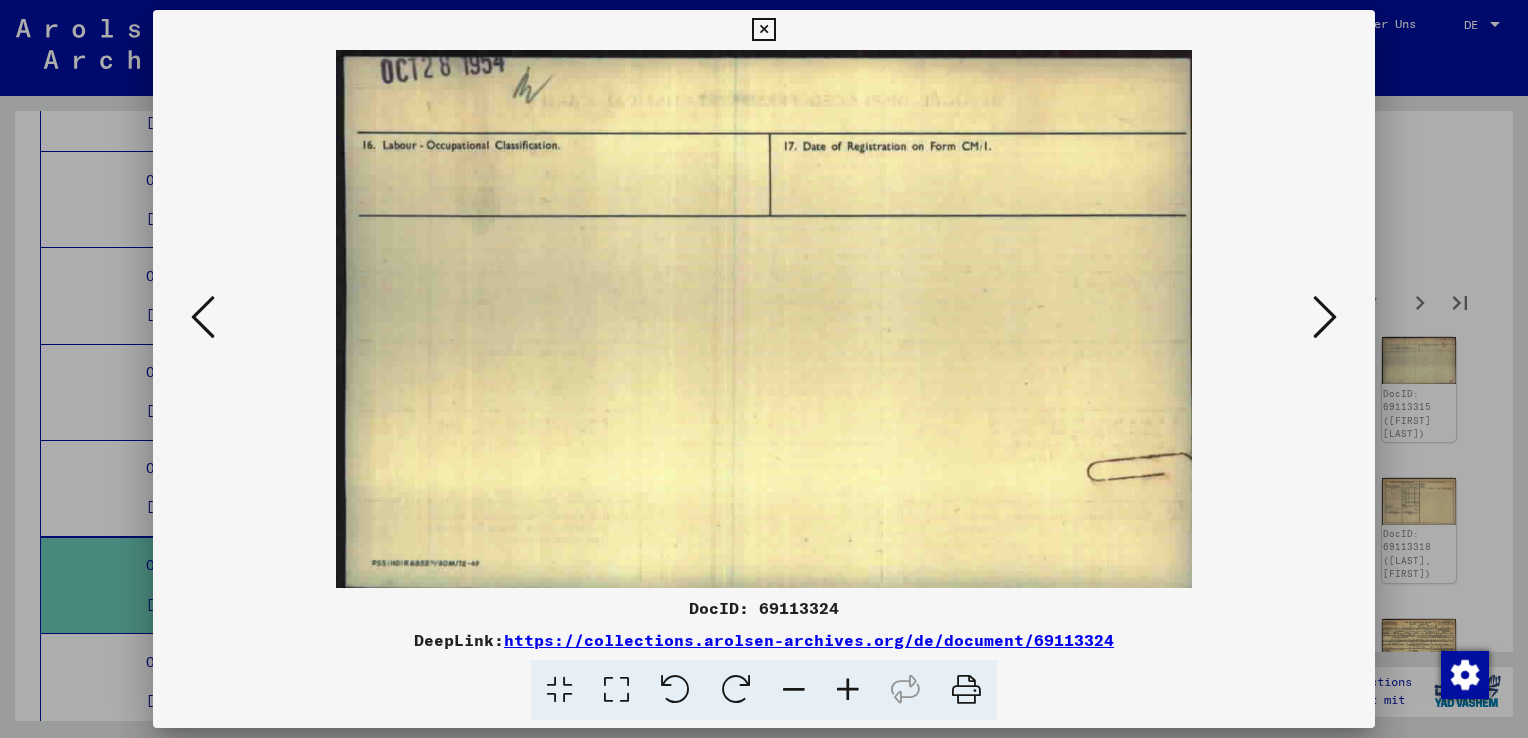 click at bounding box center (1325, 317) 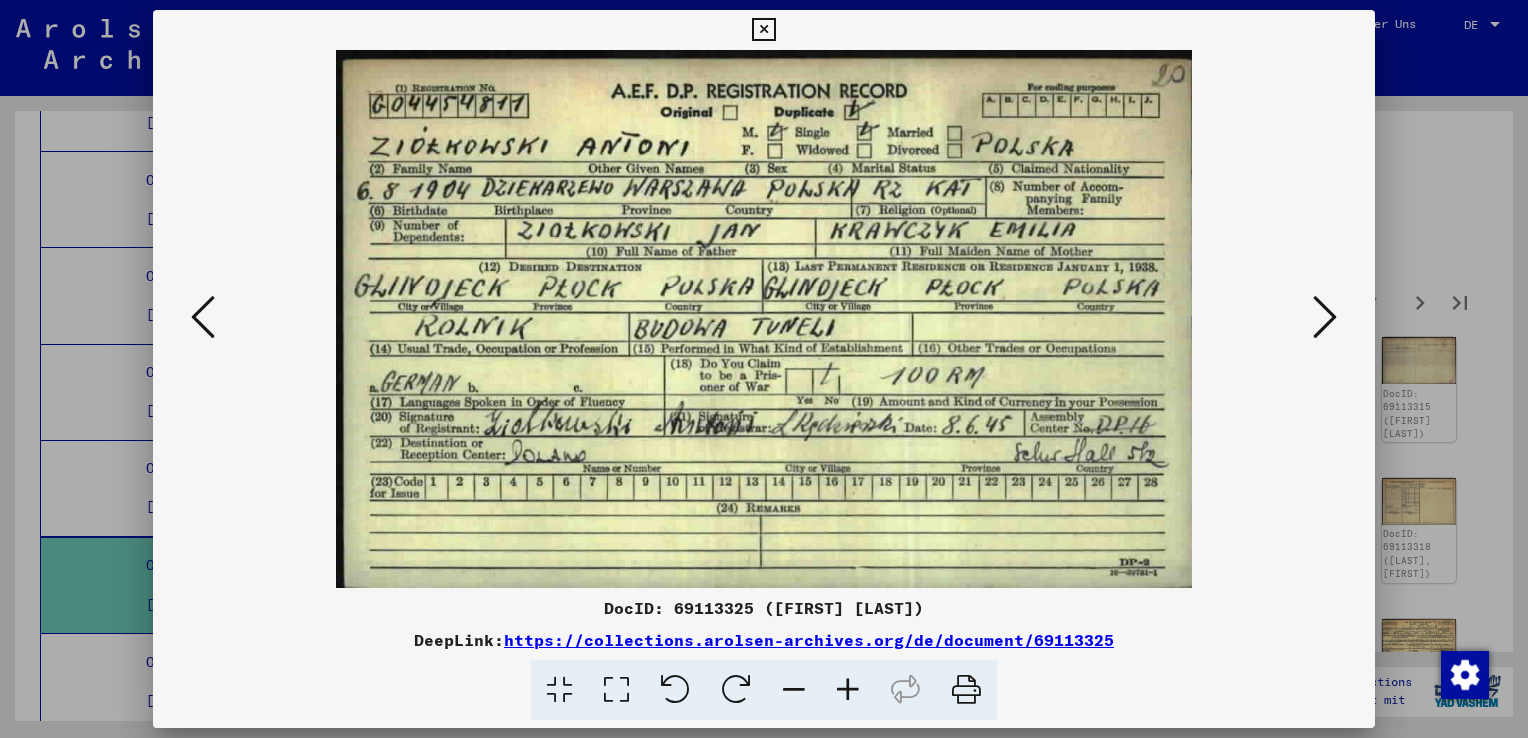 click at bounding box center (1325, 317) 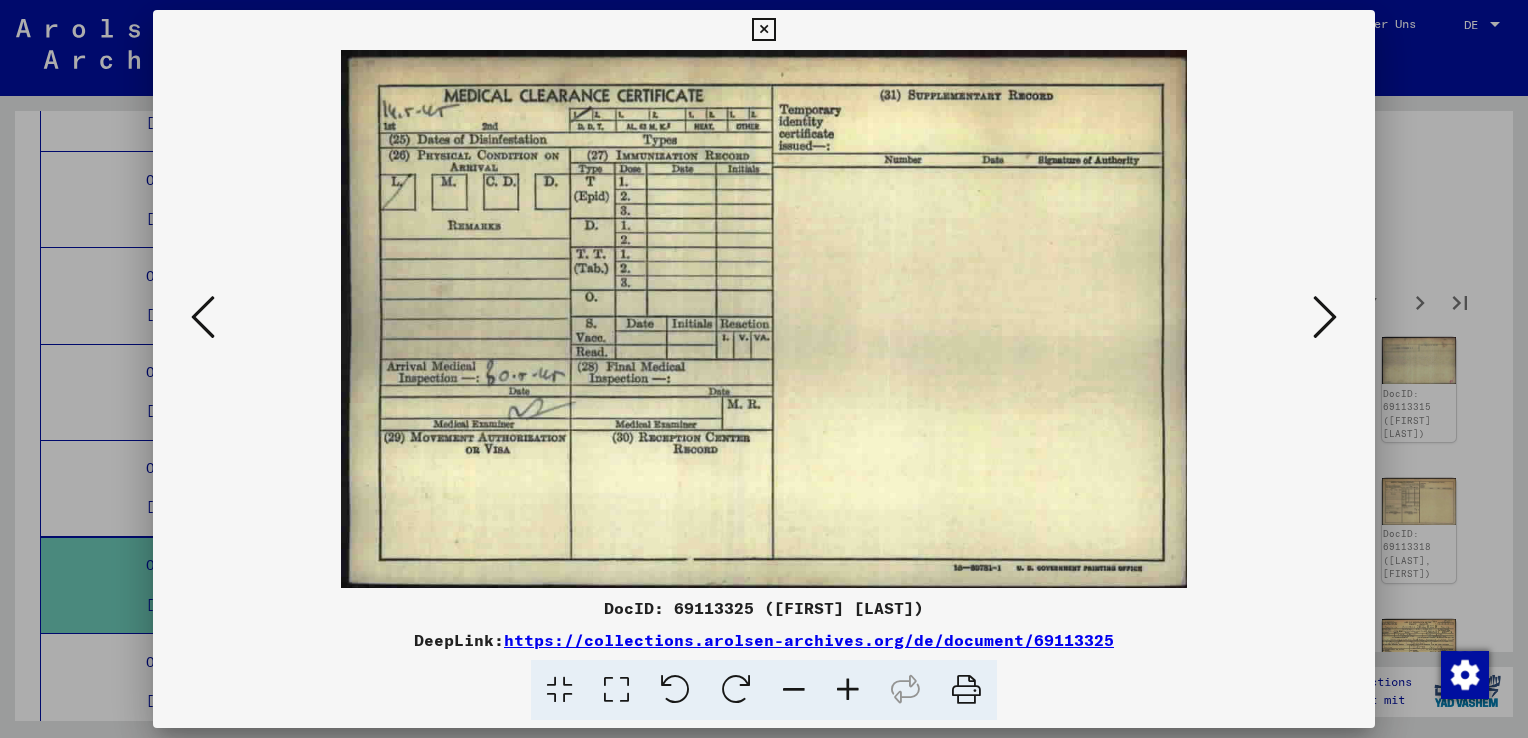 click at bounding box center (1325, 317) 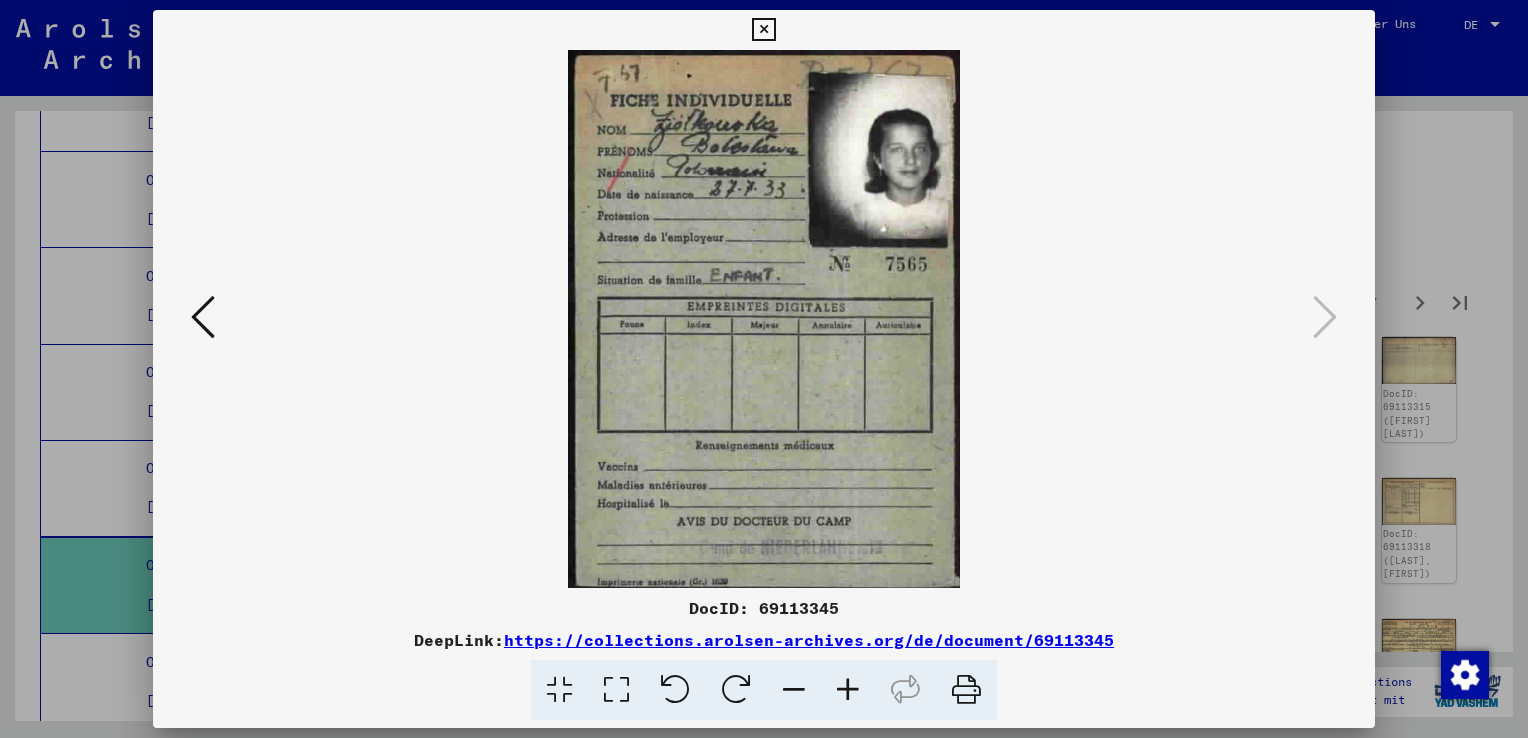 click at bounding box center (763, 30) 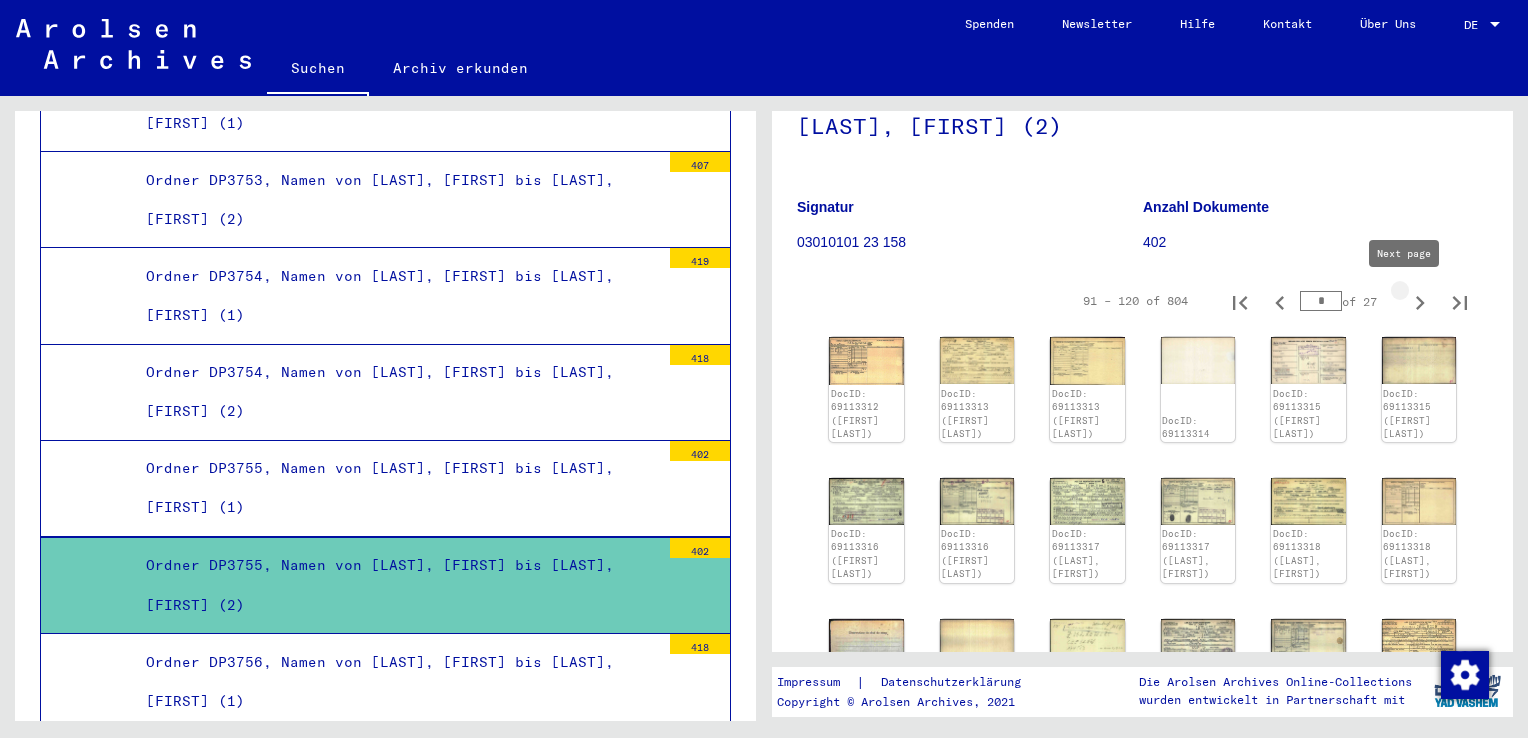 click 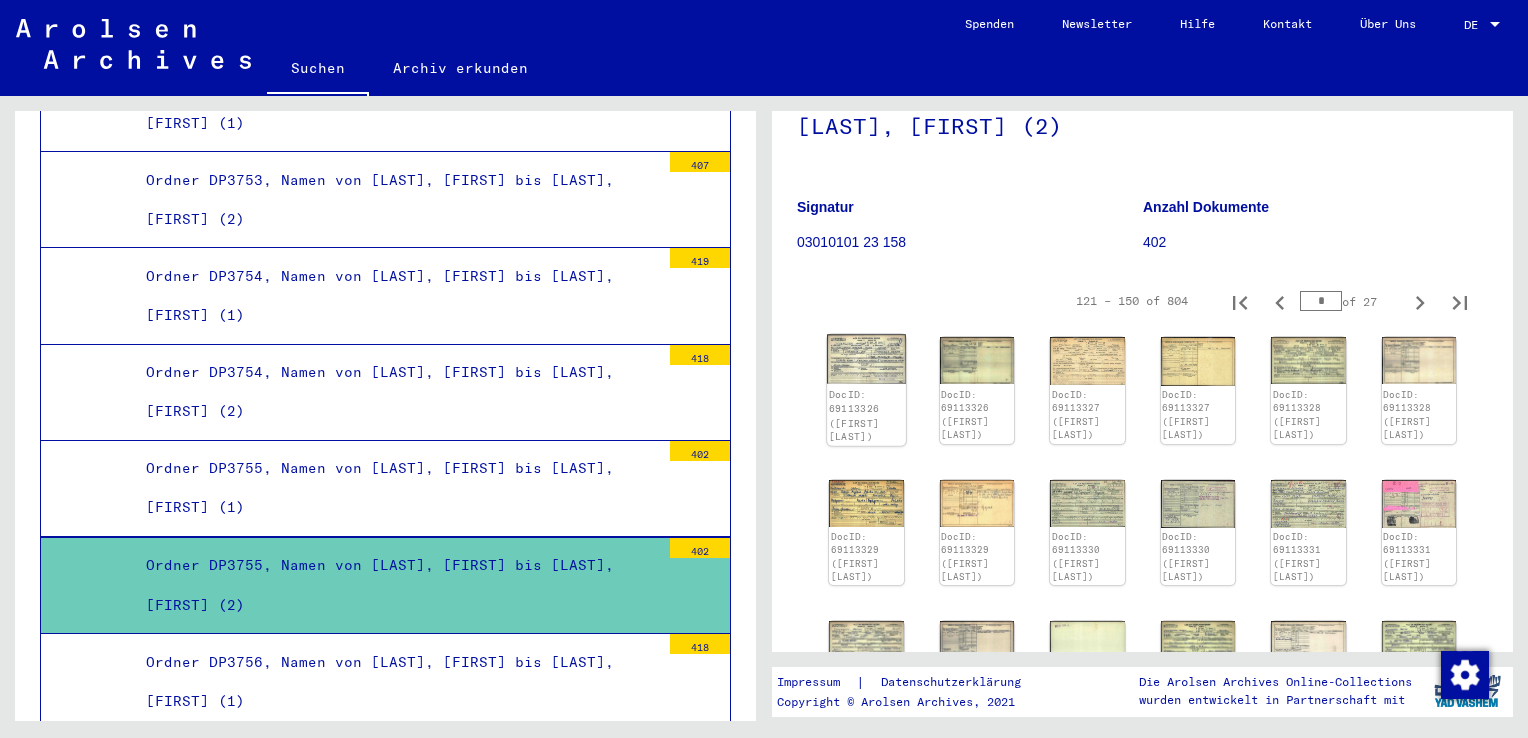 click 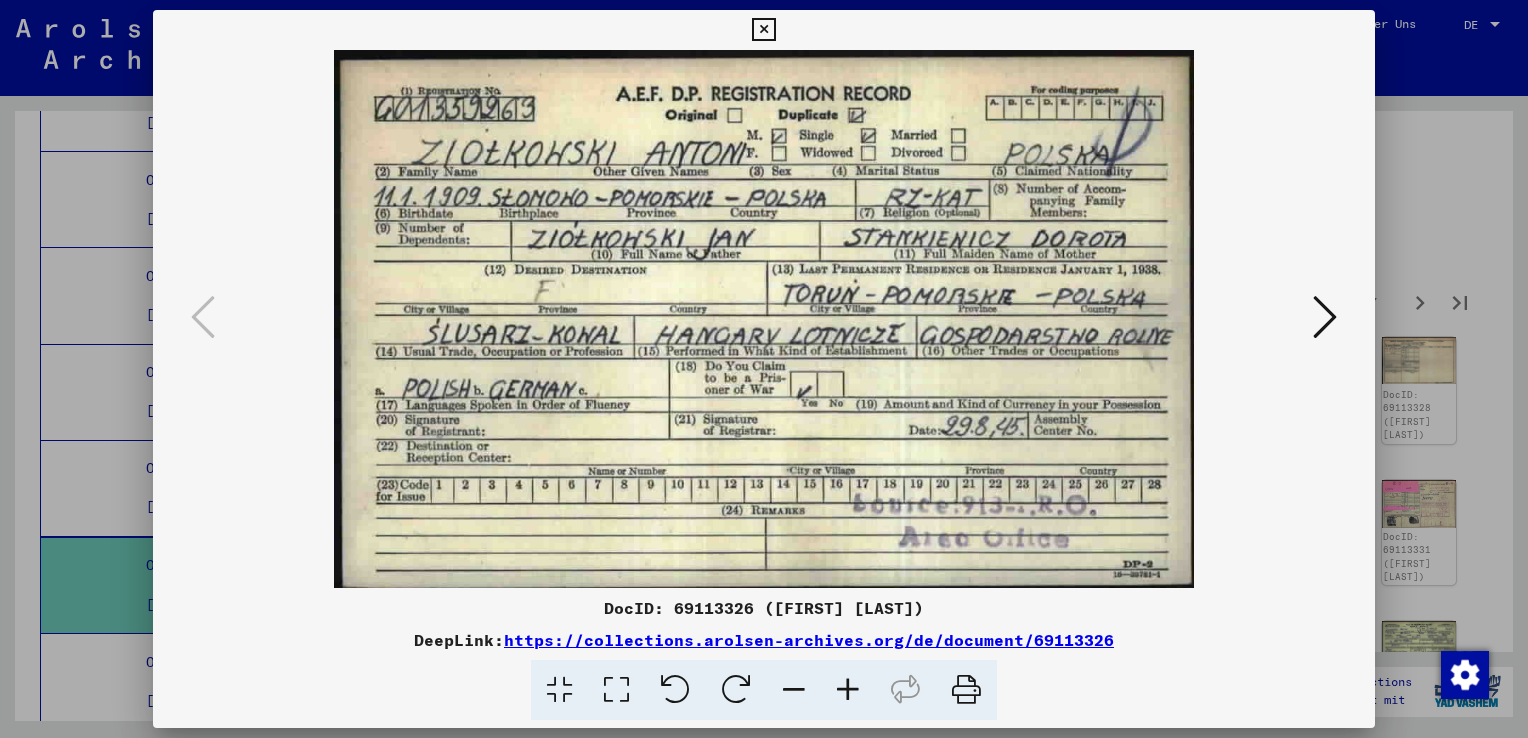 click at bounding box center [1325, 317] 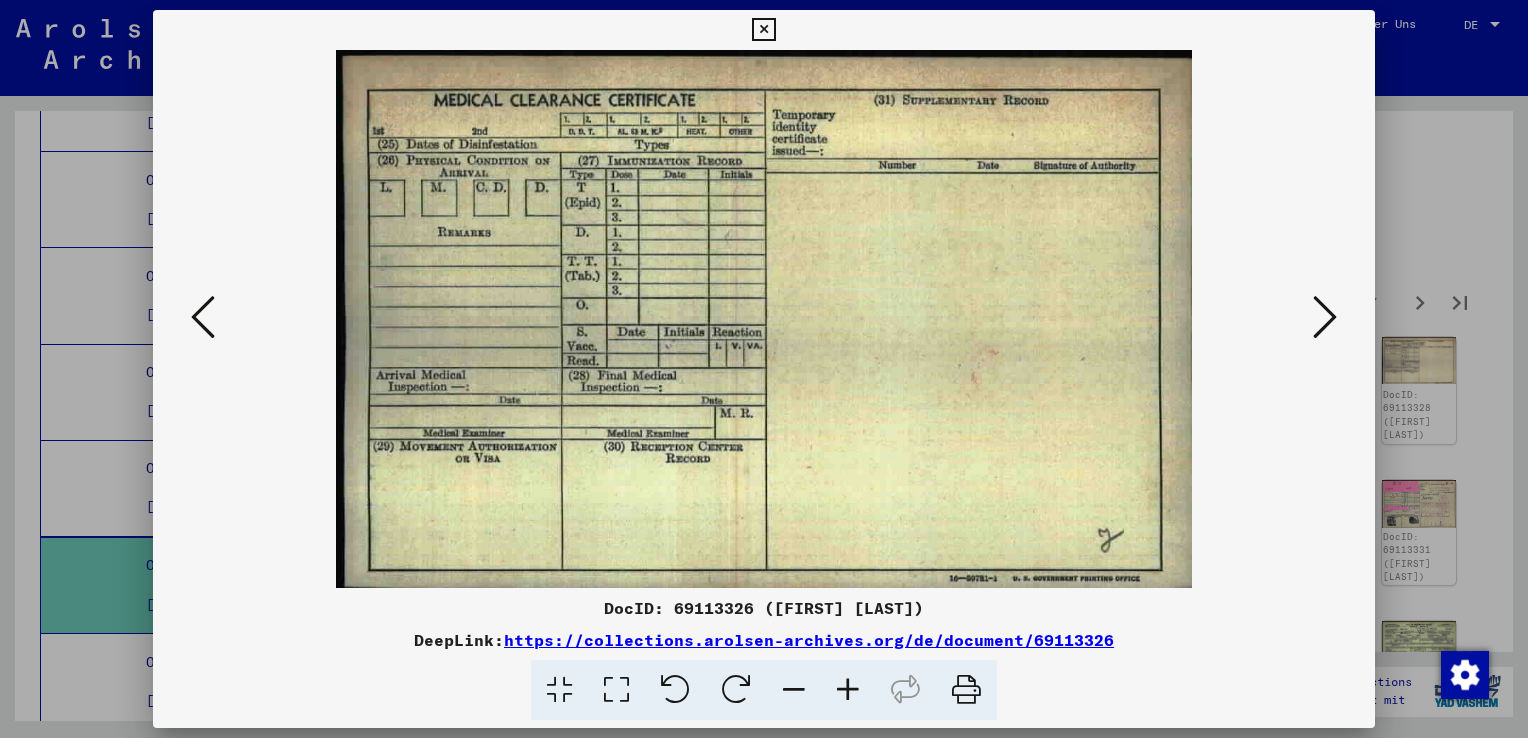 click at bounding box center (1325, 317) 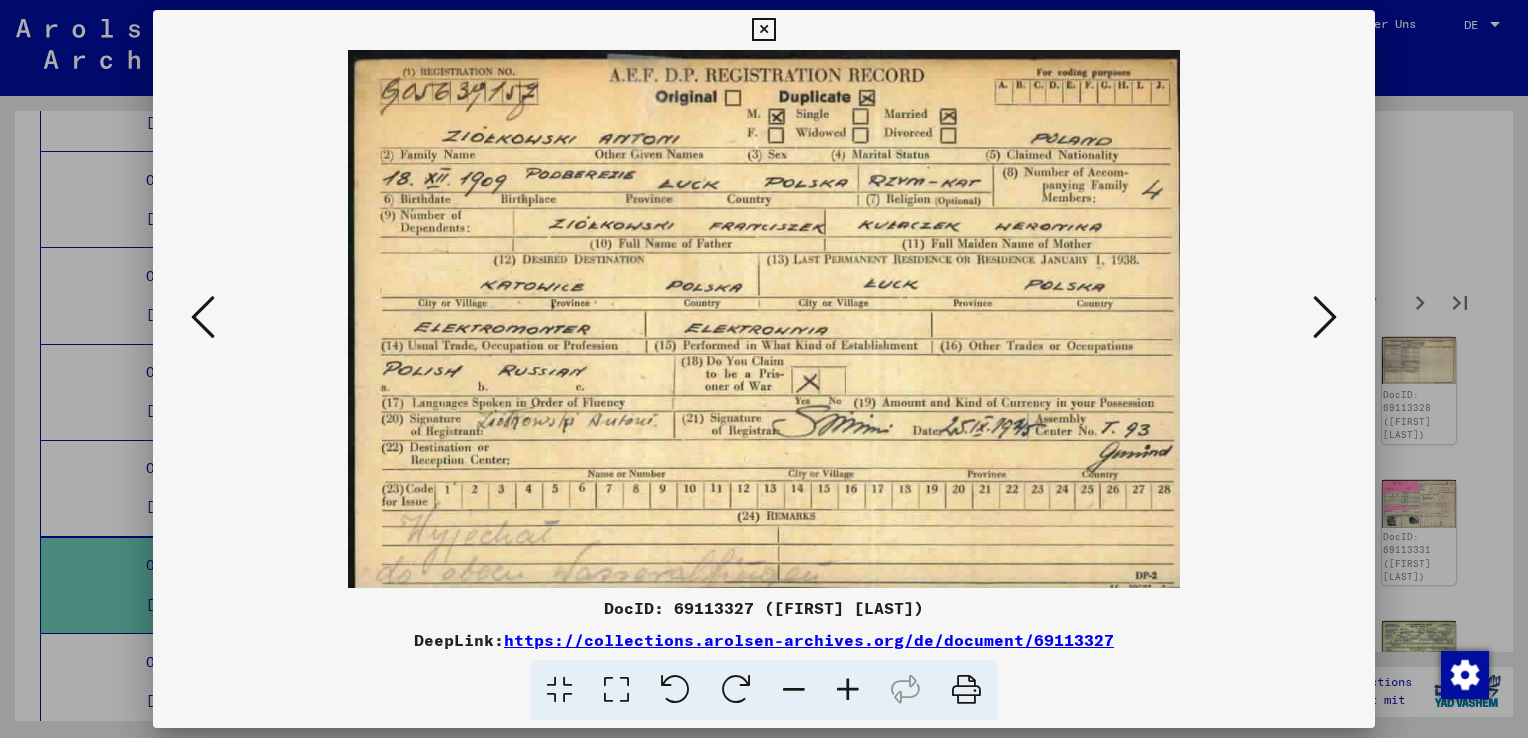 click at bounding box center [203, 317] 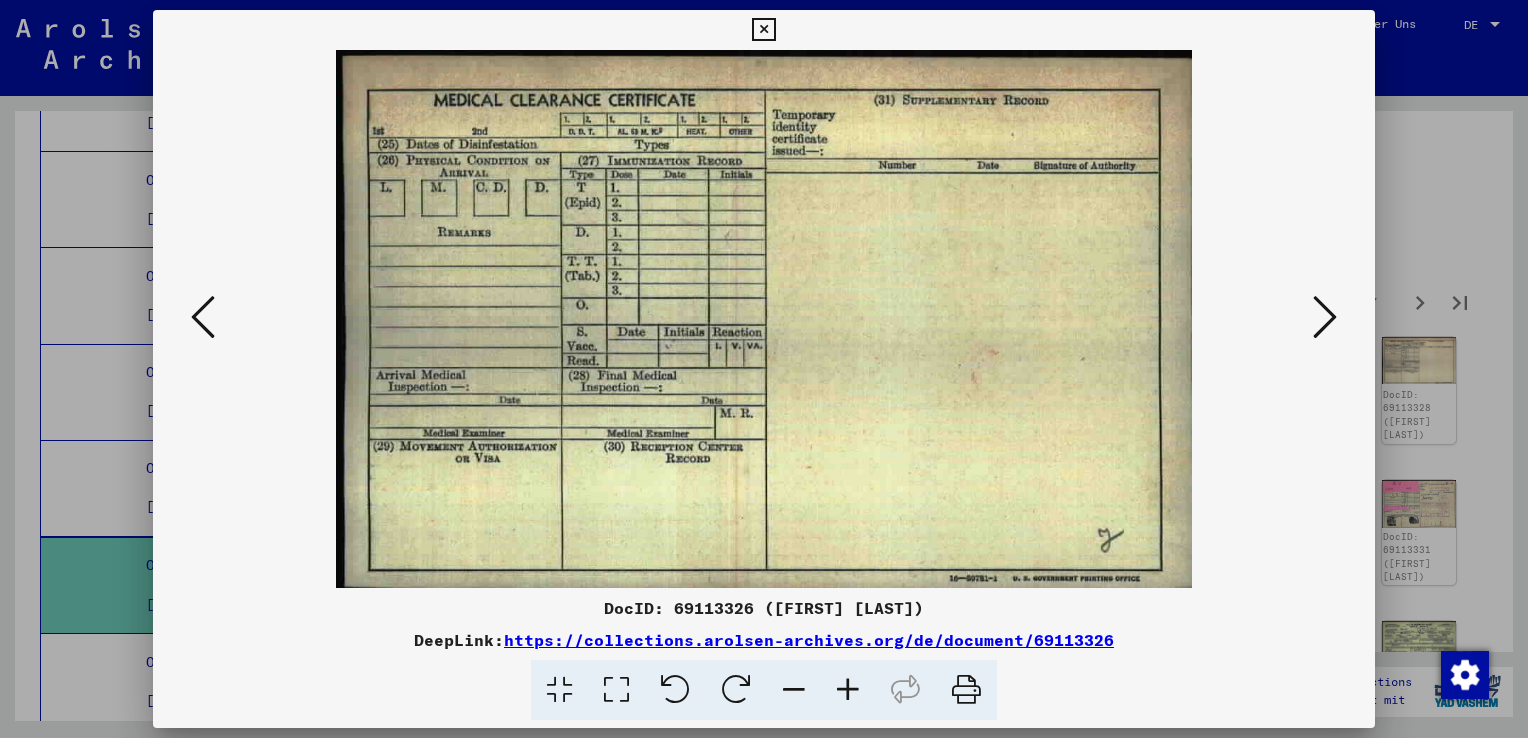 click at bounding box center [203, 317] 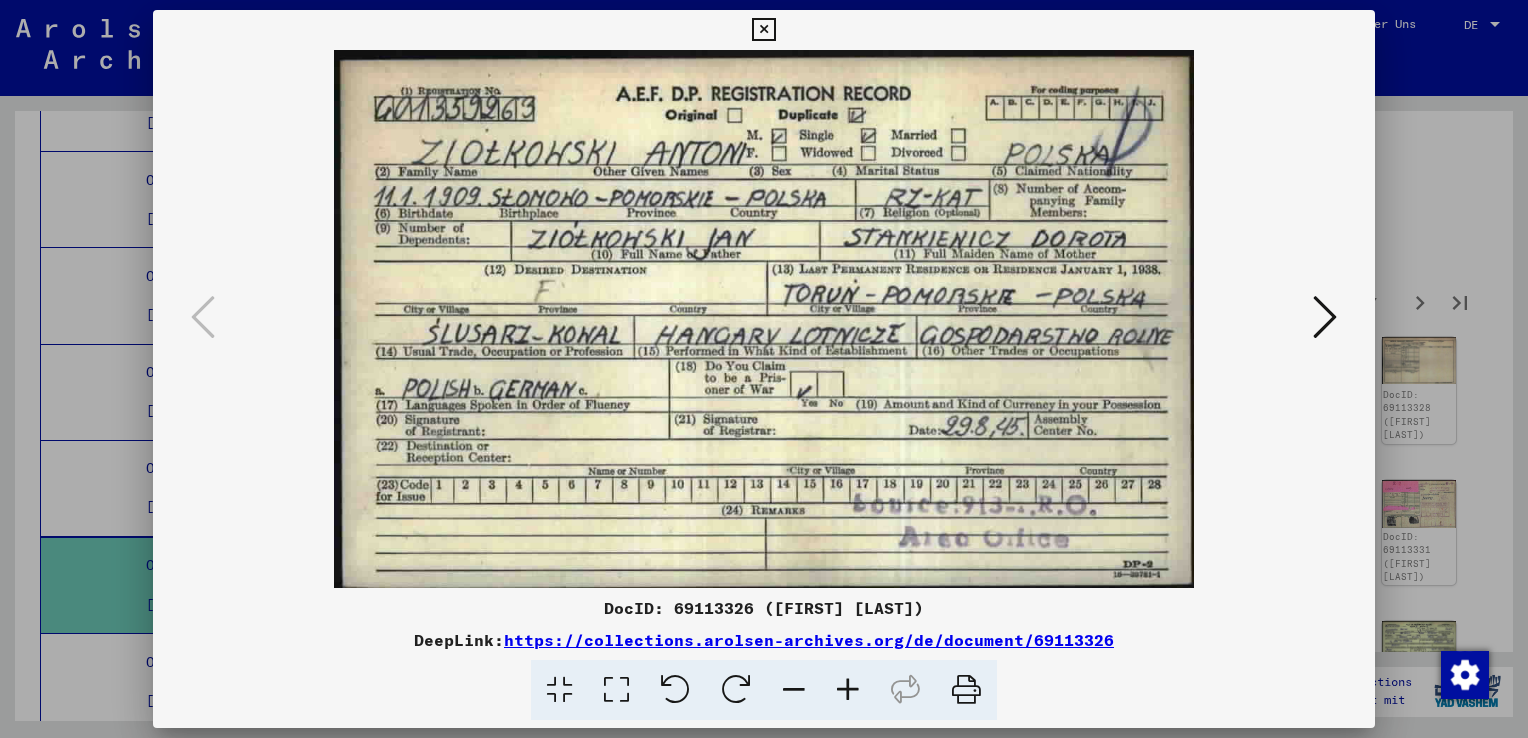 click at bounding box center (1325, 318) 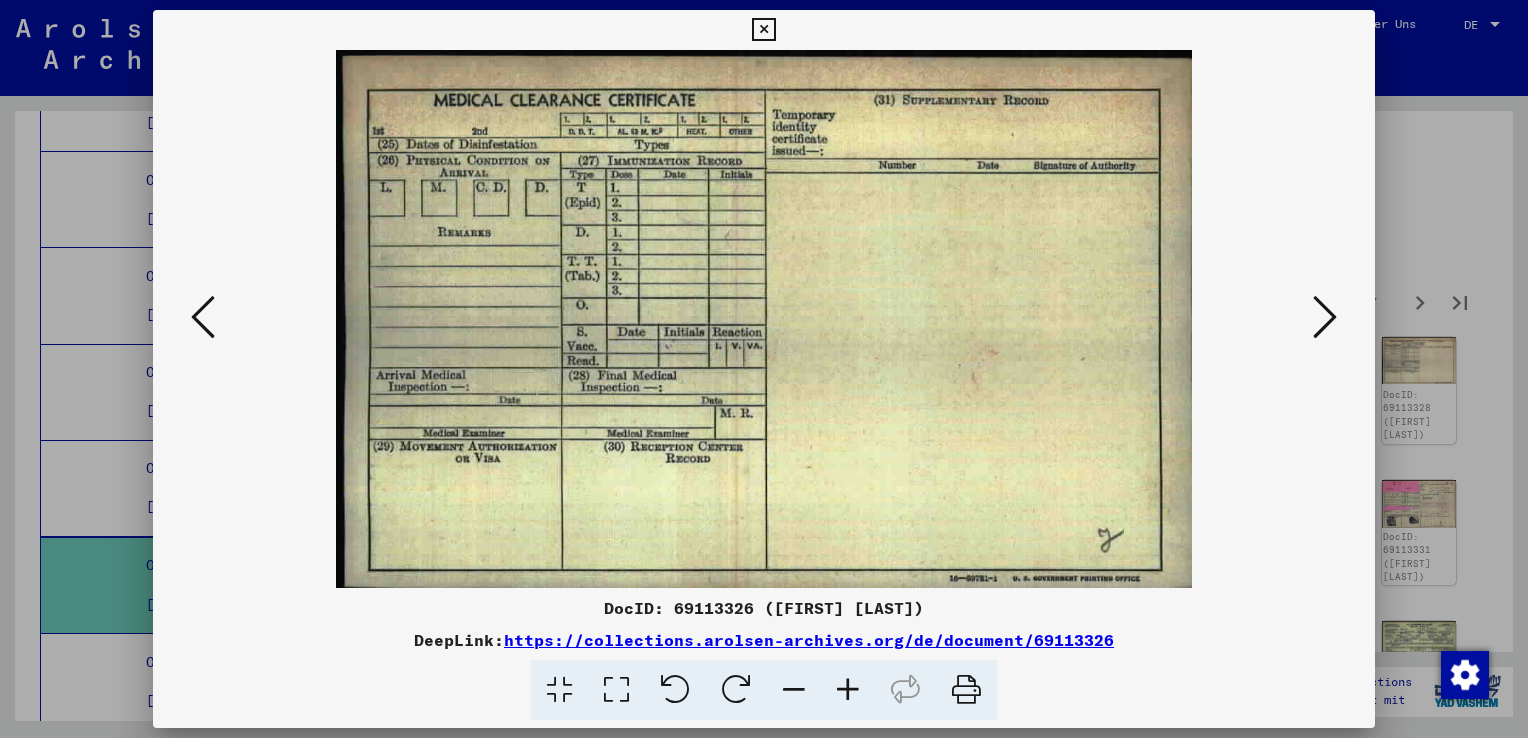 click at bounding box center (1325, 318) 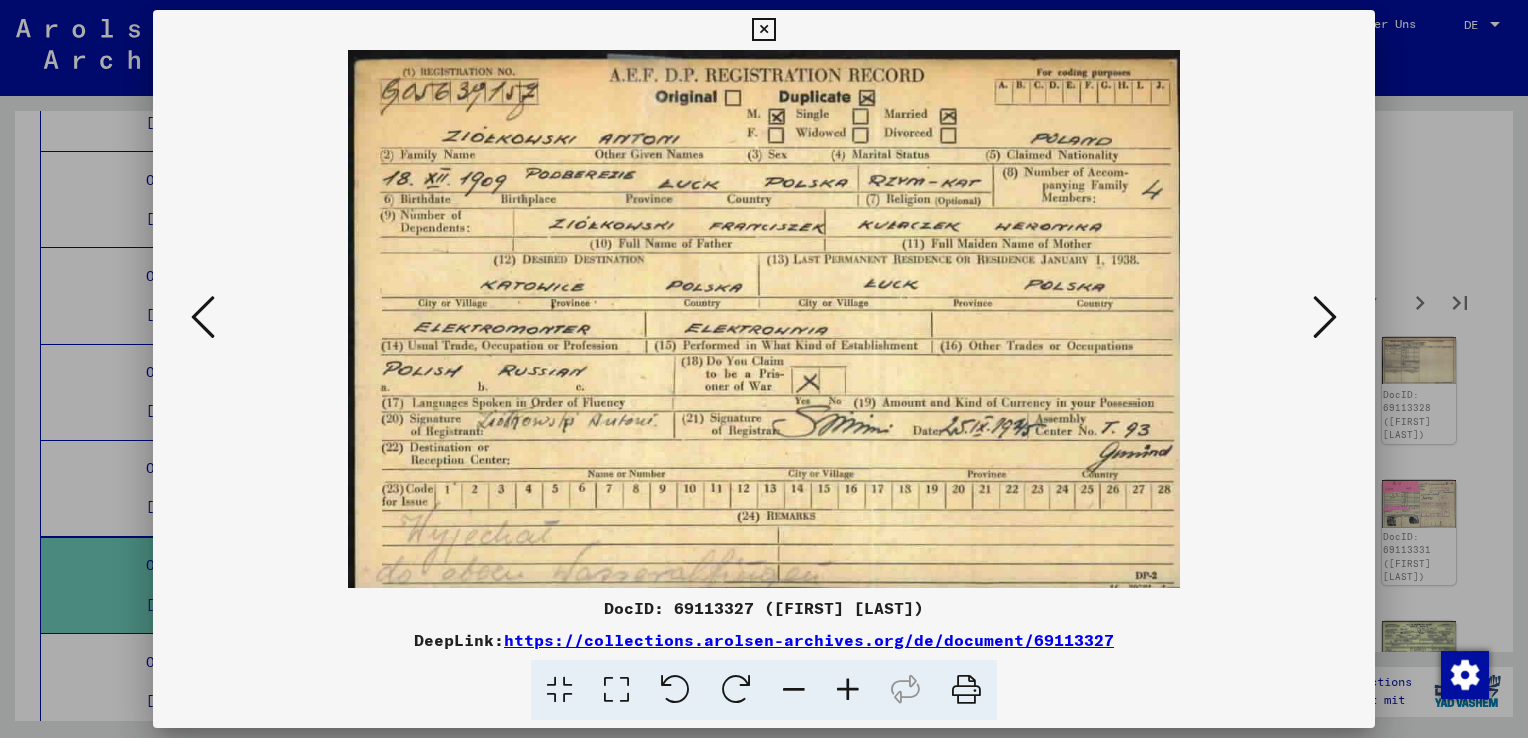 click at bounding box center [203, 317] 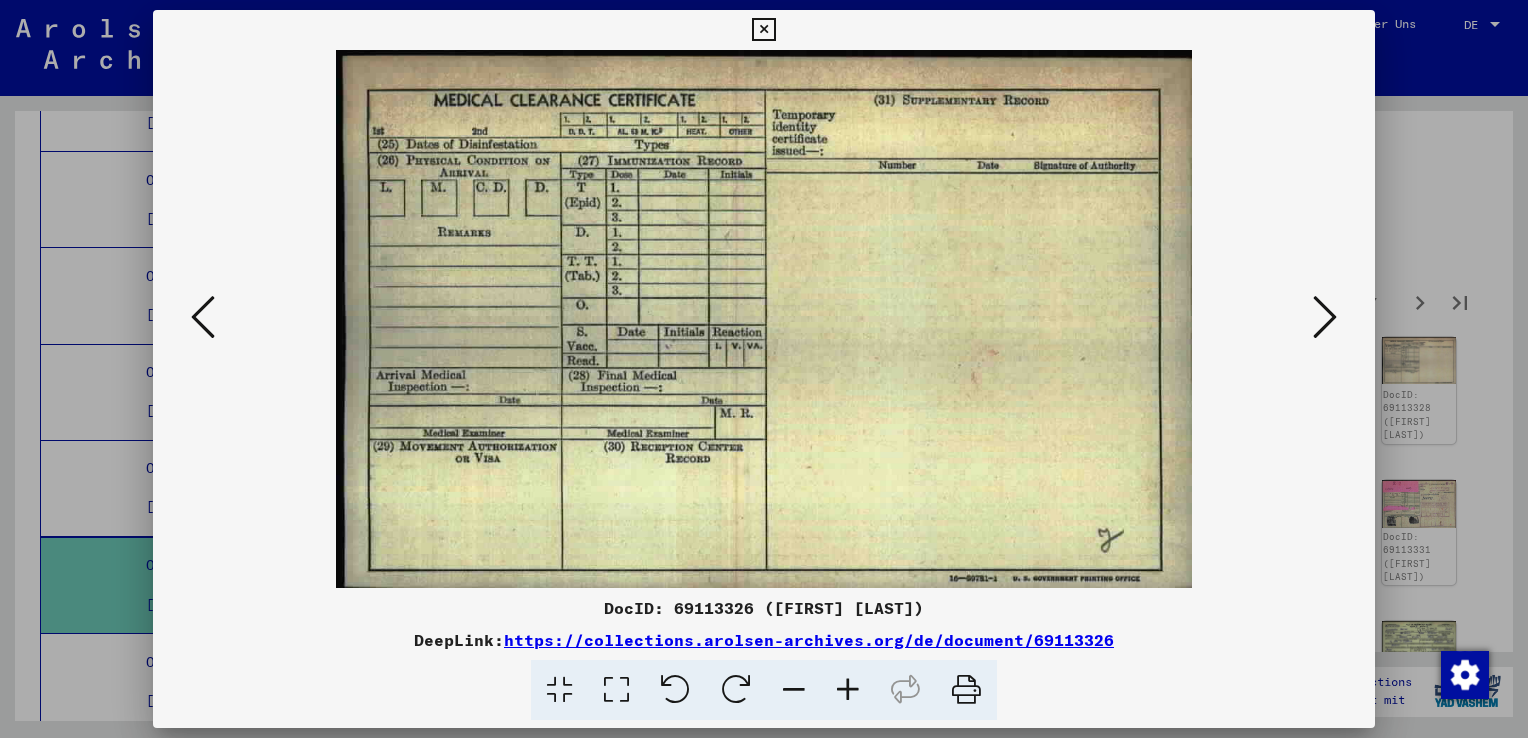 click at bounding box center [203, 317] 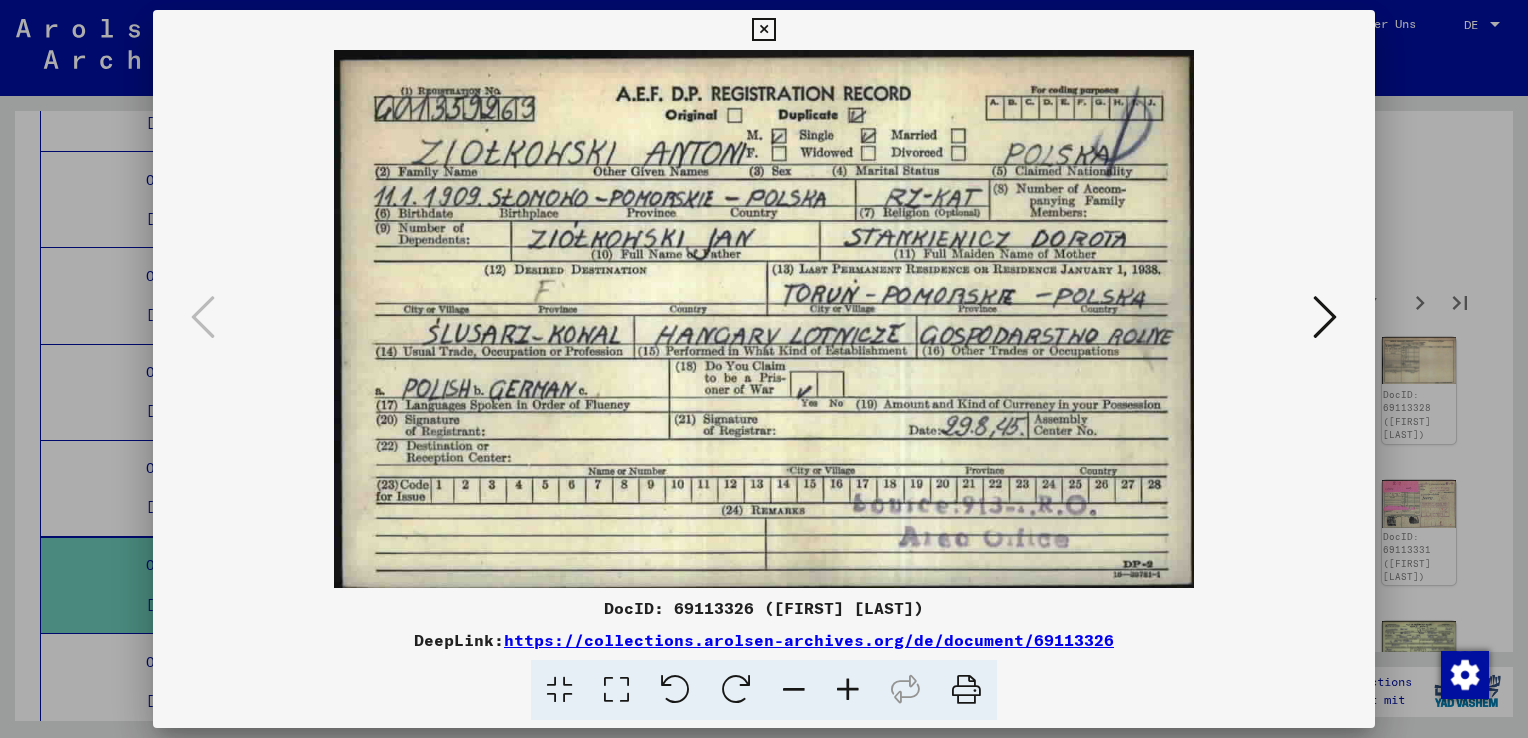 click at bounding box center (1325, 317) 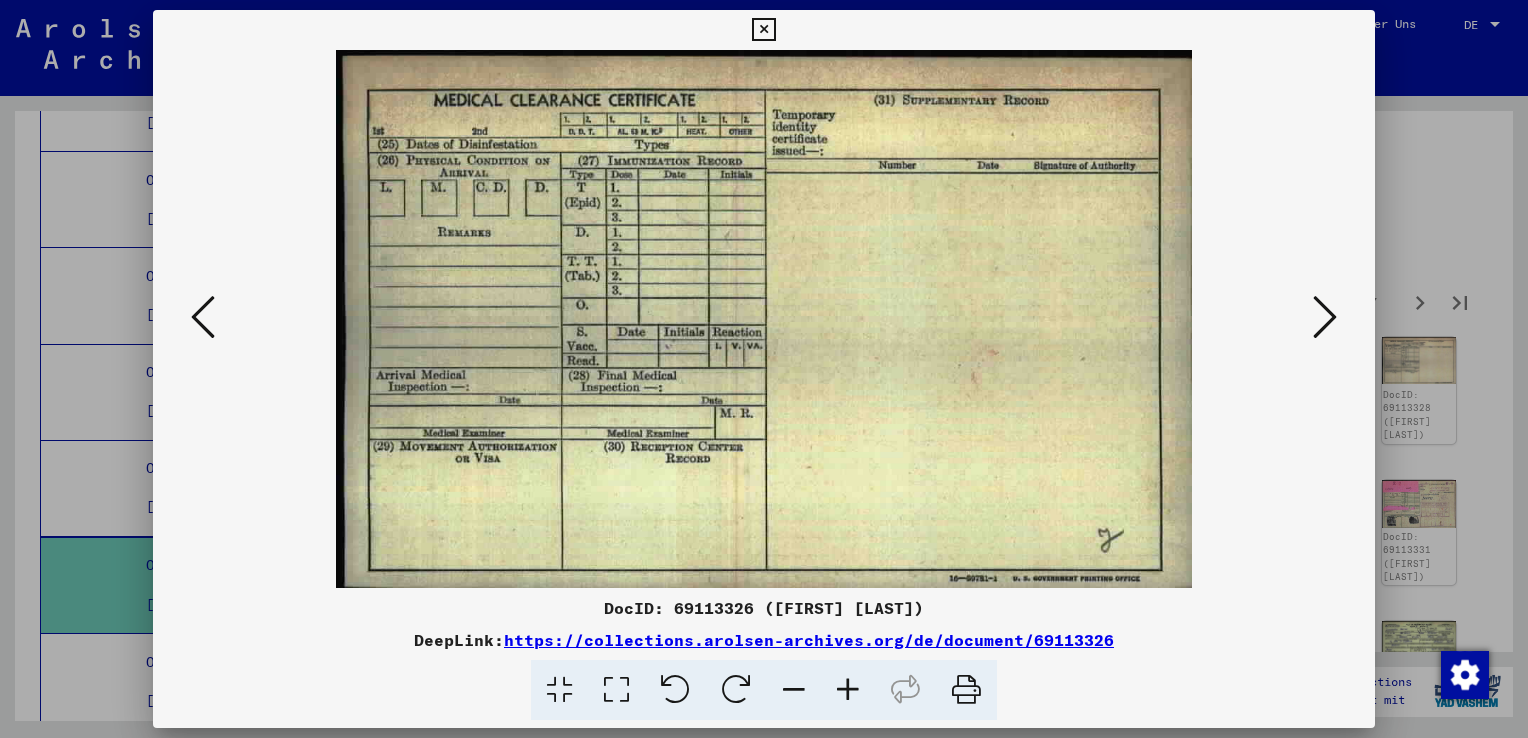 click at bounding box center (1325, 317) 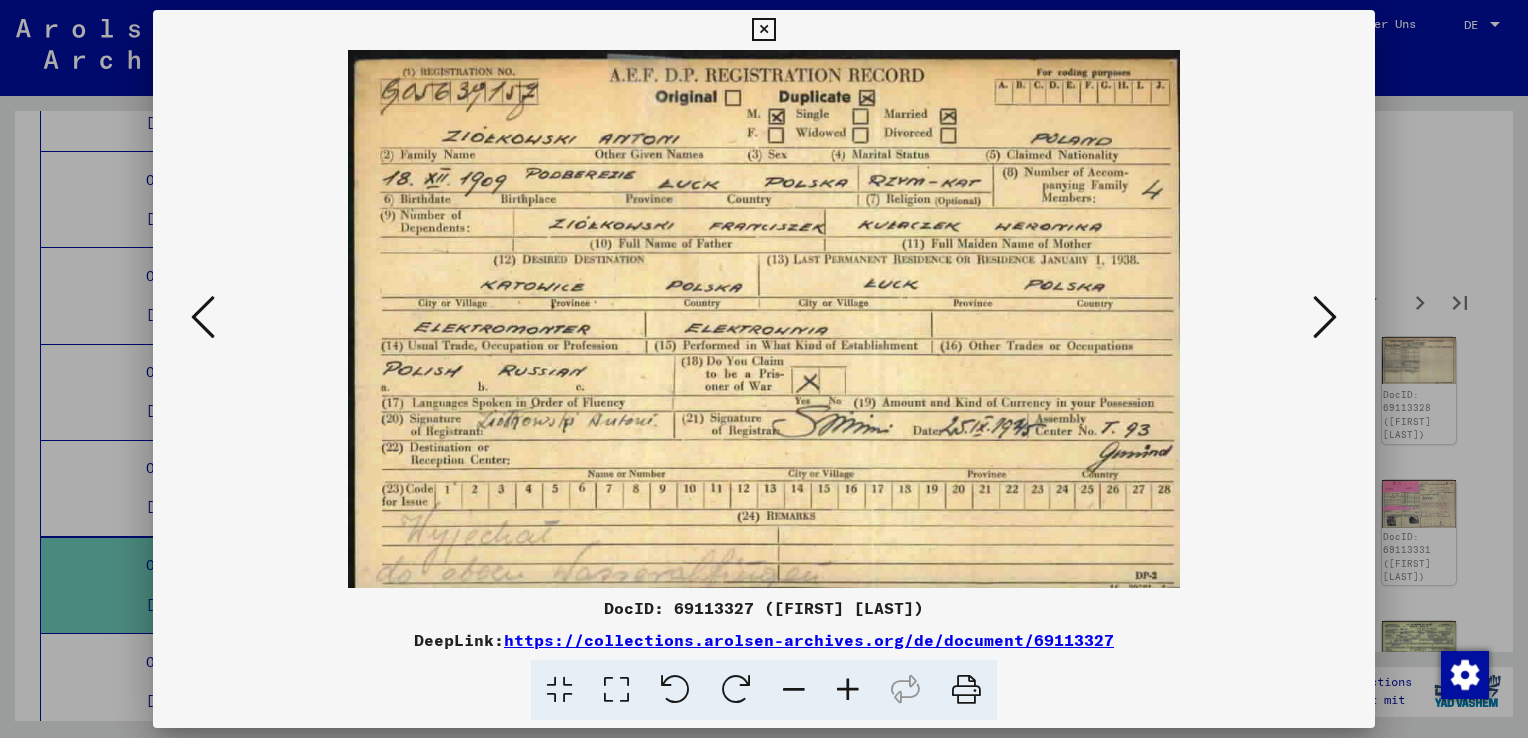 click at bounding box center [1325, 317] 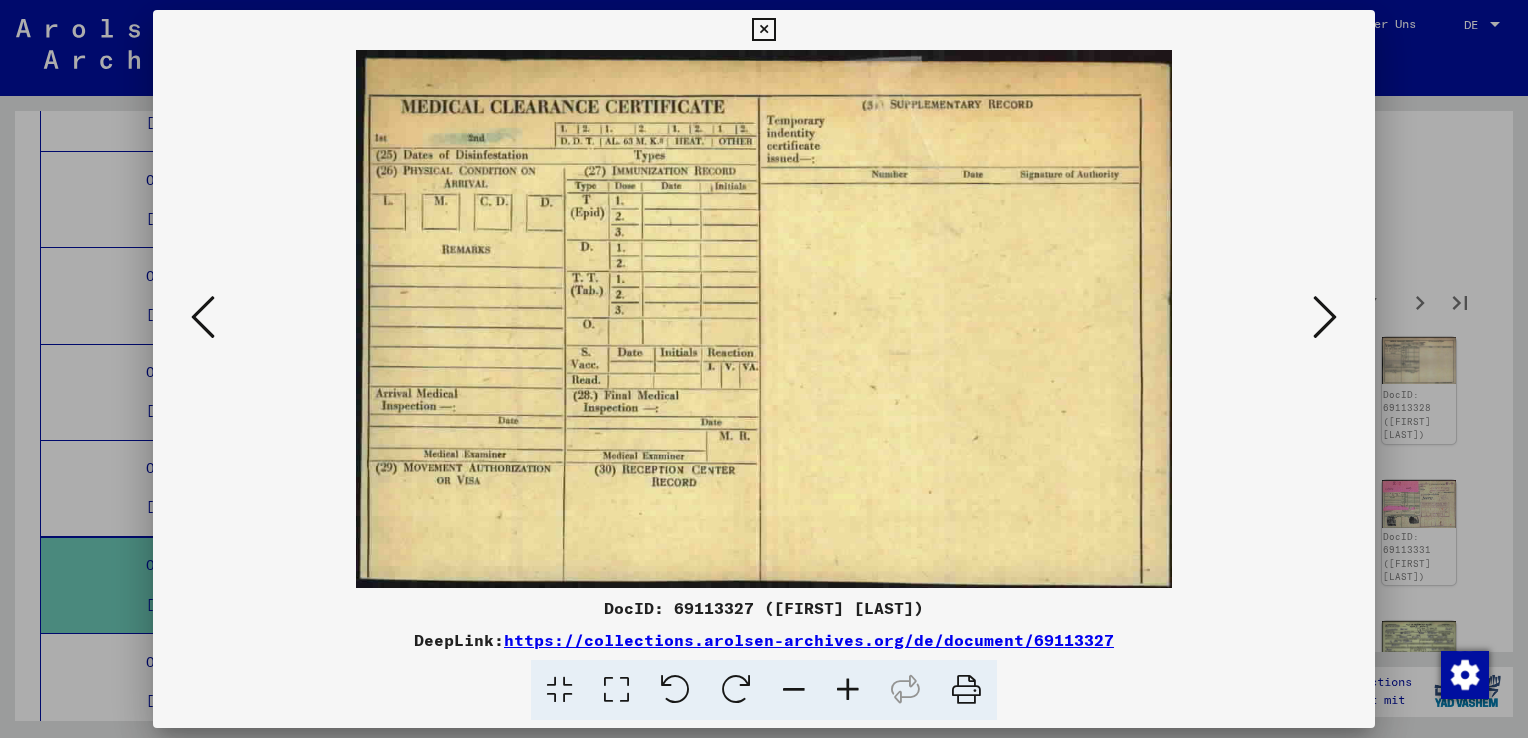 click at bounding box center (1325, 317) 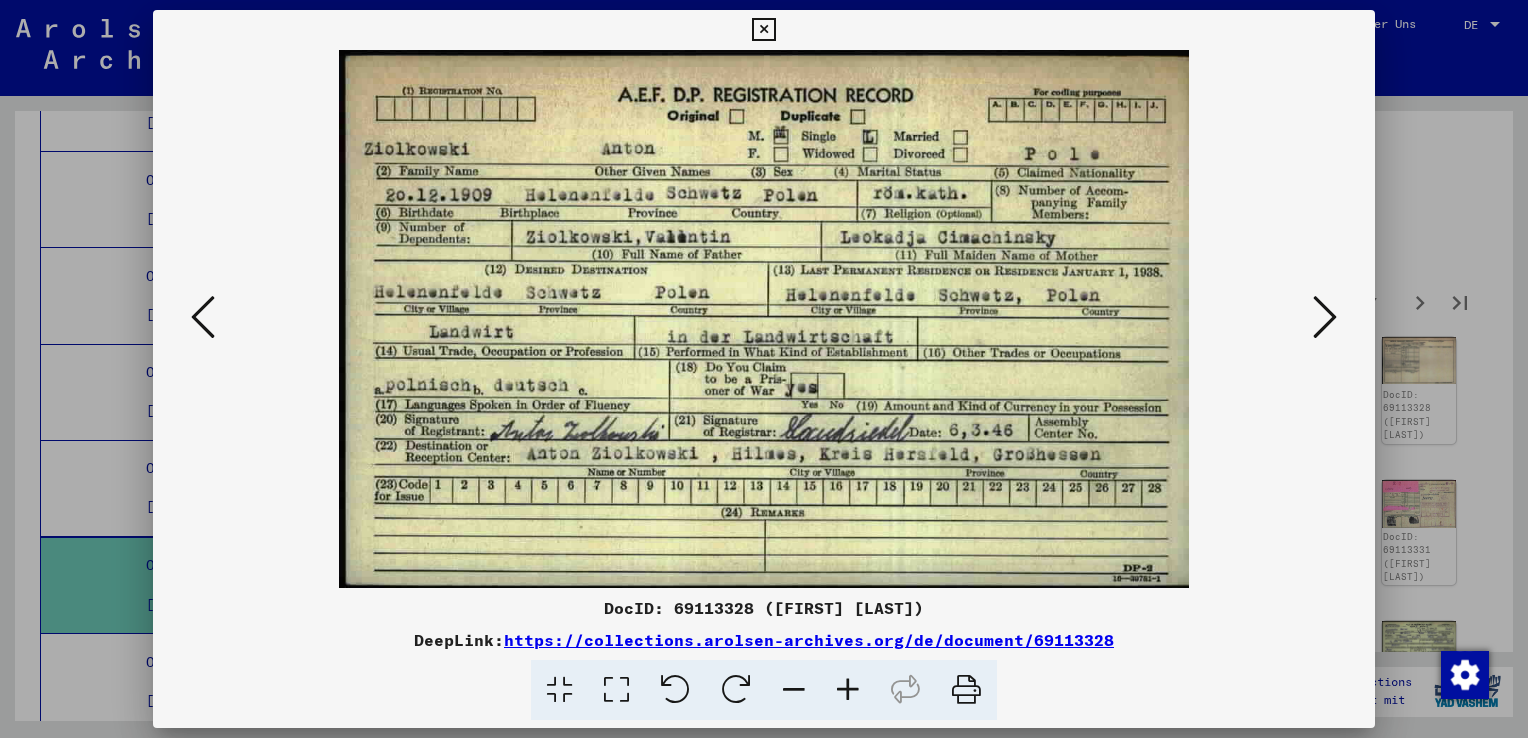 click at bounding box center (1325, 317) 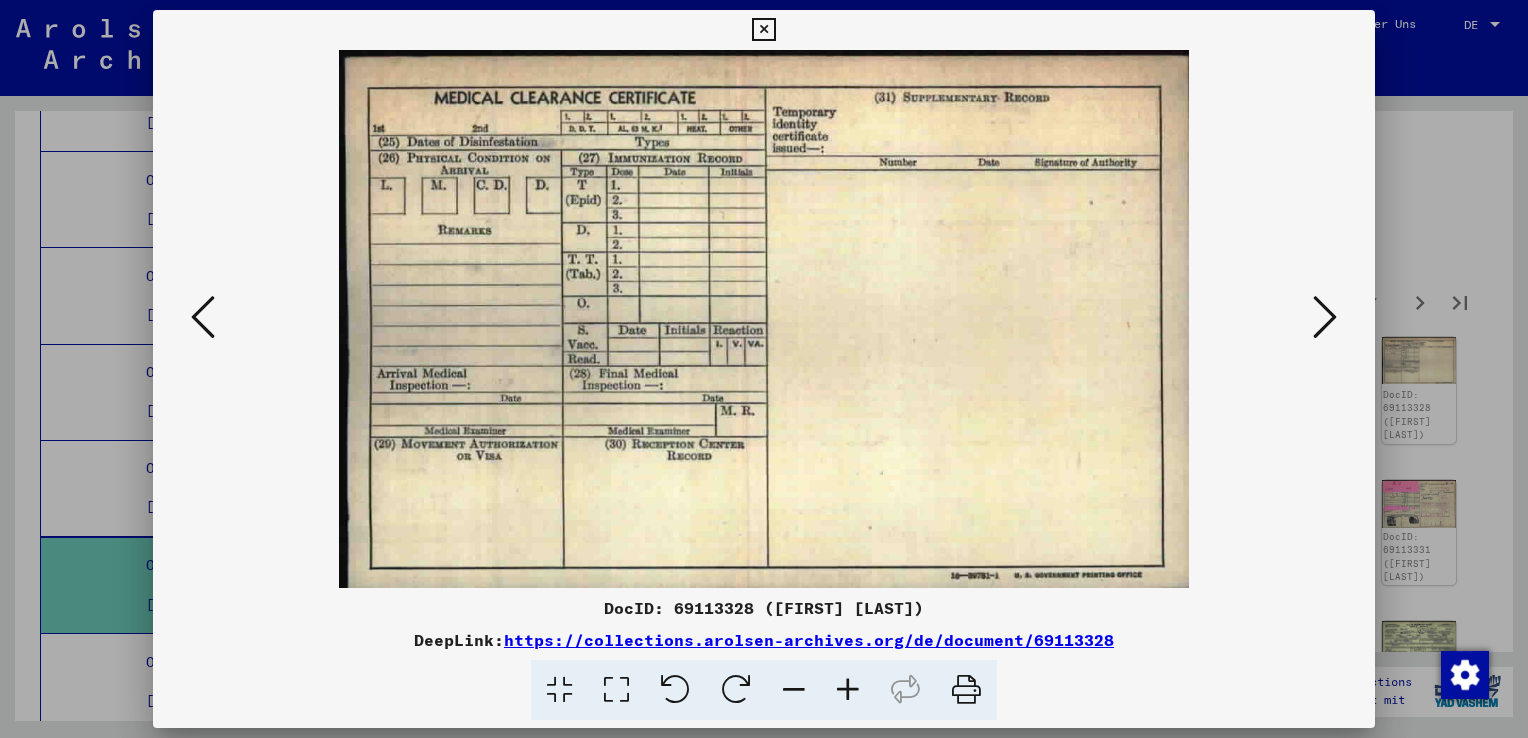 click at bounding box center [1325, 317] 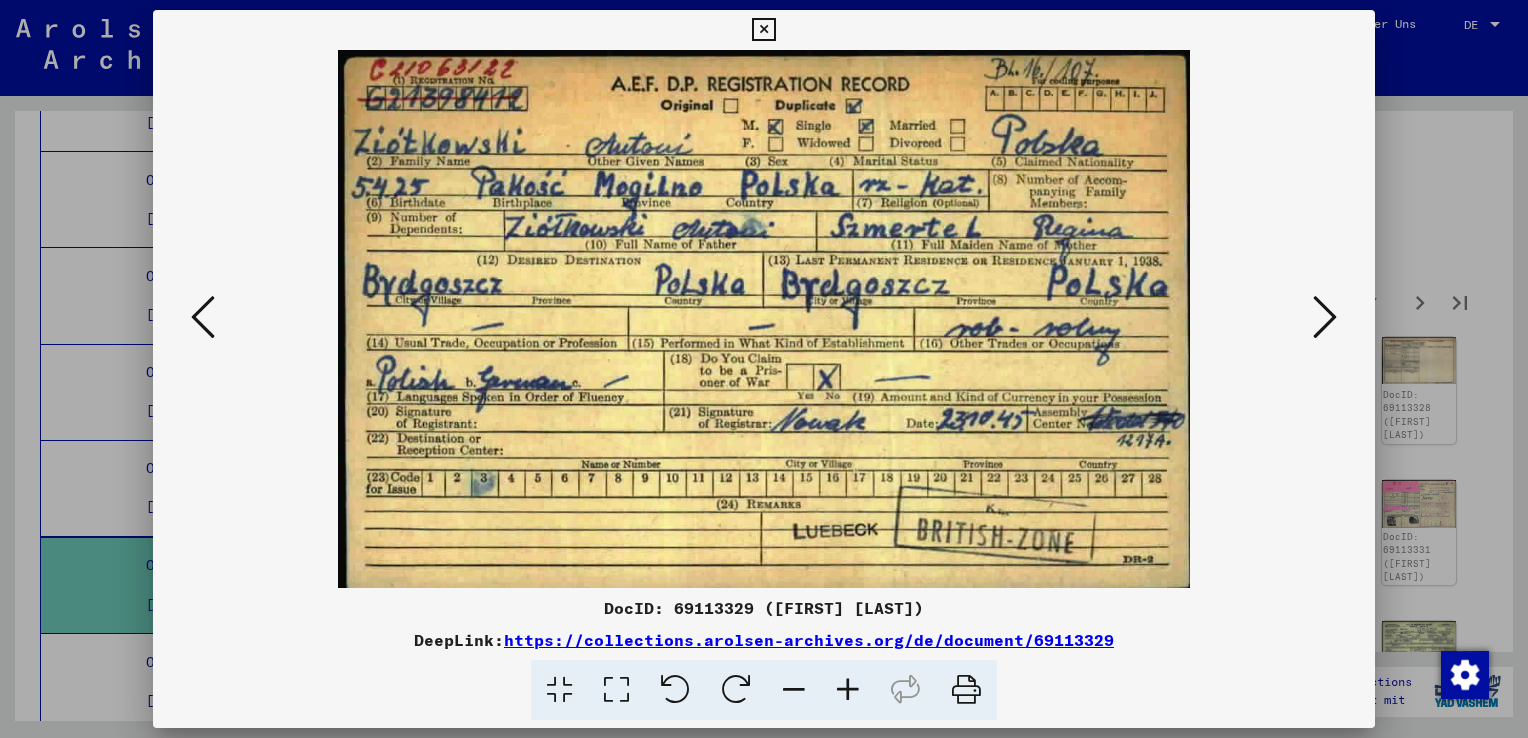 click at bounding box center (1325, 317) 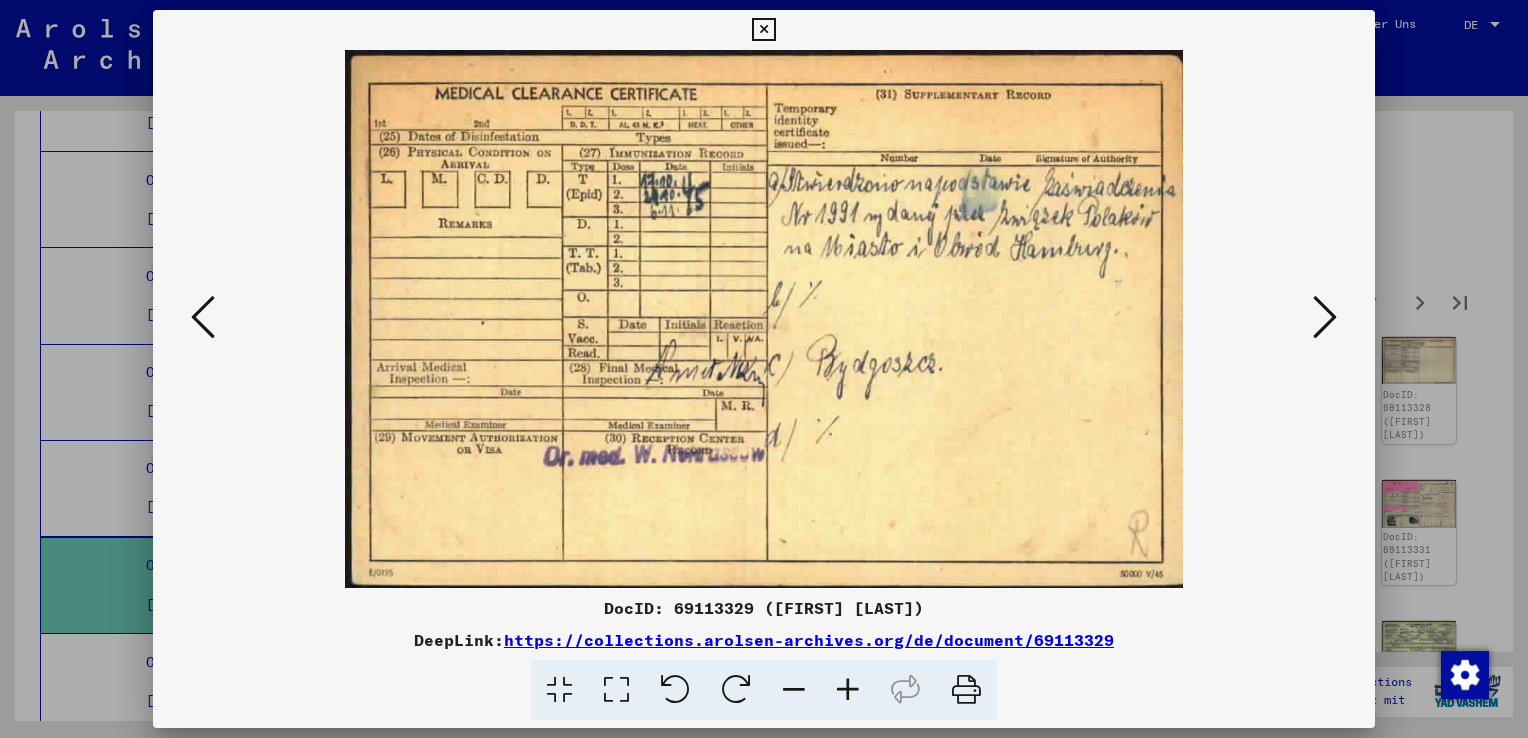 click at bounding box center (1325, 317) 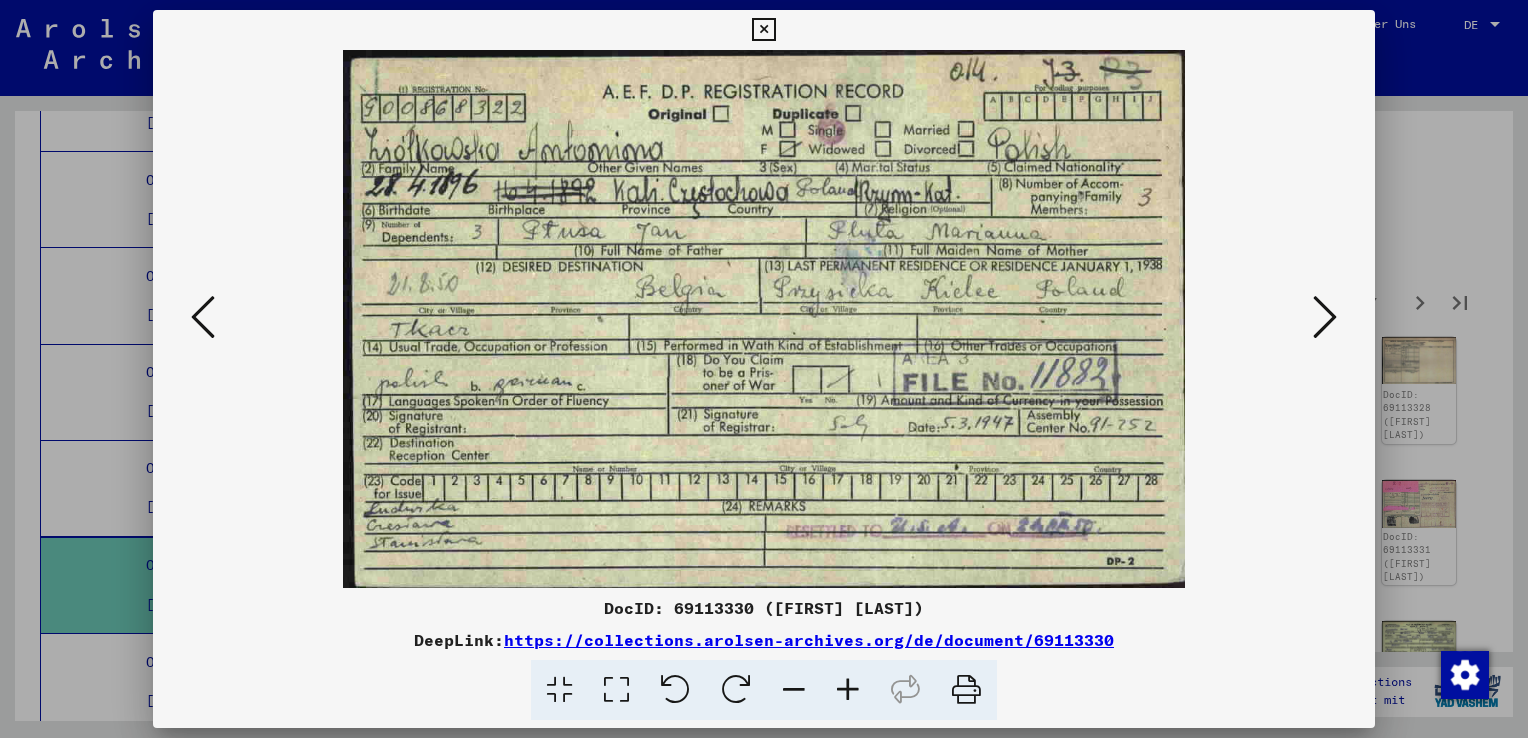 click at bounding box center (1325, 317) 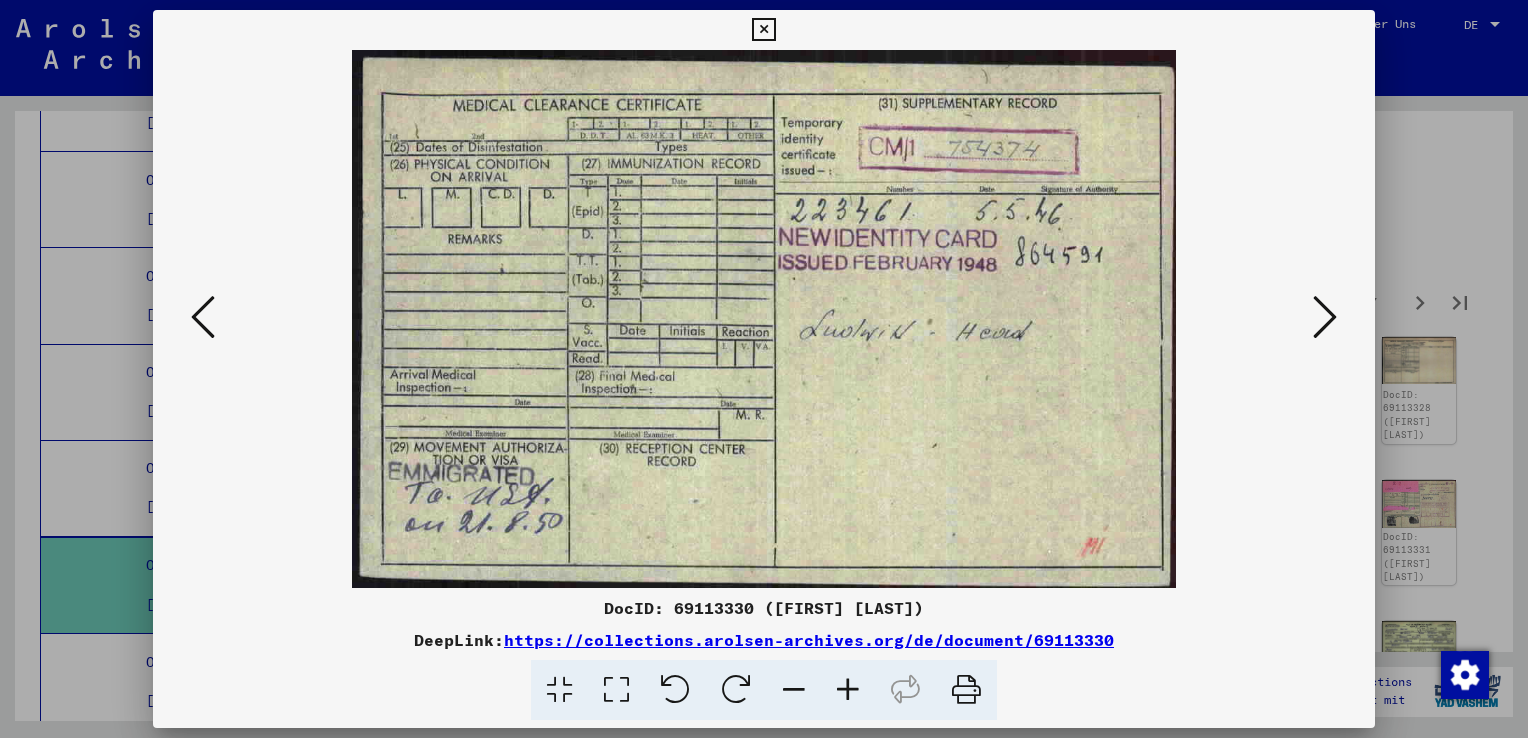 click at bounding box center [1325, 317] 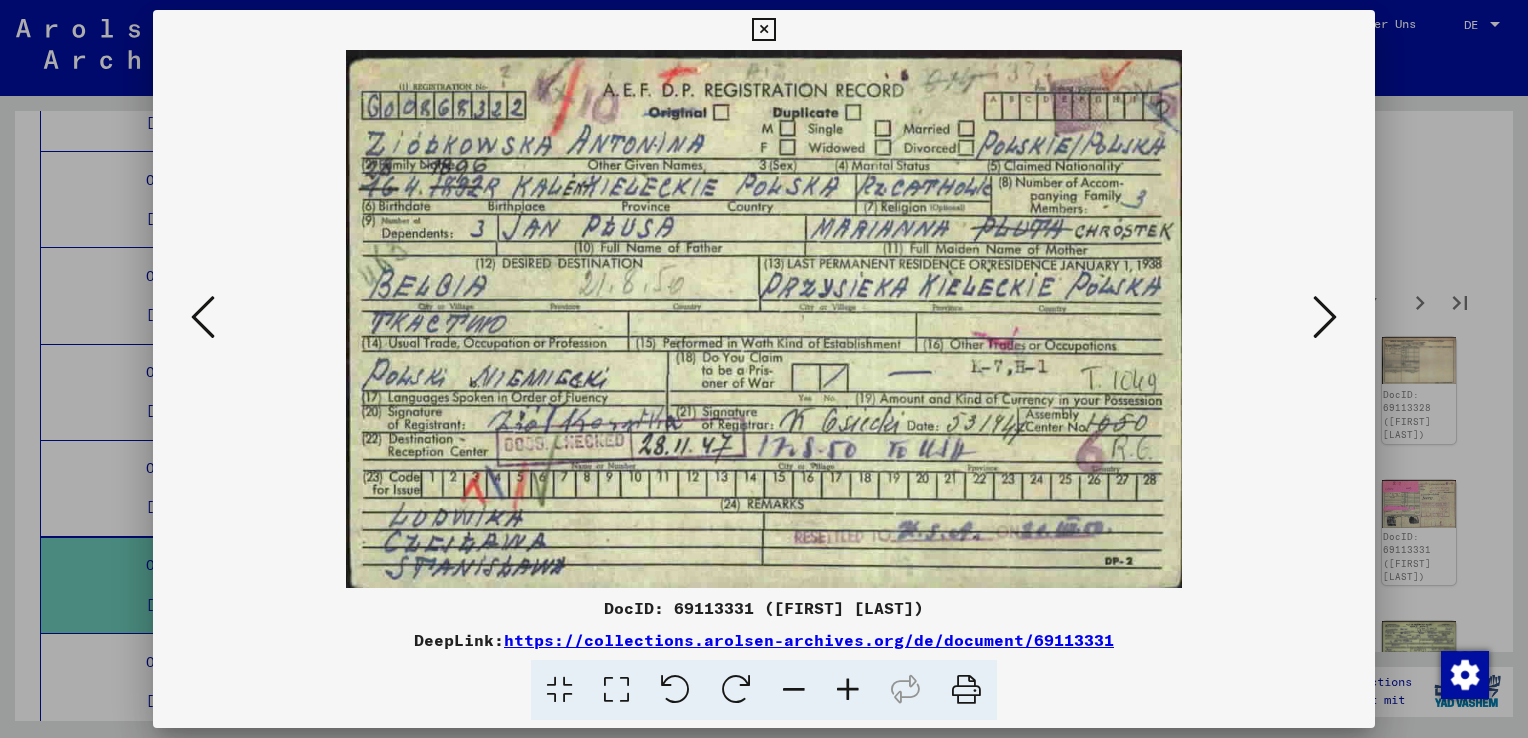 click at bounding box center [1325, 317] 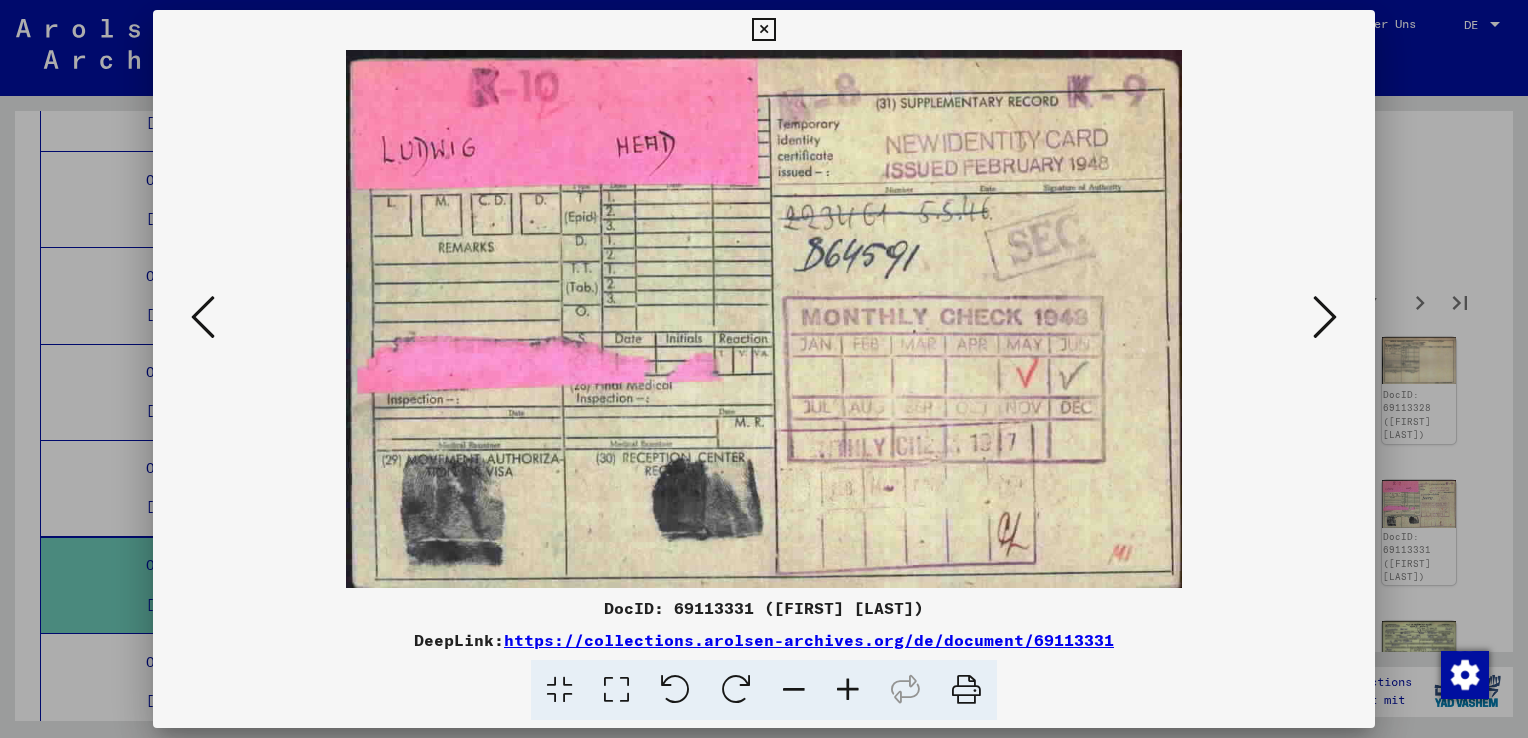 click at bounding box center (1325, 317) 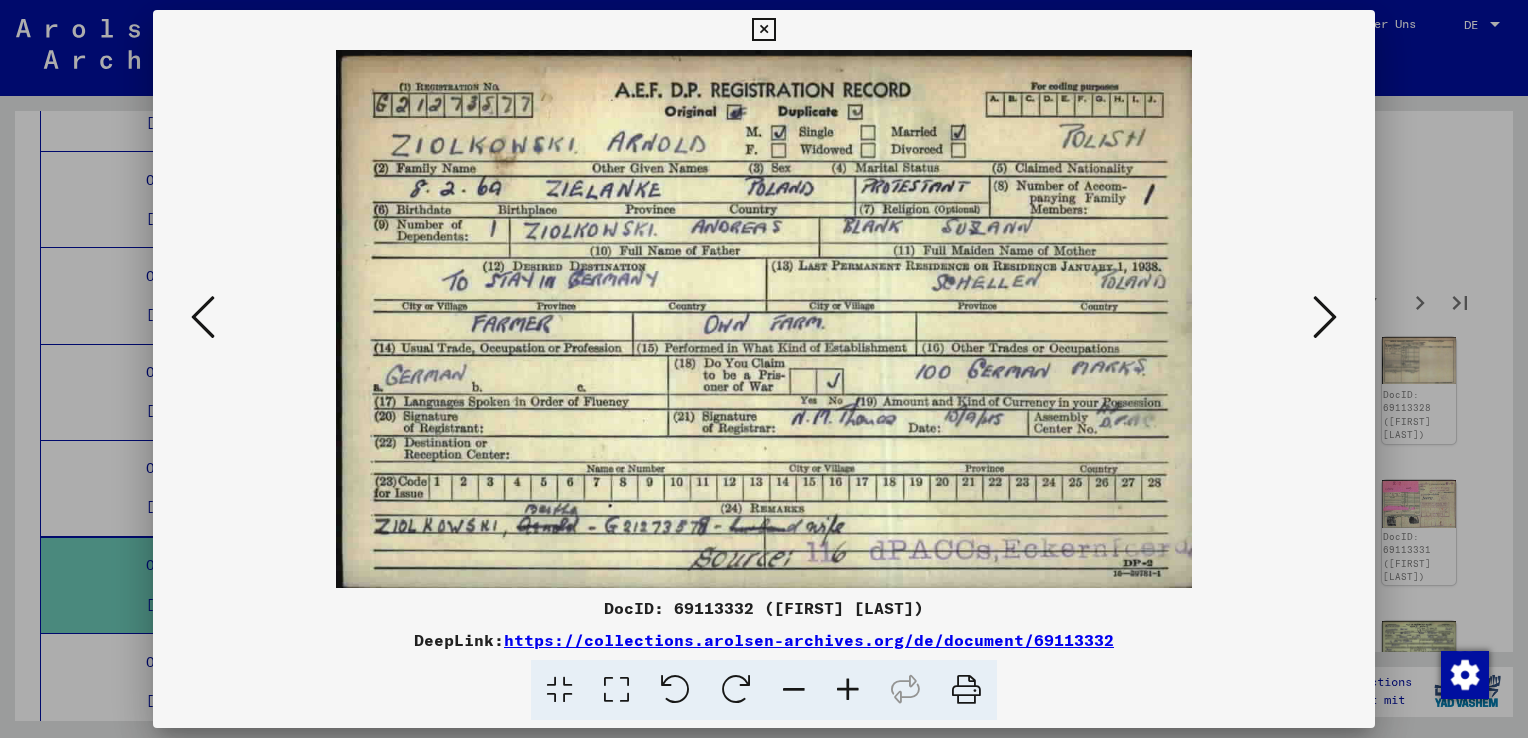 click at bounding box center (1325, 317) 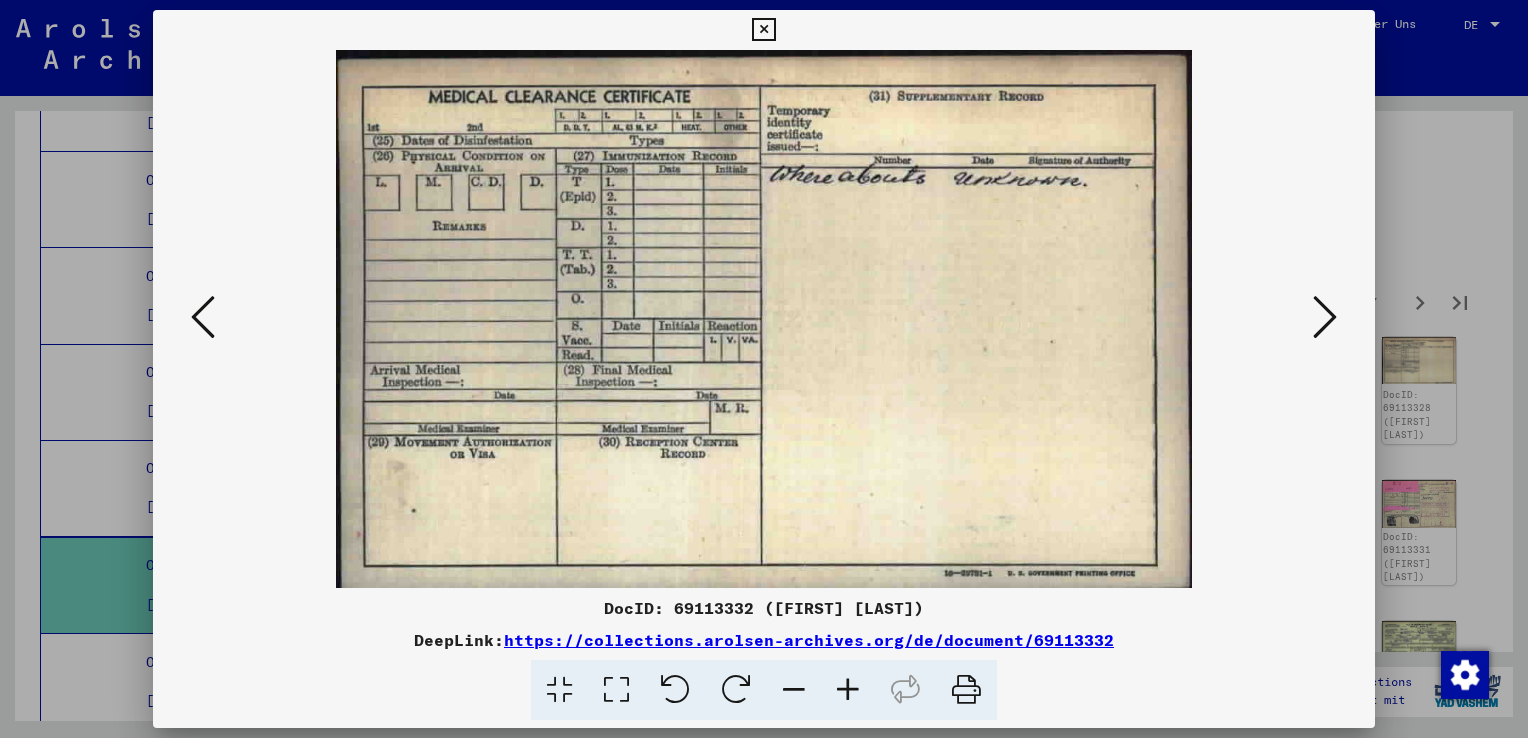 click at bounding box center (1325, 317) 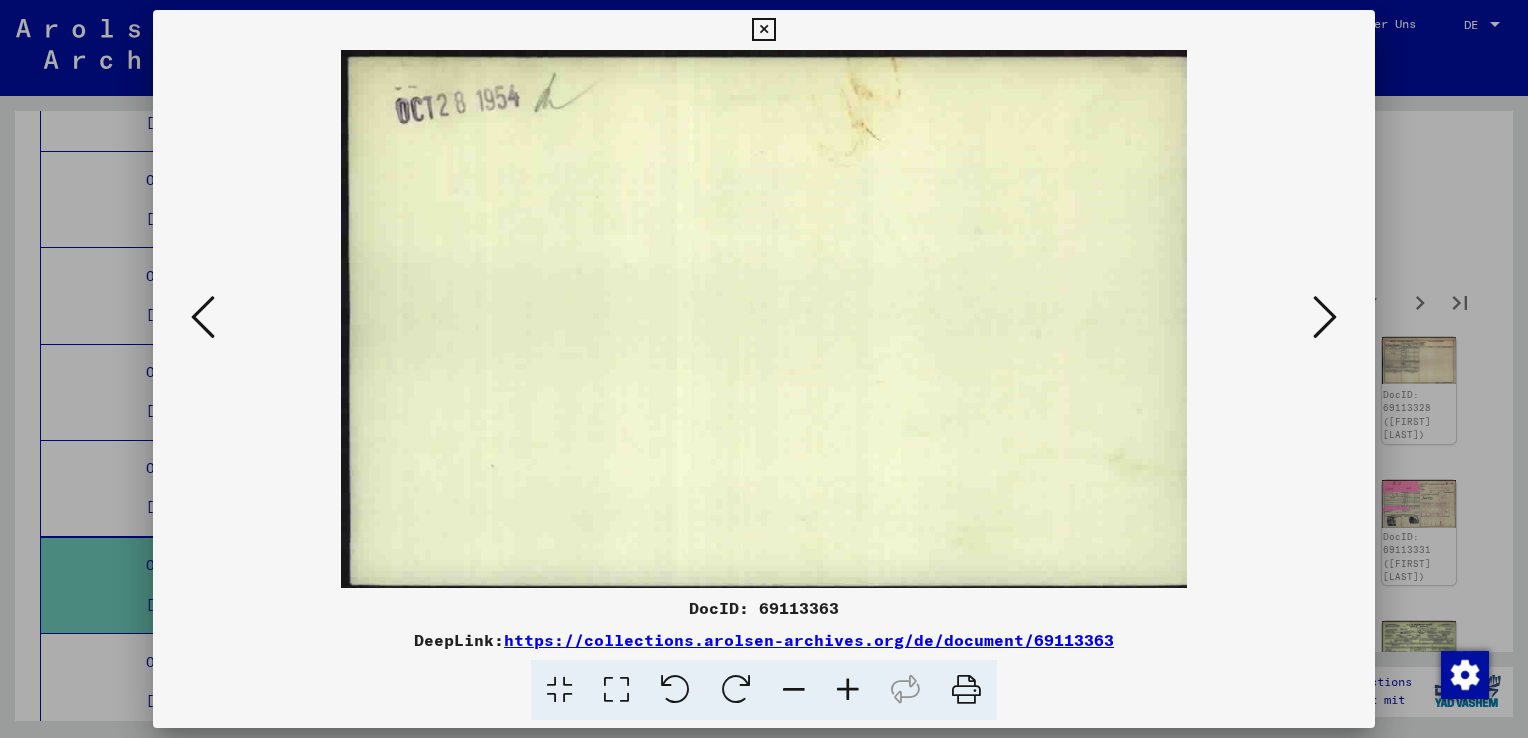click at bounding box center (1325, 317) 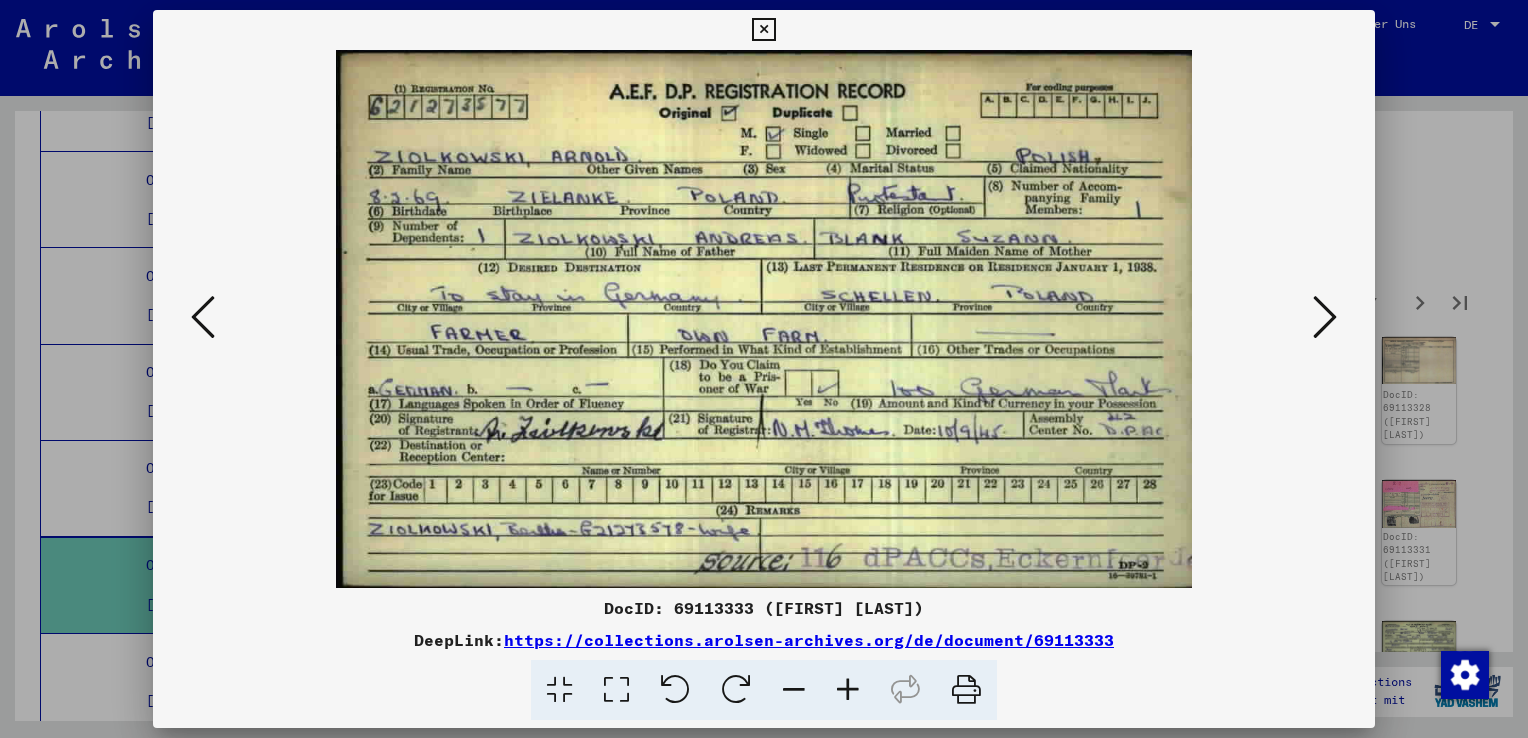 click at bounding box center (1325, 317) 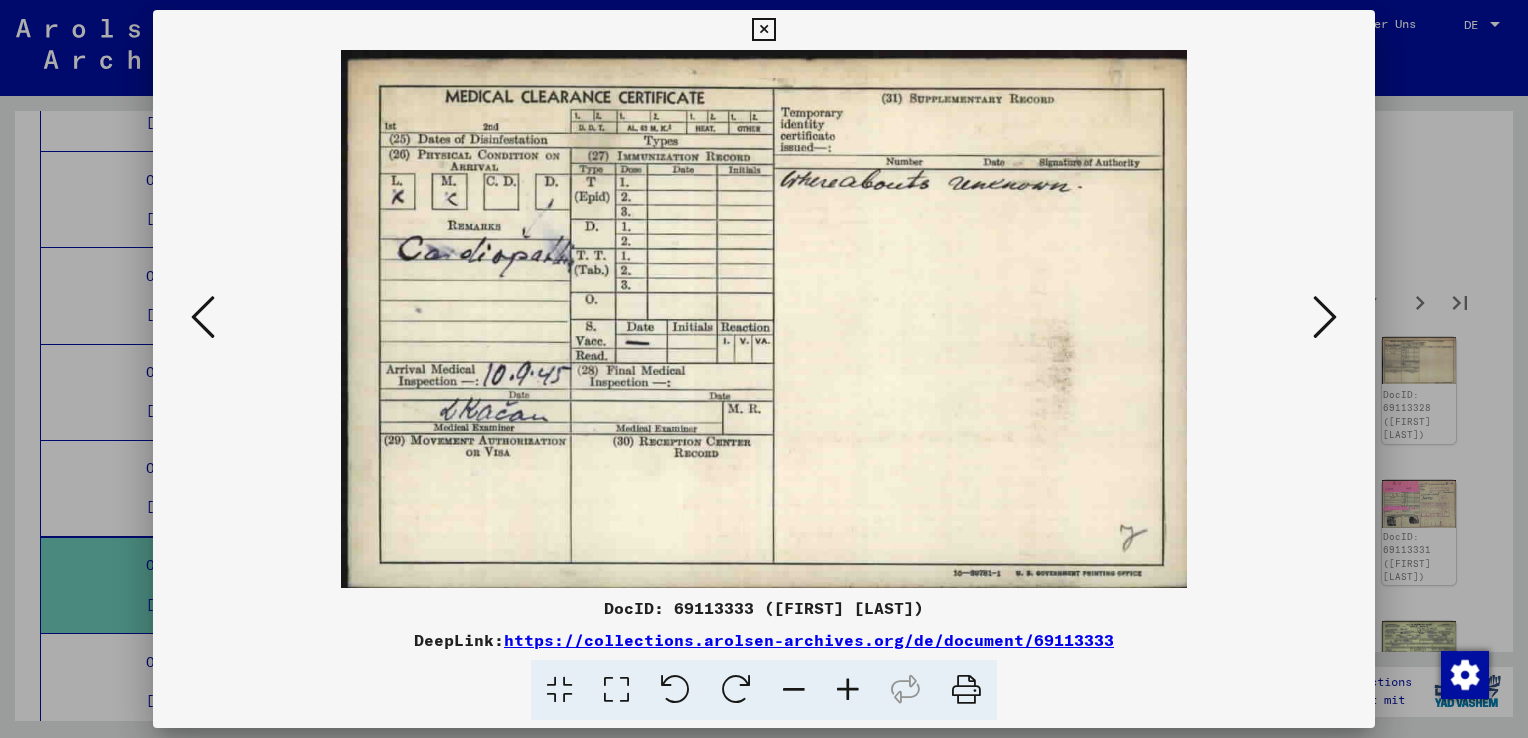 click at bounding box center [1325, 317] 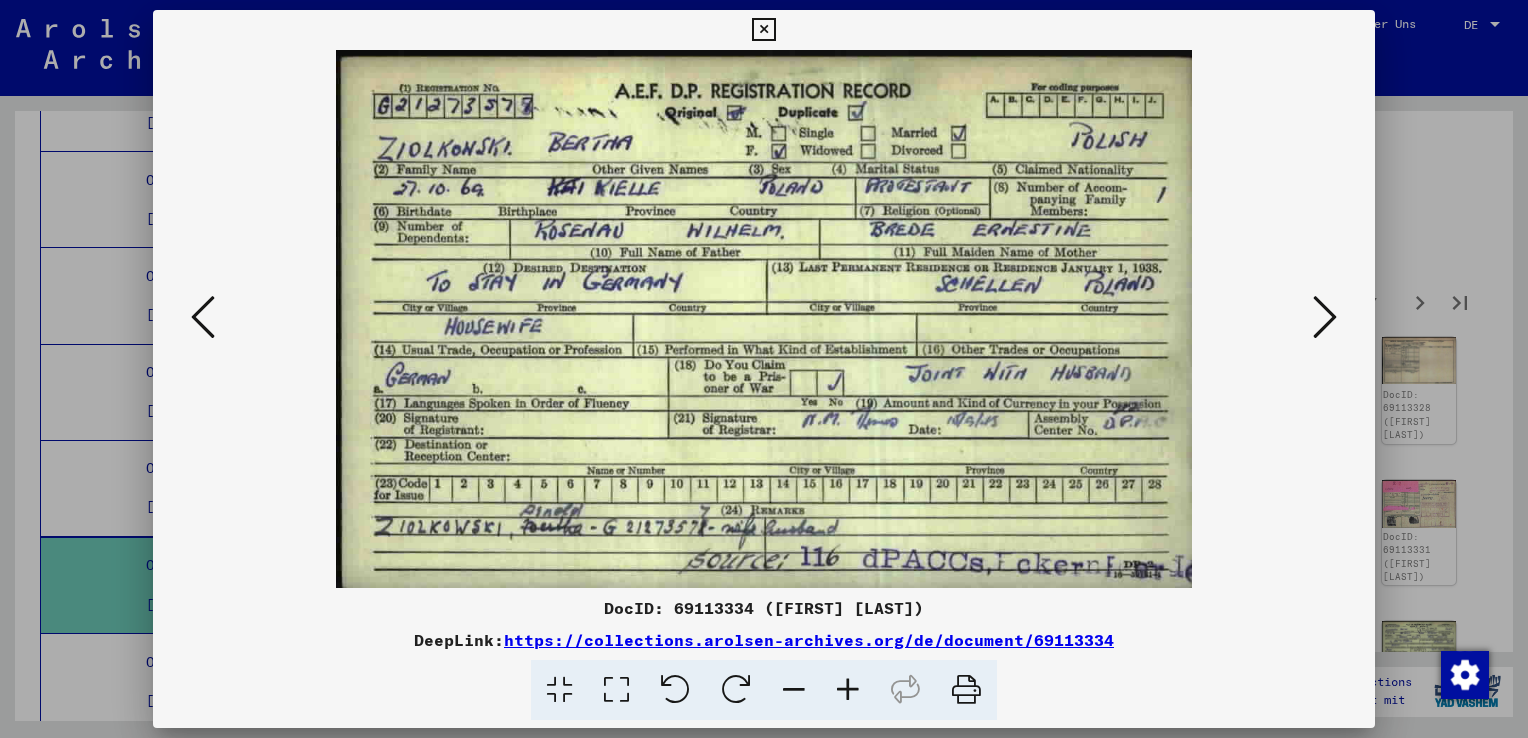 click at bounding box center (1325, 317) 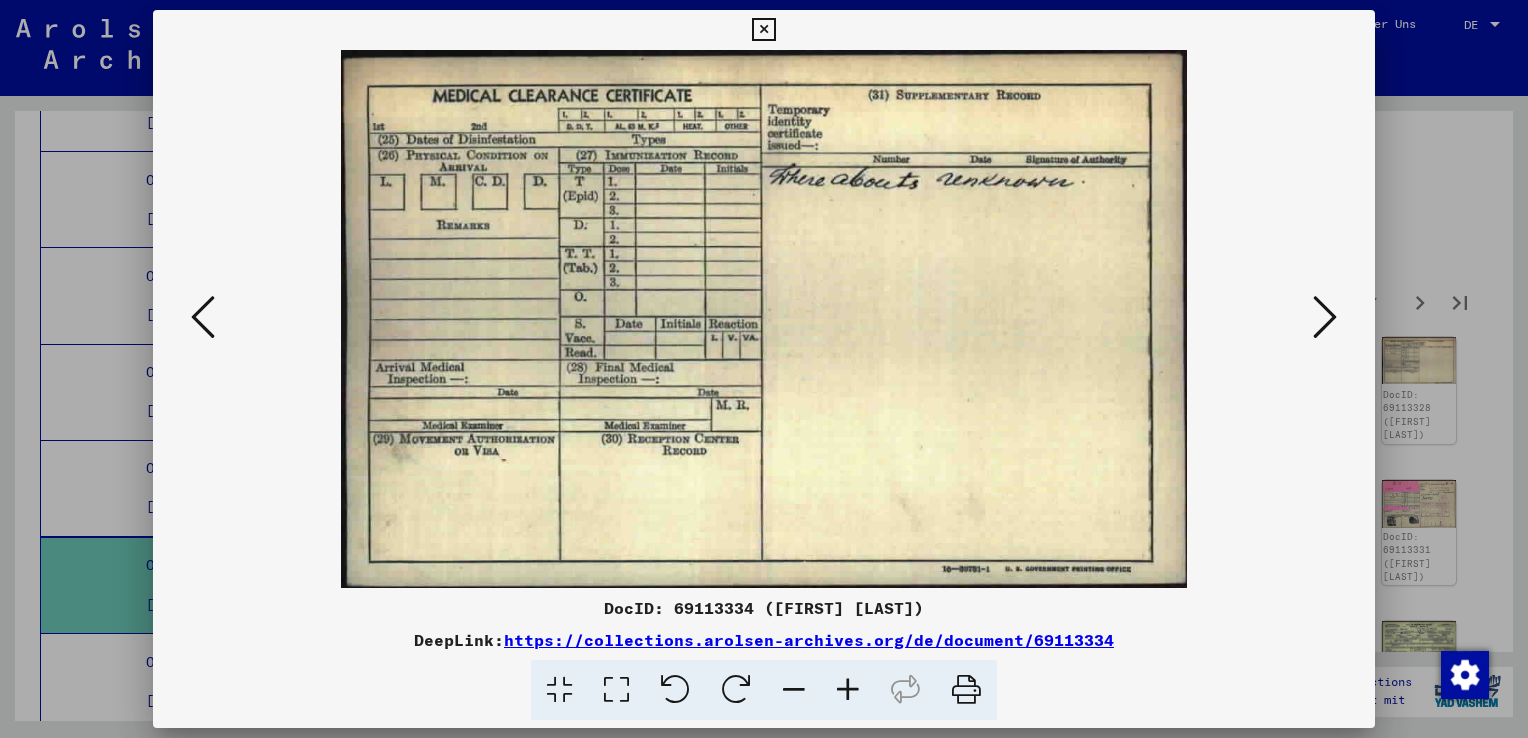 click at bounding box center [1325, 317] 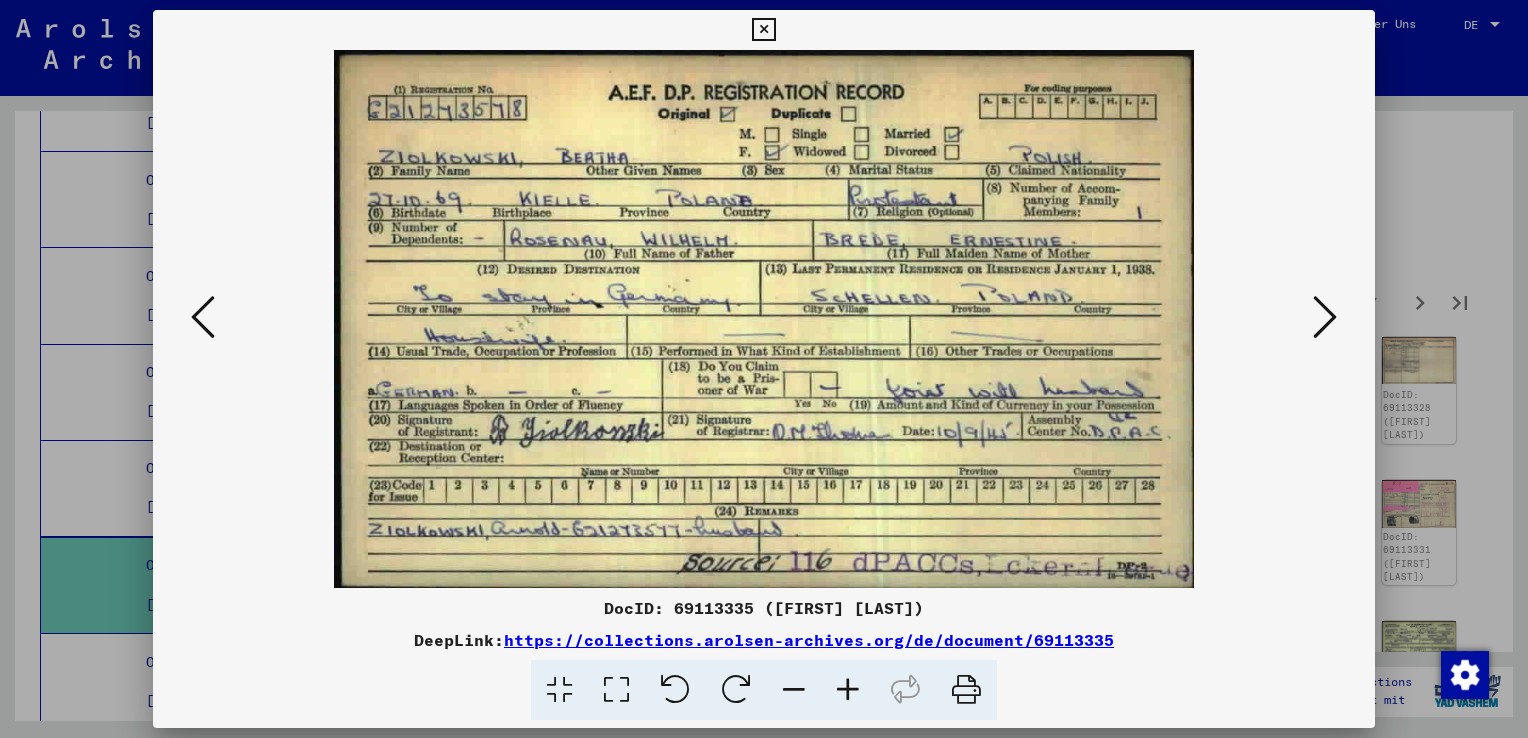 click at bounding box center [1325, 317] 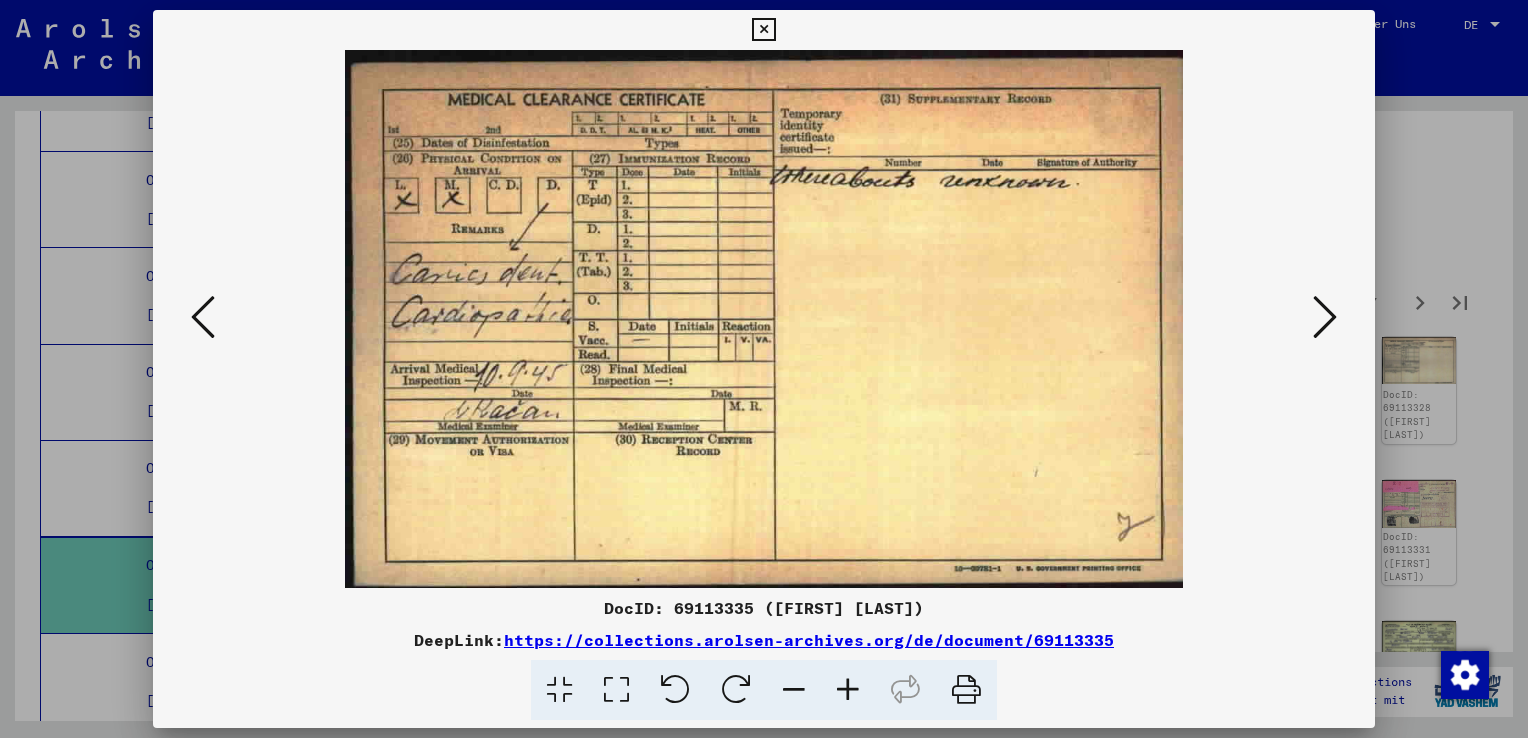 click at bounding box center (1325, 317) 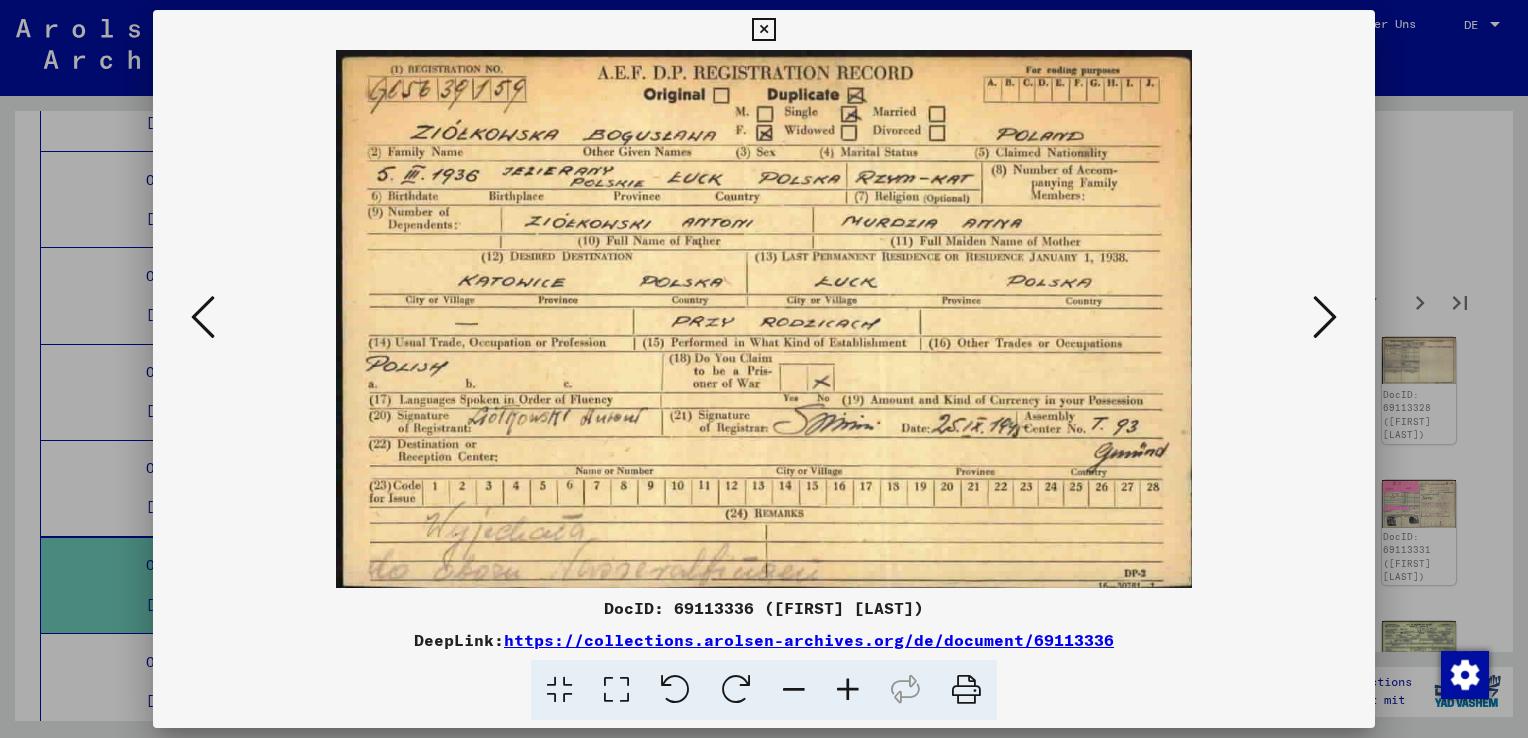 click at bounding box center (1325, 317) 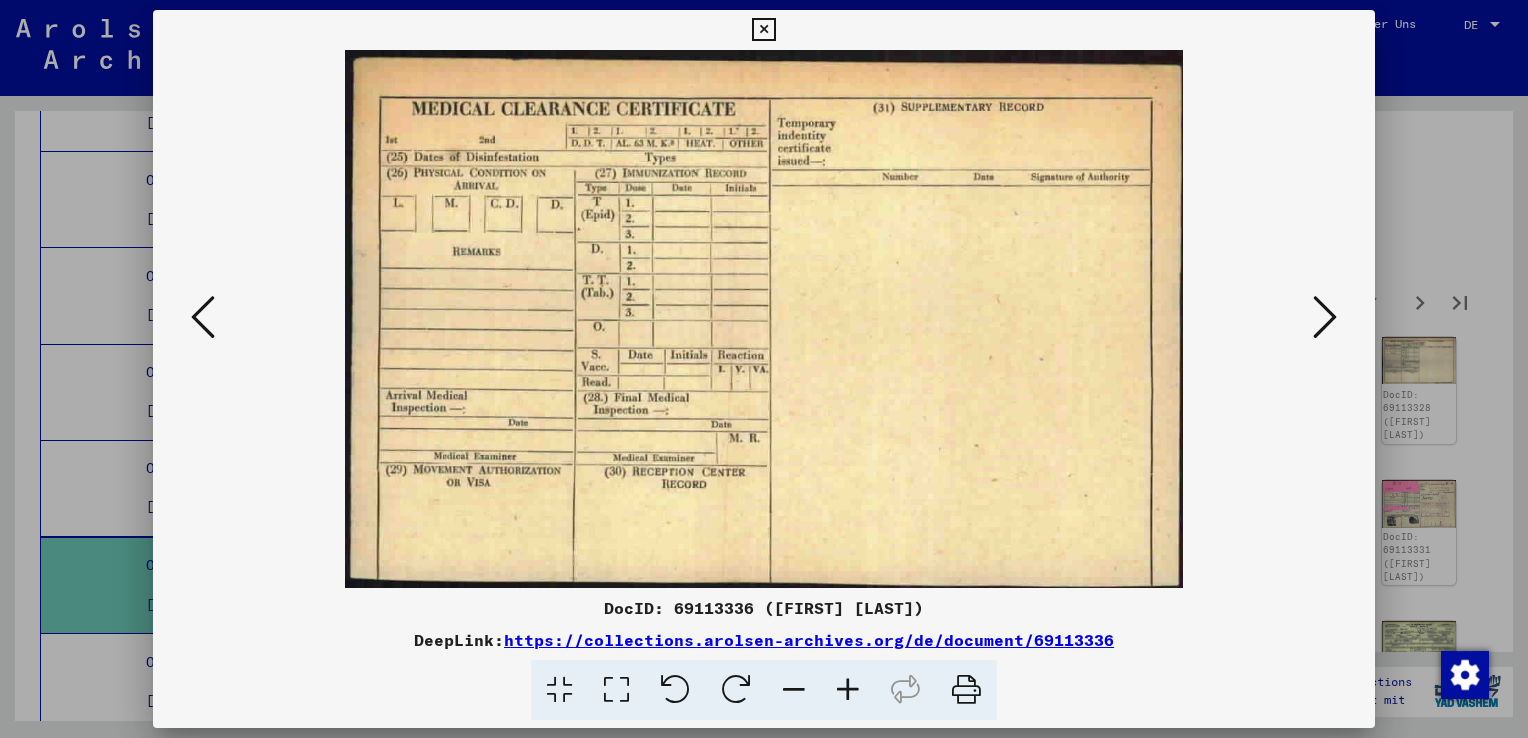 click at bounding box center (1325, 317) 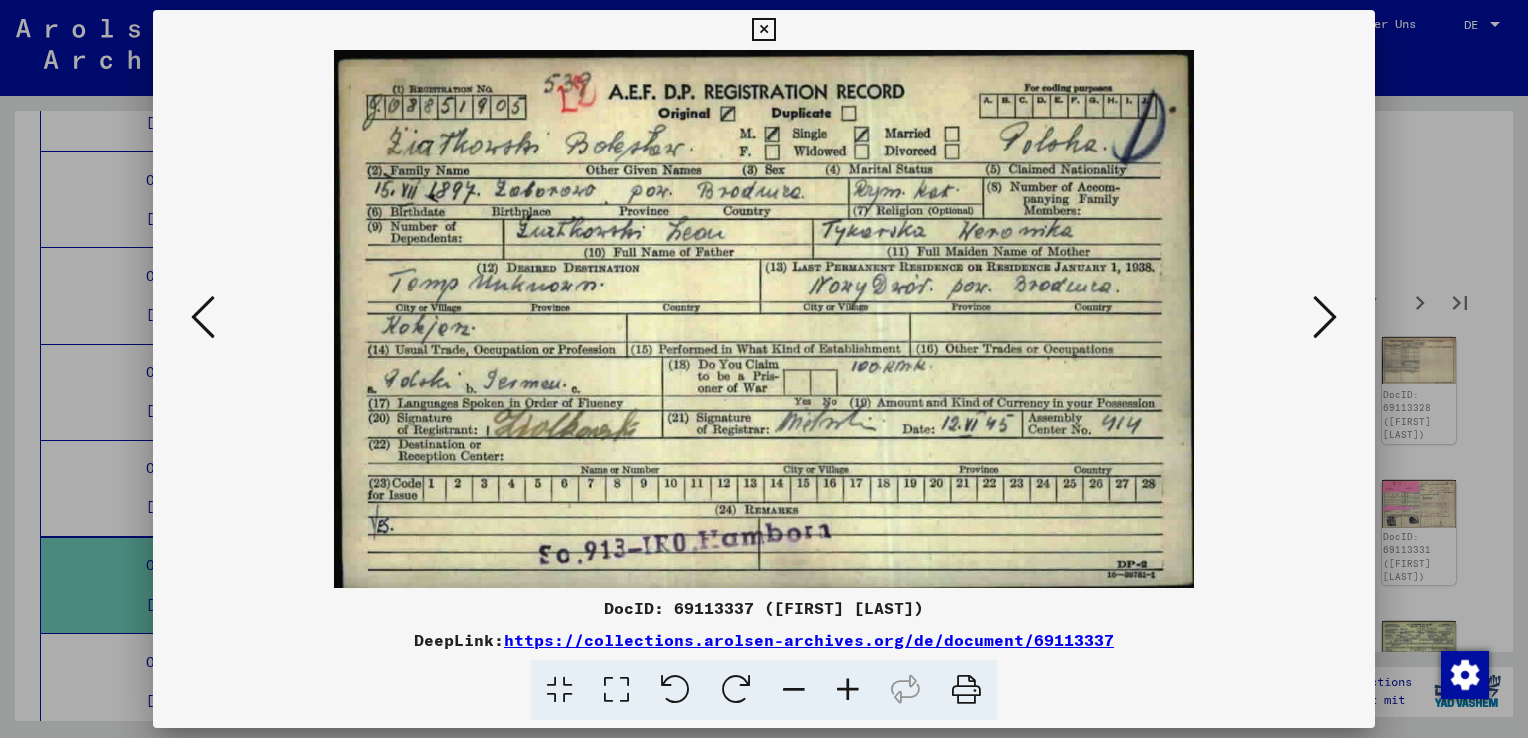 click at bounding box center (1325, 317) 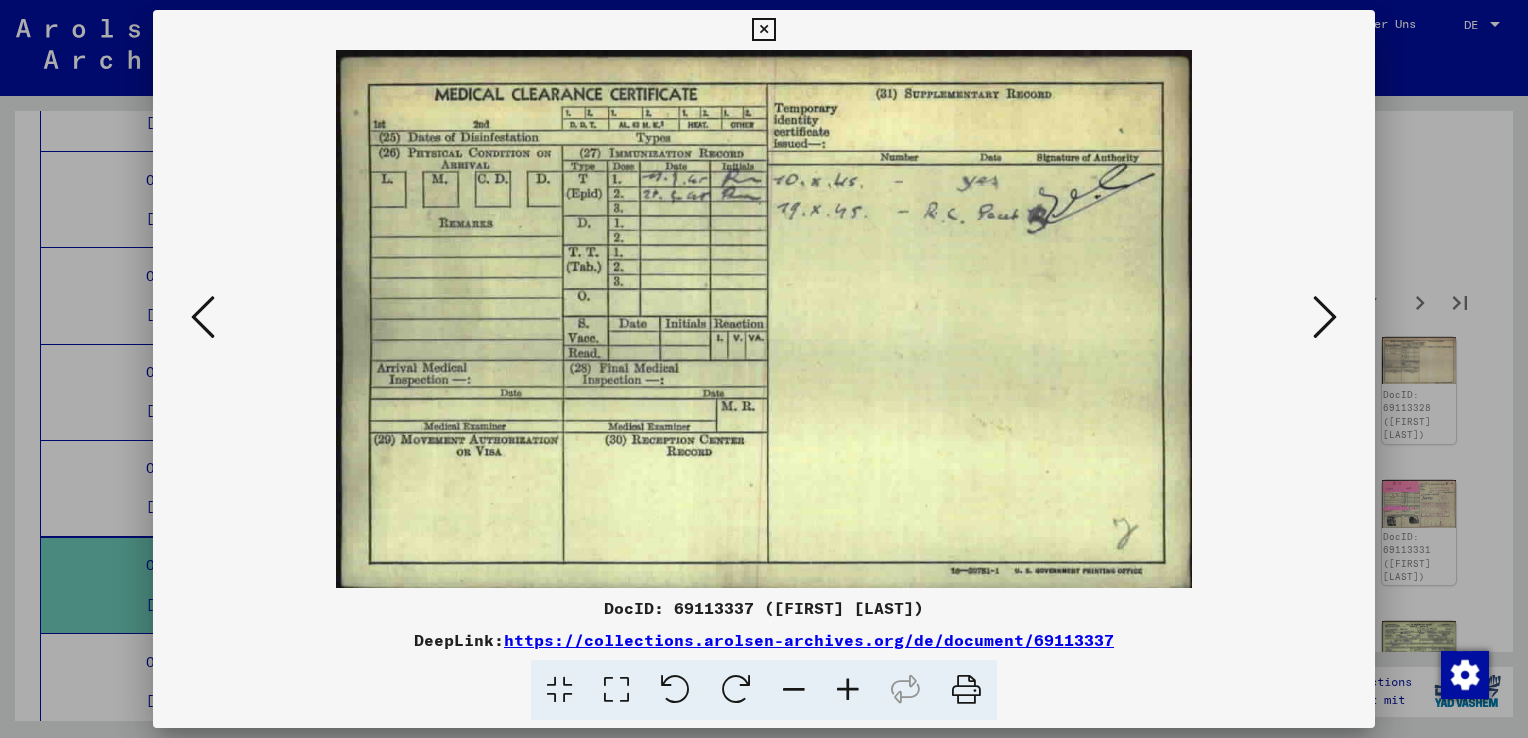 click at bounding box center (1325, 317) 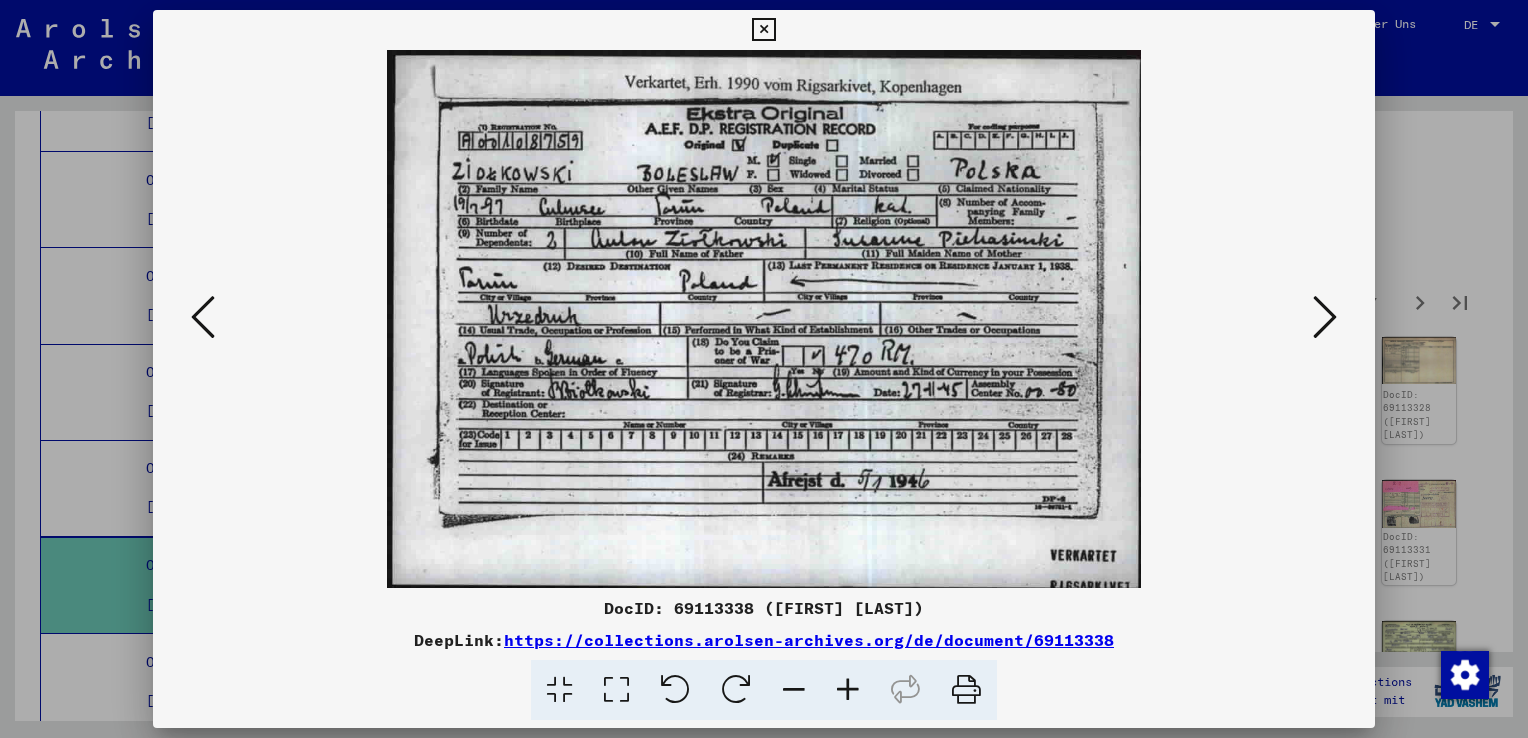 click at bounding box center (1325, 317) 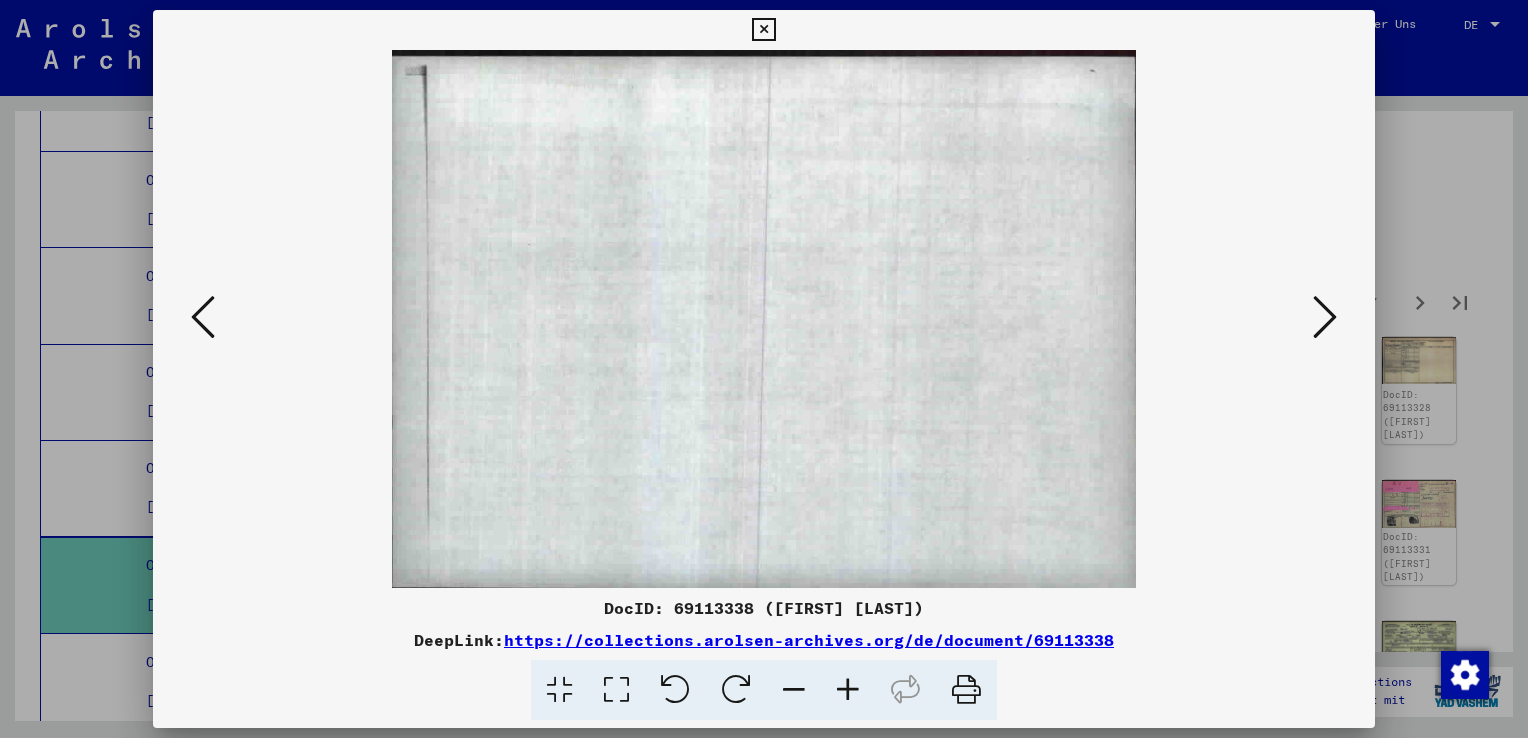 click at bounding box center (1325, 317) 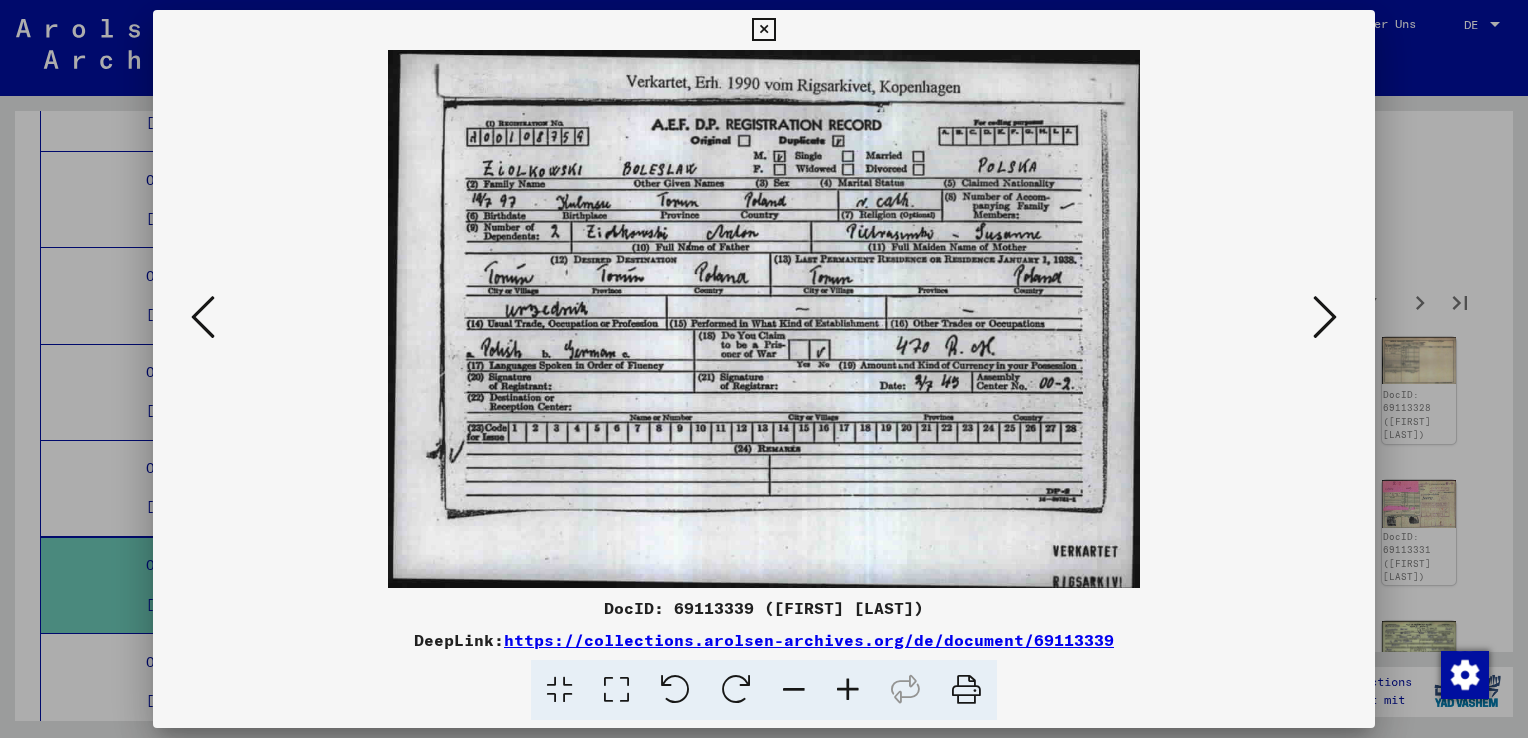 click at bounding box center (1325, 317) 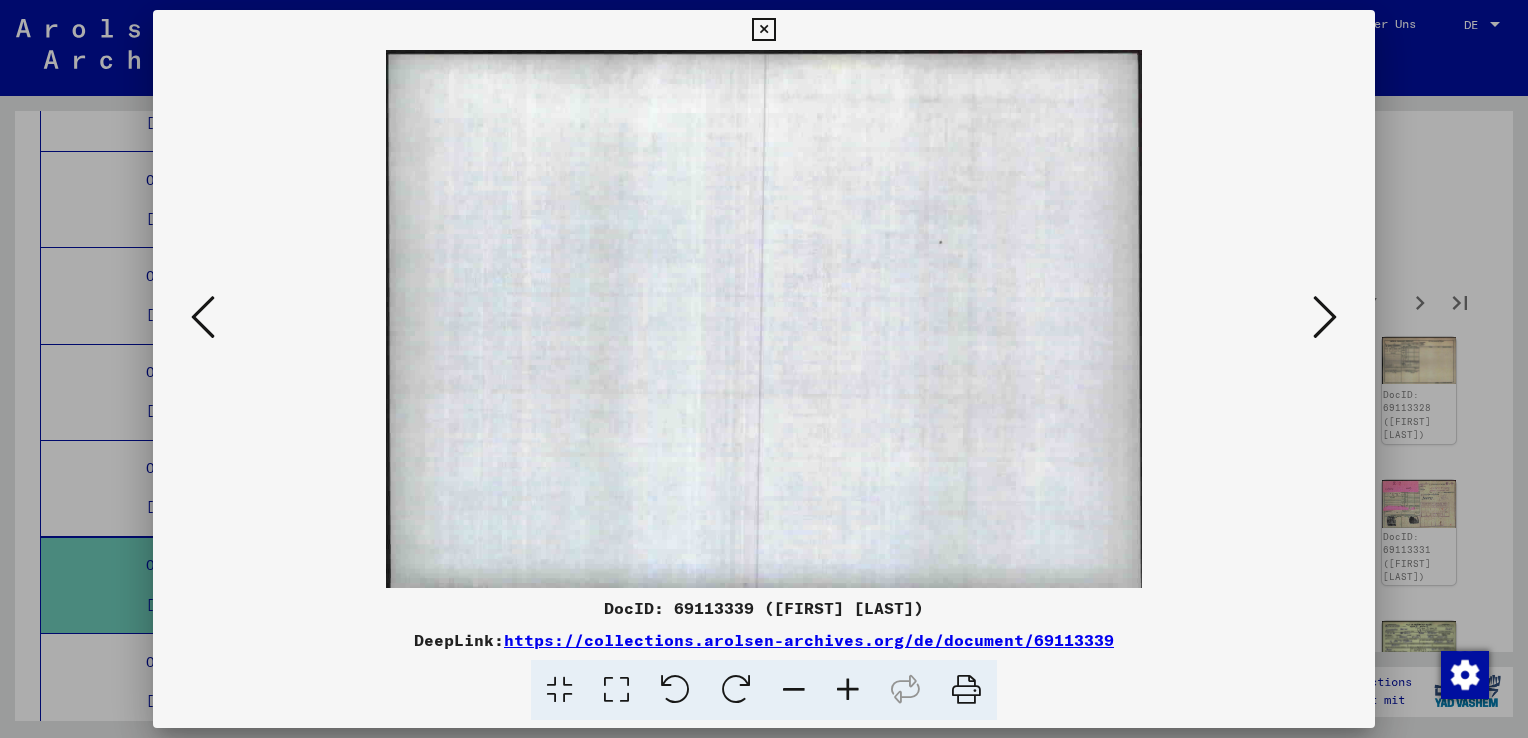 click at bounding box center [1325, 317] 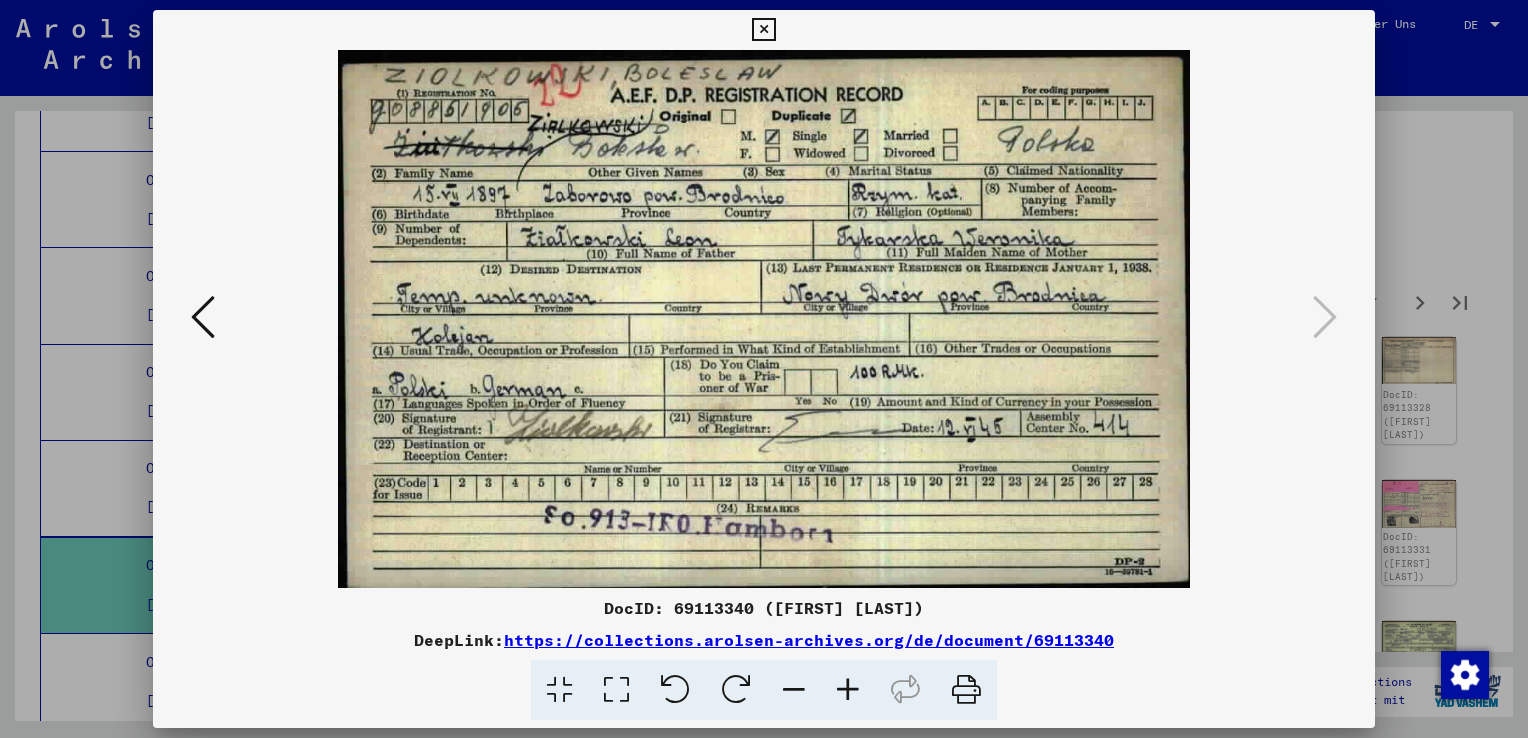 click at bounding box center [763, 30] 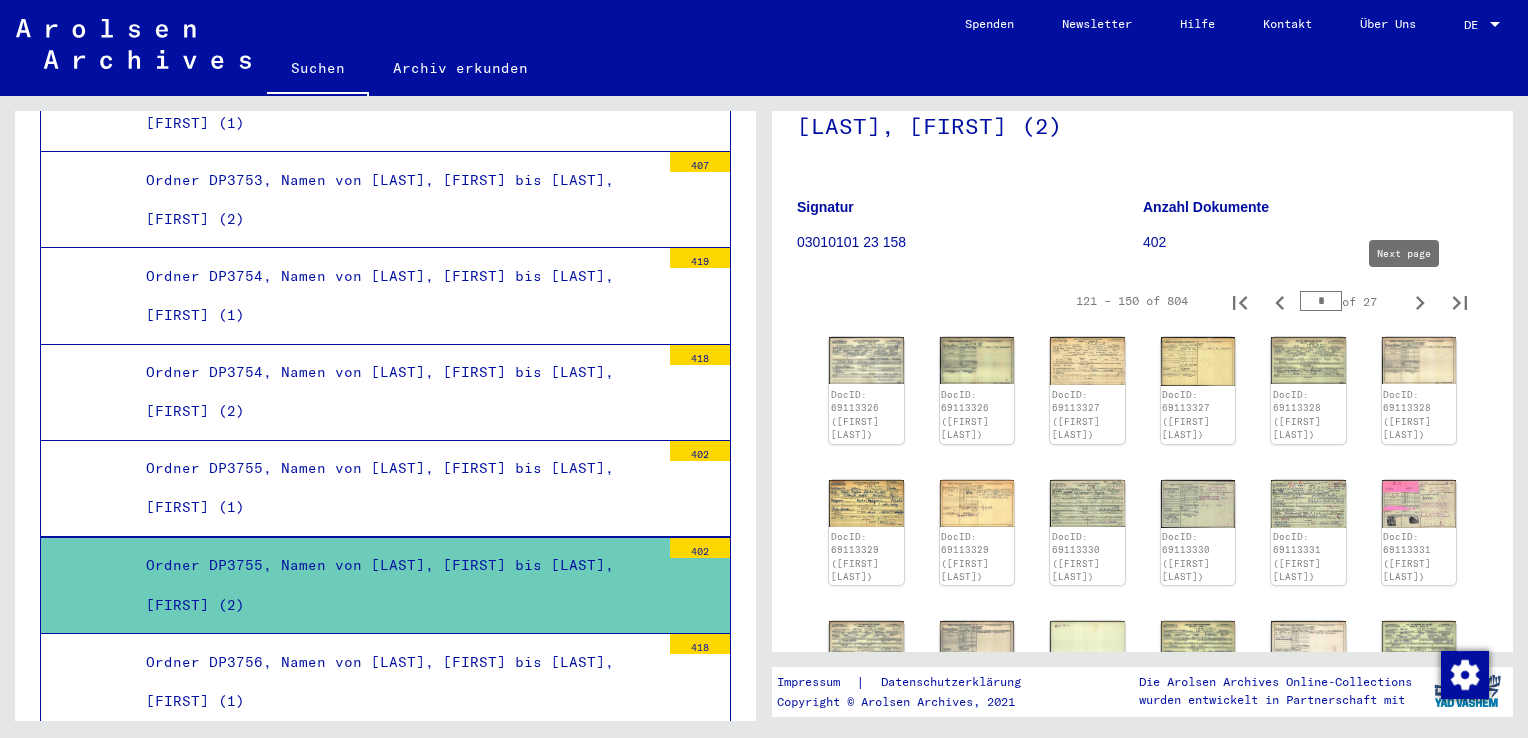click 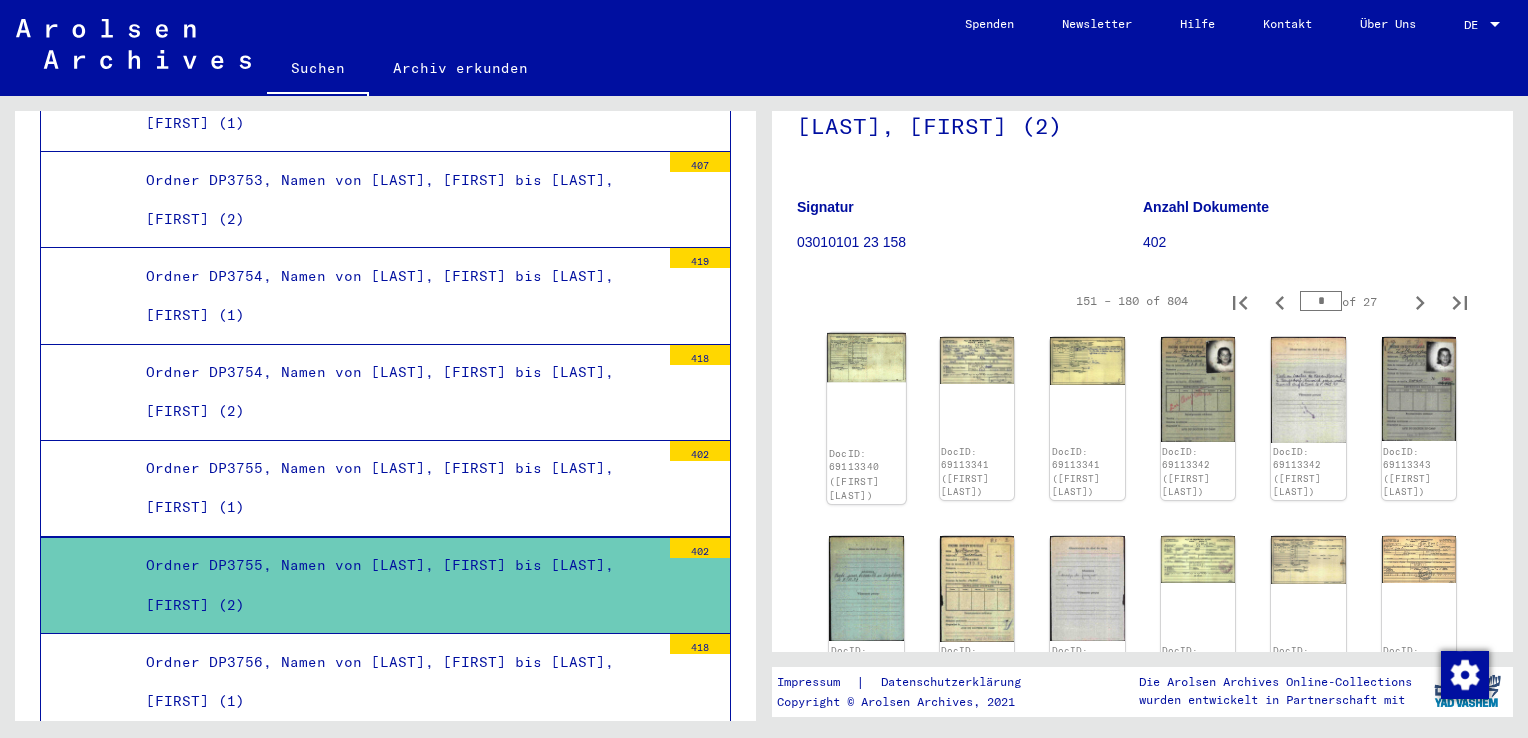 click 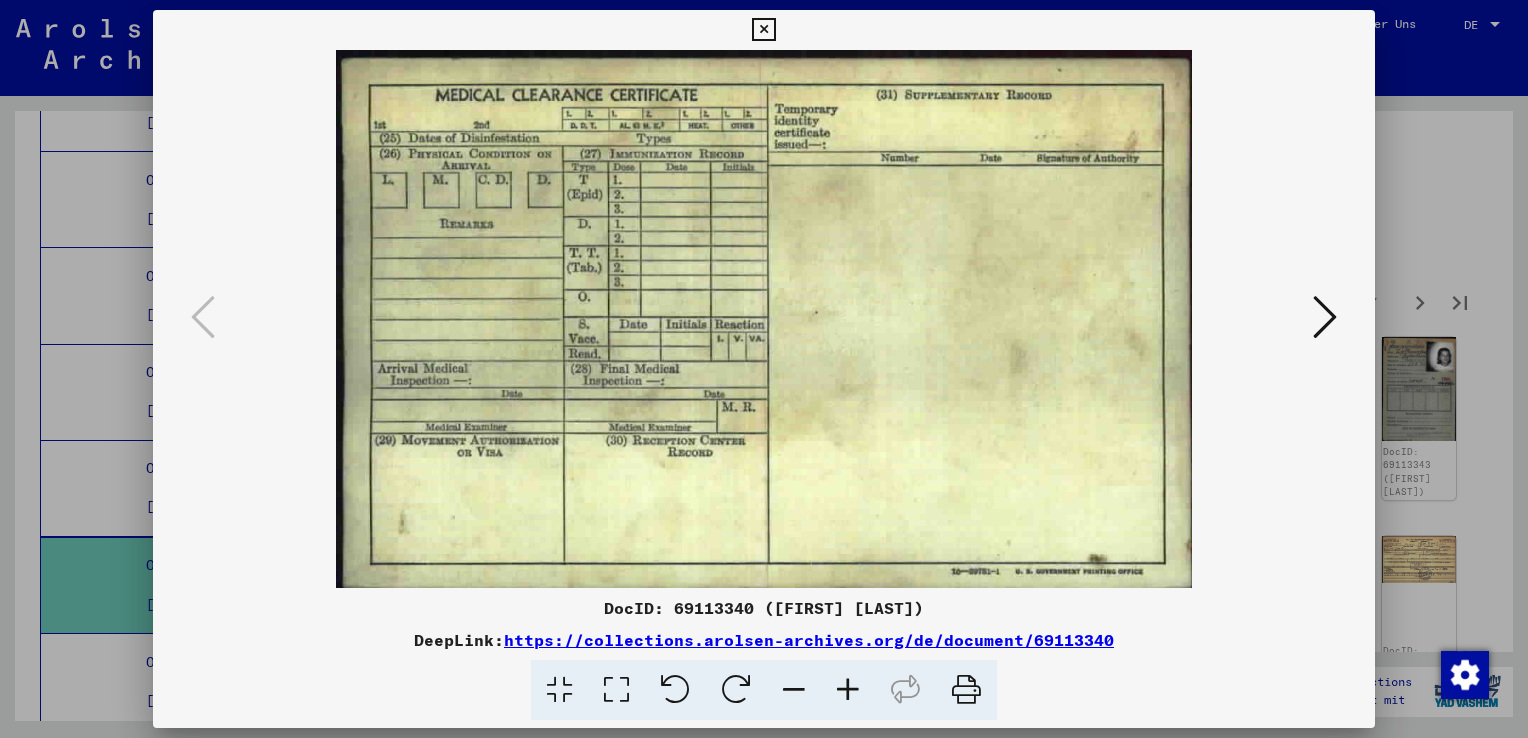 click at bounding box center (1325, 317) 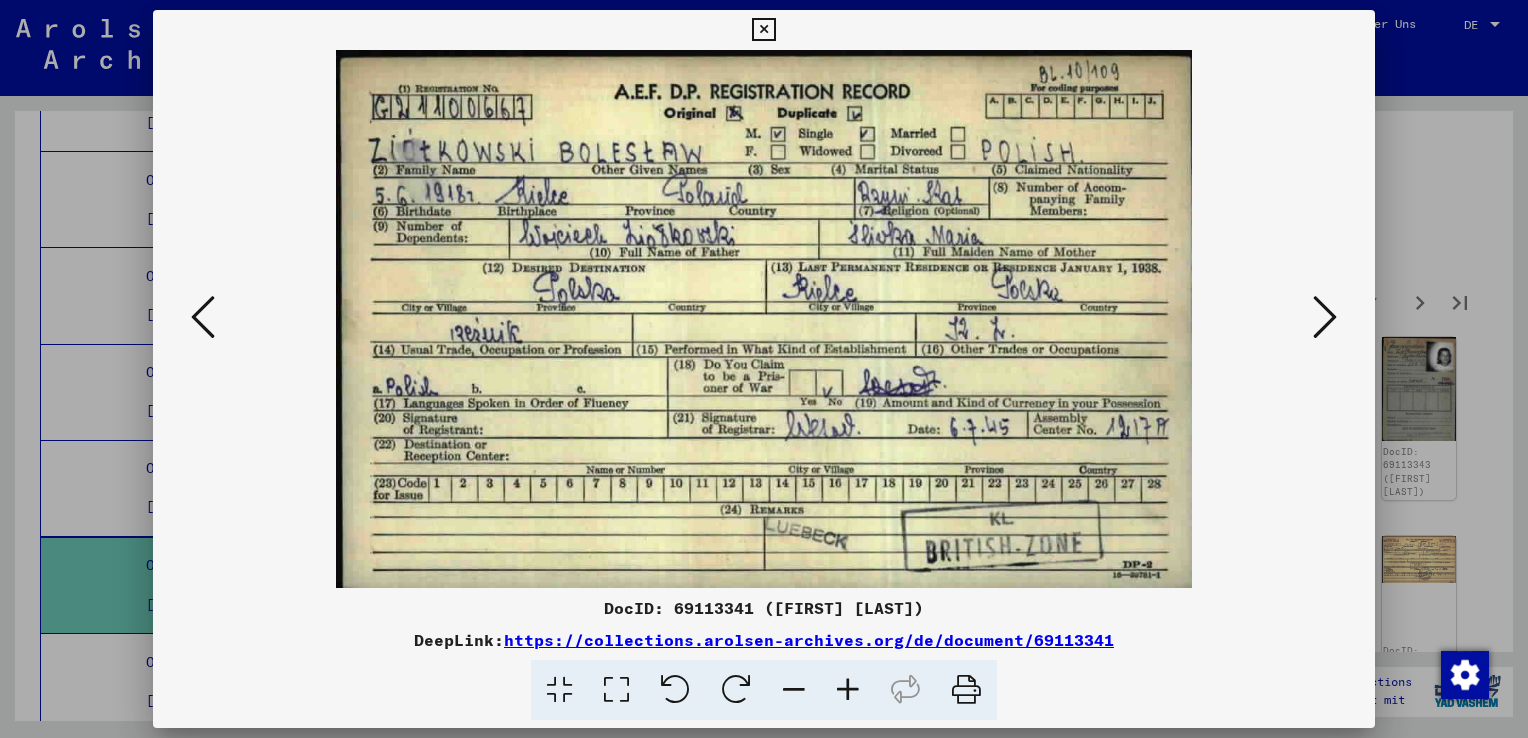 click at bounding box center [1325, 317] 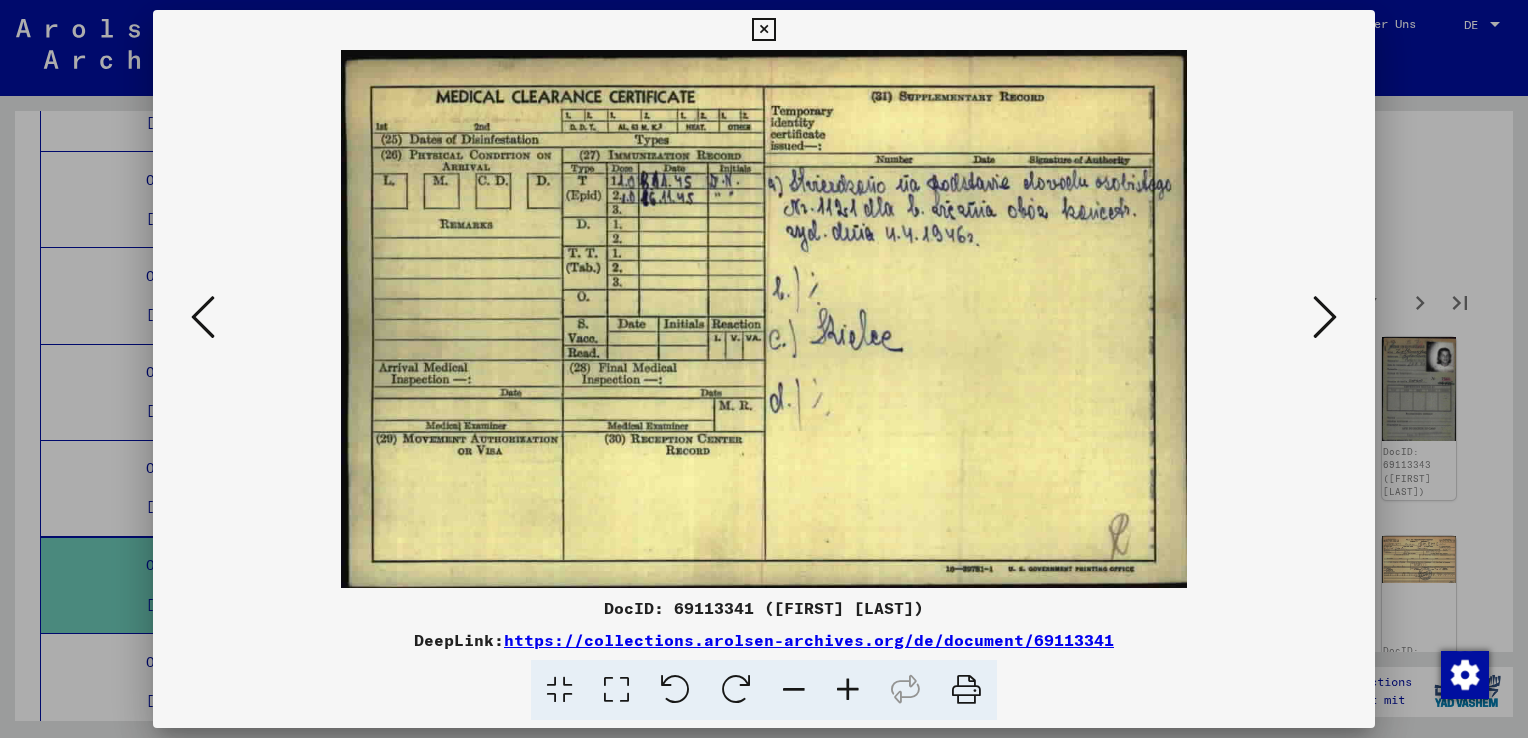 click at bounding box center (1325, 317) 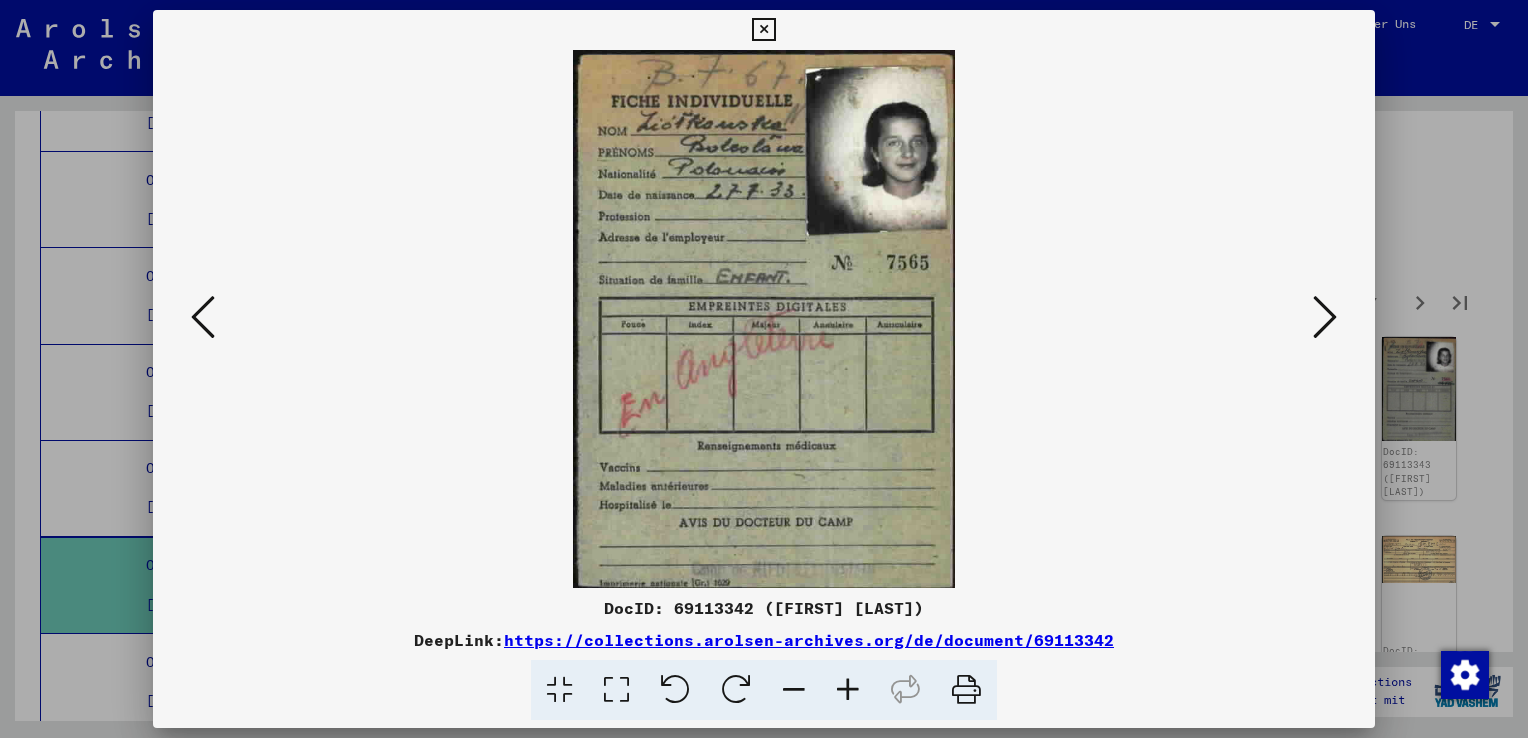 click at bounding box center (1325, 317) 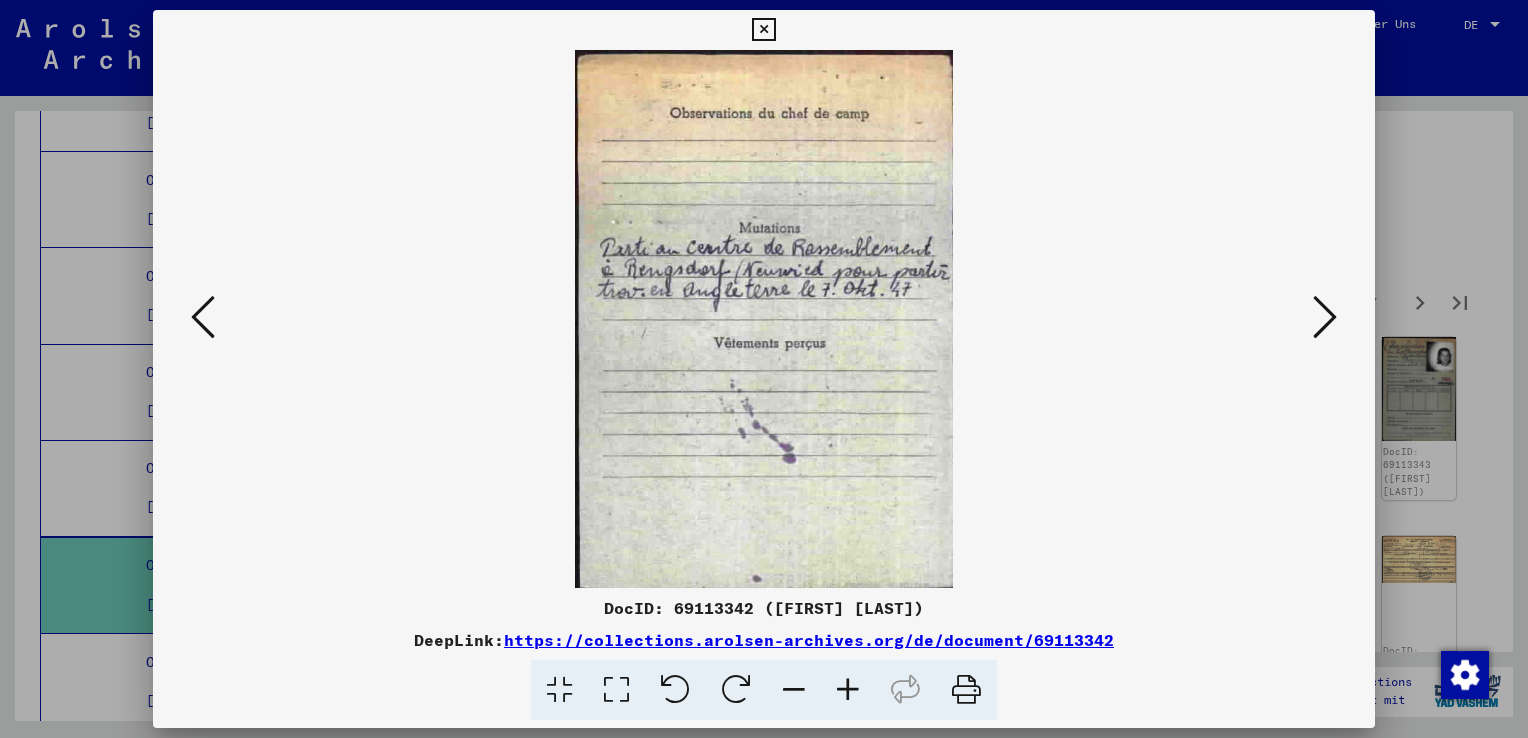 click at bounding box center (1325, 317) 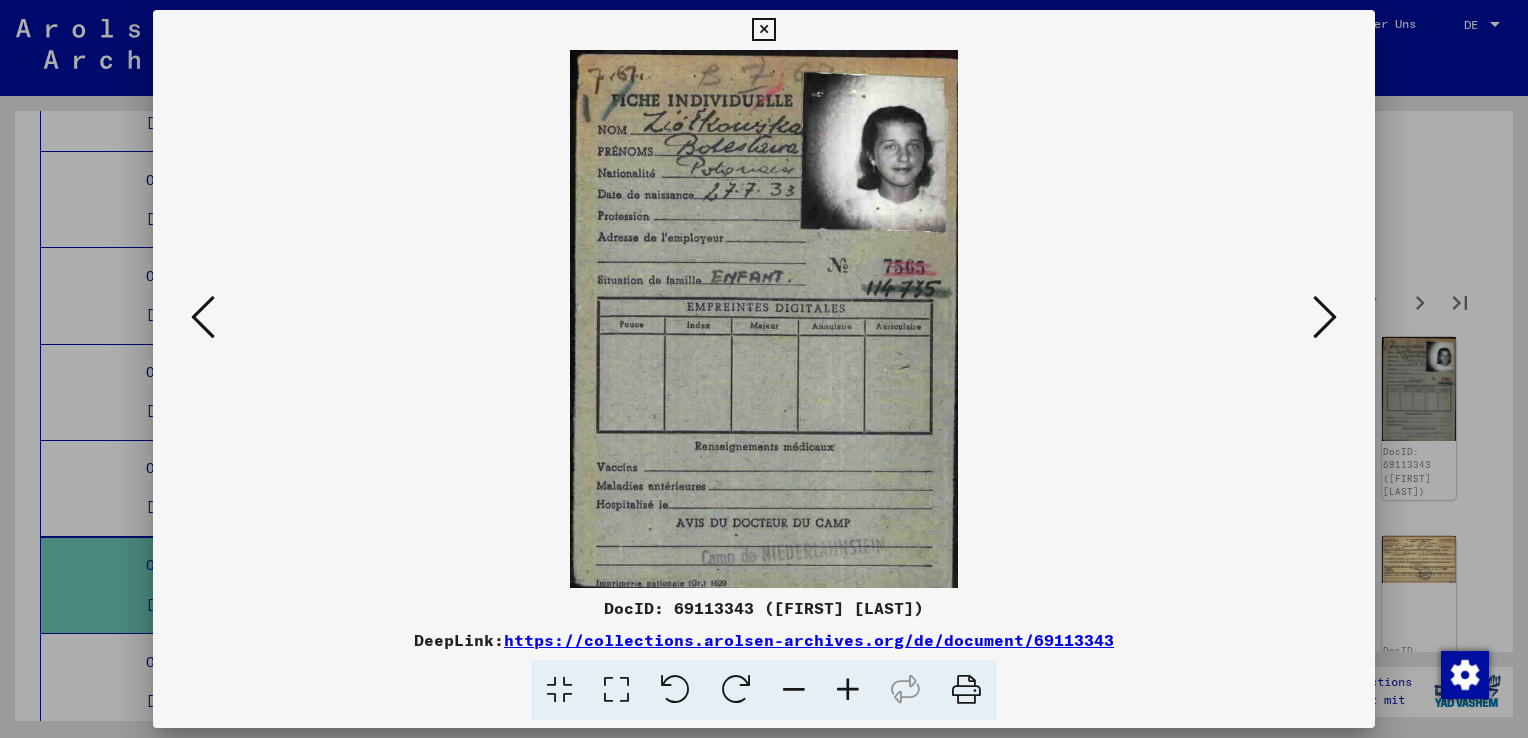 click at bounding box center (1325, 317) 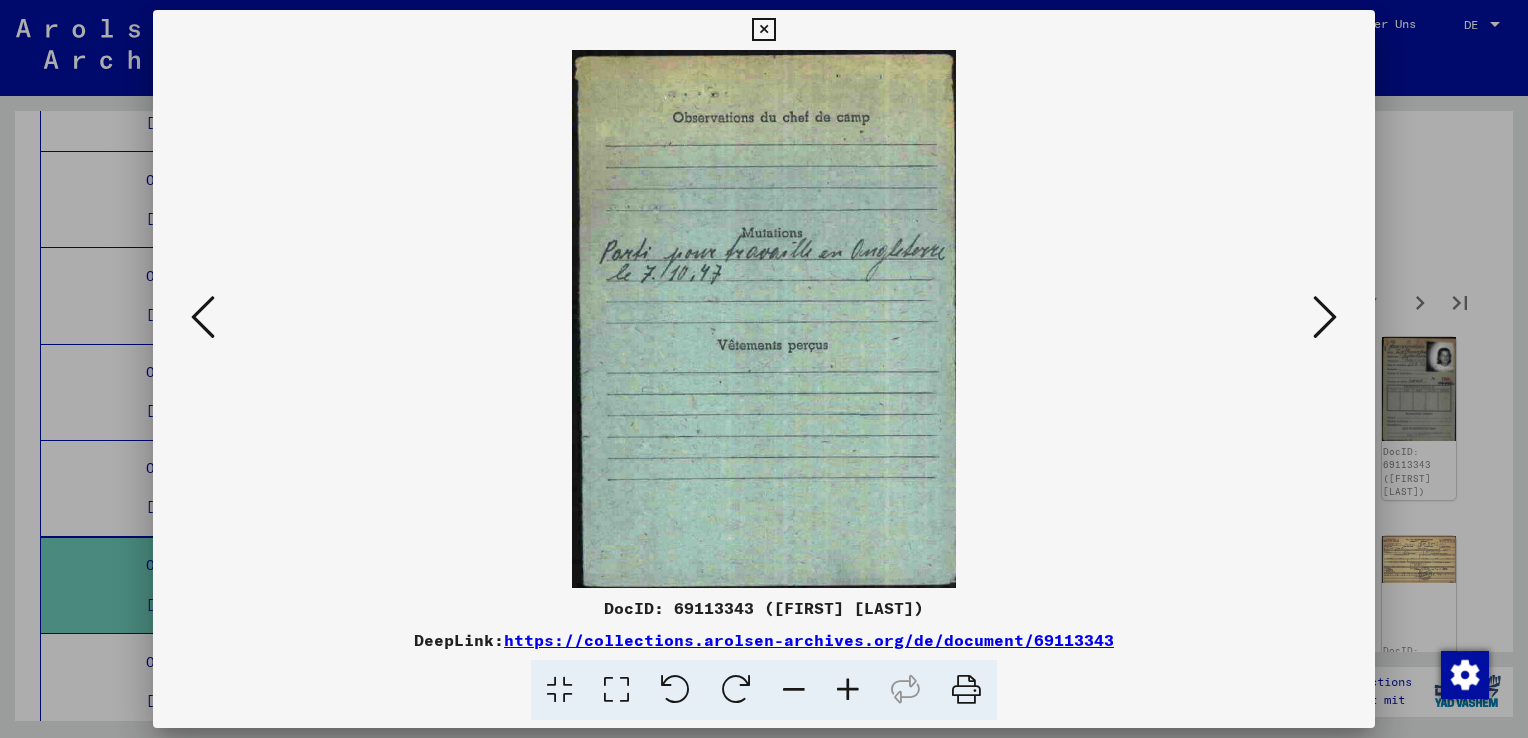 click at bounding box center (1325, 317) 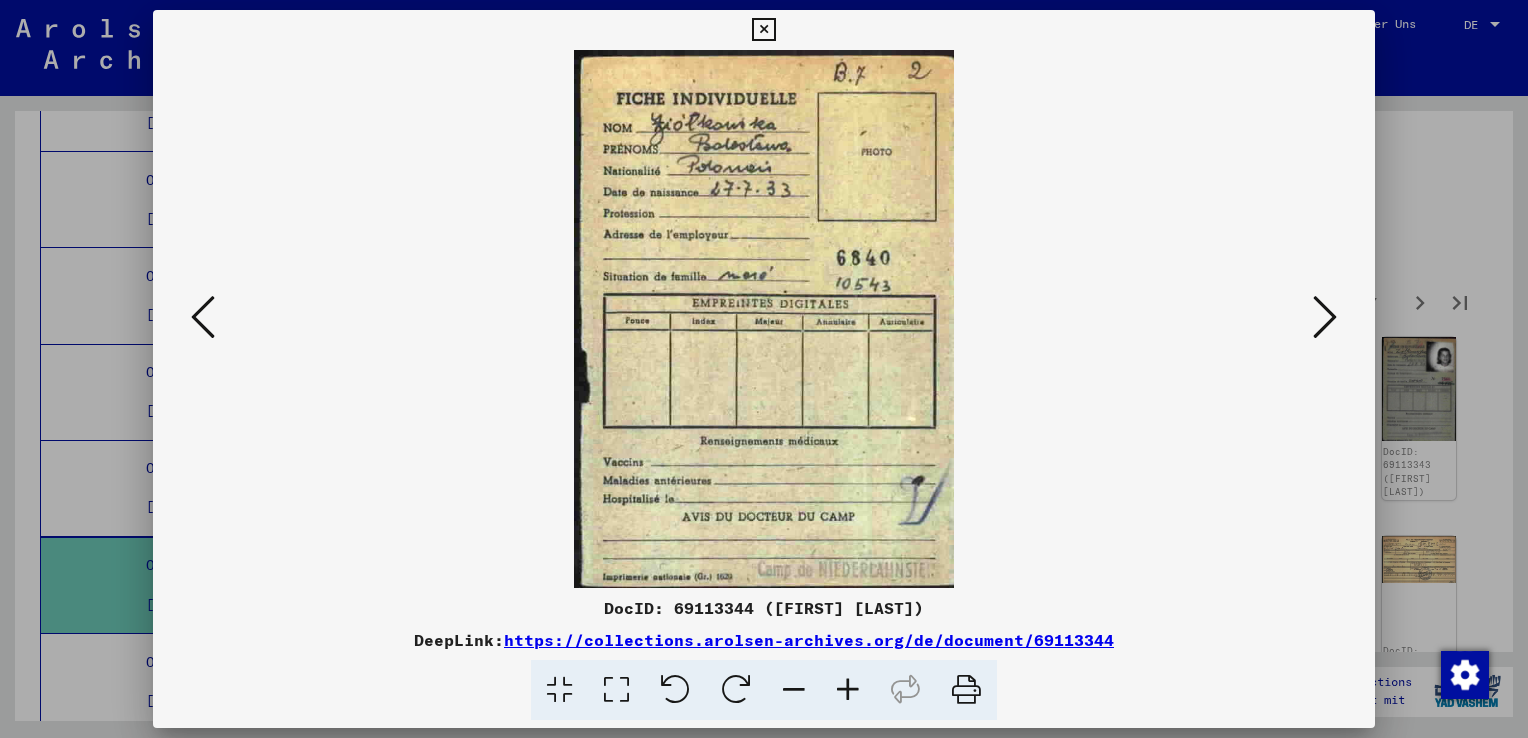 click at bounding box center (1325, 317) 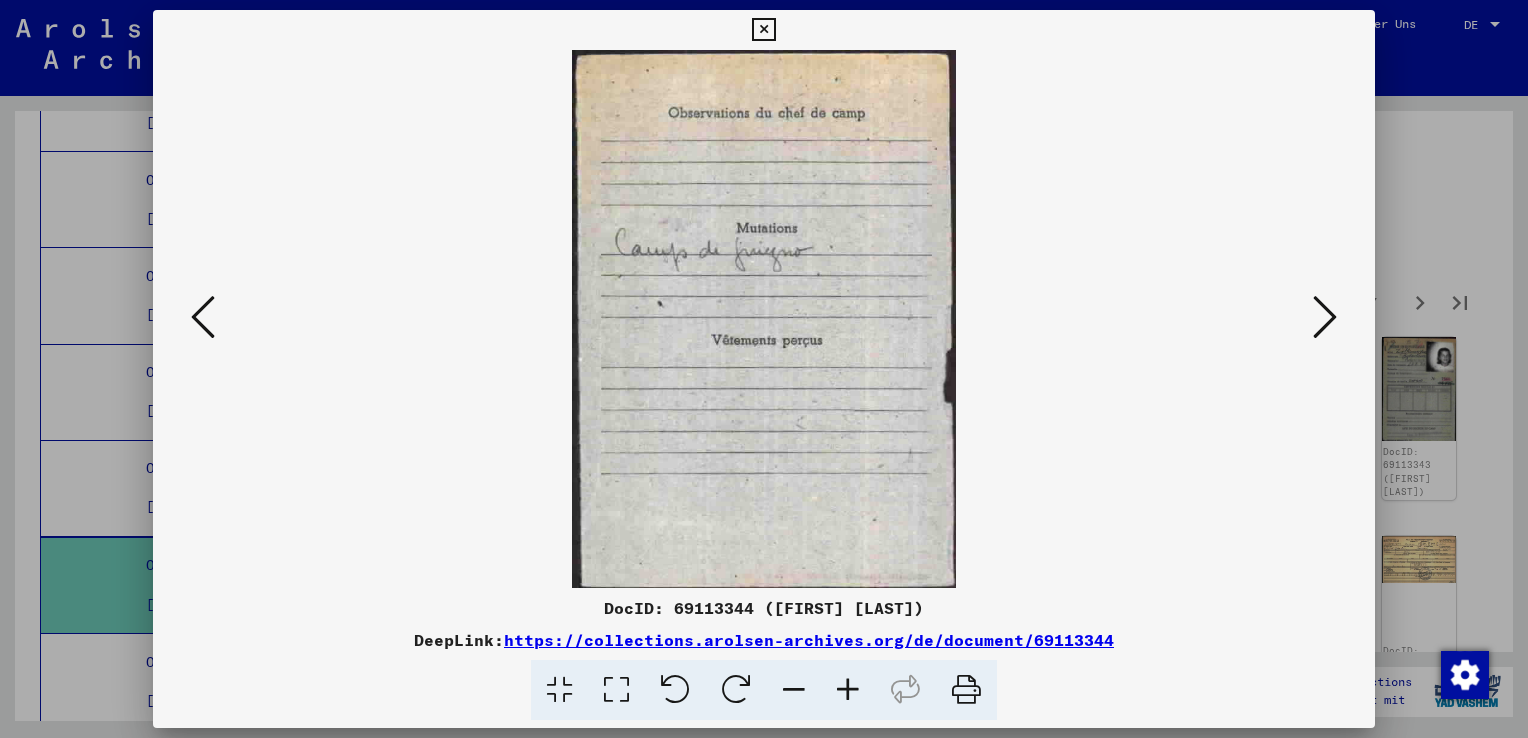 click at bounding box center (1325, 317) 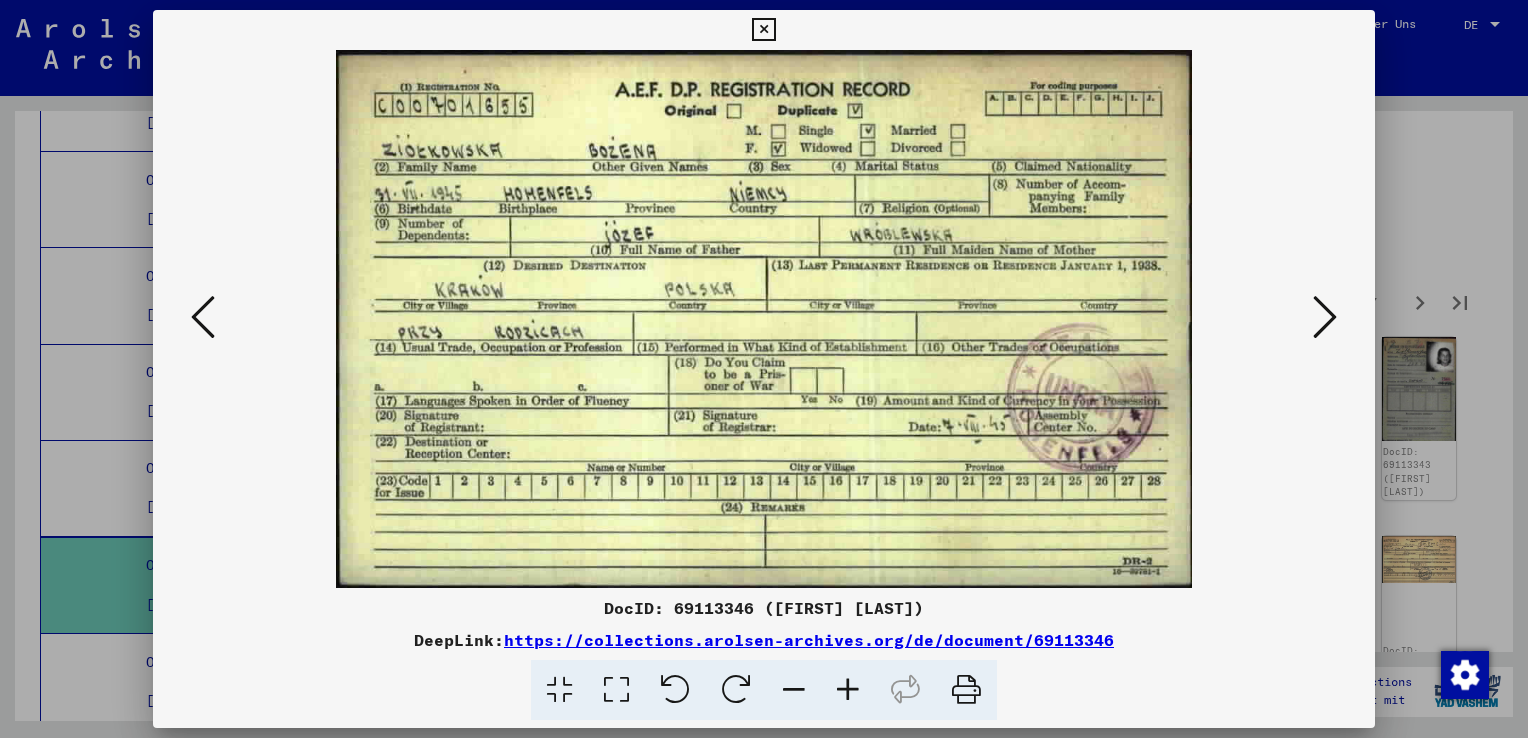 click at bounding box center (1325, 317) 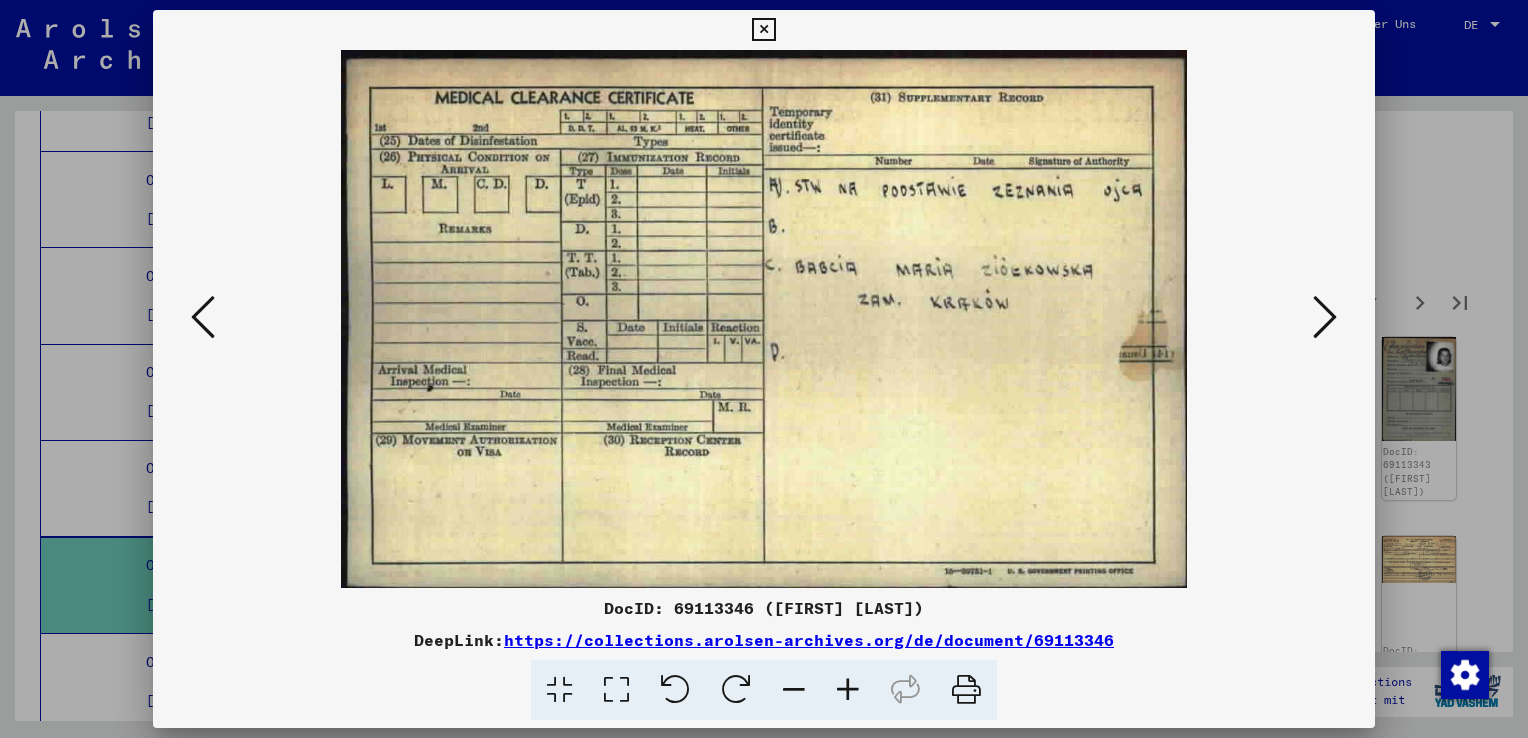 click at bounding box center [203, 317] 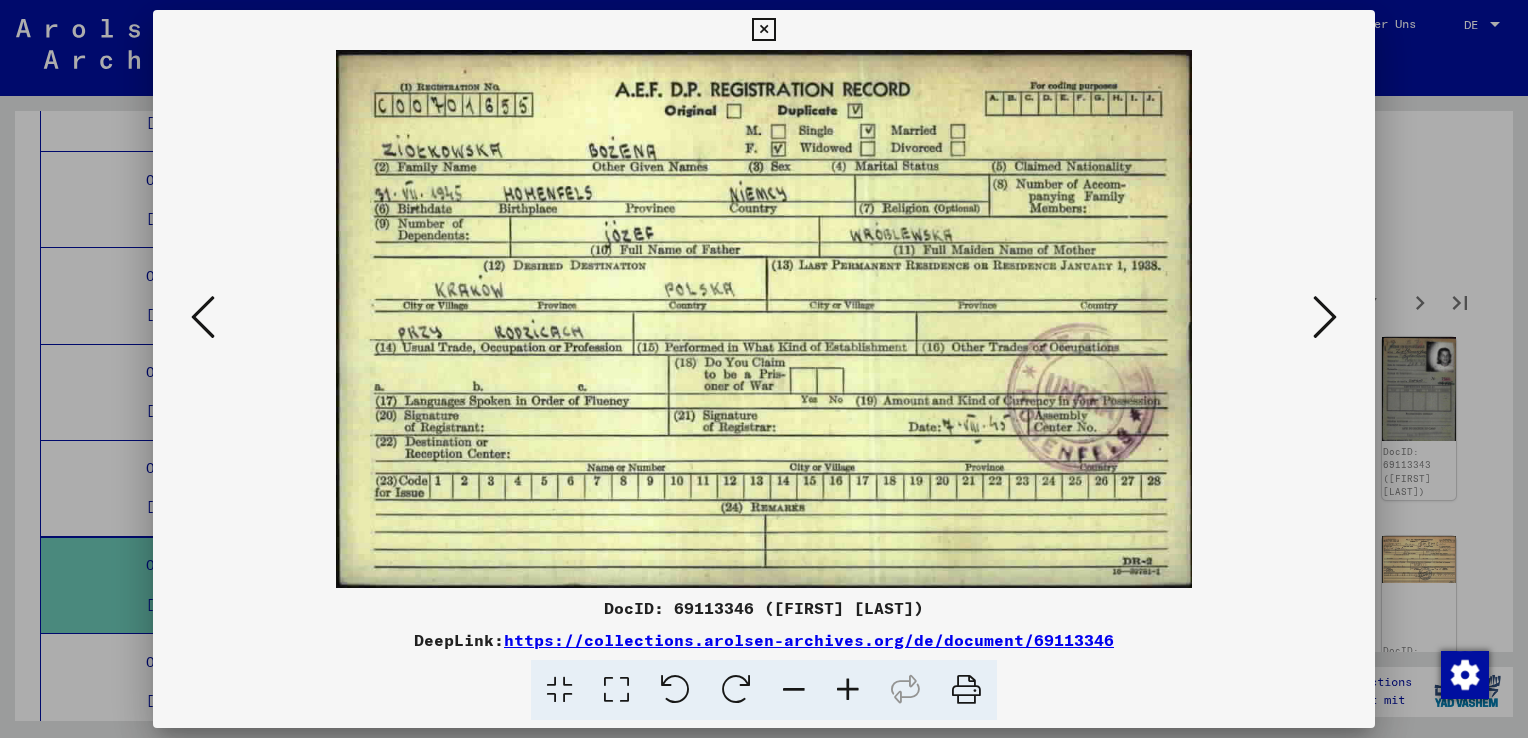 click at bounding box center [1325, 317] 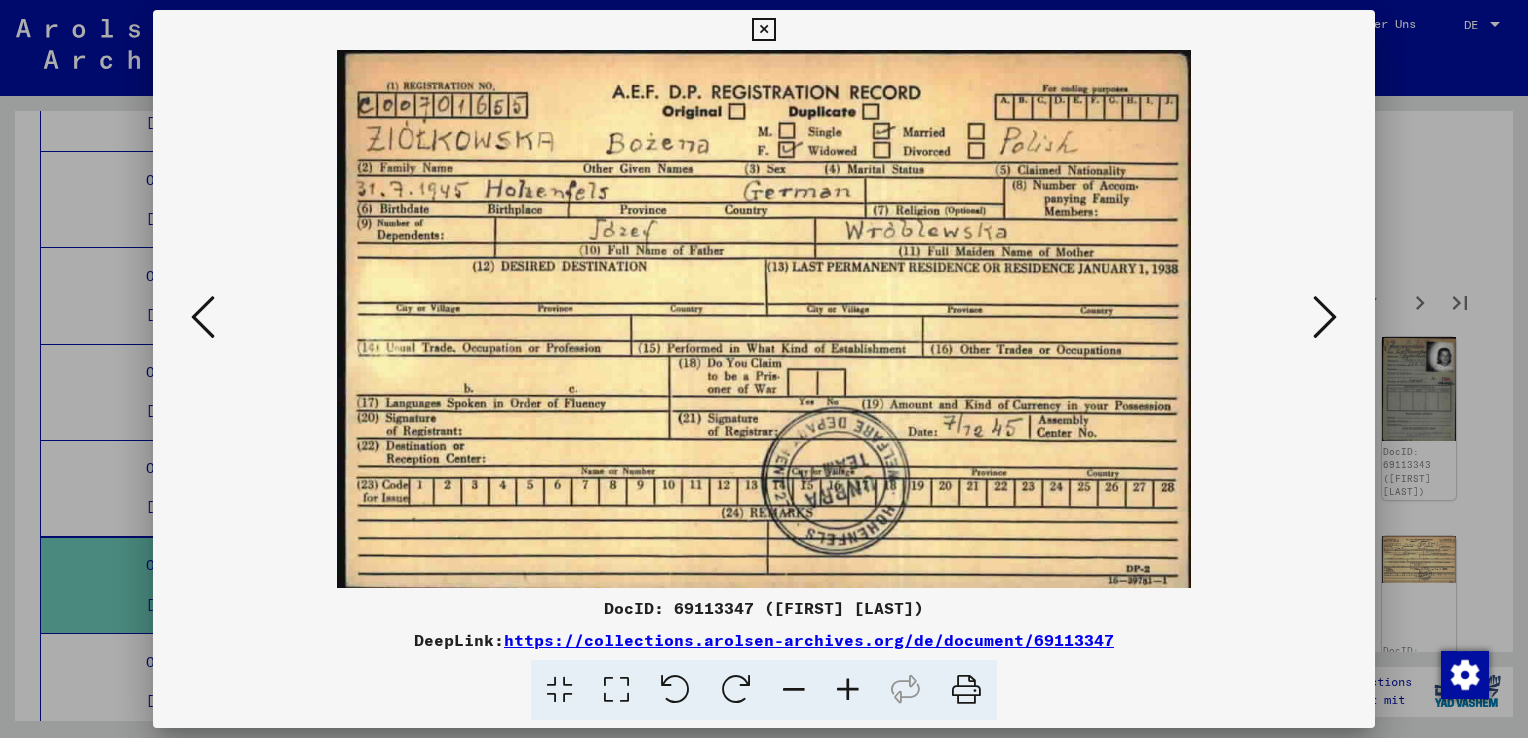 click at bounding box center [1325, 317] 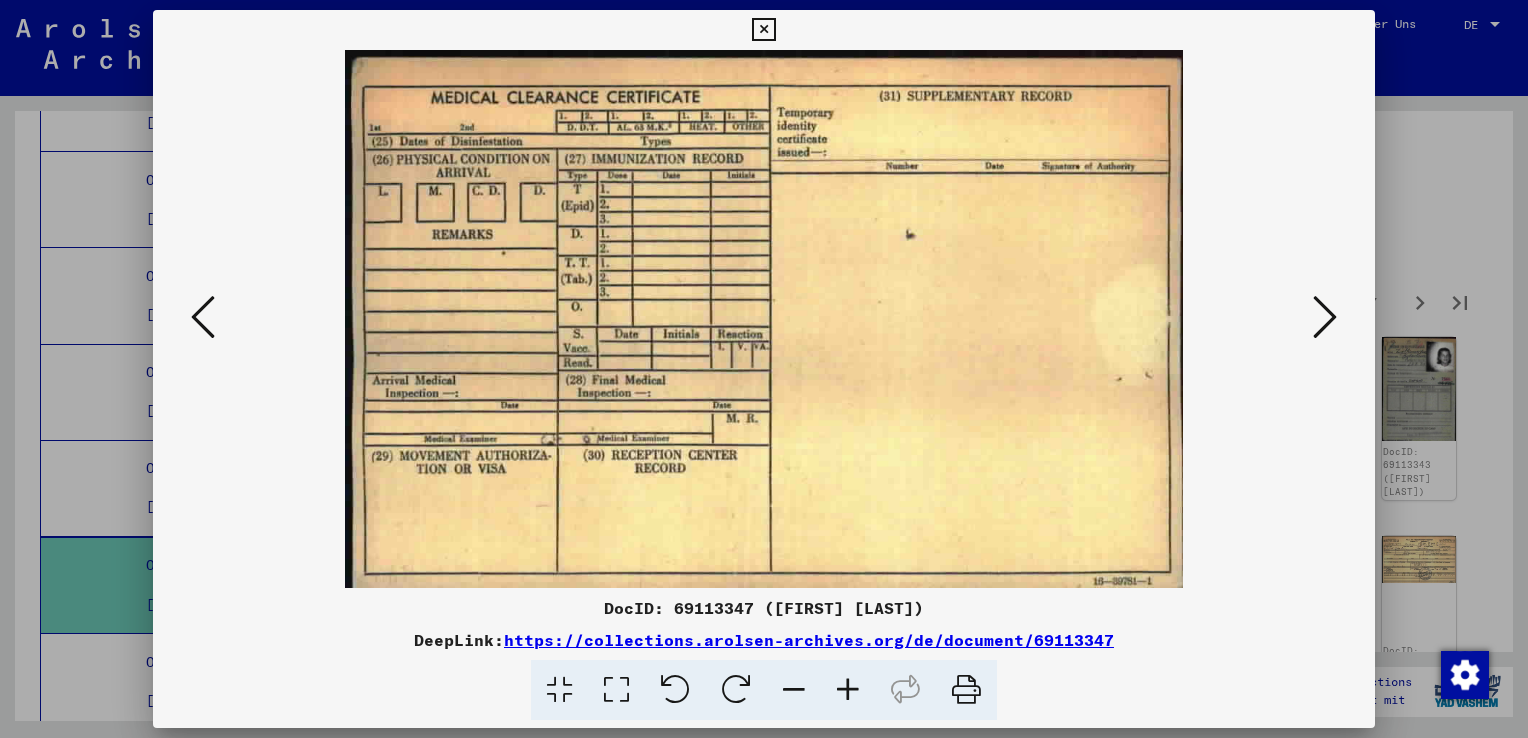 click at bounding box center [1325, 317] 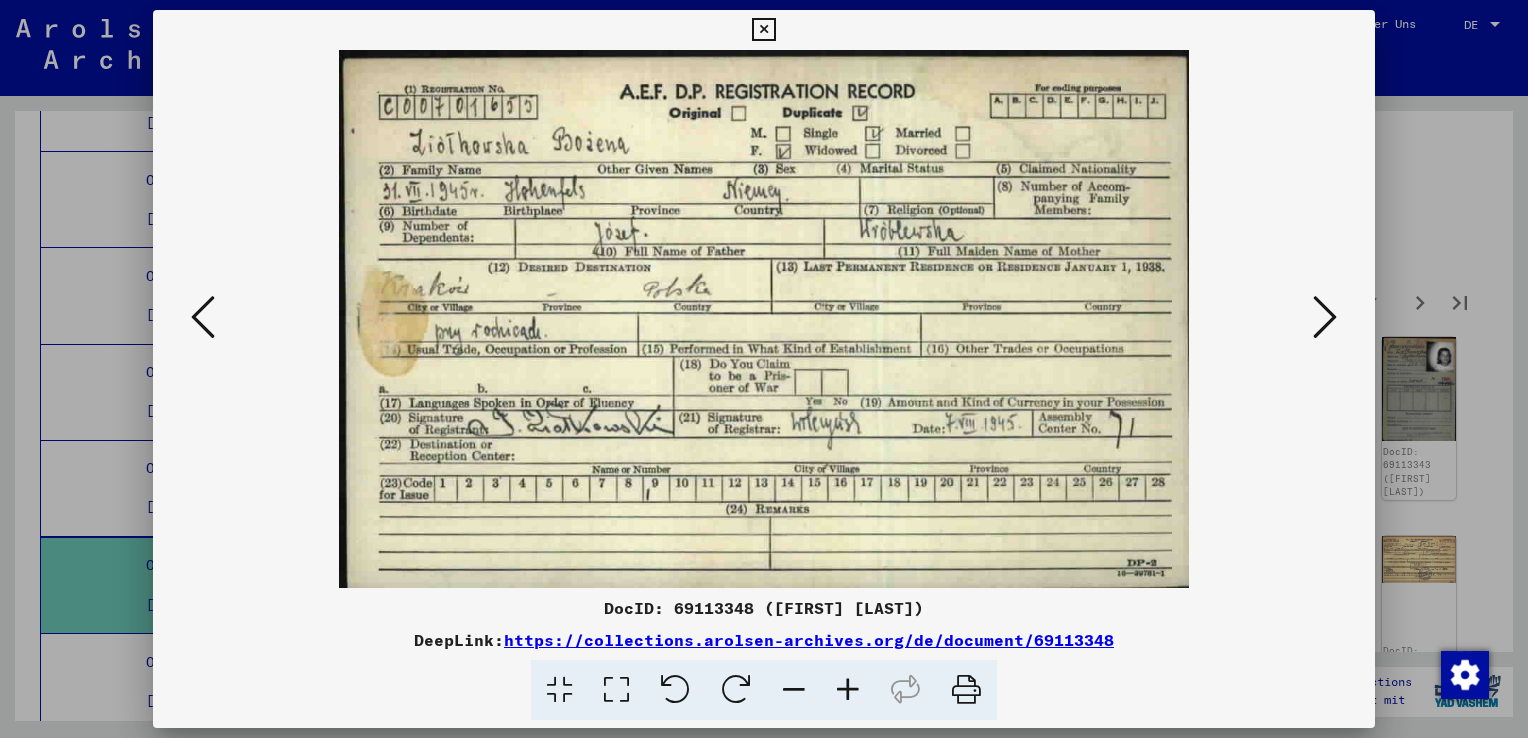 click at bounding box center [1325, 317] 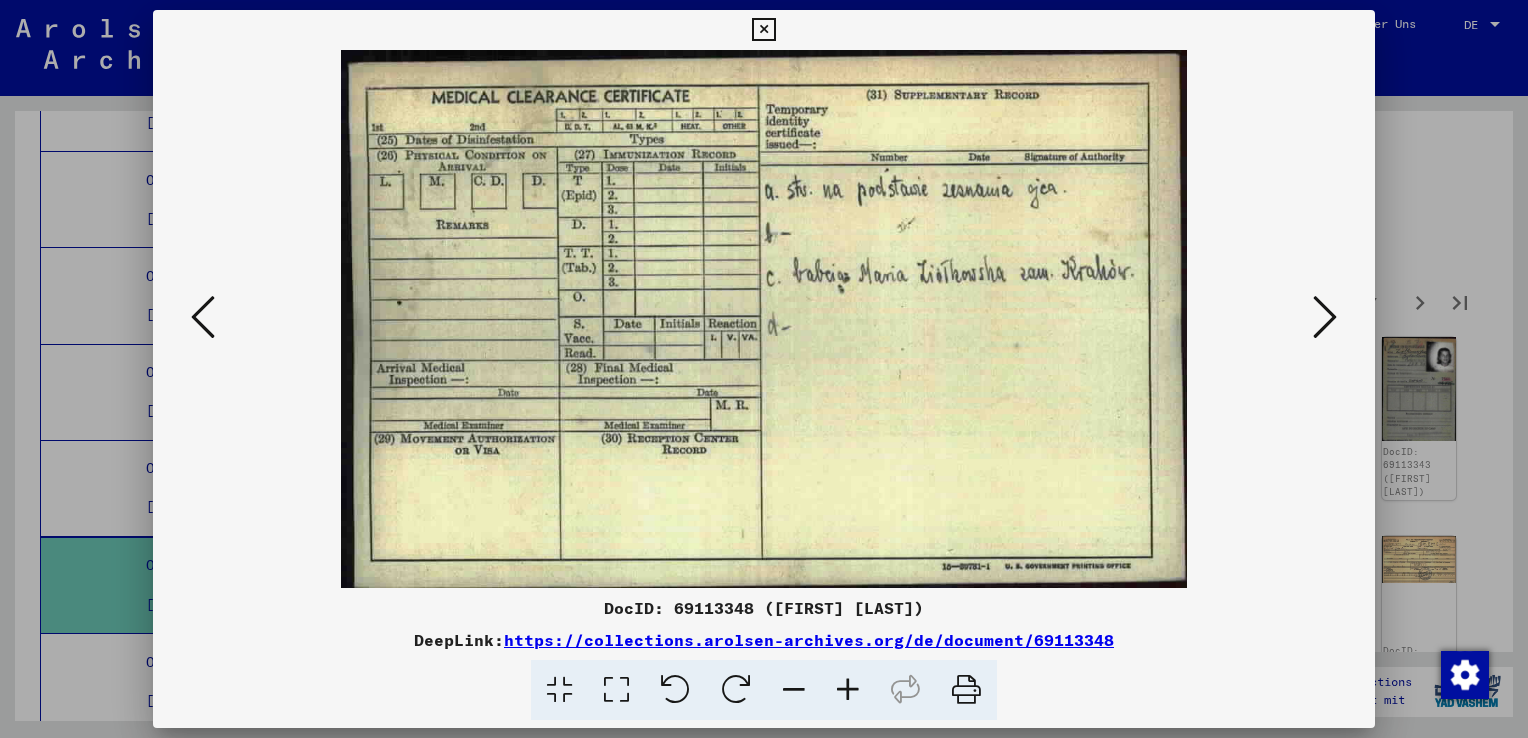 click at bounding box center (1325, 317) 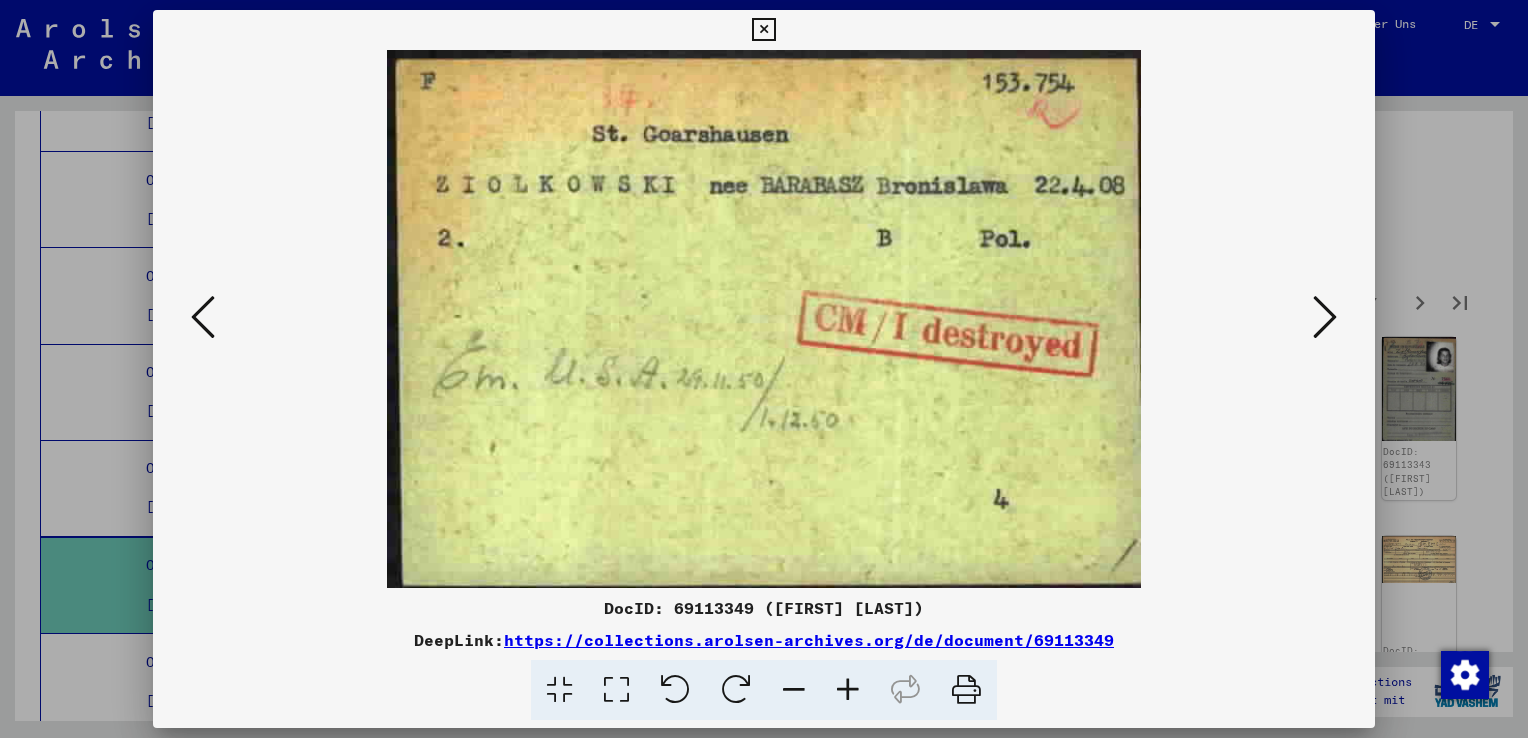 click at bounding box center [1325, 317] 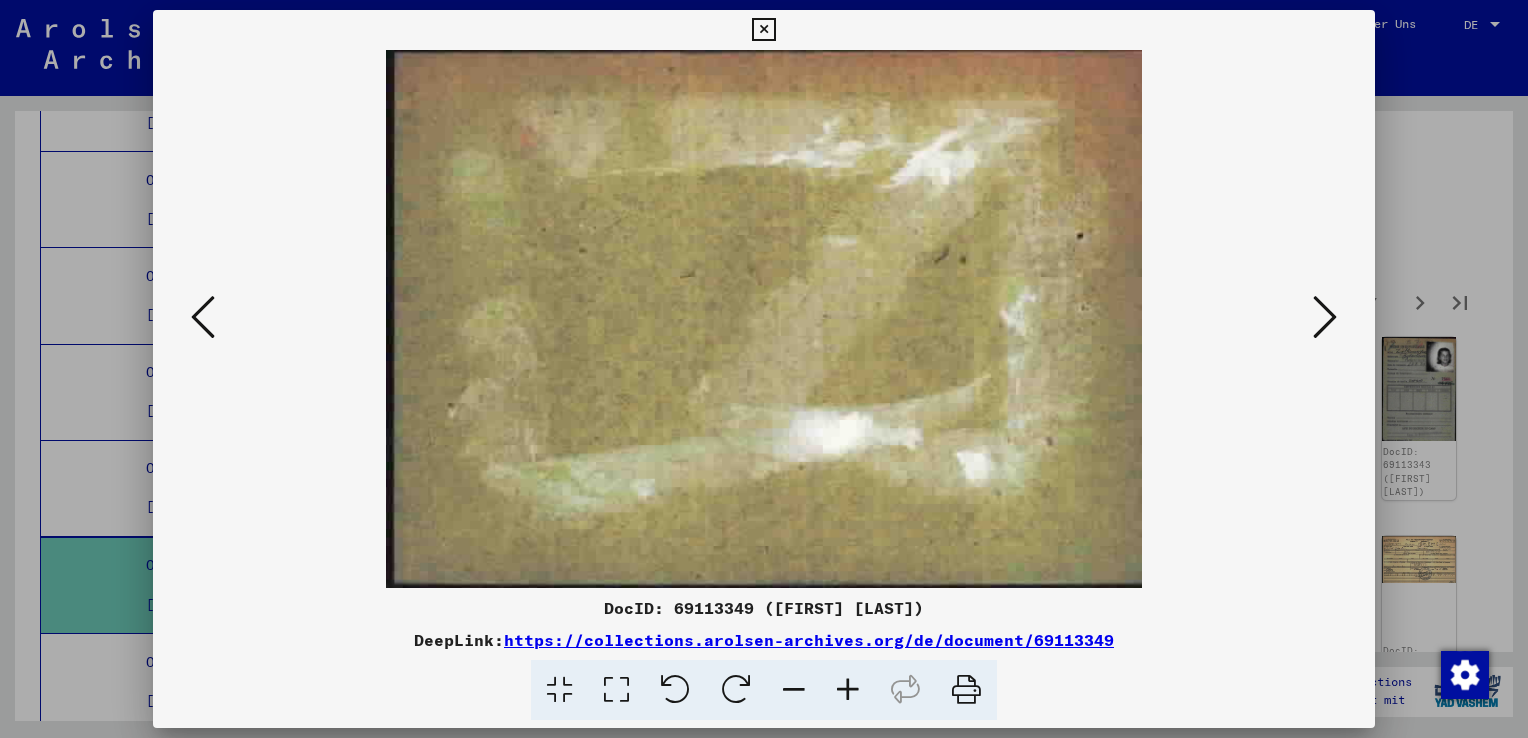 click at bounding box center [1325, 317] 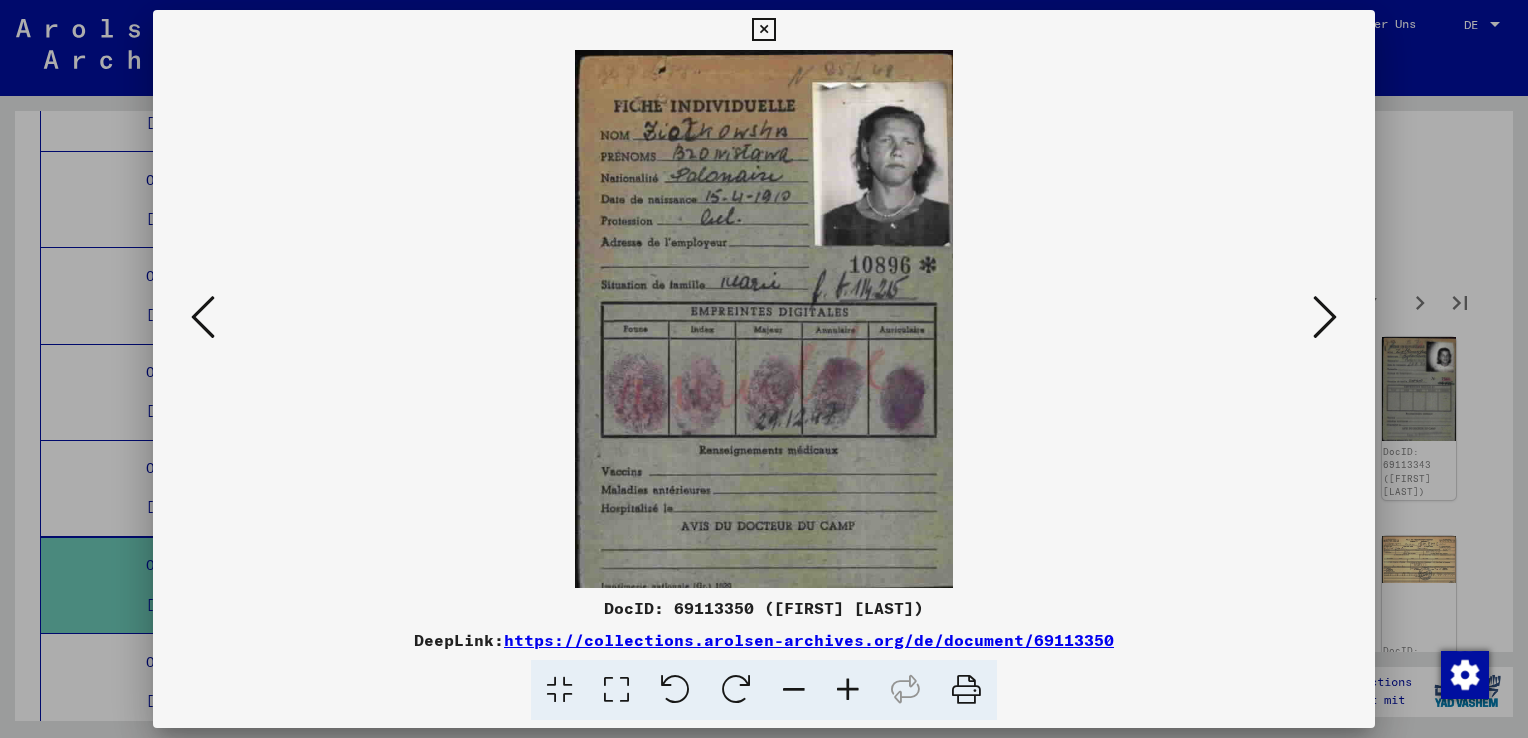 click at bounding box center [1325, 317] 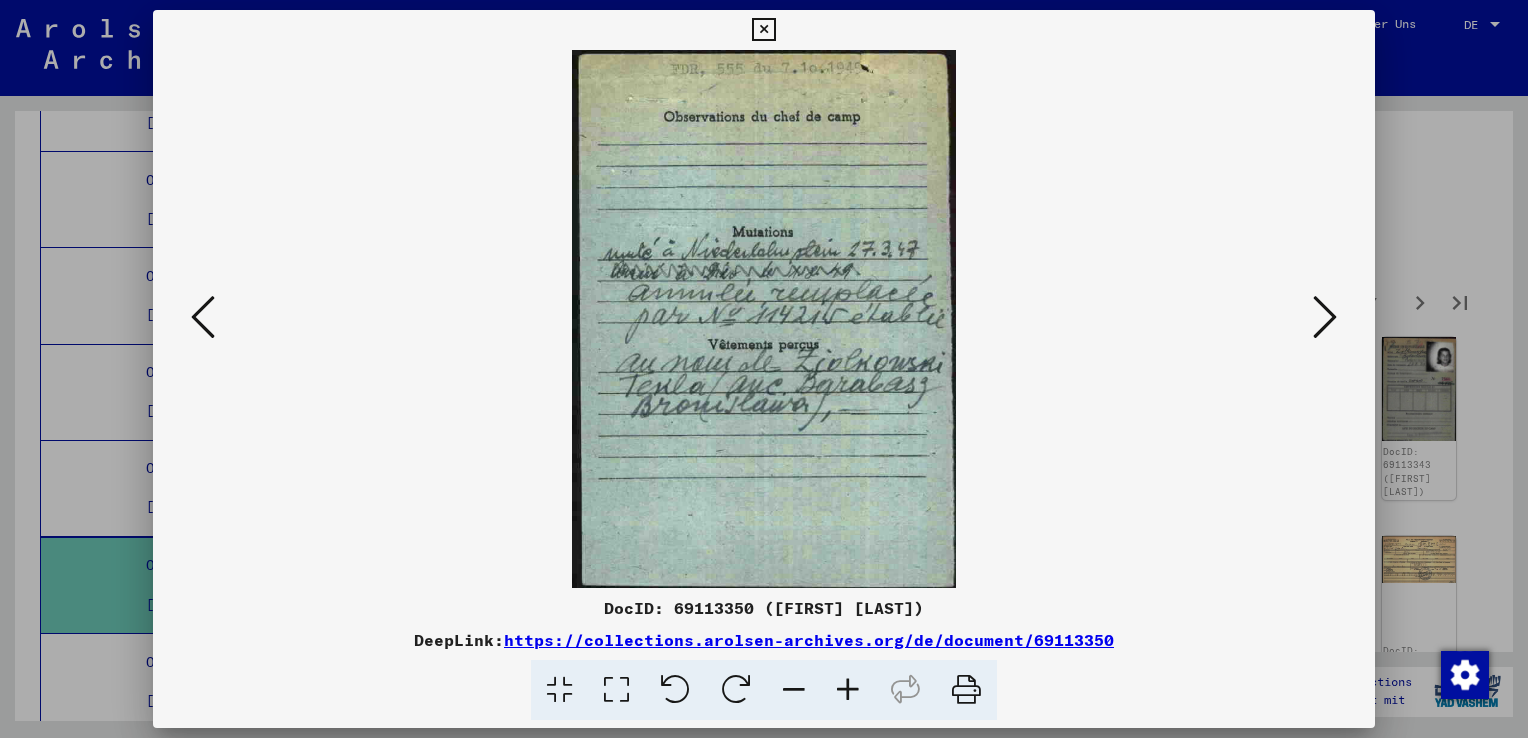 click at bounding box center (1325, 317) 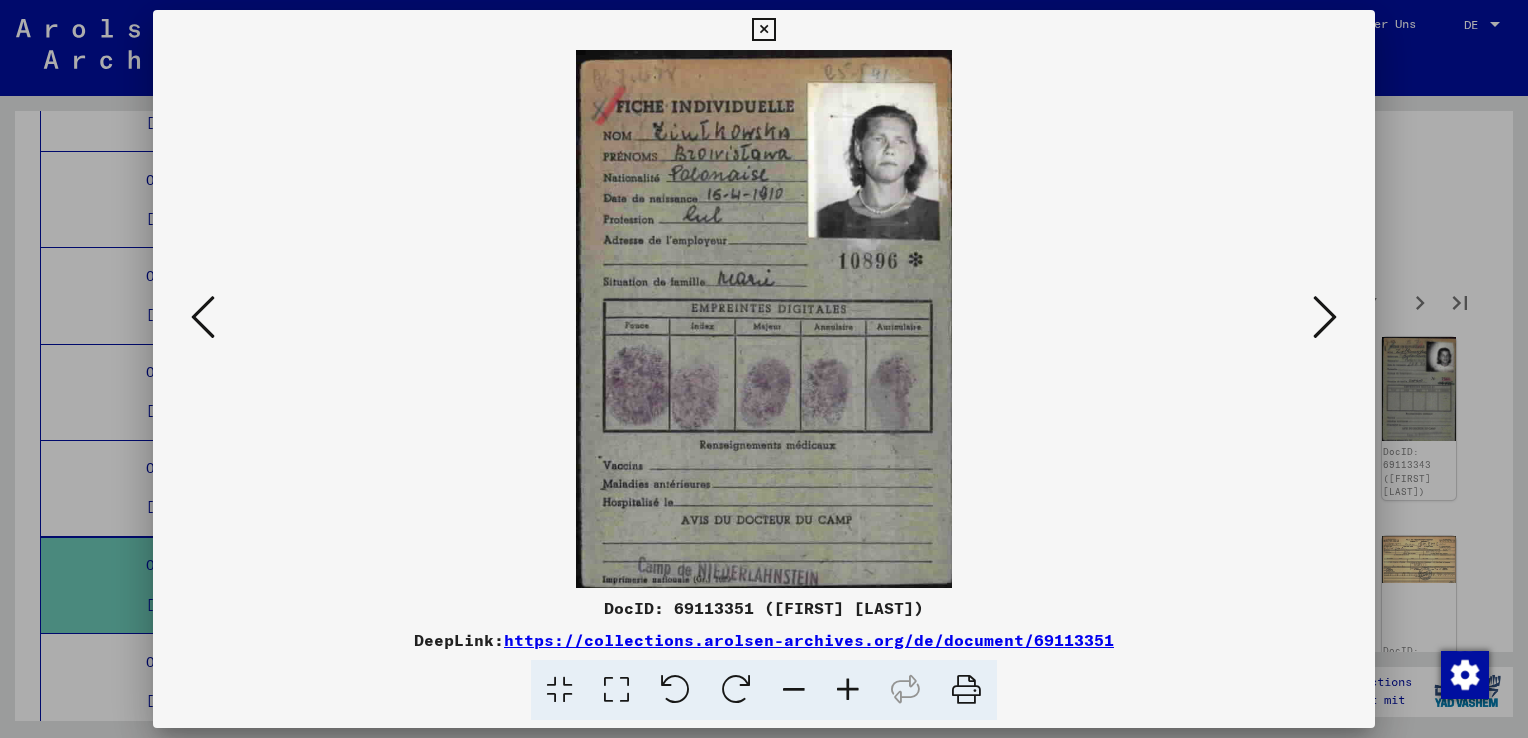 click at bounding box center [1325, 317] 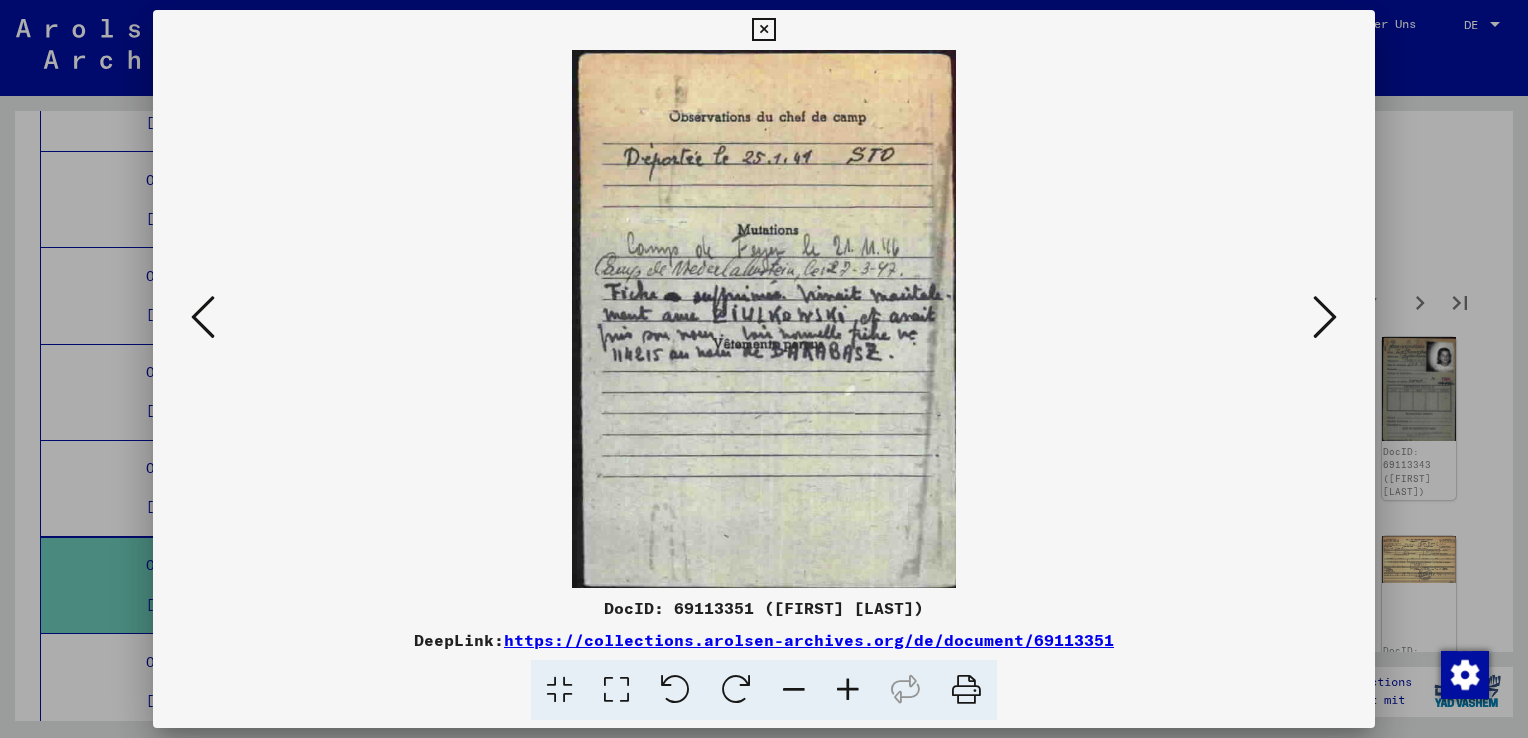 click at bounding box center [1325, 317] 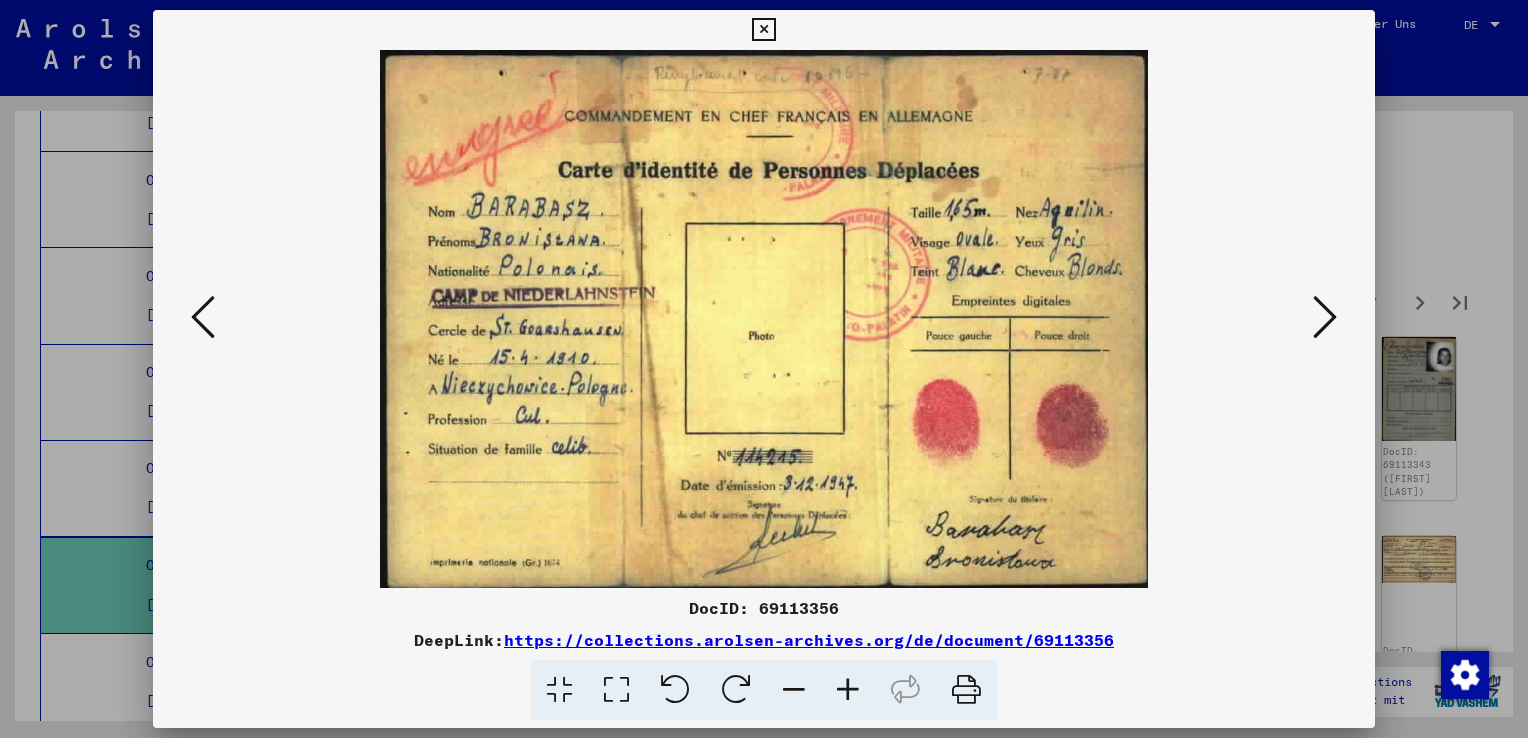 click at bounding box center (1325, 317) 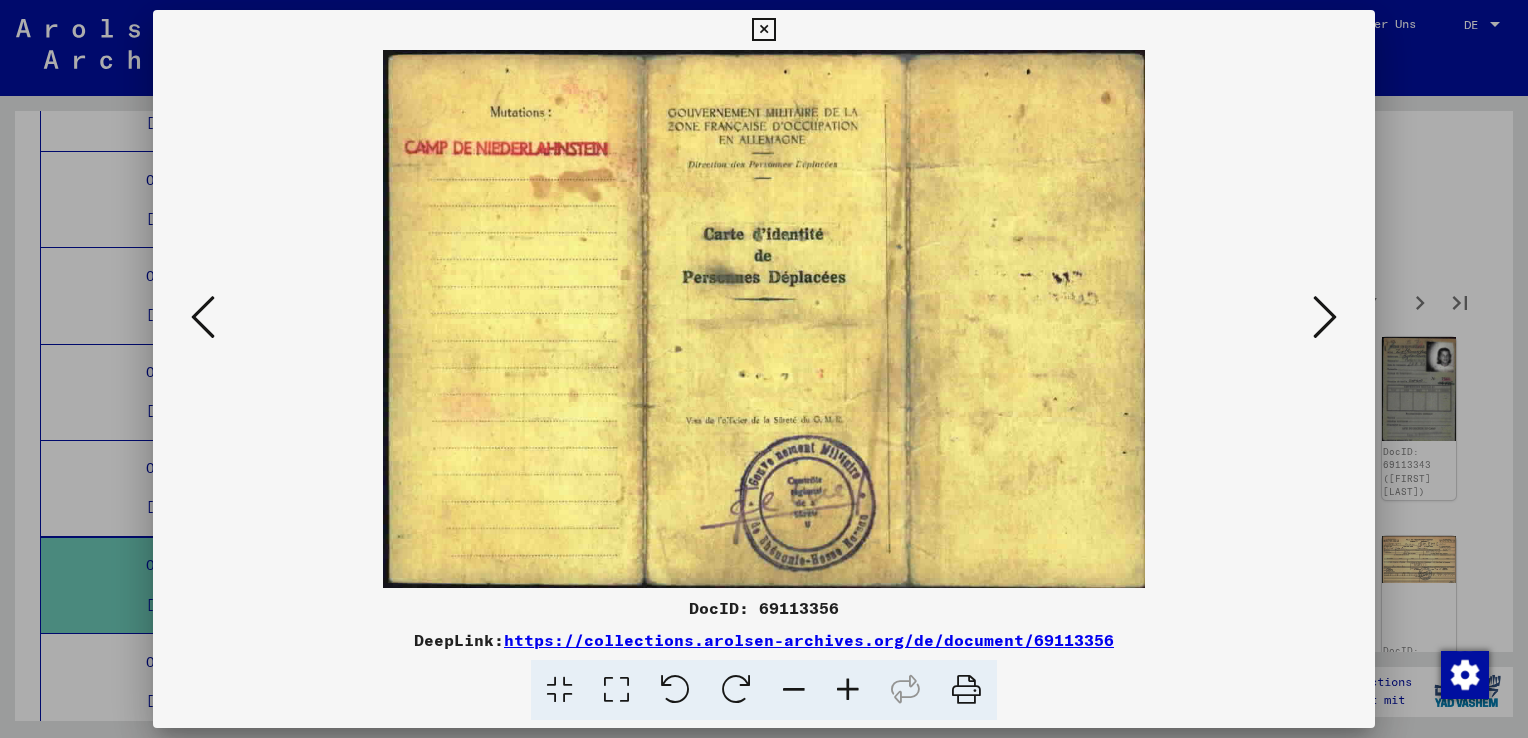 click at bounding box center (1325, 317) 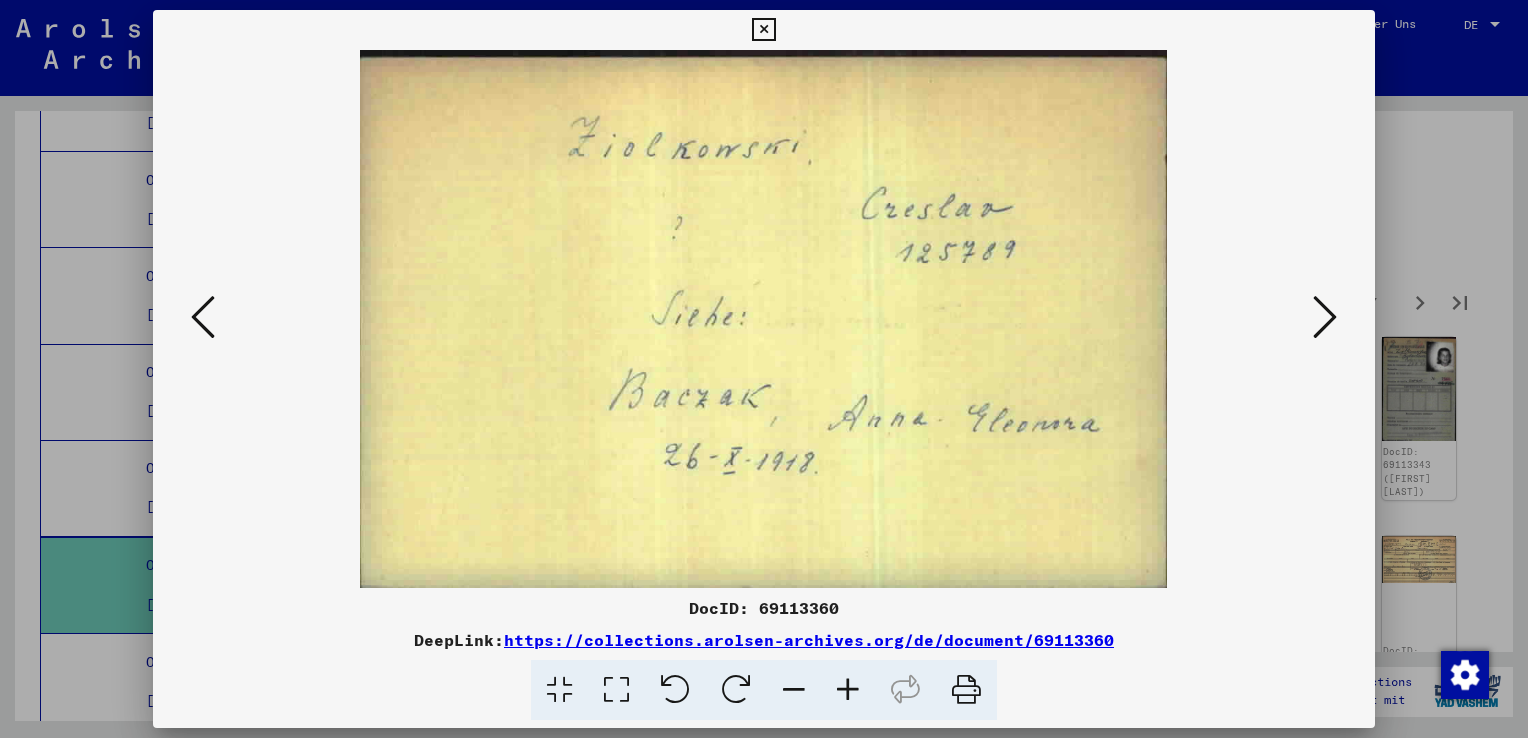 click at bounding box center (1325, 317) 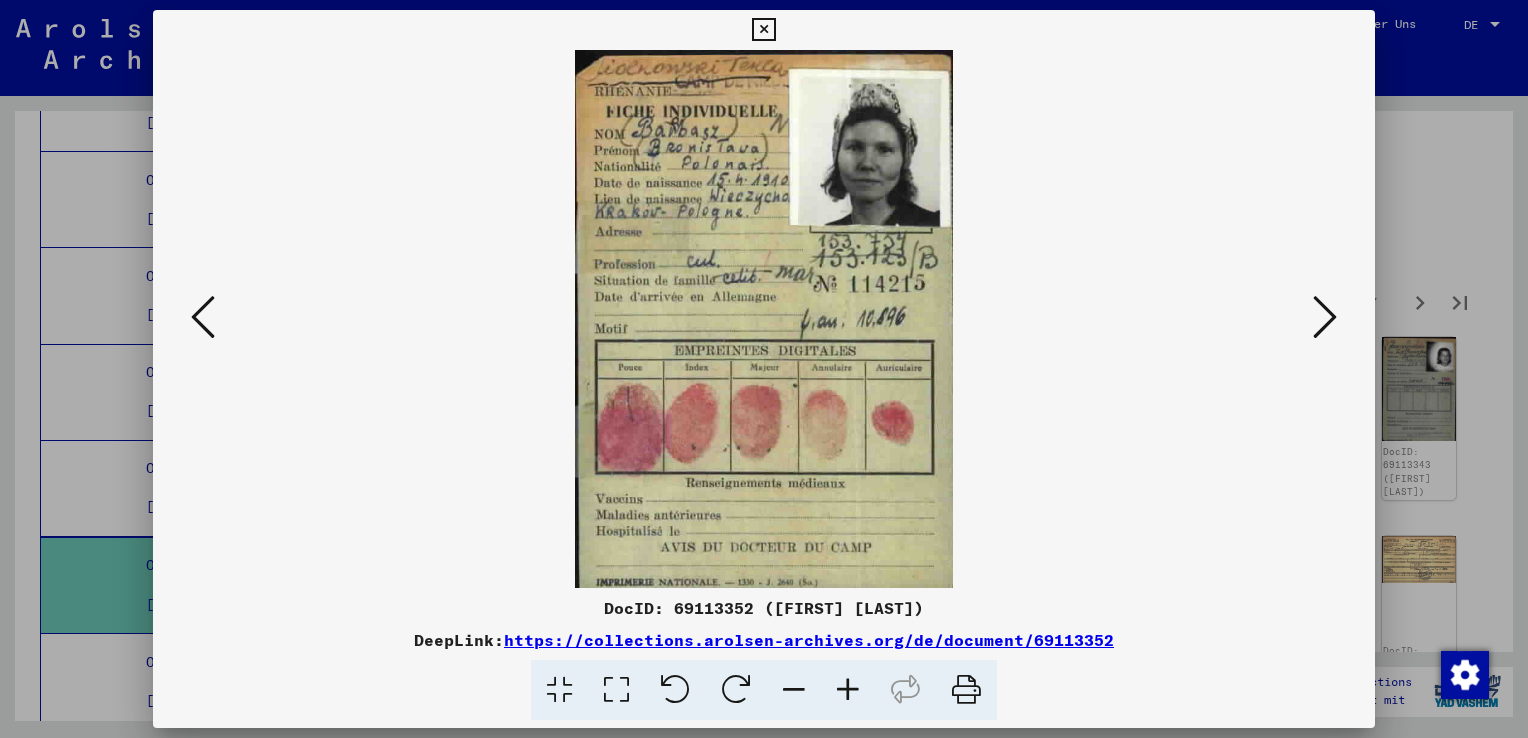 click at bounding box center (1325, 317) 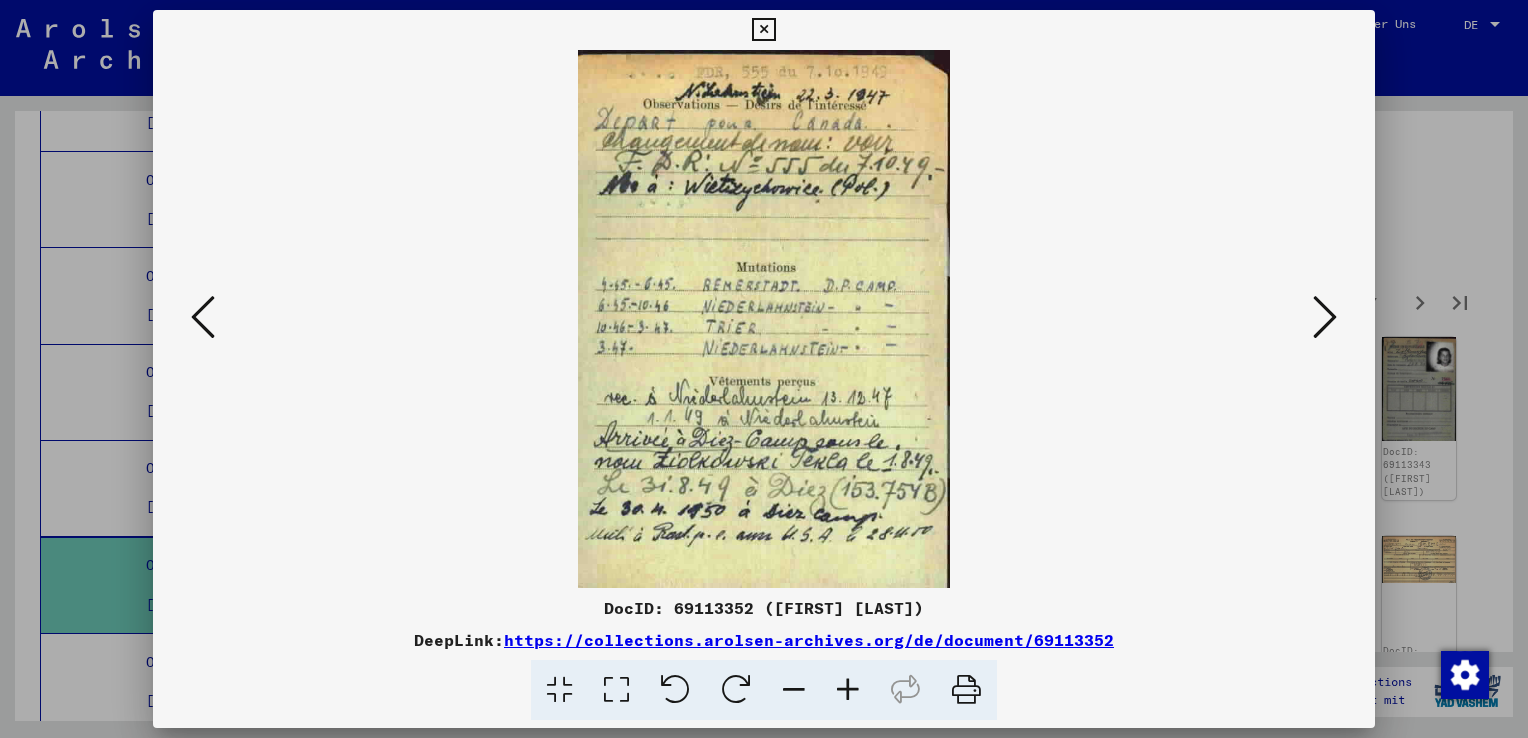 click at bounding box center (1325, 317) 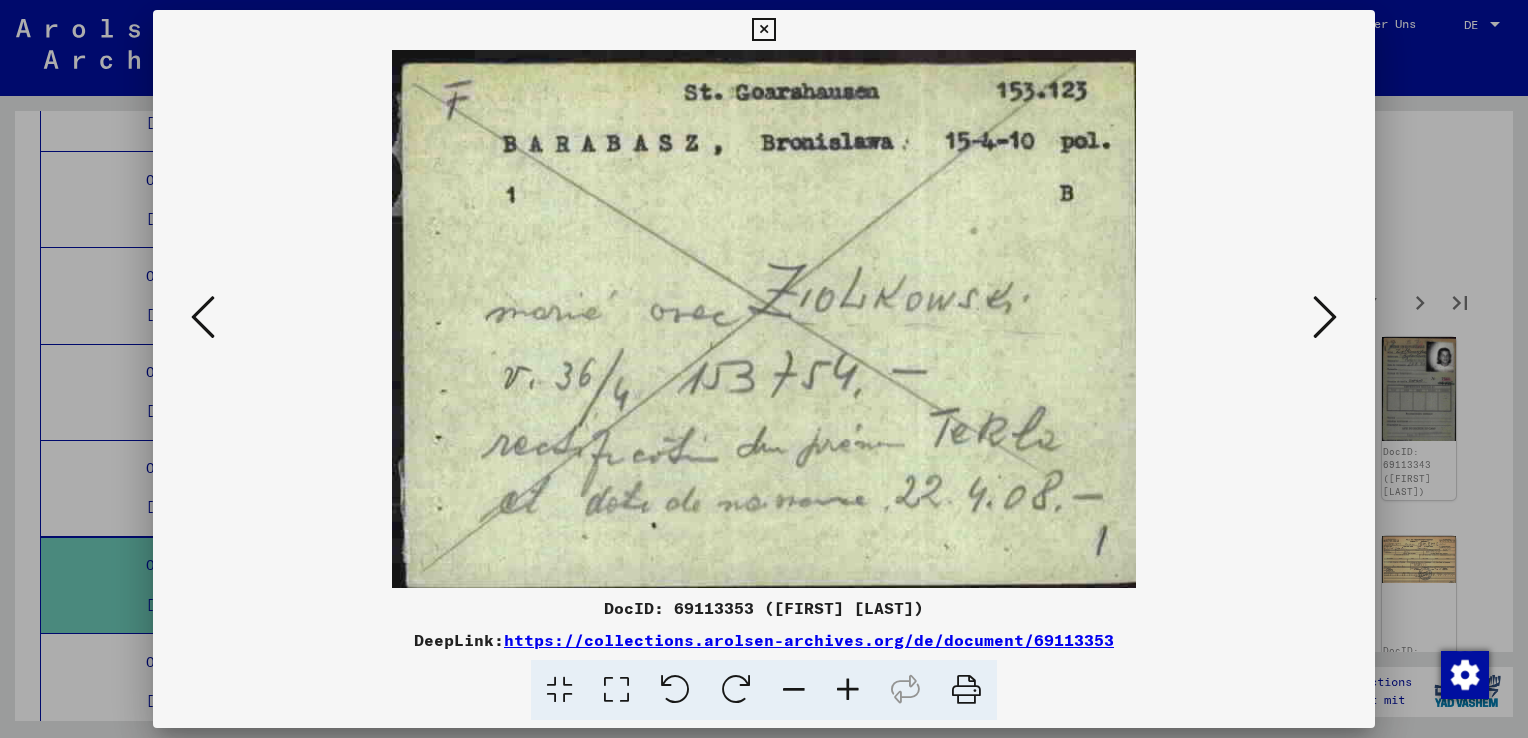 click at bounding box center (1325, 317) 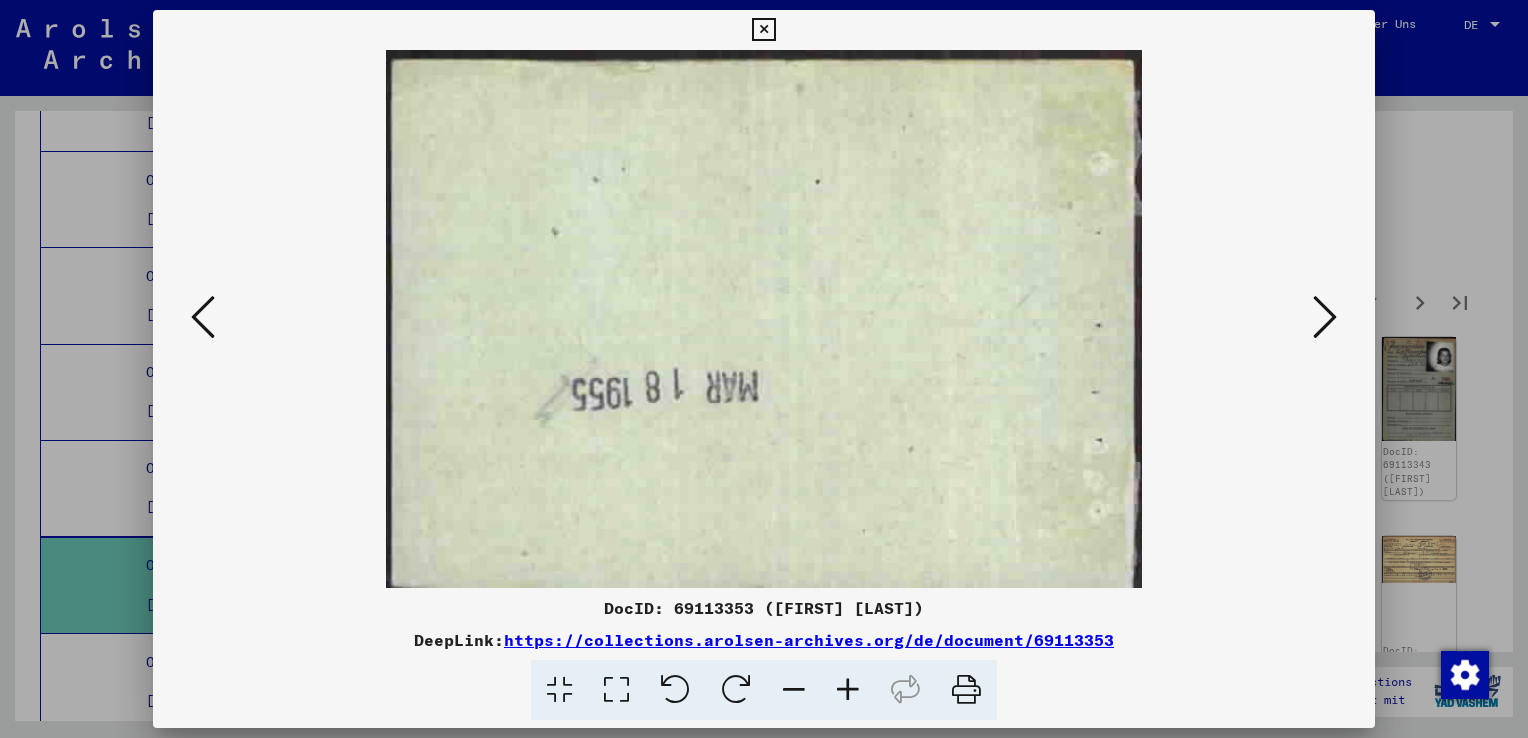 click at bounding box center [1325, 317] 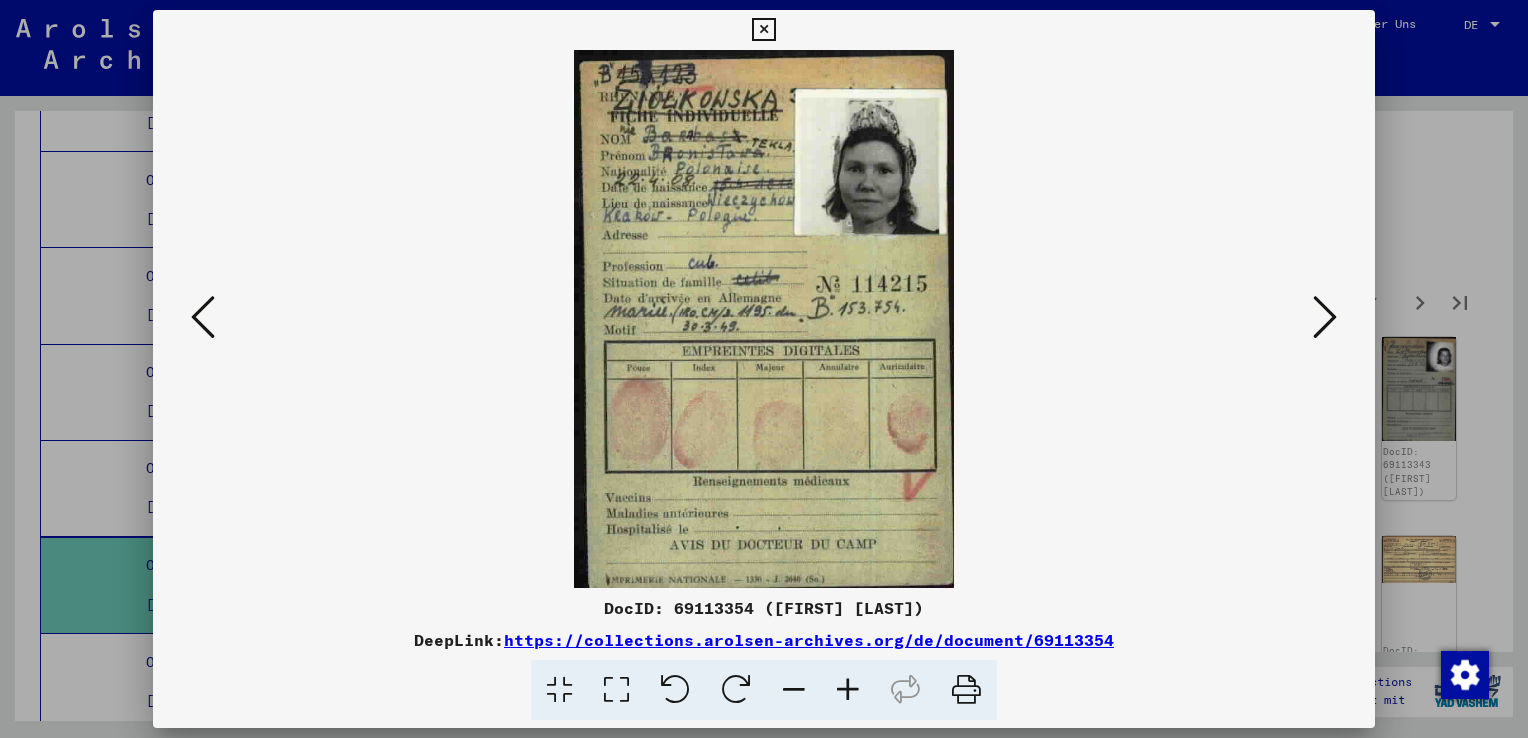 click at bounding box center (1325, 317) 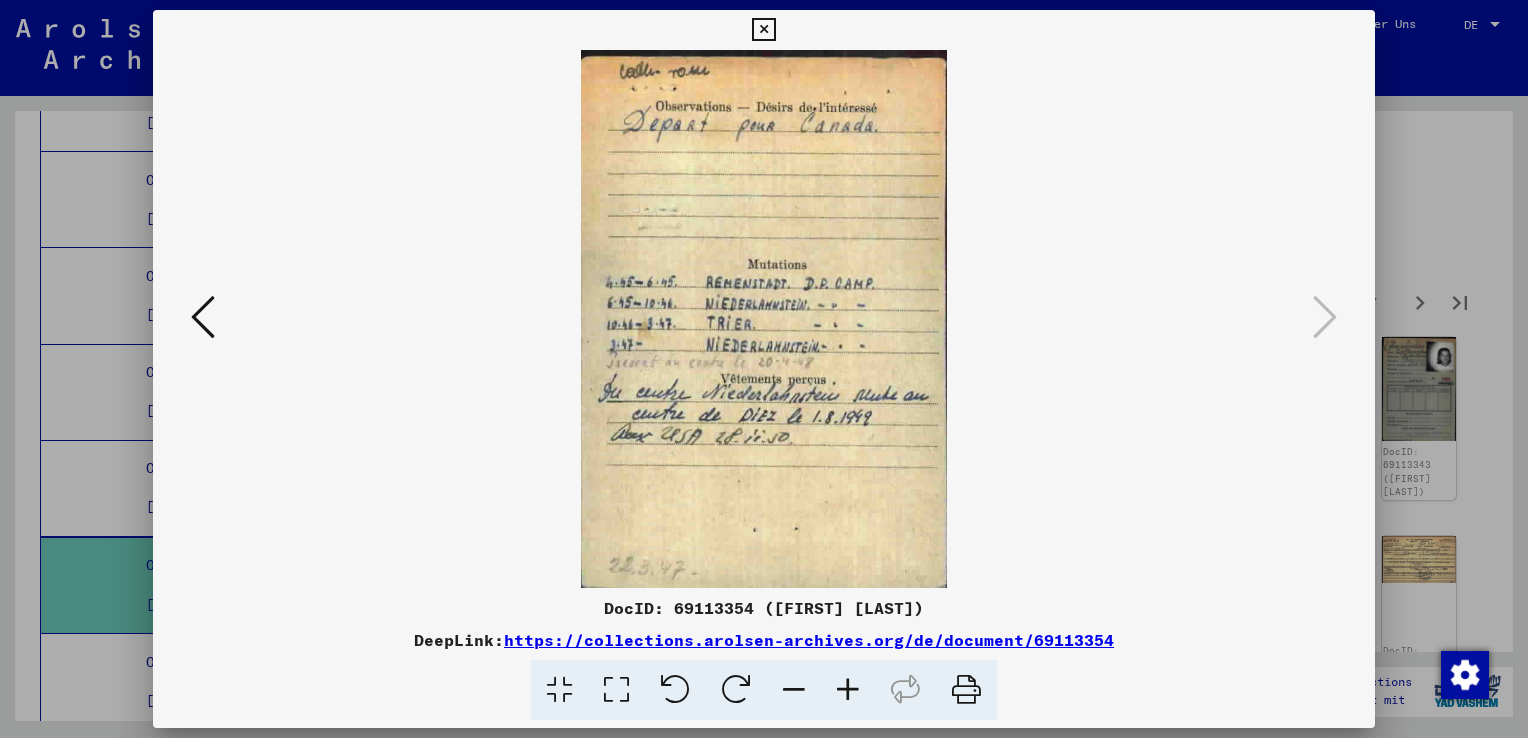 click at bounding box center (763, 30) 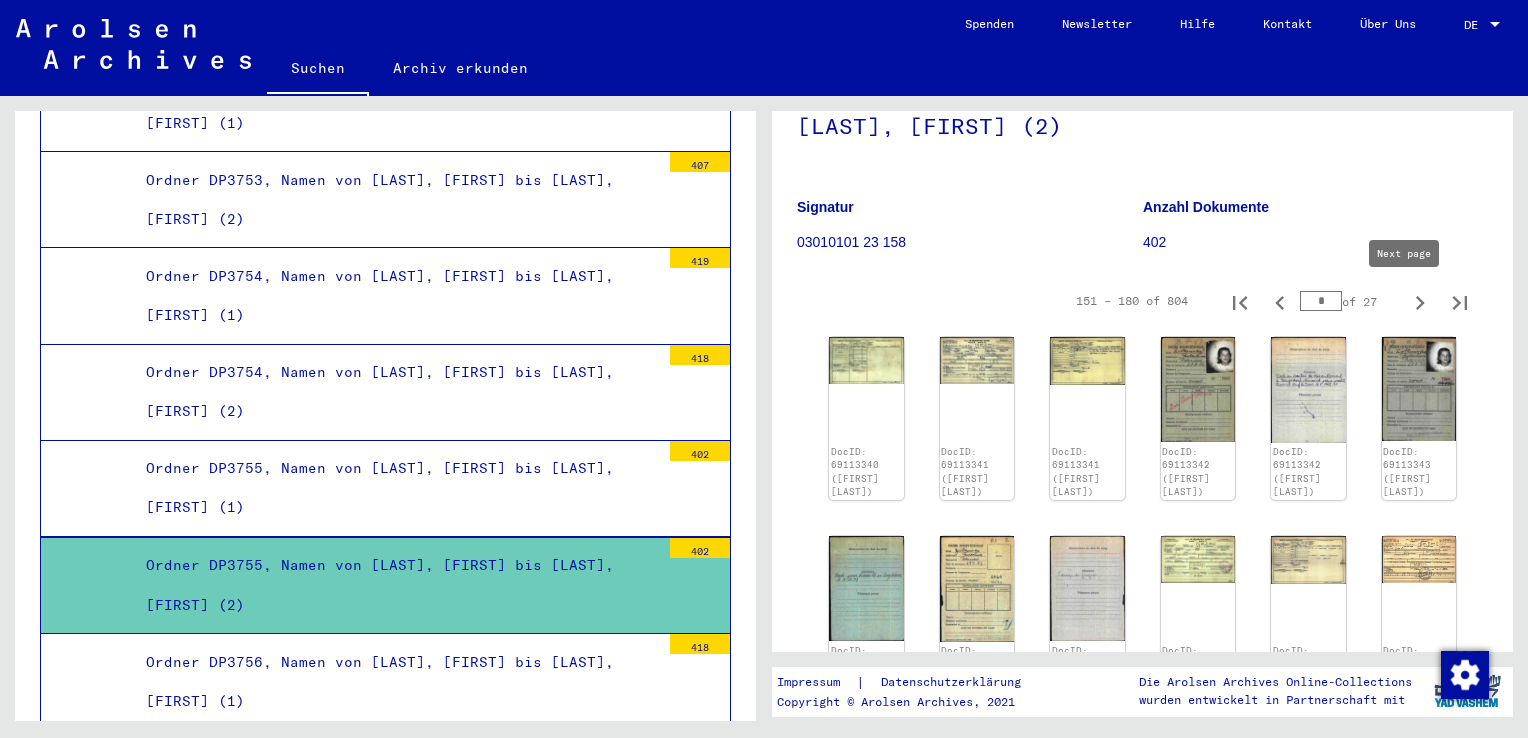 click 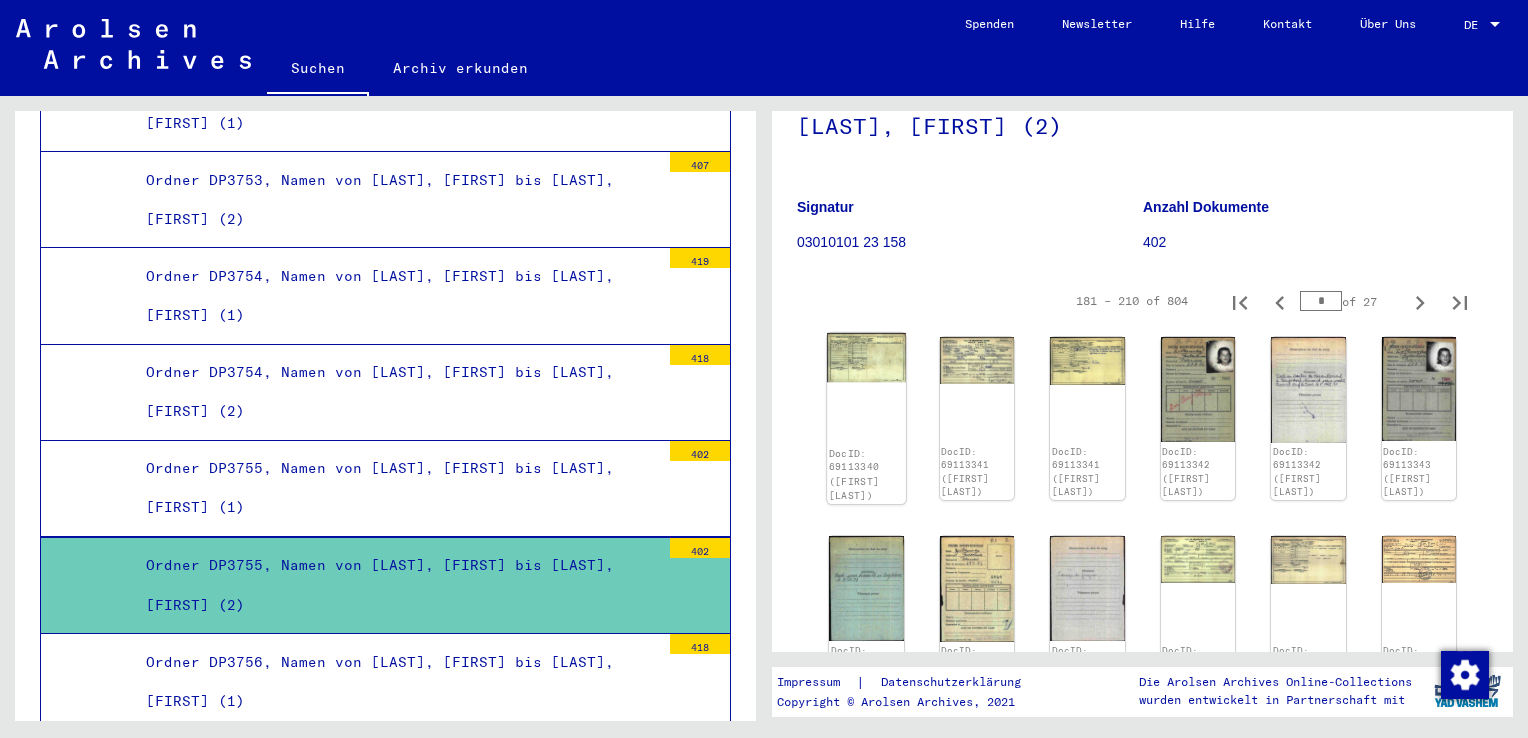 click 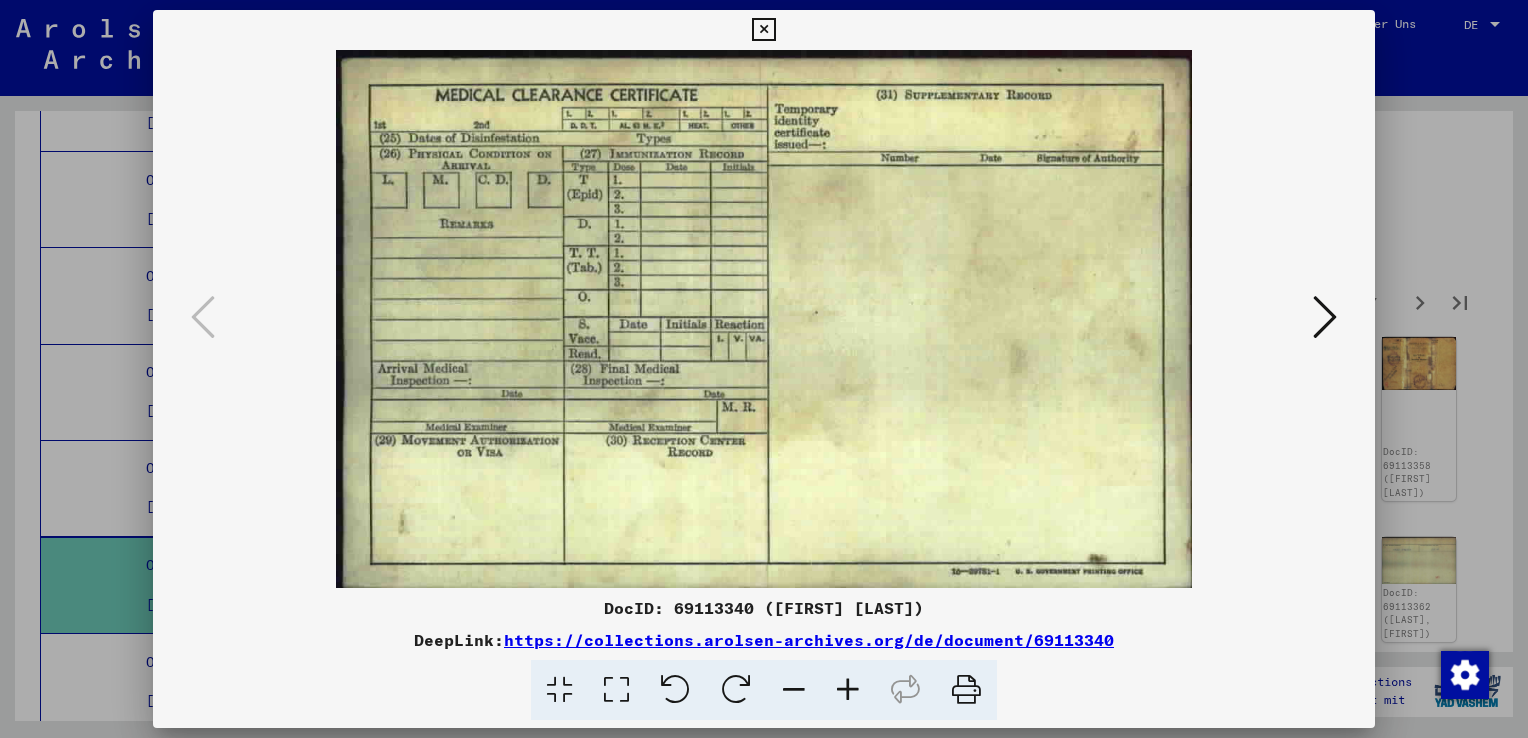 click at bounding box center (1325, 318) 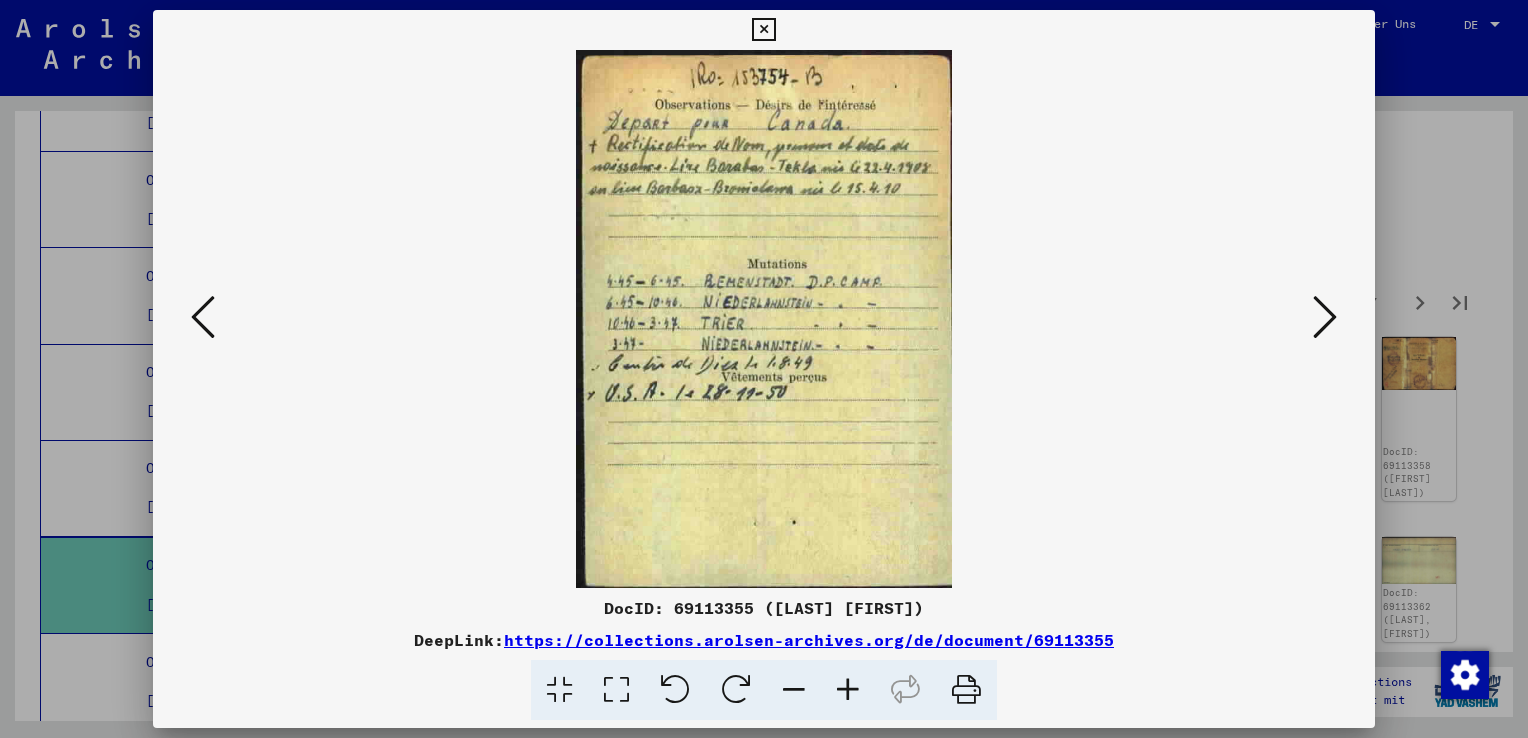 click at bounding box center (1325, 318) 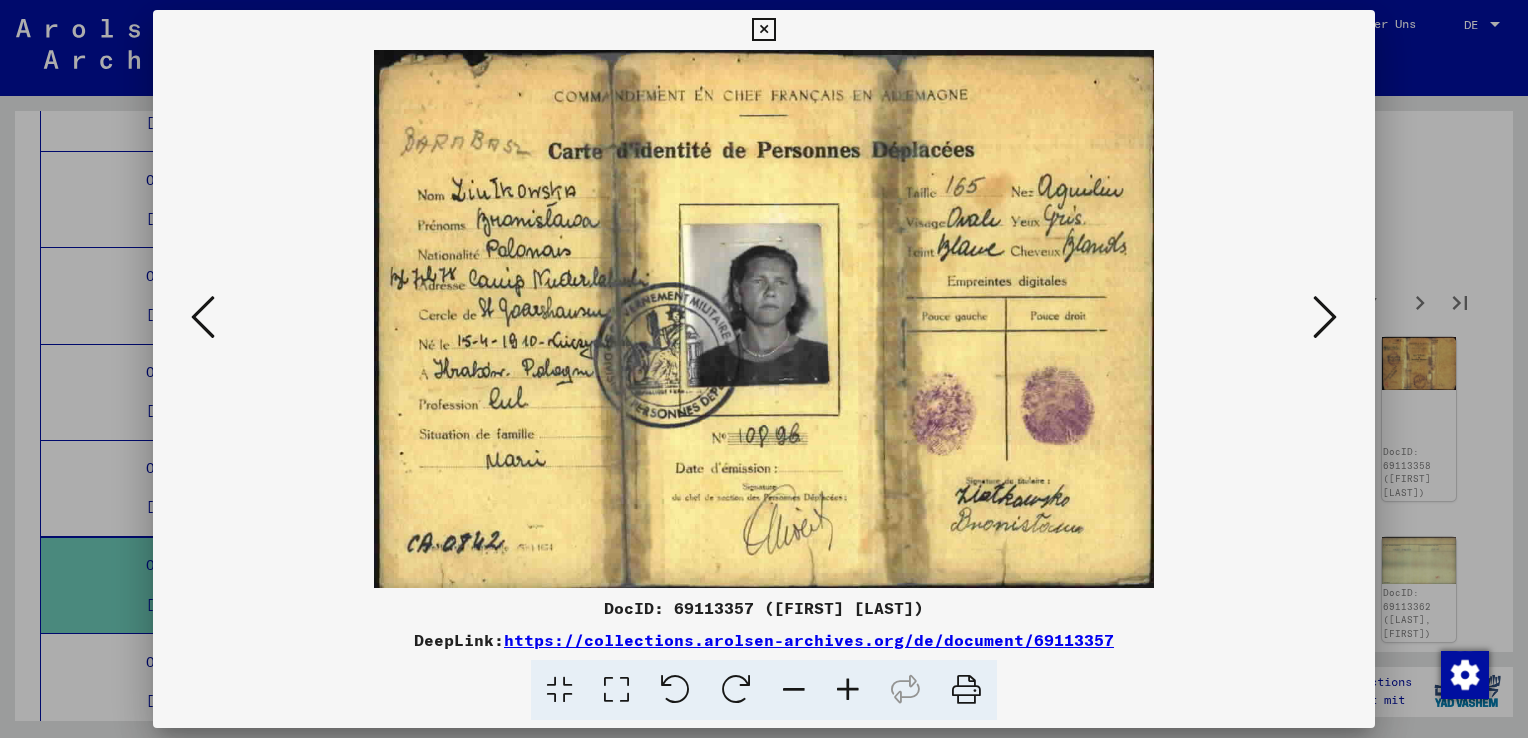 click at bounding box center [1325, 318] 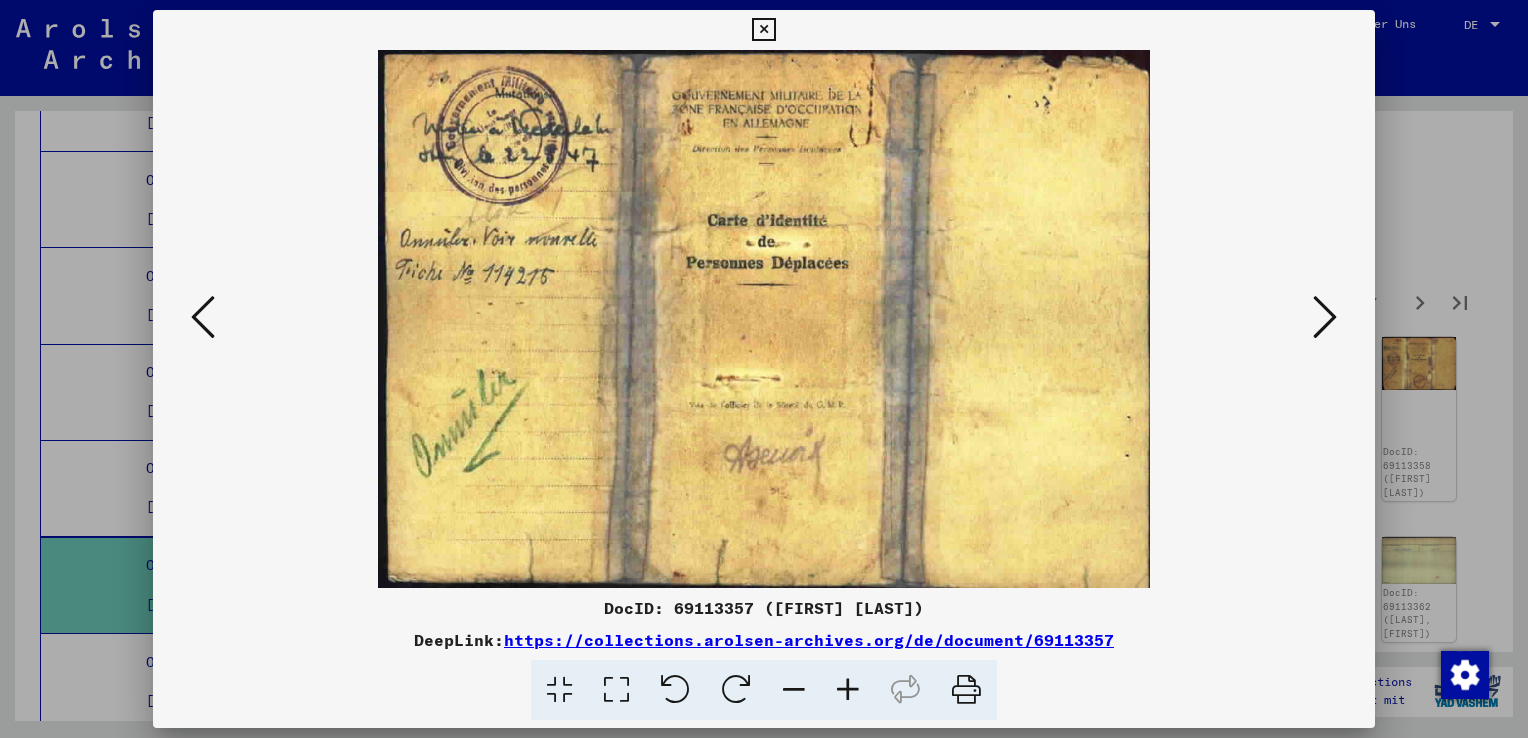 click at bounding box center (1325, 318) 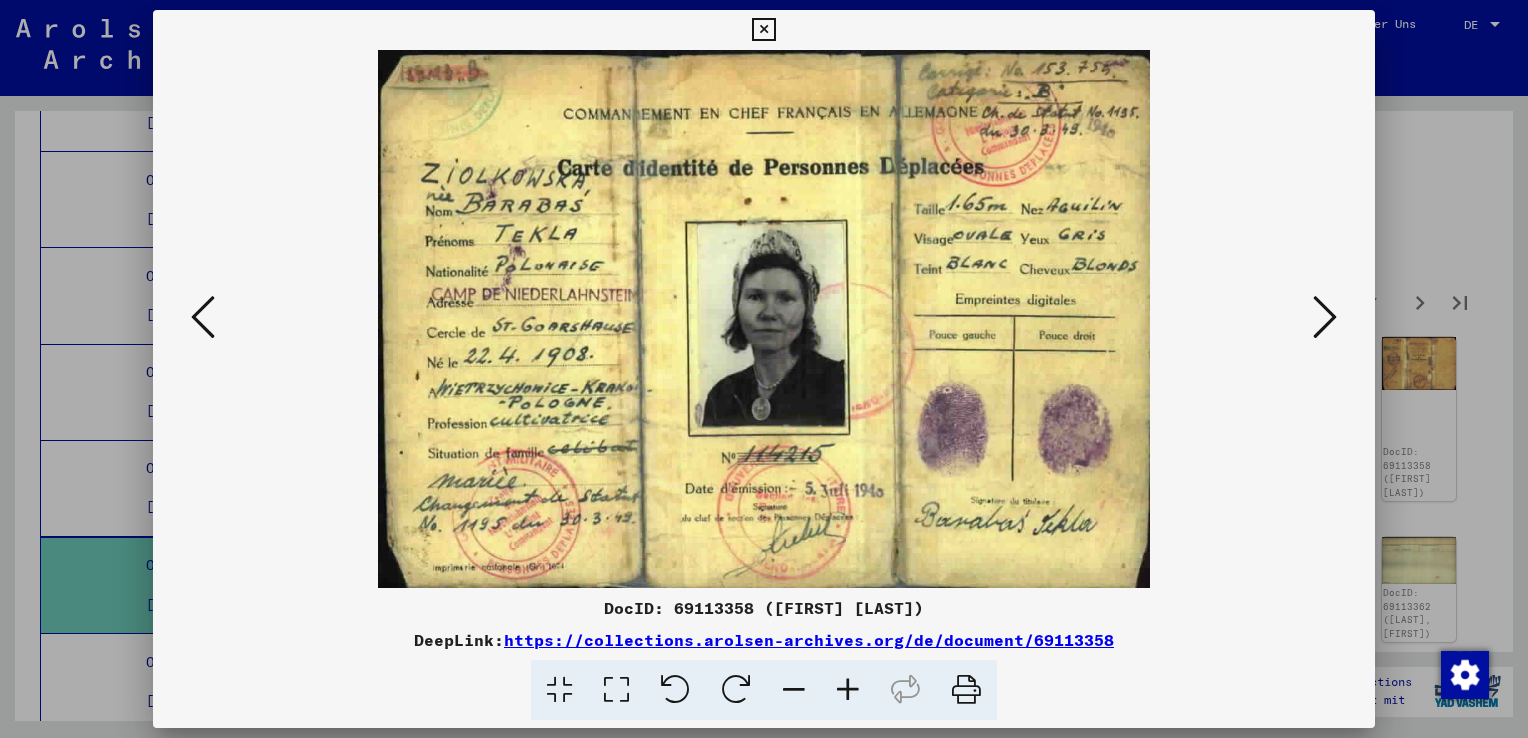 click at bounding box center [1325, 318] 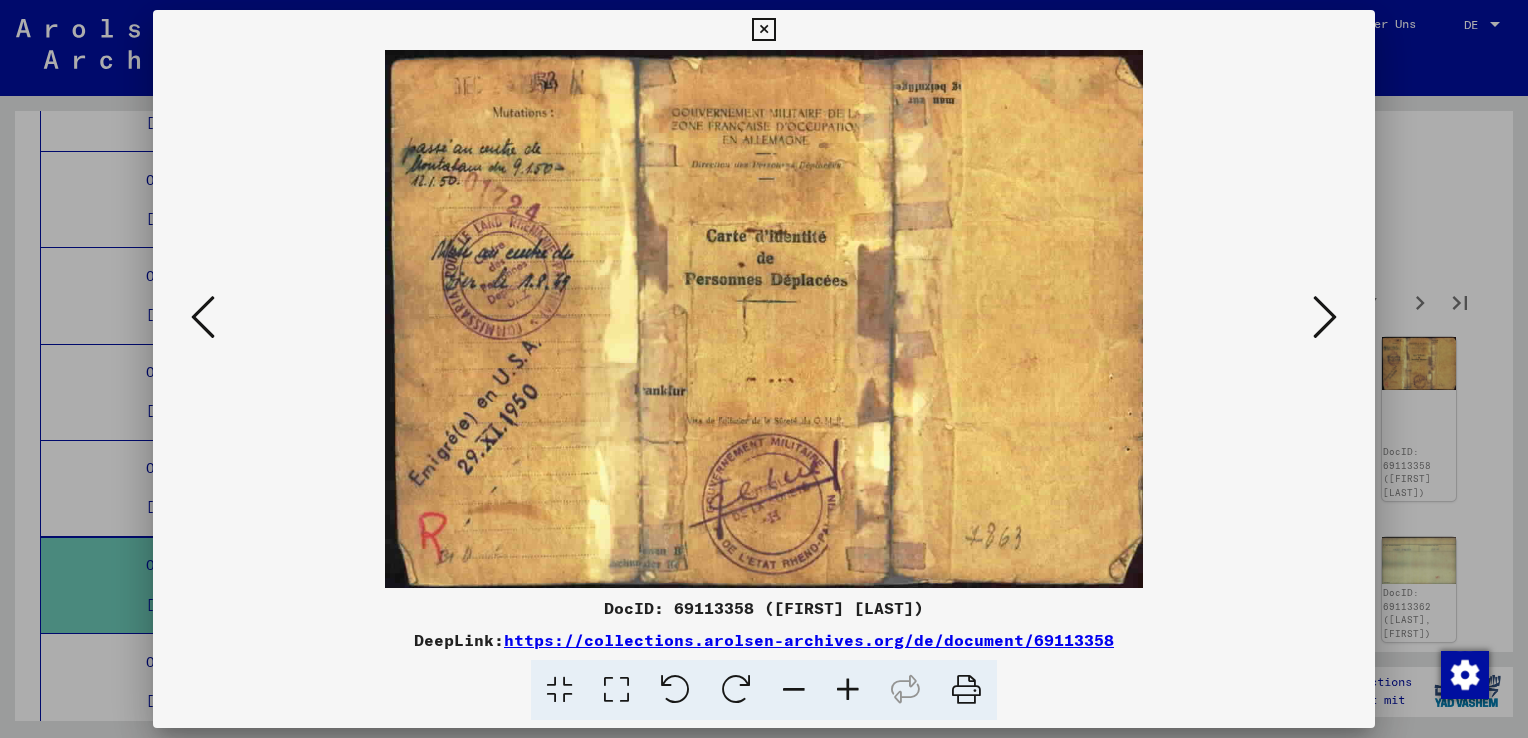 click at bounding box center (1325, 318) 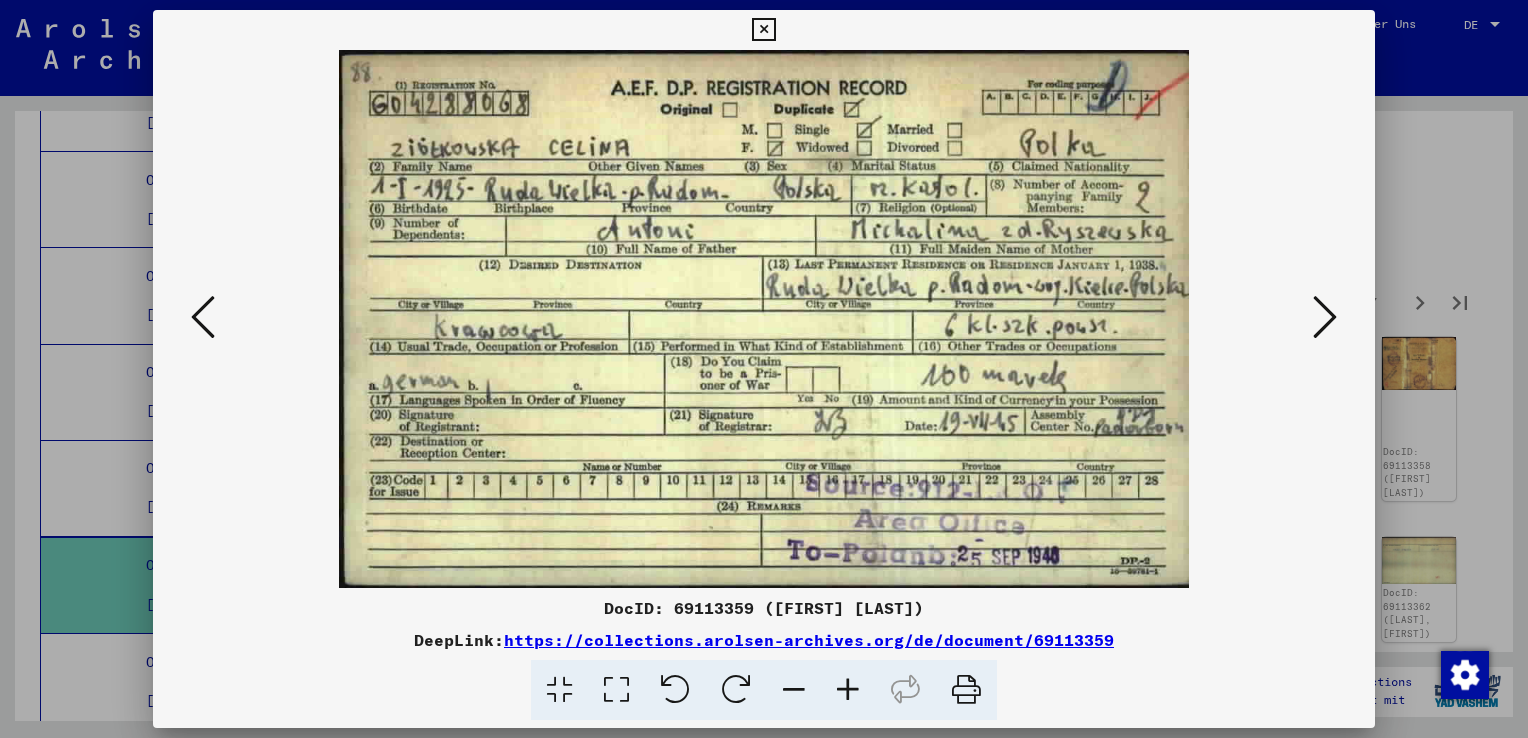 click at bounding box center [1325, 318] 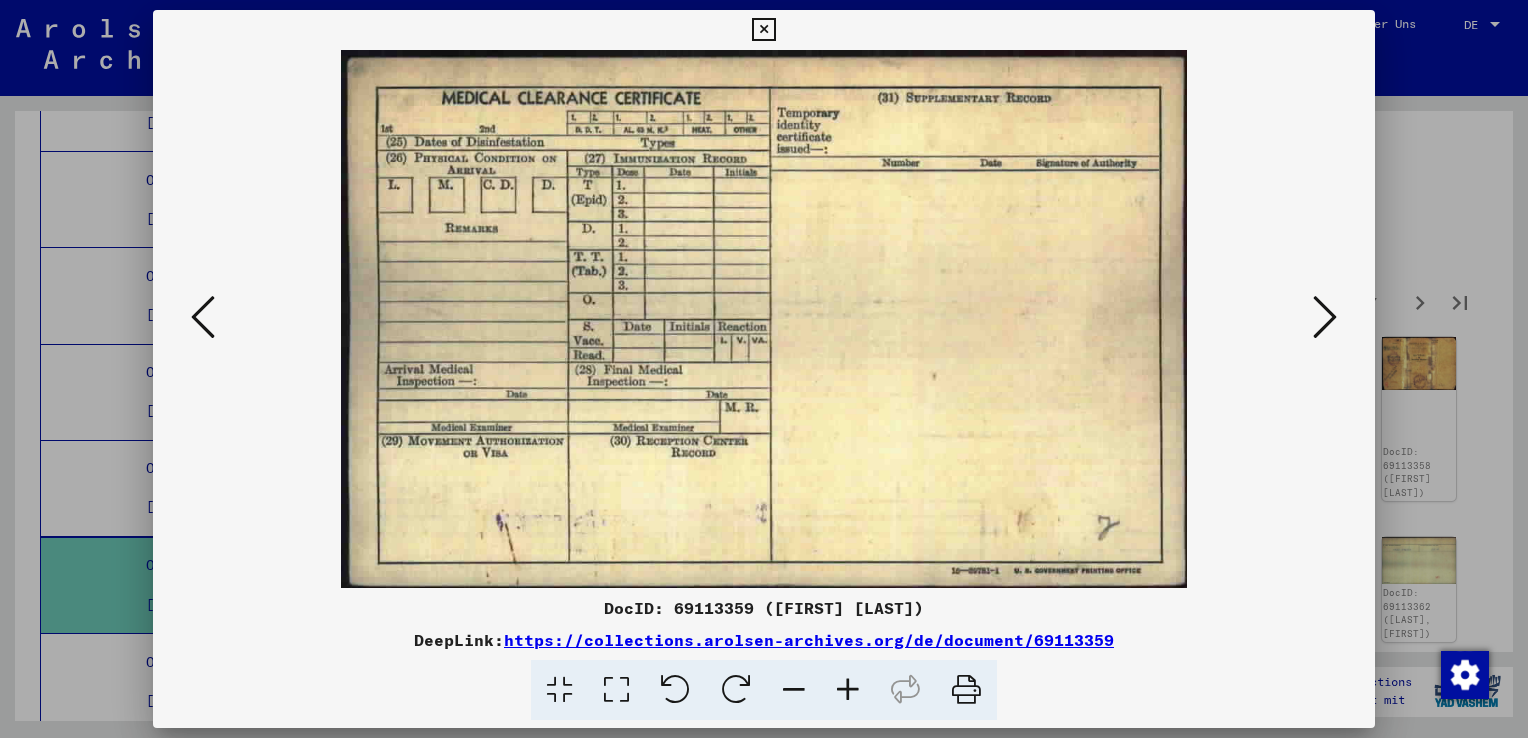 click at bounding box center [1325, 318] 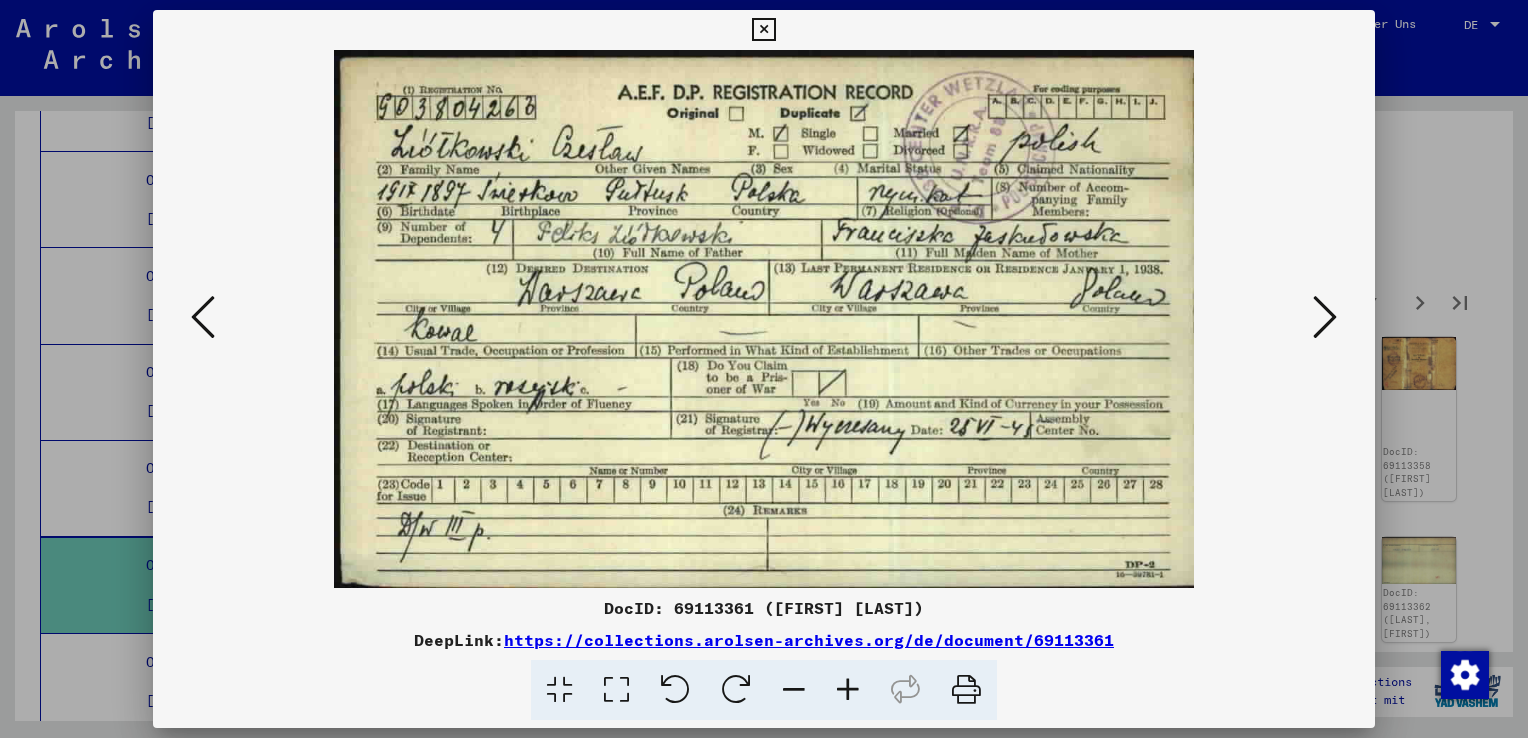 click at bounding box center [1325, 318] 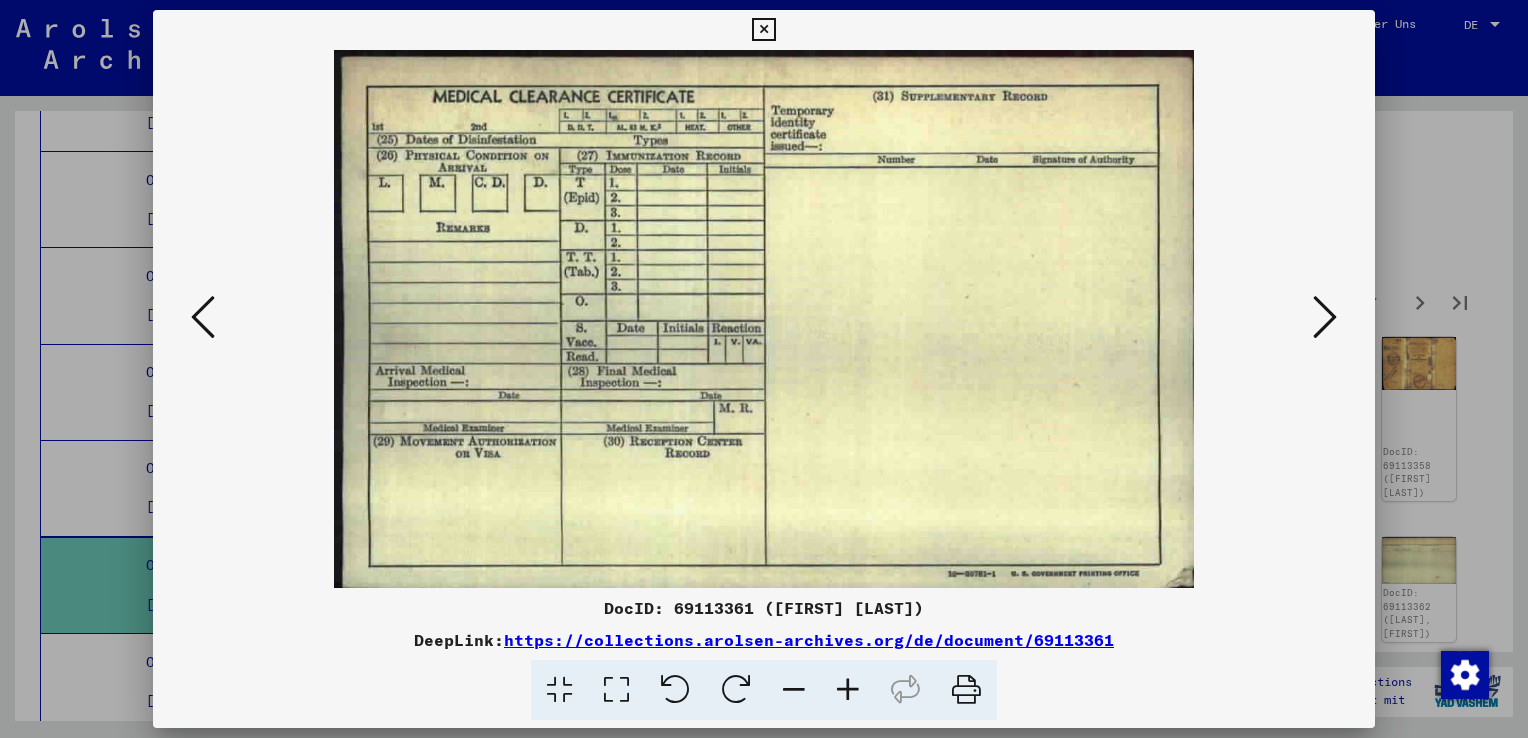 click at bounding box center (1325, 318) 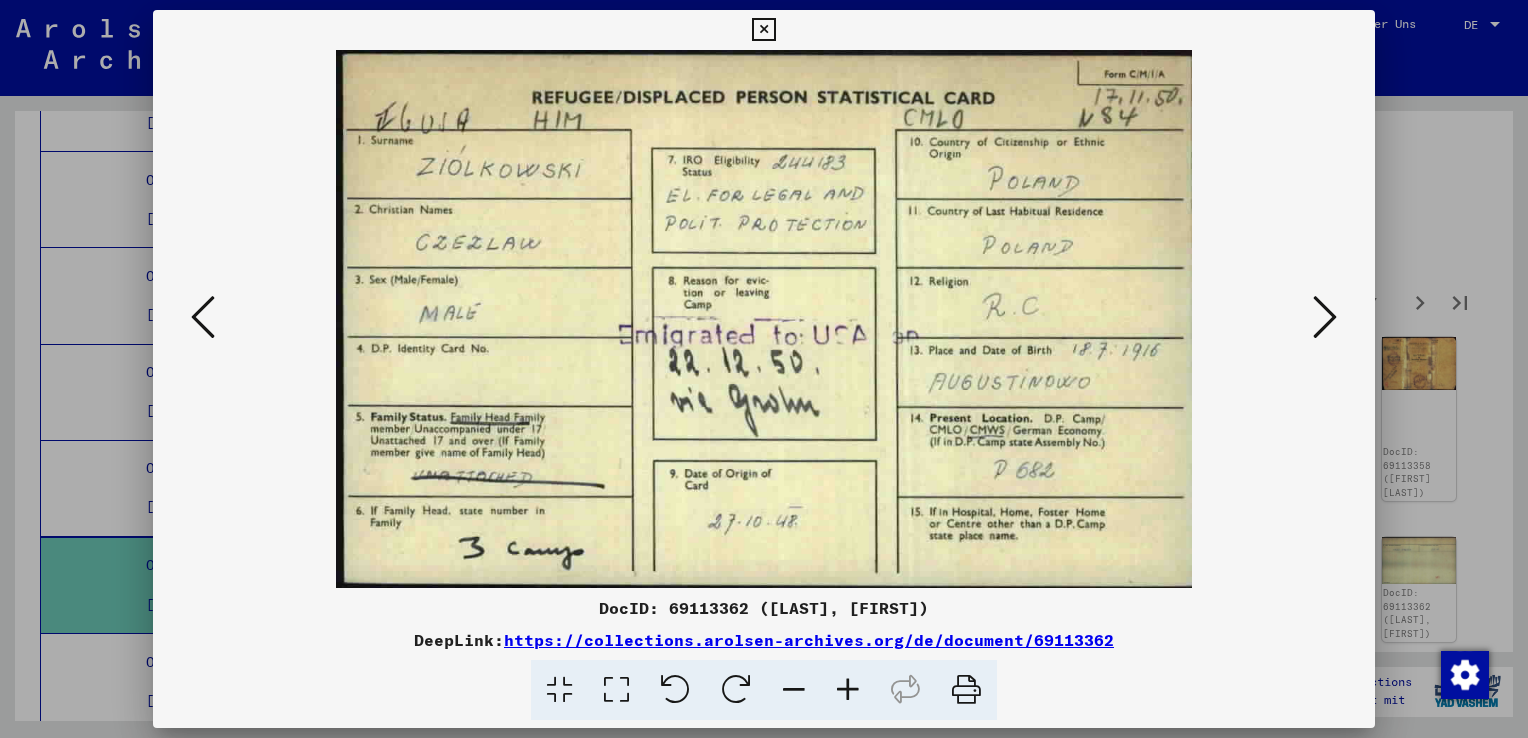 click at bounding box center [1325, 318] 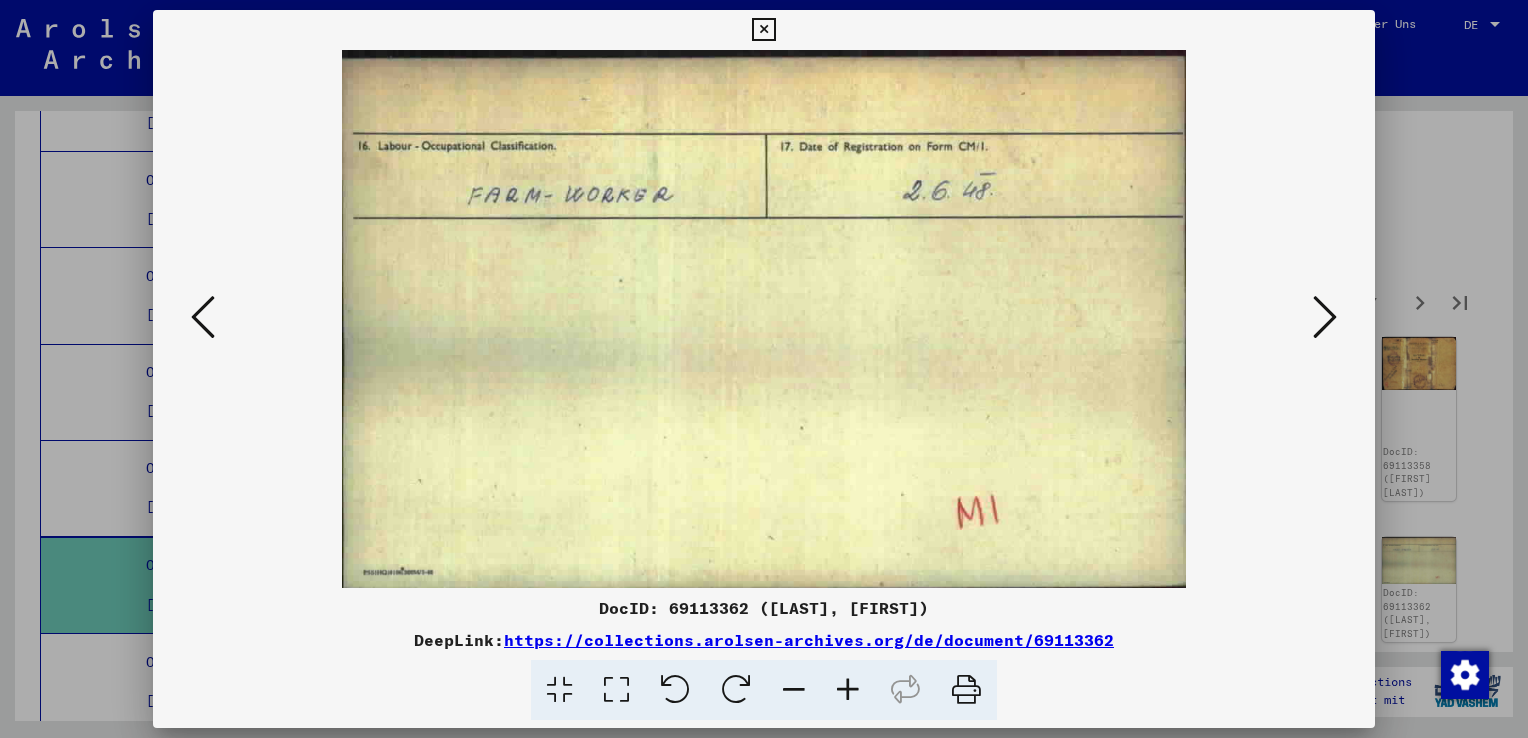 click at bounding box center (1325, 318) 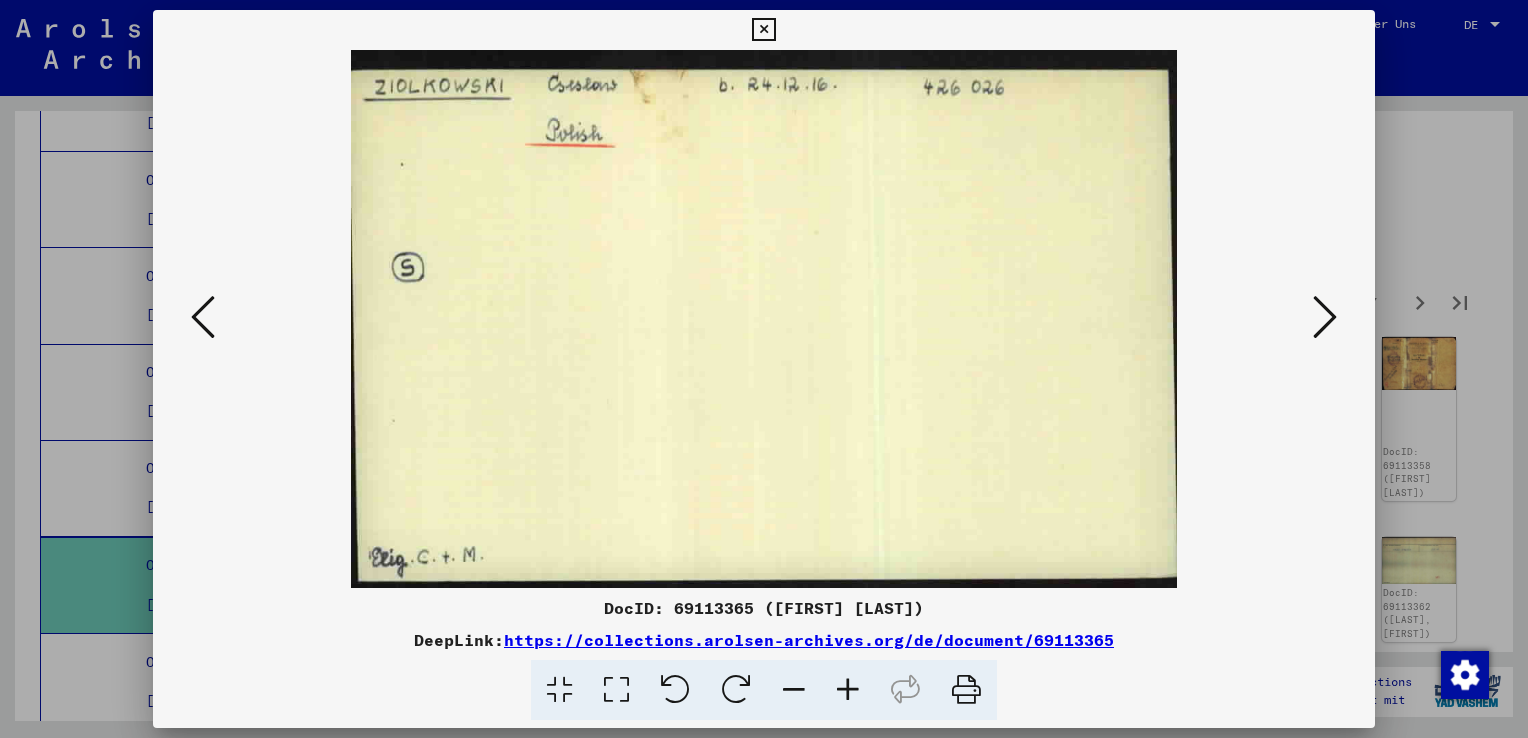click at bounding box center [1325, 318] 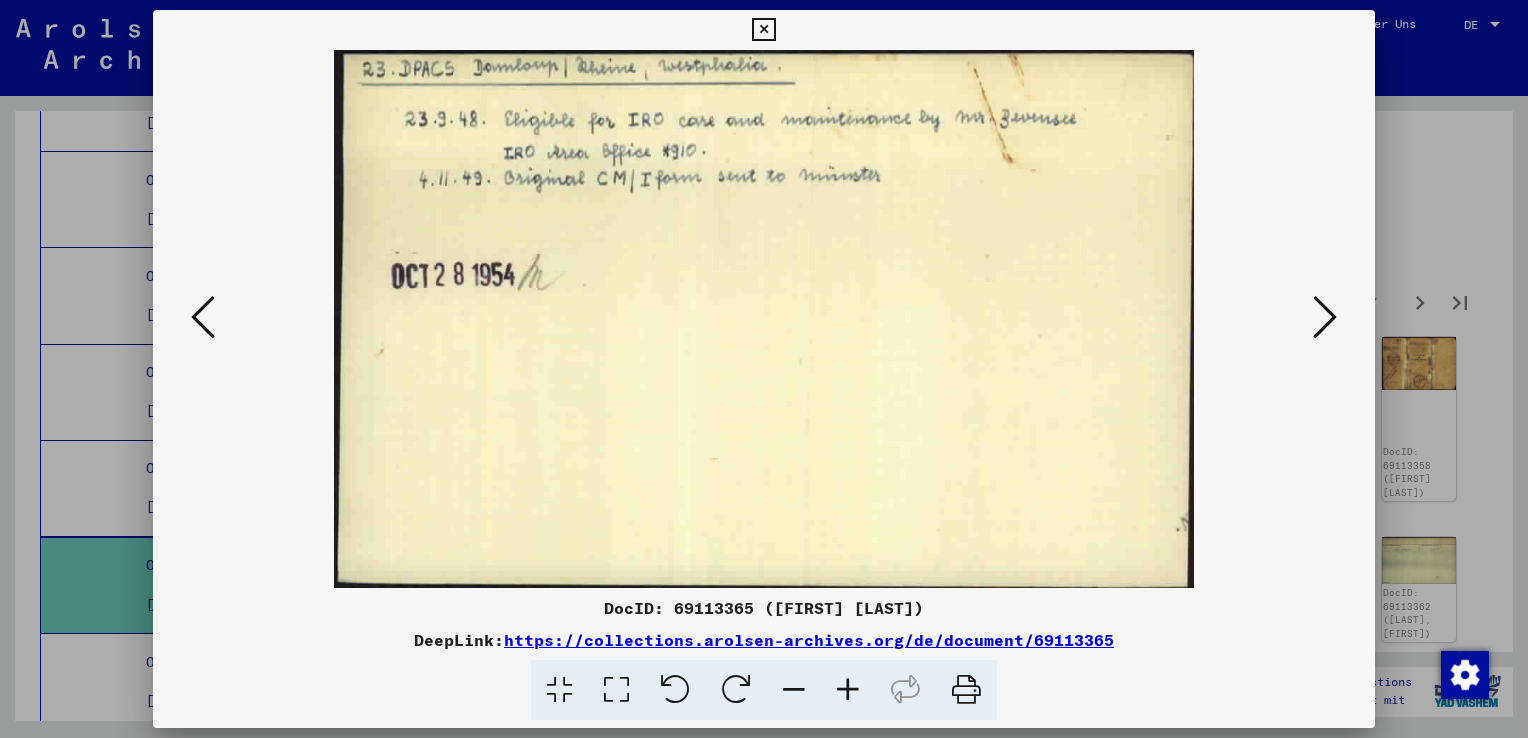 click at bounding box center (1325, 318) 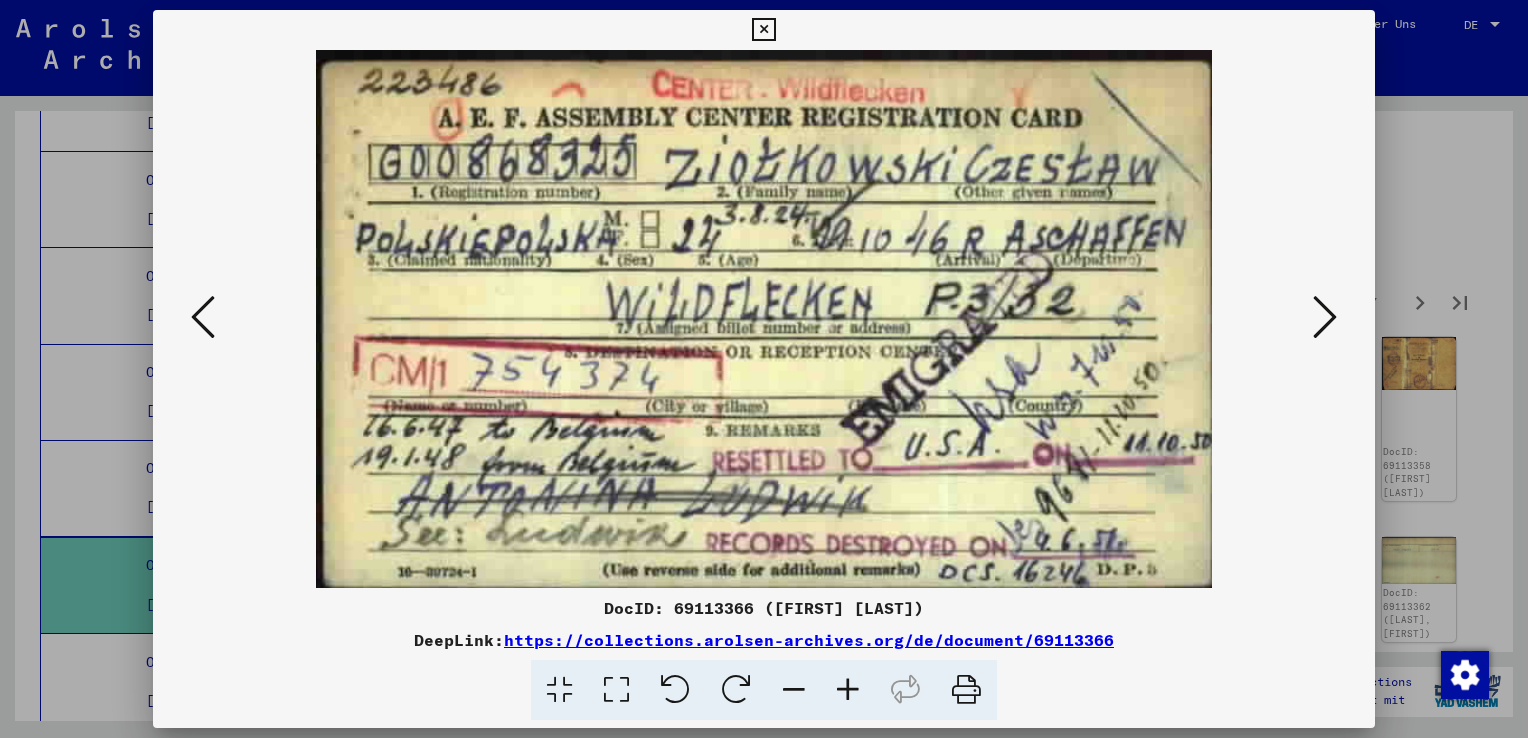click at bounding box center [1325, 318] 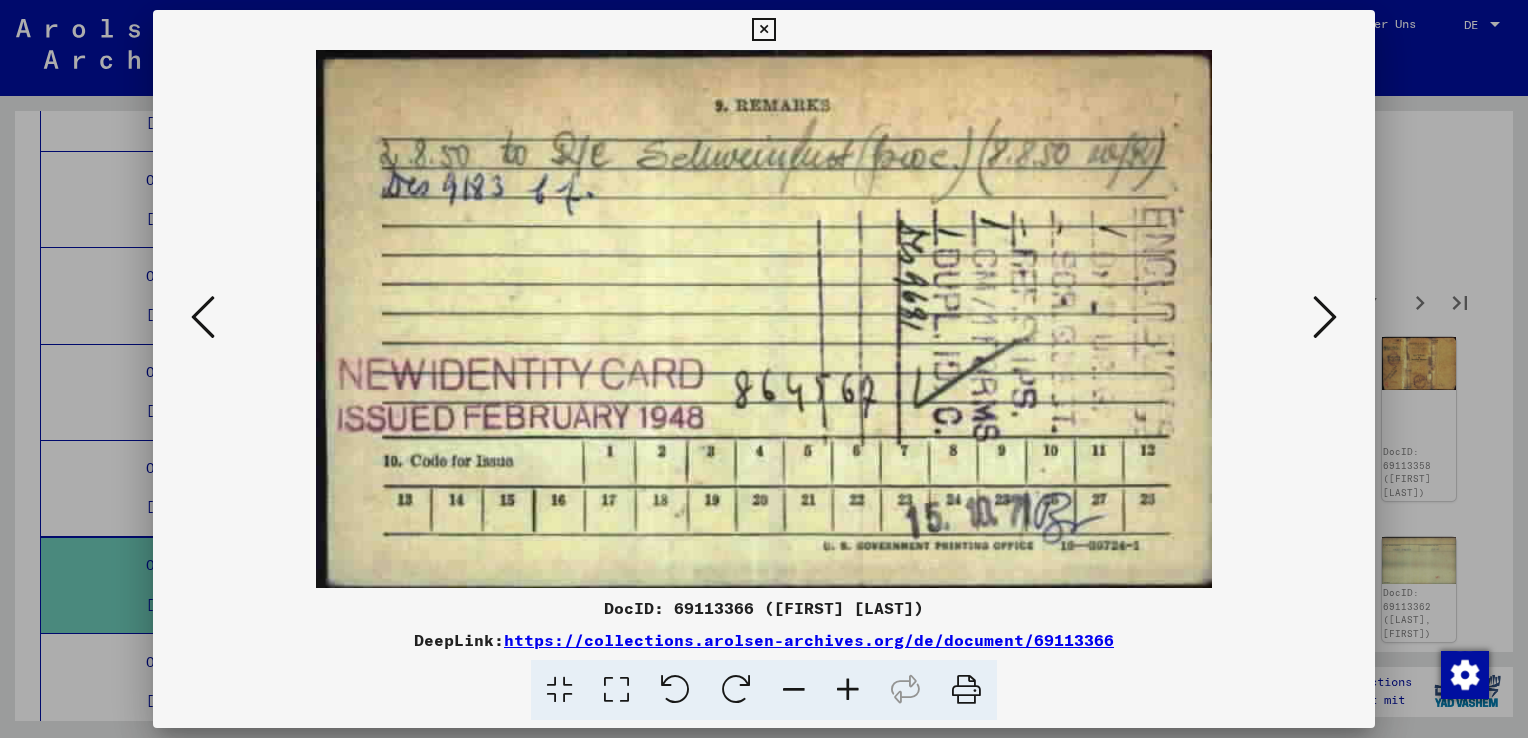 click at bounding box center (1325, 318) 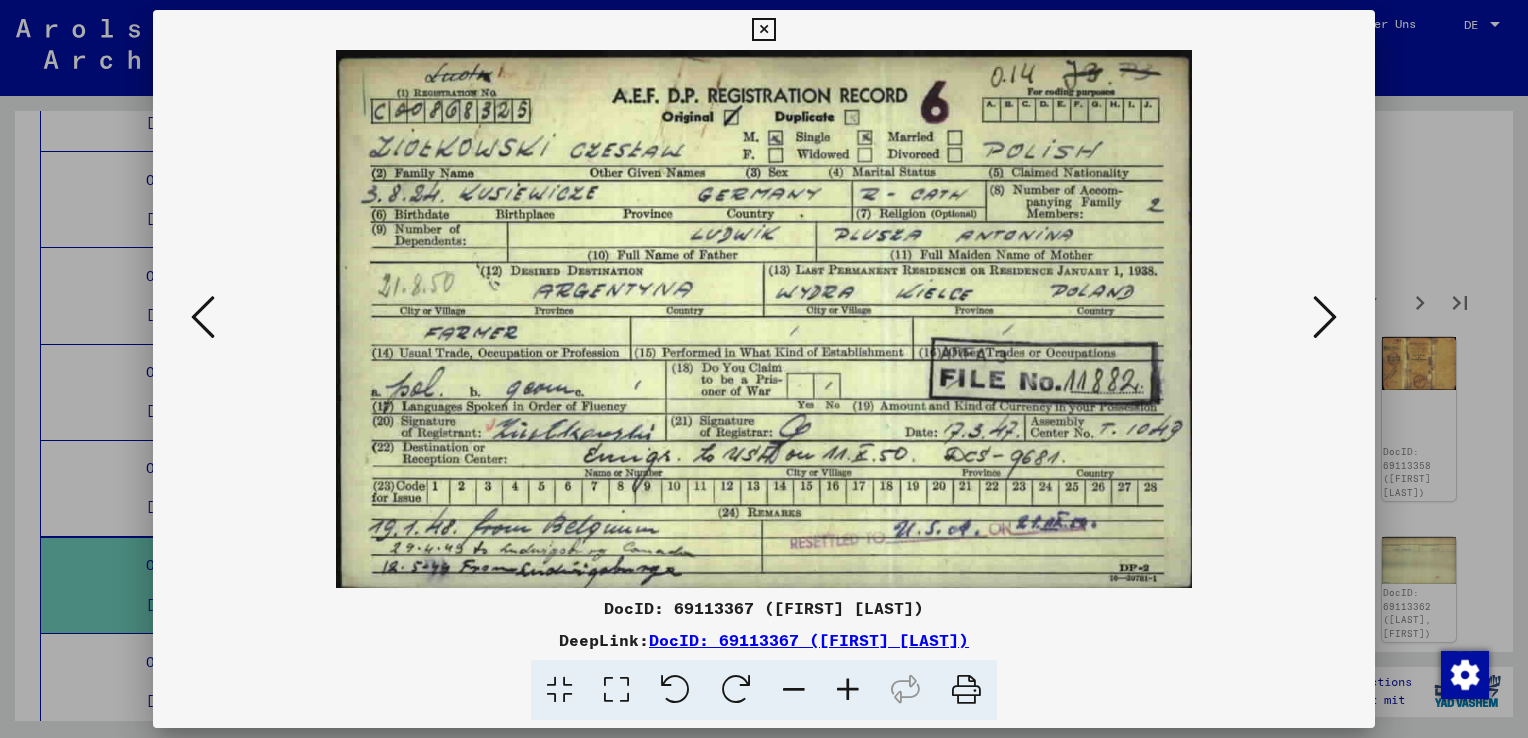 click at bounding box center [1325, 318] 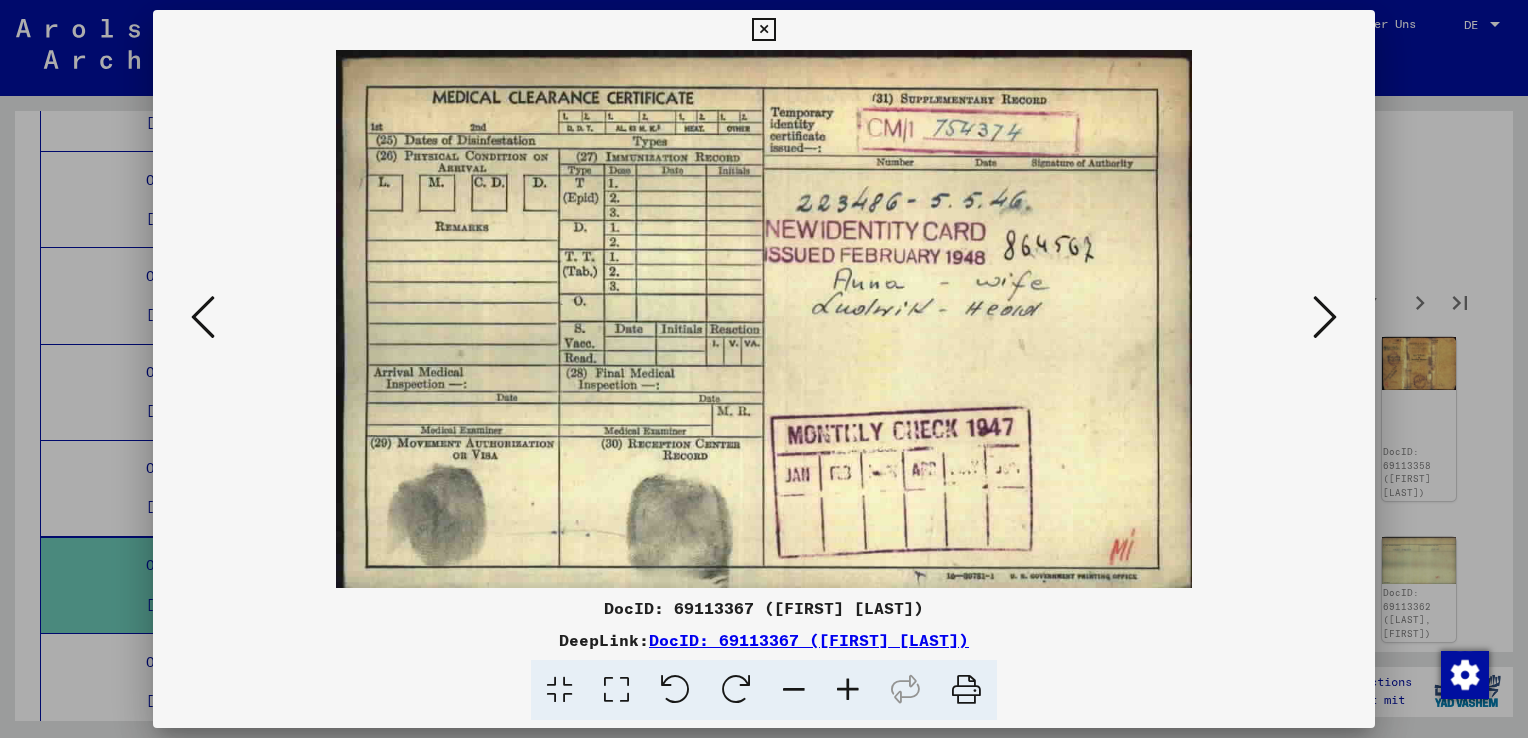 click at bounding box center (1325, 318) 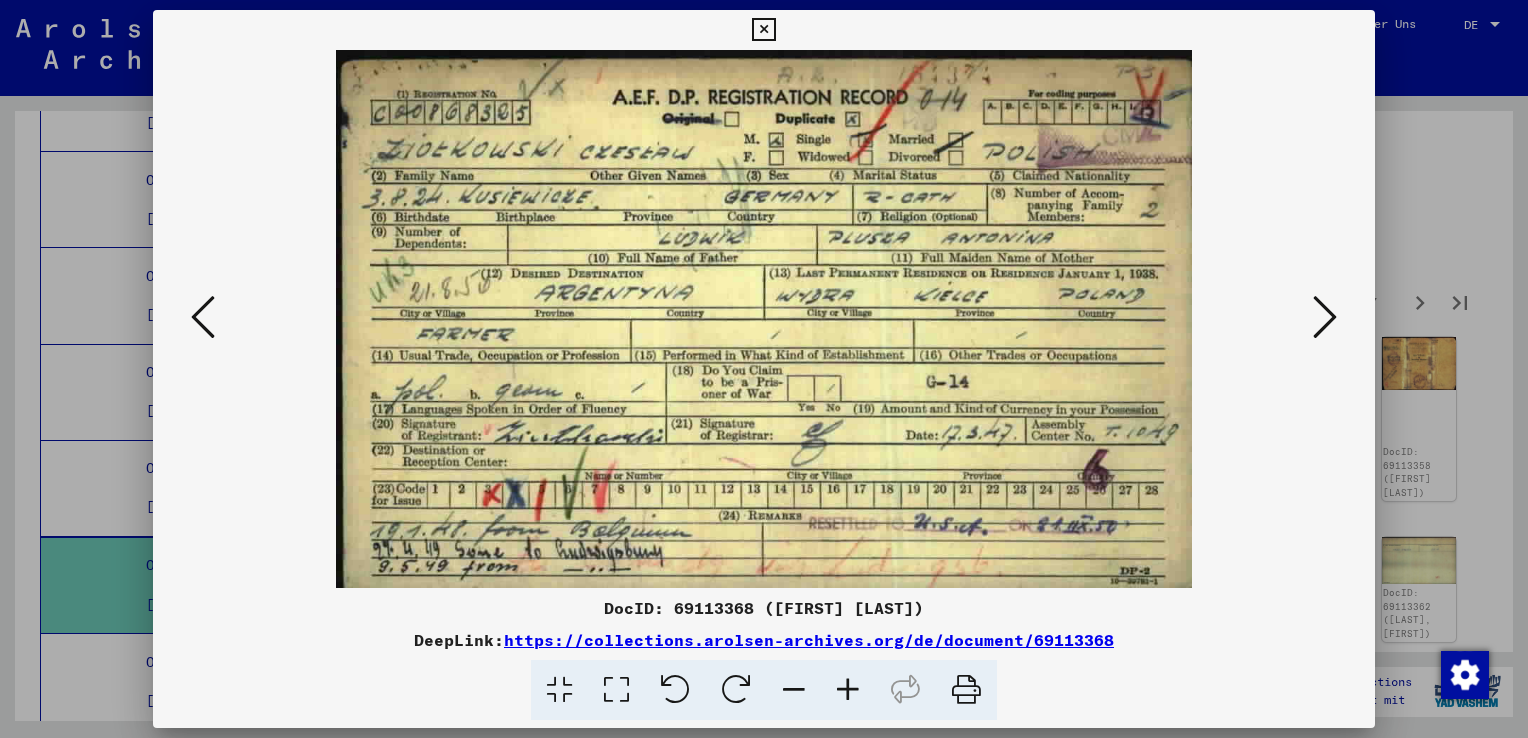 click at bounding box center [1325, 318] 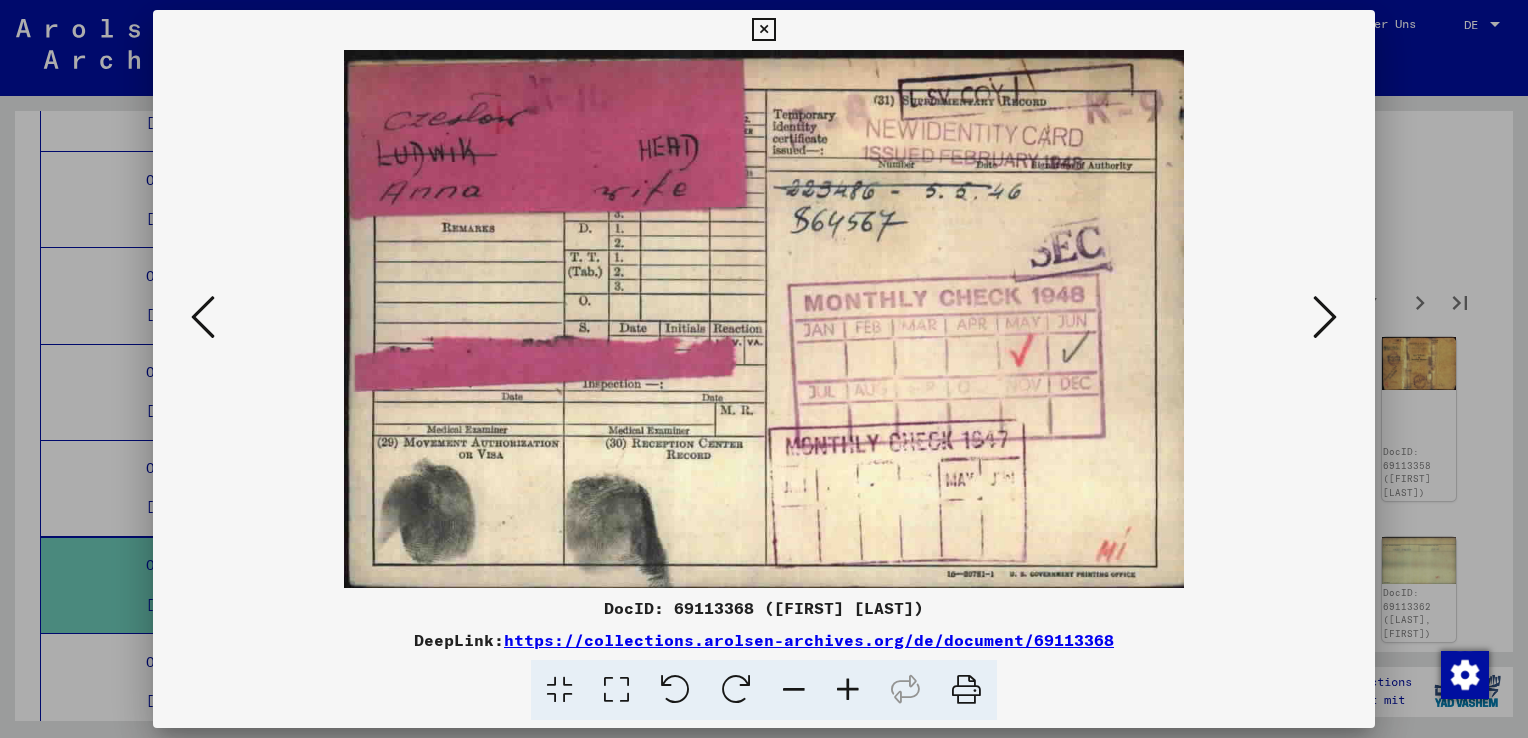 click at bounding box center [1325, 318] 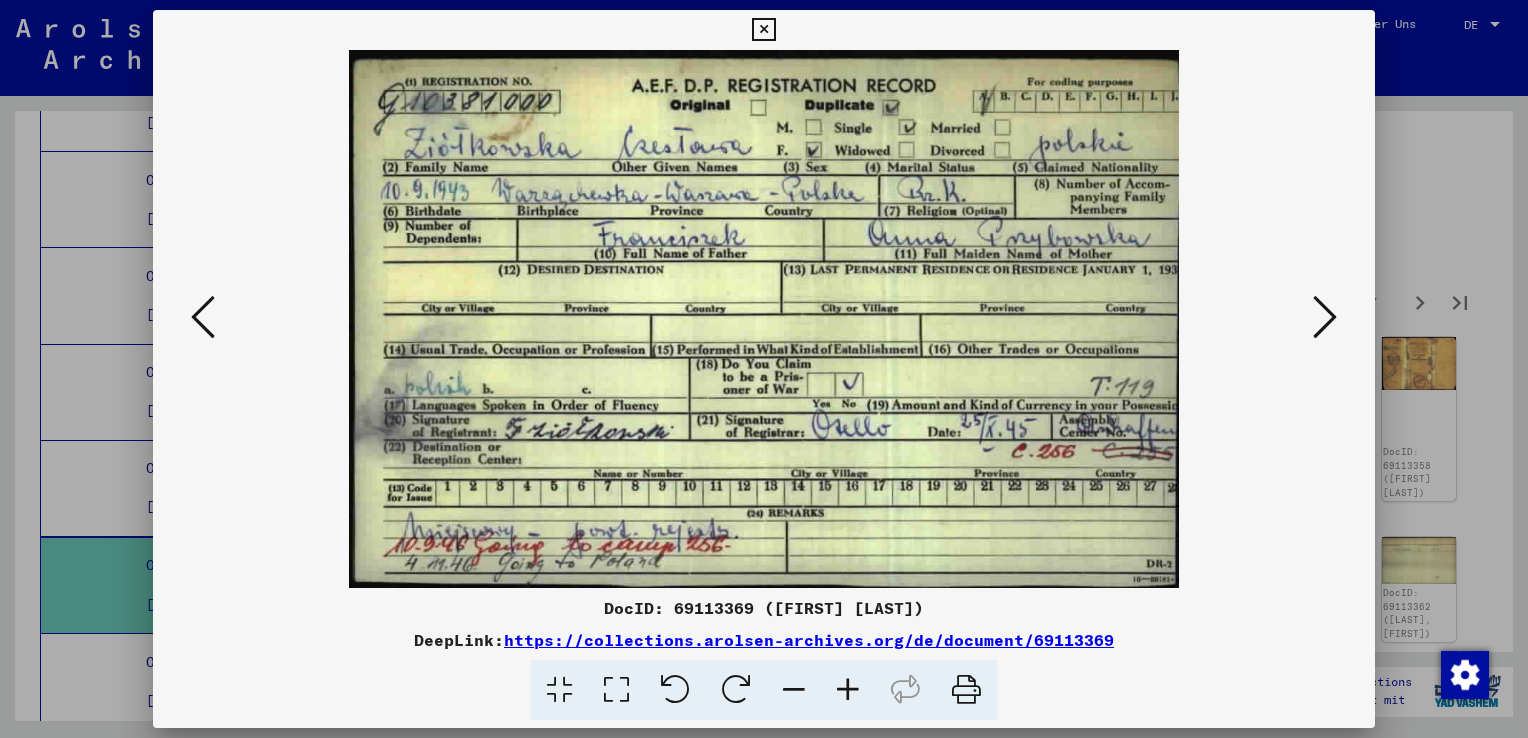 click at bounding box center (1325, 318) 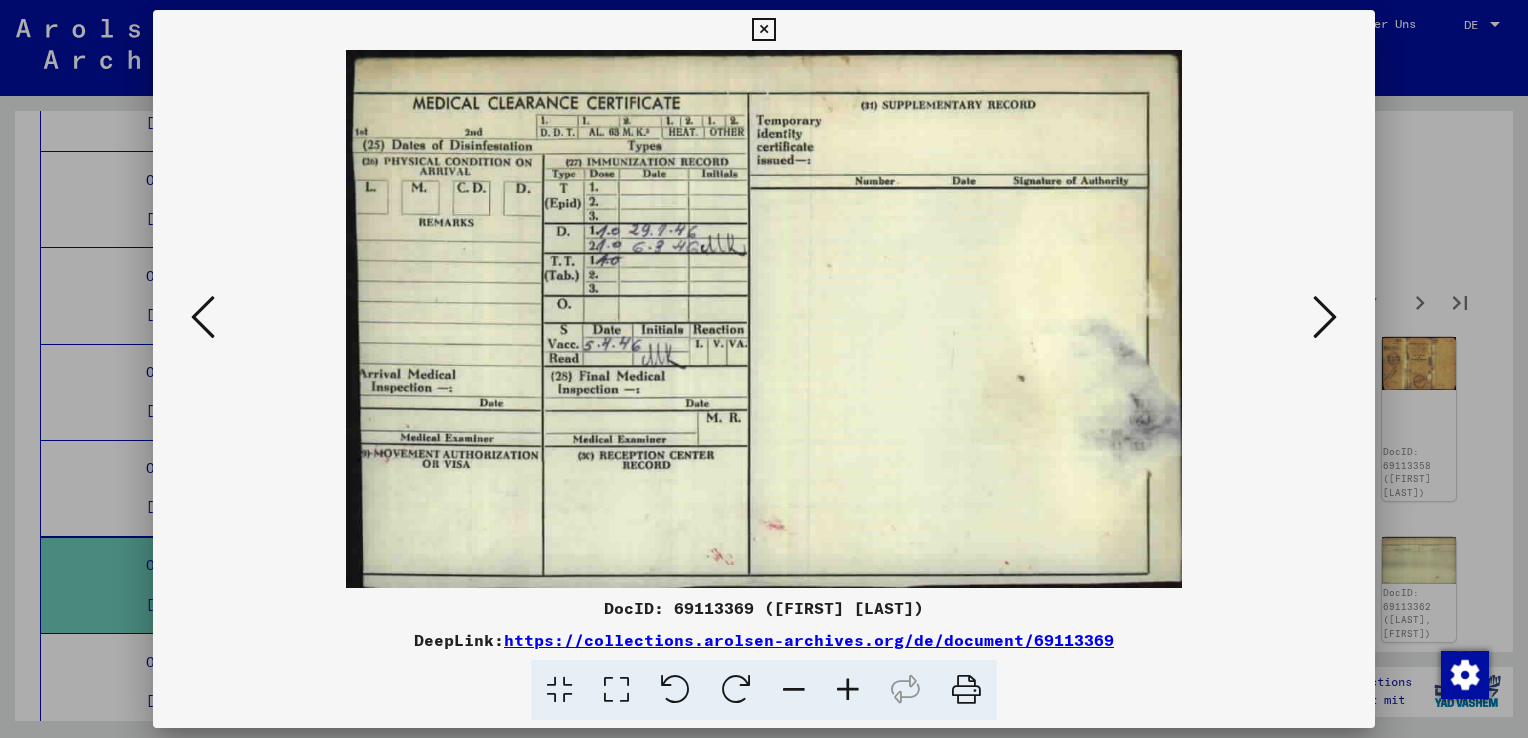 click at bounding box center (1325, 318) 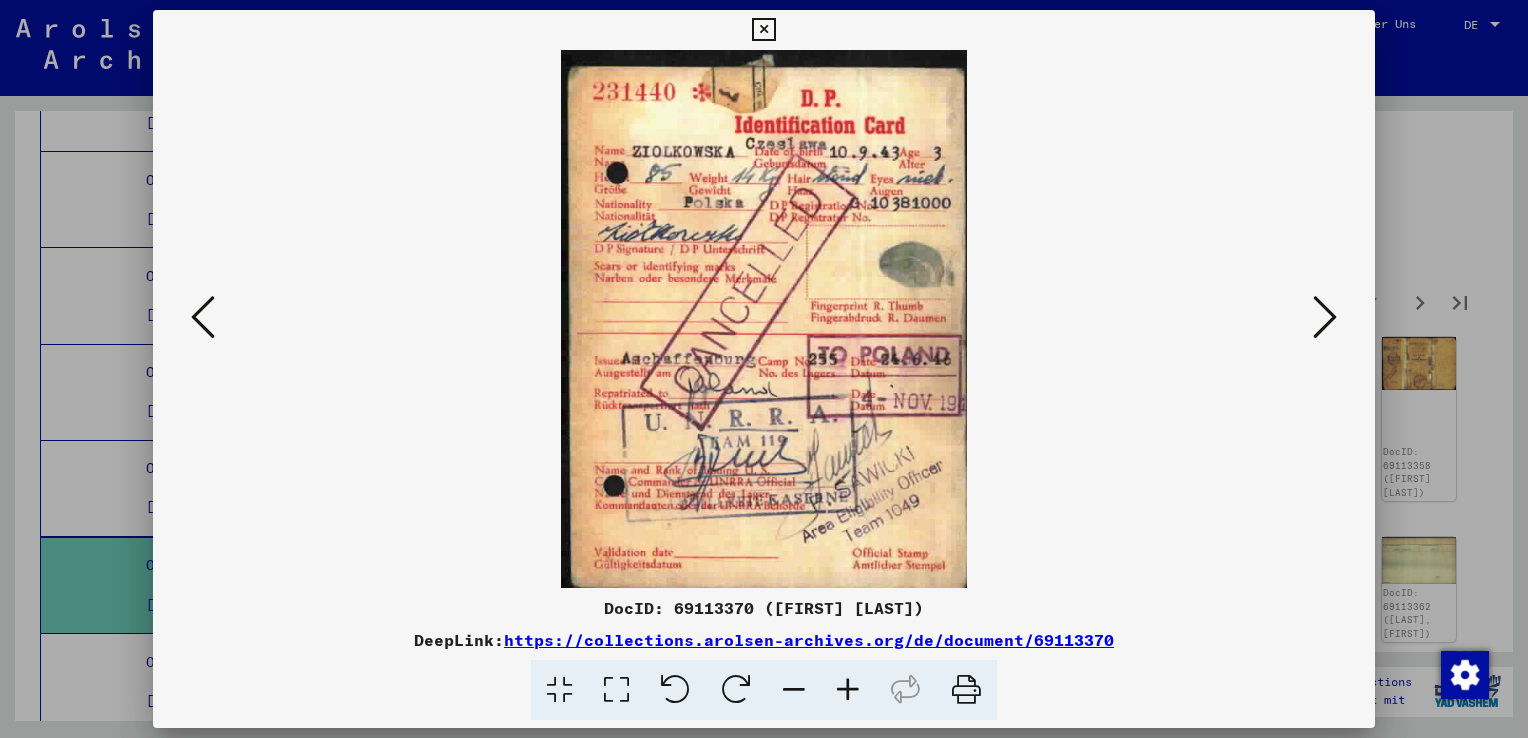 click at bounding box center (1325, 318) 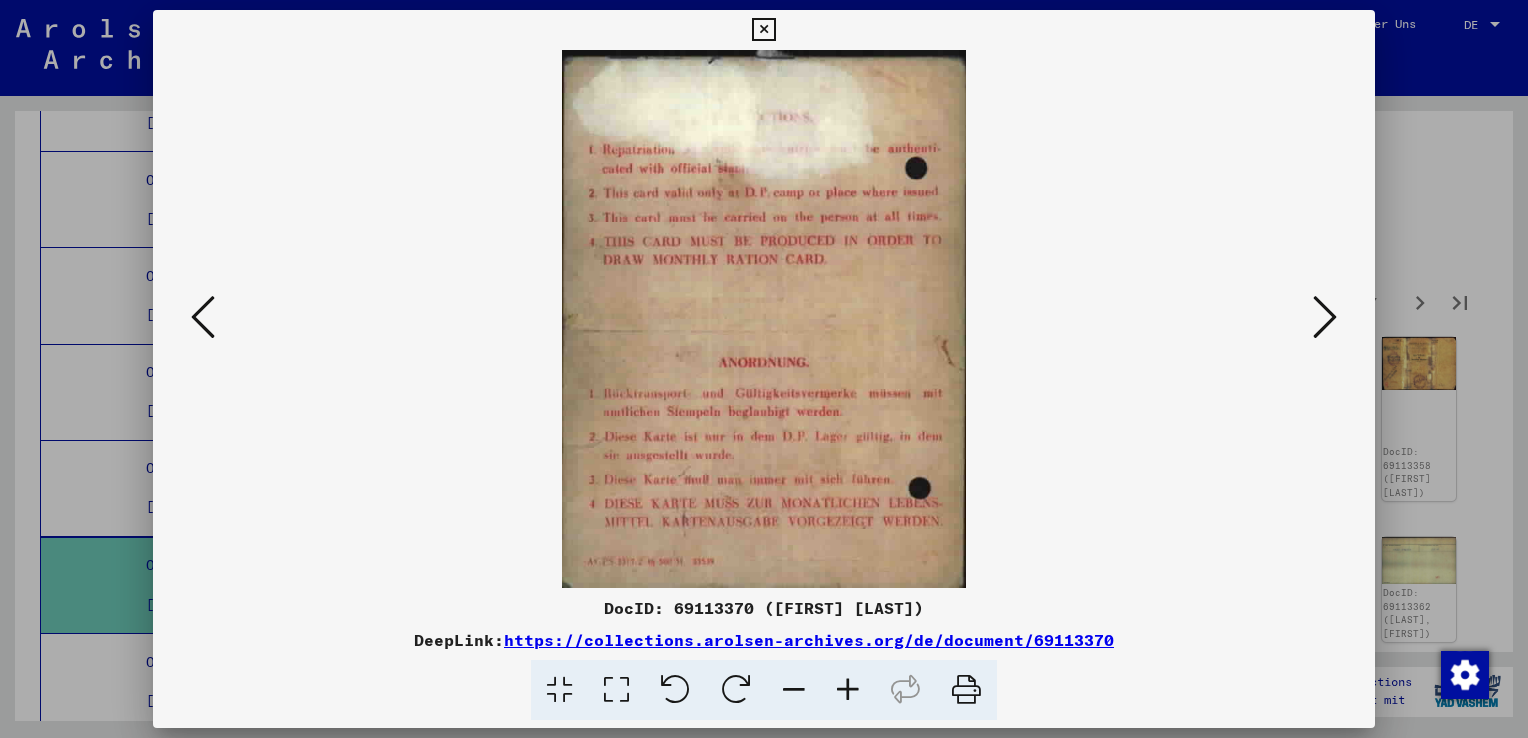 click at bounding box center [1325, 318] 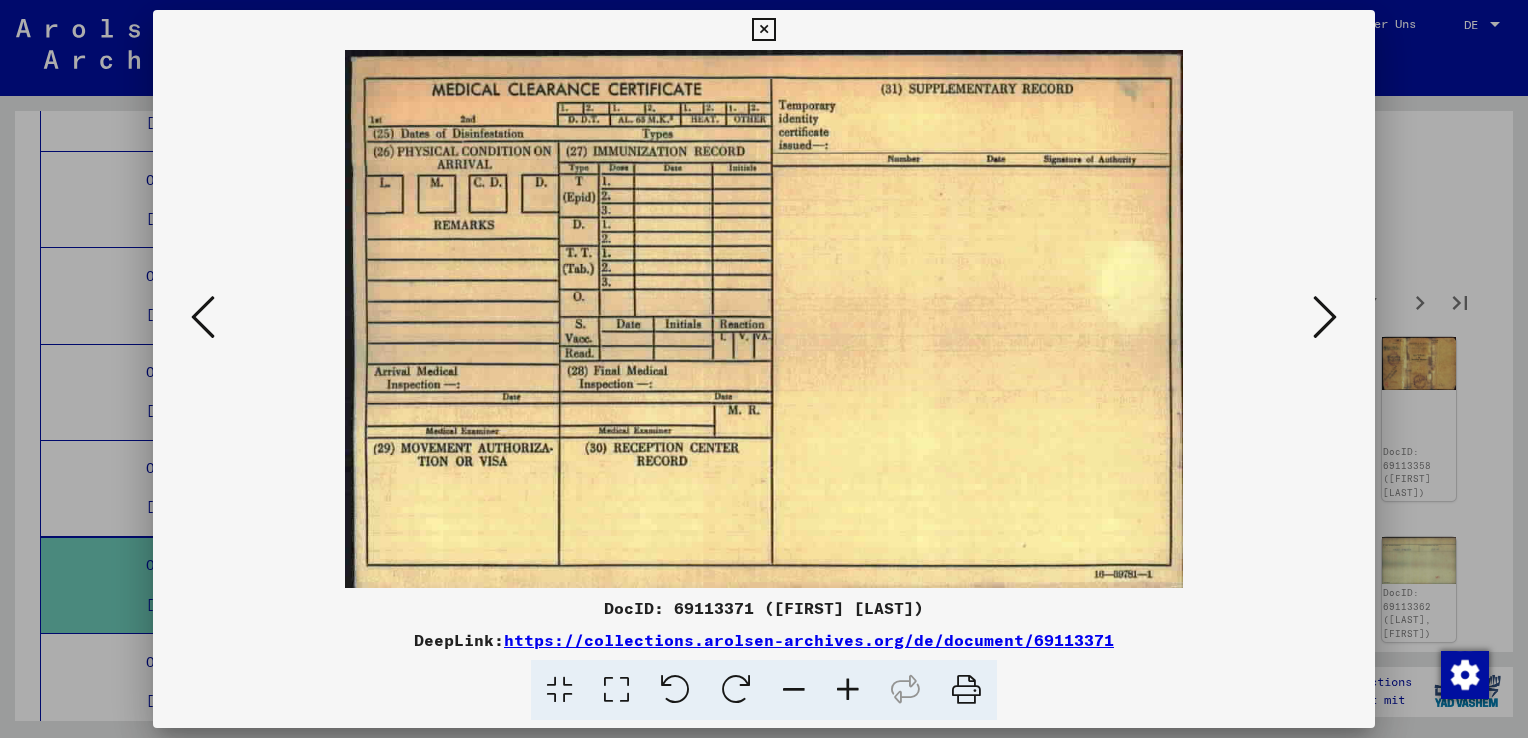 click at bounding box center [1325, 317] 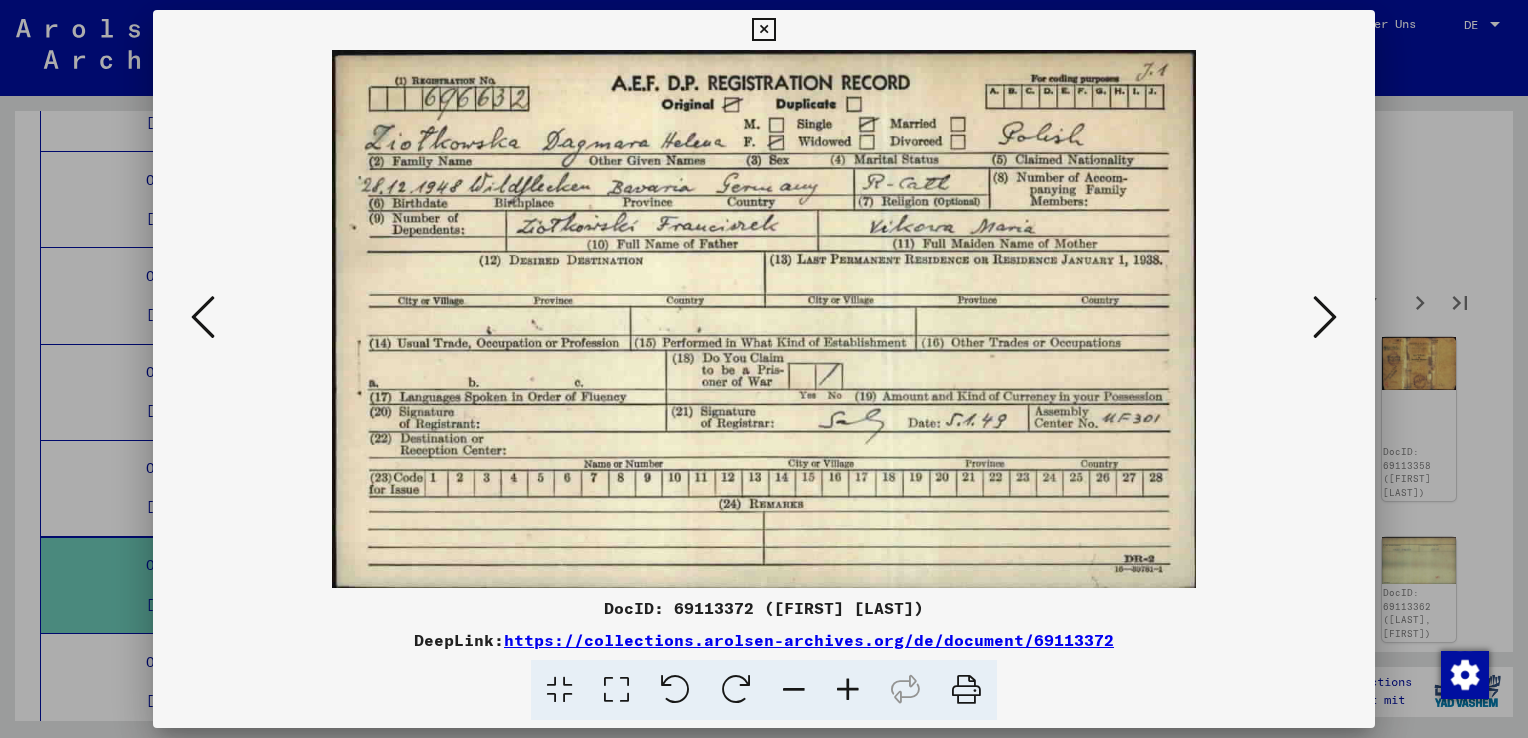 click at bounding box center [1325, 317] 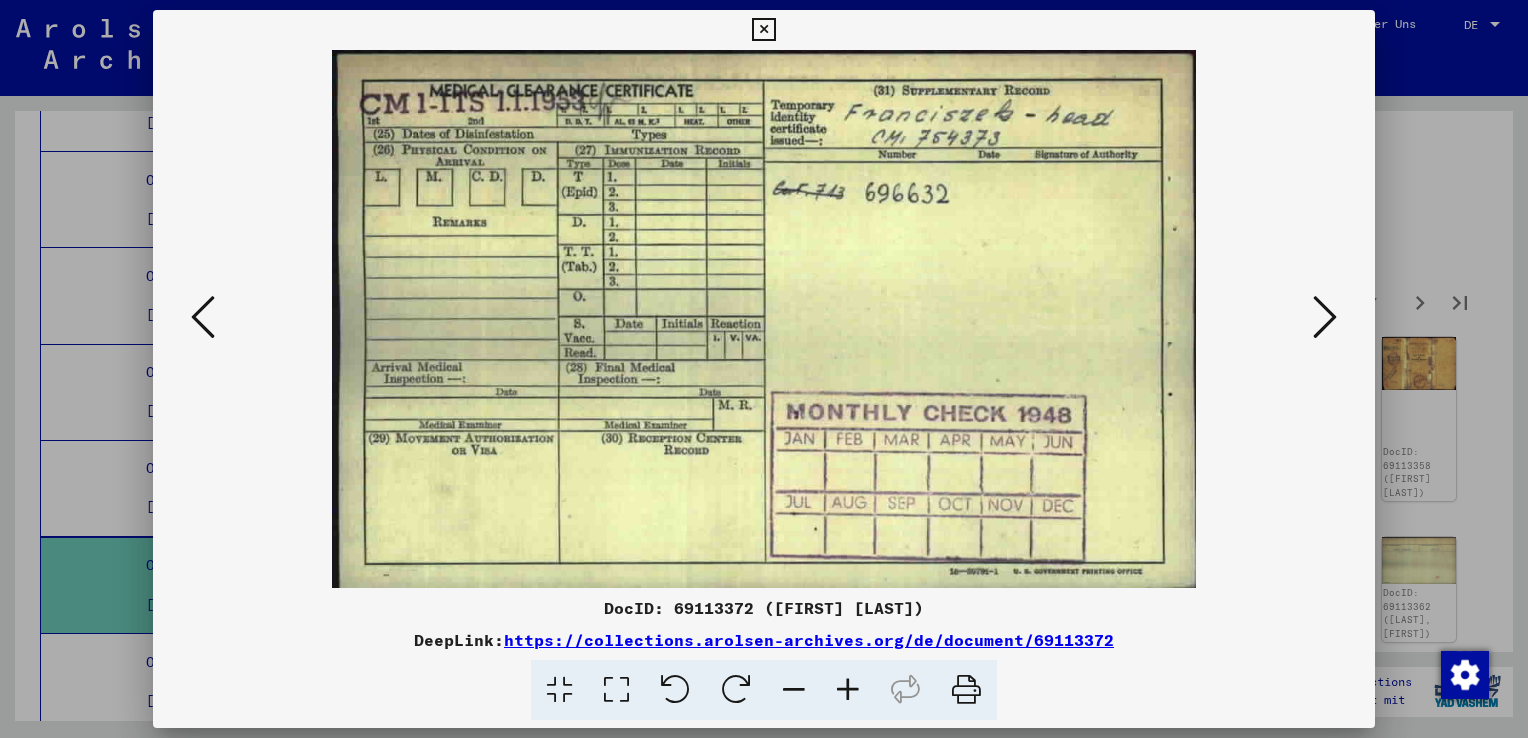 click at bounding box center (1325, 317) 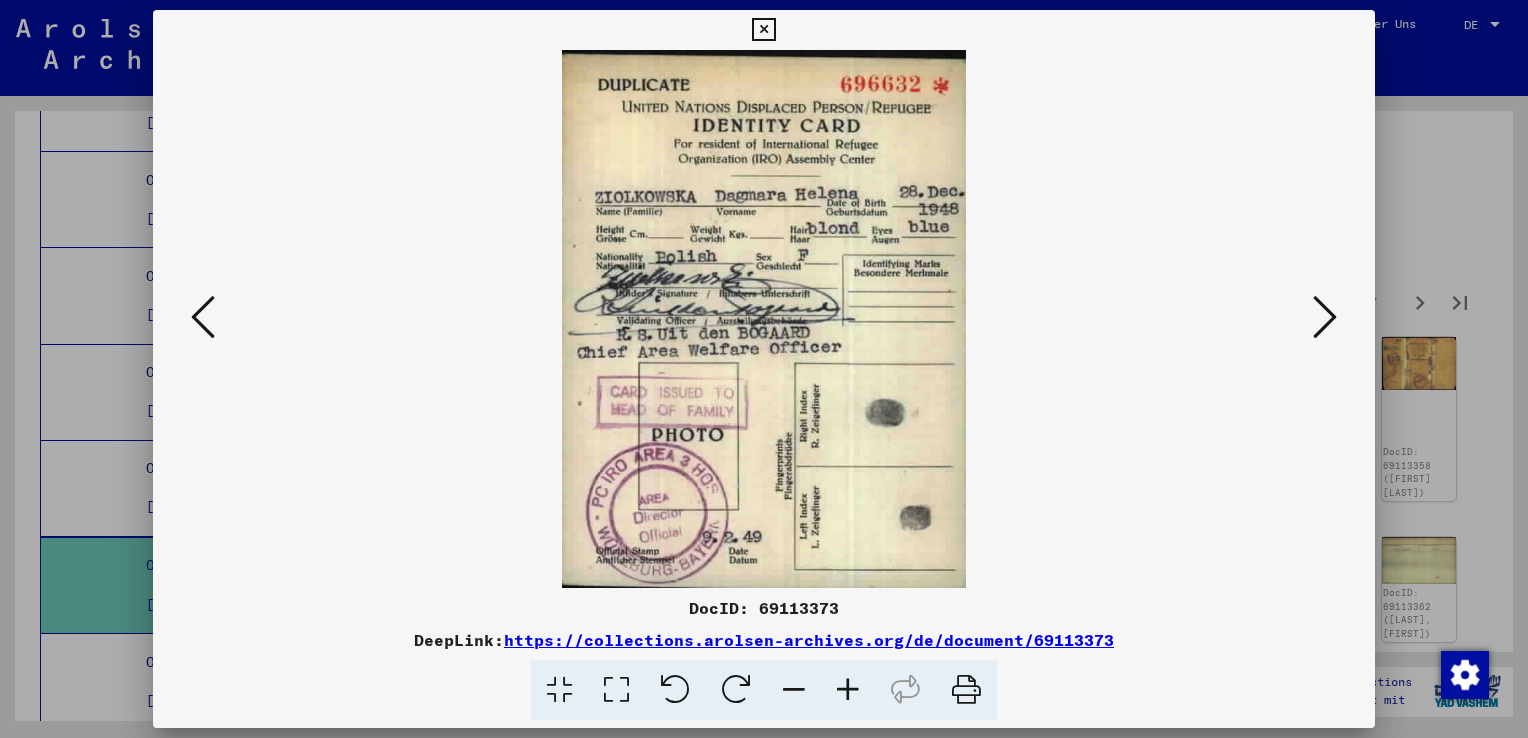 click at bounding box center [1325, 317] 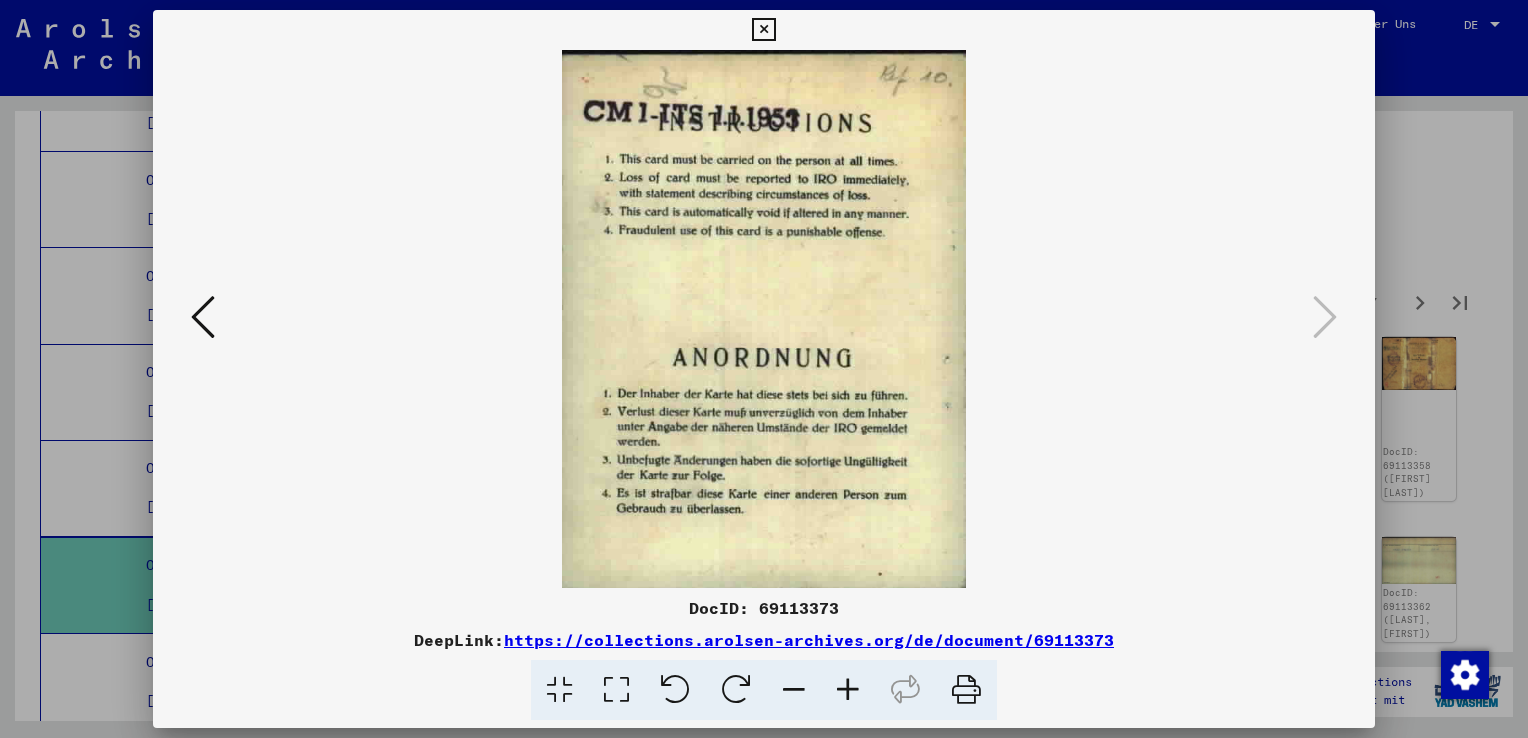 click at bounding box center [763, 30] 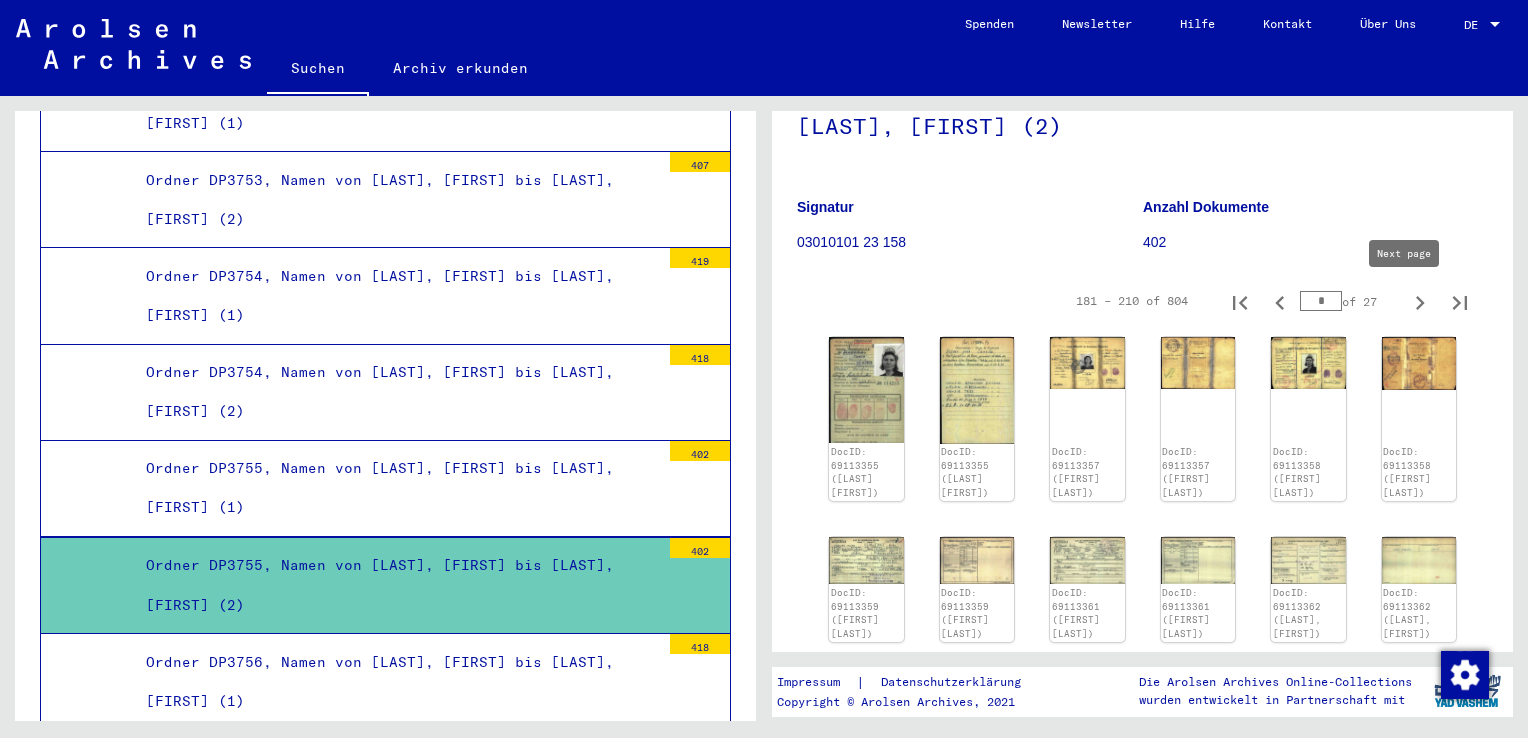 click 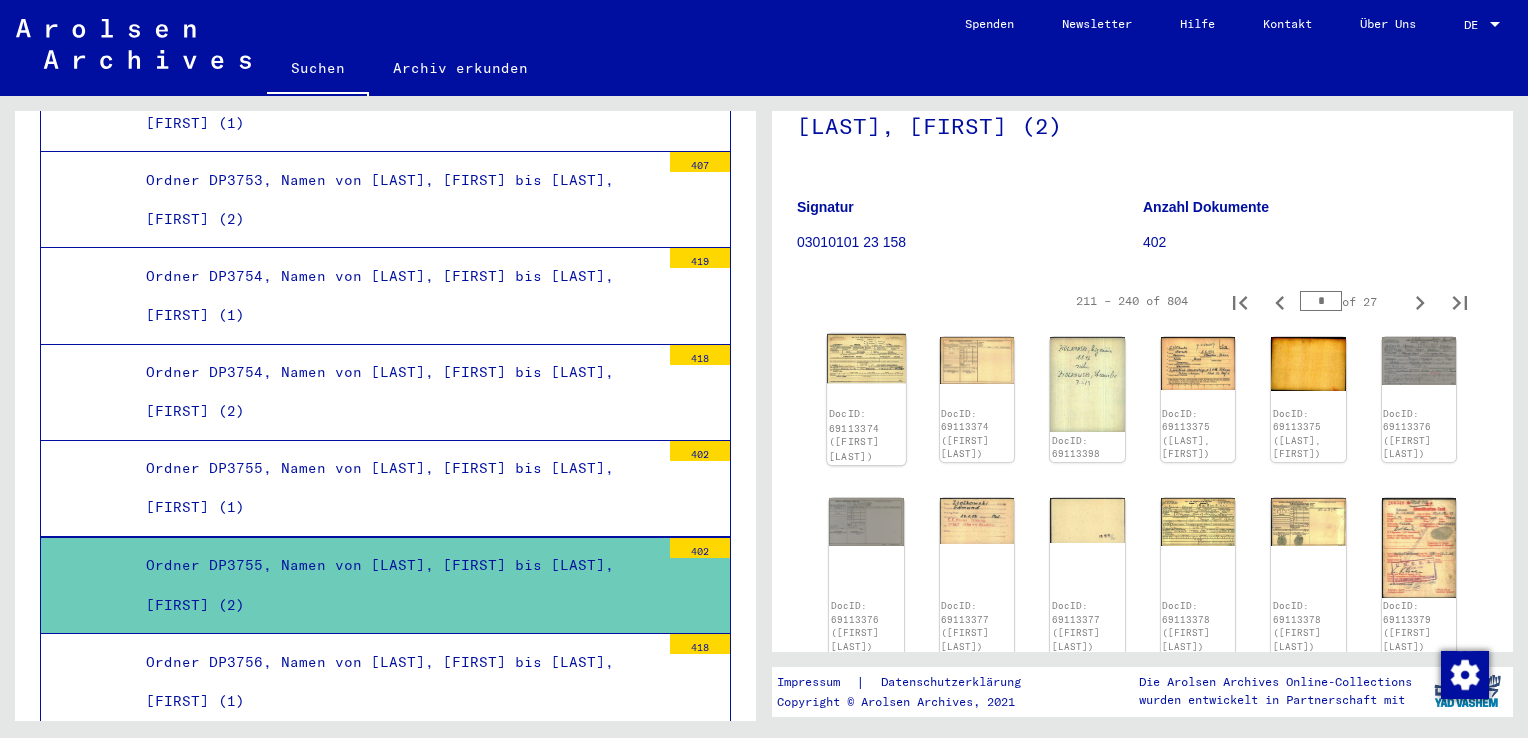 click 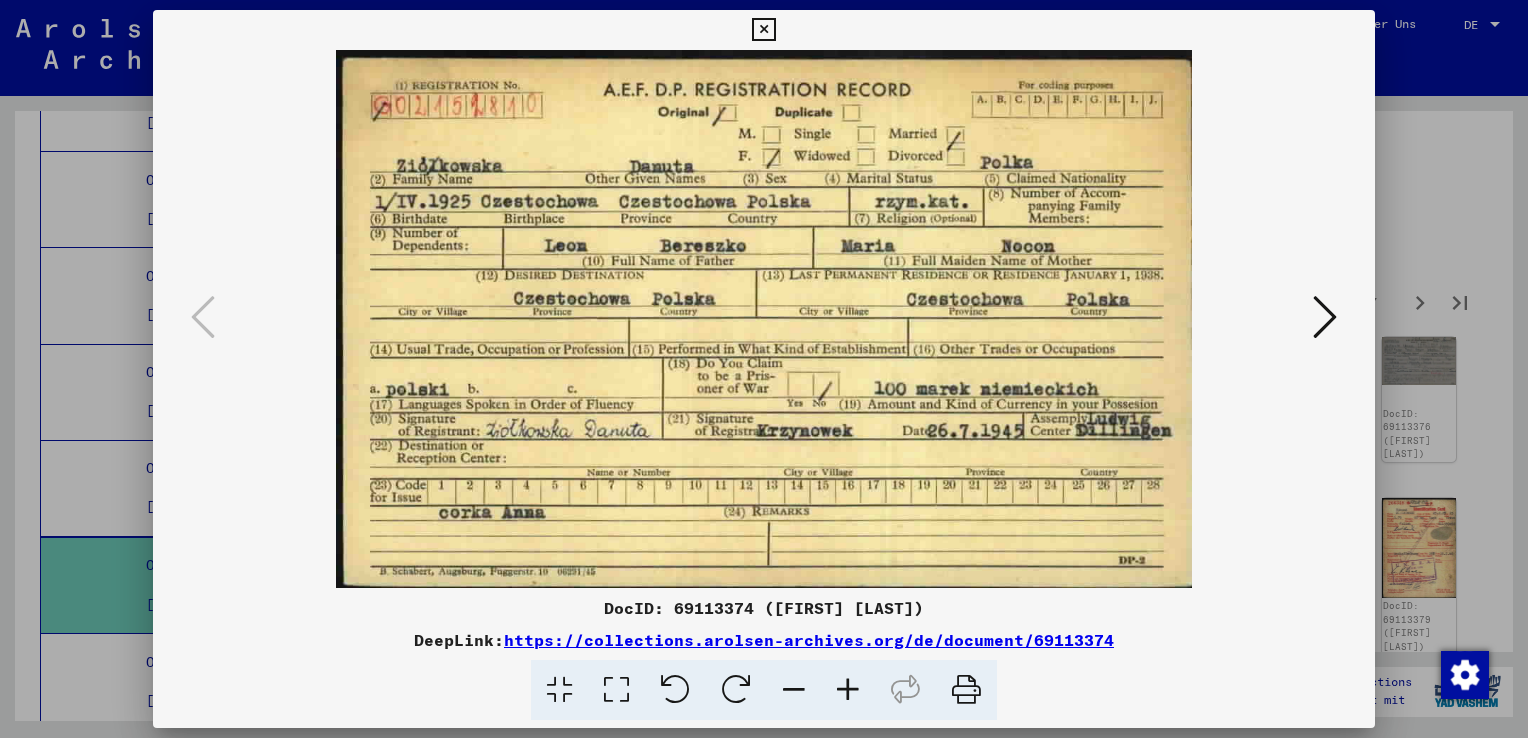 click at bounding box center [1325, 317] 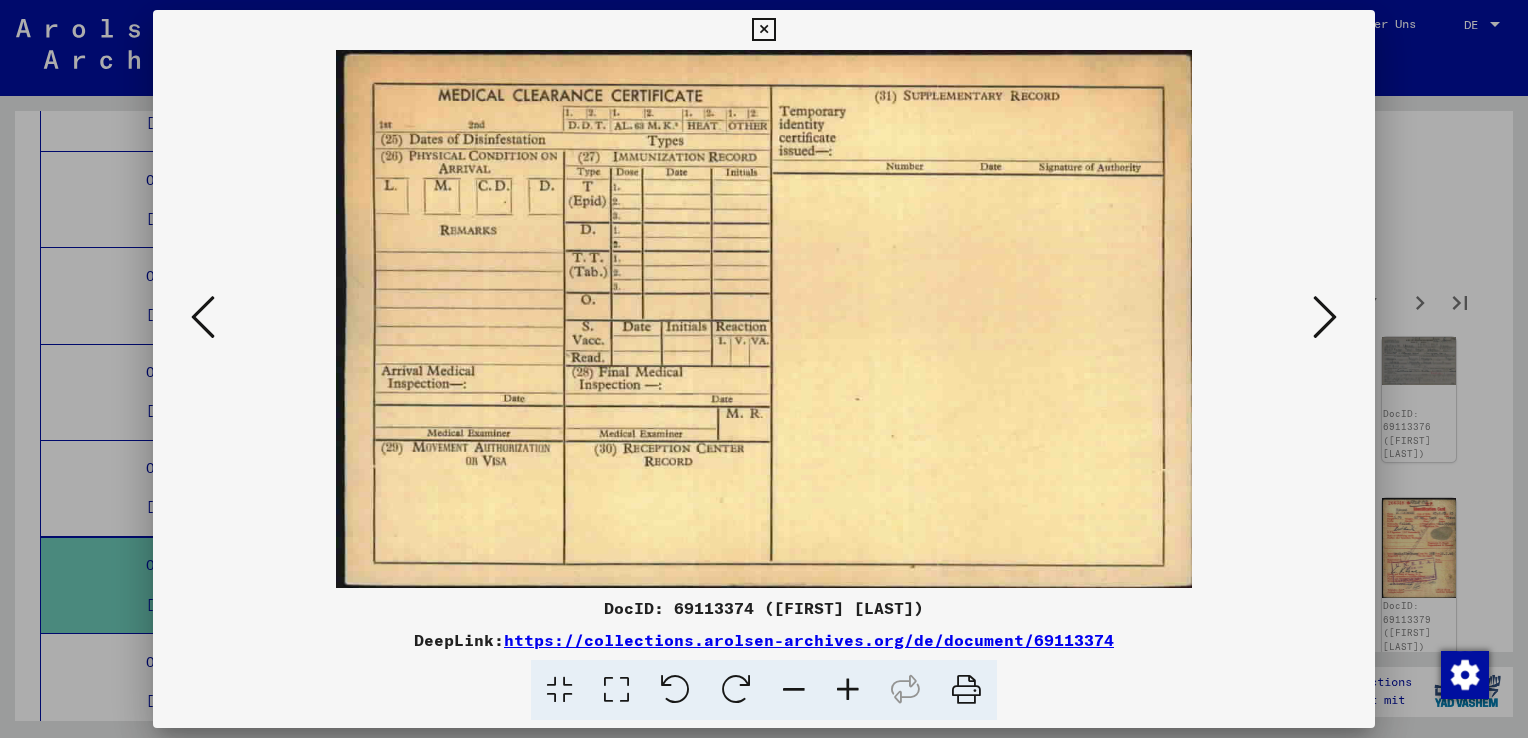 click at bounding box center [1325, 317] 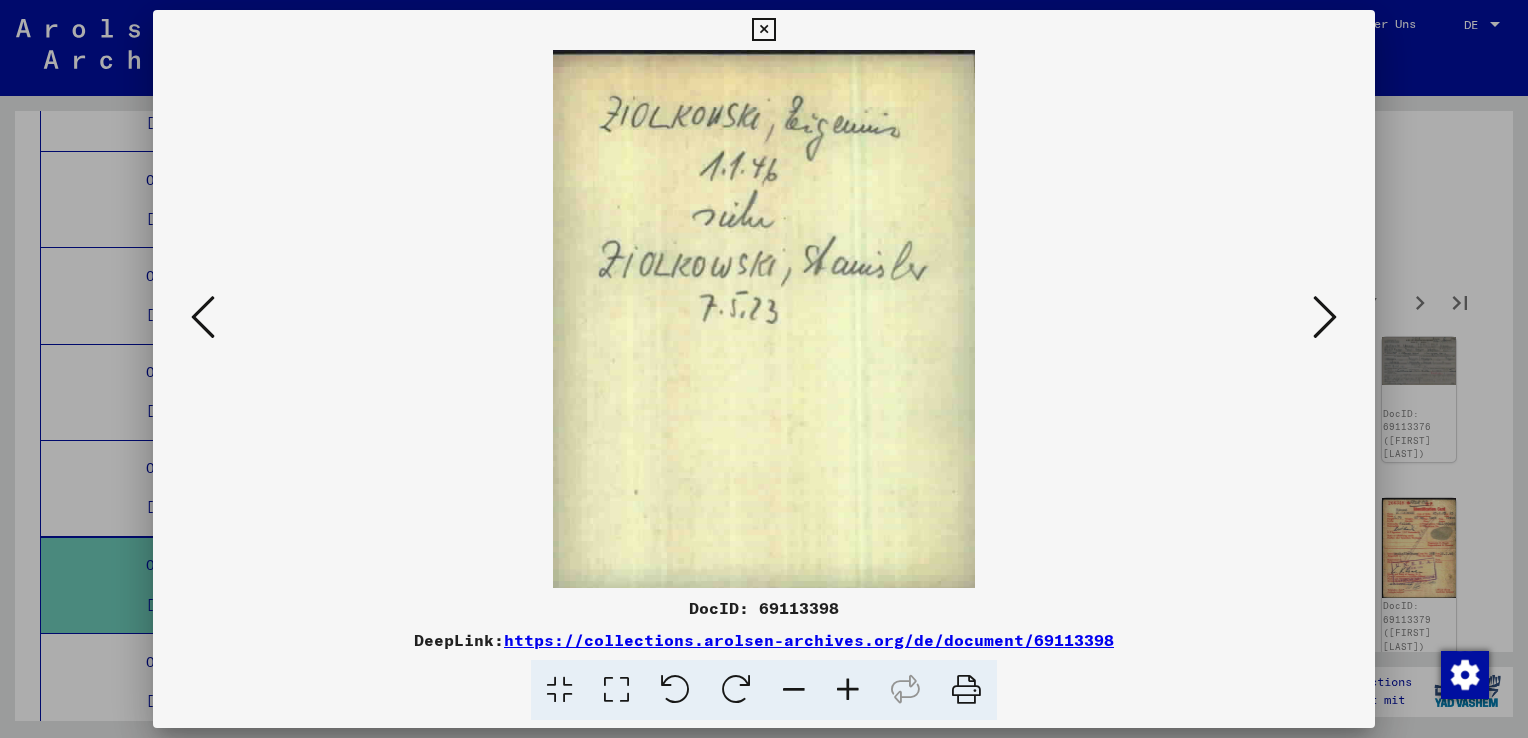 click at bounding box center (1325, 317) 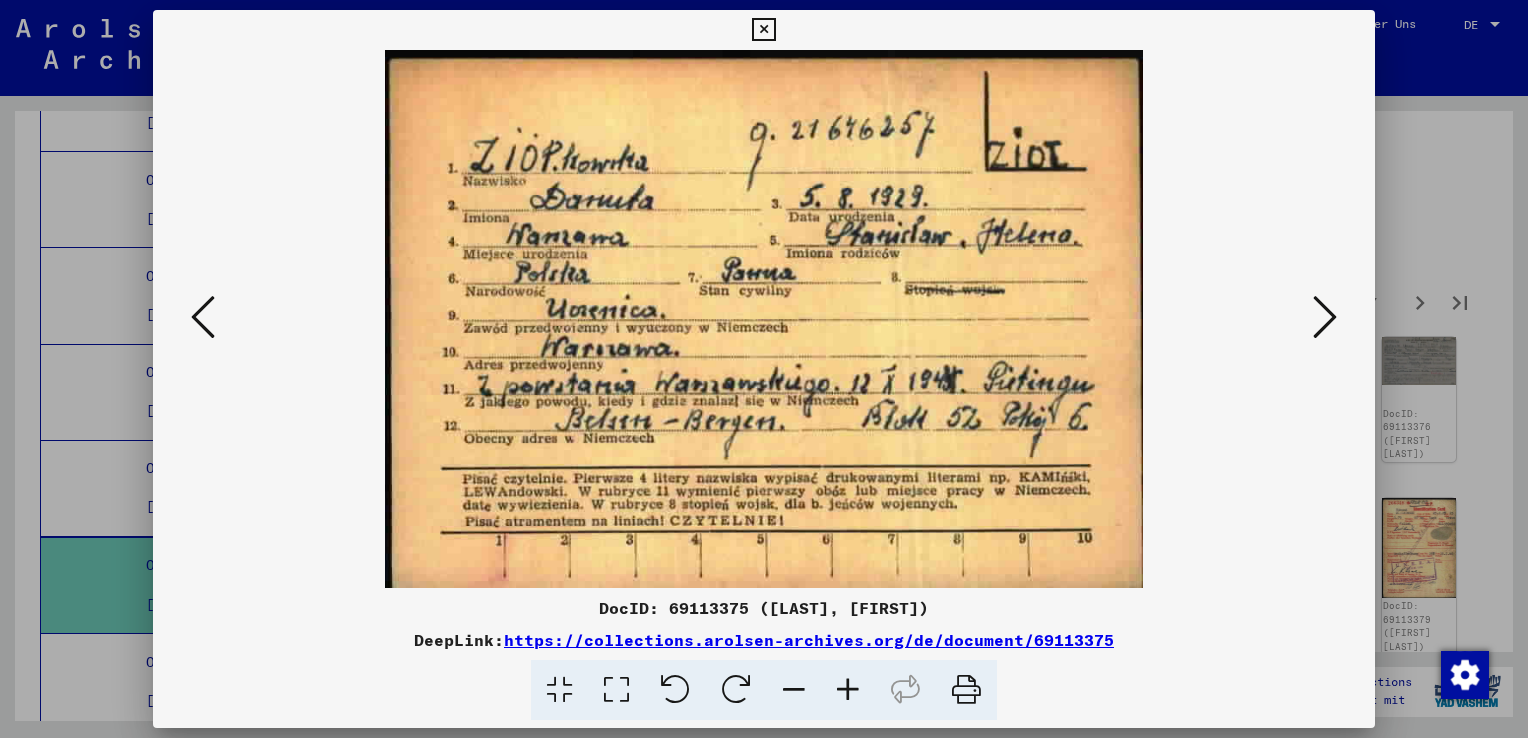 click at bounding box center (1325, 317) 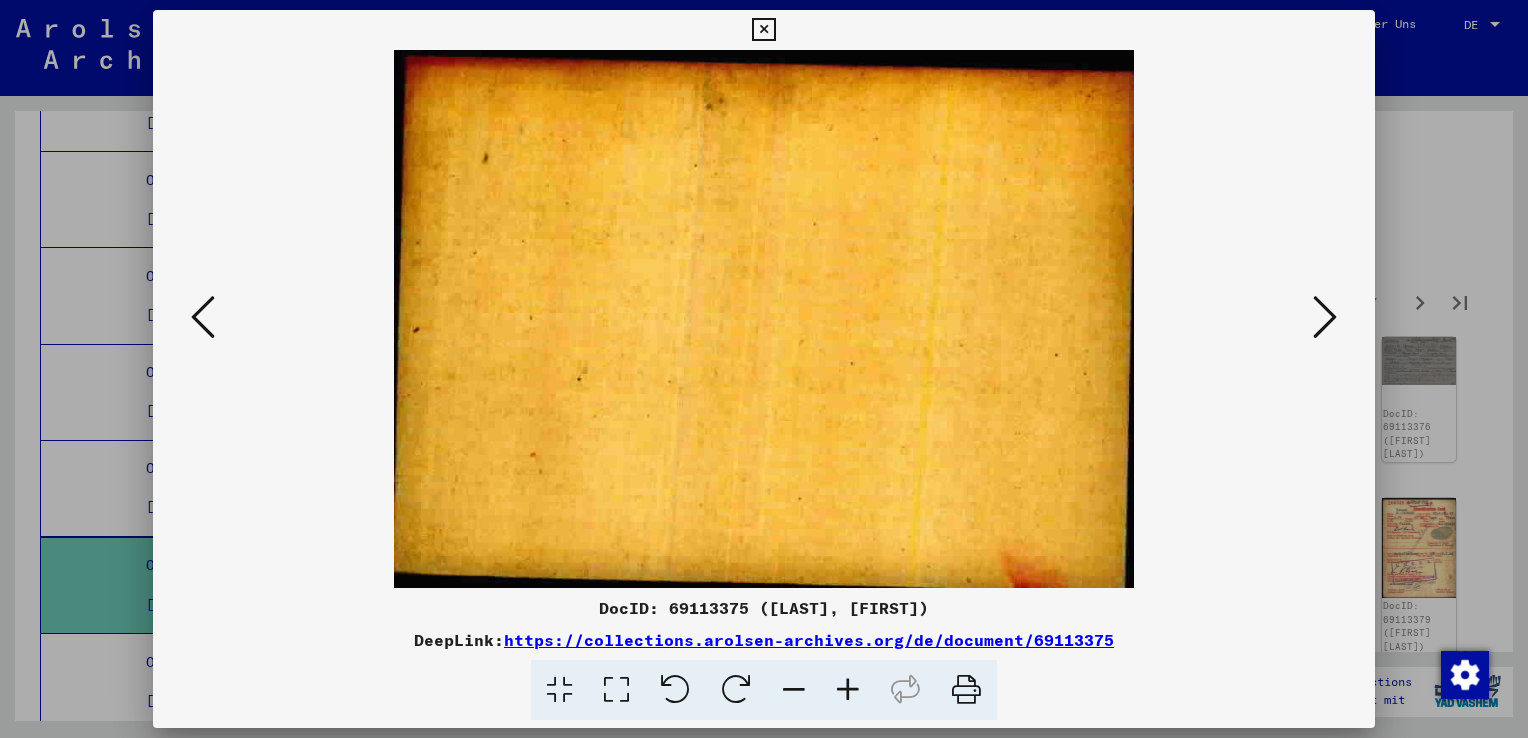 click at bounding box center (1325, 317) 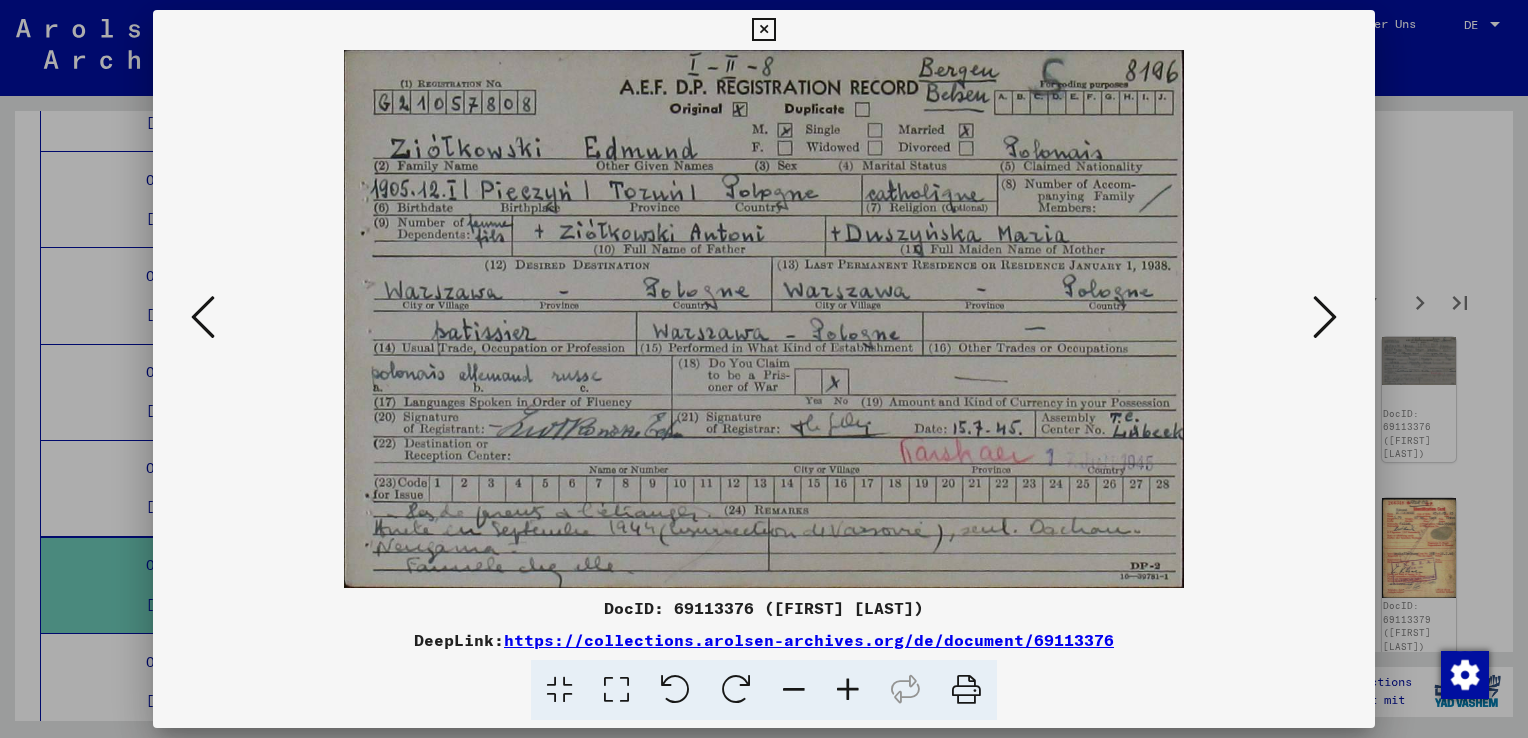 click at bounding box center [1325, 317] 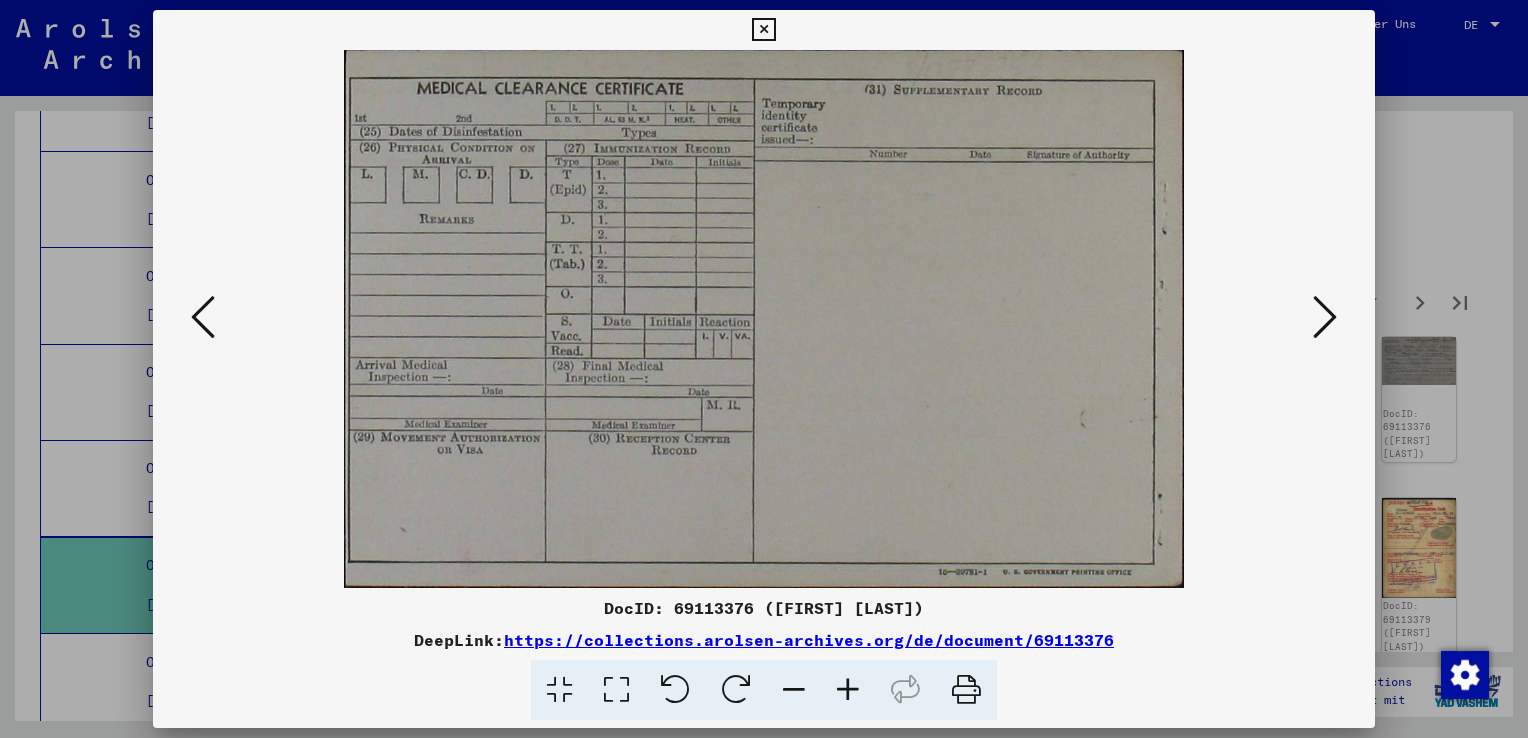 click at bounding box center [1325, 317] 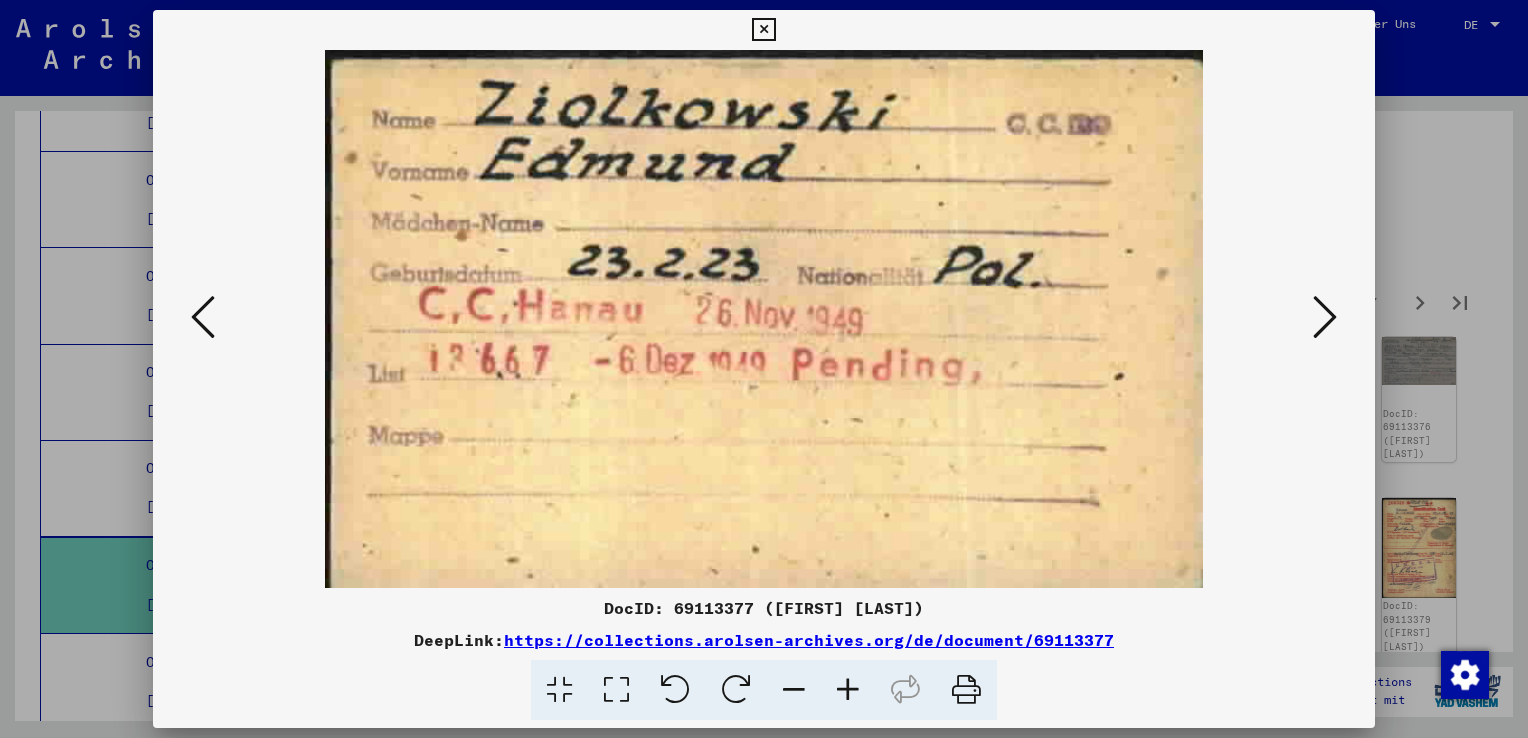 click at bounding box center [1325, 317] 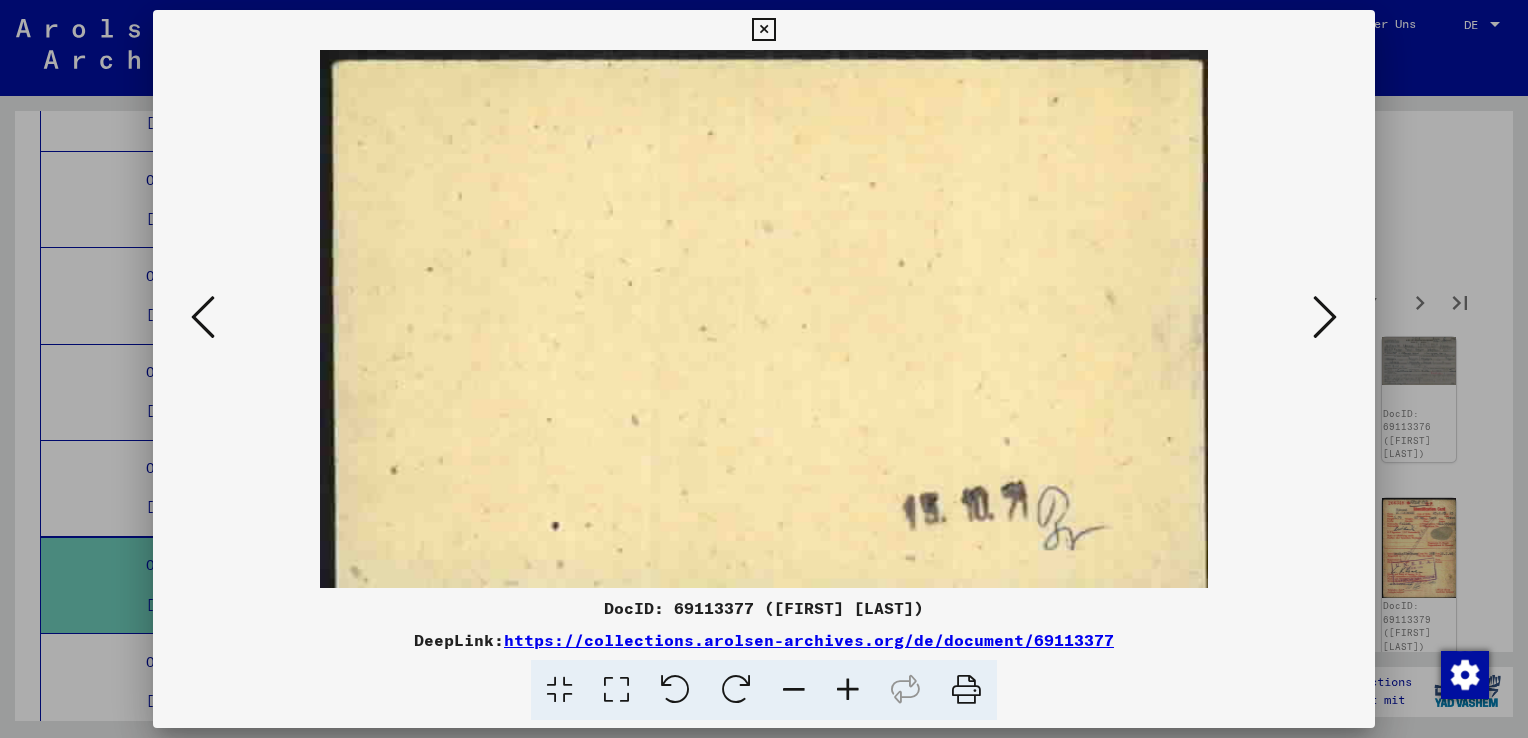 click at bounding box center [1325, 317] 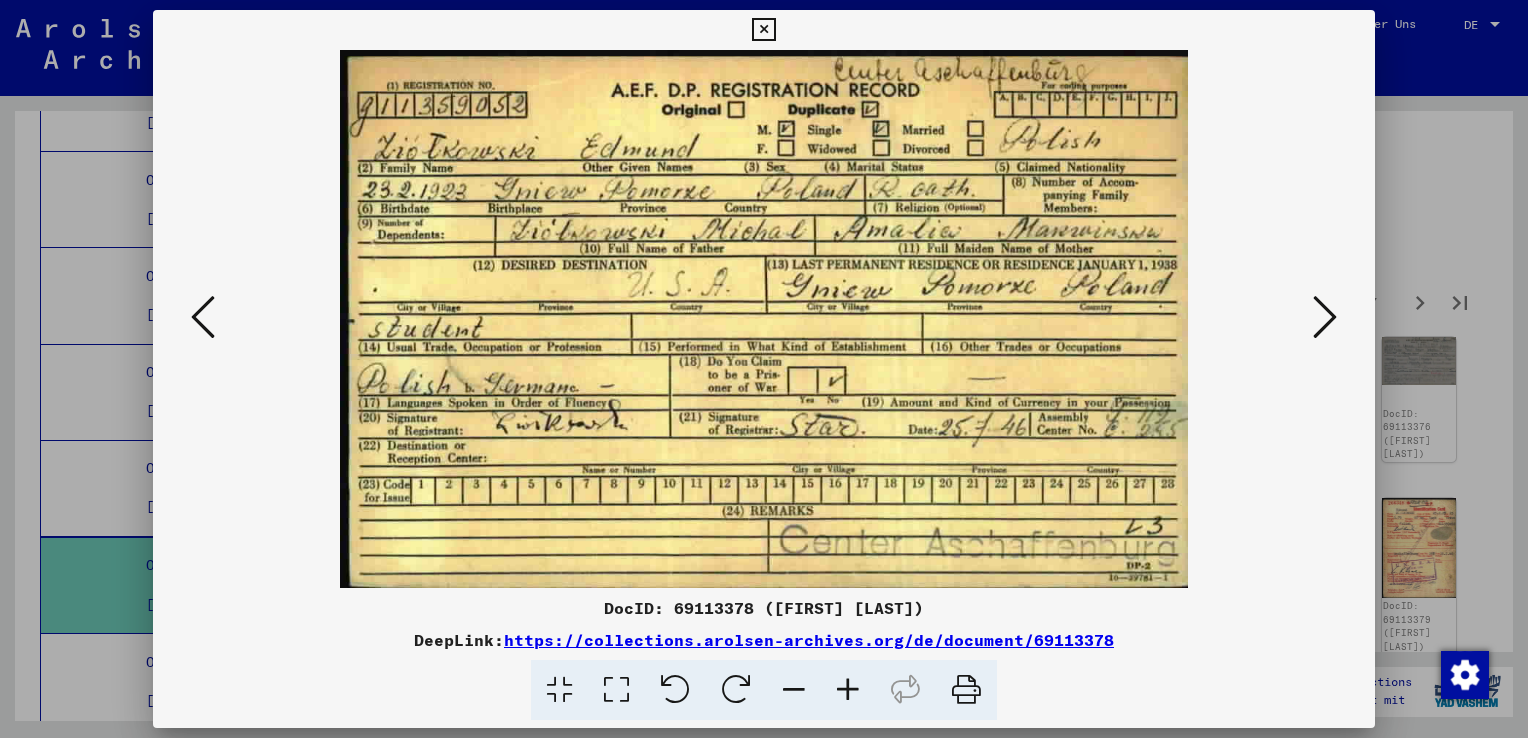 click at bounding box center [1325, 317] 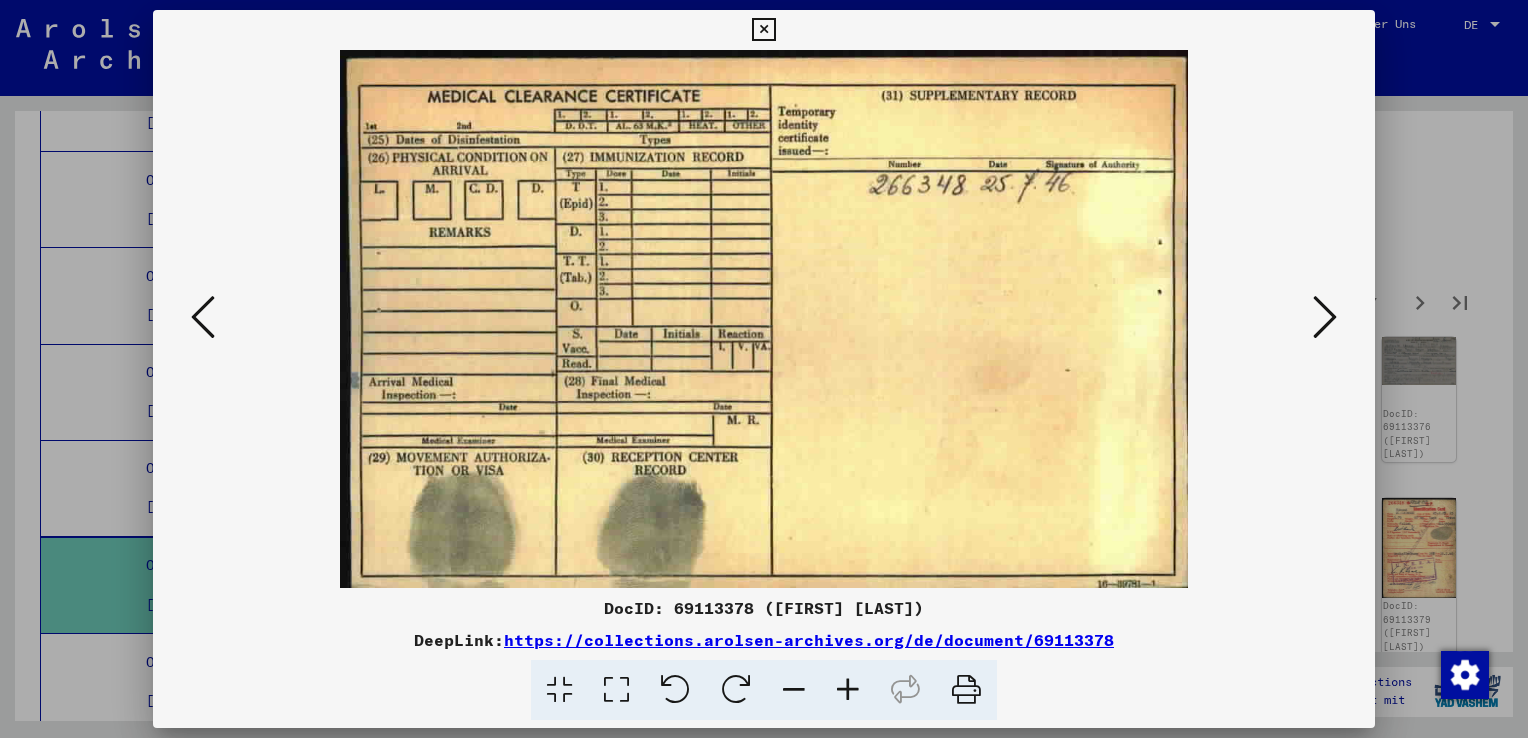 click at bounding box center (1325, 317) 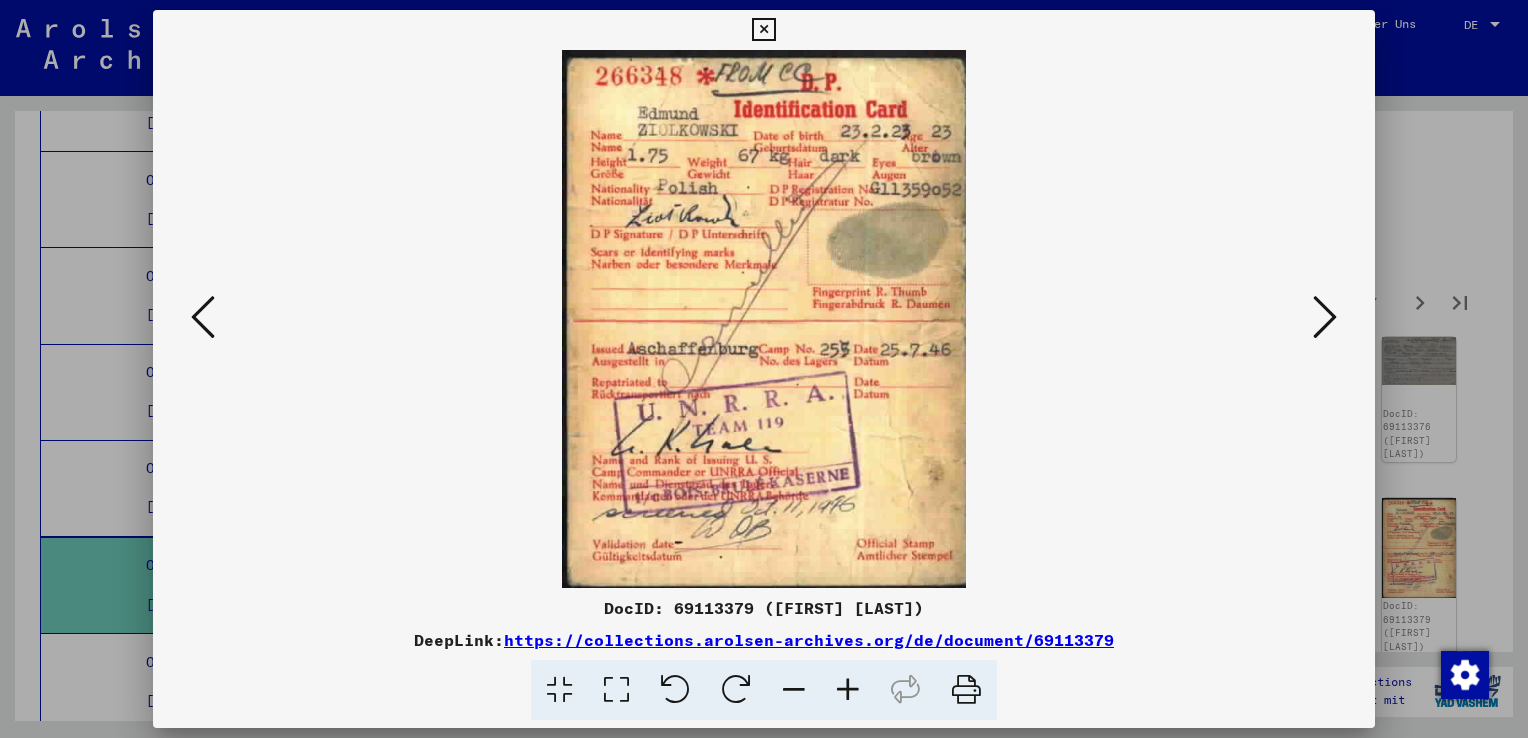 click at bounding box center [1325, 317] 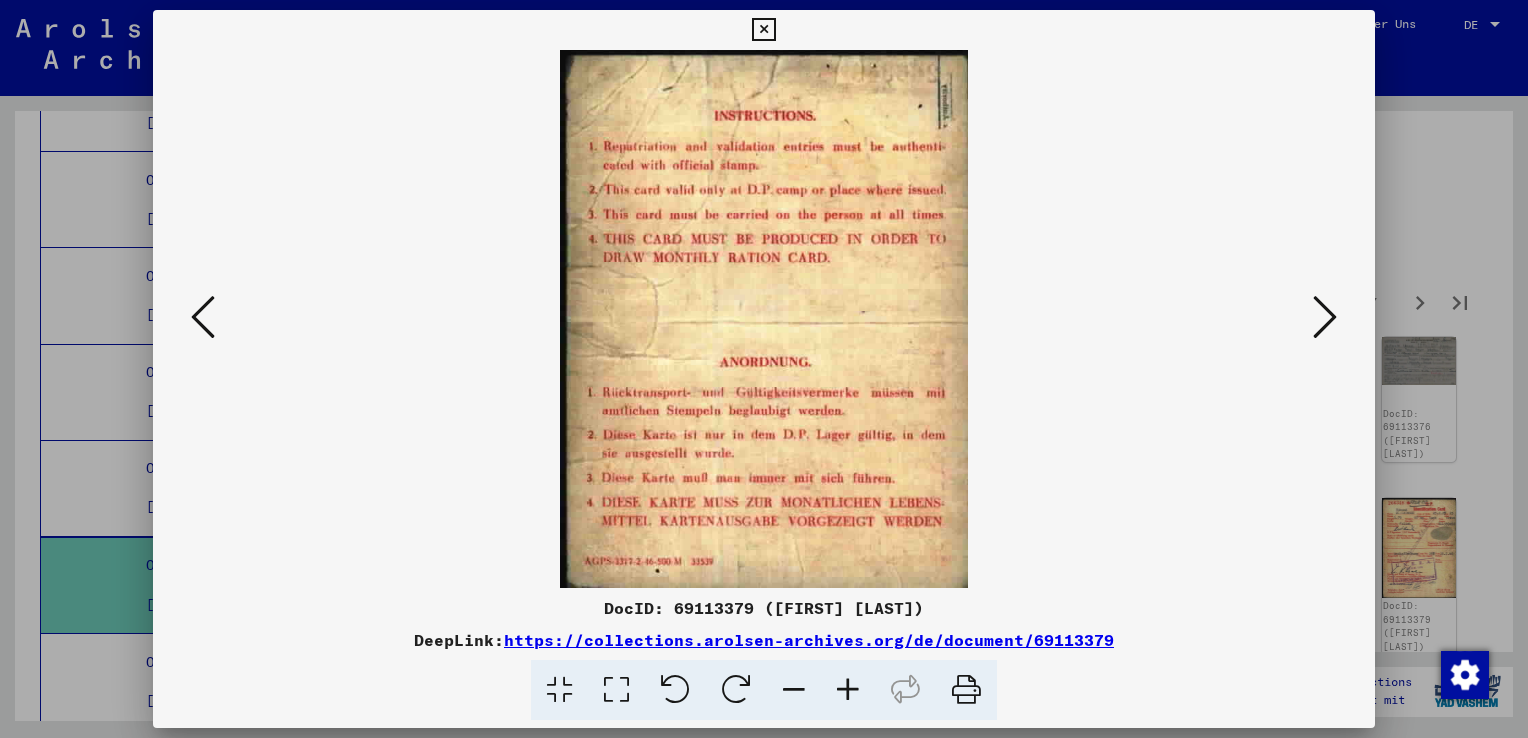 click at bounding box center [1325, 317] 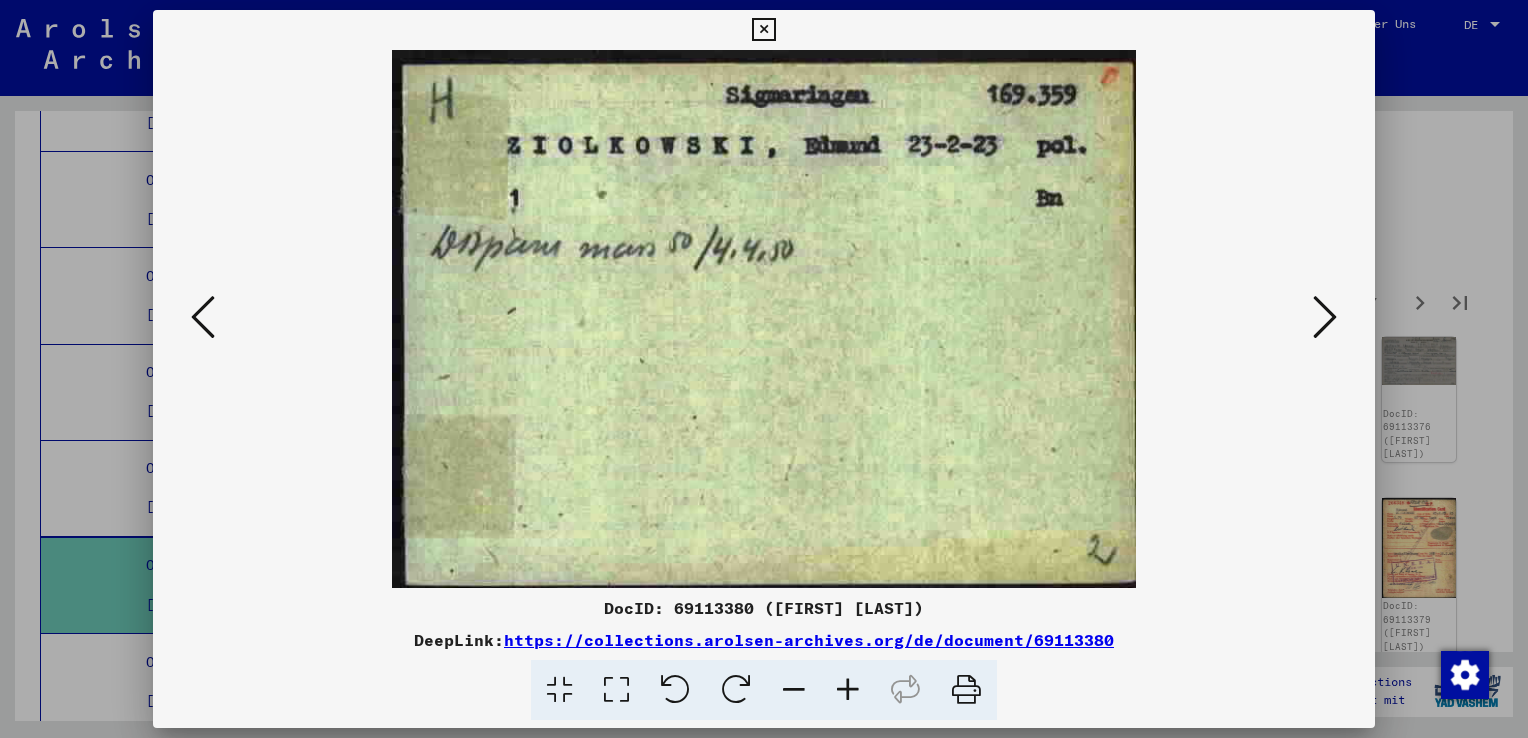 click at bounding box center (1325, 317) 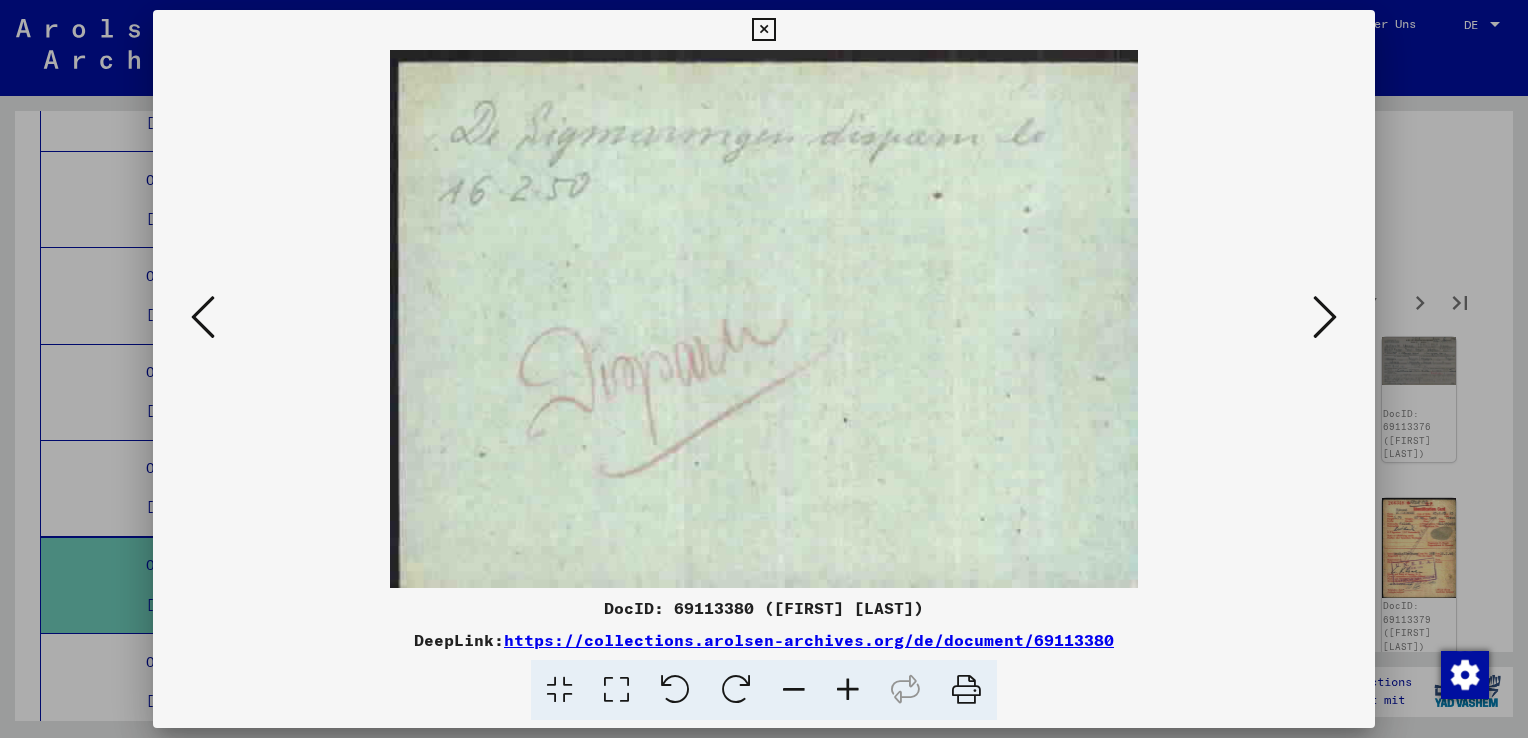 click at bounding box center (1325, 317) 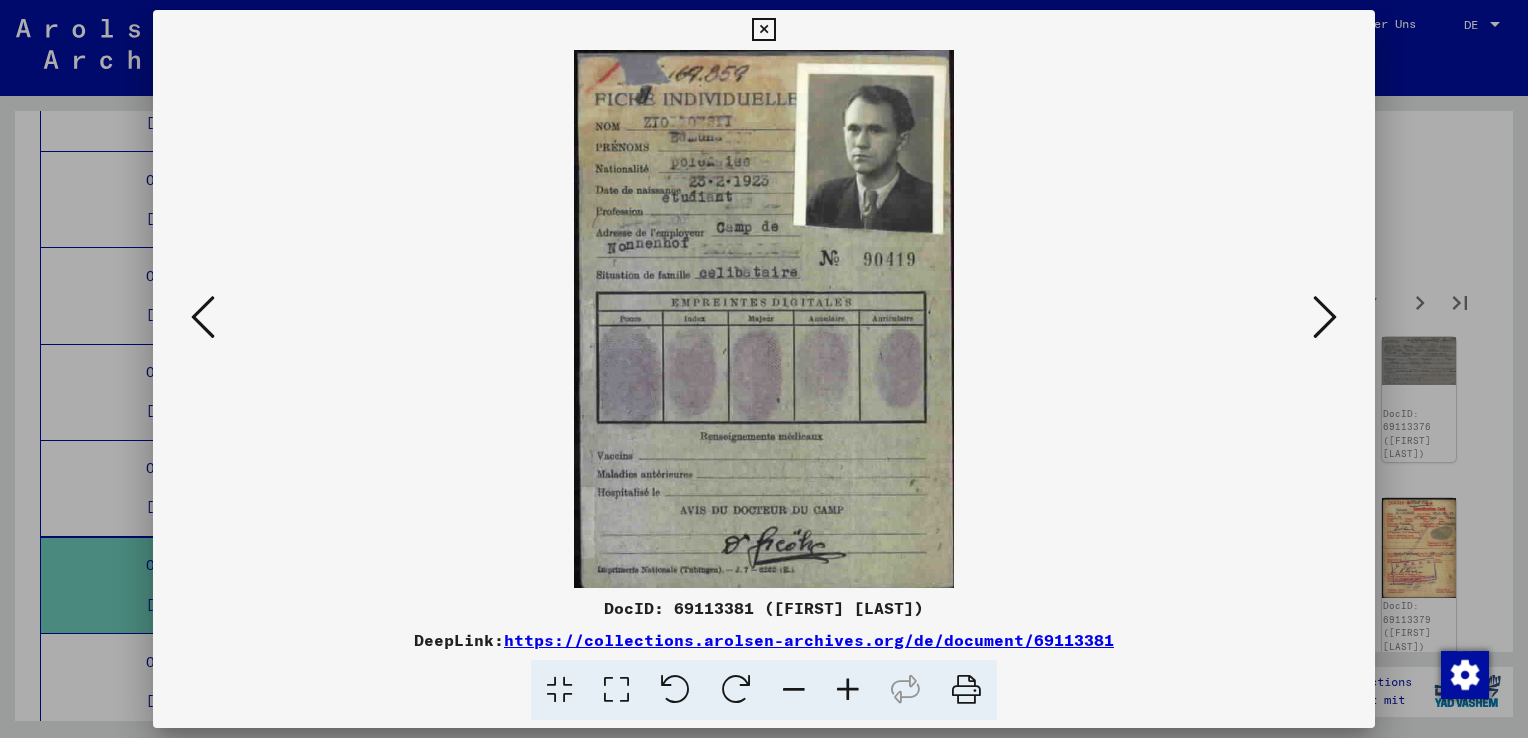 click at bounding box center (1325, 317) 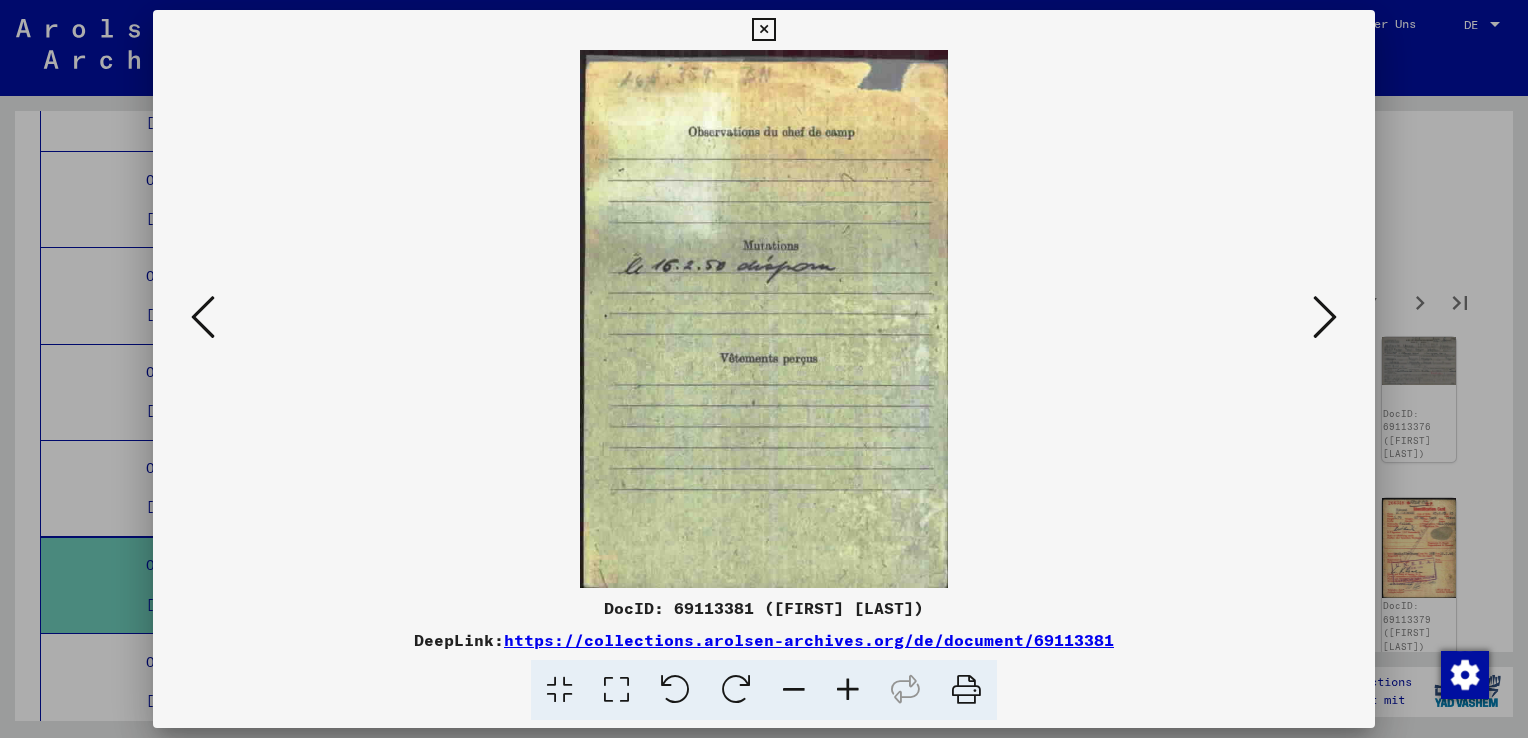 click at bounding box center (1325, 317) 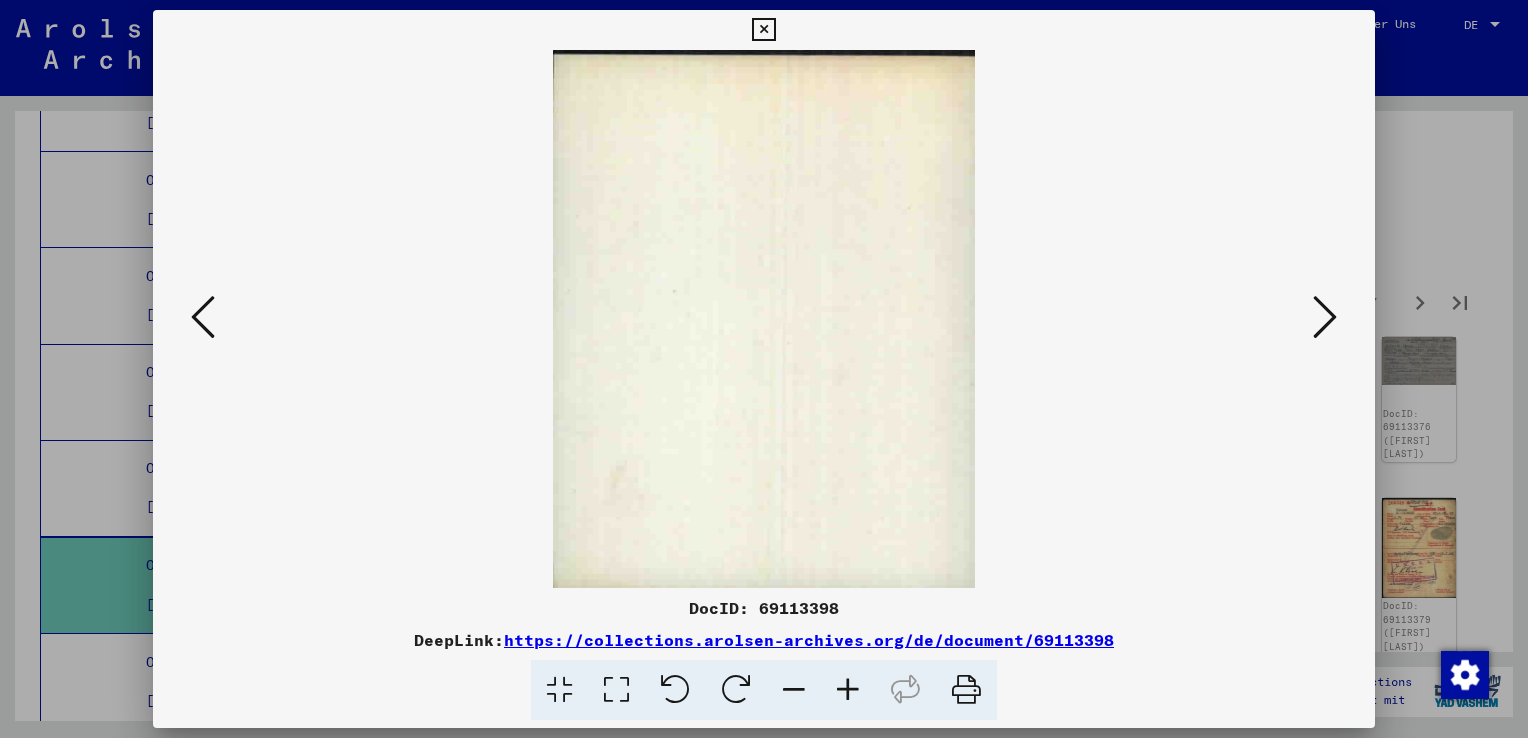 click at bounding box center (1325, 317) 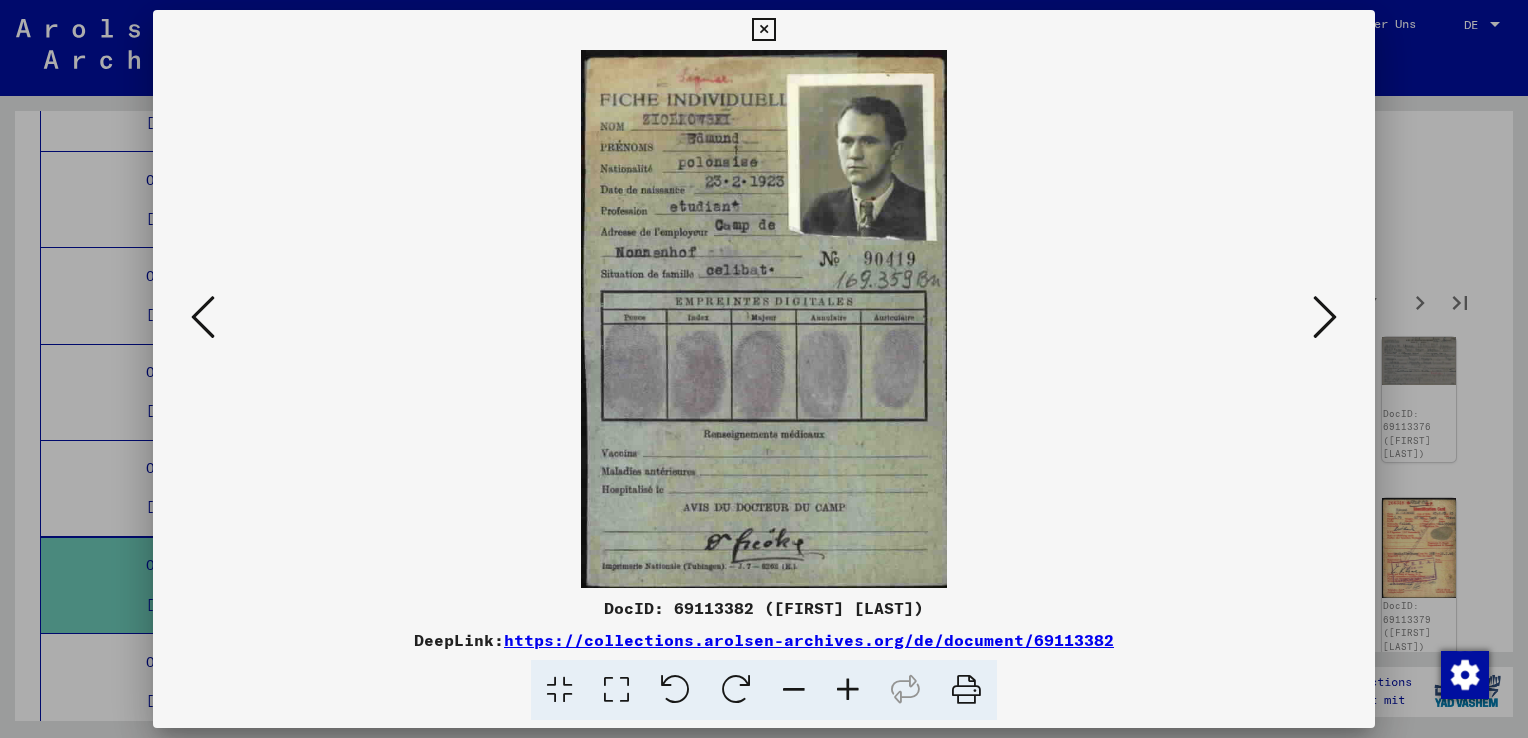 click at bounding box center (1325, 317) 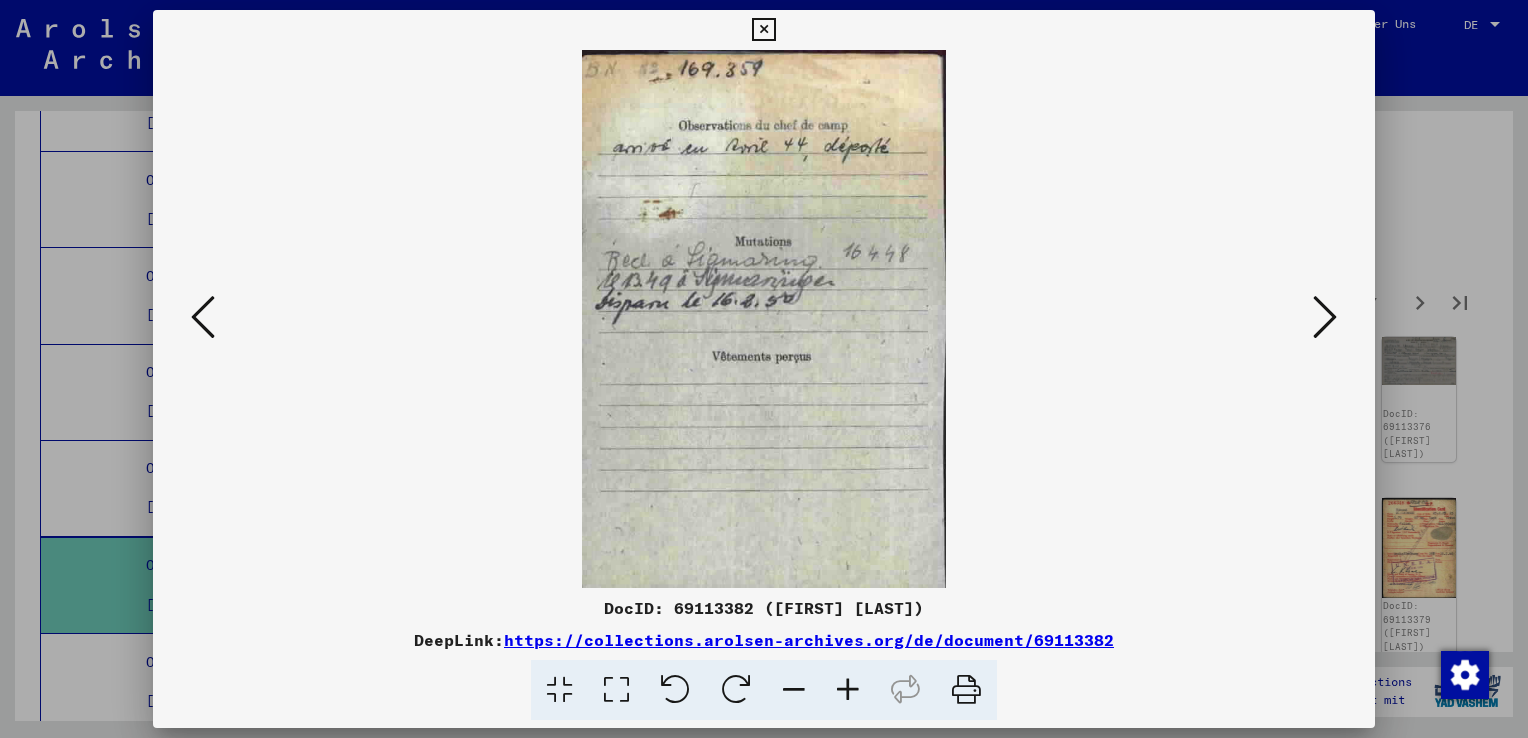 click at bounding box center [1325, 317] 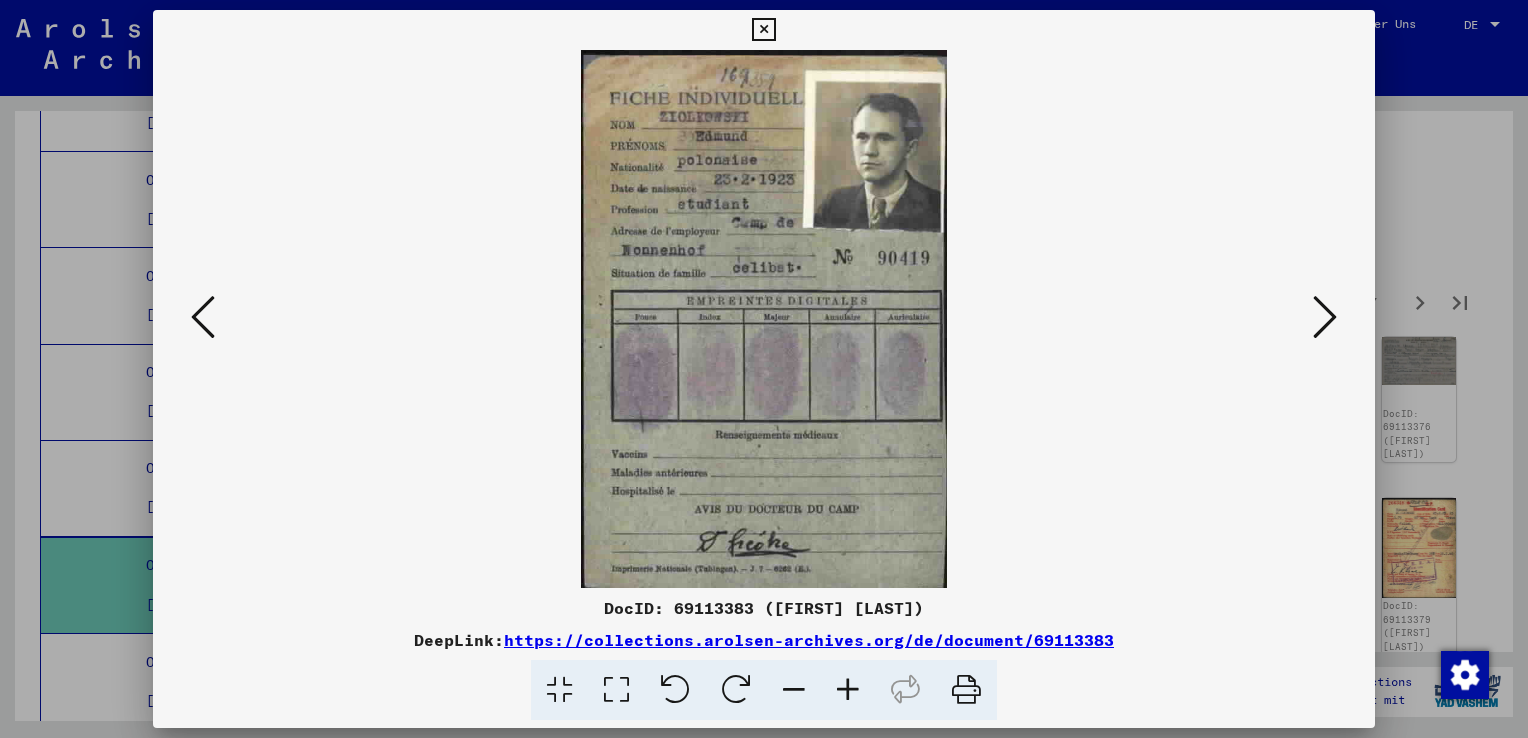 click at bounding box center [1325, 317] 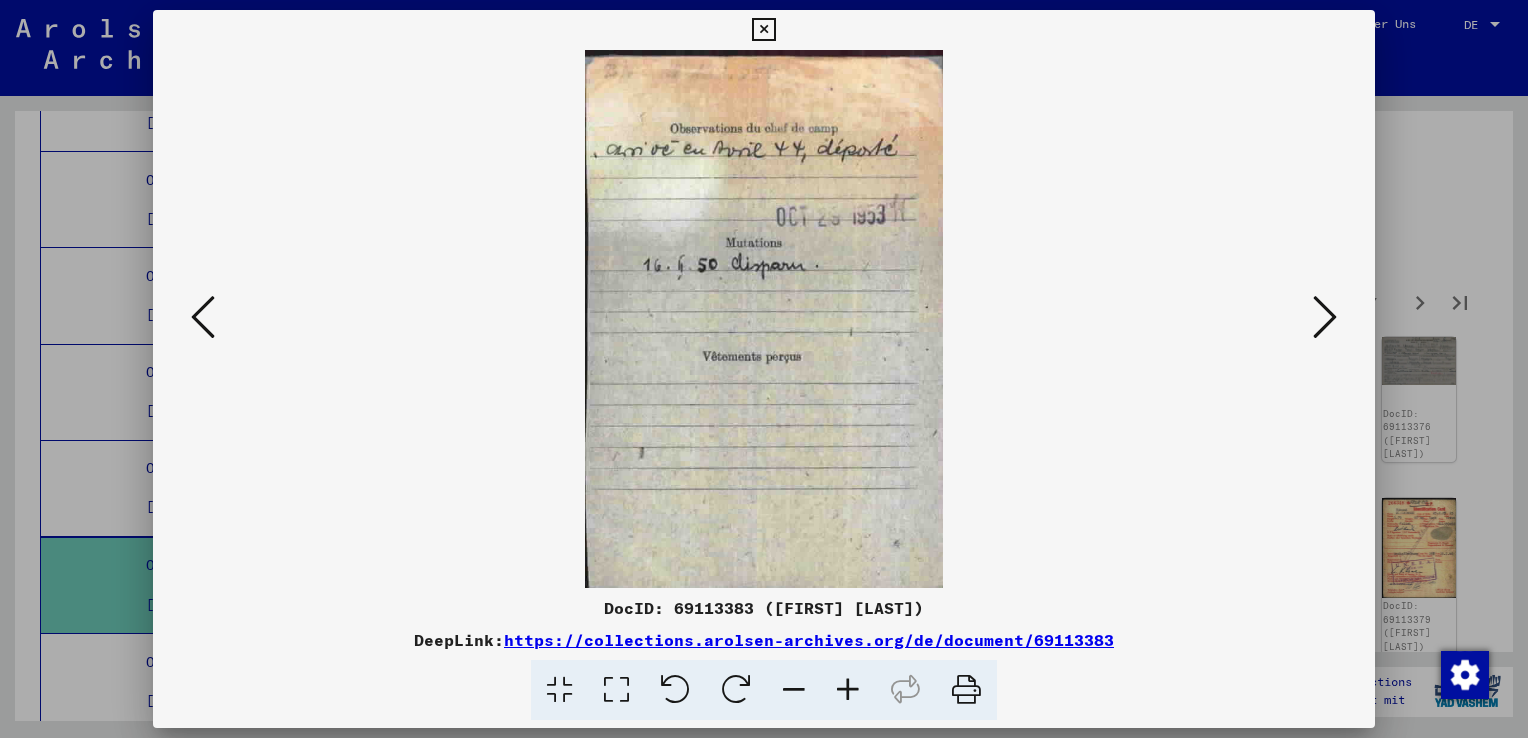 click at bounding box center (1325, 317) 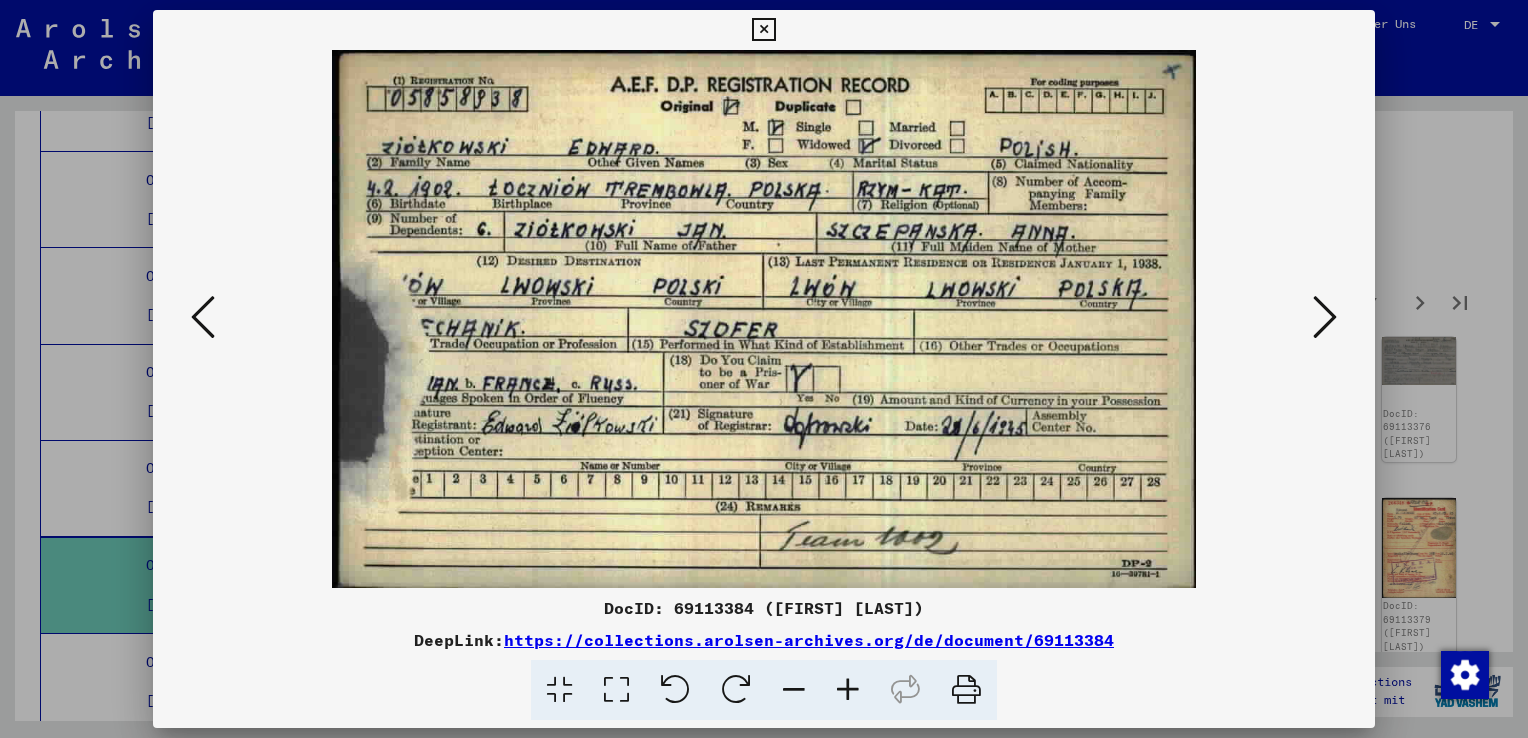 click at bounding box center [1325, 317] 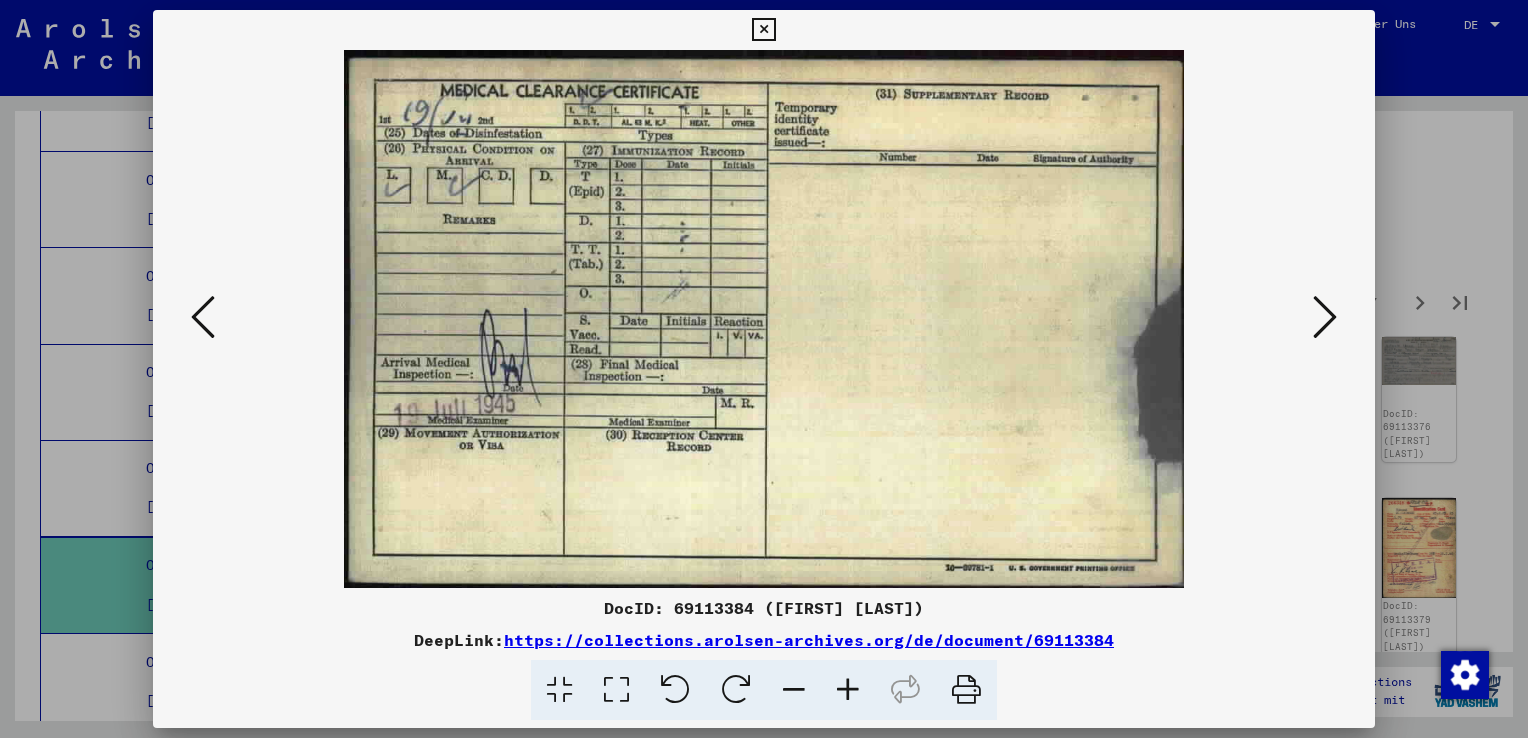 click at bounding box center (1325, 317) 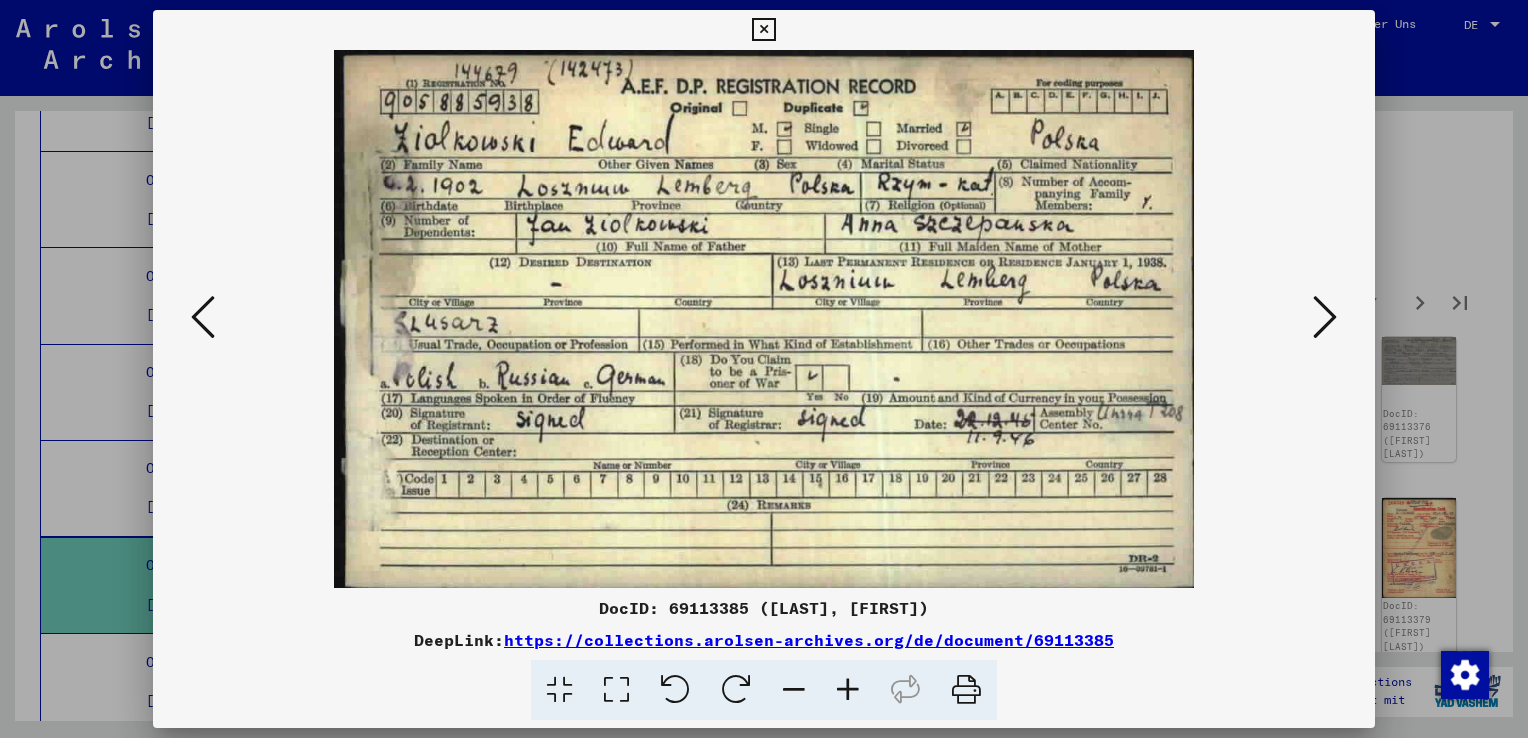 click at bounding box center (1325, 317) 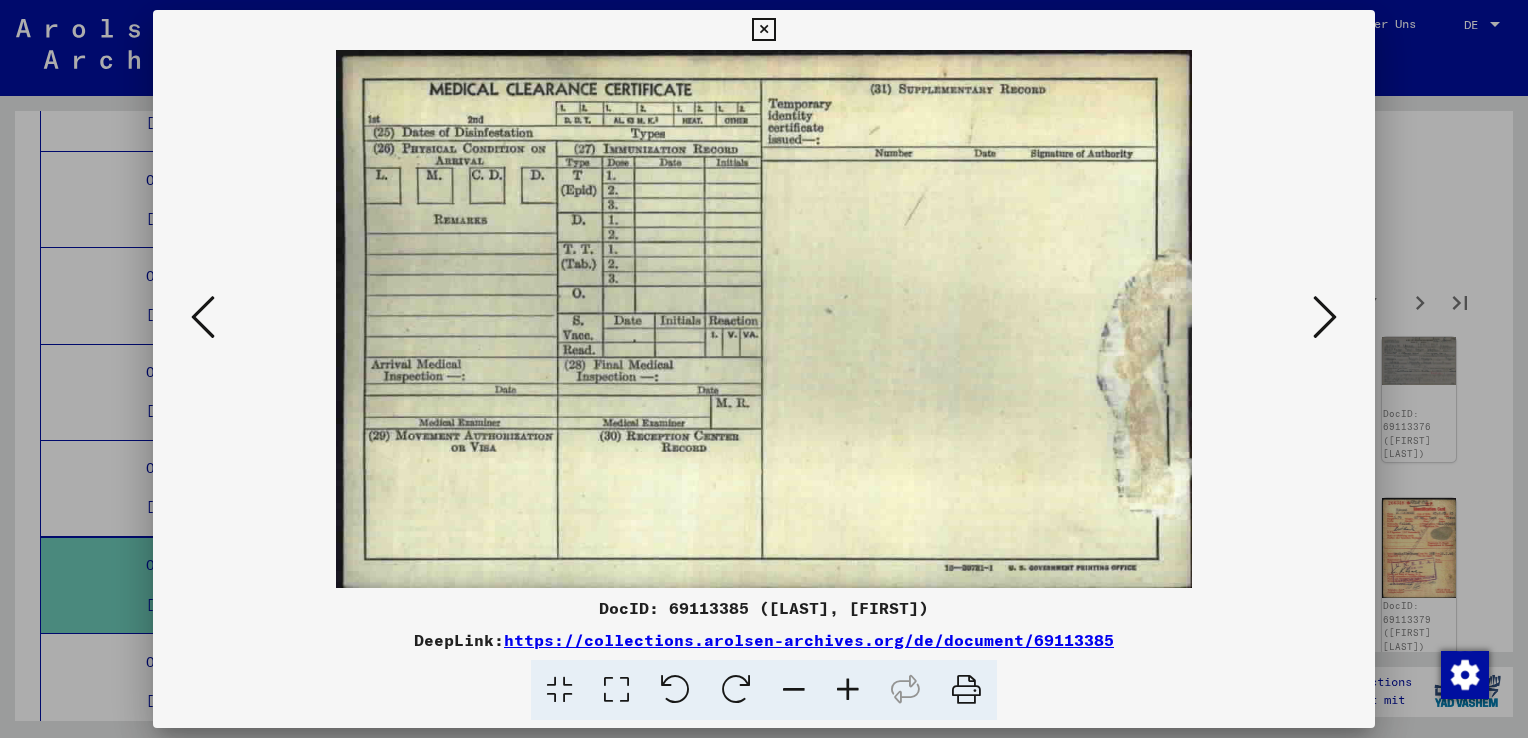 click at bounding box center [1325, 317] 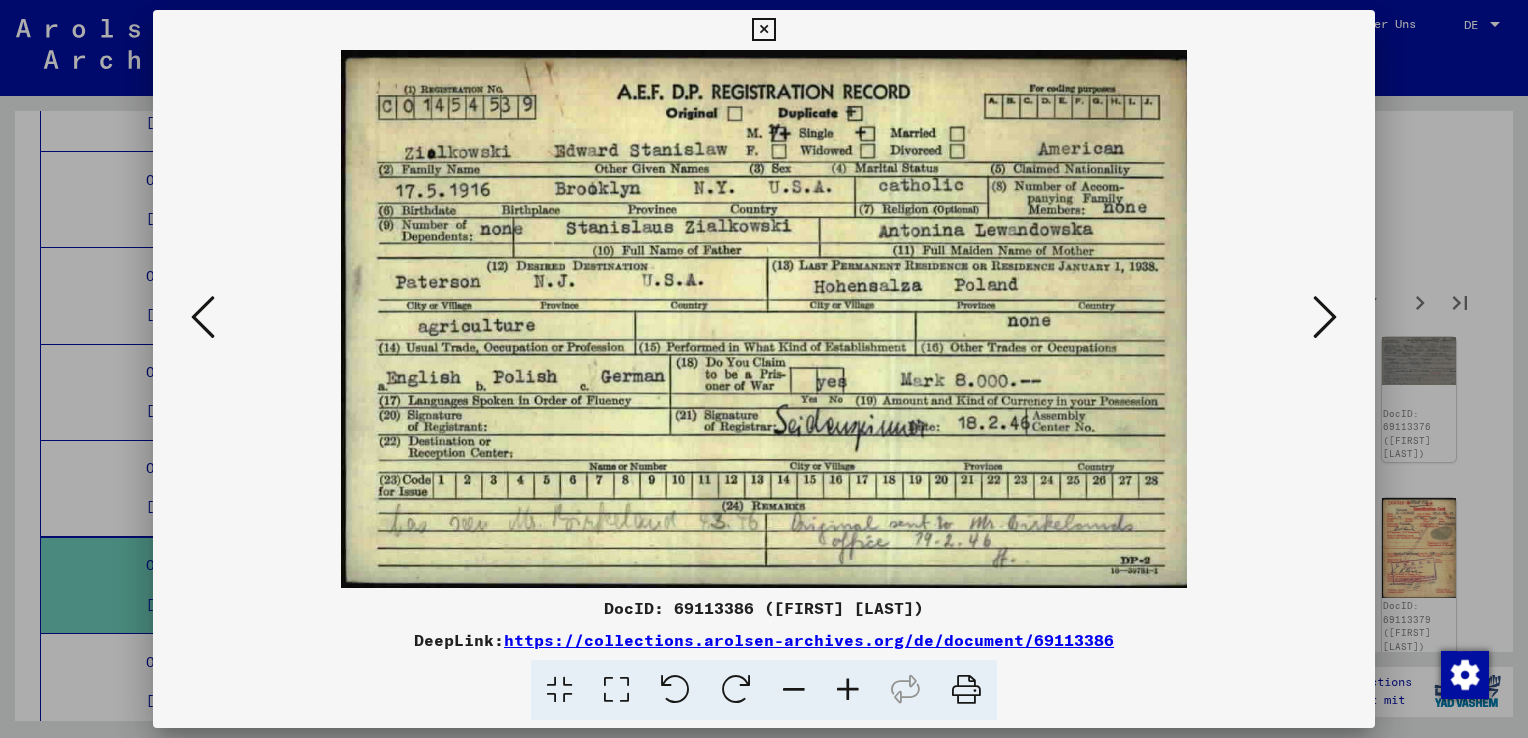 click at bounding box center [1325, 317] 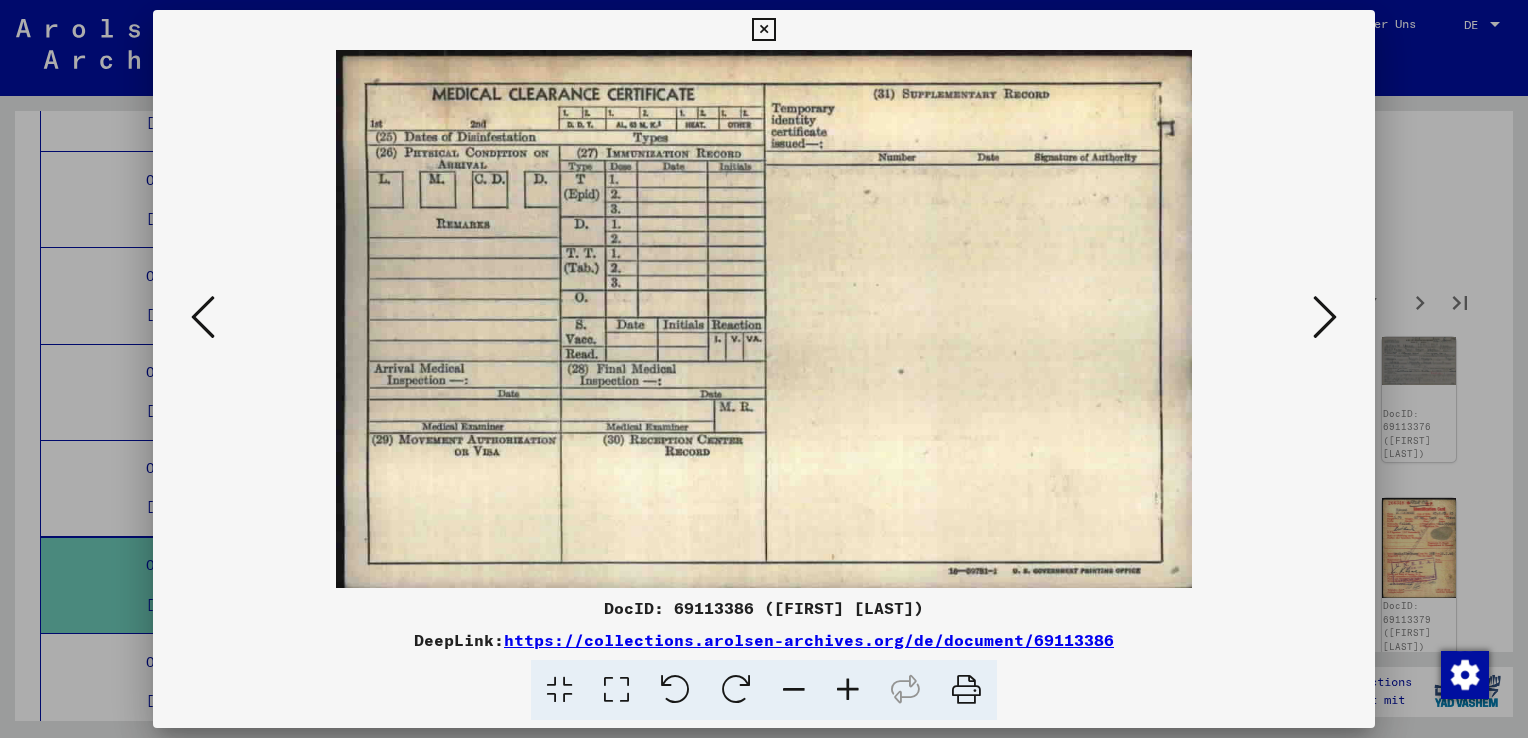 click at bounding box center [1325, 317] 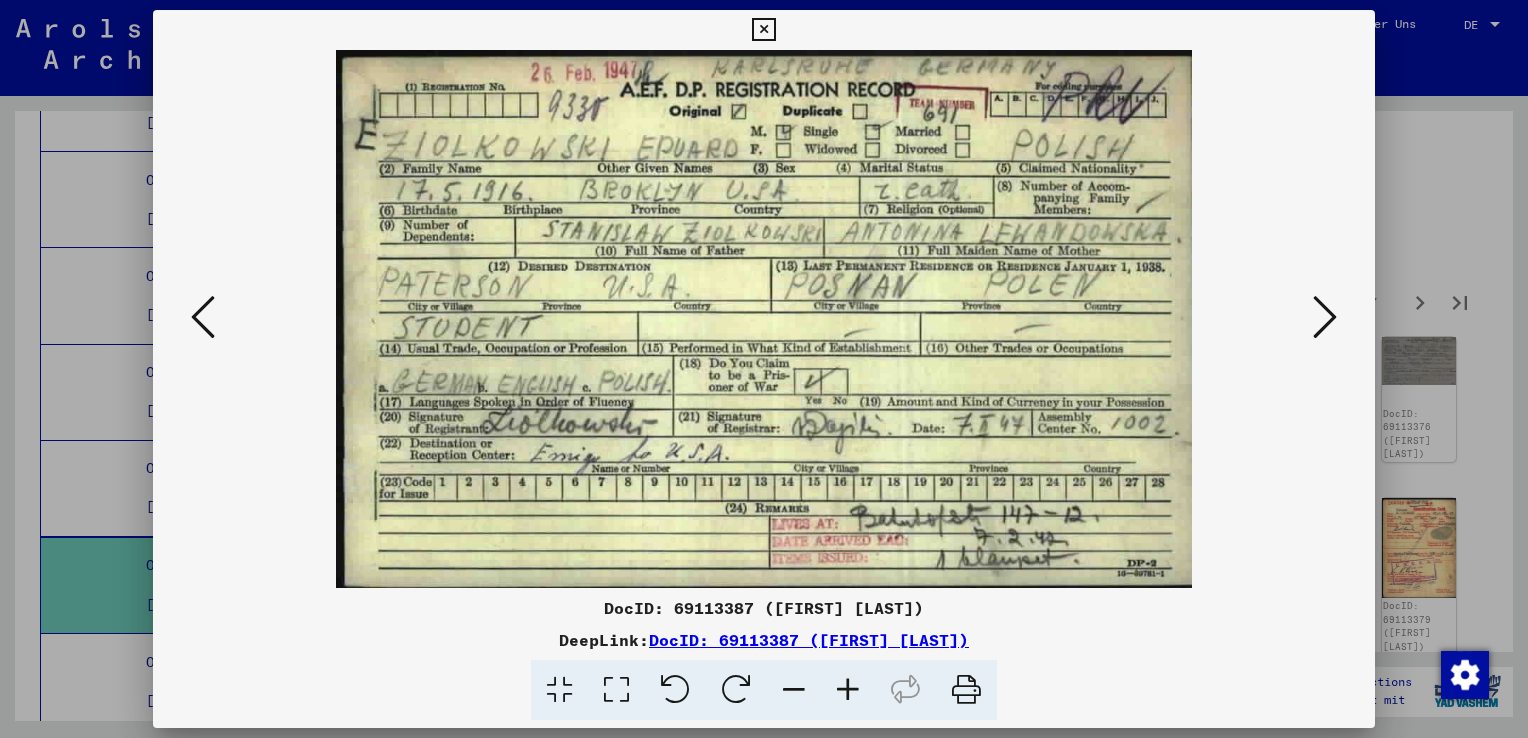 click at bounding box center (1325, 317) 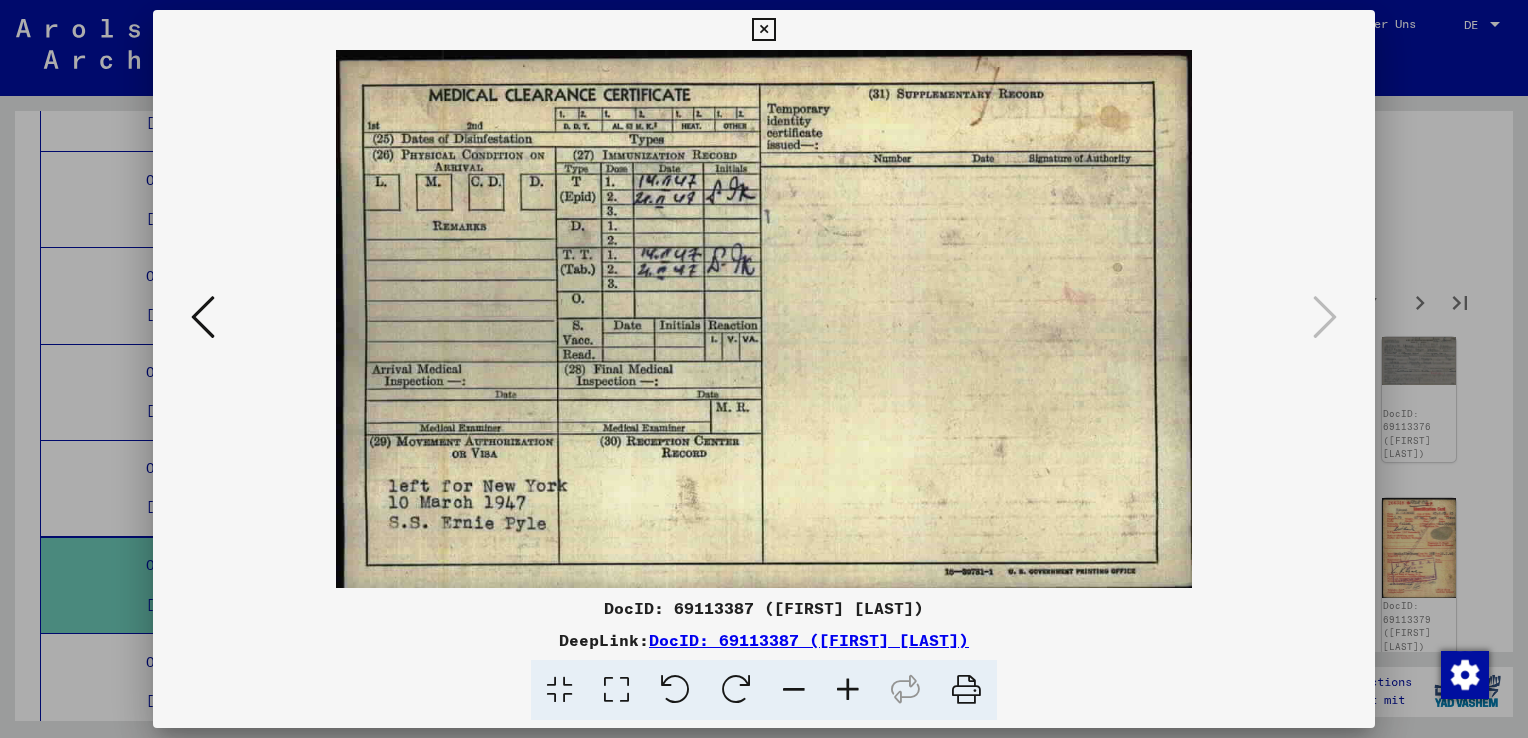 click at bounding box center (763, 30) 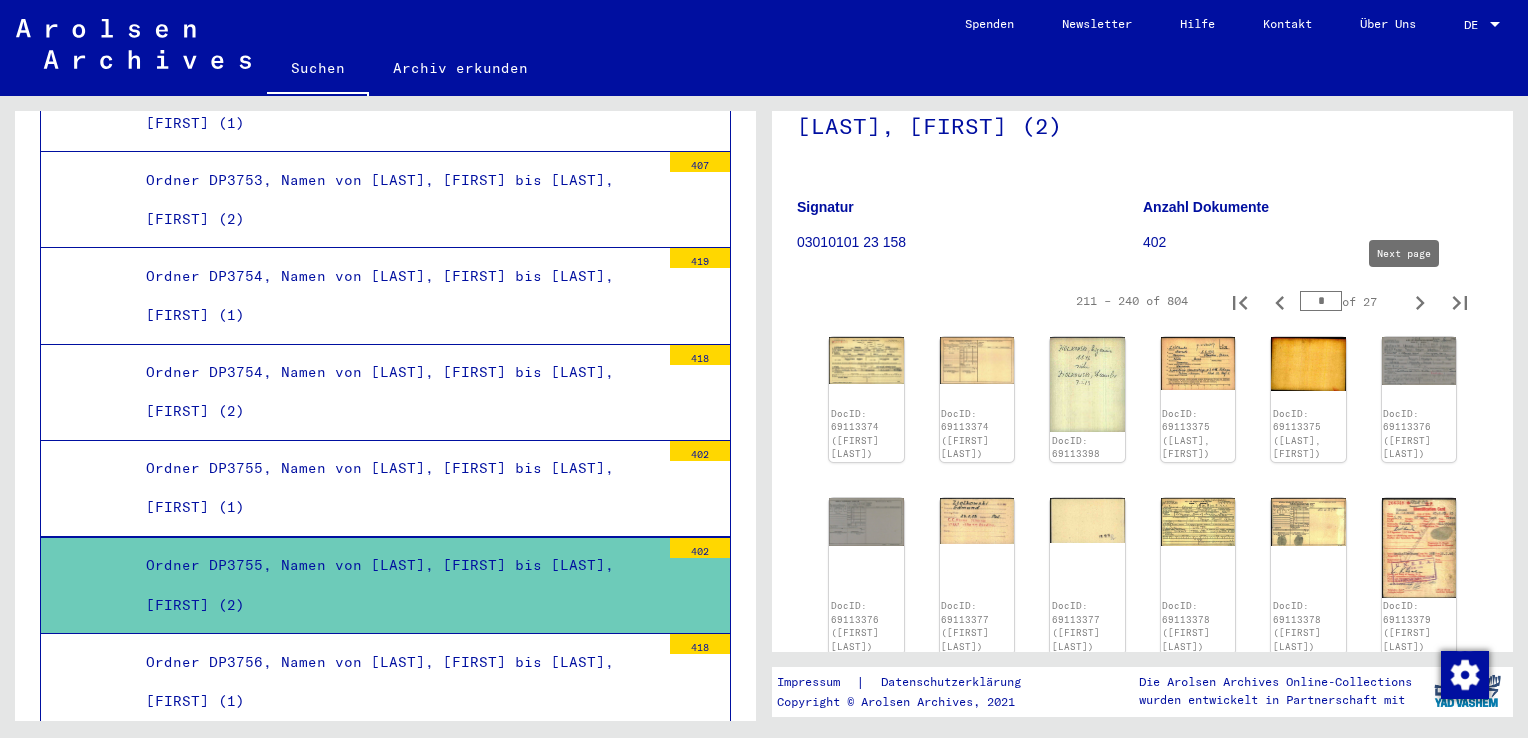 click 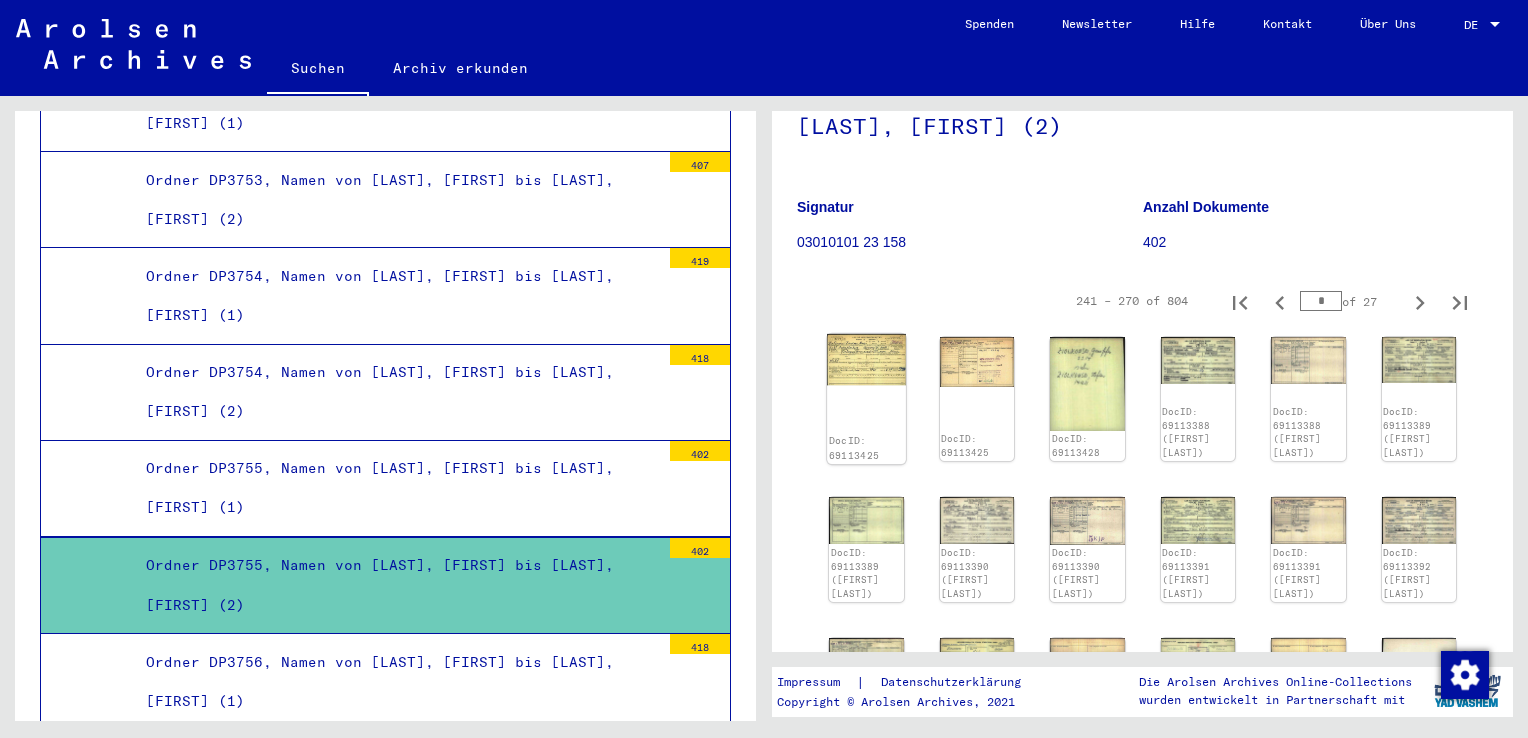 click 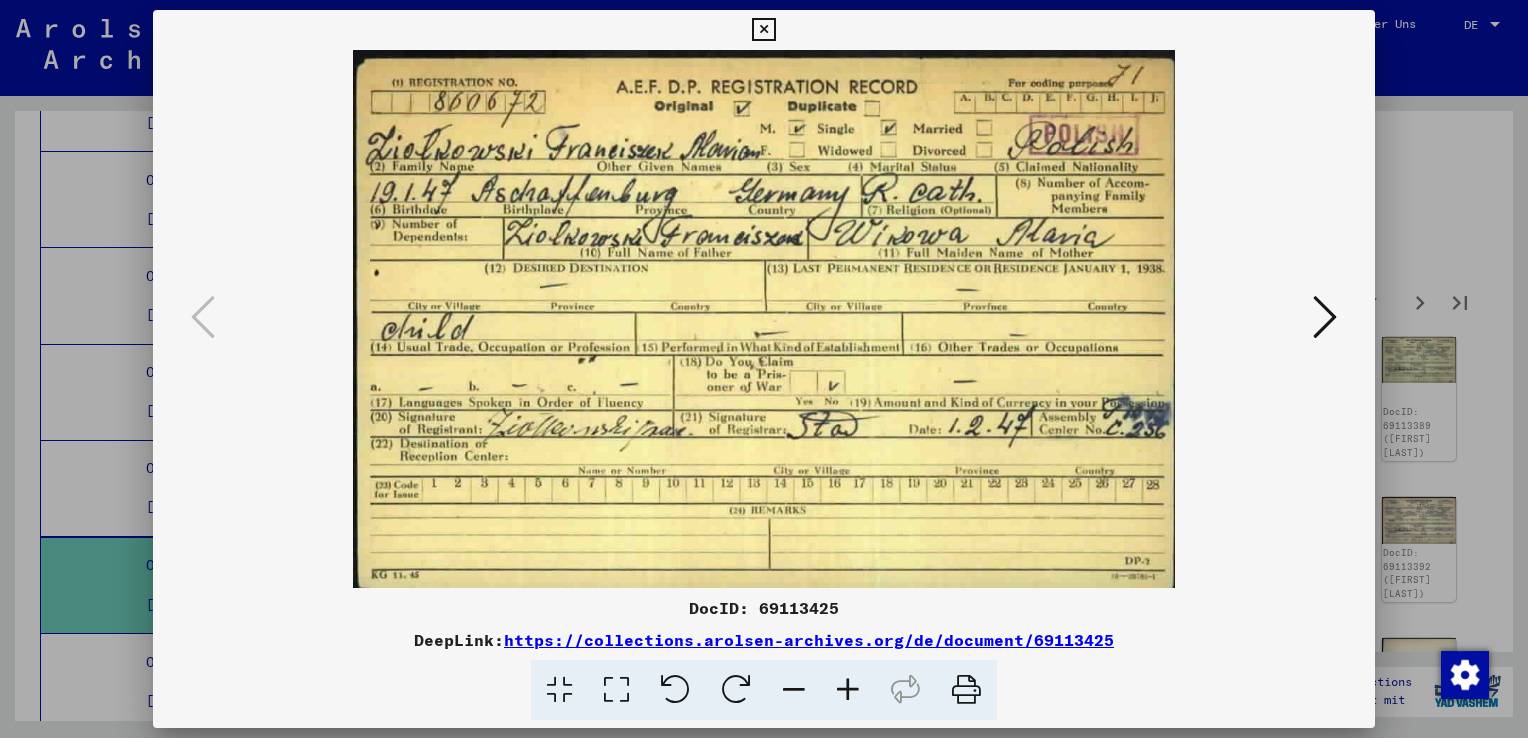 click at bounding box center (1325, 317) 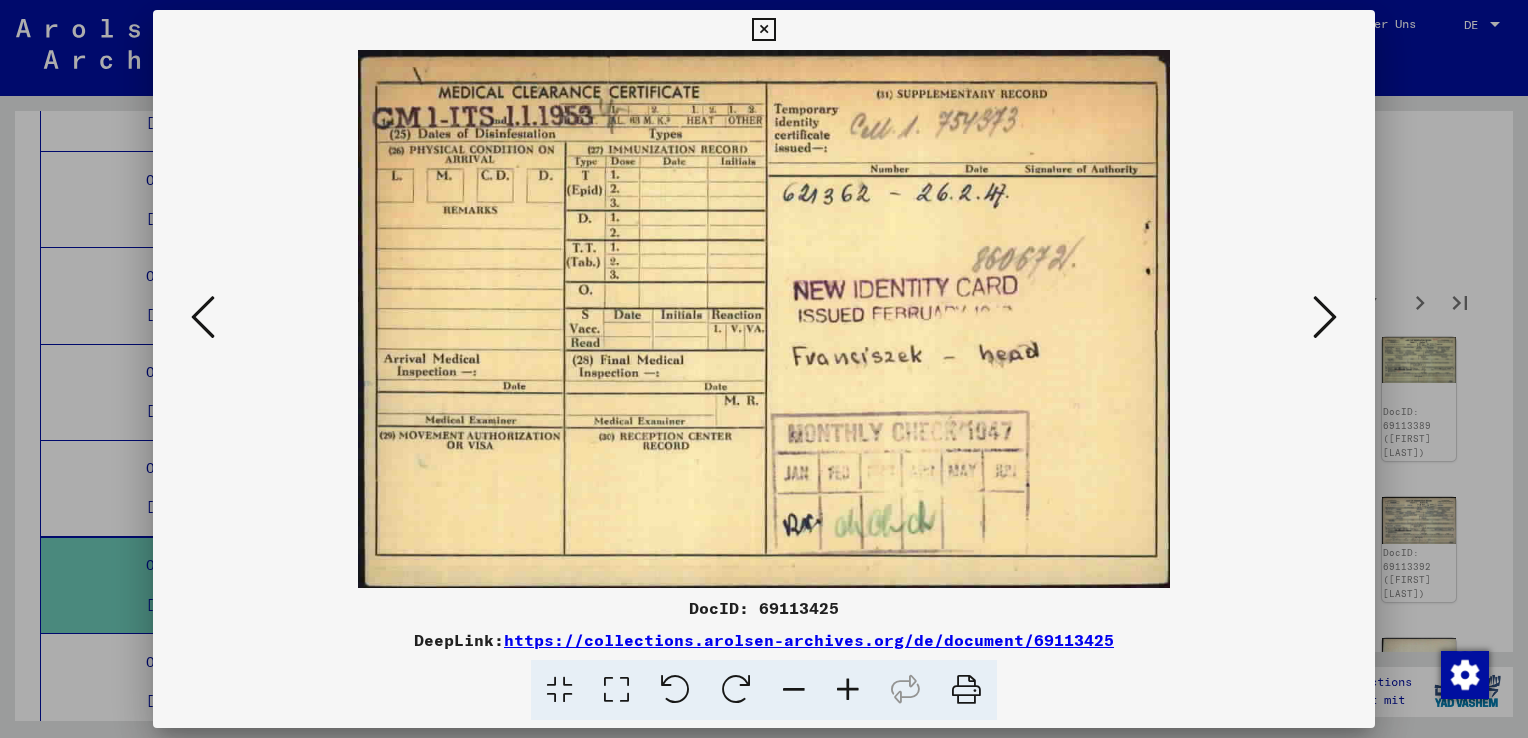 click at bounding box center (1325, 317) 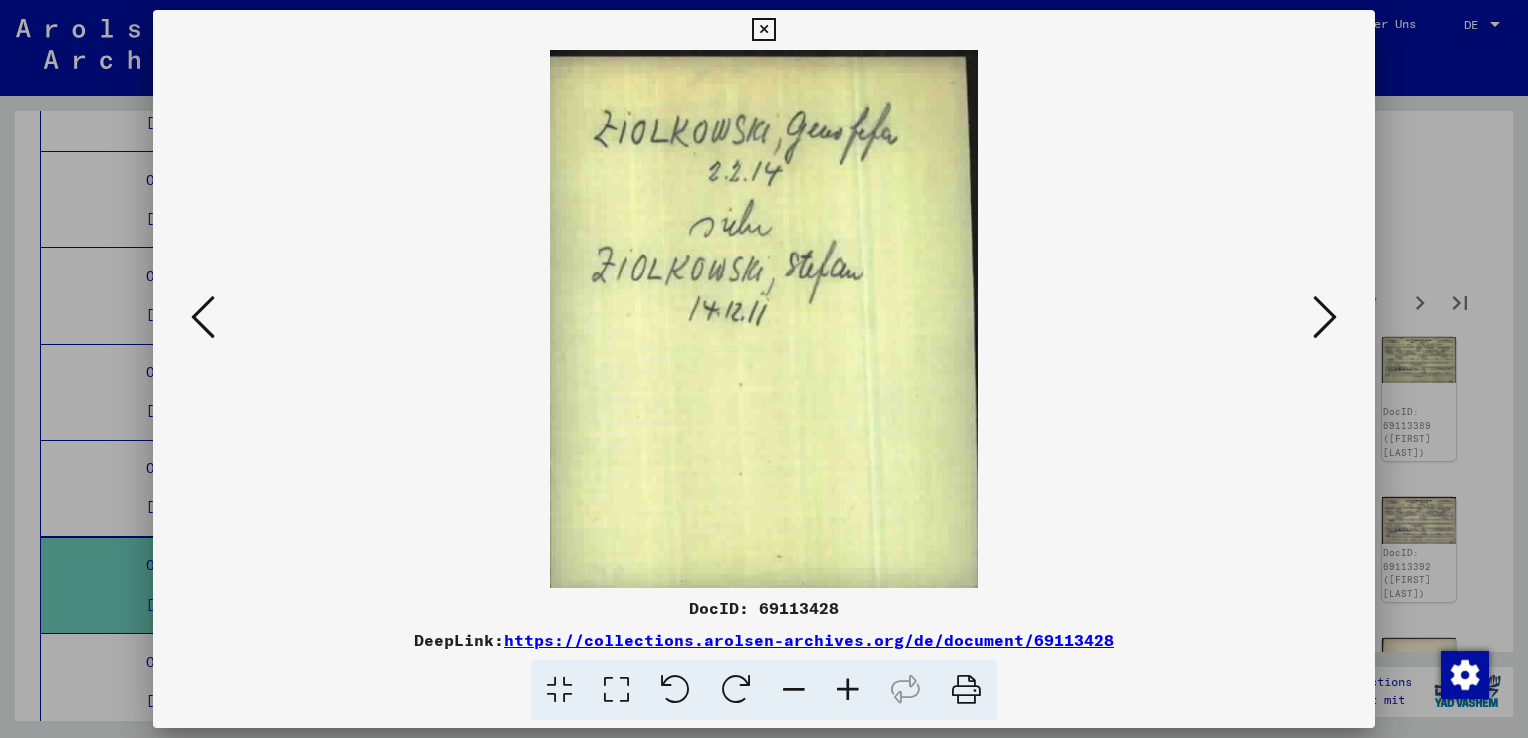 click at bounding box center [1325, 317] 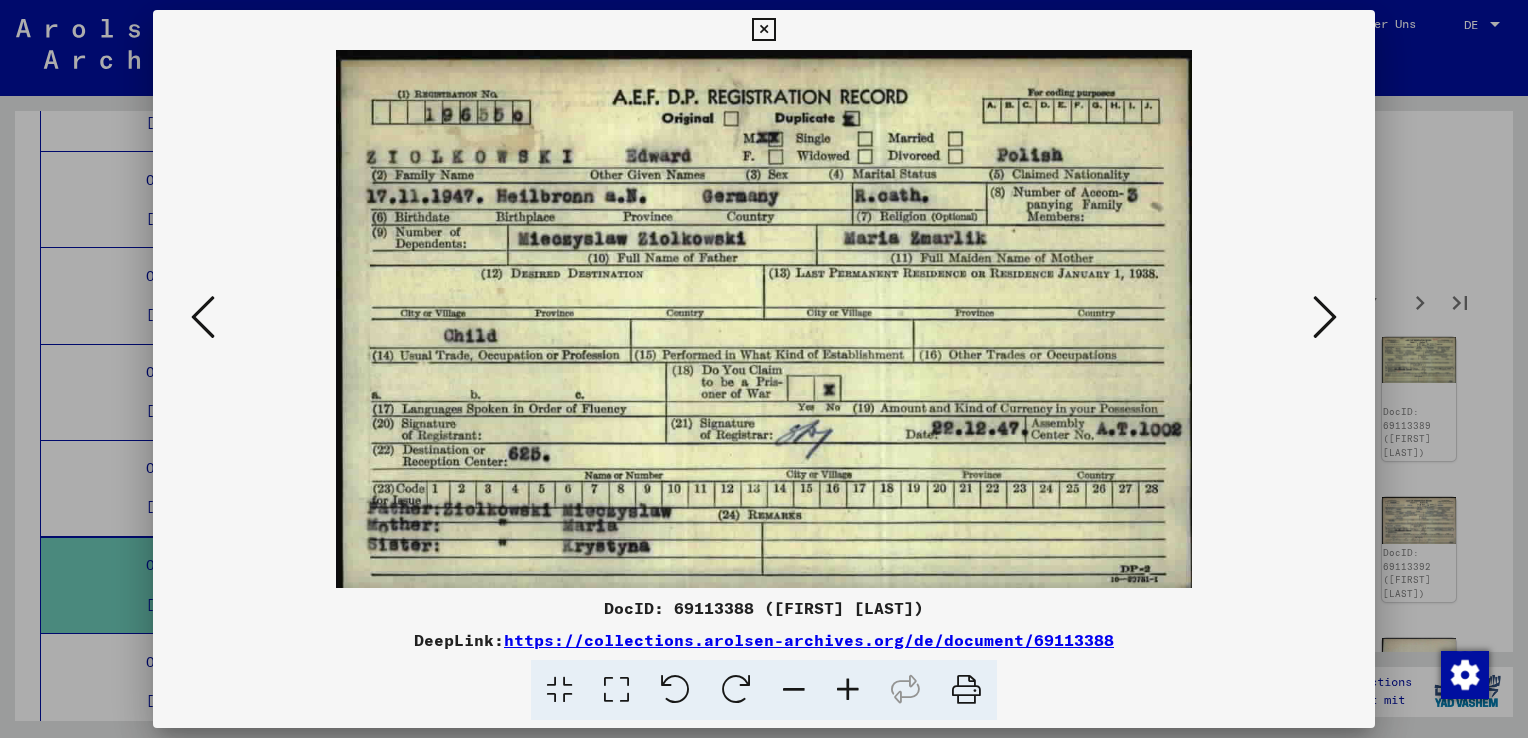 click at bounding box center (1325, 317) 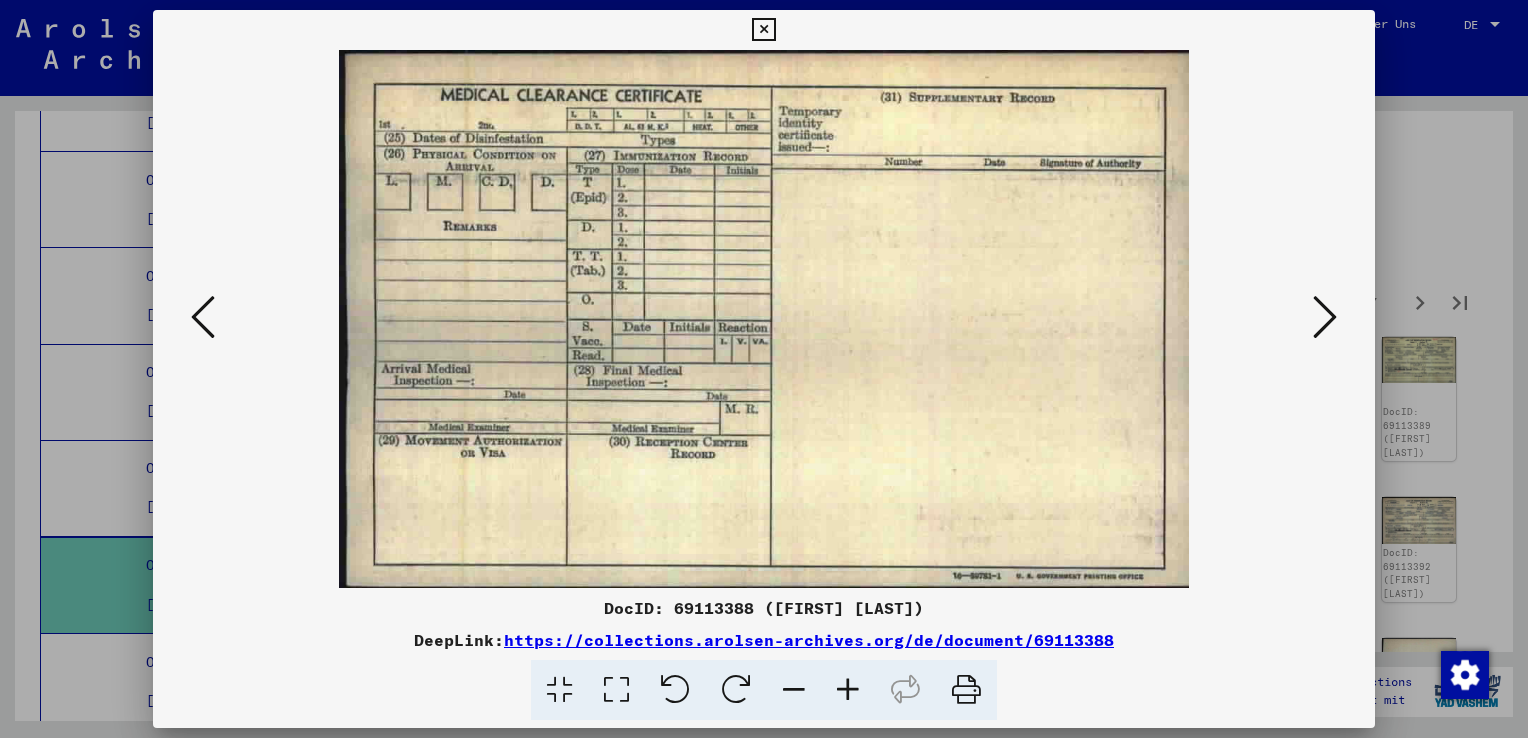 click at bounding box center (1325, 317) 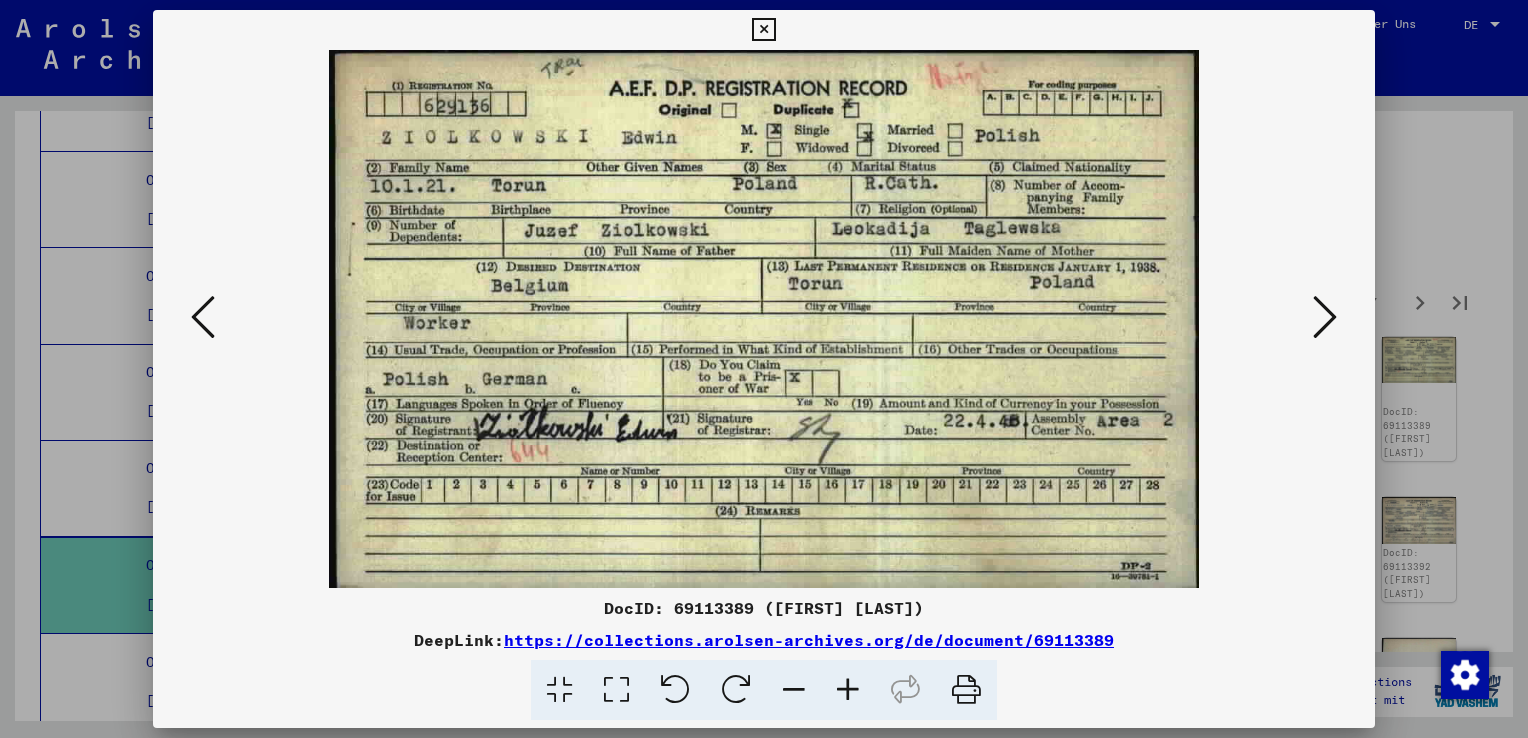 click at bounding box center (1325, 317) 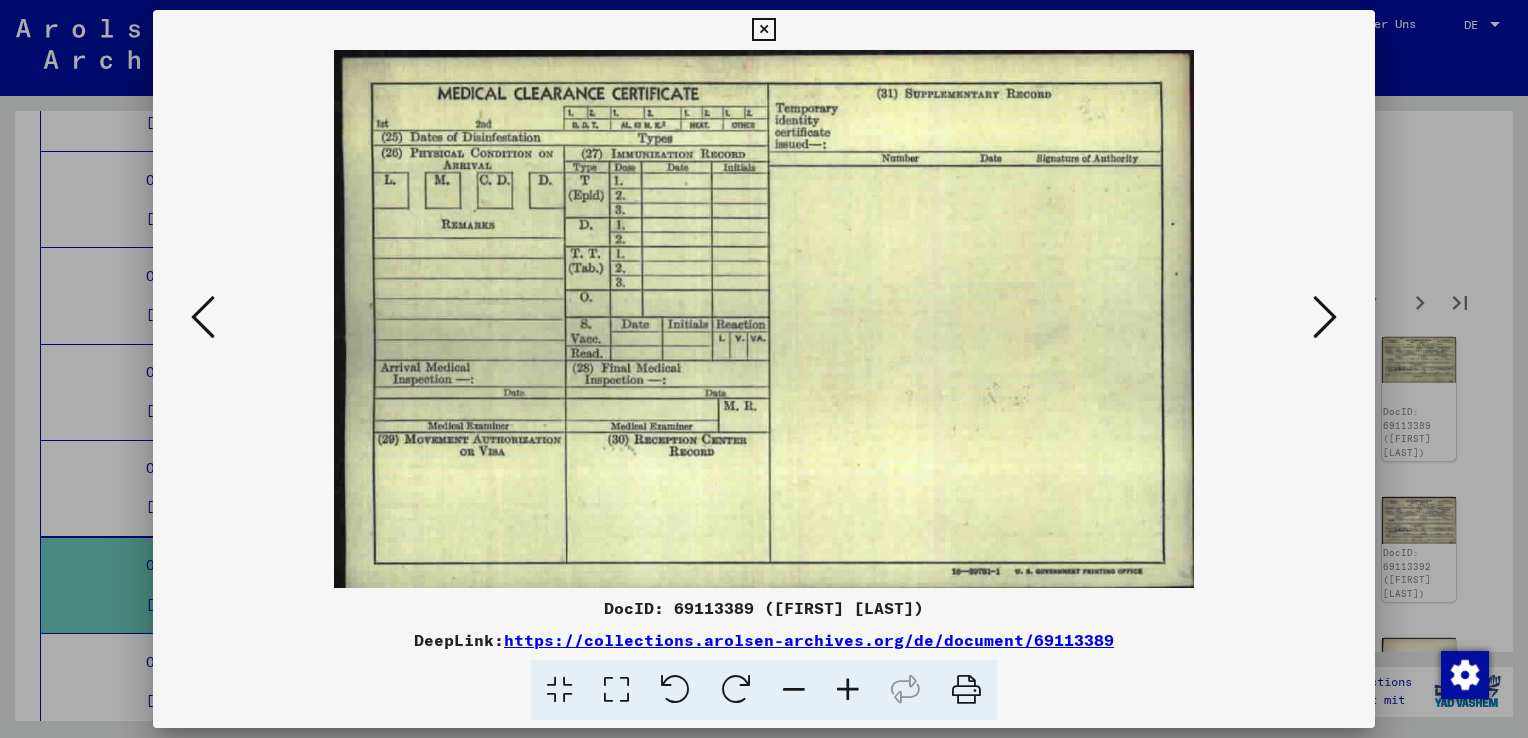 click at bounding box center (1325, 317) 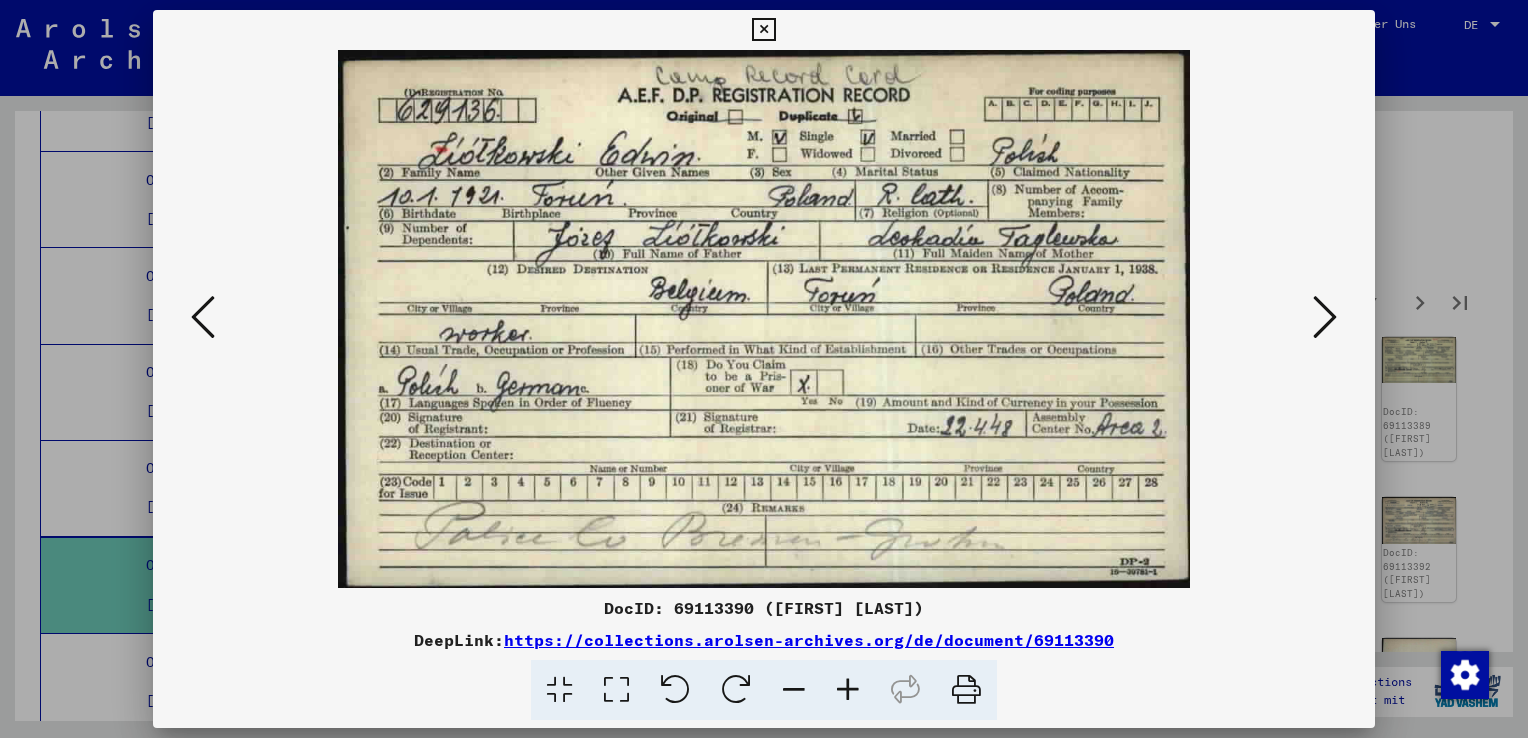 click at bounding box center (1325, 317) 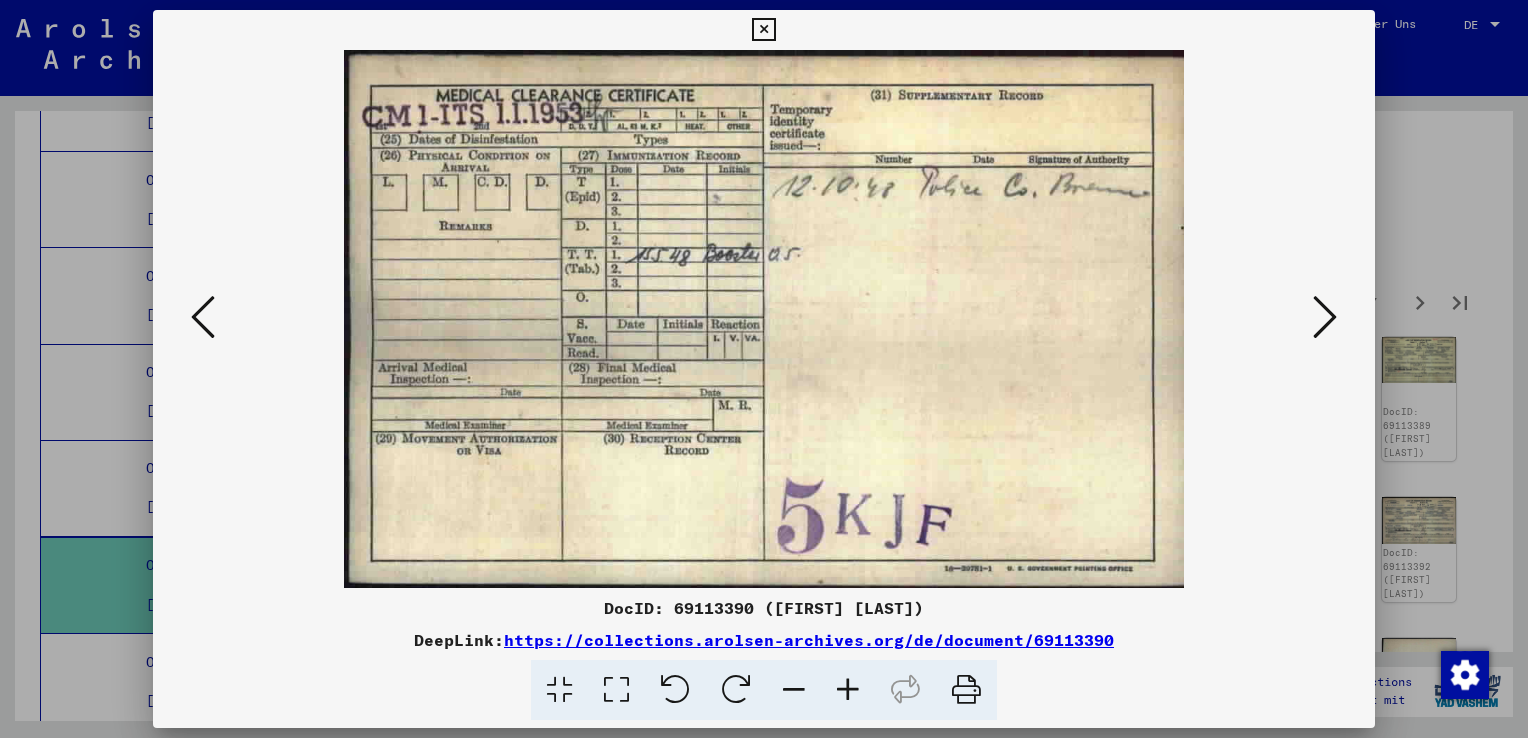 click at bounding box center [1325, 317] 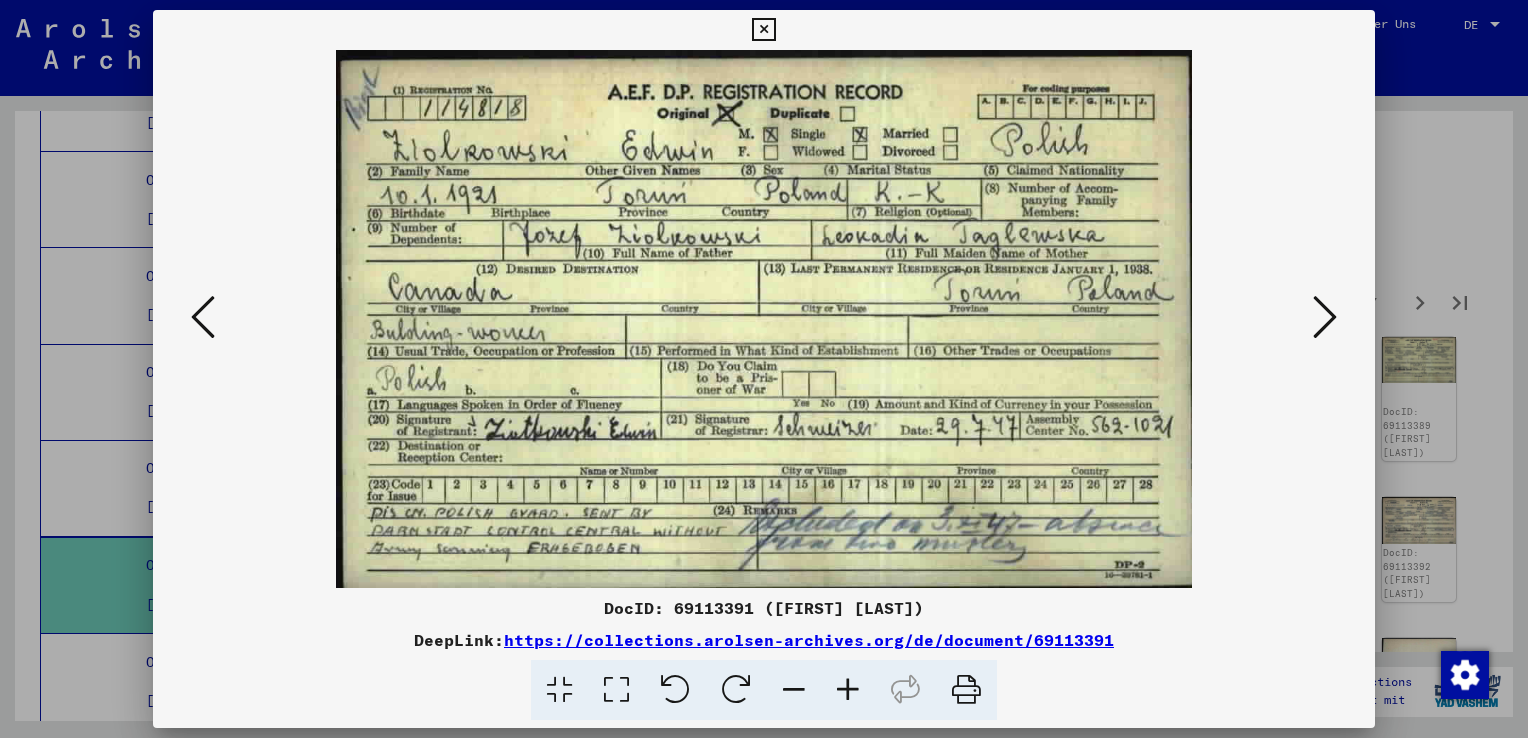 click at bounding box center (1325, 317) 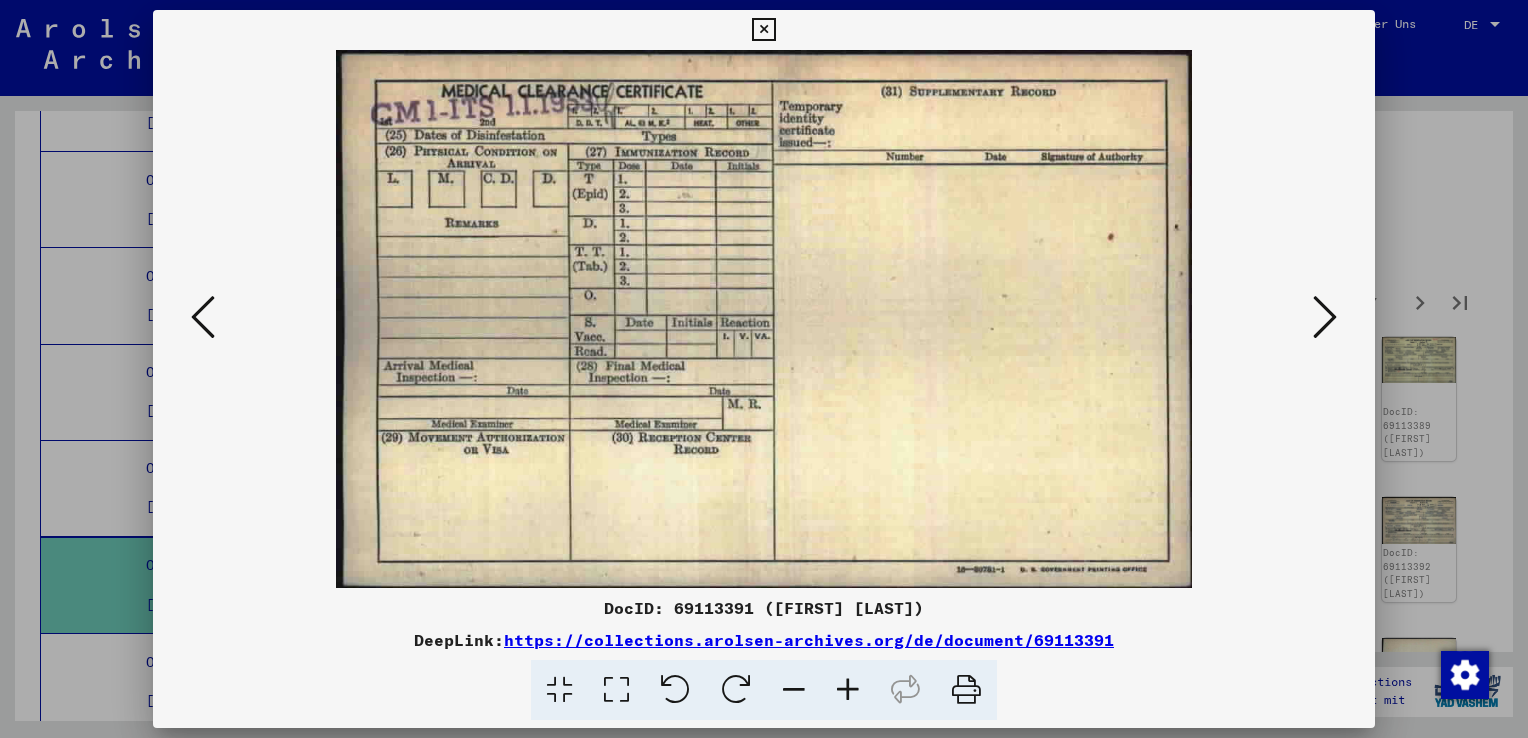 click at bounding box center [1325, 317] 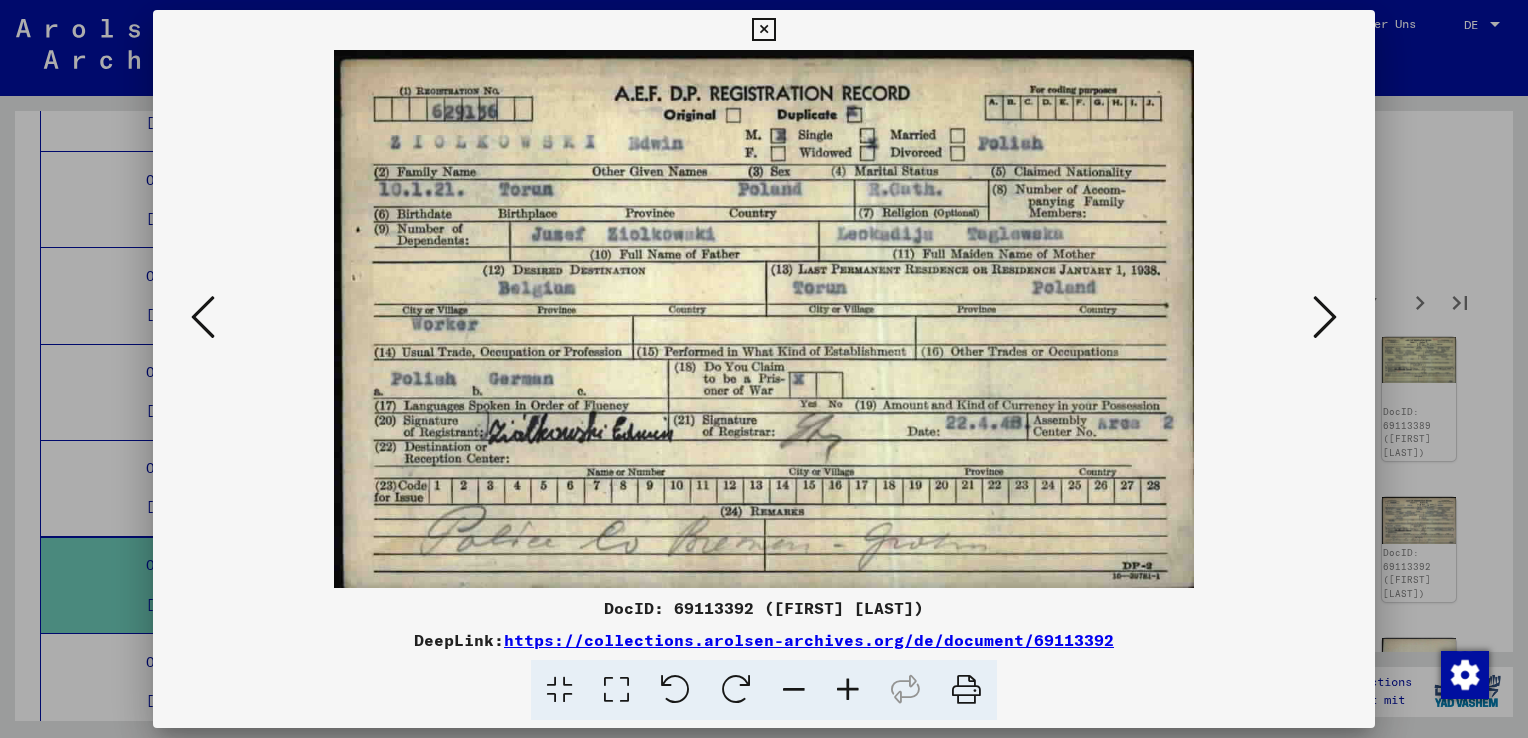 click at bounding box center [1325, 317] 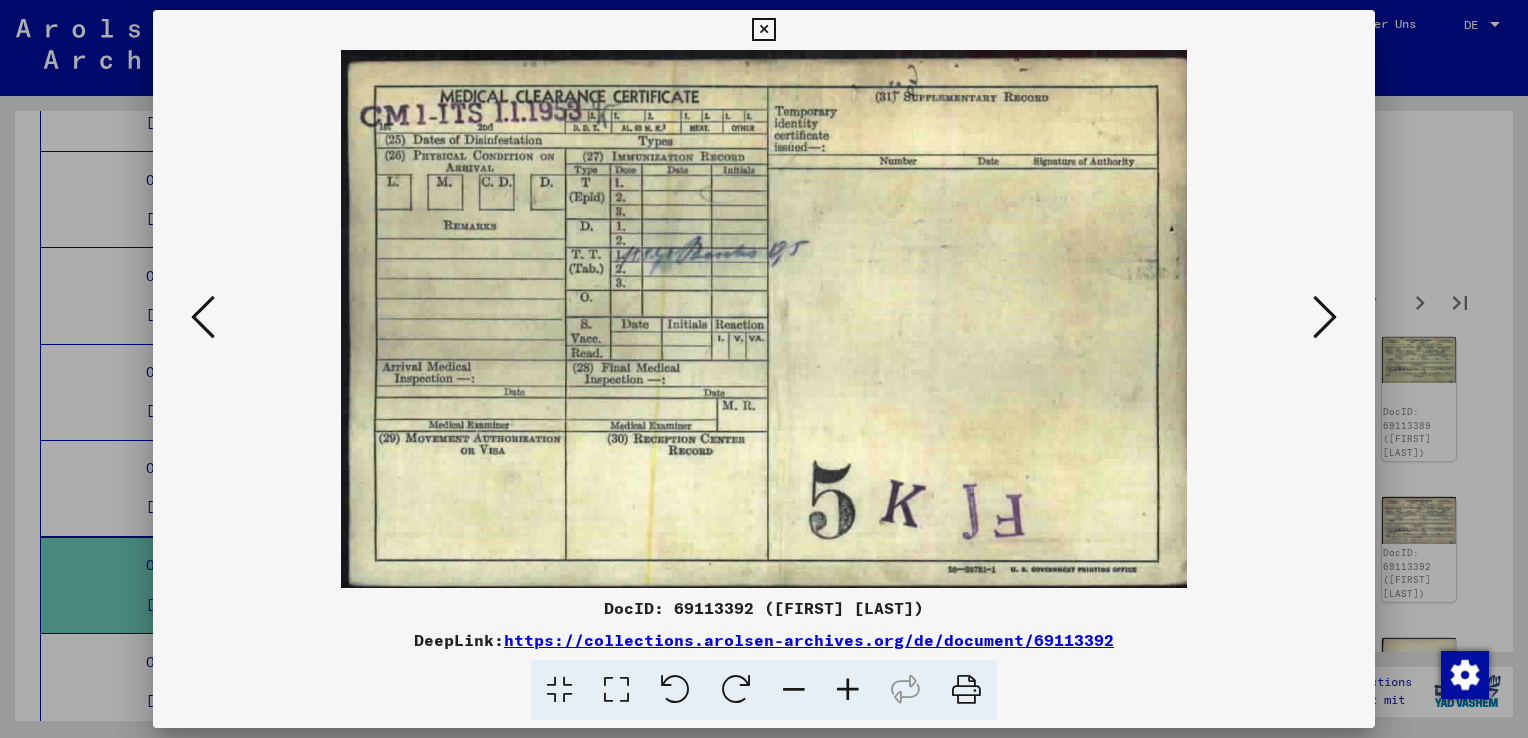 click at bounding box center [1325, 317] 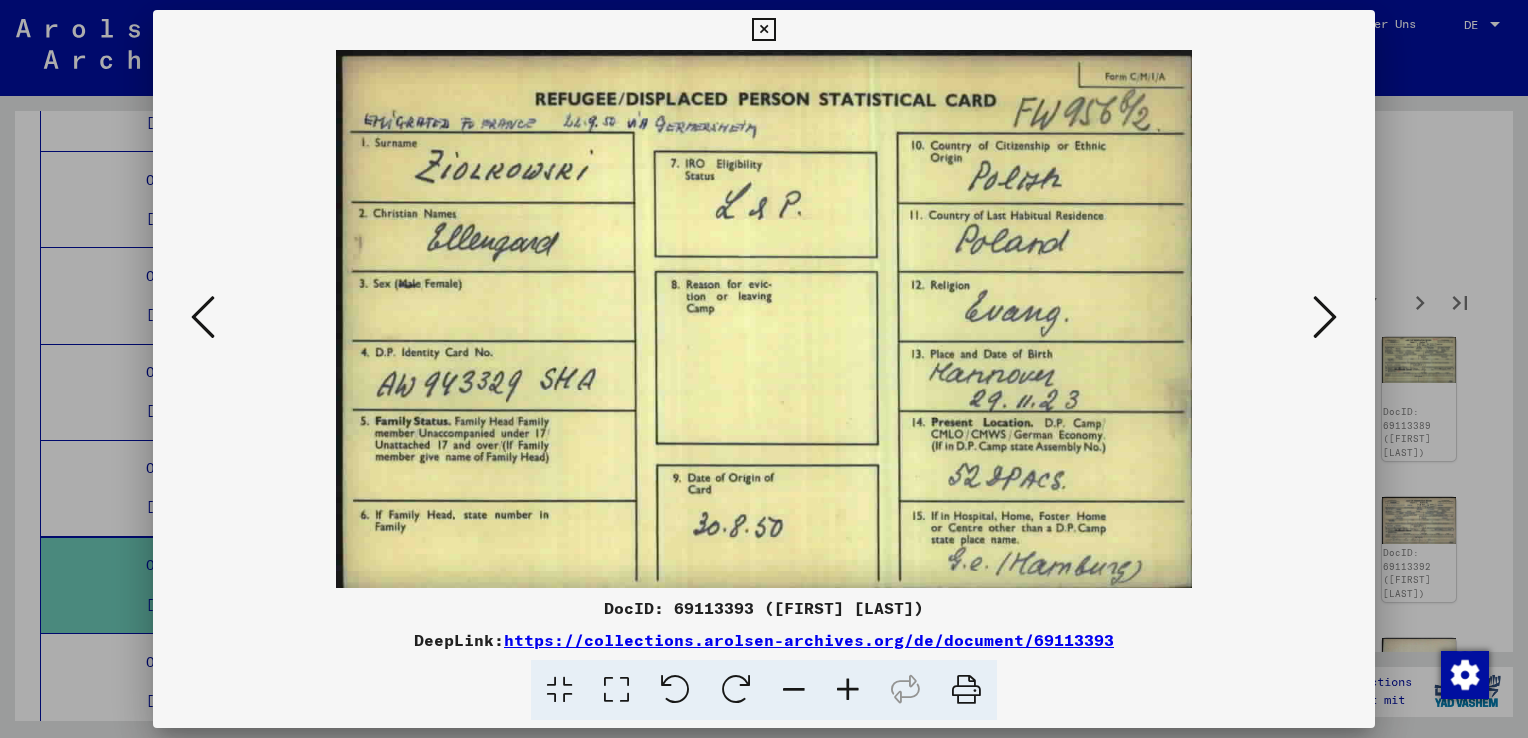 click at bounding box center [1325, 317] 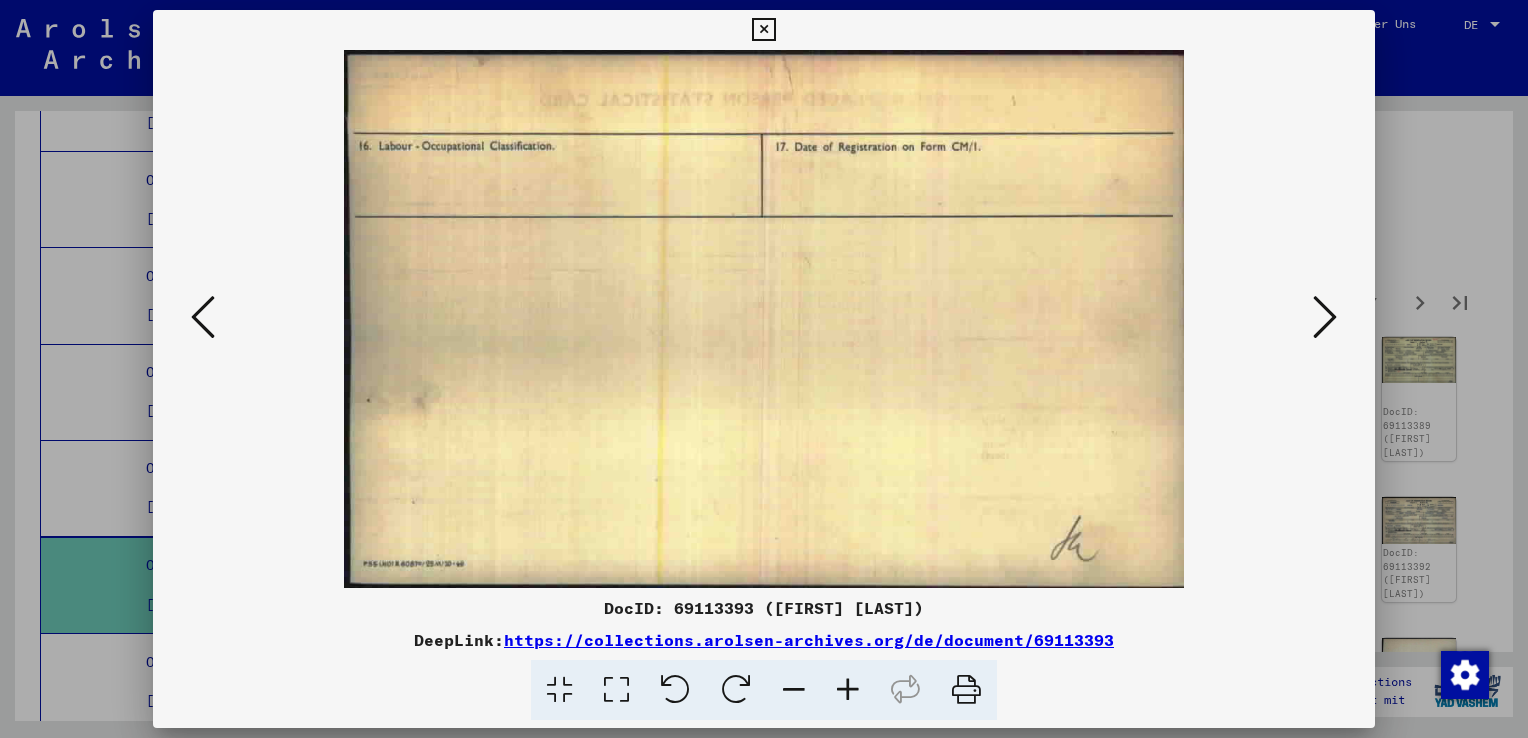 click at bounding box center [1325, 317] 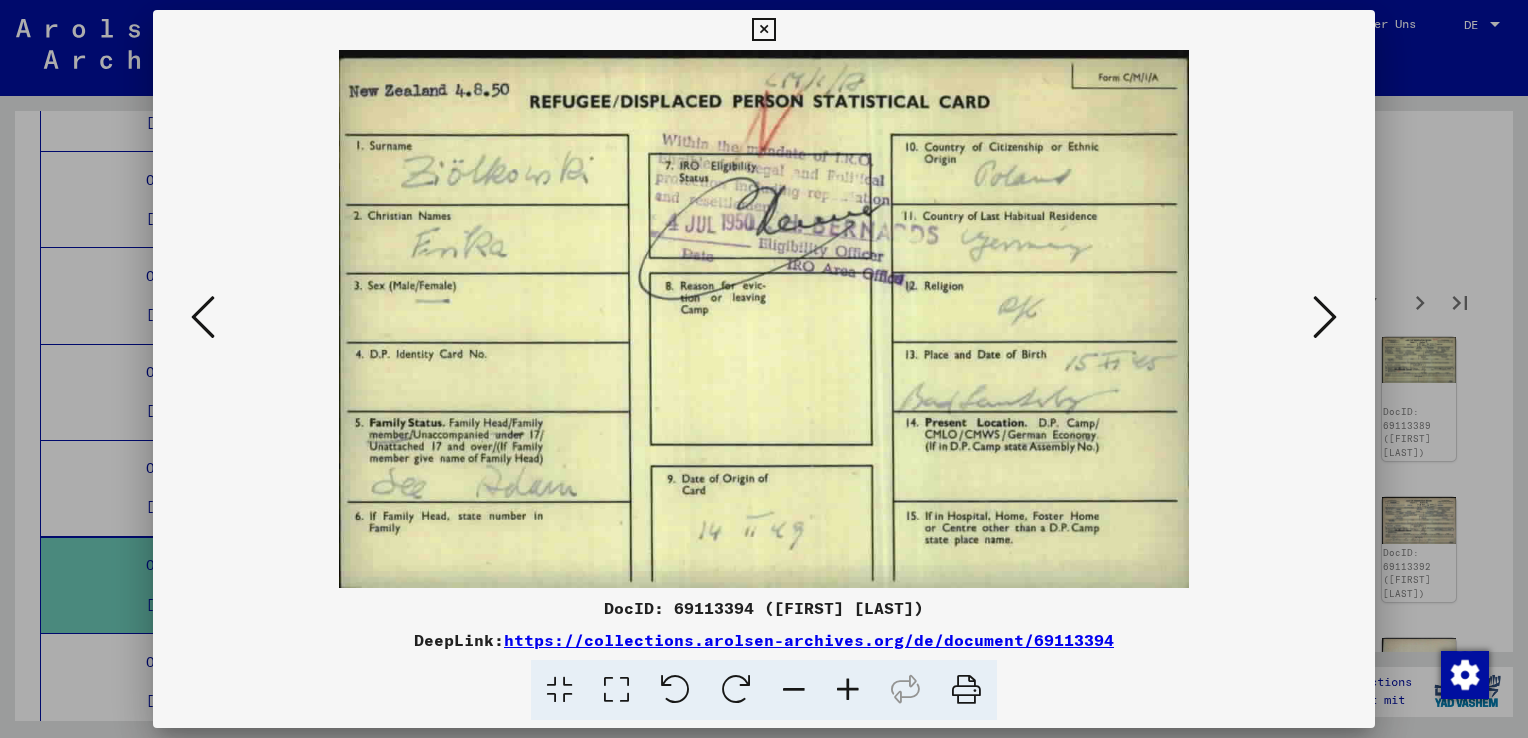 click at bounding box center (1325, 317) 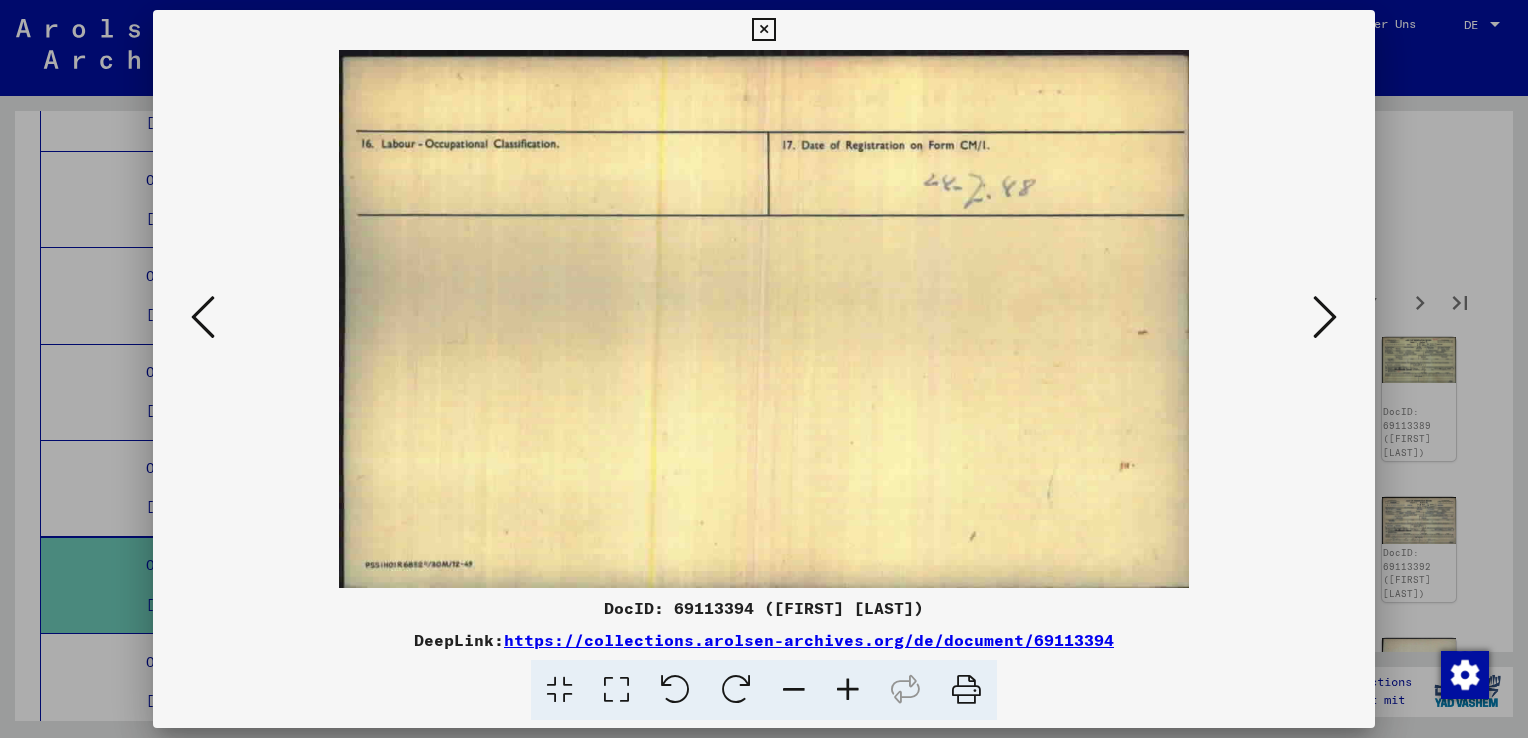 click at bounding box center [1325, 317] 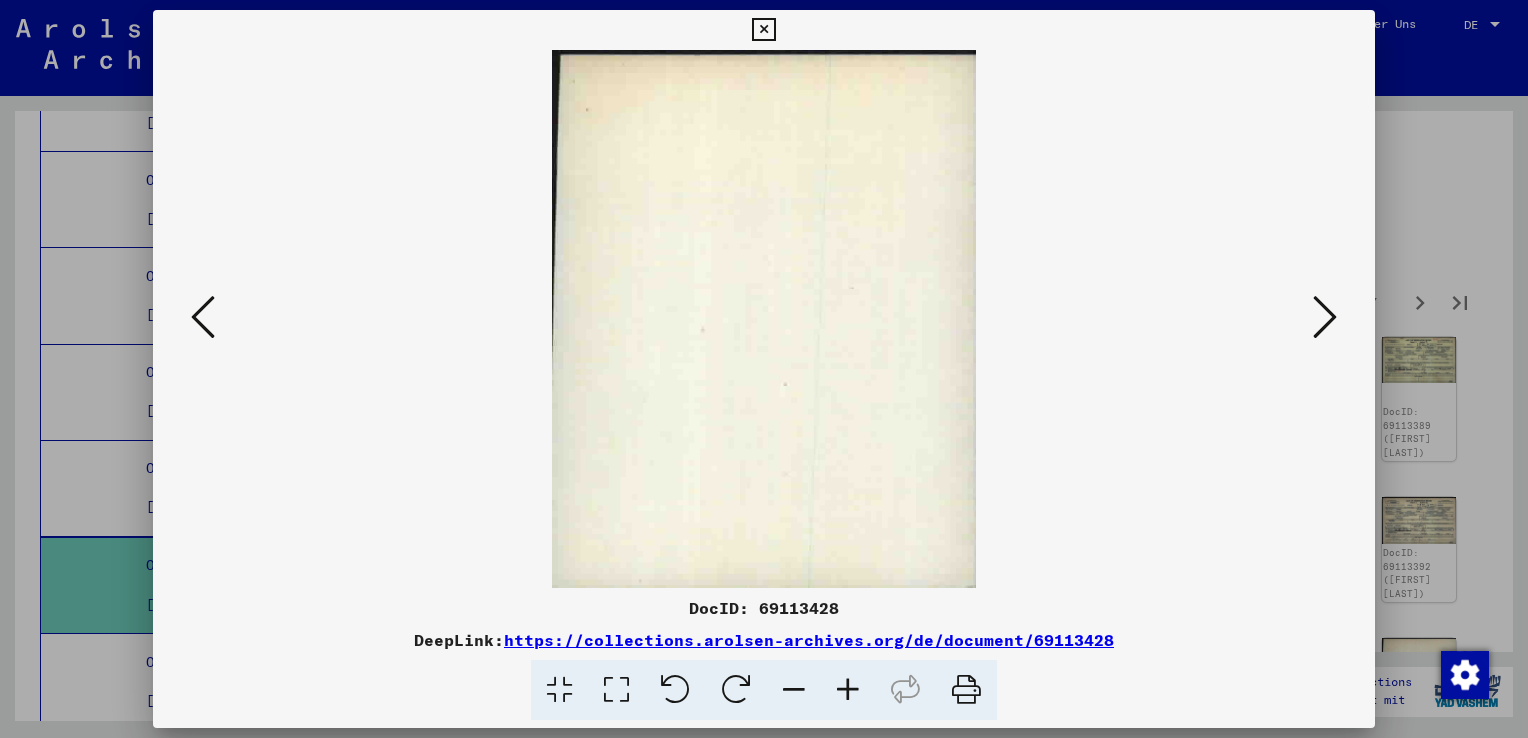 click at bounding box center [1325, 317] 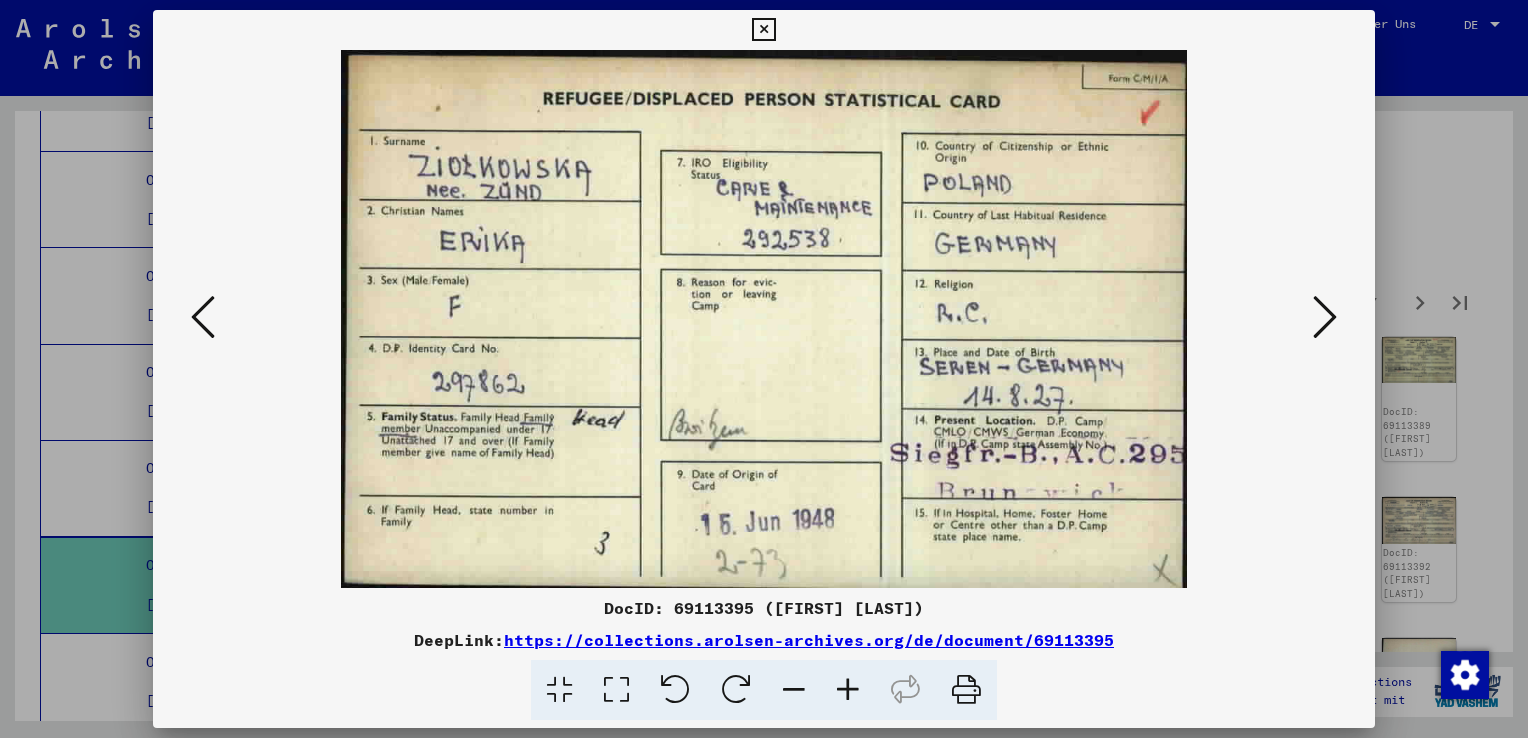 click at bounding box center (1325, 317) 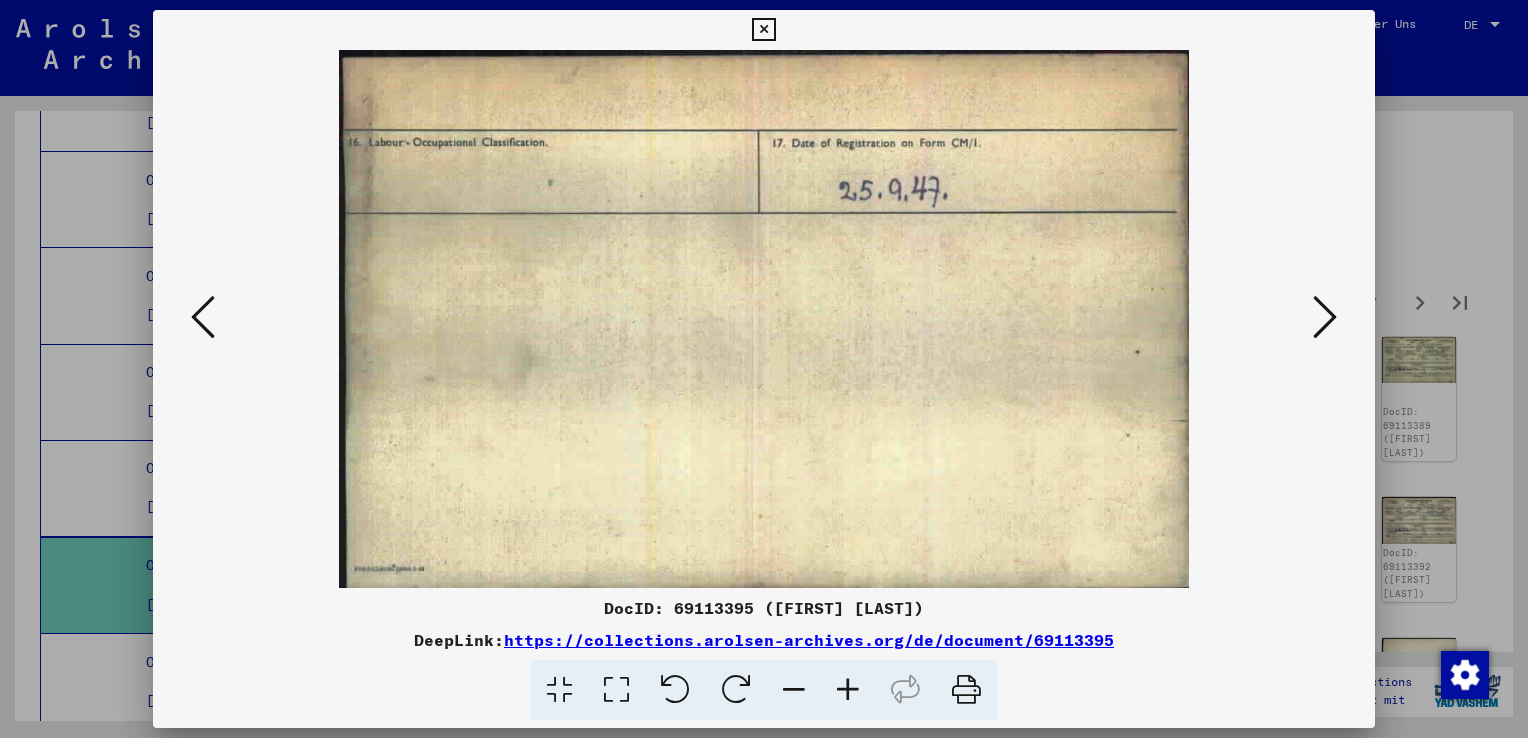 click at bounding box center (1325, 317) 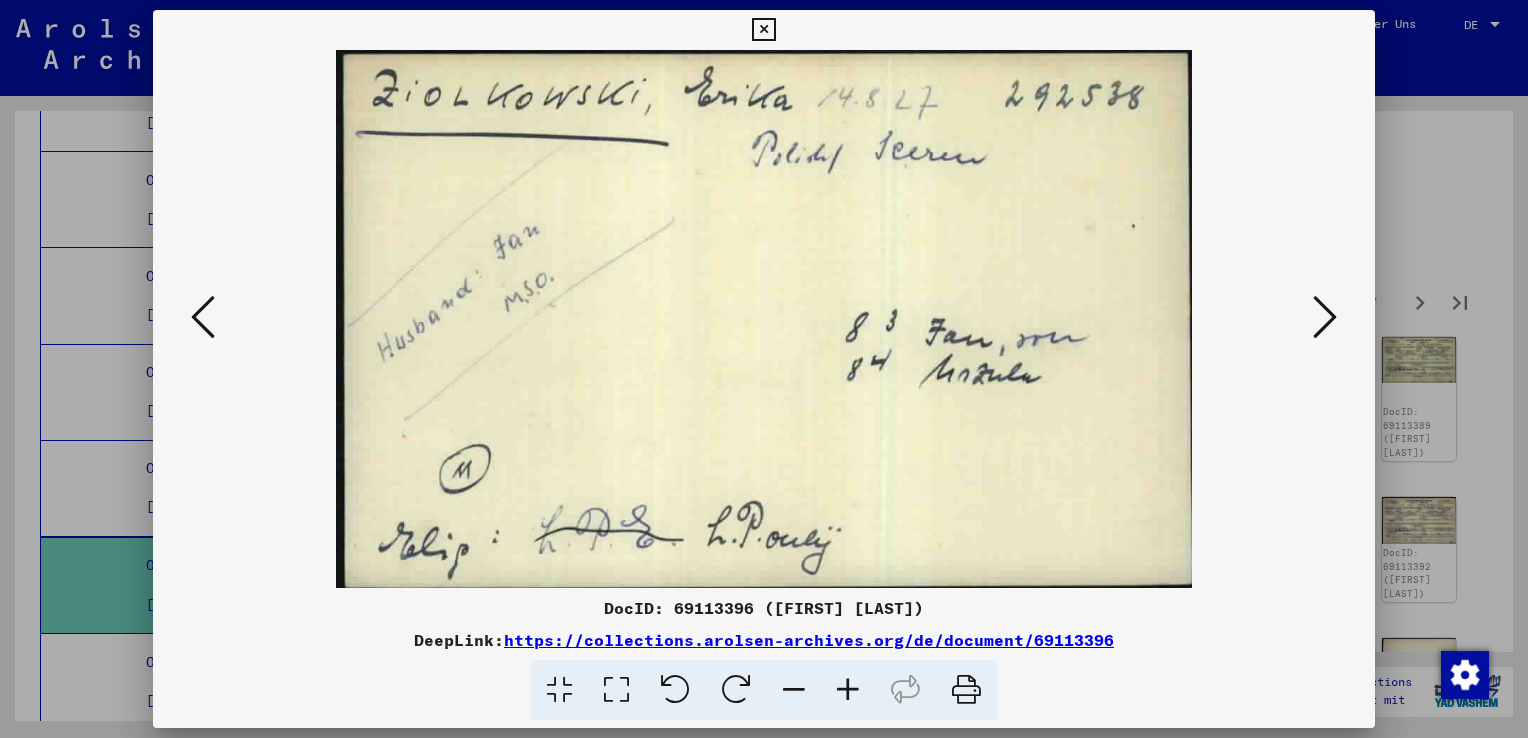 click at bounding box center (1325, 317) 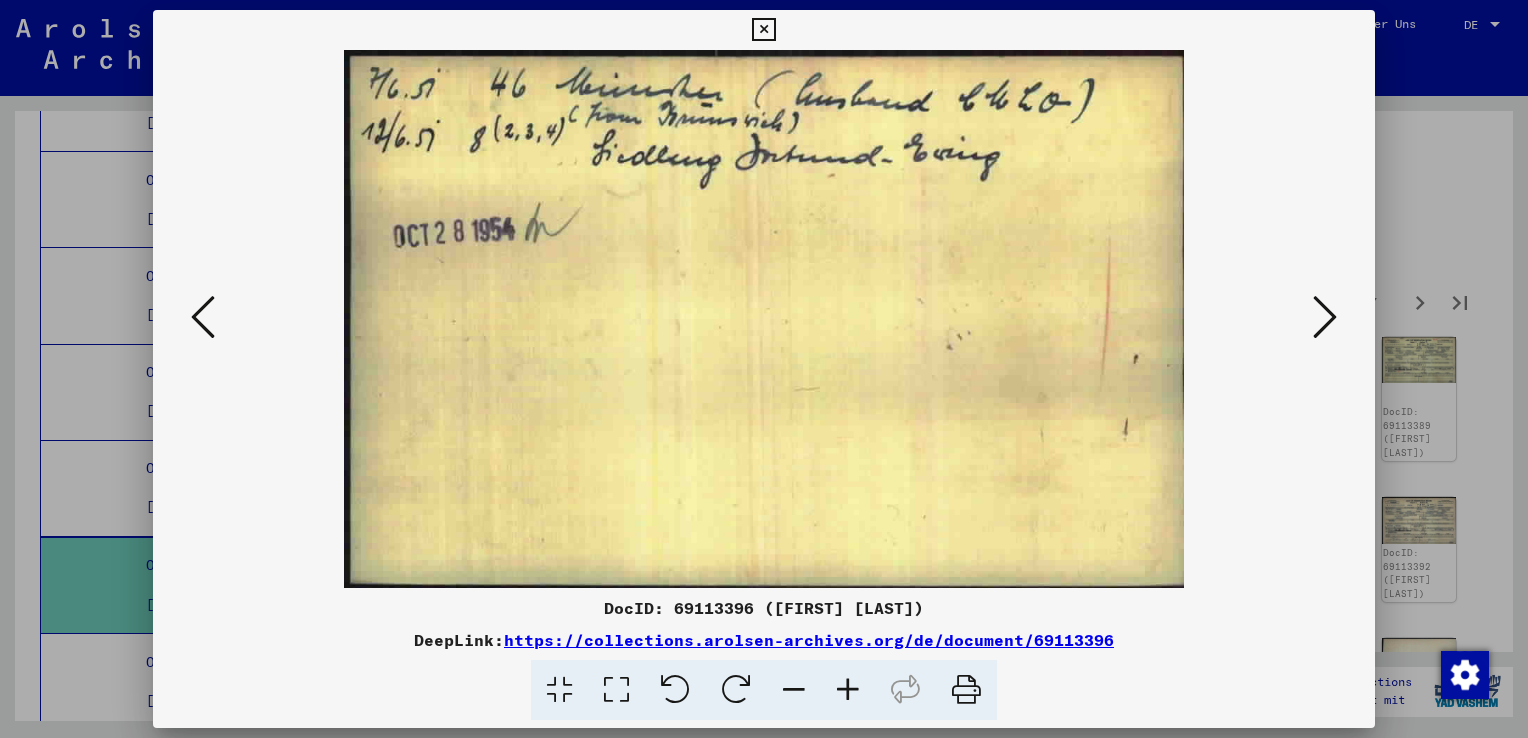 click at bounding box center [1325, 317] 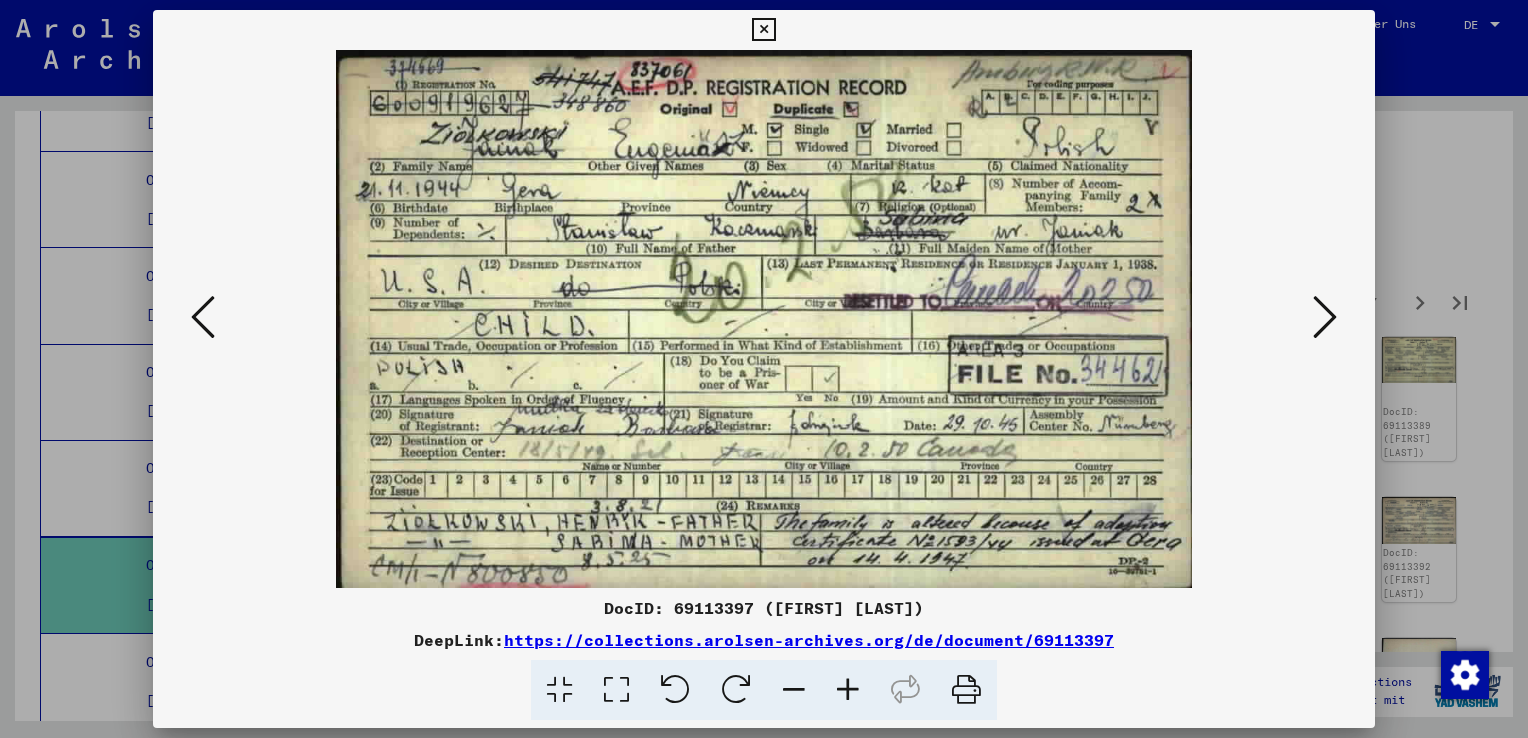 click at bounding box center [1325, 317] 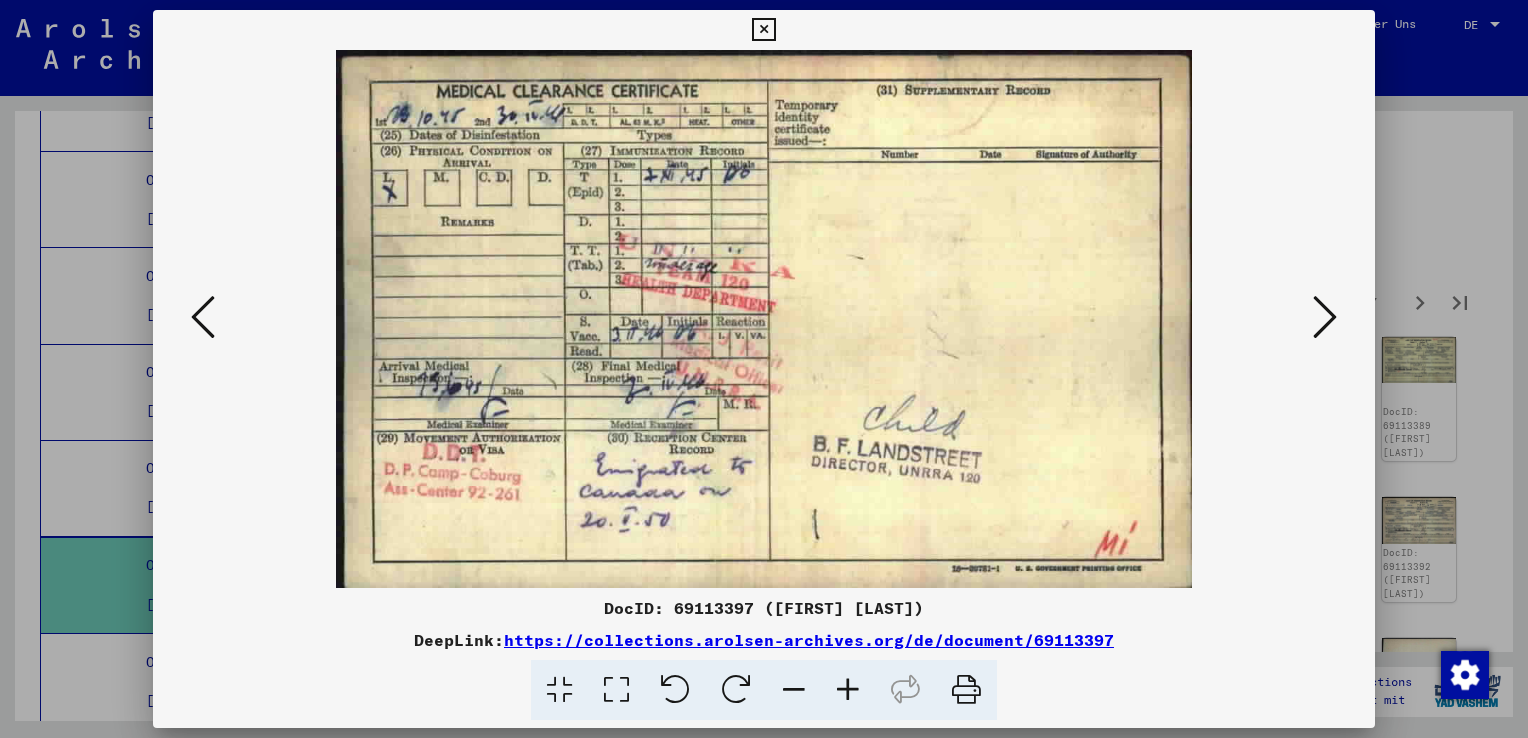 click at bounding box center (1325, 317) 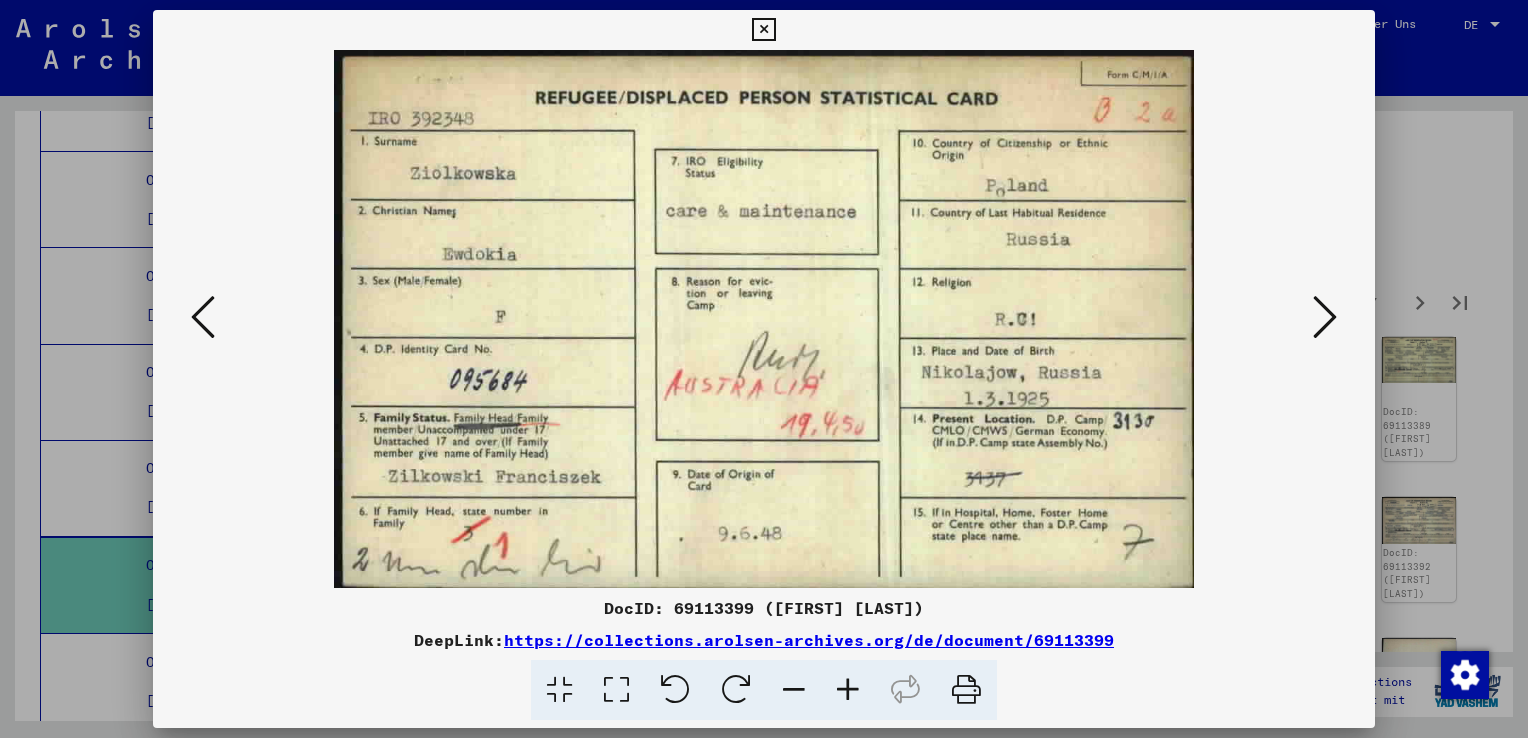 click at bounding box center [1325, 317] 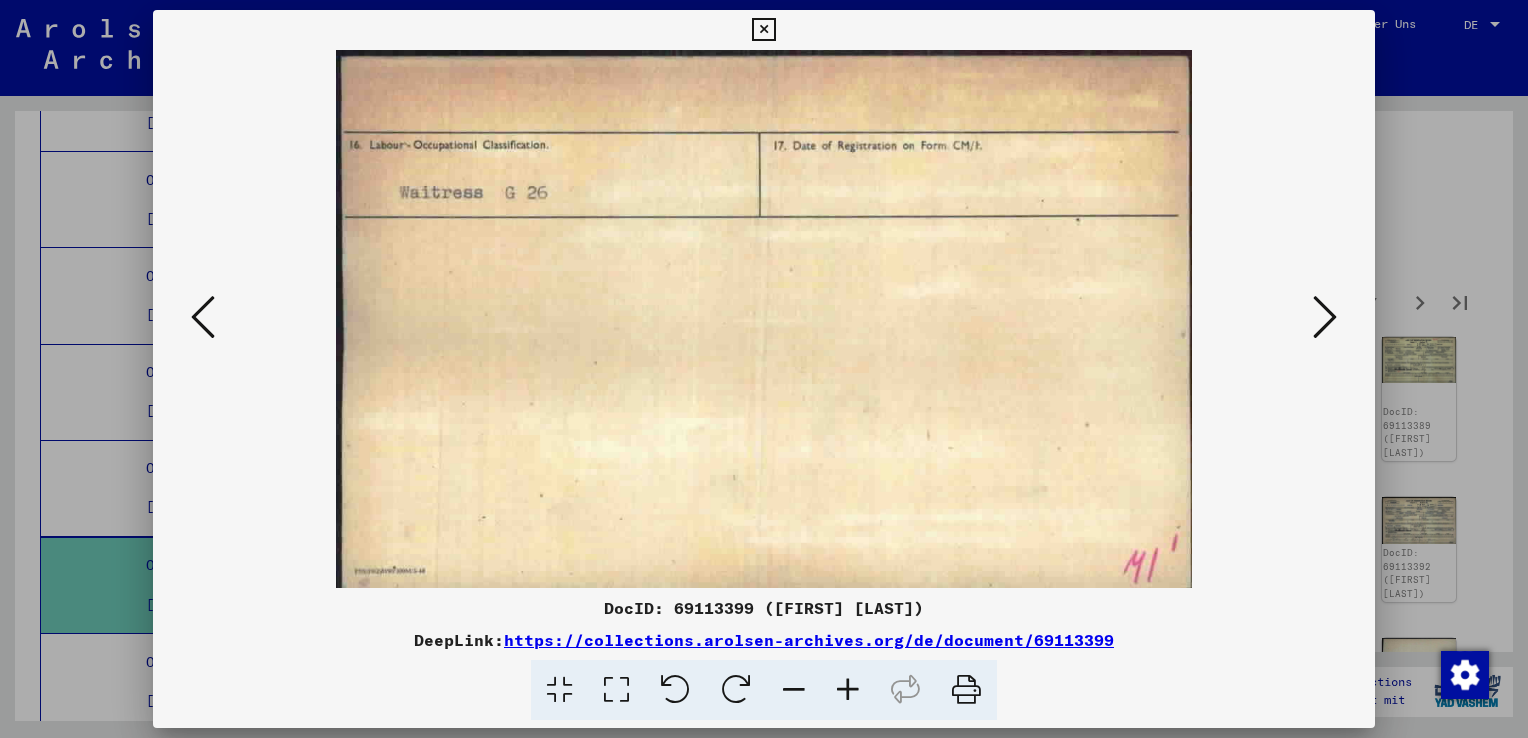 click at bounding box center [1325, 317] 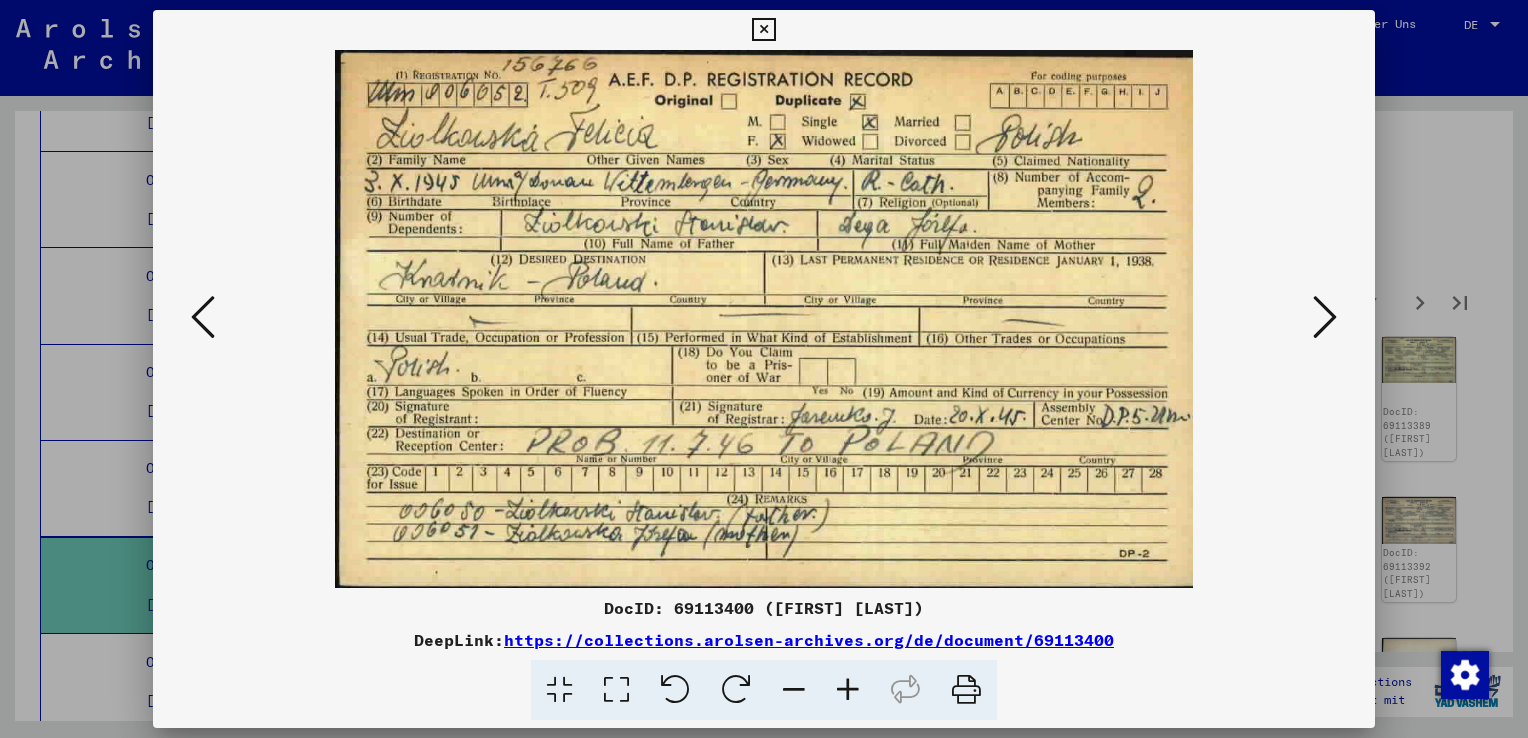 click at bounding box center [1325, 317] 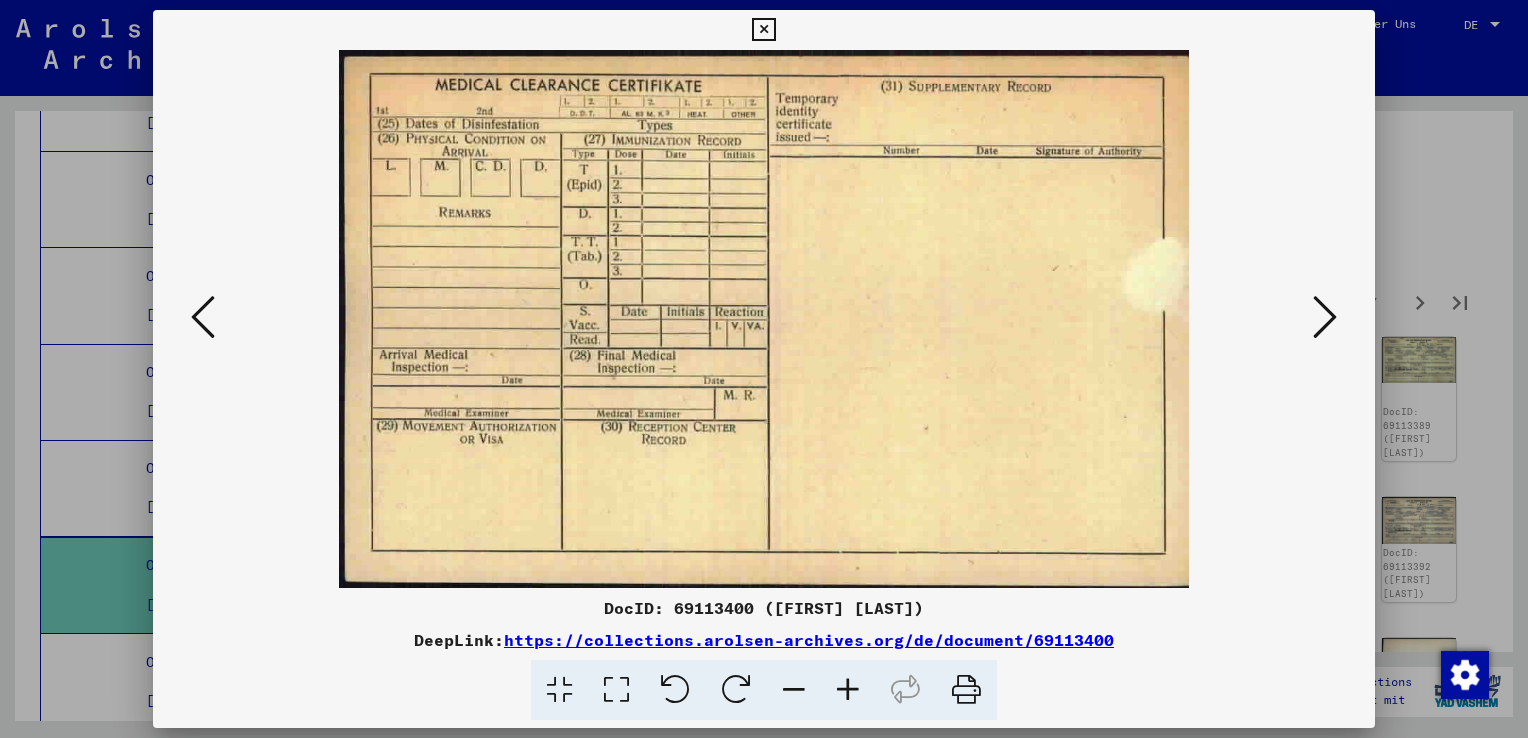 click at bounding box center [1325, 317] 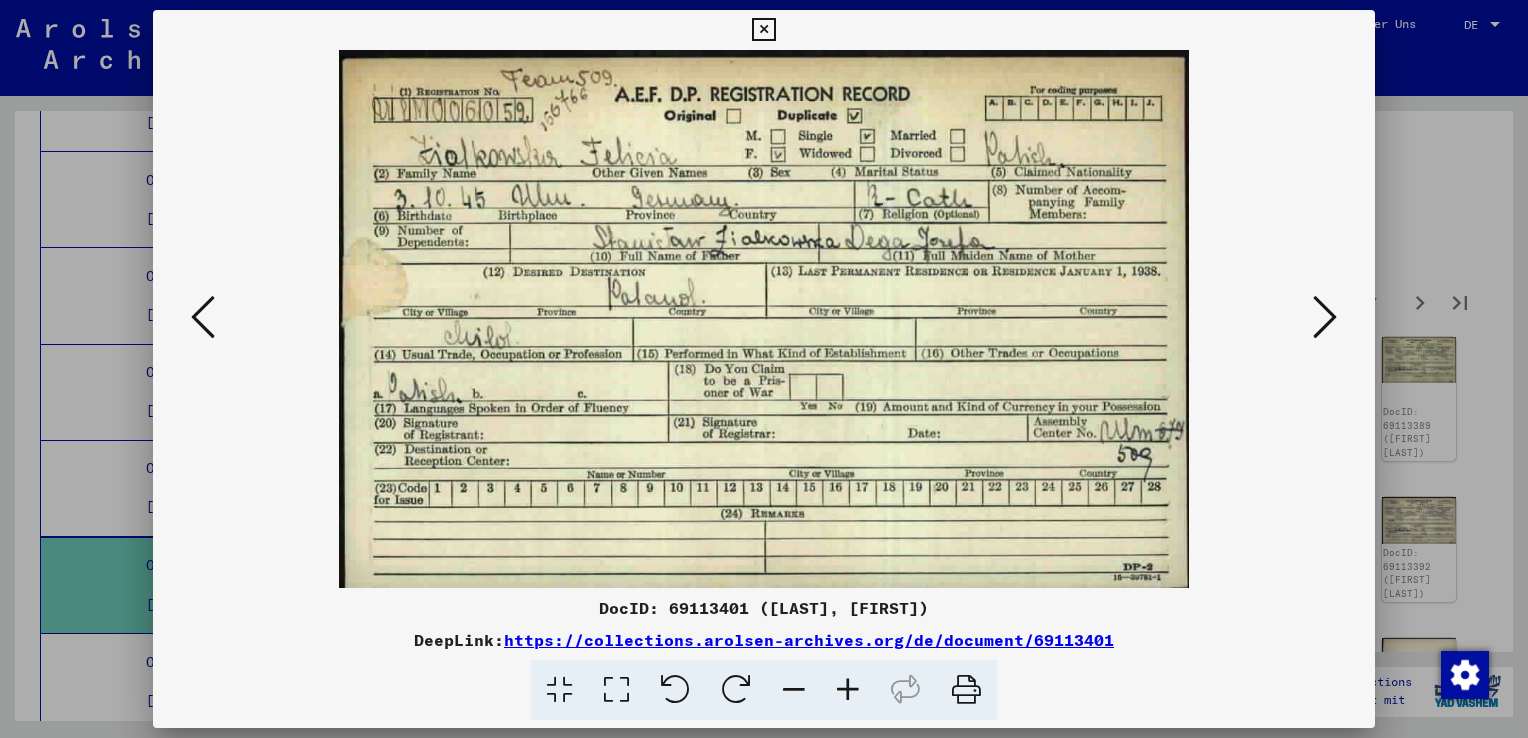 click at bounding box center [1325, 317] 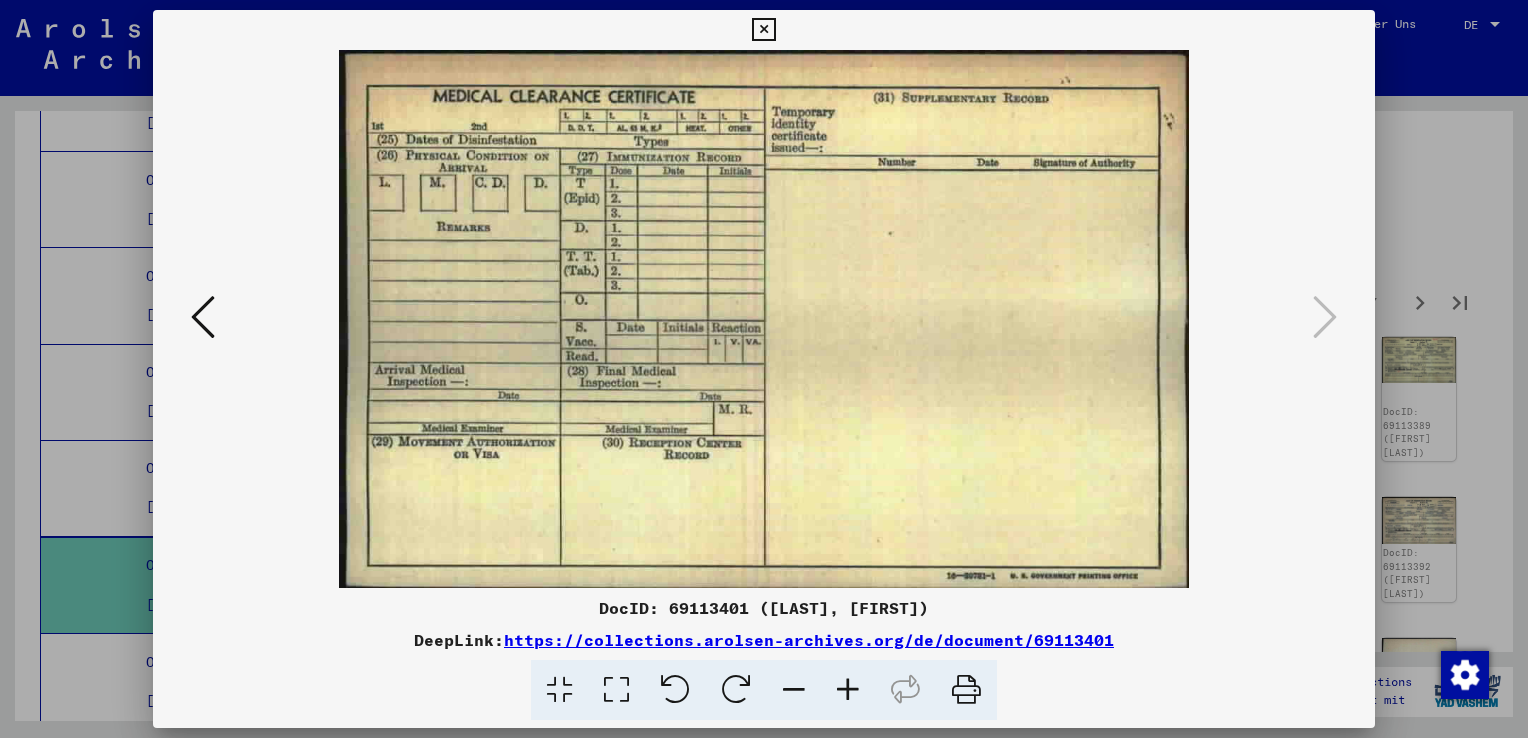 click at bounding box center (763, 30) 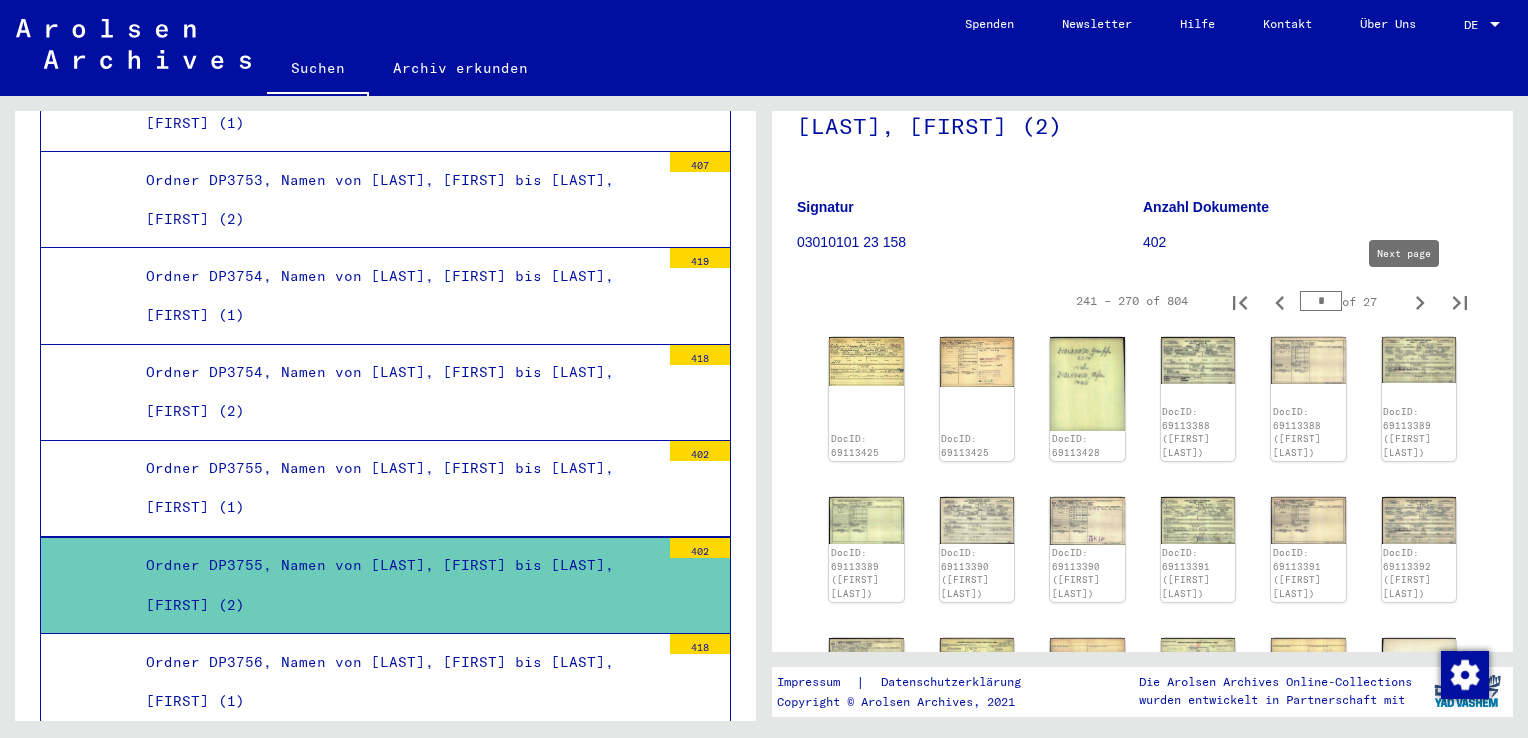 click 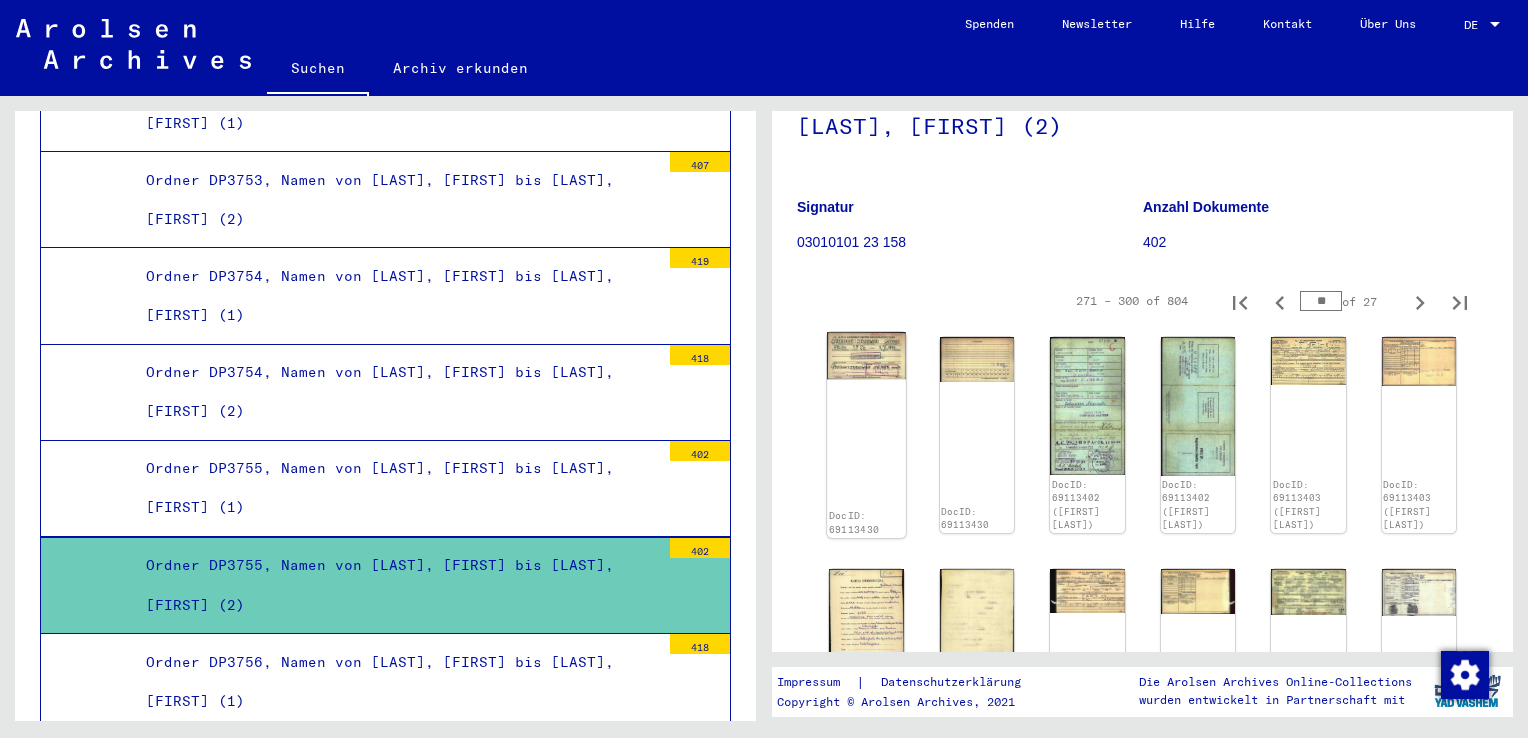 click 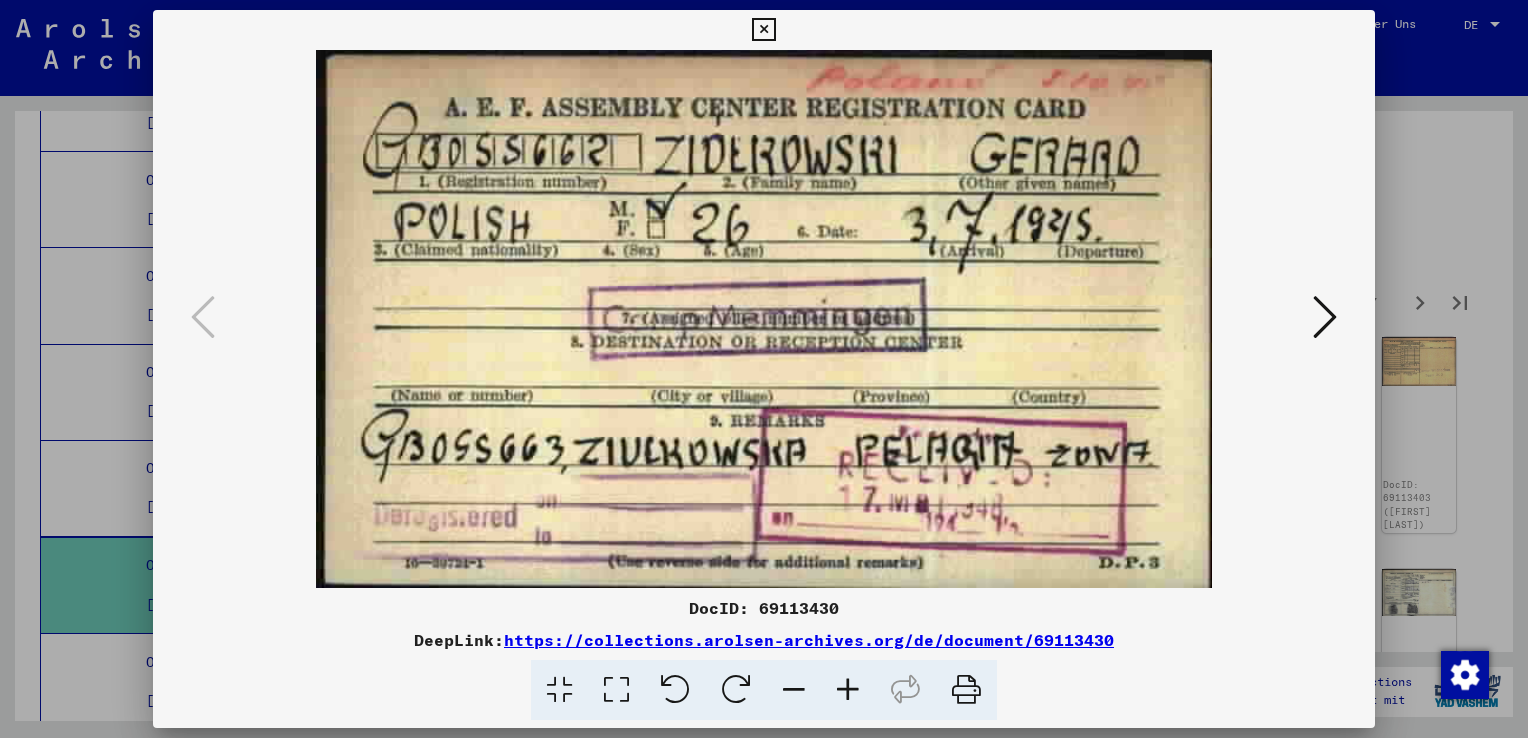 click at bounding box center [1325, 317] 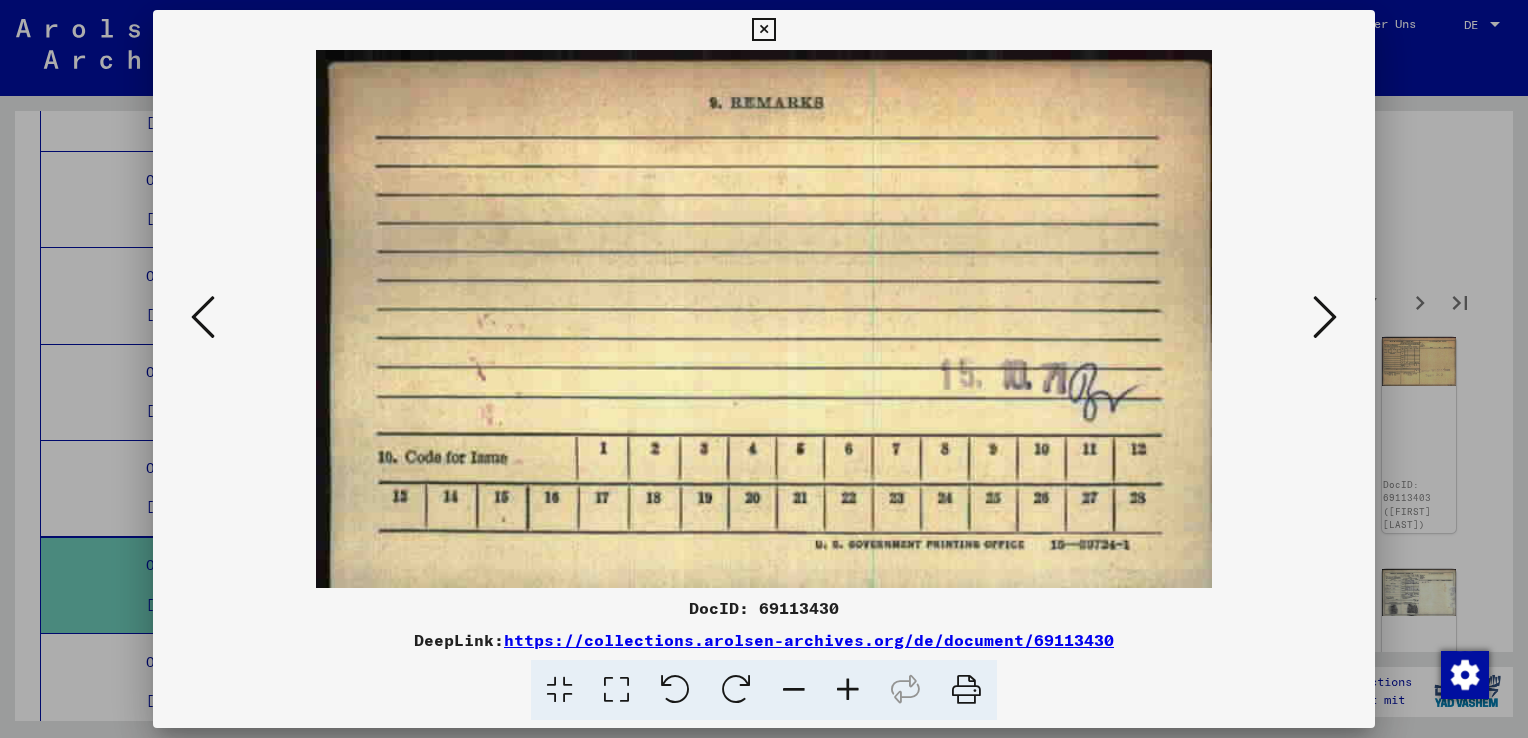 click at bounding box center [1325, 317] 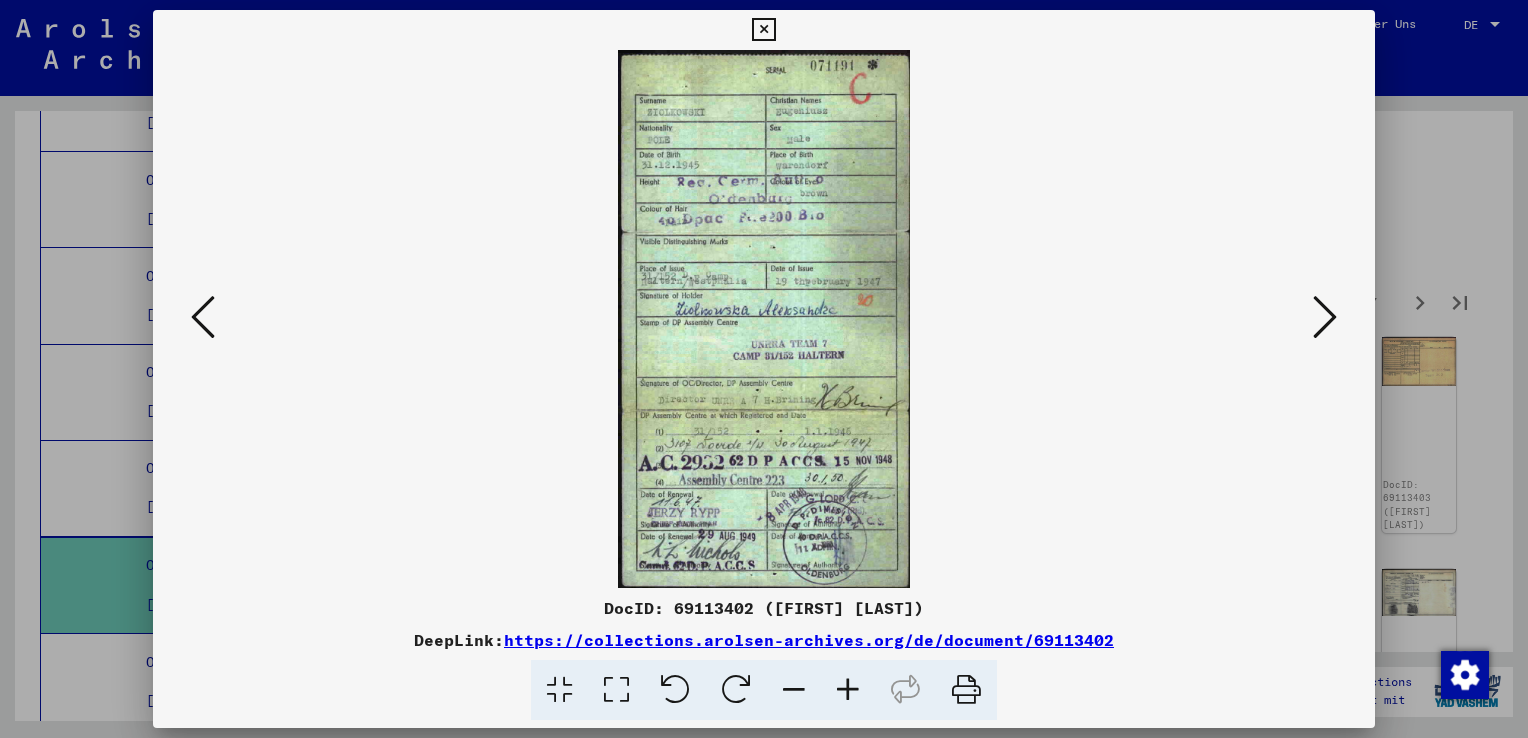 click at bounding box center [1325, 317] 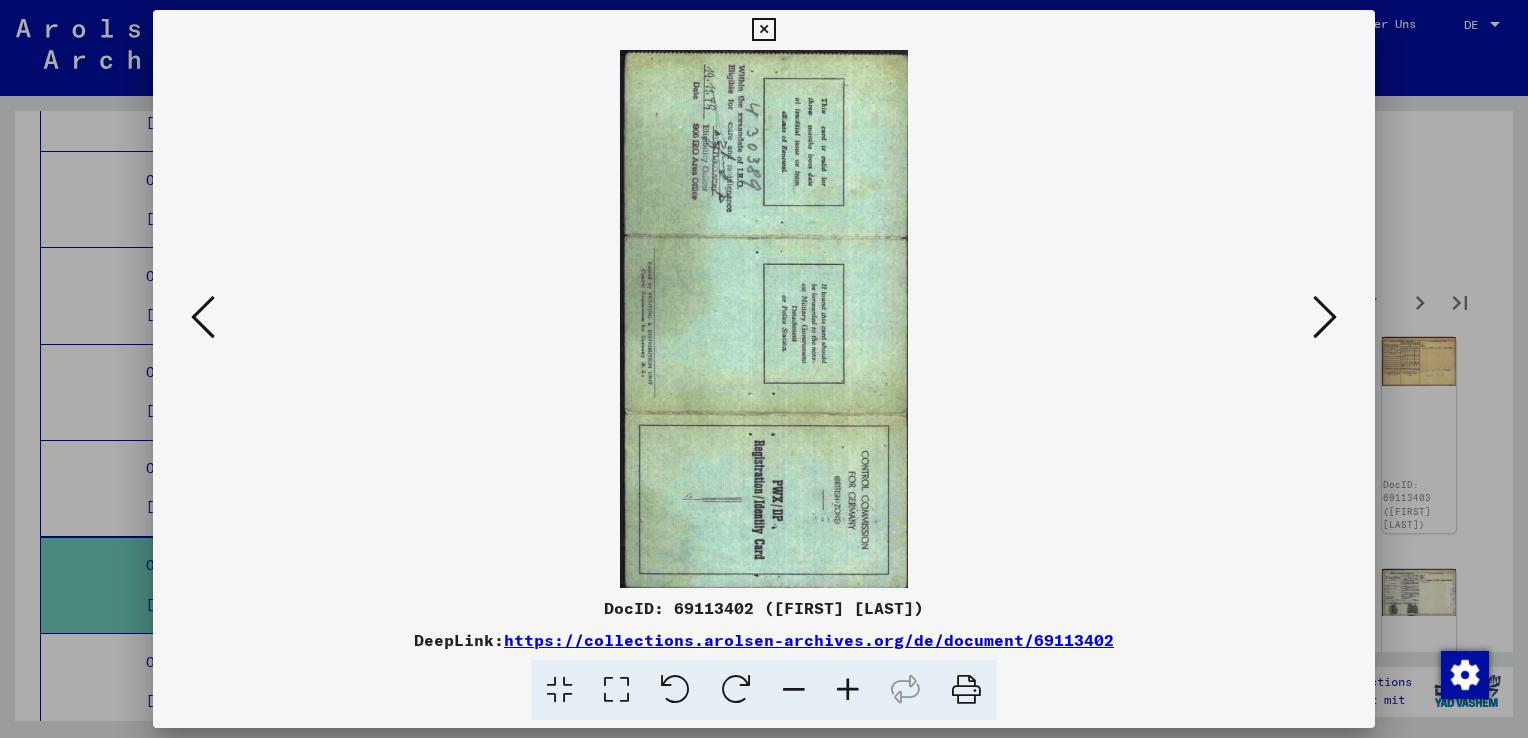 click at bounding box center [1325, 317] 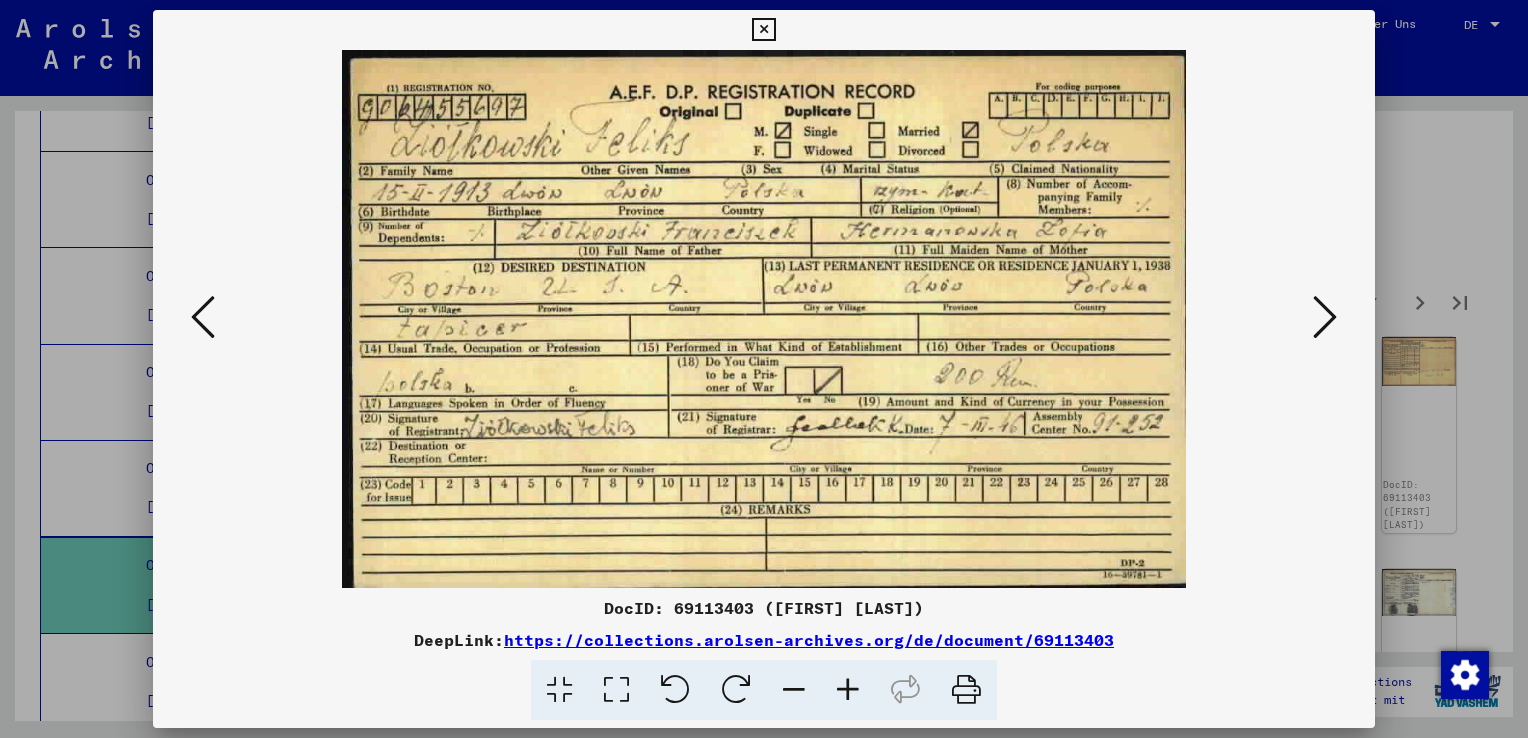 click at bounding box center [1325, 317] 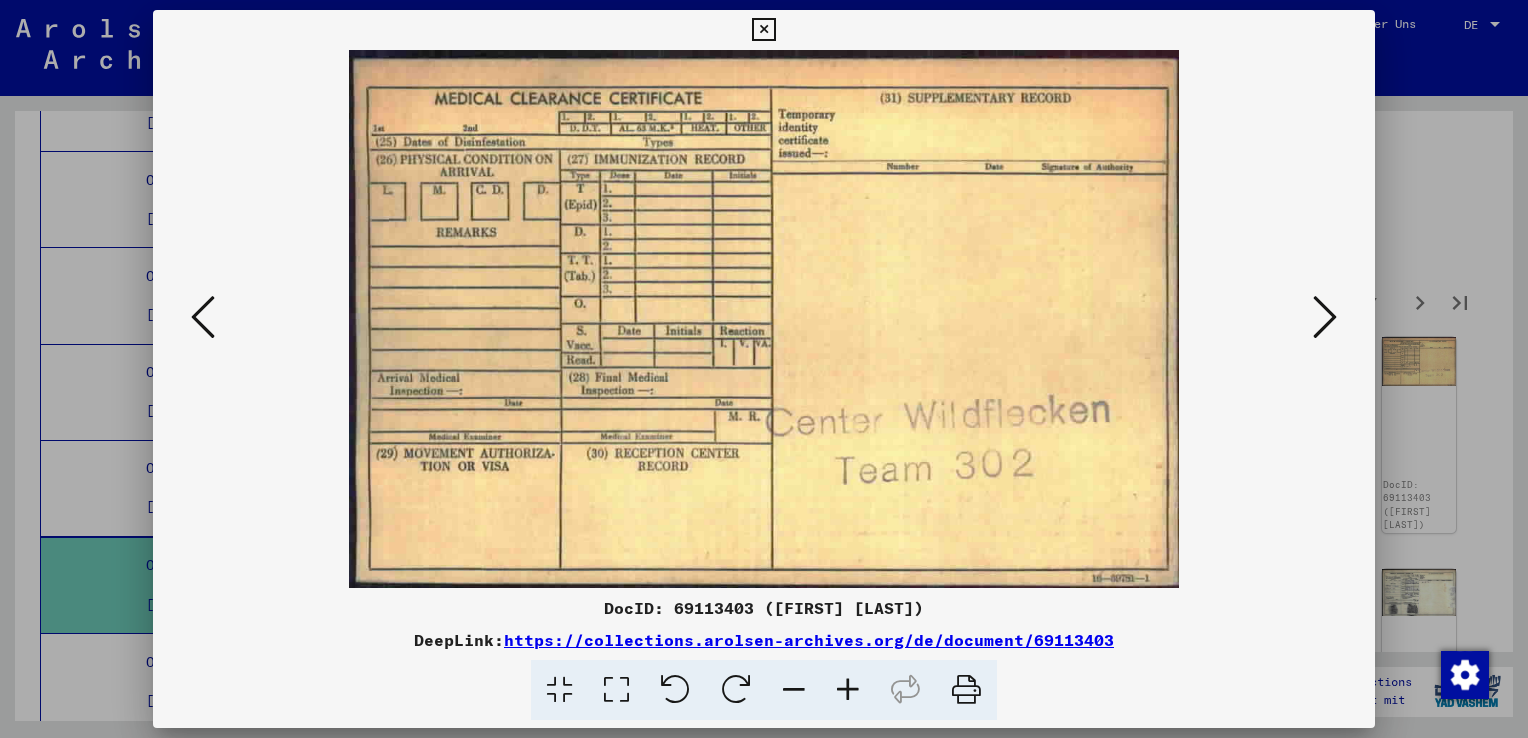 click at bounding box center (1325, 317) 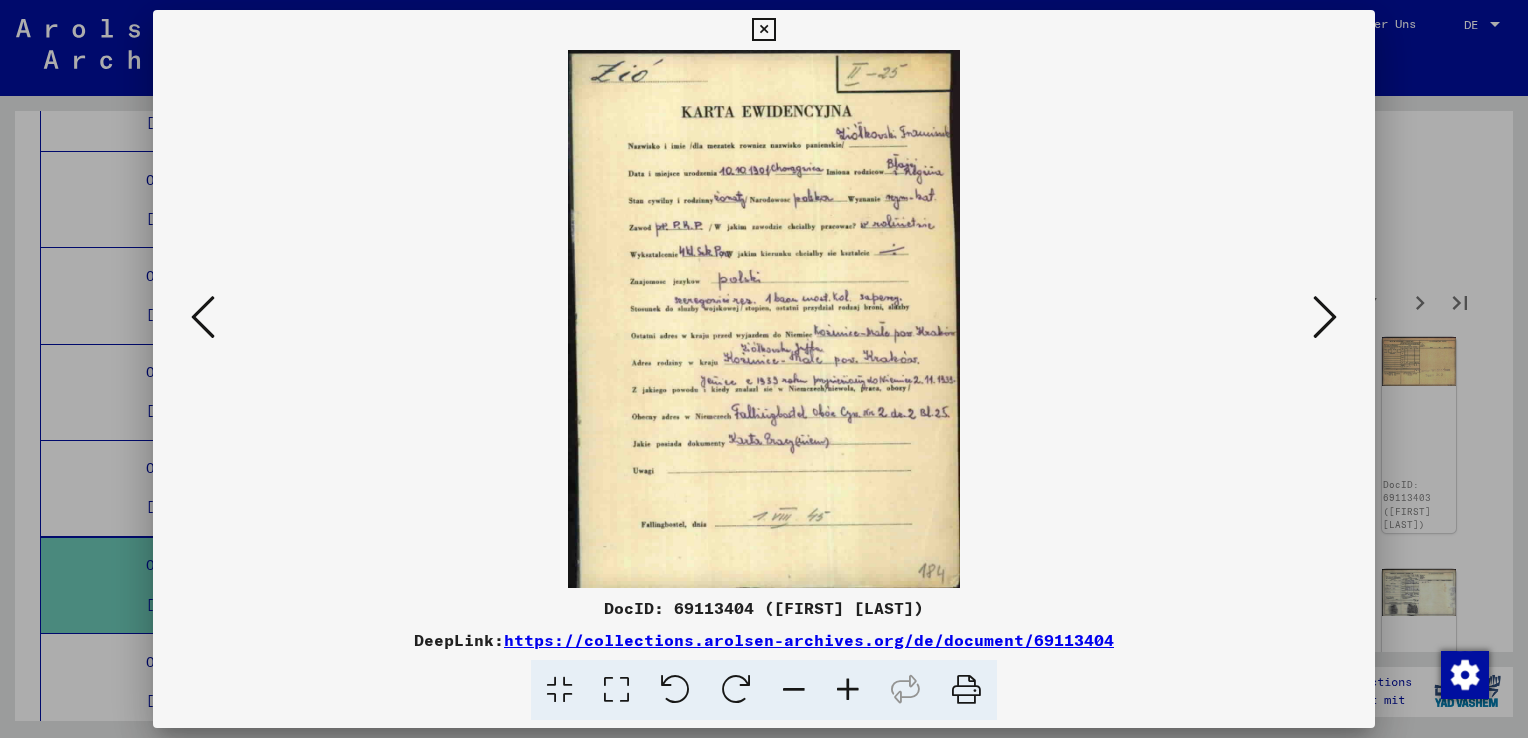 click at bounding box center (1325, 317) 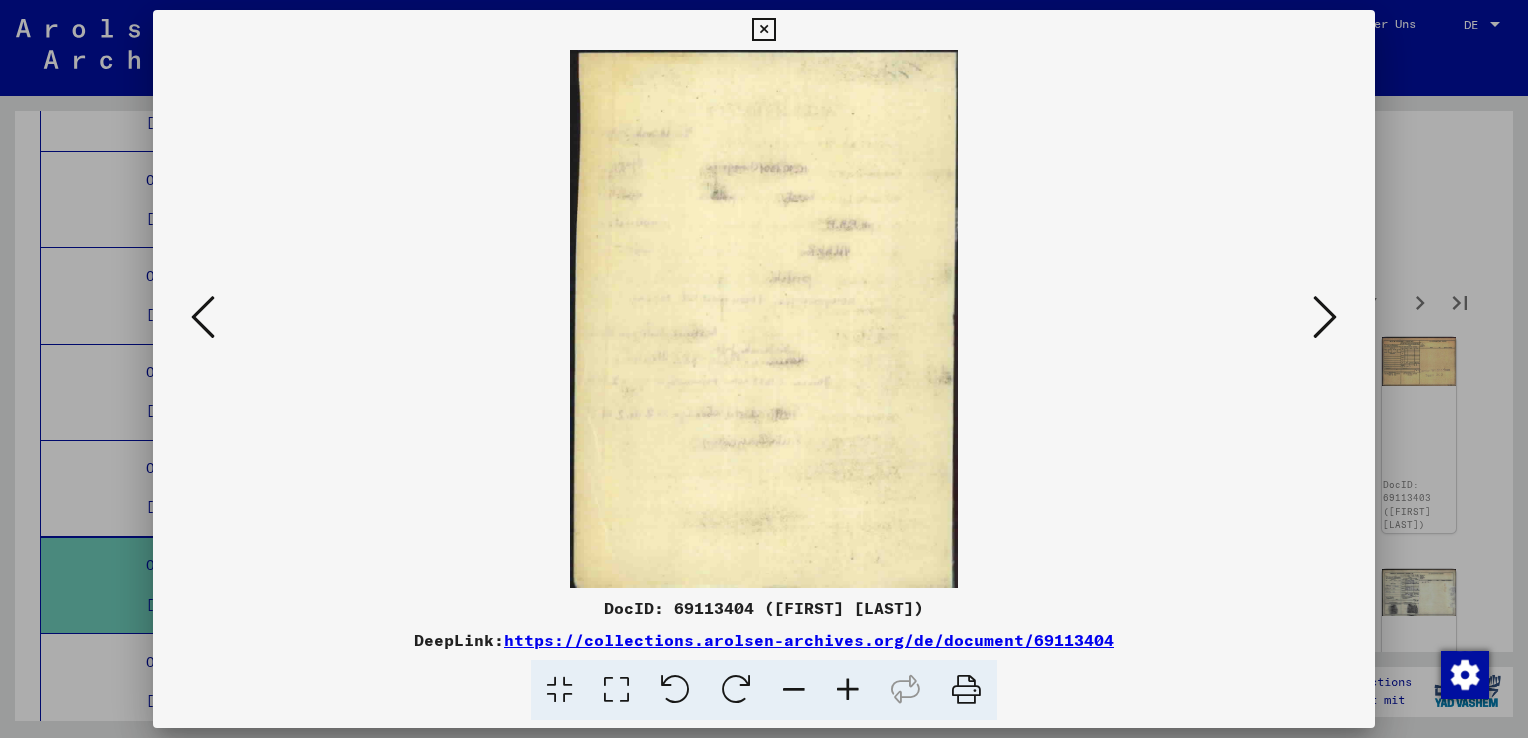 click at bounding box center [203, 317] 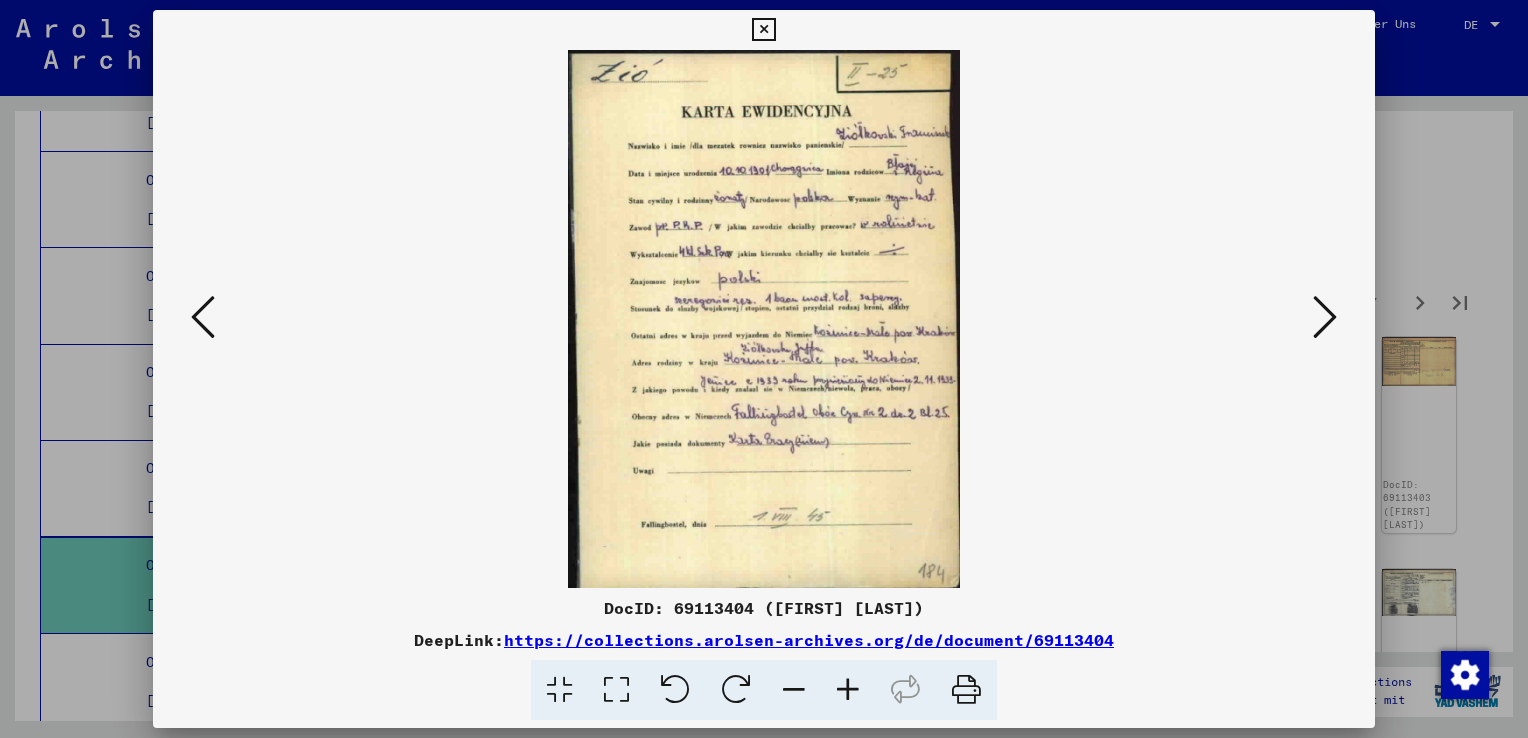 click at bounding box center (1325, 317) 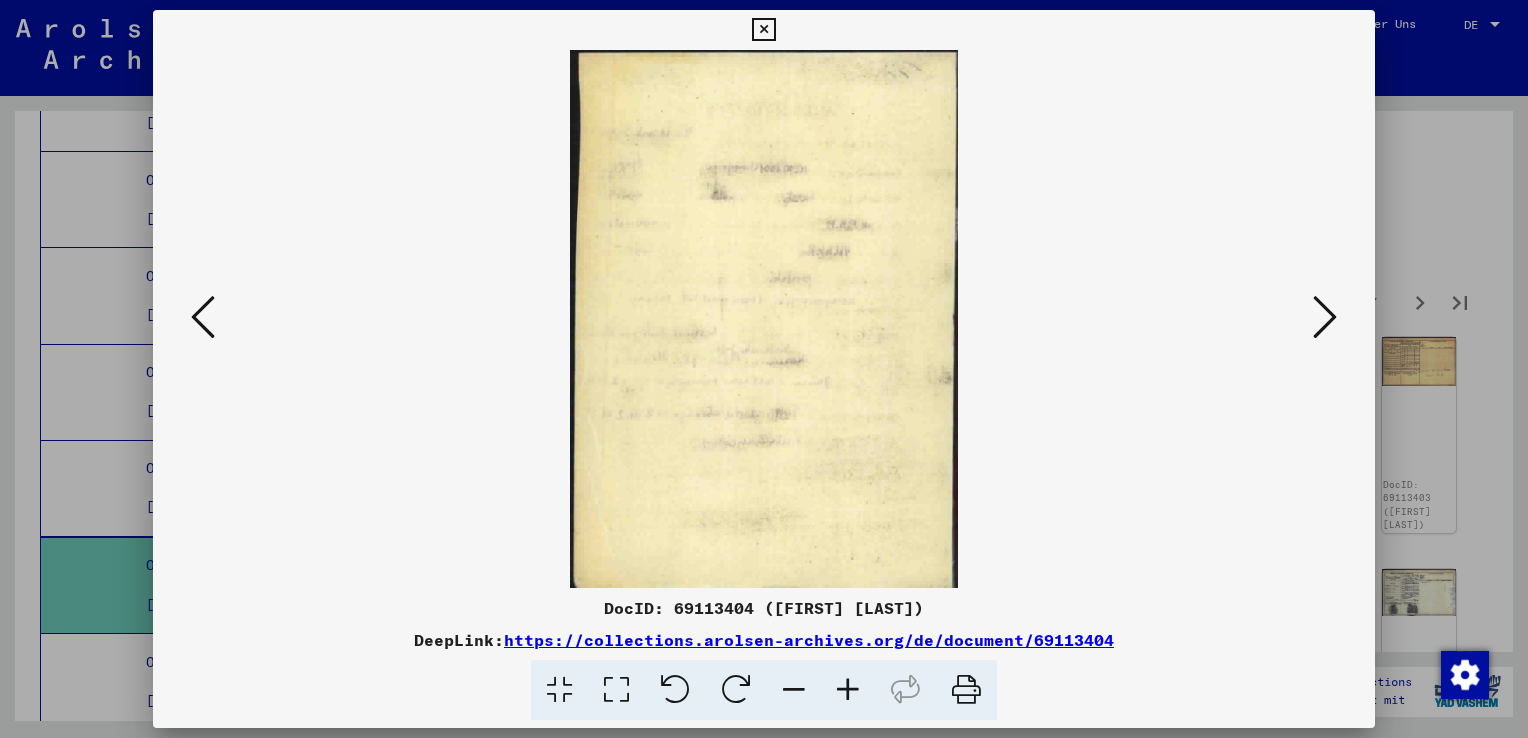 click at bounding box center [1325, 317] 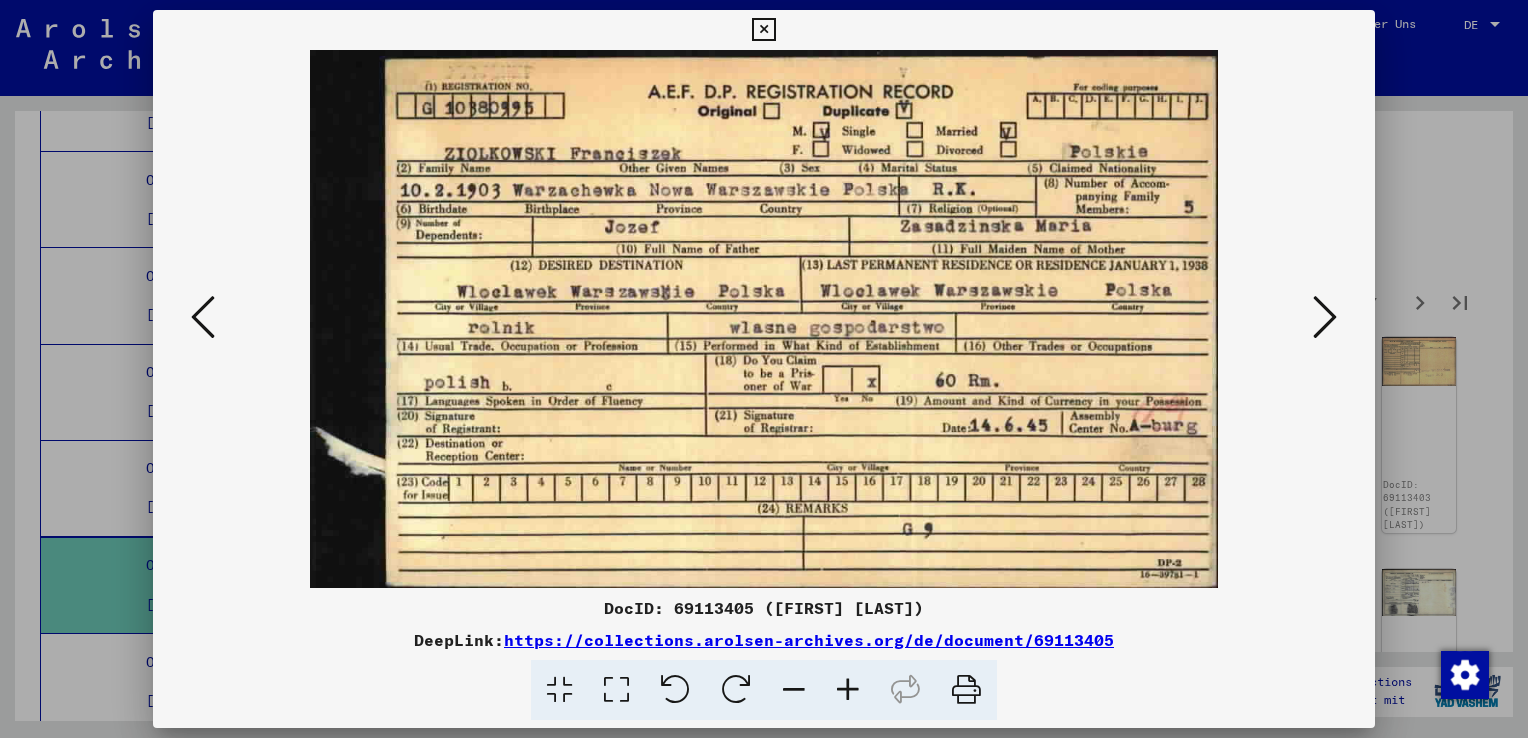 click at bounding box center [1325, 317] 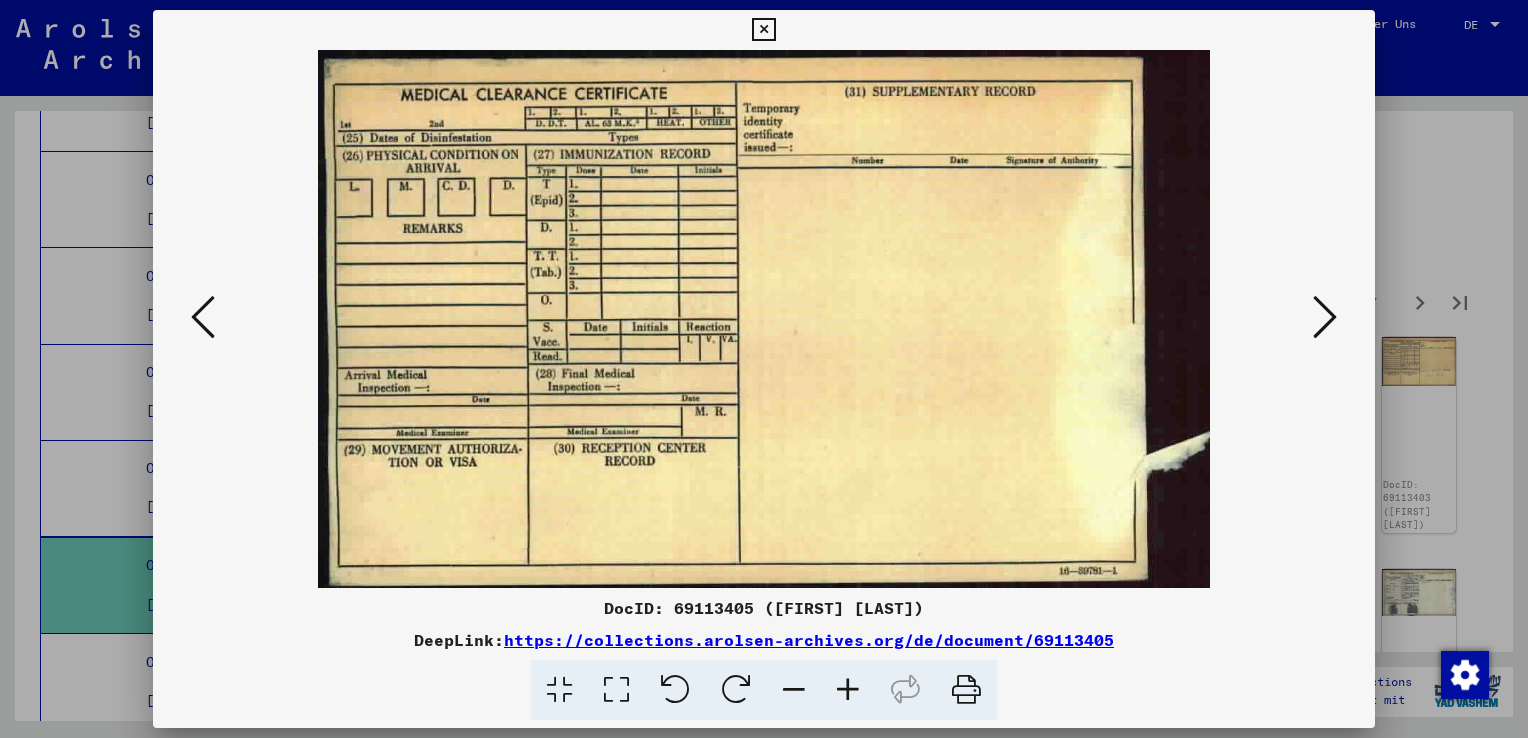 click at bounding box center (1325, 317) 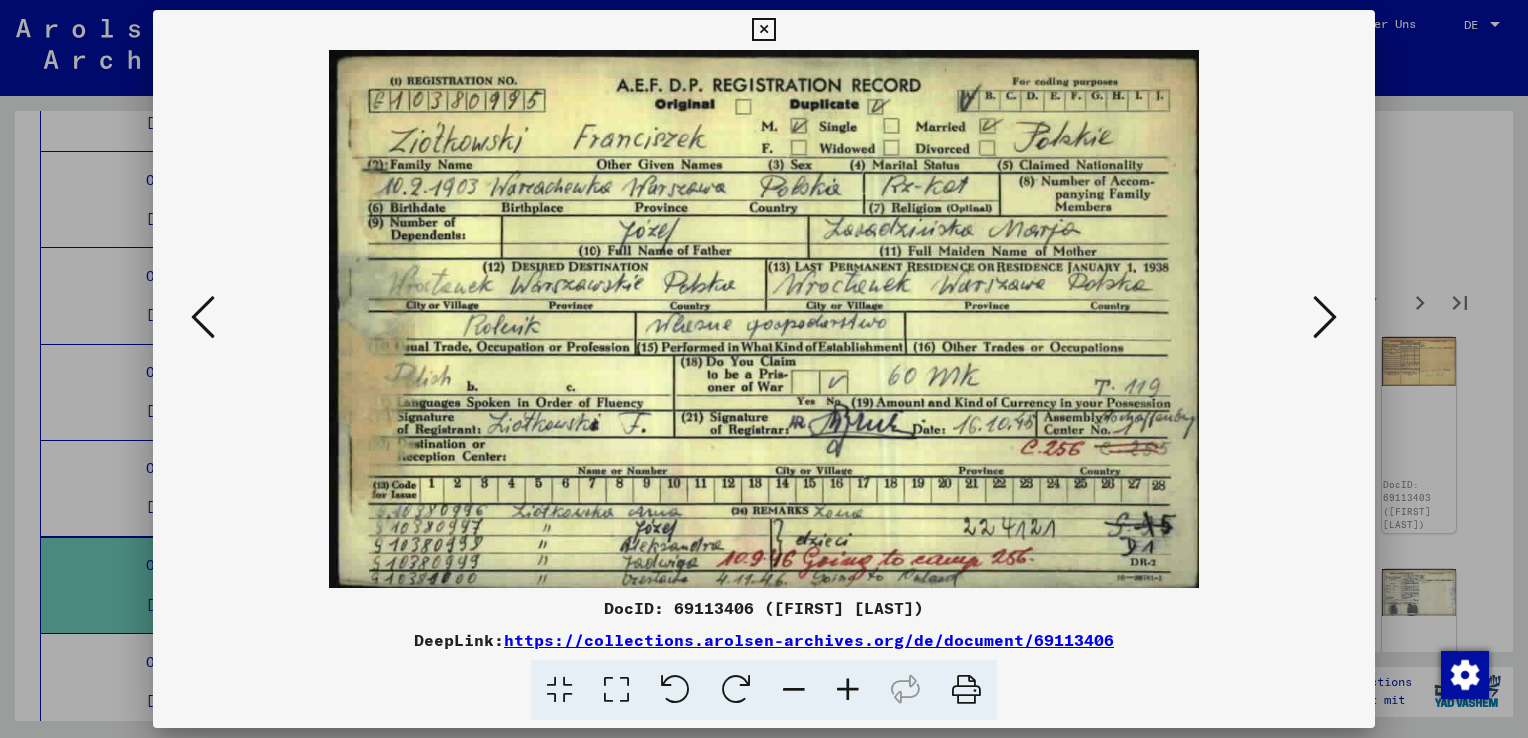 click at bounding box center [1325, 317] 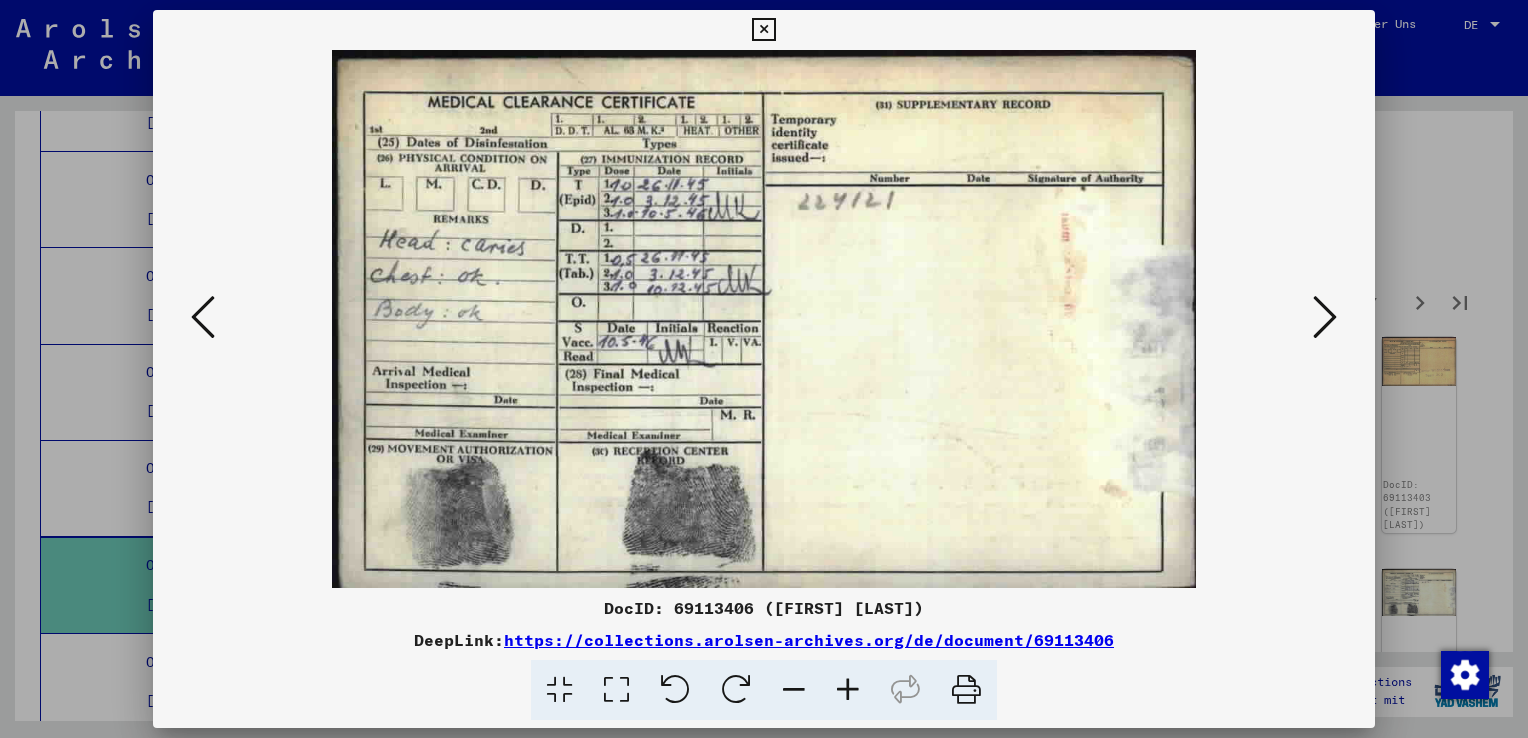 click at bounding box center (1325, 317) 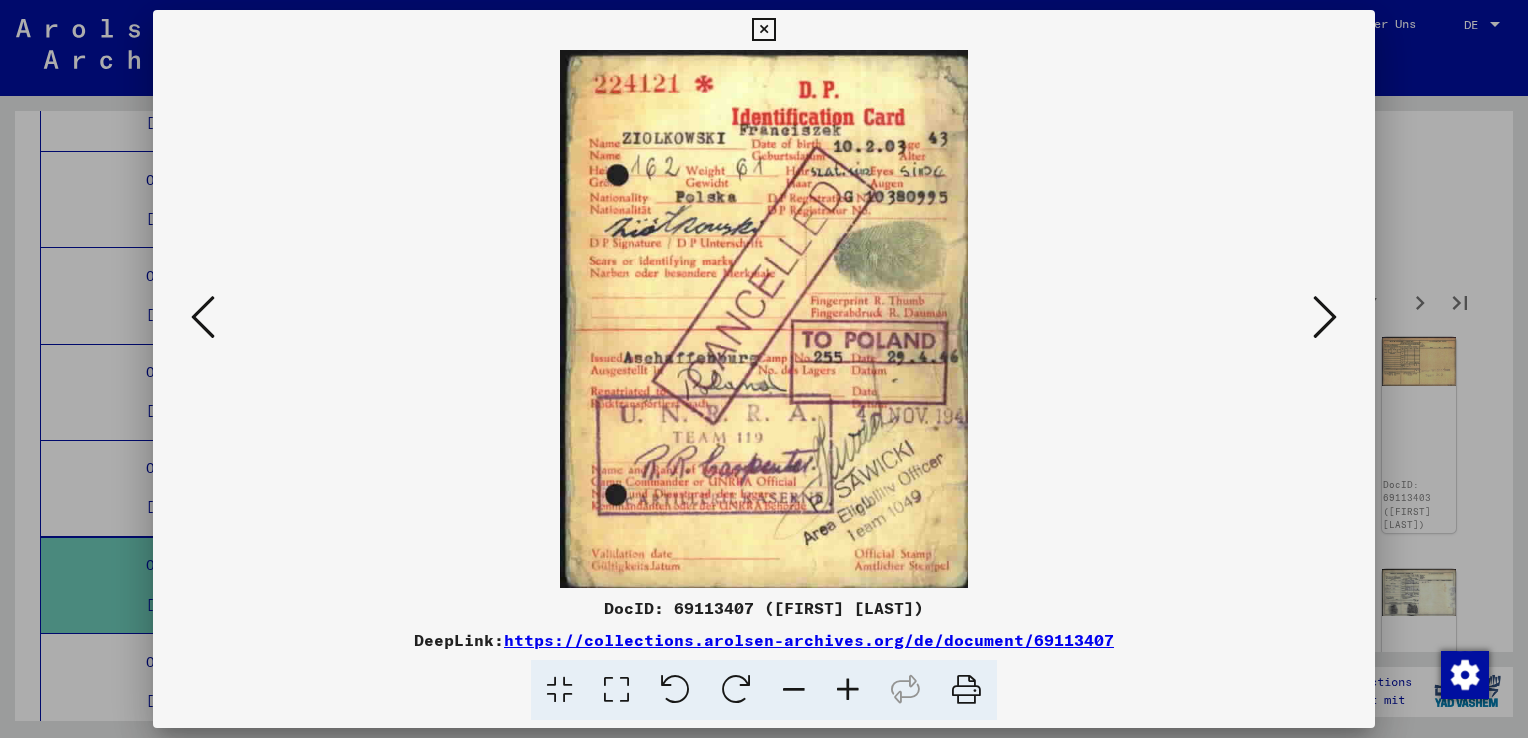 click at bounding box center [1325, 317] 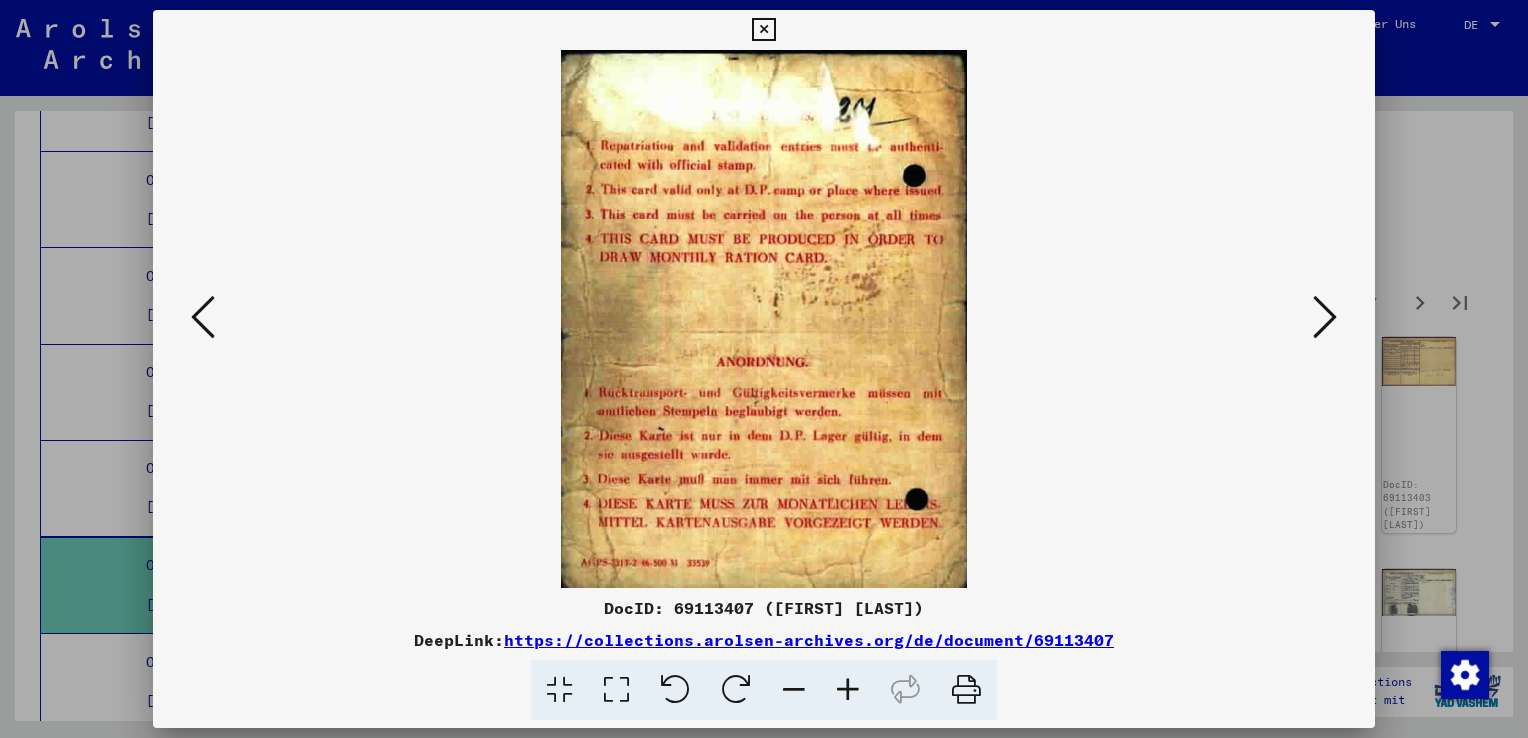 click at bounding box center [1325, 317] 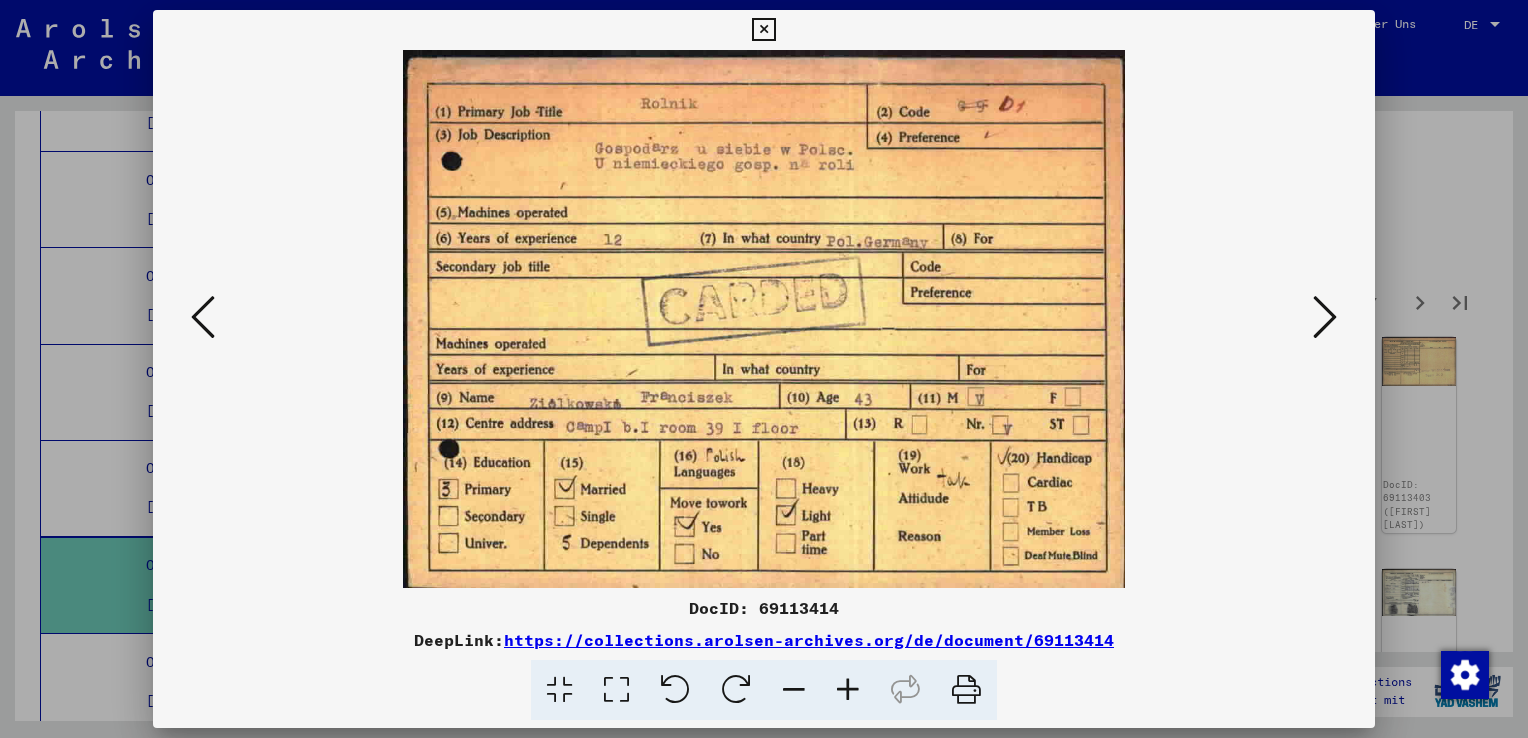 click at bounding box center (1325, 317) 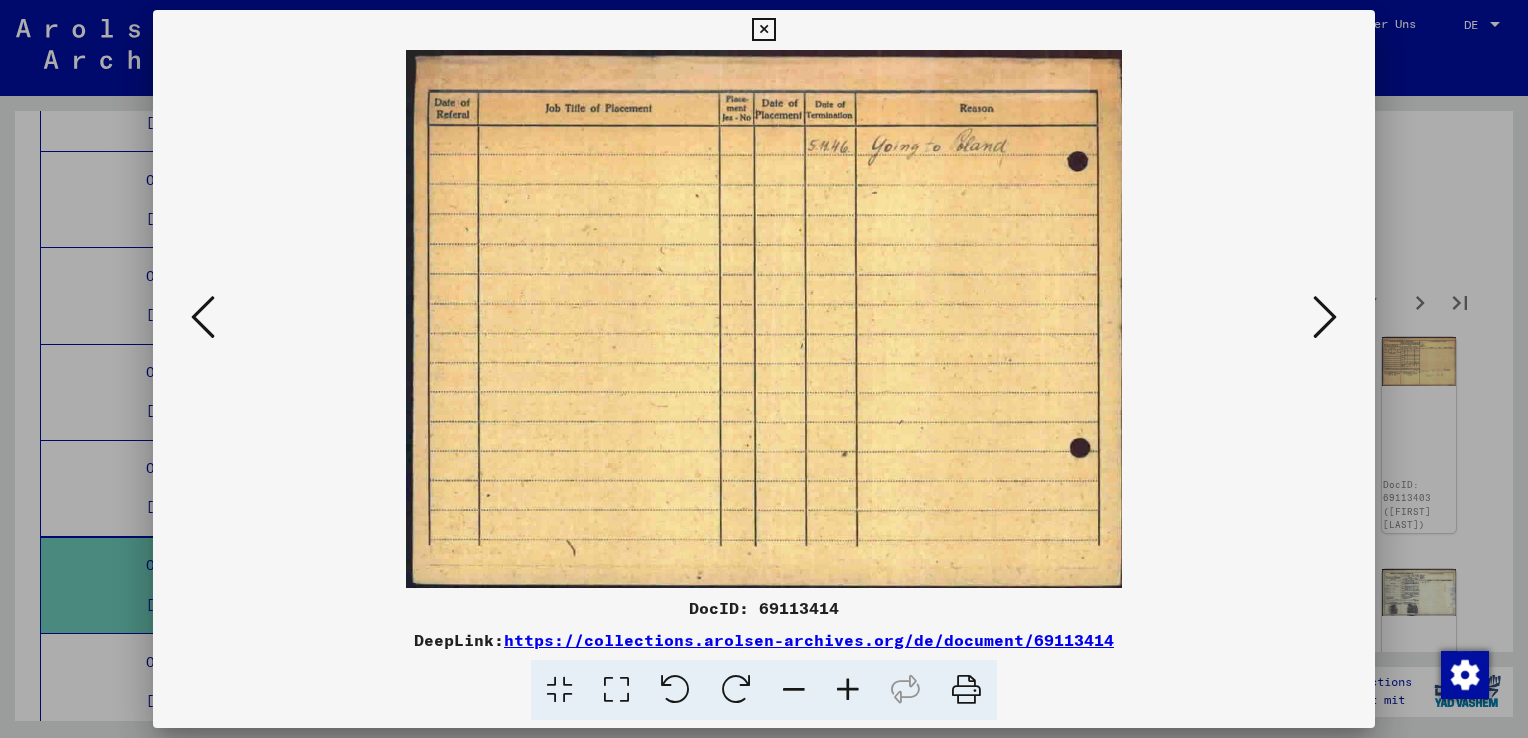 click at bounding box center [1325, 317] 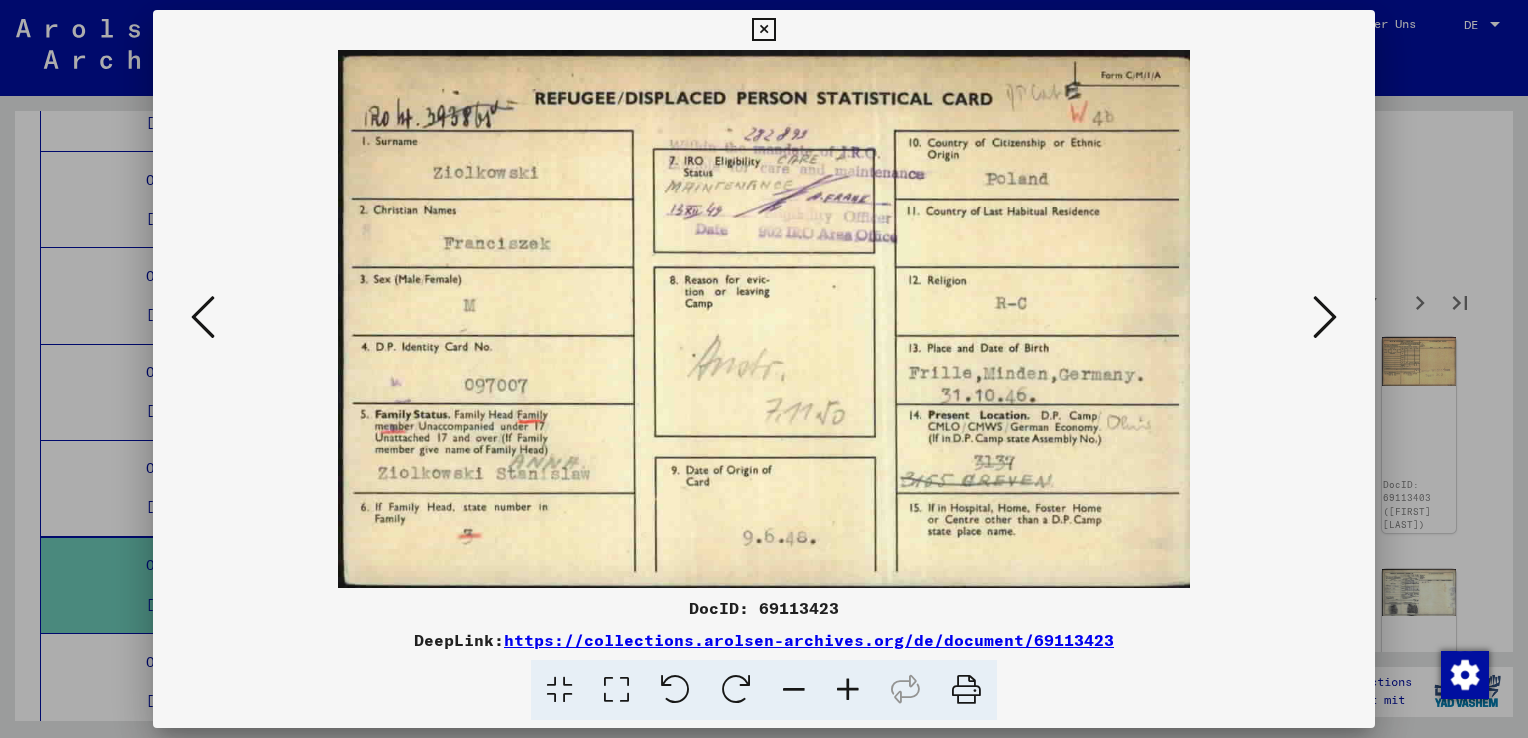 click at bounding box center [1325, 317] 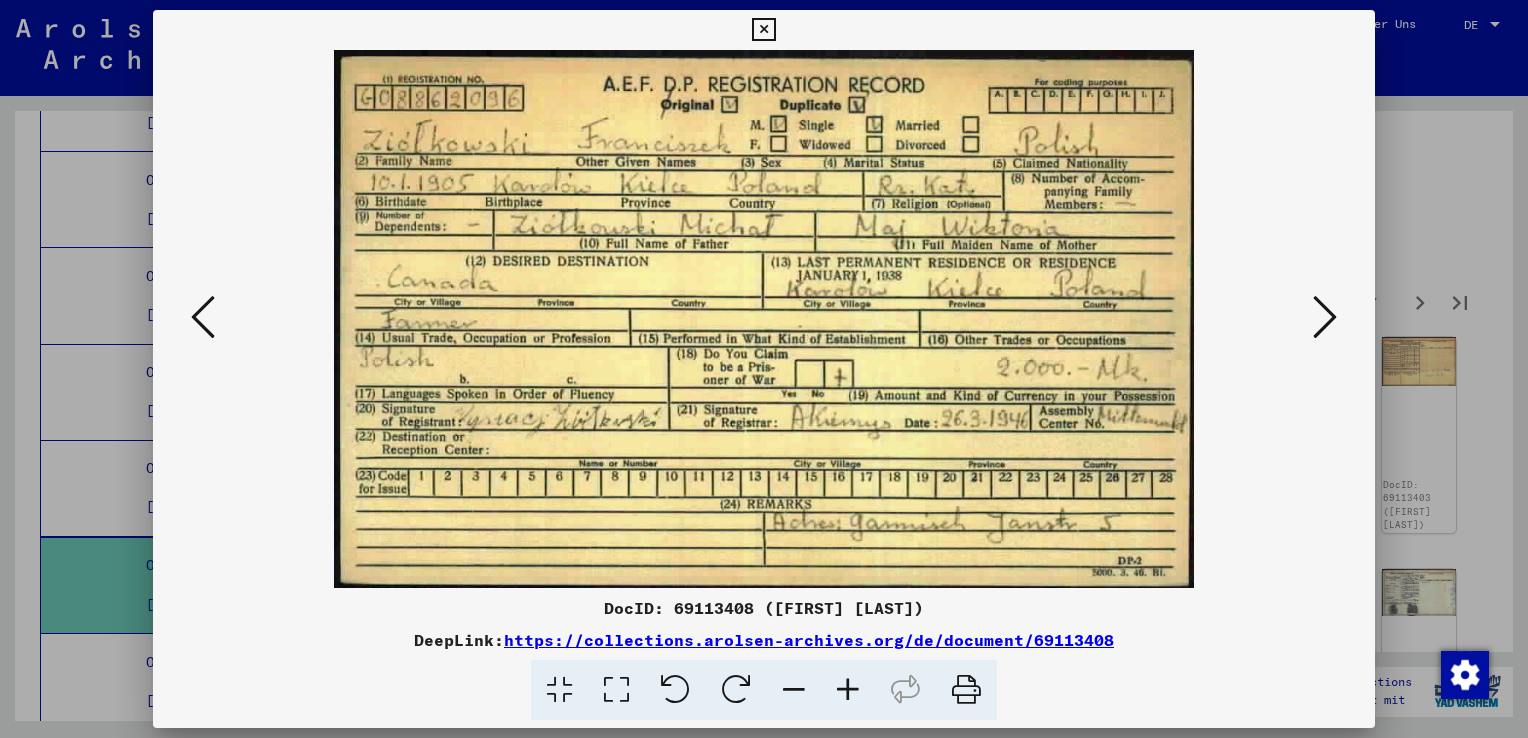 click at bounding box center (1325, 317) 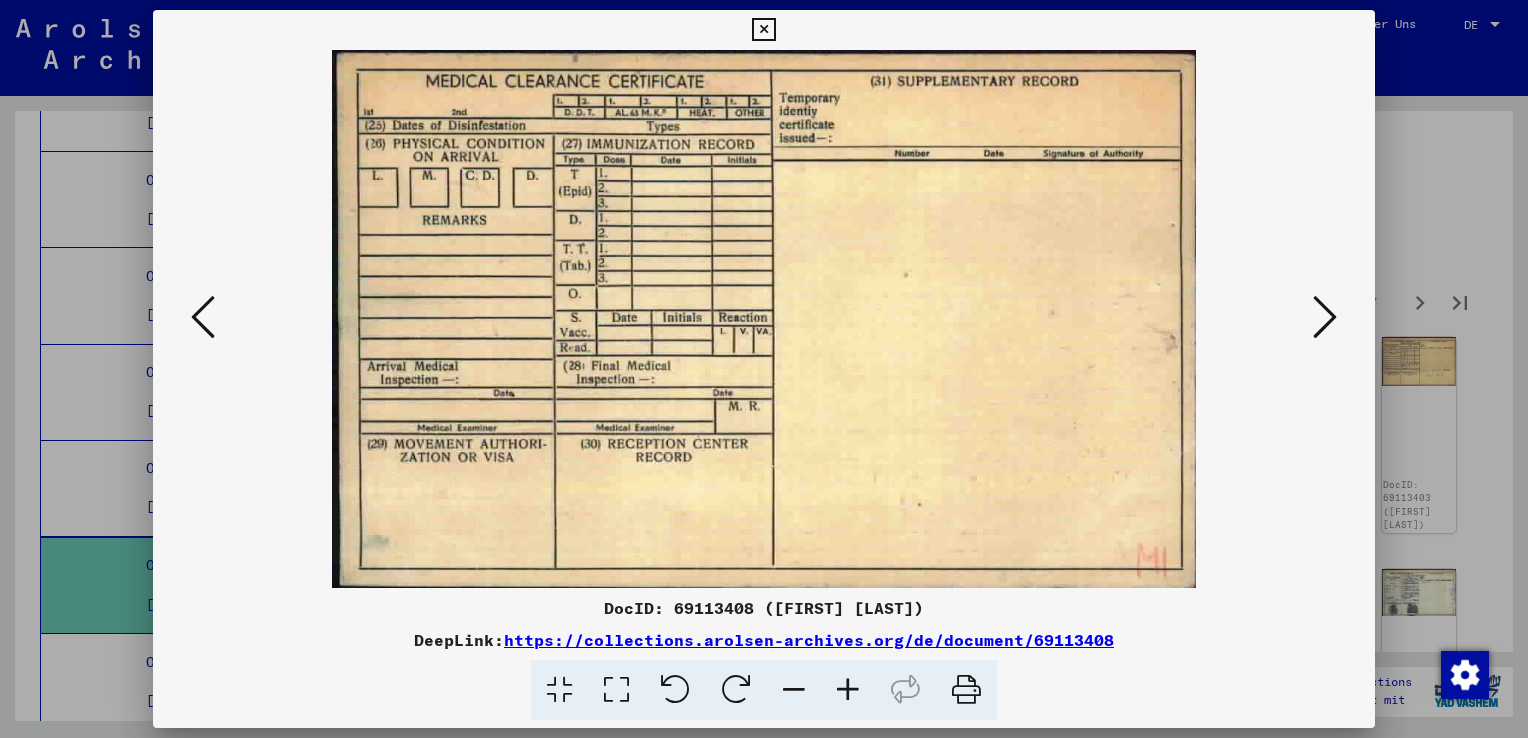 click at bounding box center (203, 317) 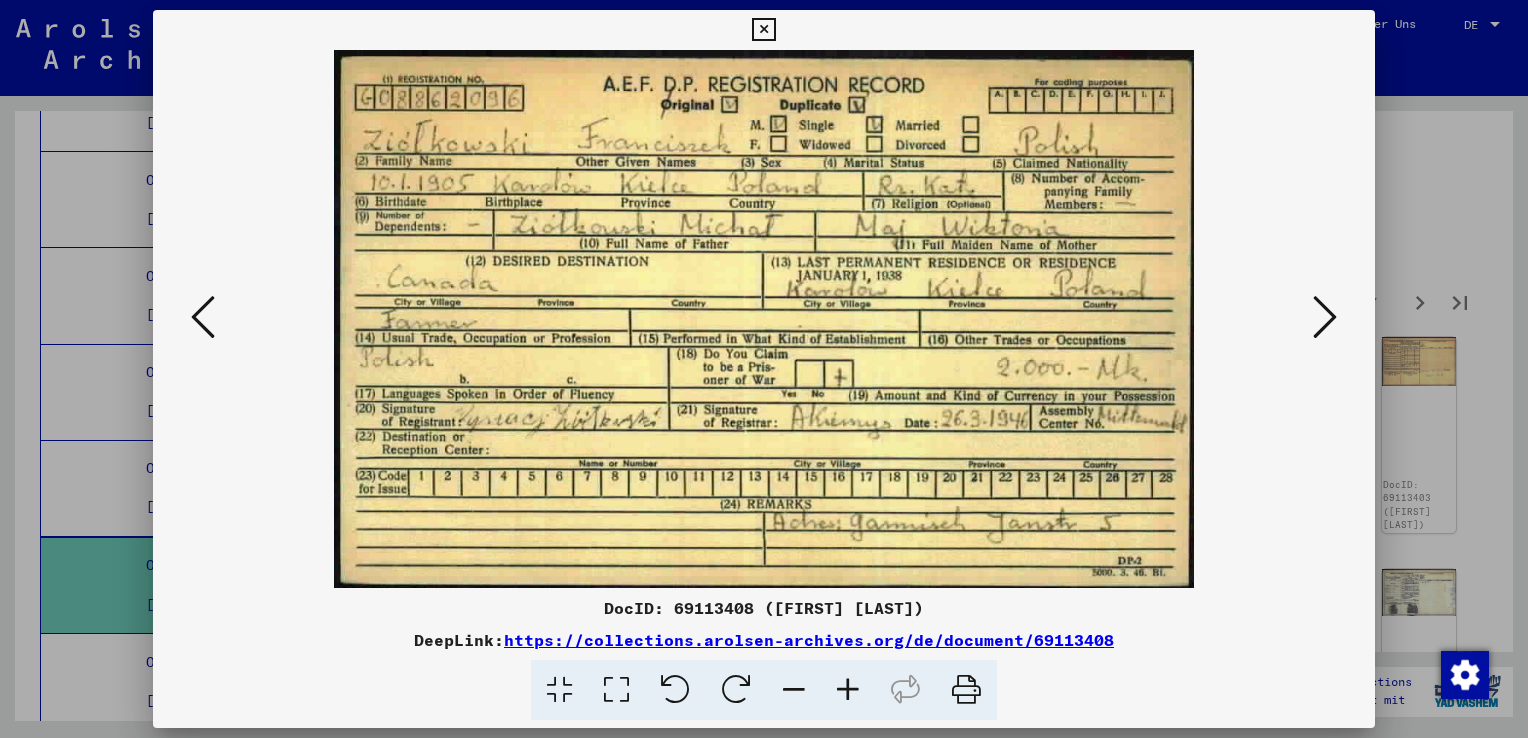 click at bounding box center [1325, 317] 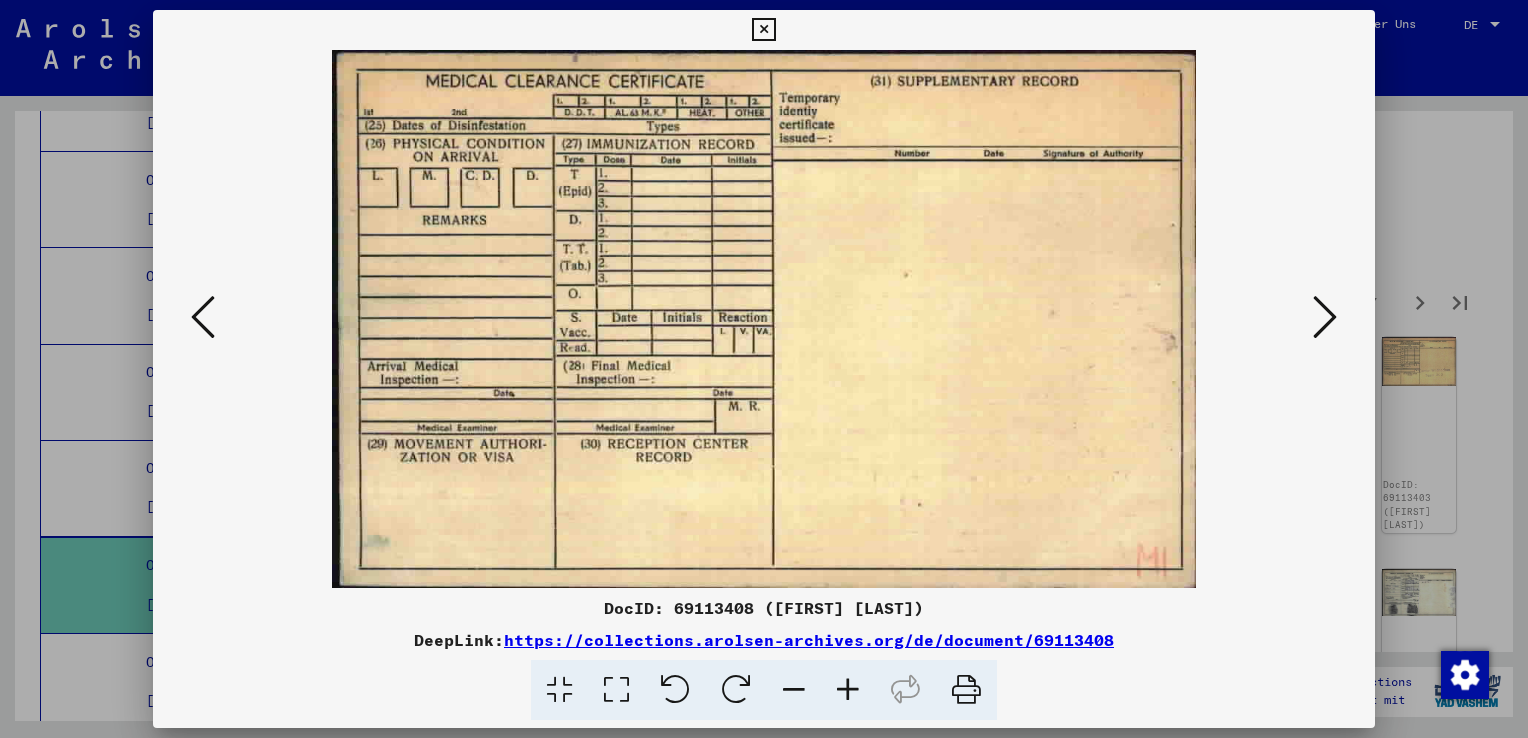 click at bounding box center [1325, 317] 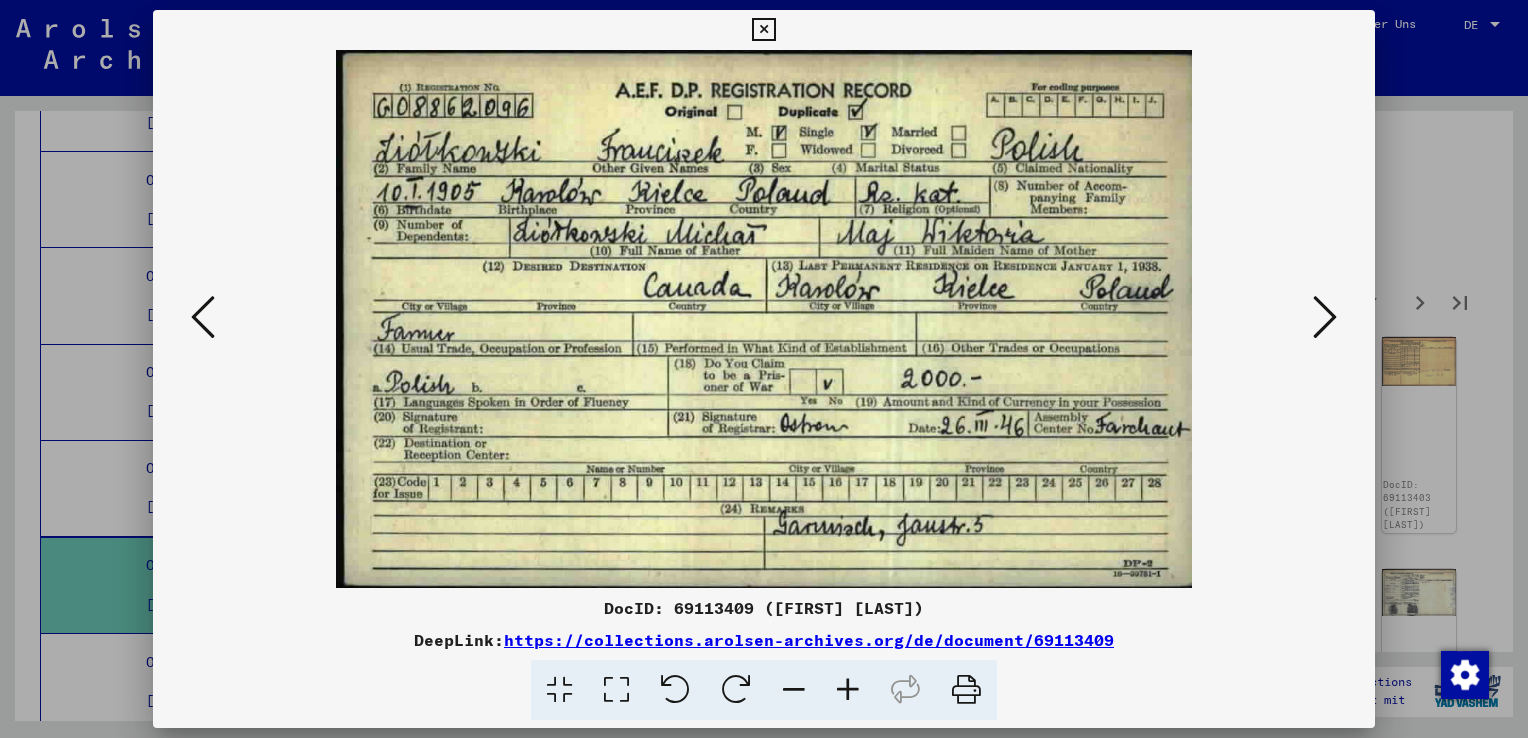 click at bounding box center (1325, 317) 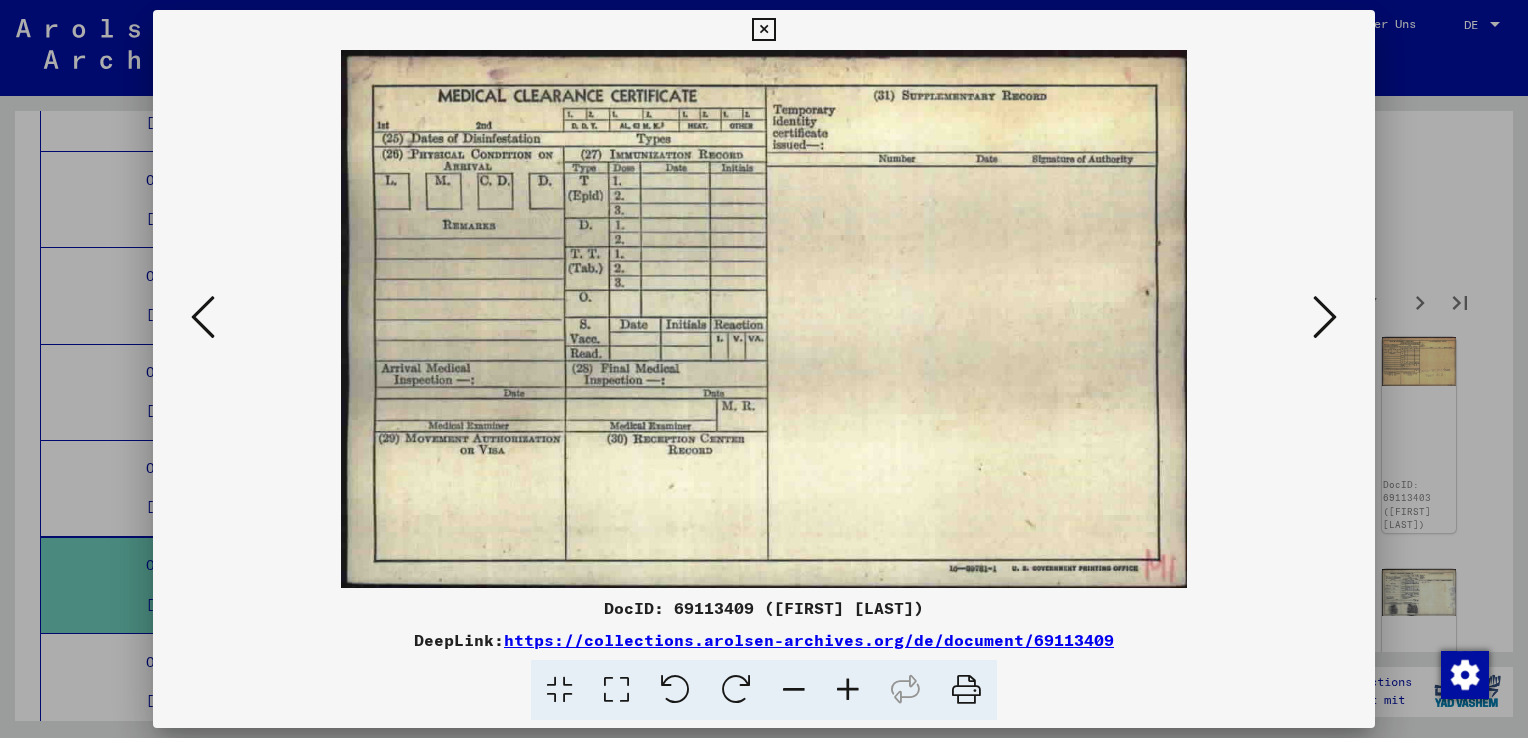 click at bounding box center [1325, 317] 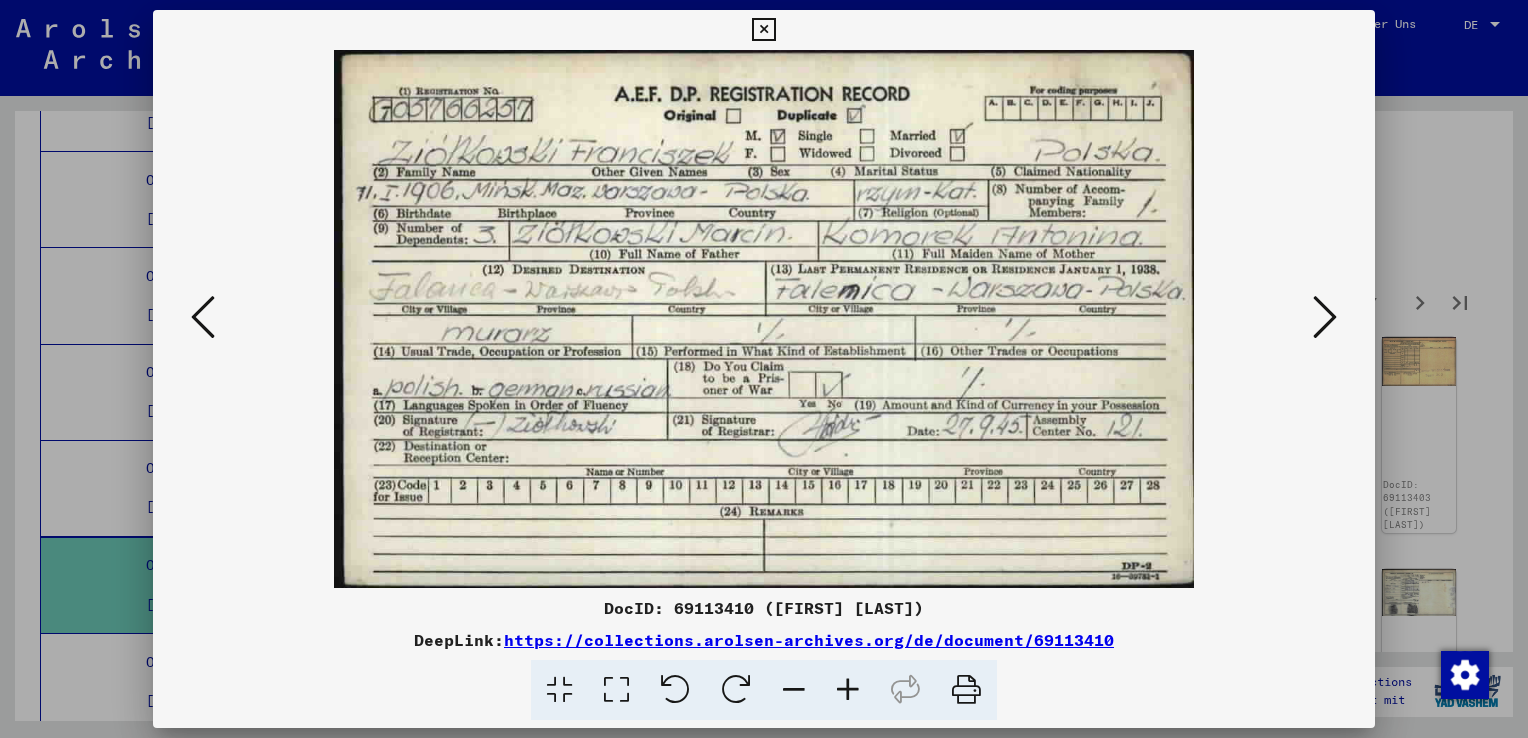 click at bounding box center (1325, 317) 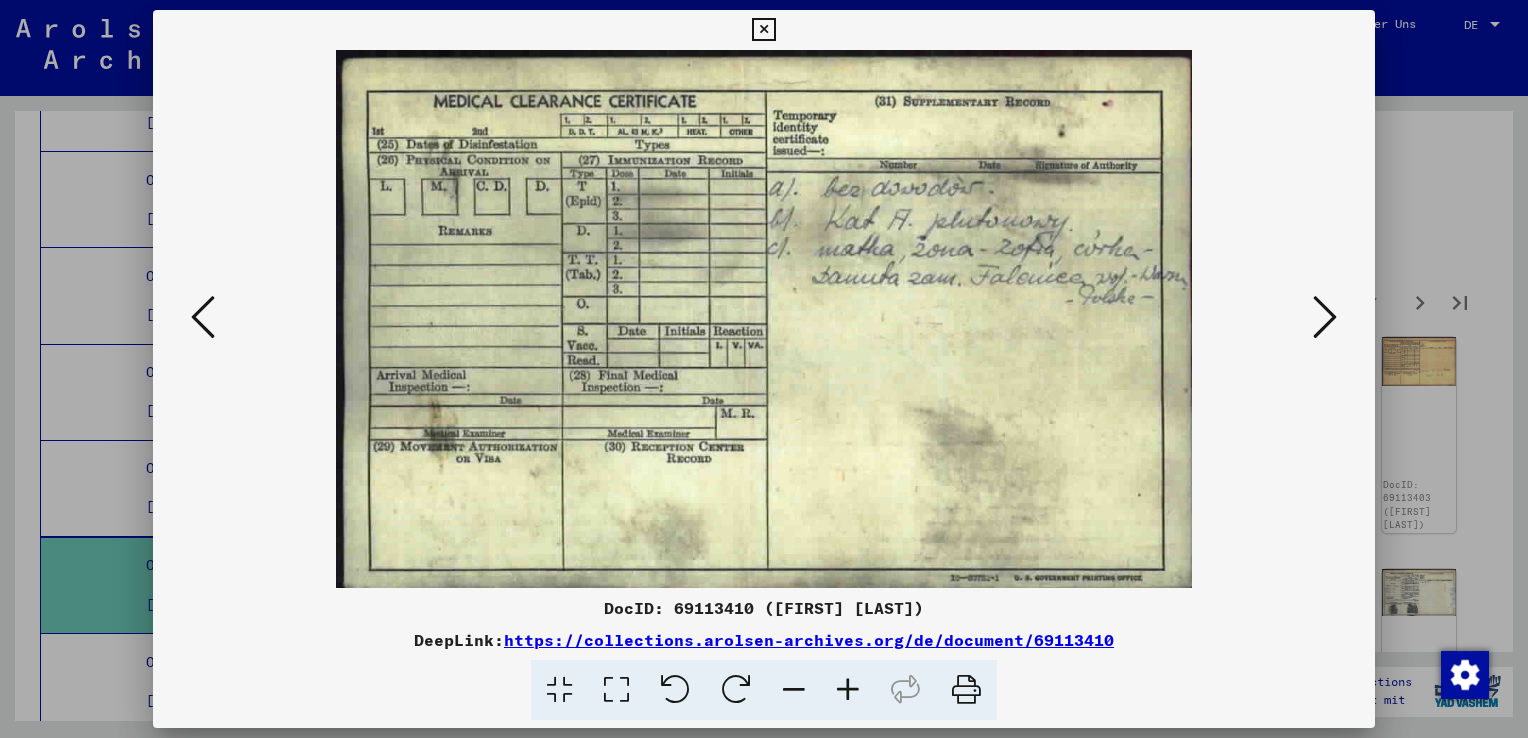 click at bounding box center [1325, 317] 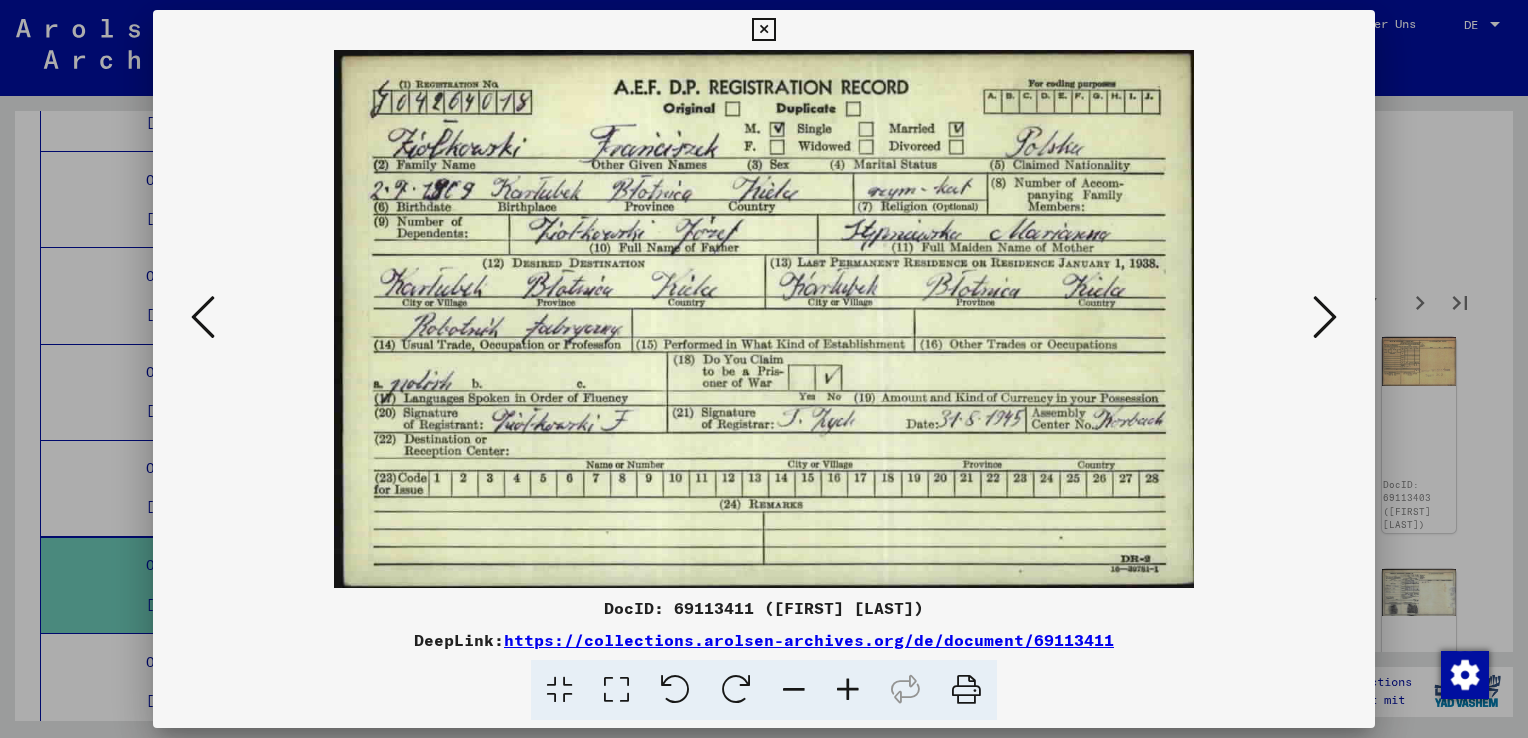 click at bounding box center (1325, 317) 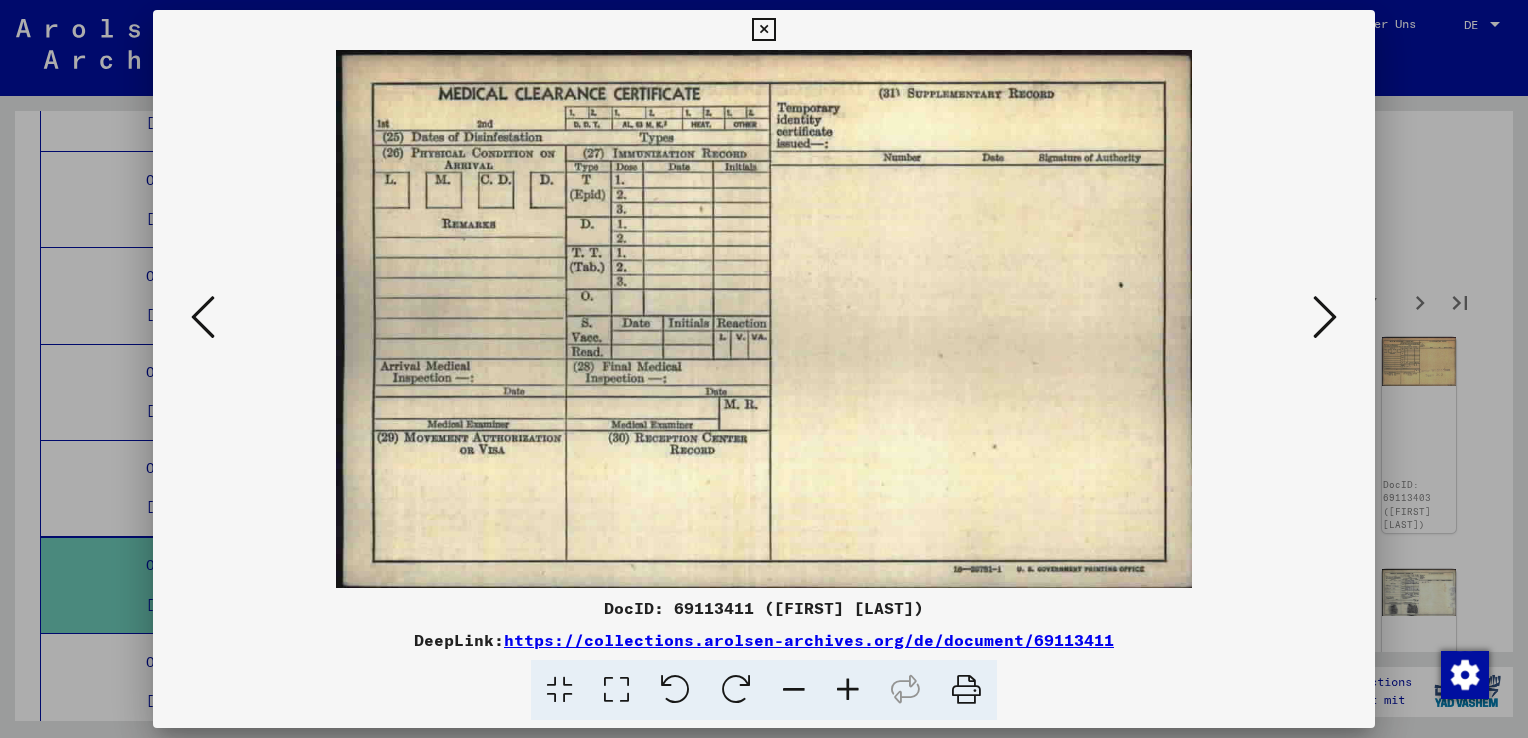 click at bounding box center [1325, 317] 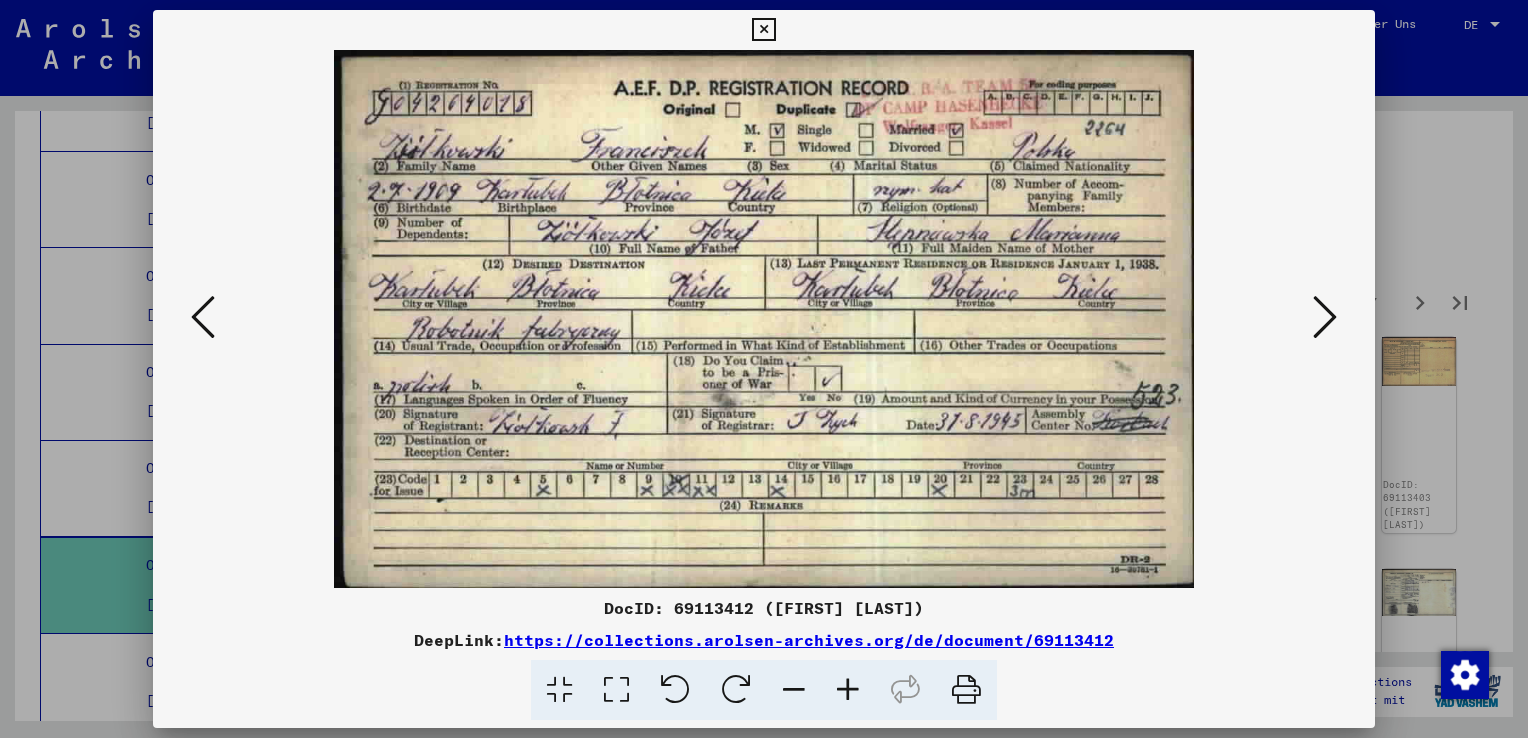 click at bounding box center (1325, 317) 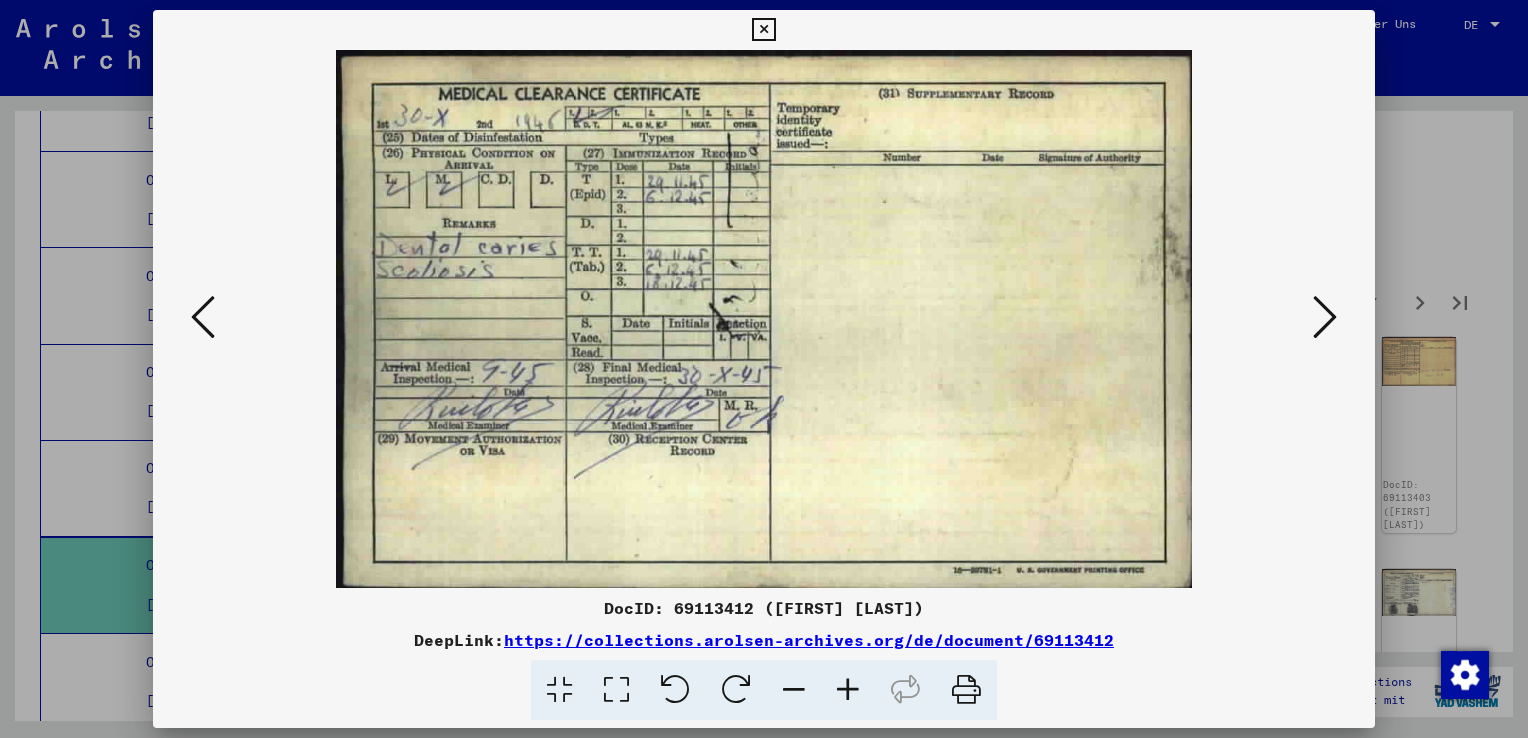 click at bounding box center (1325, 317) 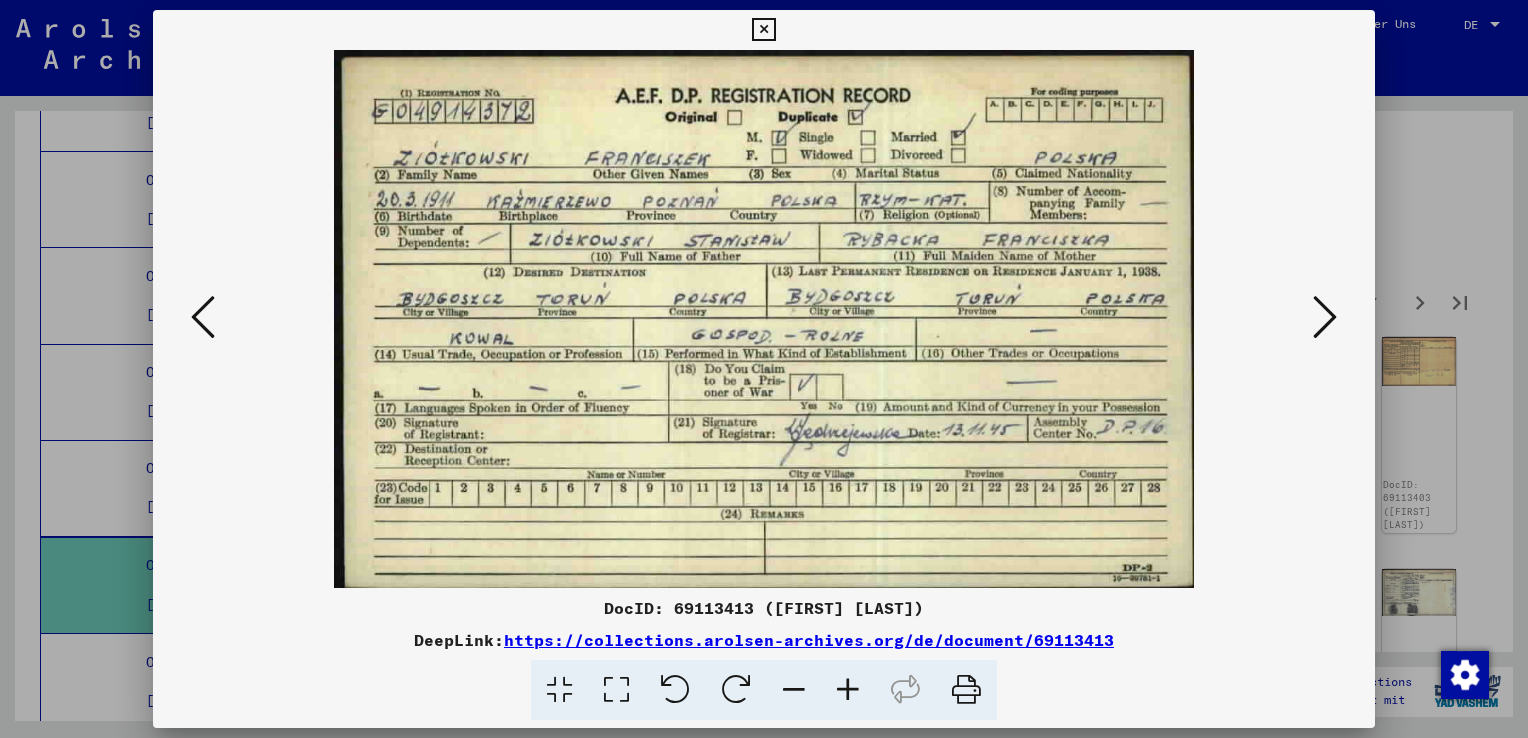click at bounding box center [1325, 317] 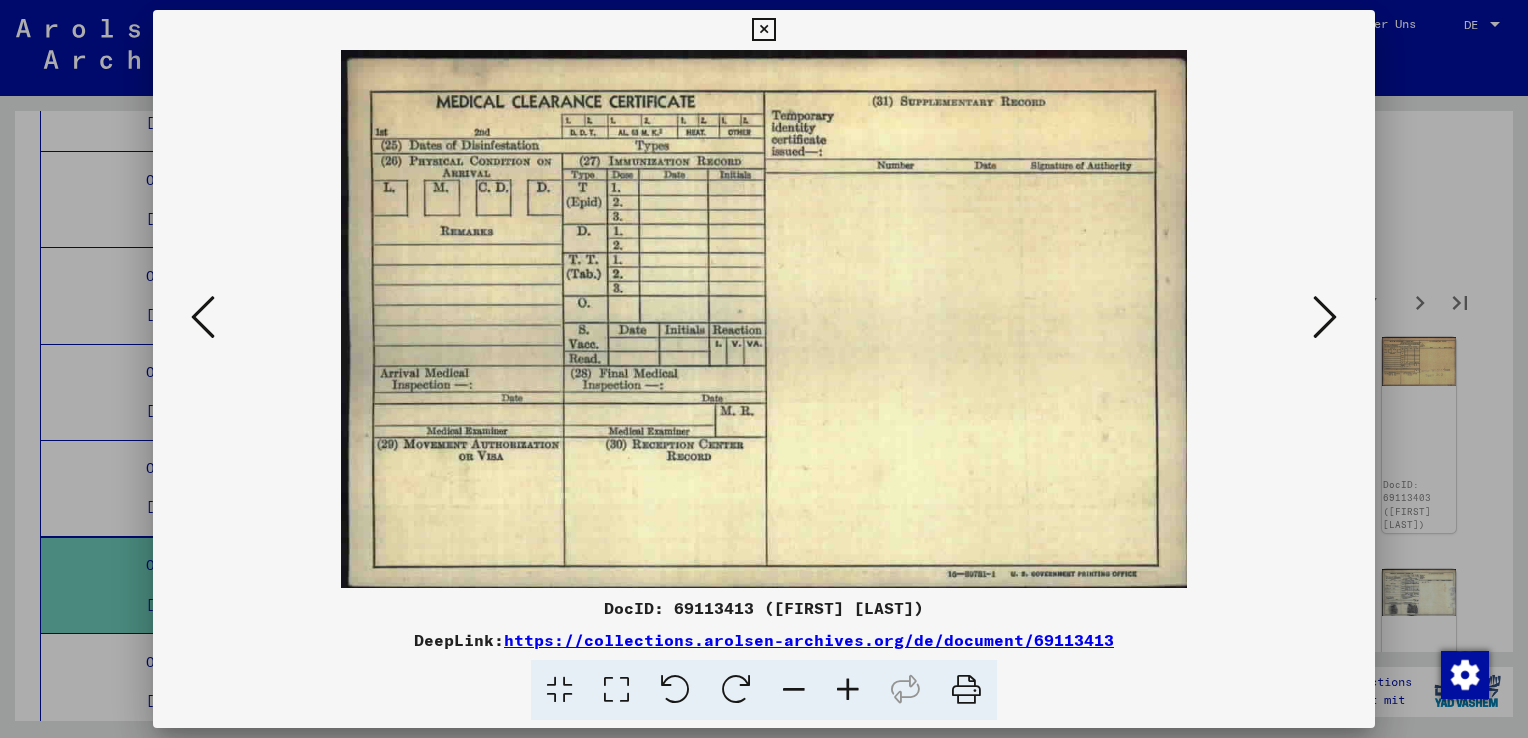 click at bounding box center (1325, 317) 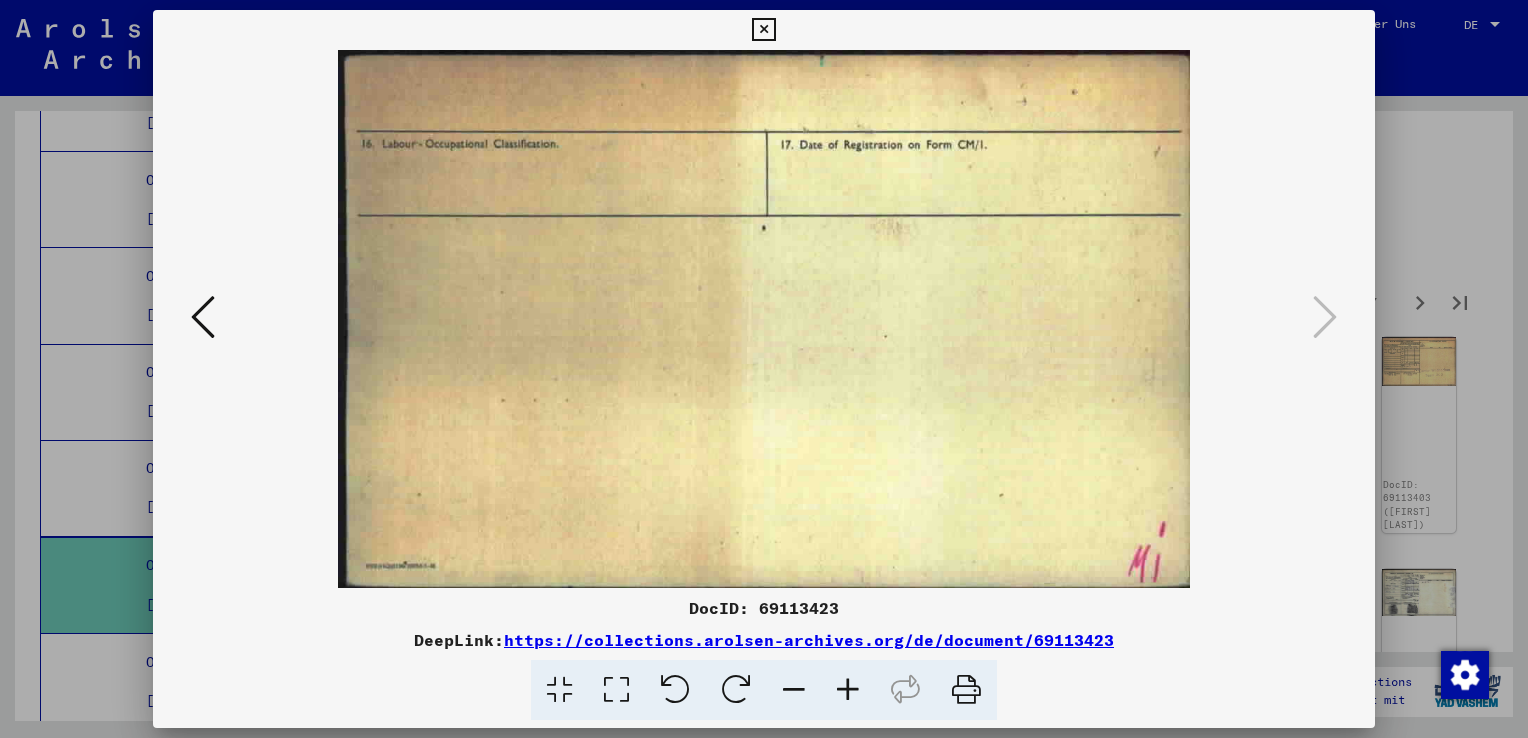 click at bounding box center (763, 30) 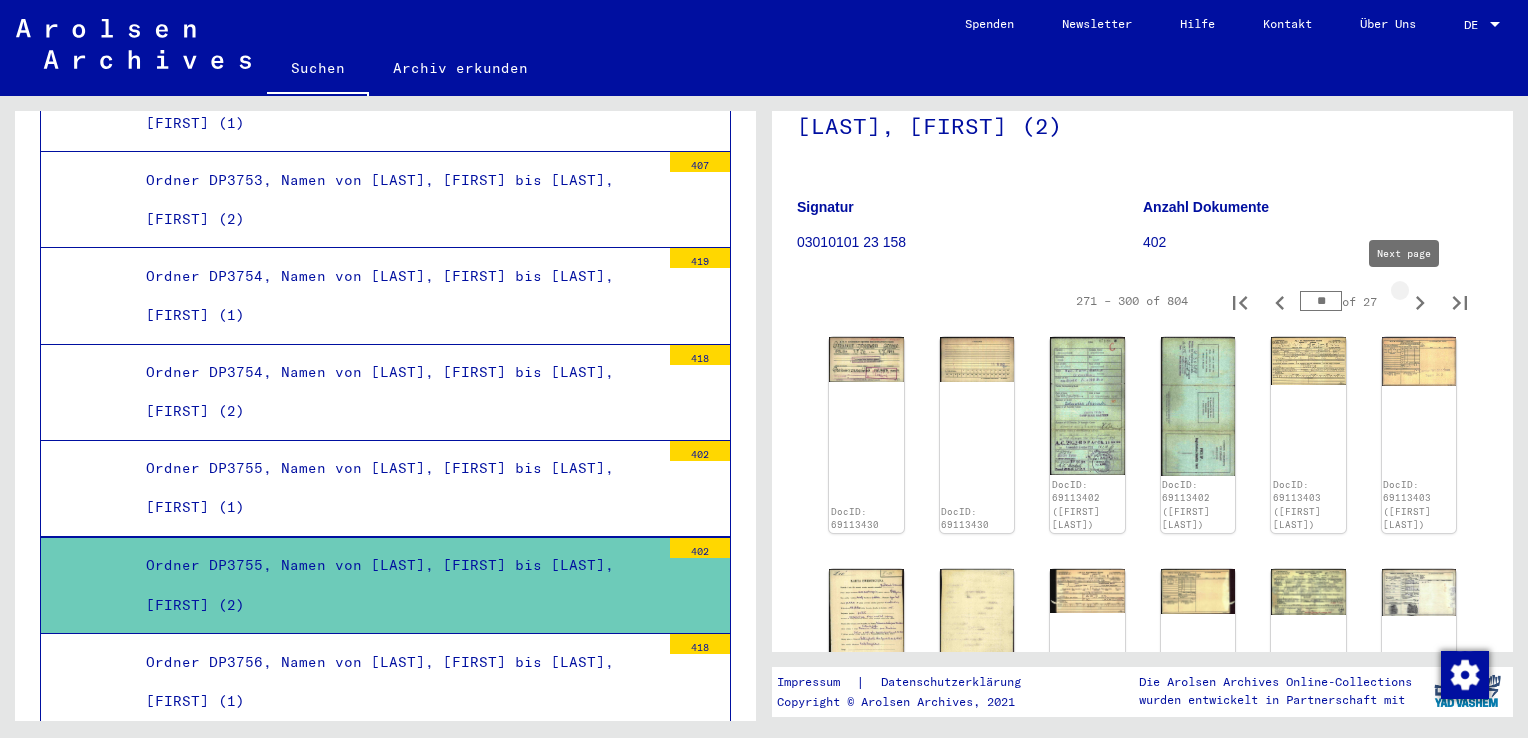 click 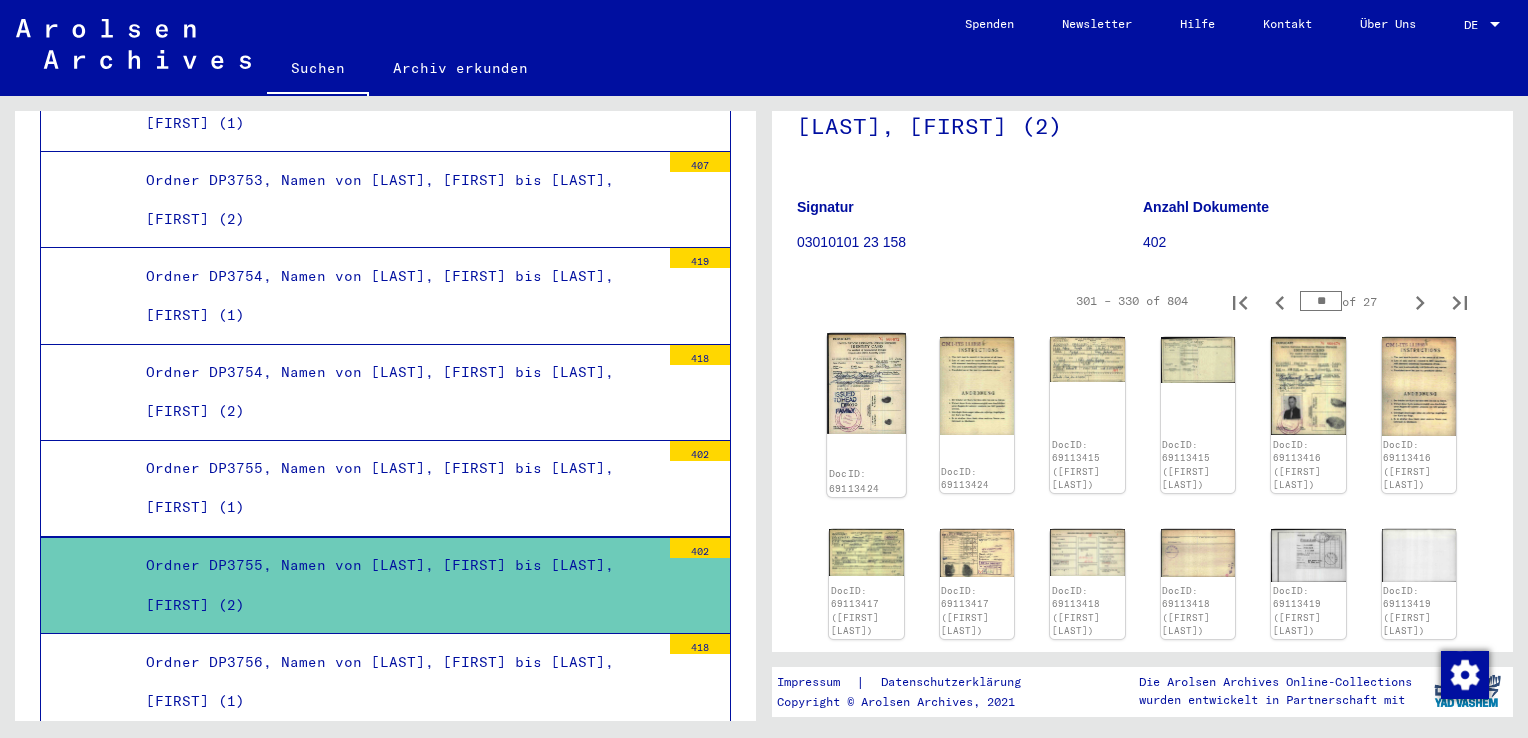 click 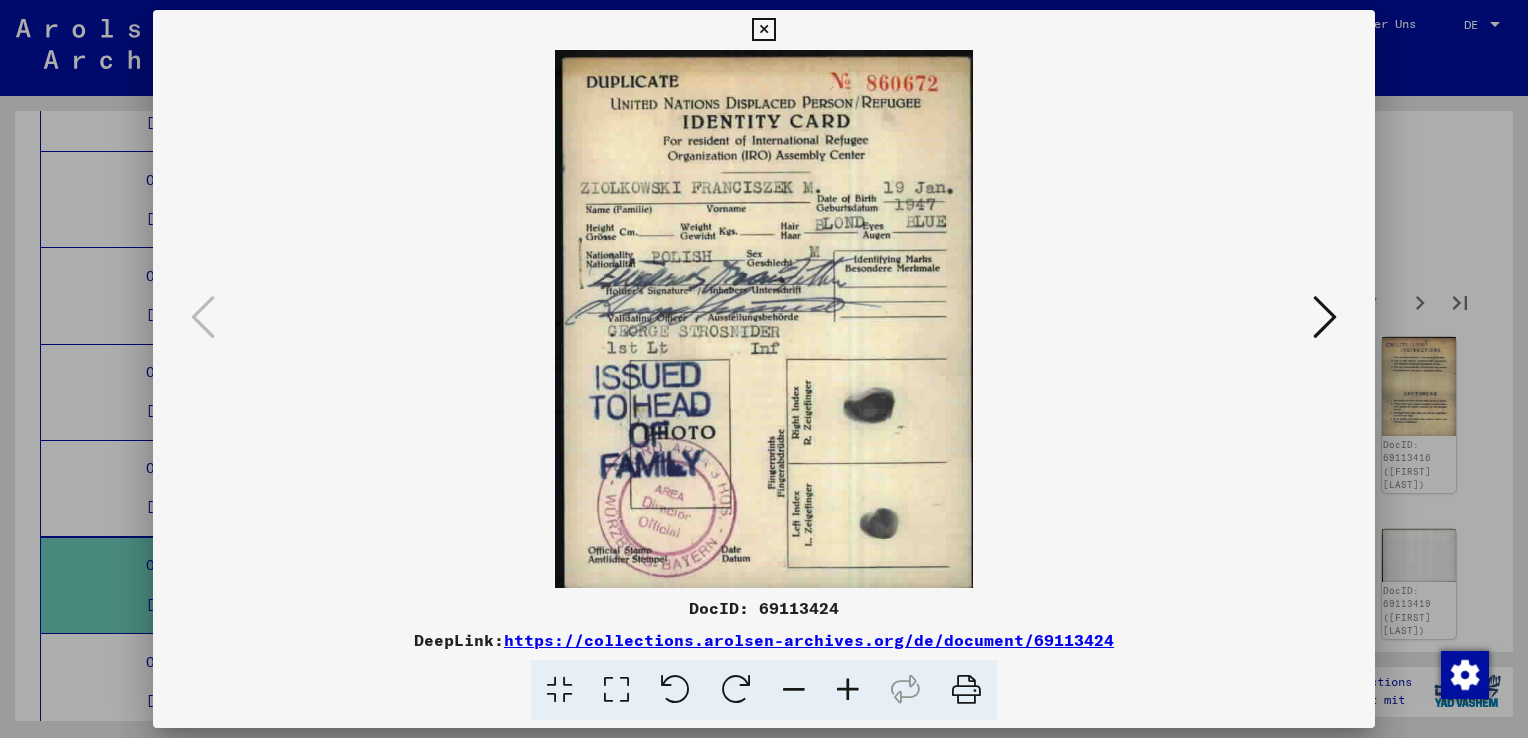 click at bounding box center [1325, 317] 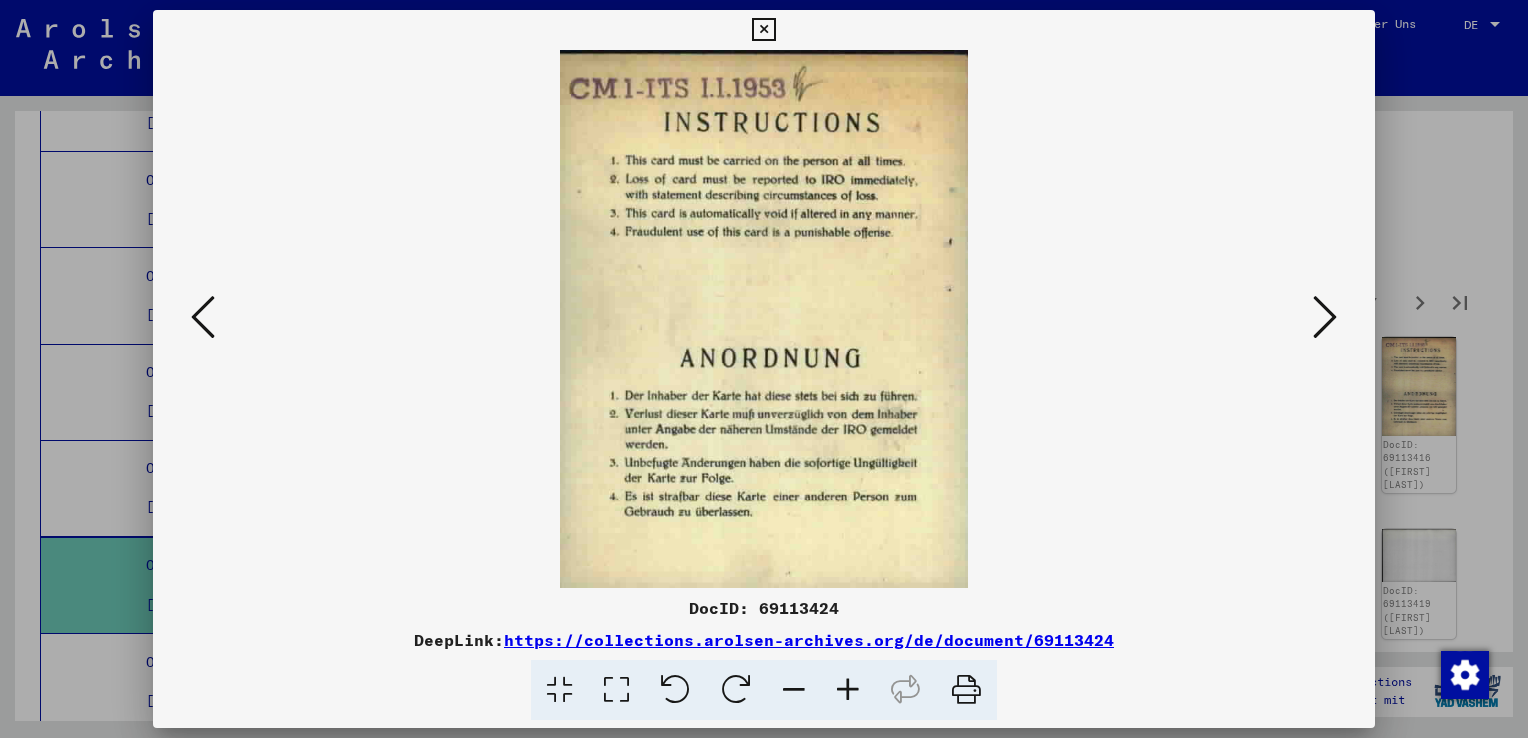 click at bounding box center (1325, 317) 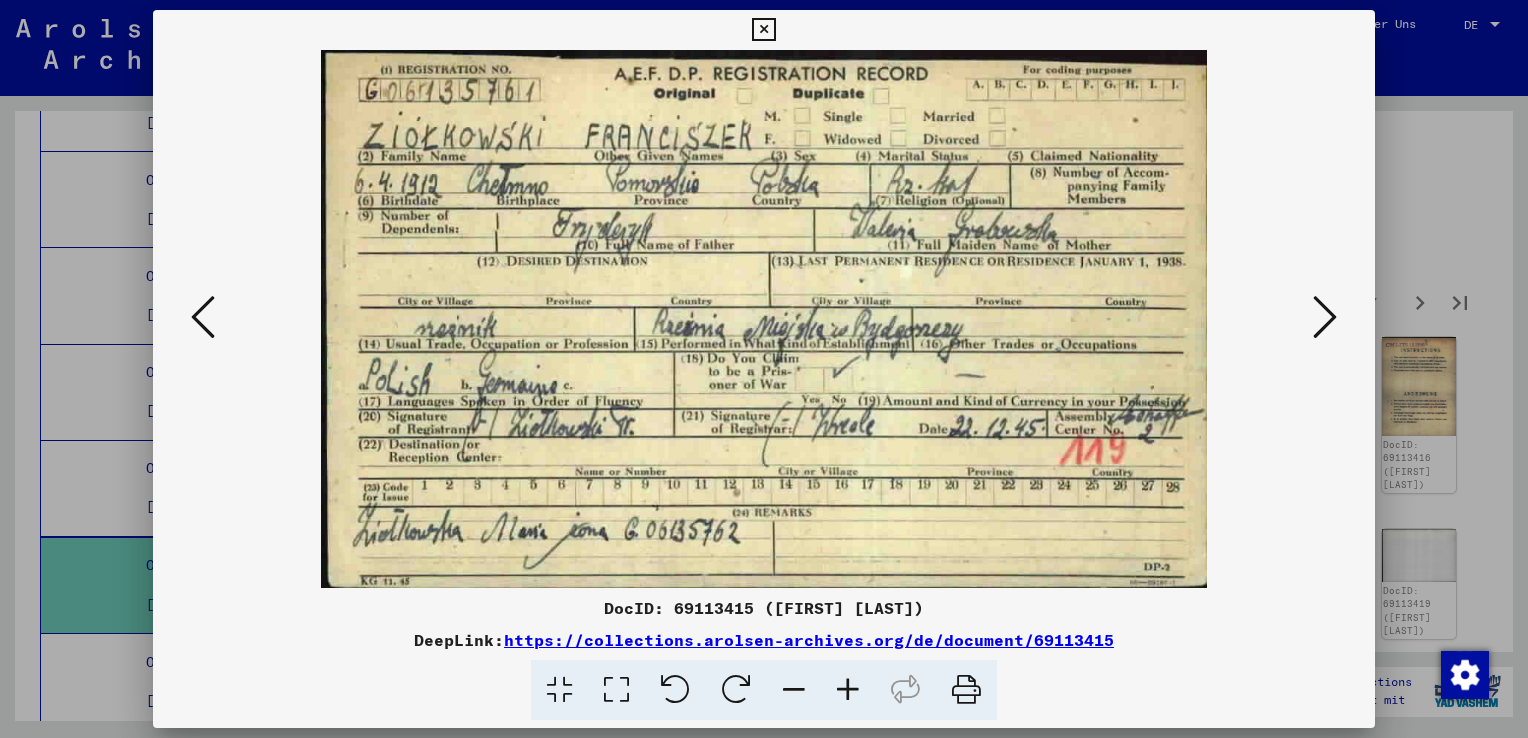 click at bounding box center [1325, 317] 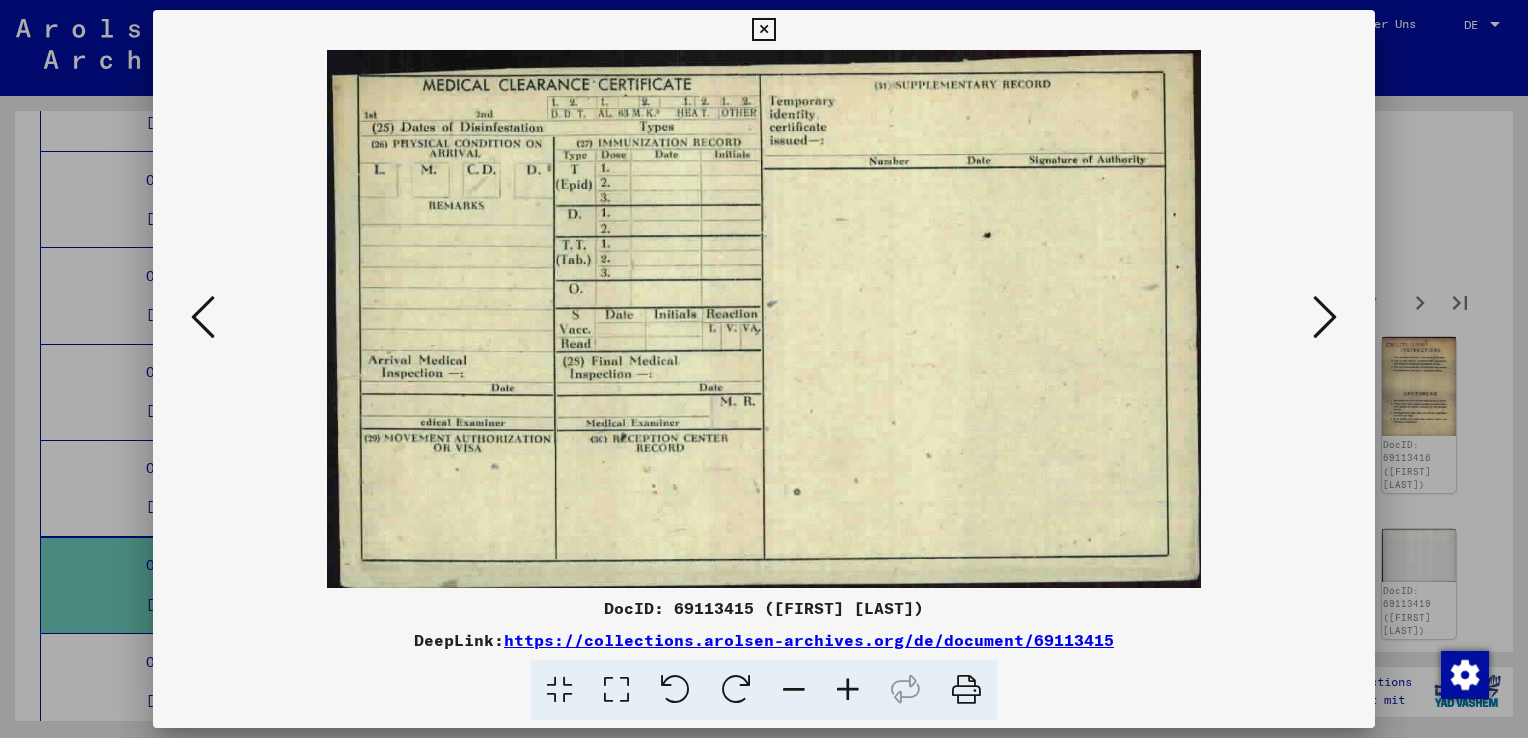 click at bounding box center (1325, 317) 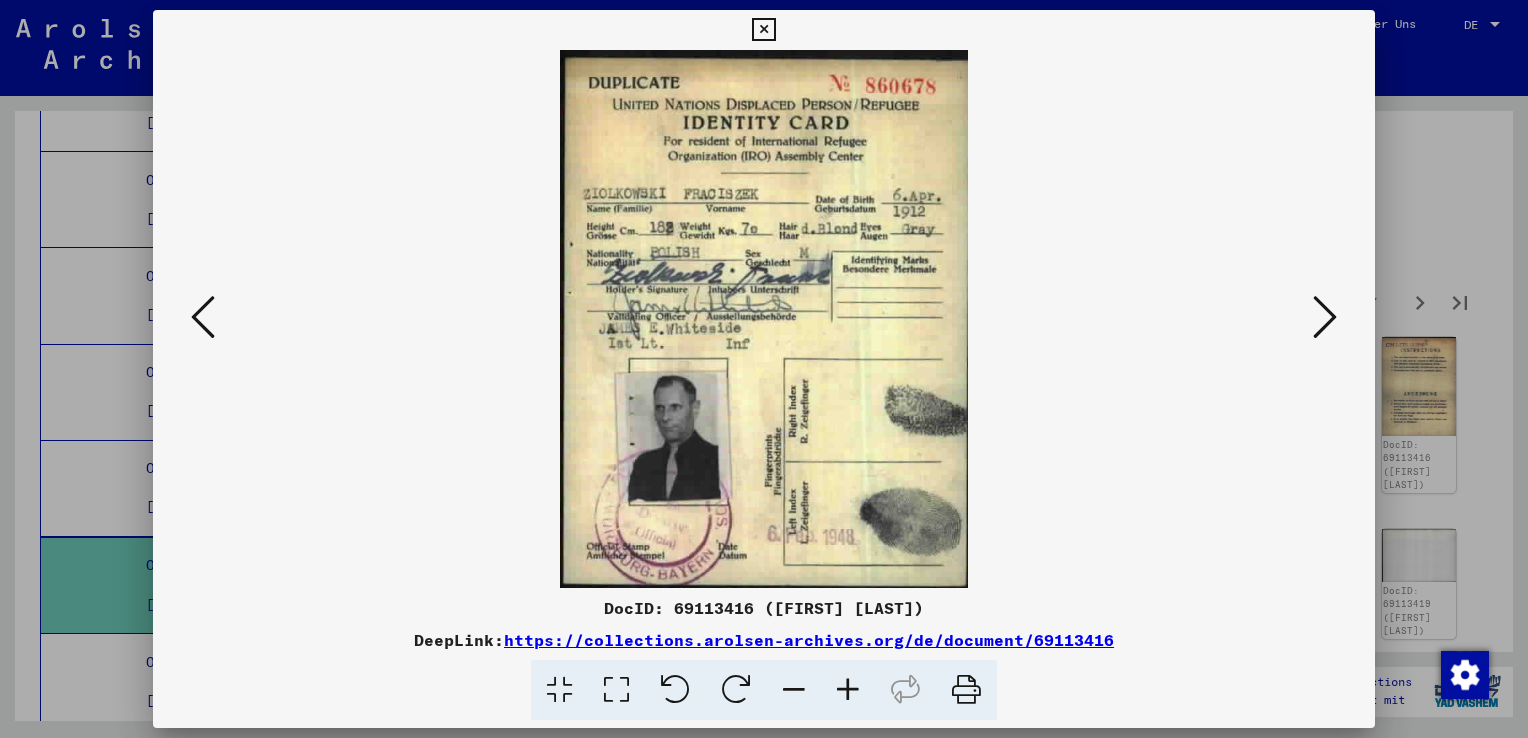 click at bounding box center [1325, 317] 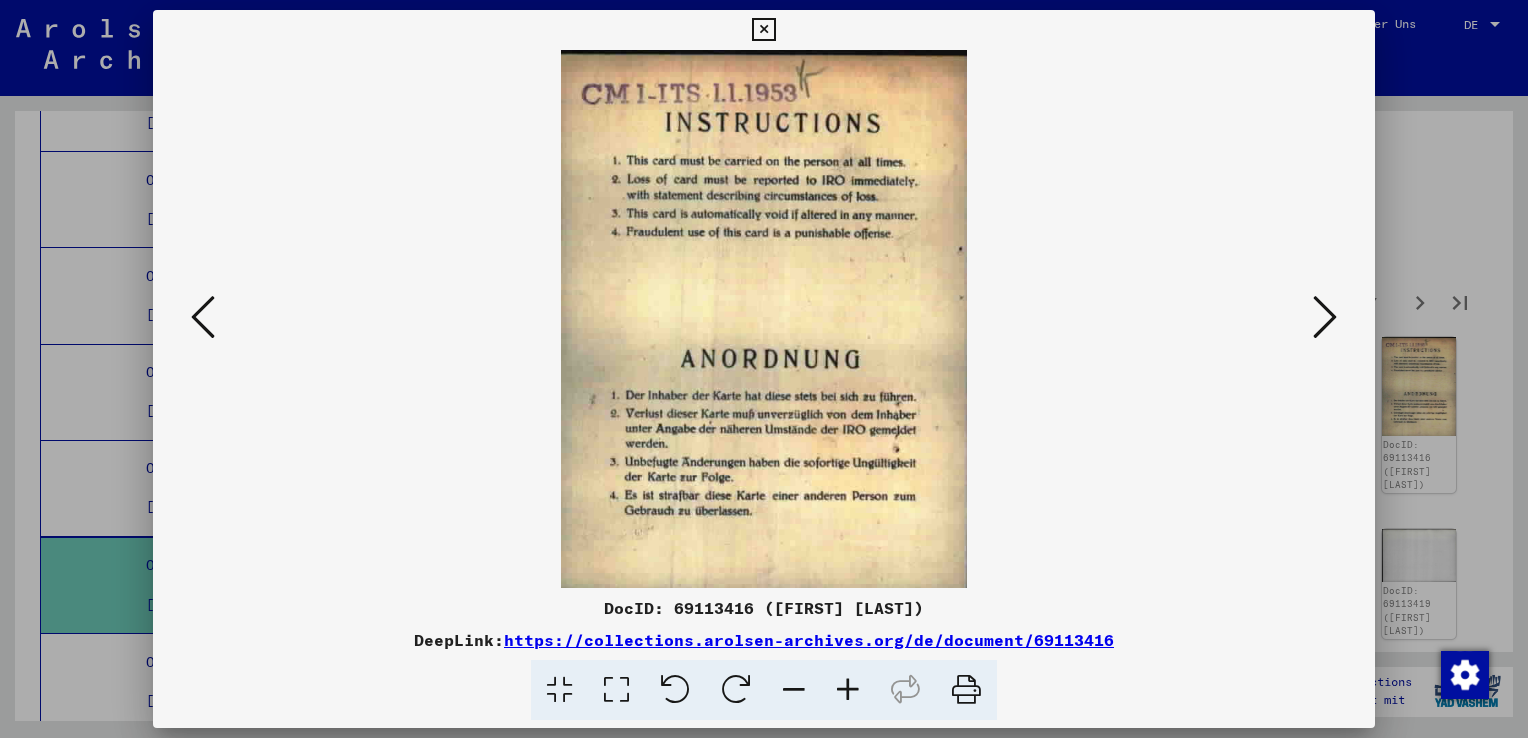click at bounding box center [1325, 317] 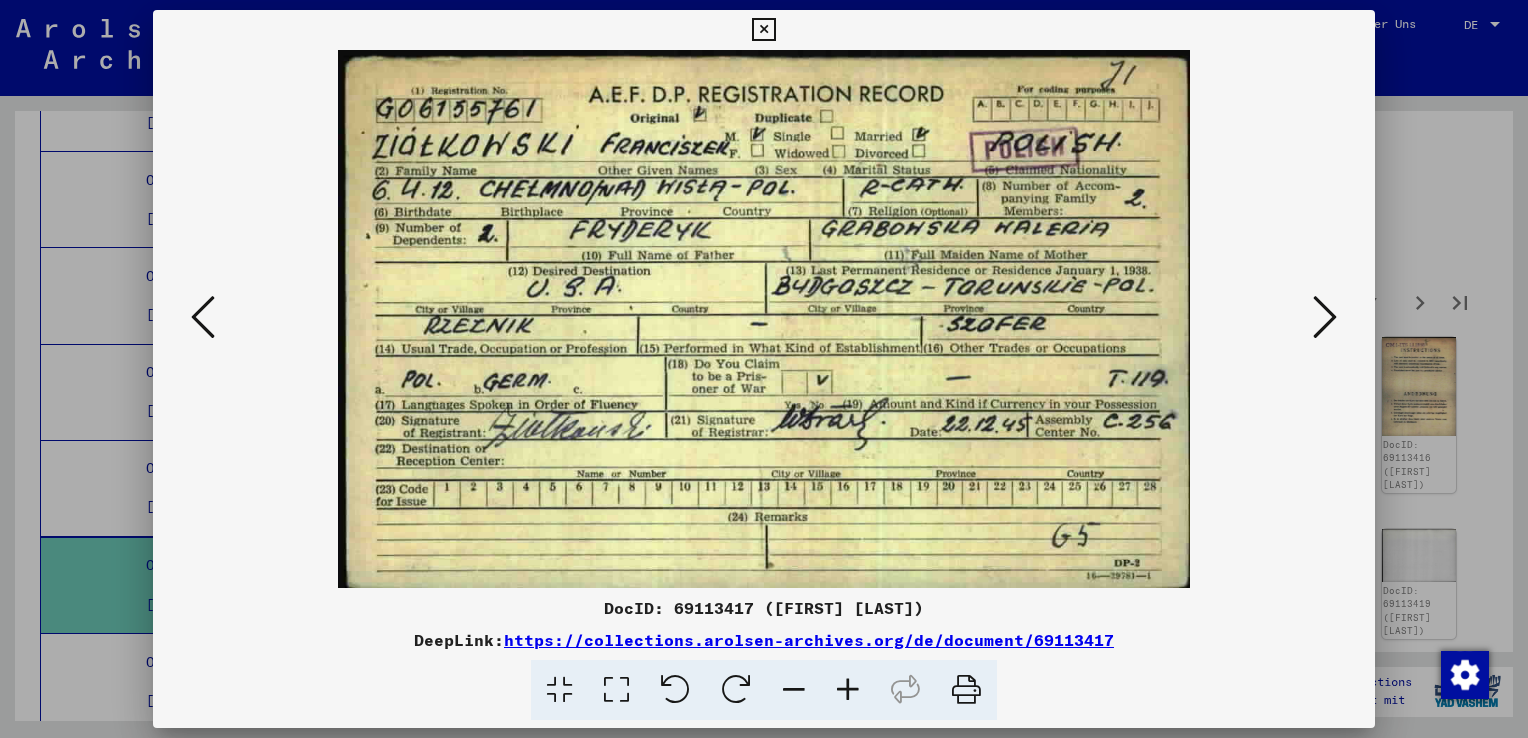 click at bounding box center [1325, 317] 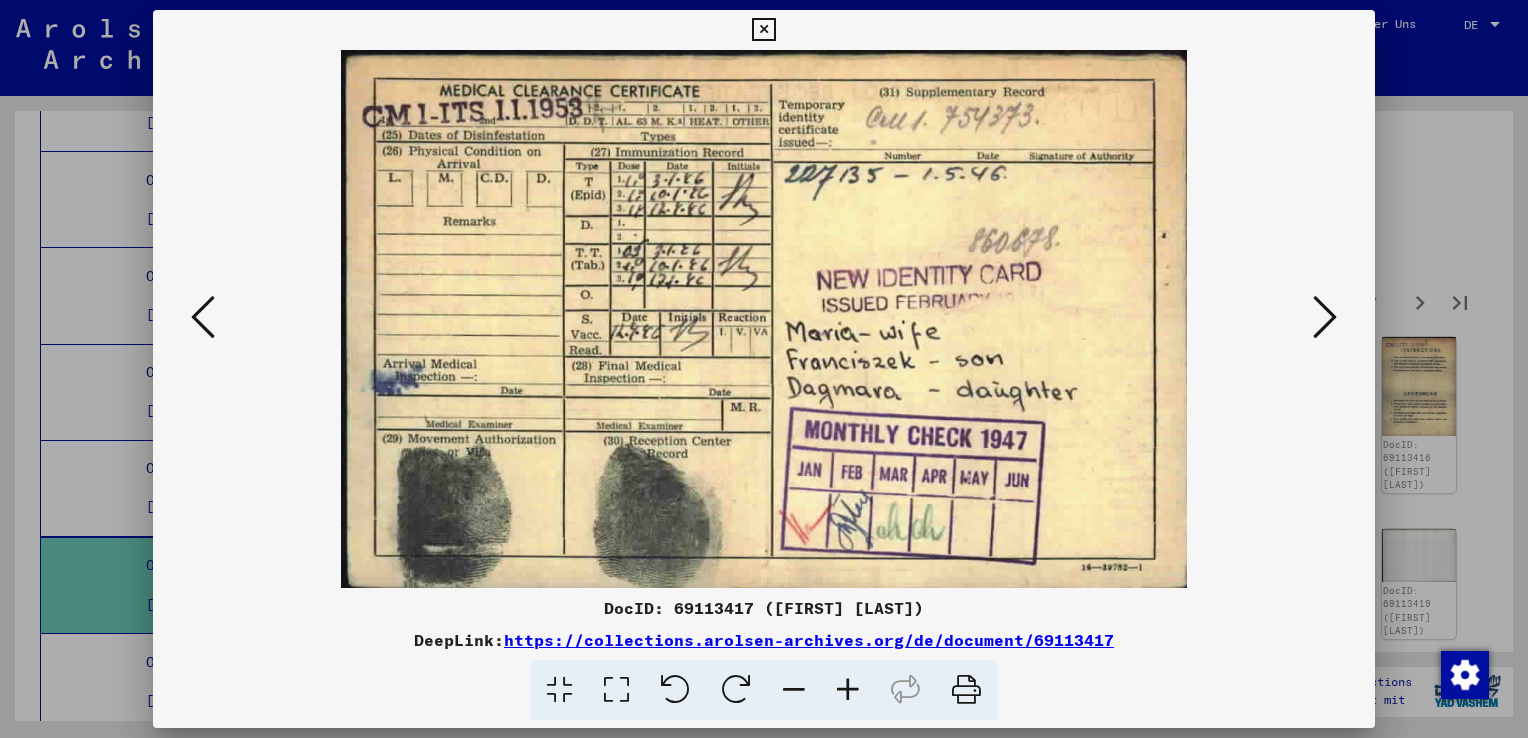 click at bounding box center (1325, 317) 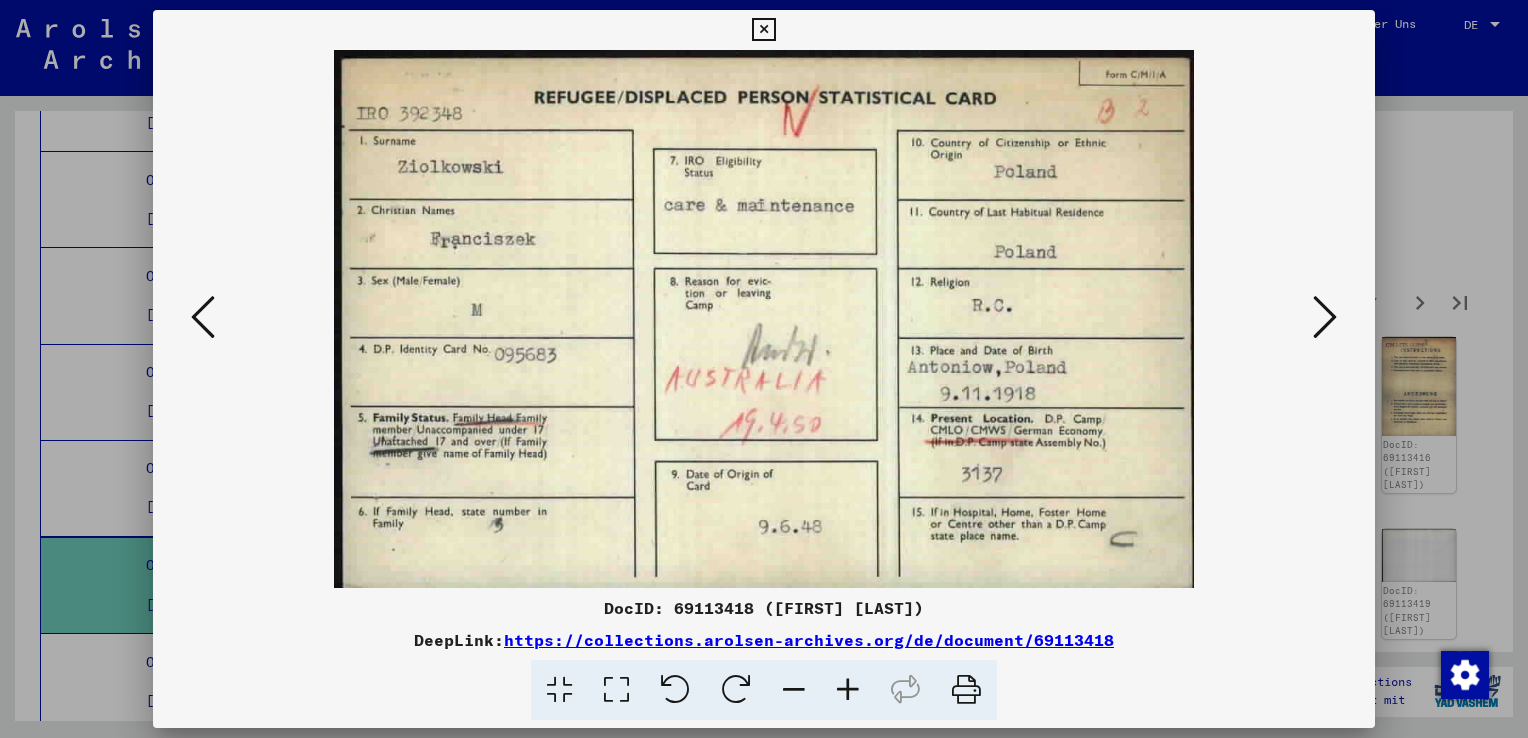 click at bounding box center (1325, 317) 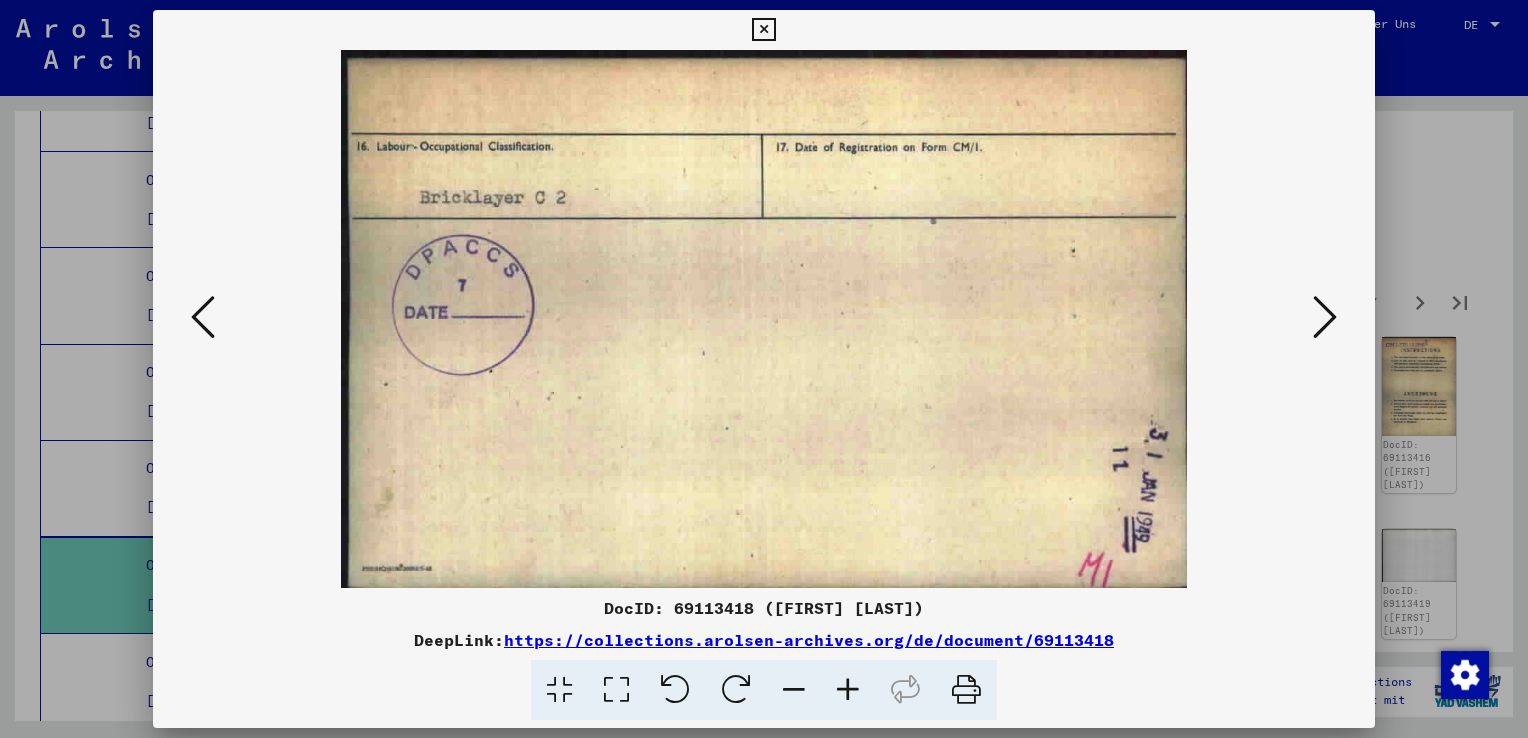 click at bounding box center [1325, 317] 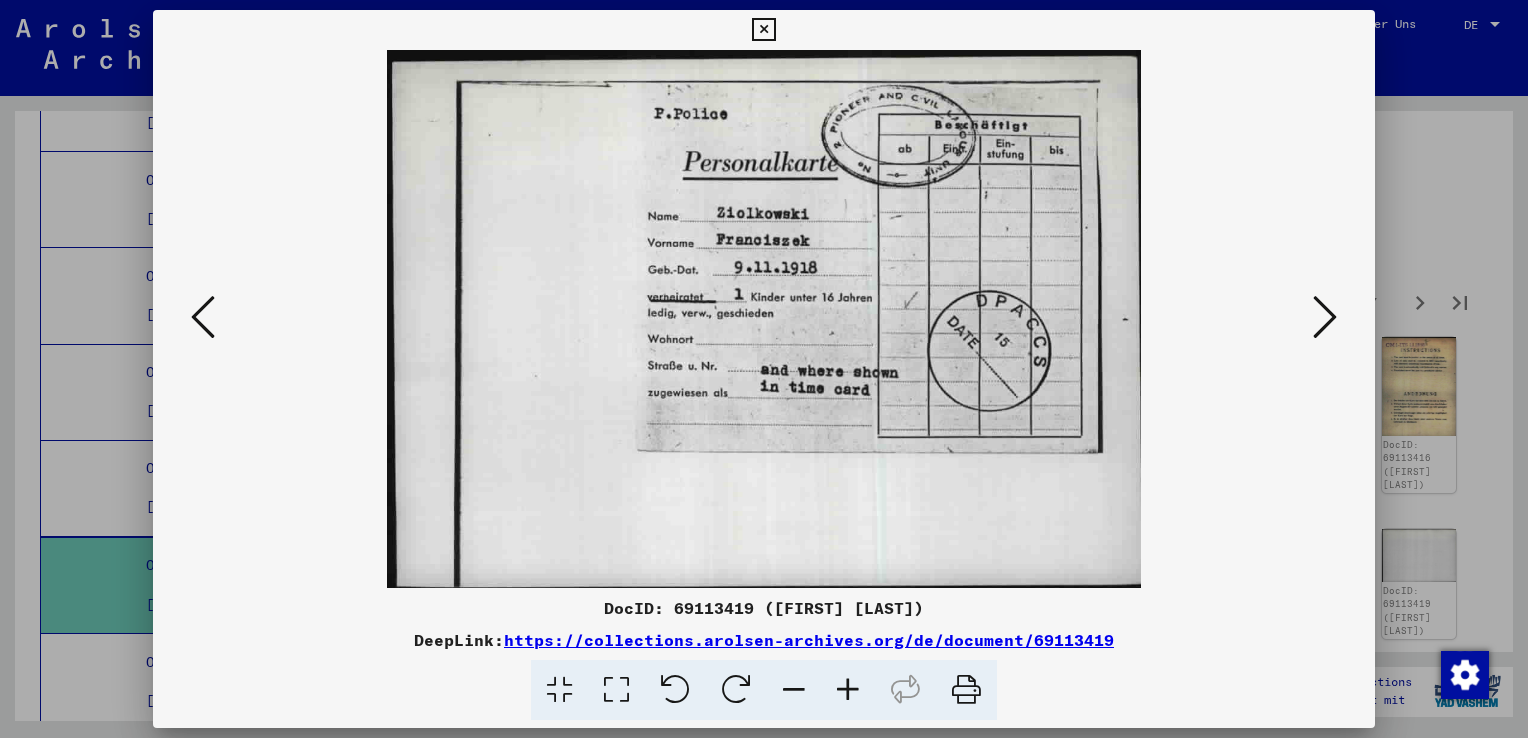 click at bounding box center [763, 30] 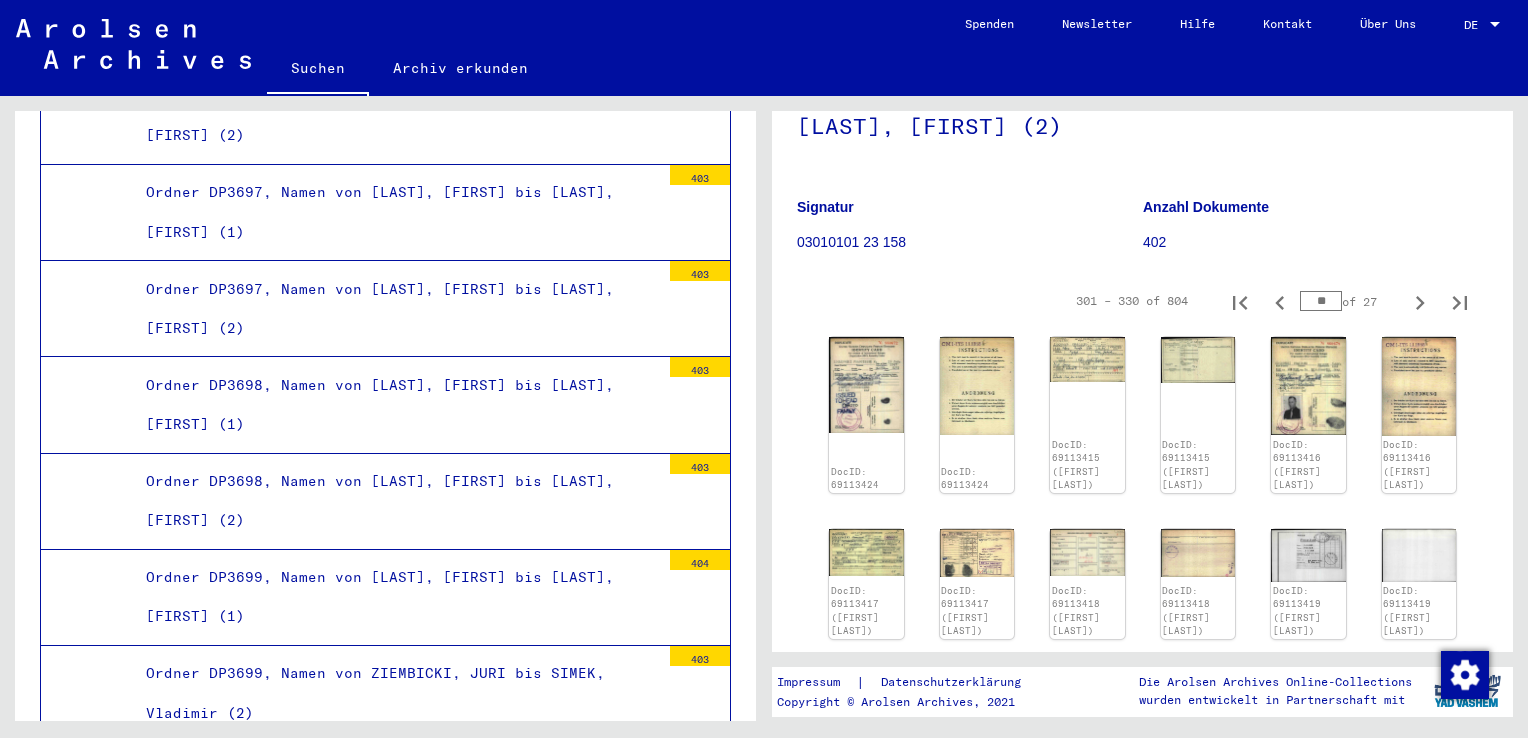 scroll, scrollTop: 0, scrollLeft: 0, axis: both 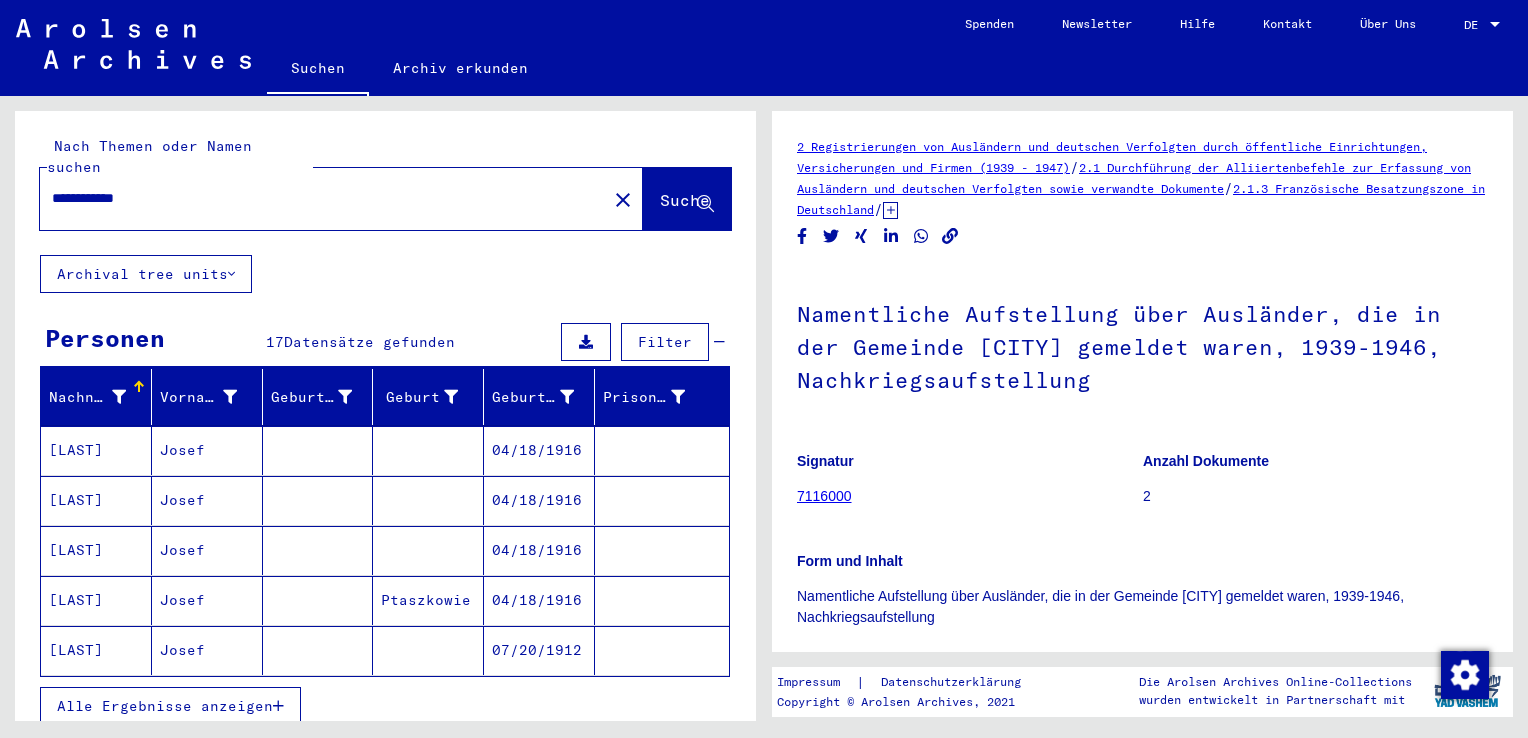 drag, startPoint x: 177, startPoint y: 178, endPoint x: 23, endPoint y: 176, distance: 154.01299 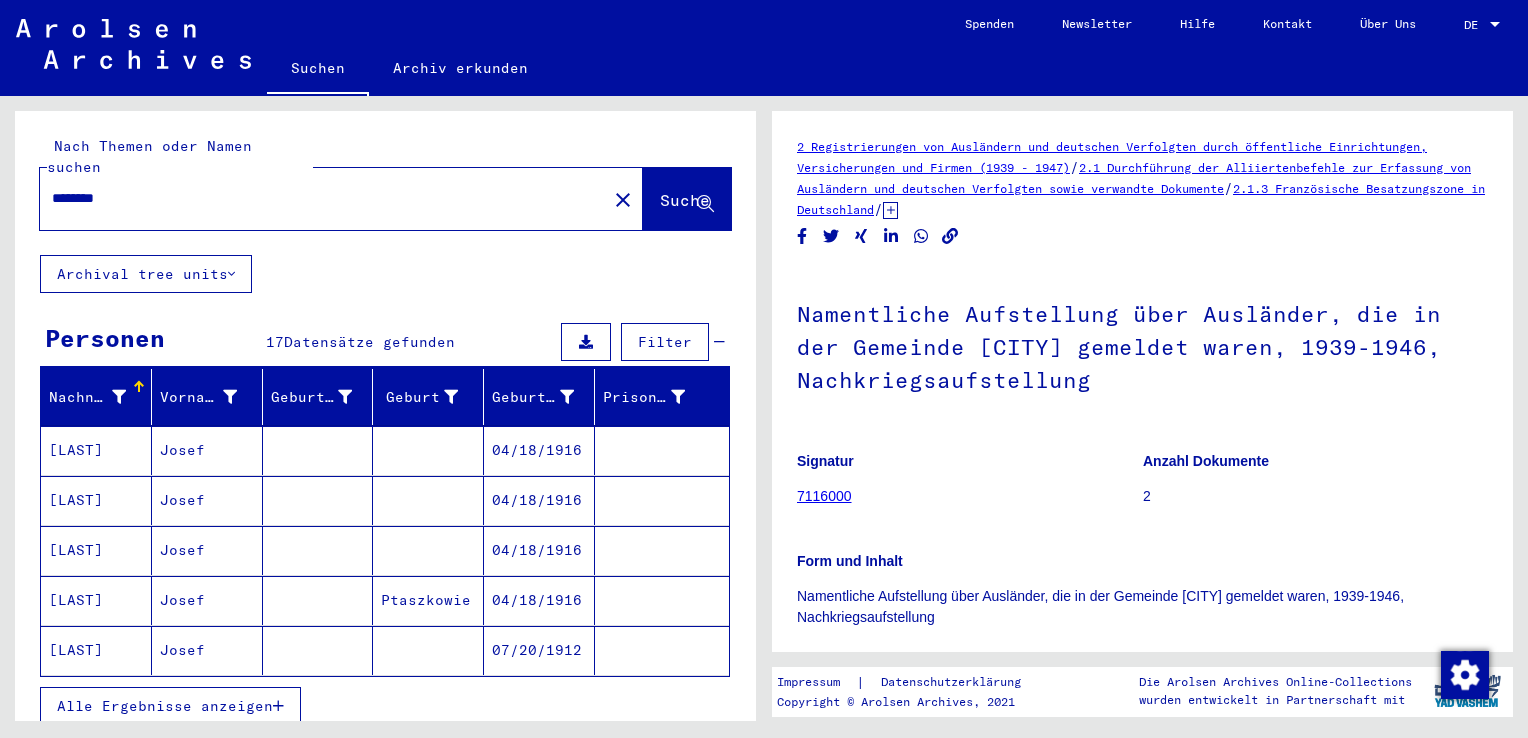type on "******" 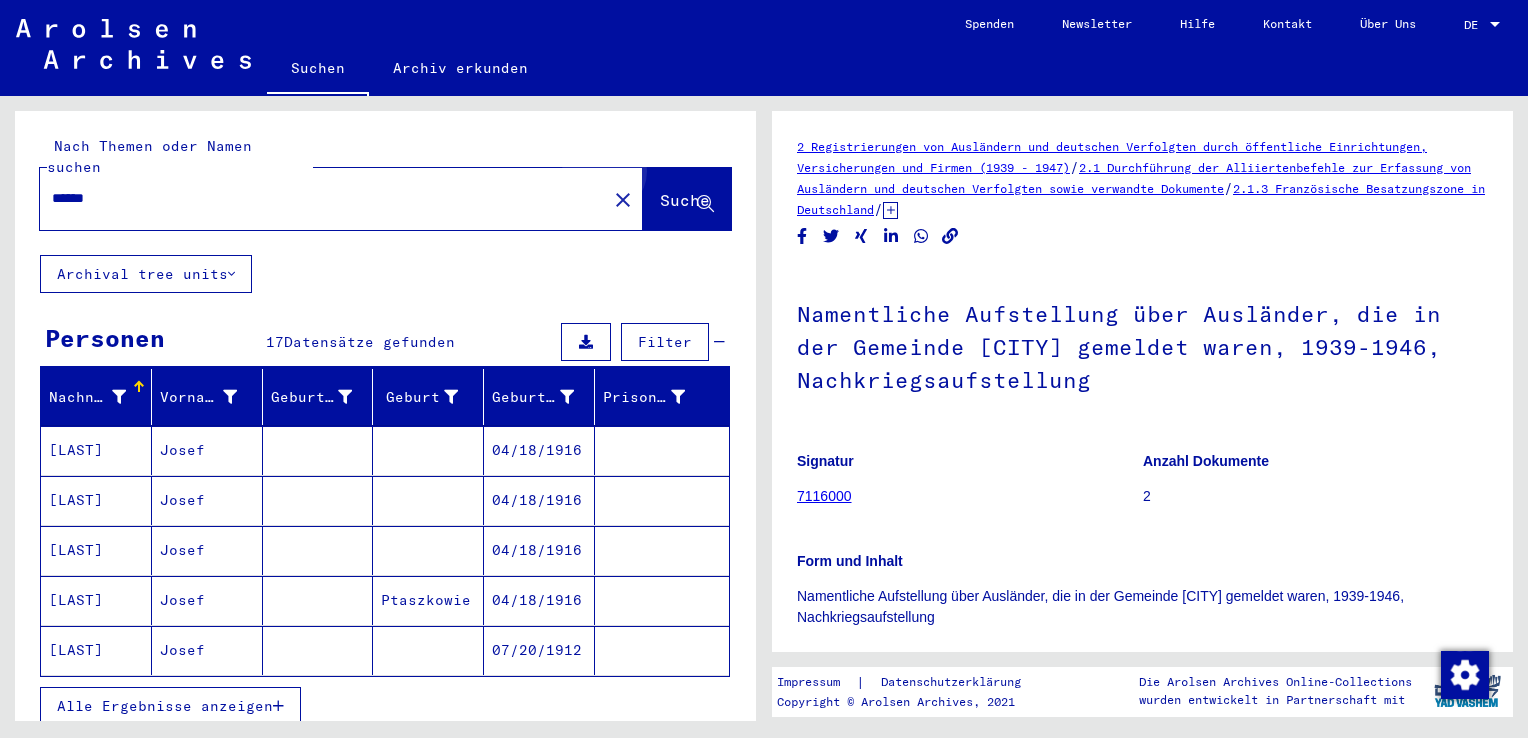 click on "Suche" 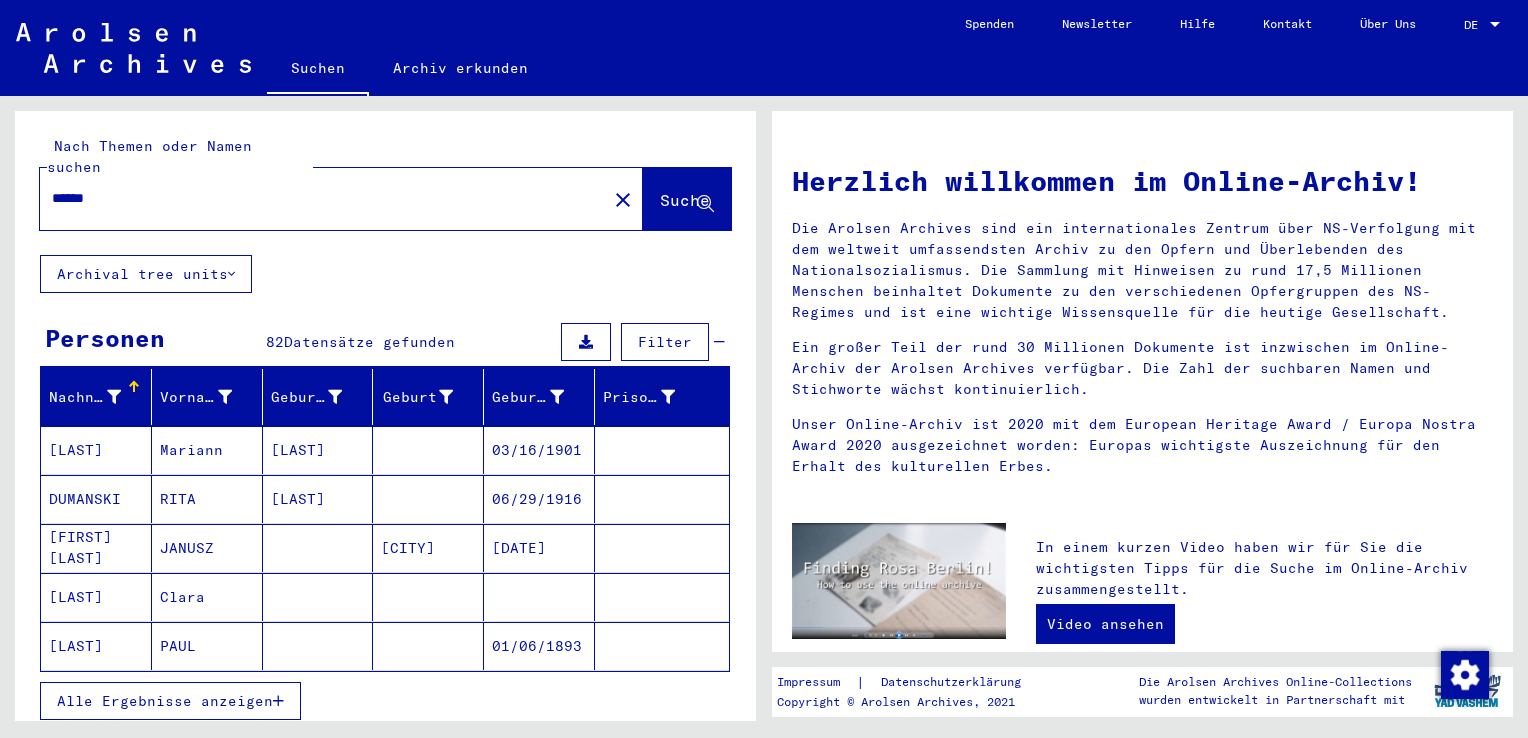 click on "close" 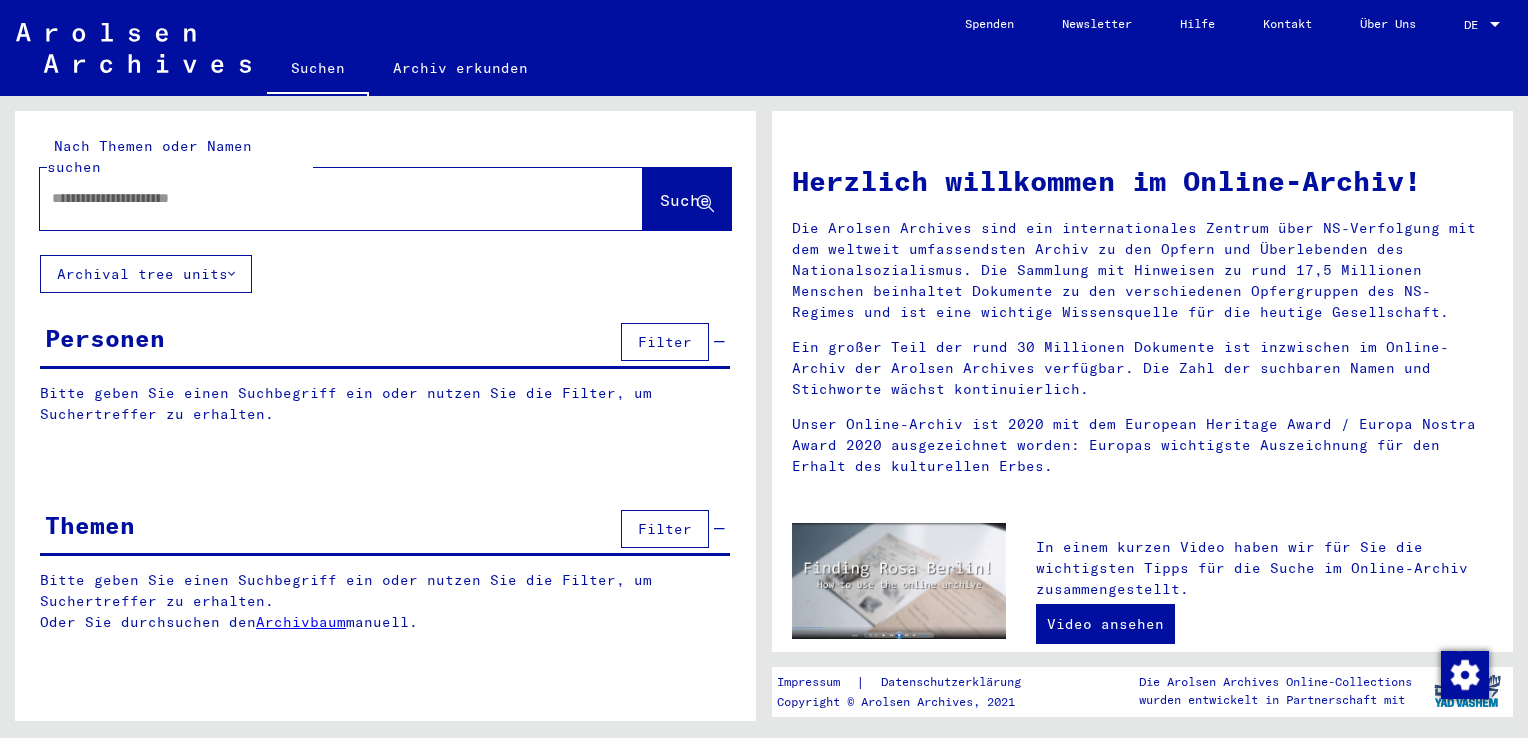 click at bounding box center (317, 198) 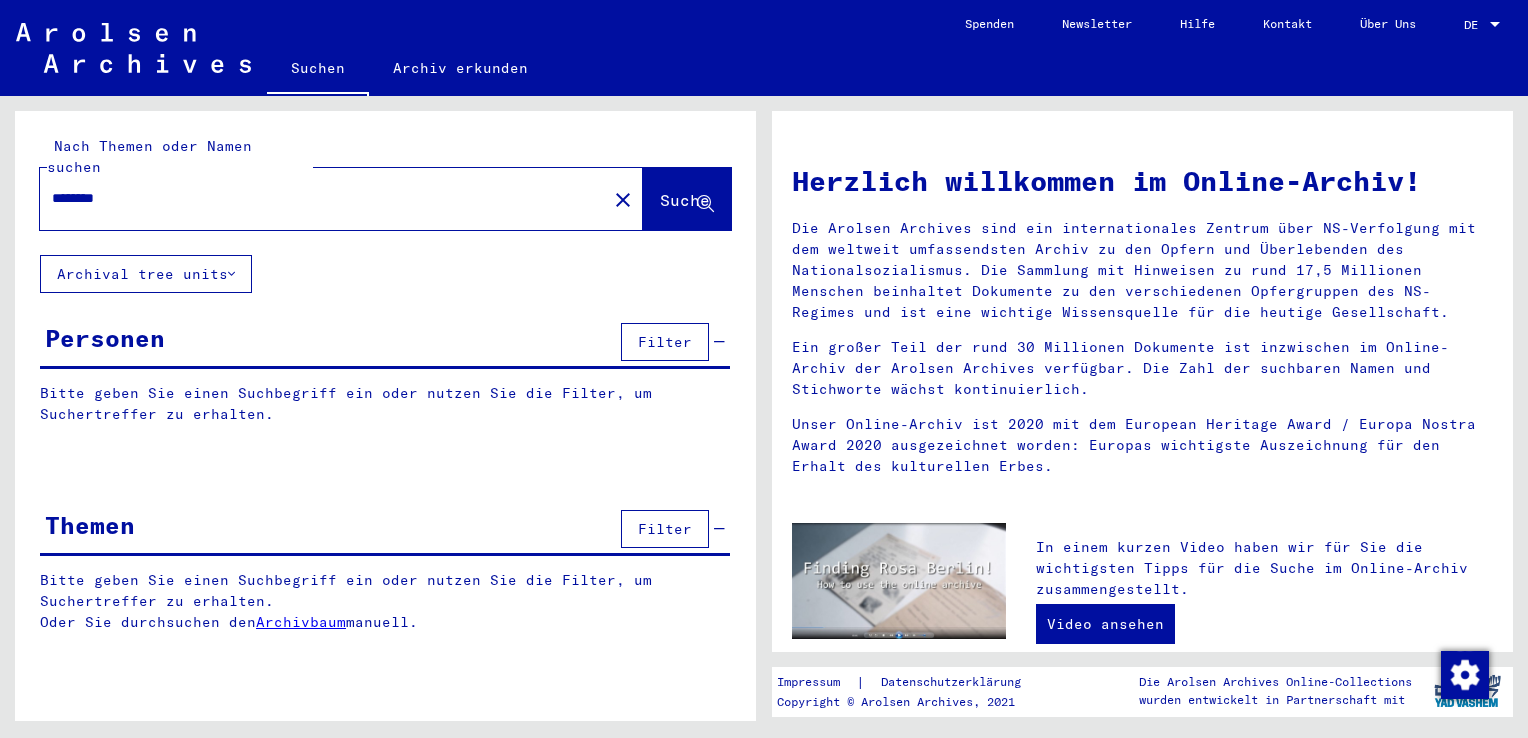 type on "******" 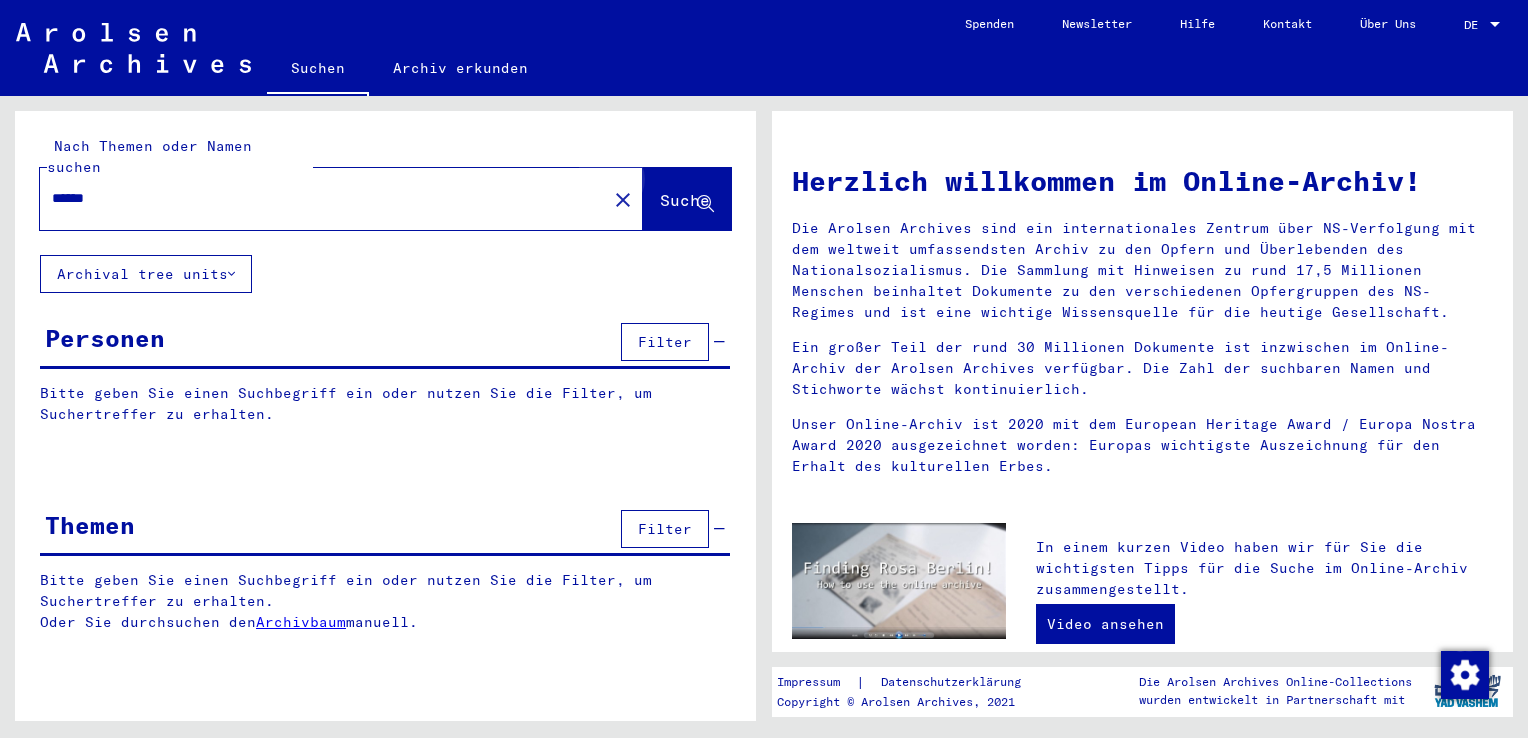 click on "Suche" 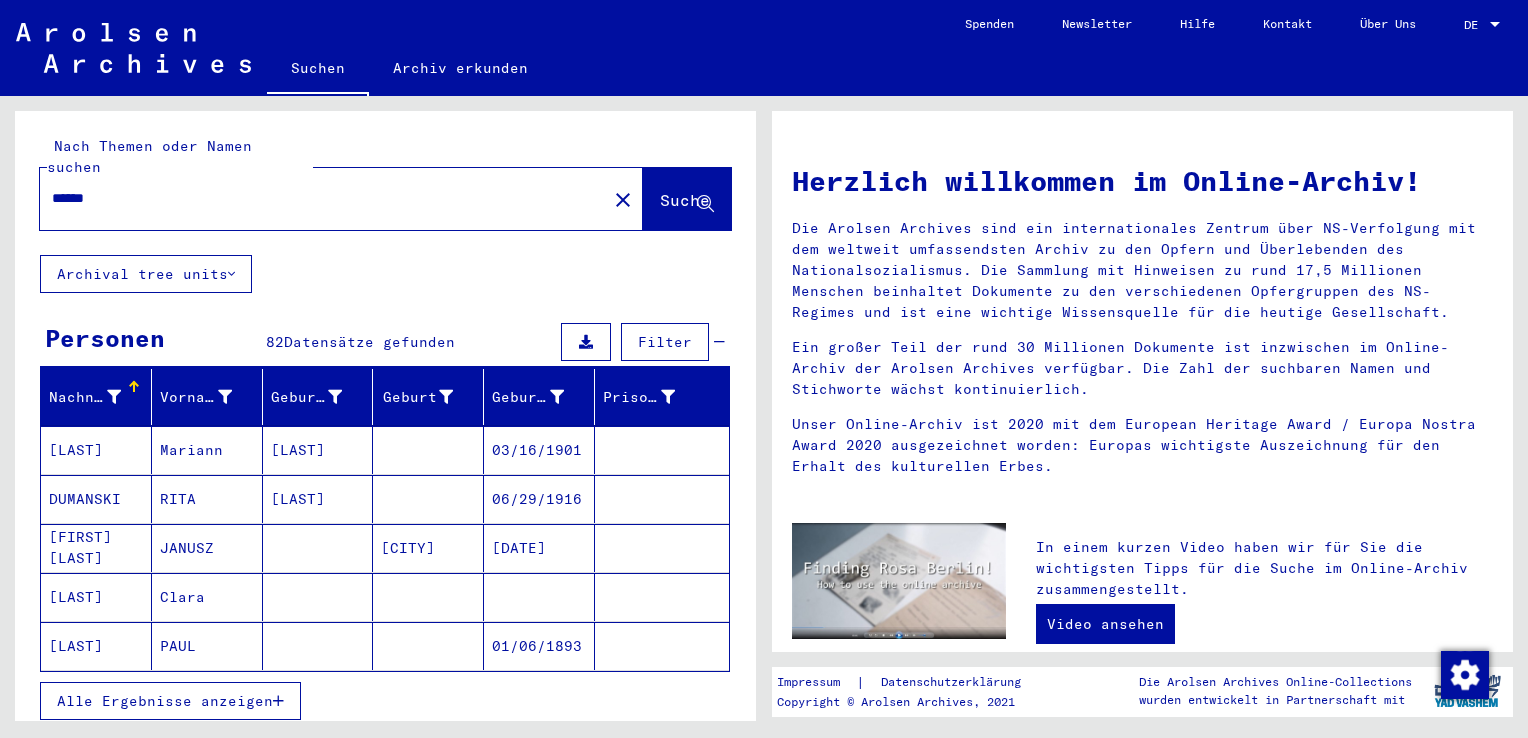click on "close" 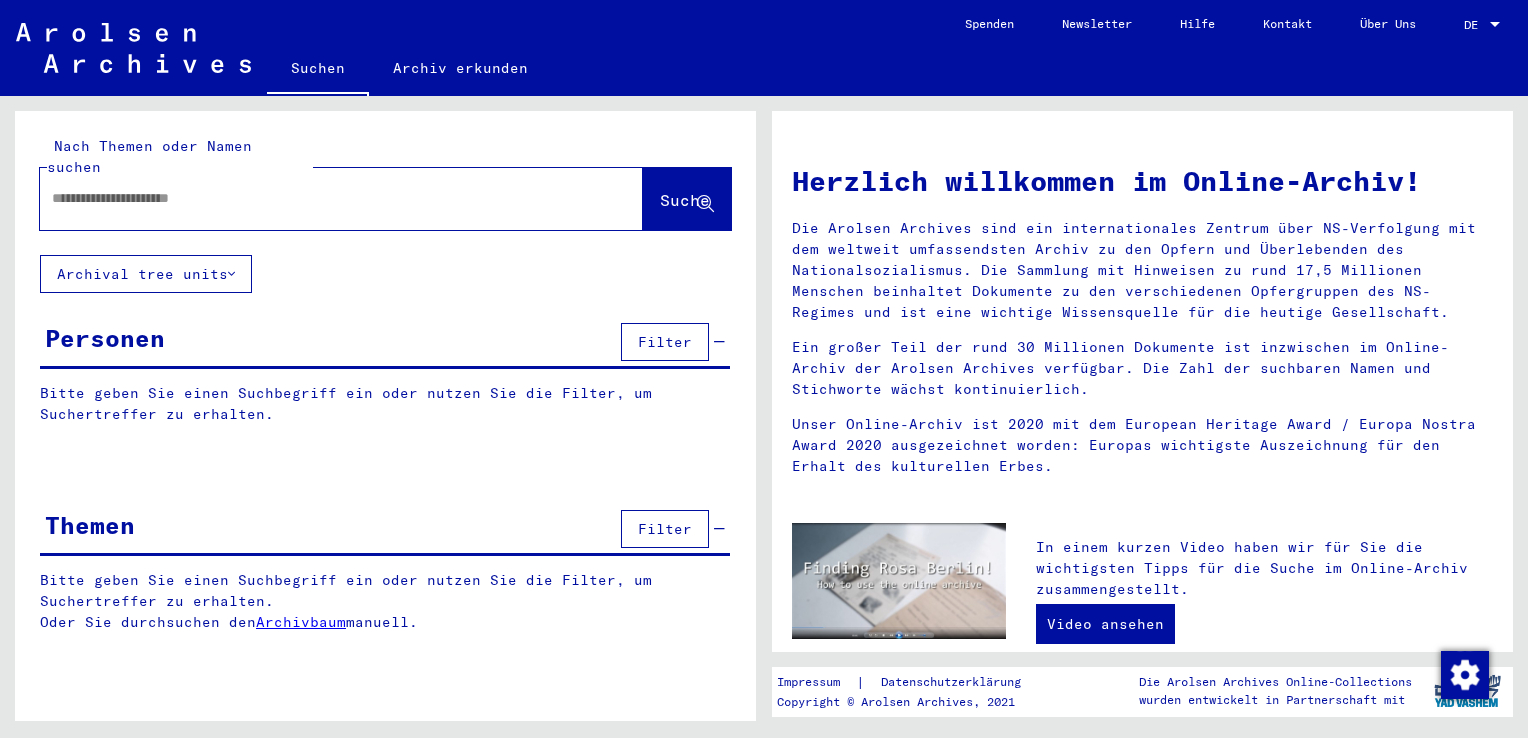 click at bounding box center (317, 198) 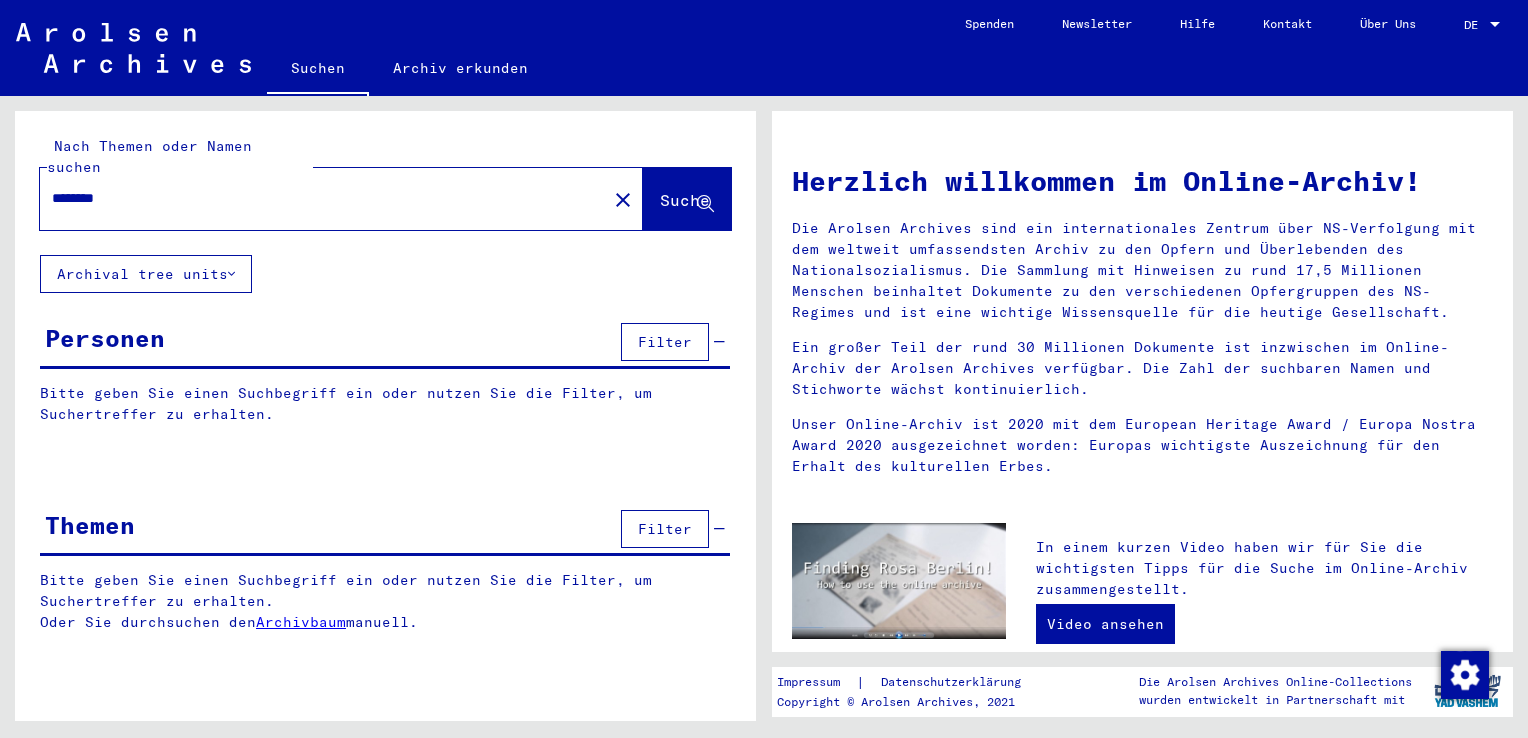 type on "******" 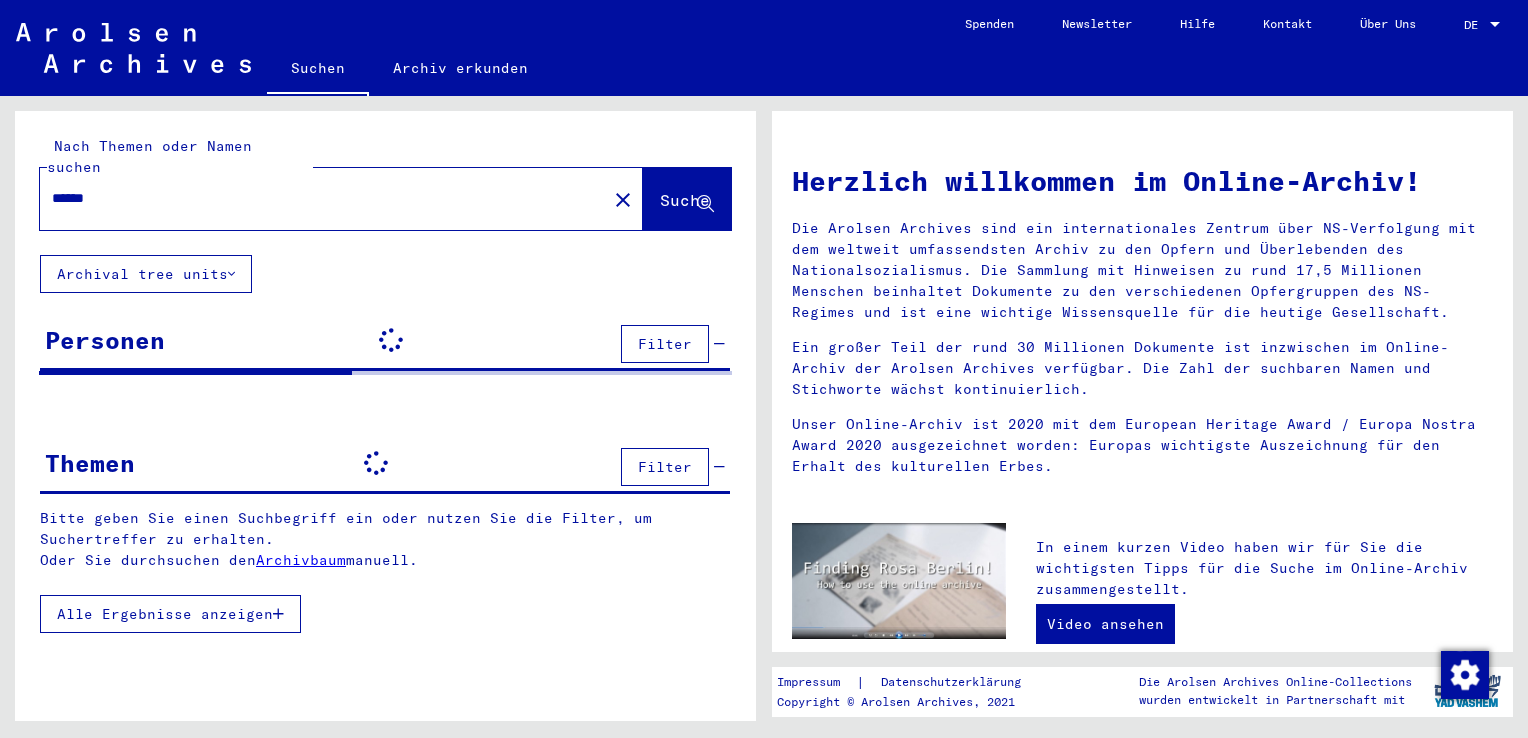 click on "close" 